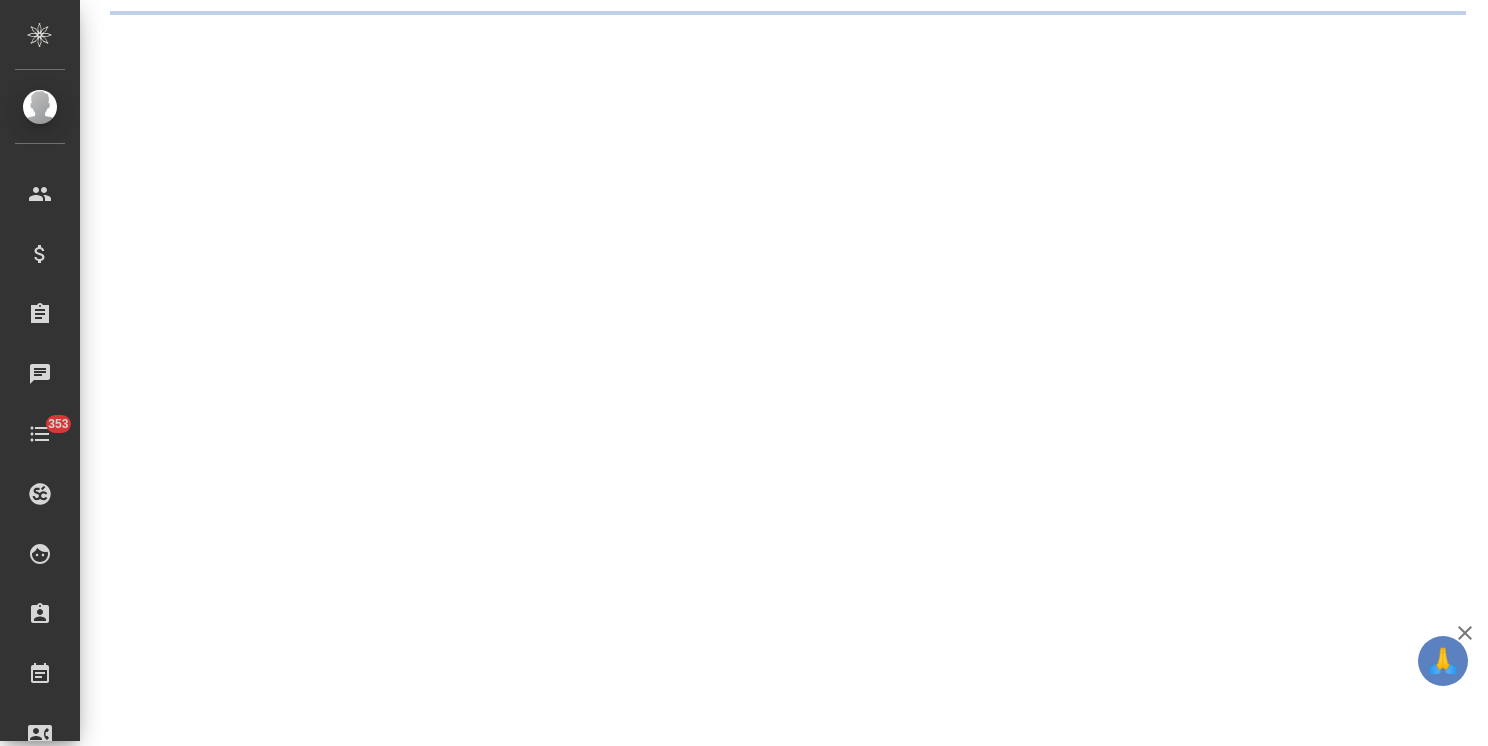 scroll, scrollTop: 0, scrollLeft: 0, axis: both 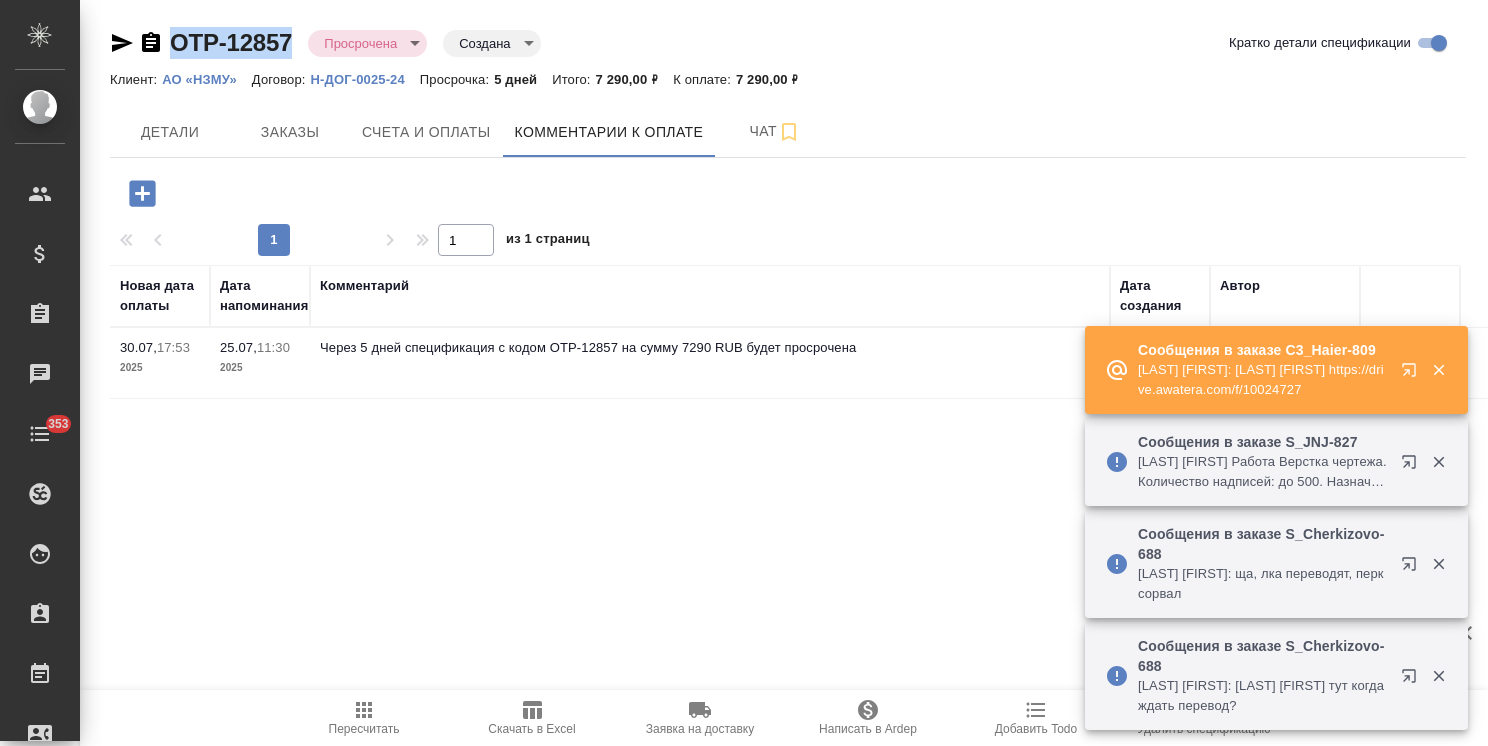 drag, startPoint x: 298, startPoint y: 22, endPoint x: 160, endPoint y: 16, distance: 138.13037 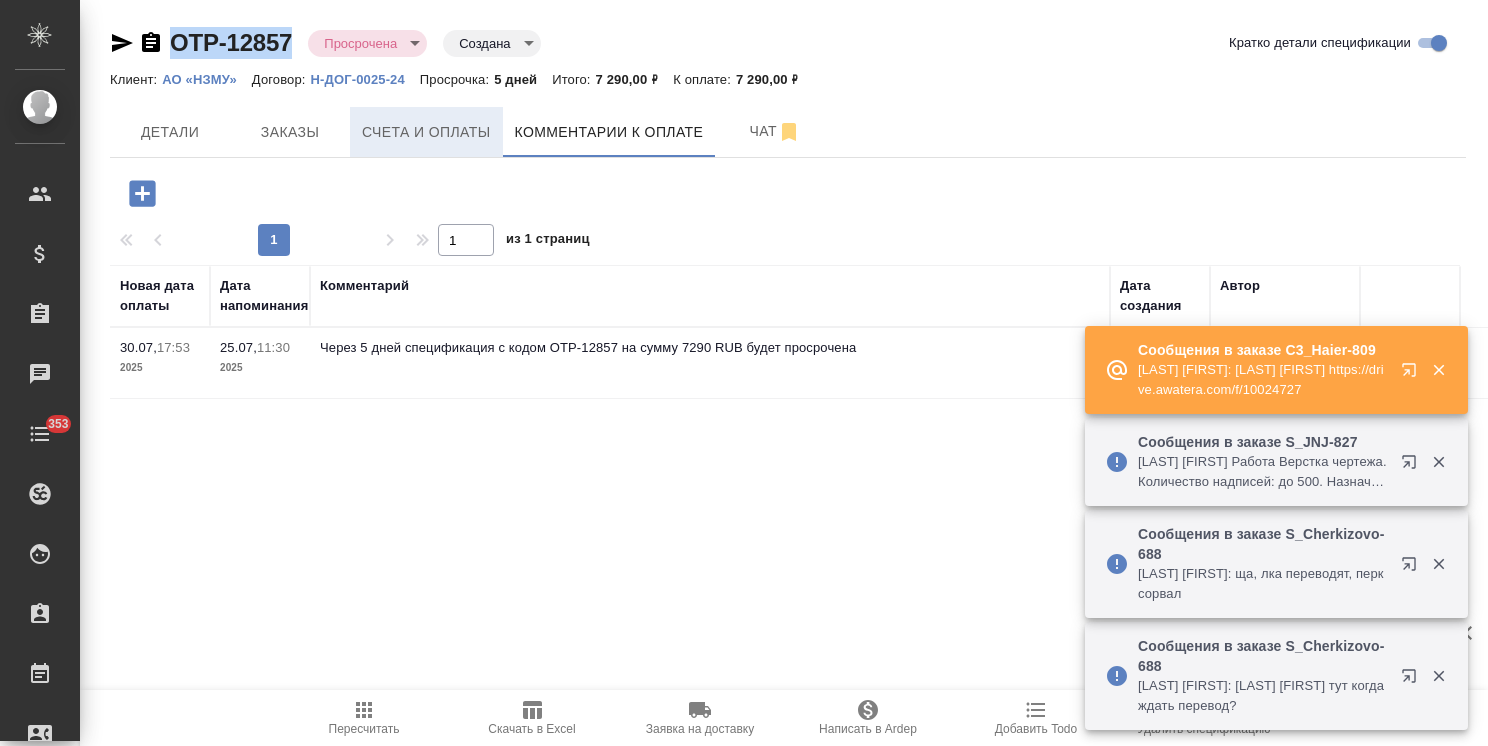 copy on "OTP-12857" 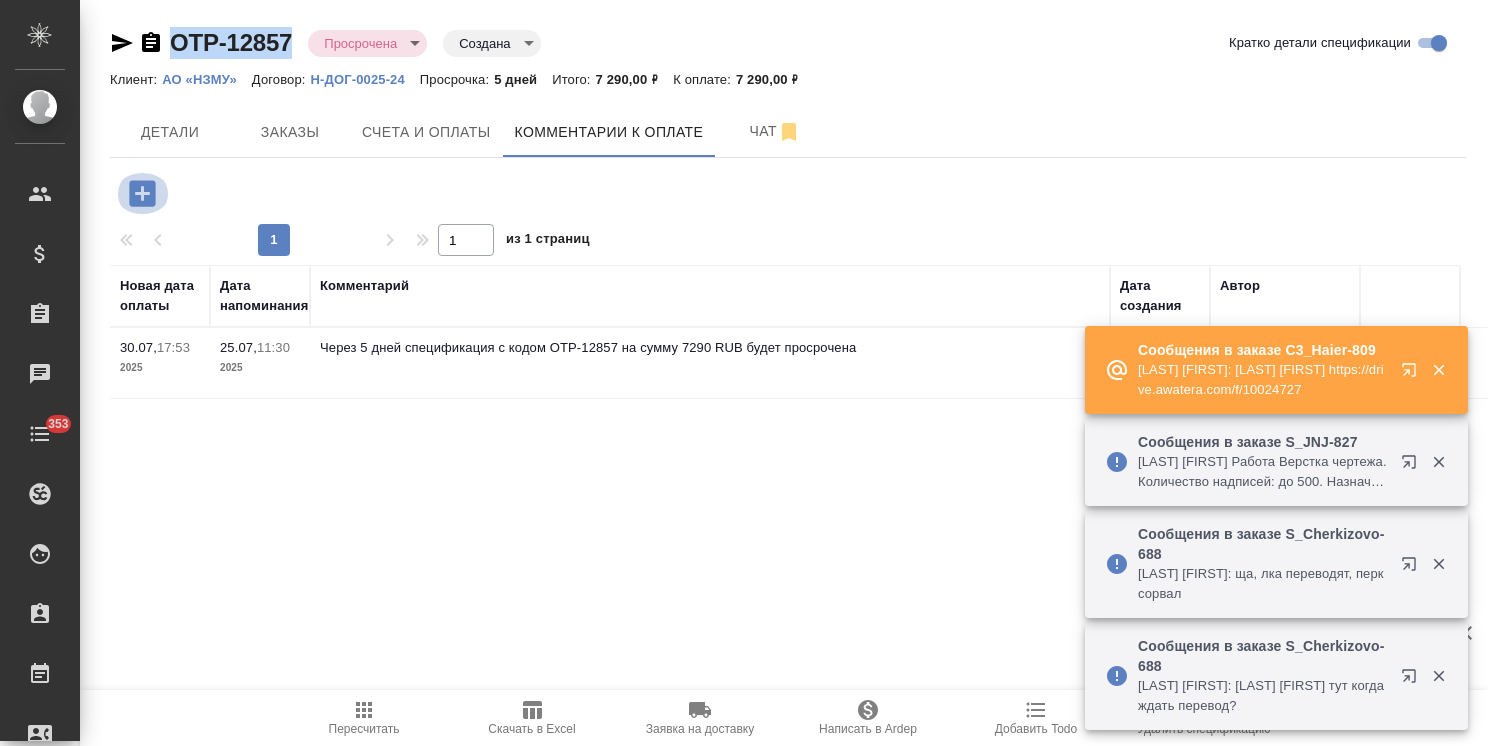 click 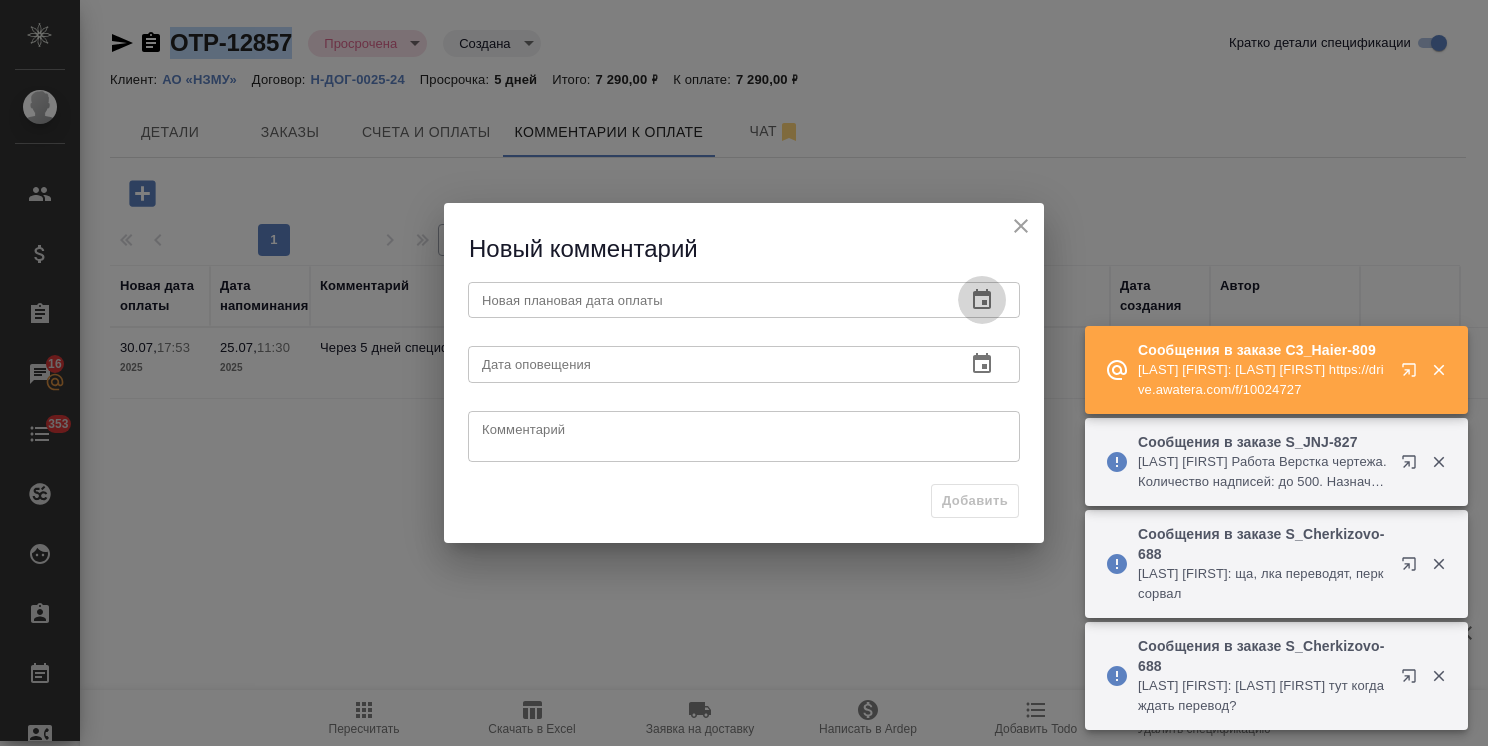 click 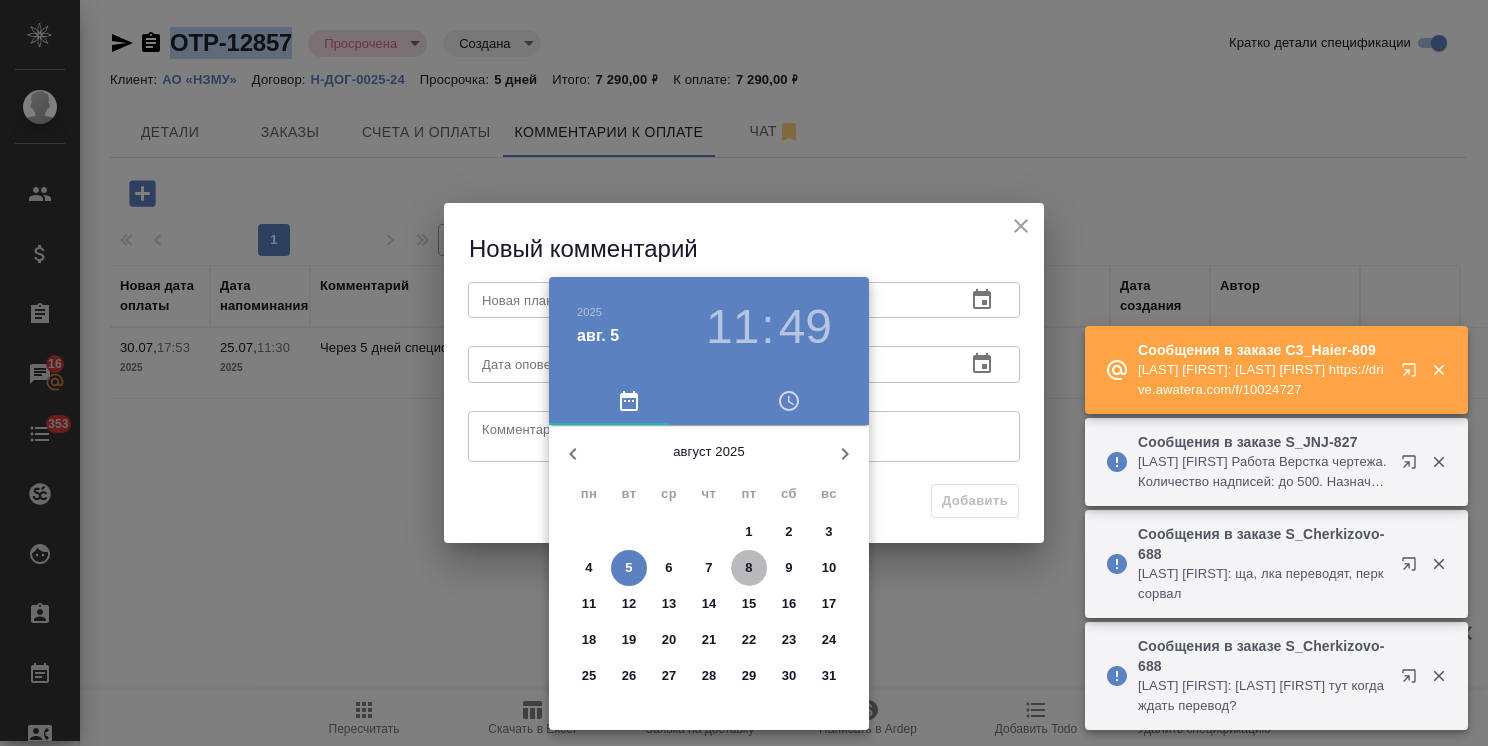 click on "8" at bounding box center [748, 568] 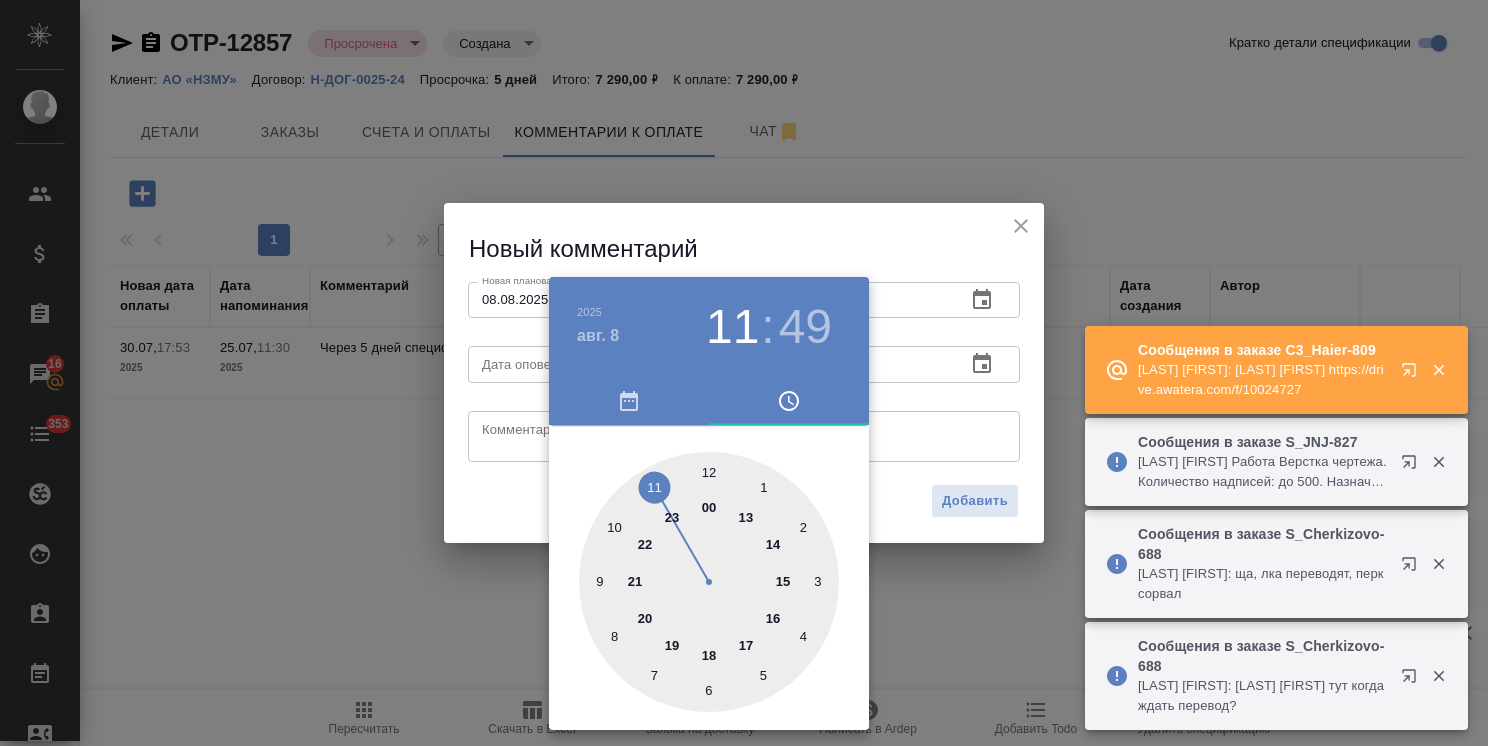click at bounding box center (744, 373) 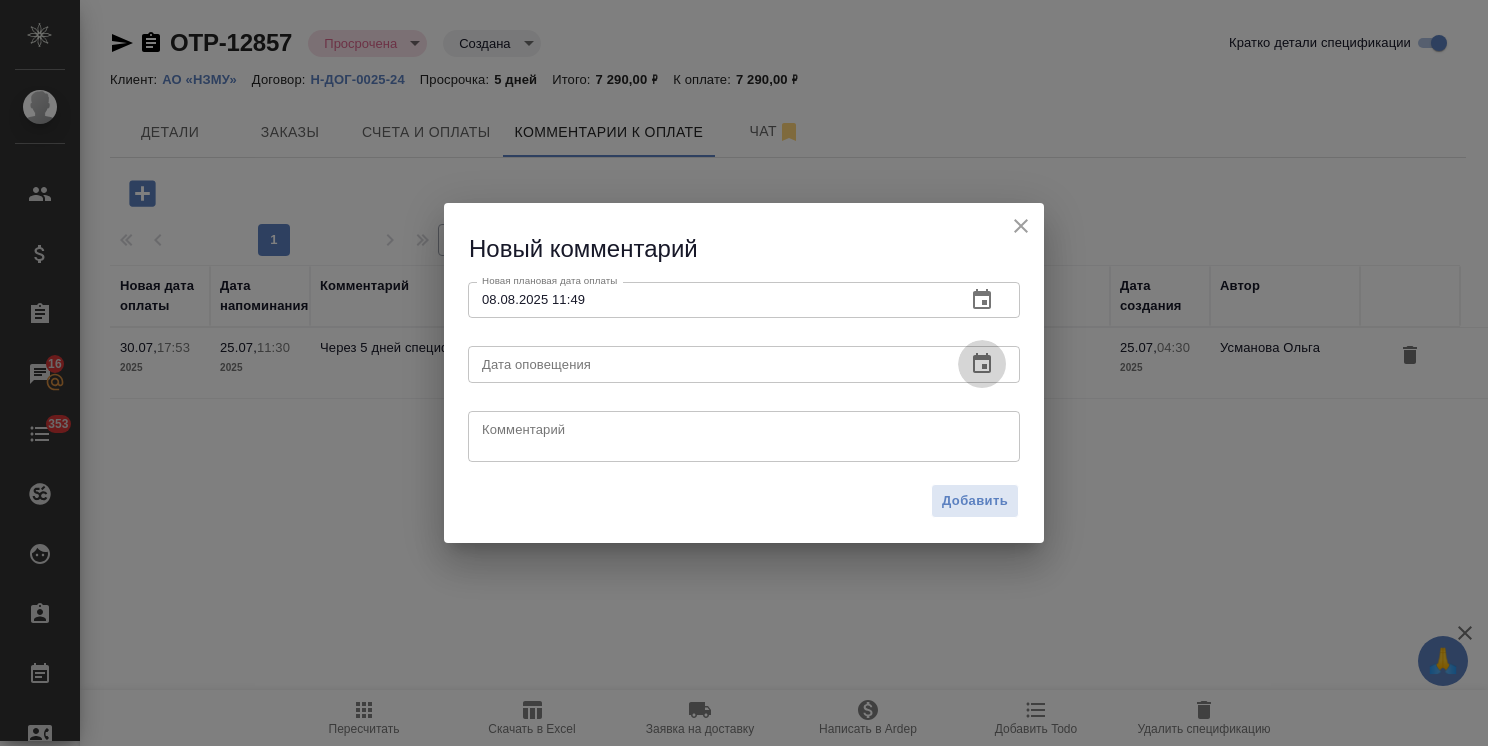 click at bounding box center (982, 364) 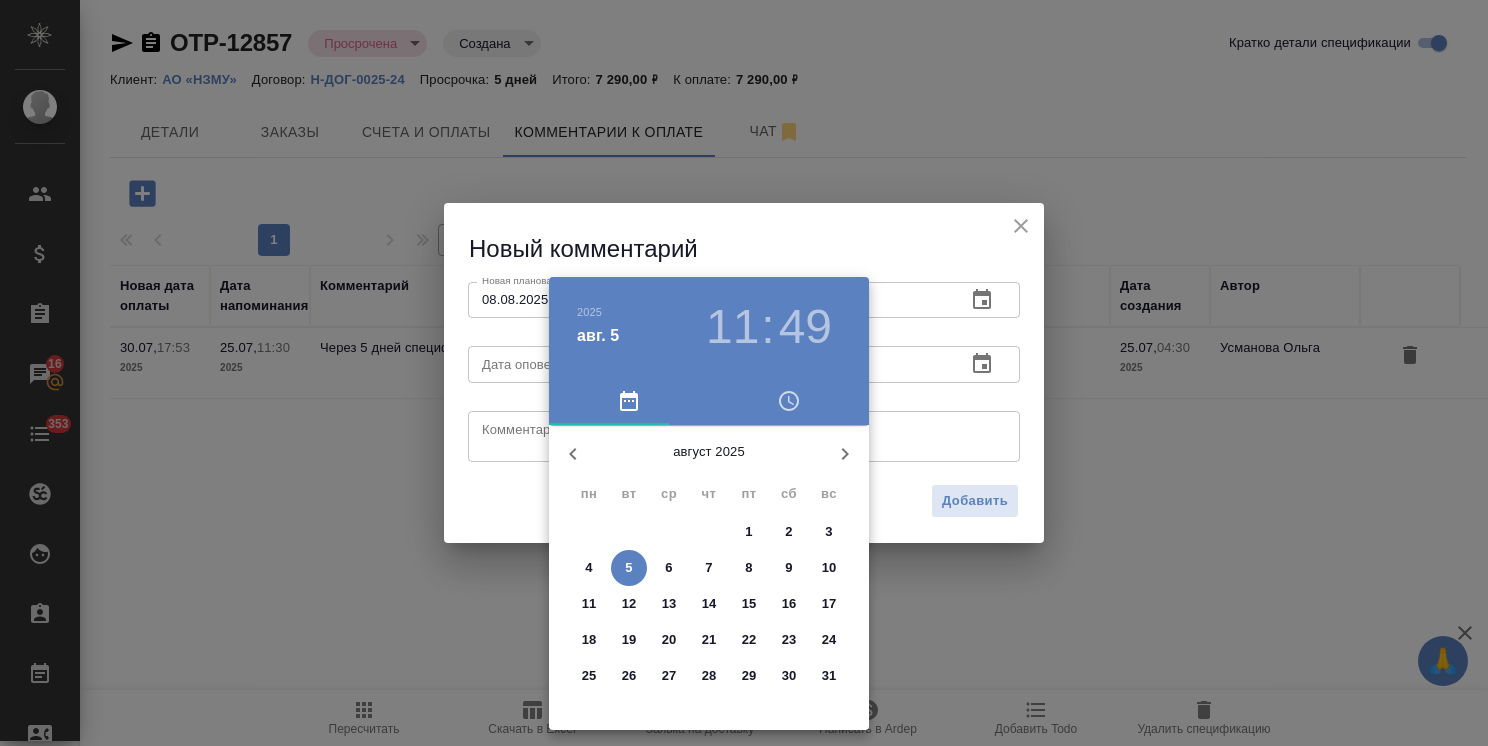 click on "8" at bounding box center (748, 568) 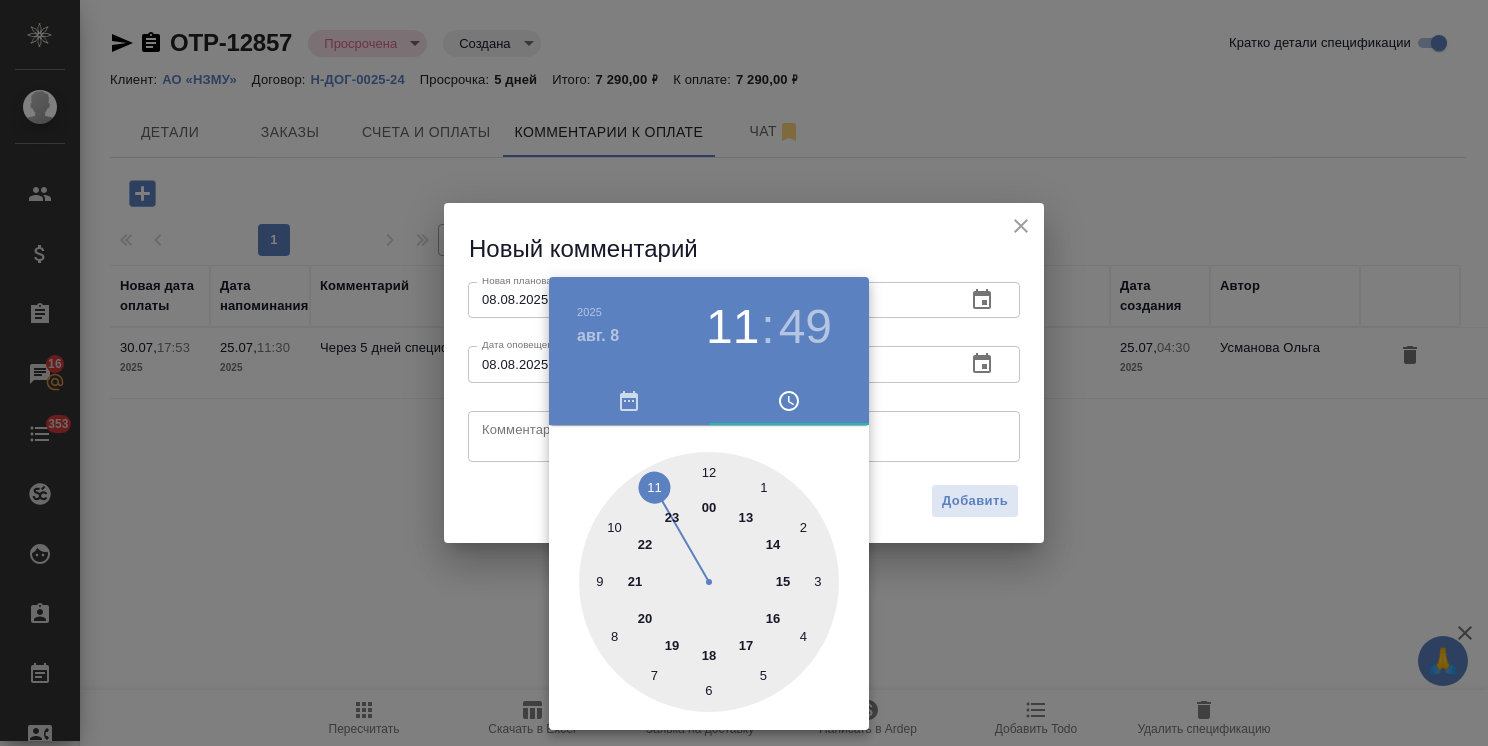 click at bounding box center [744, 373] 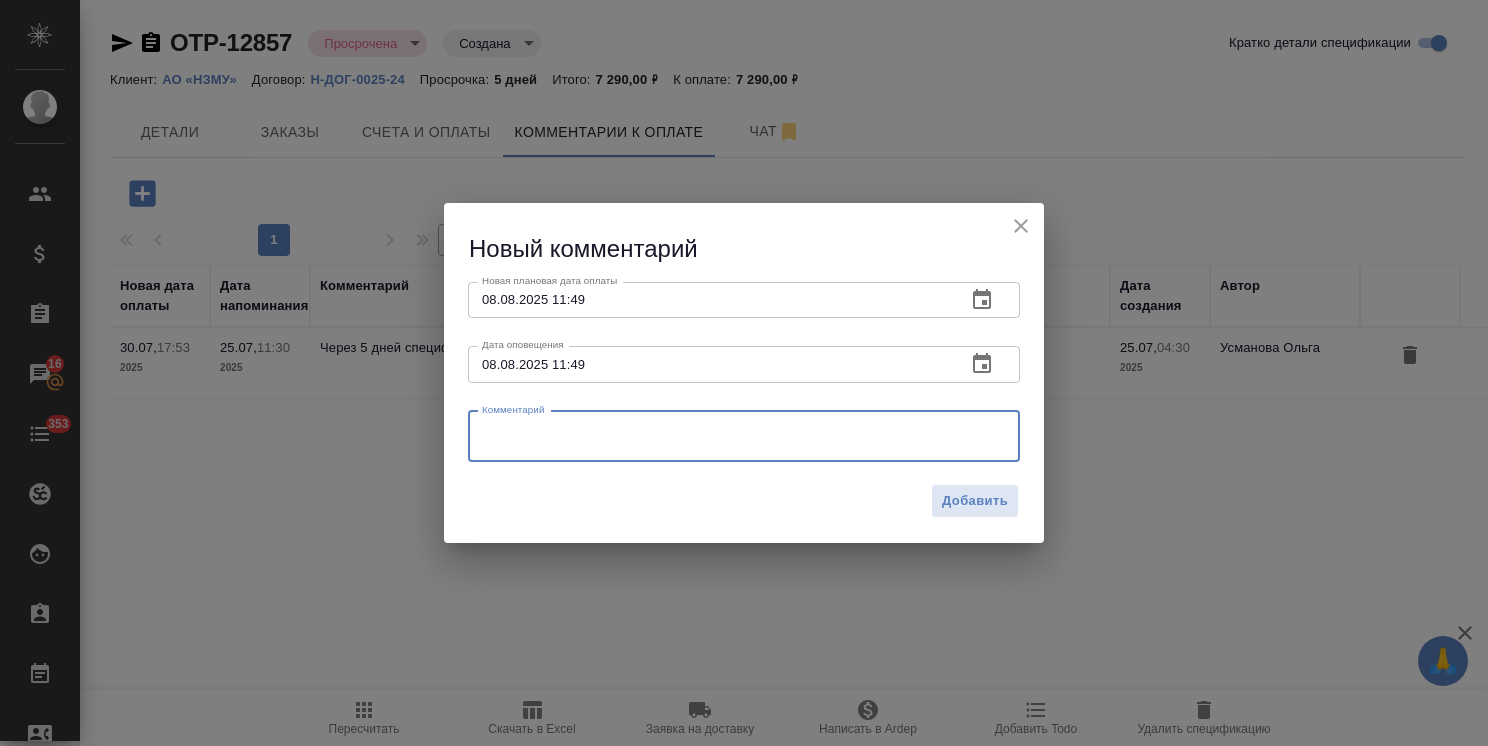 click at bounding box center (744, 436) 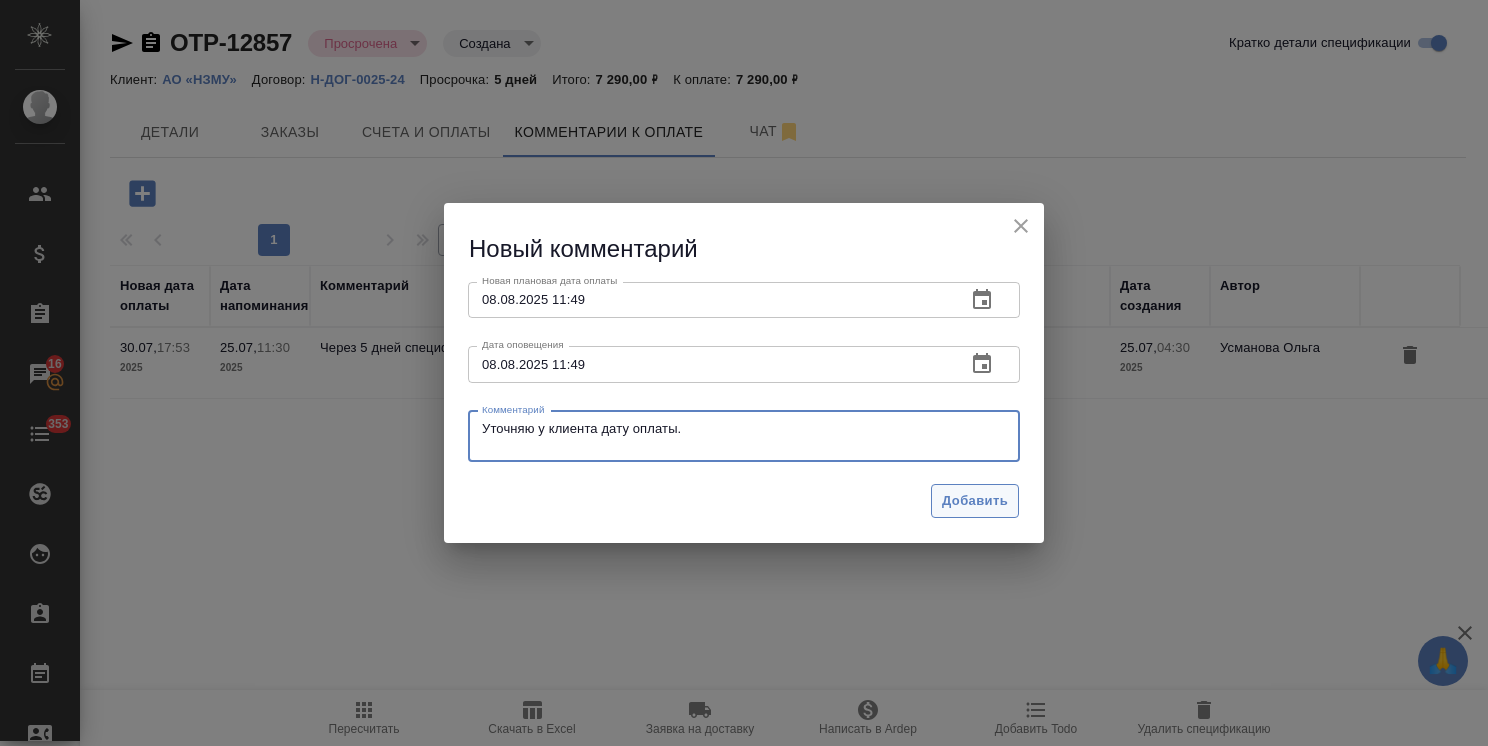 type on "Уточняю у клиента дату оплаты." 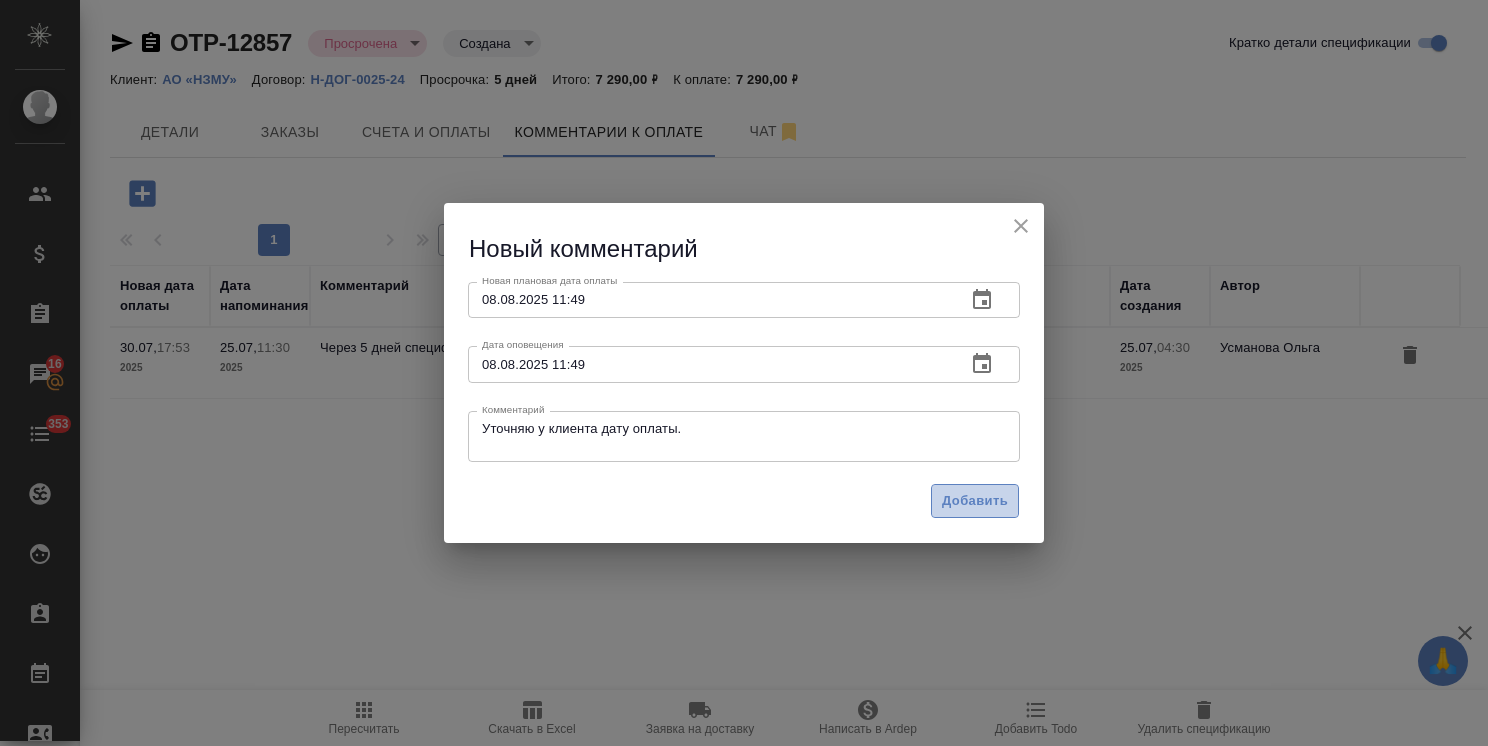 click on "Добавить" at bounding box center [975, 501] 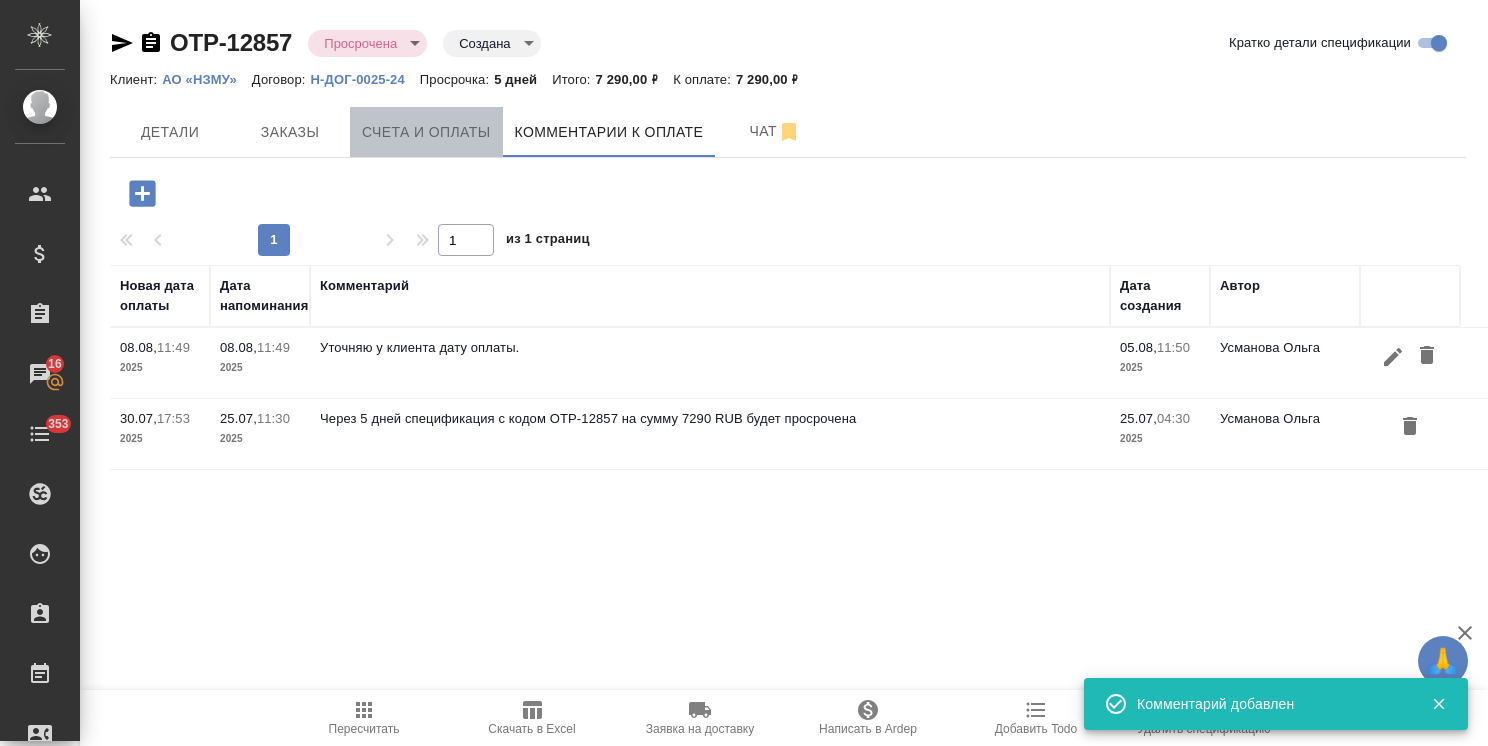 click on "Счета и оплаты" at bounding box center (426, 132) 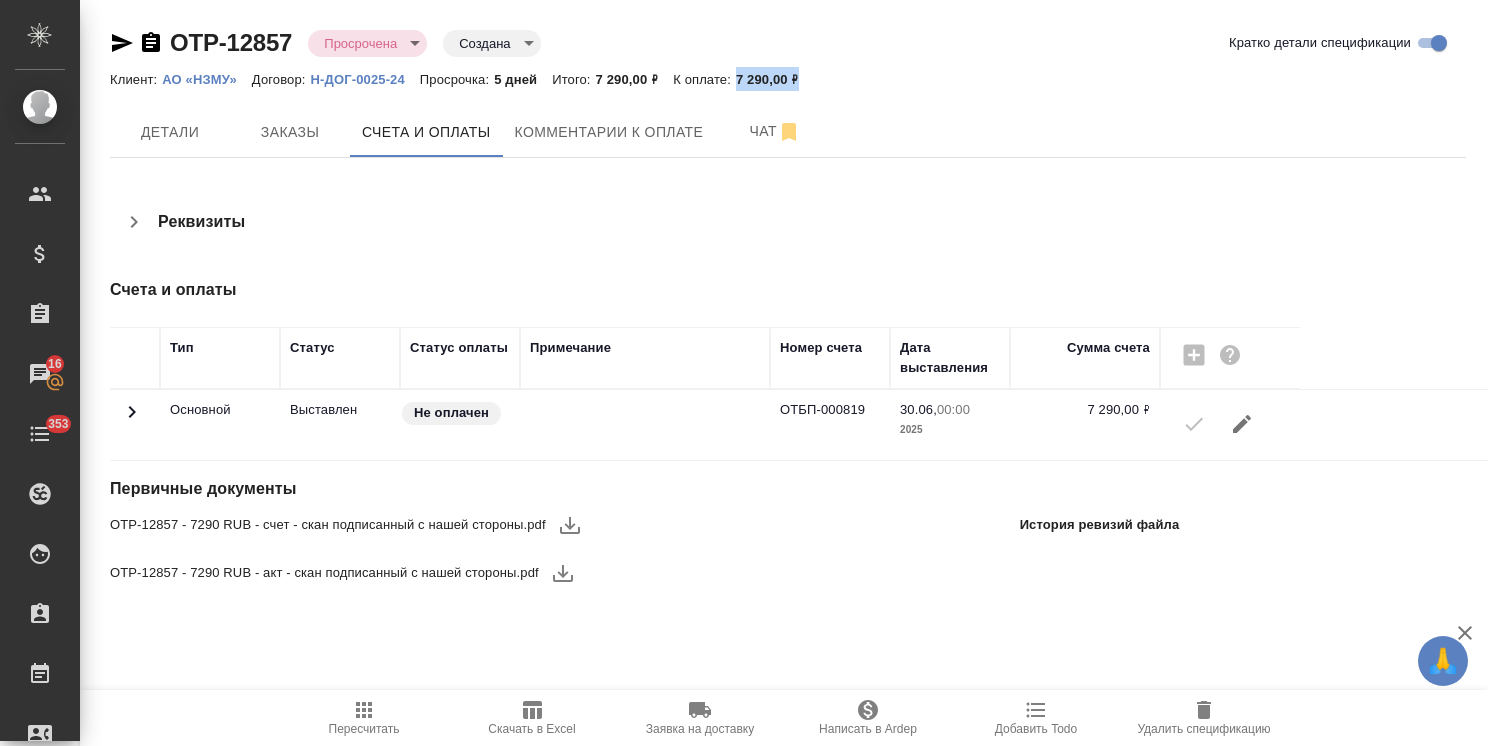 drag, startPoint x: 824, startPoint y: 69, endPoint x: 739, endPoint y: 76, distance: 85.28775 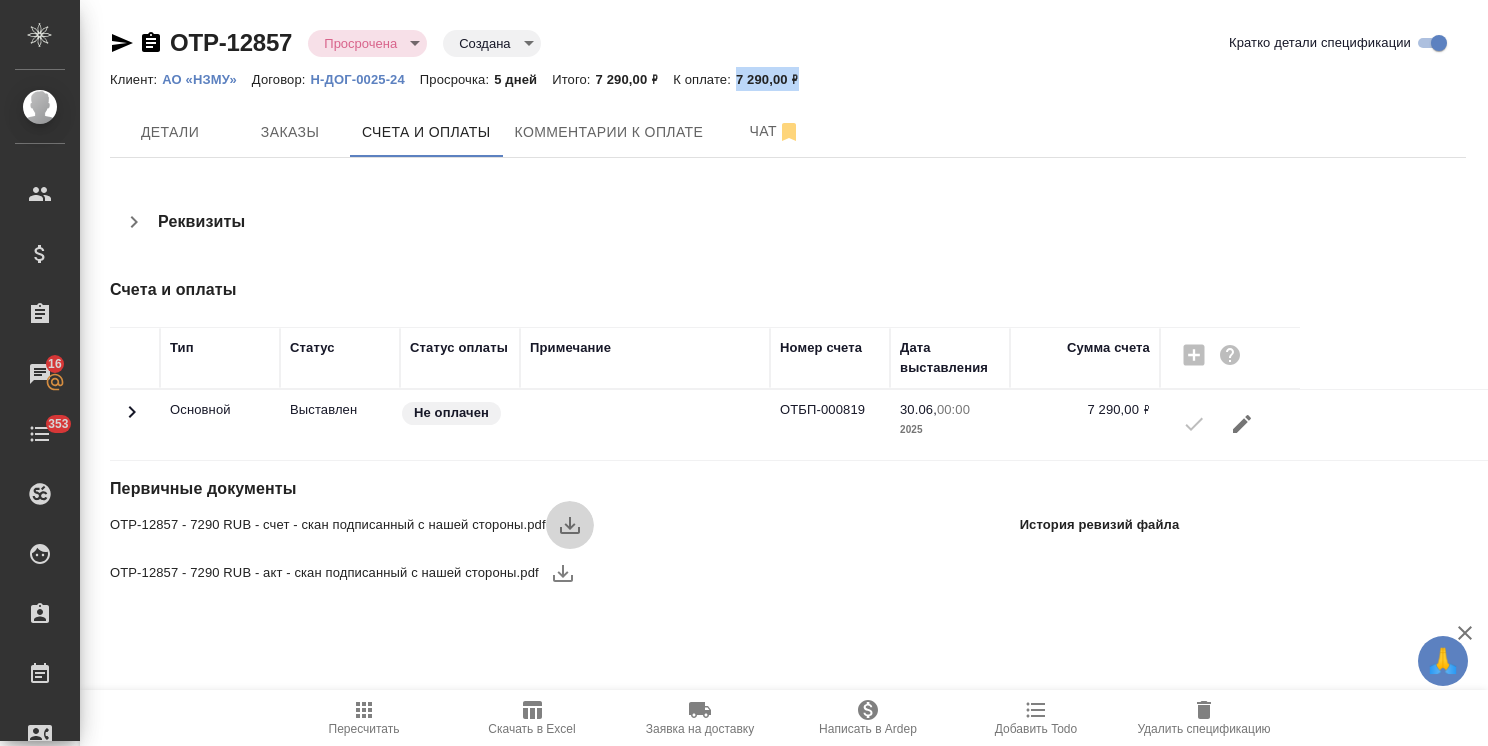 click 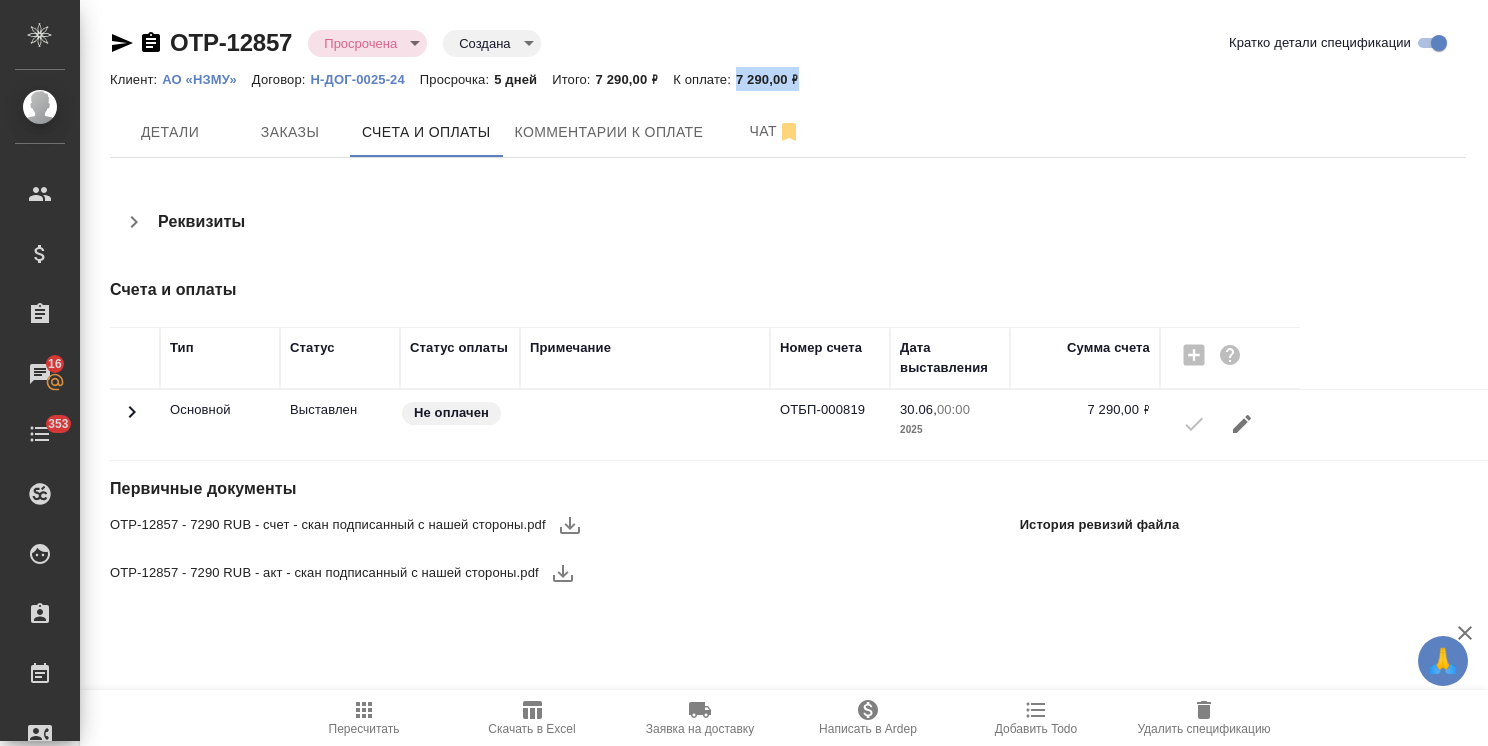 click 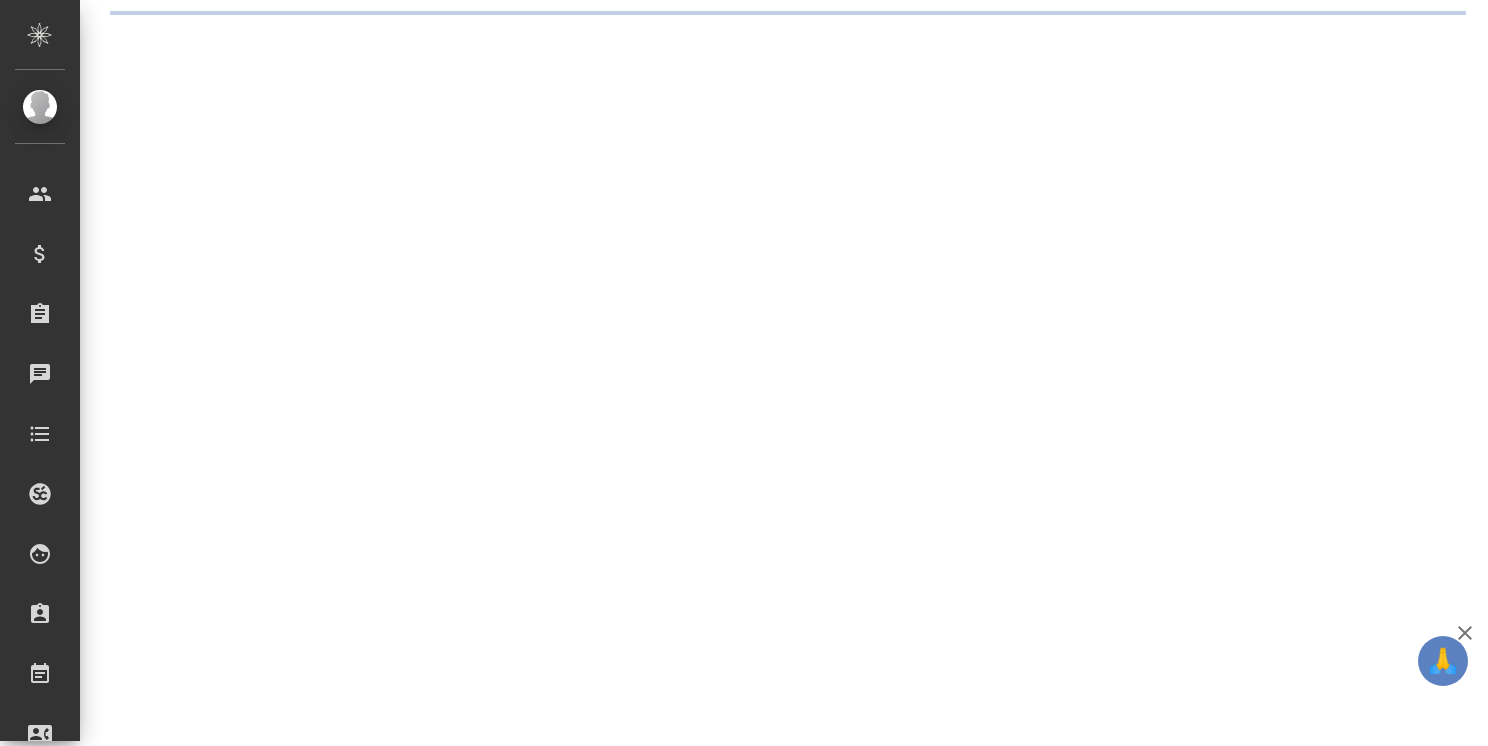 scroll, scrollTop: 0, scrollLeft: 0, axis: both 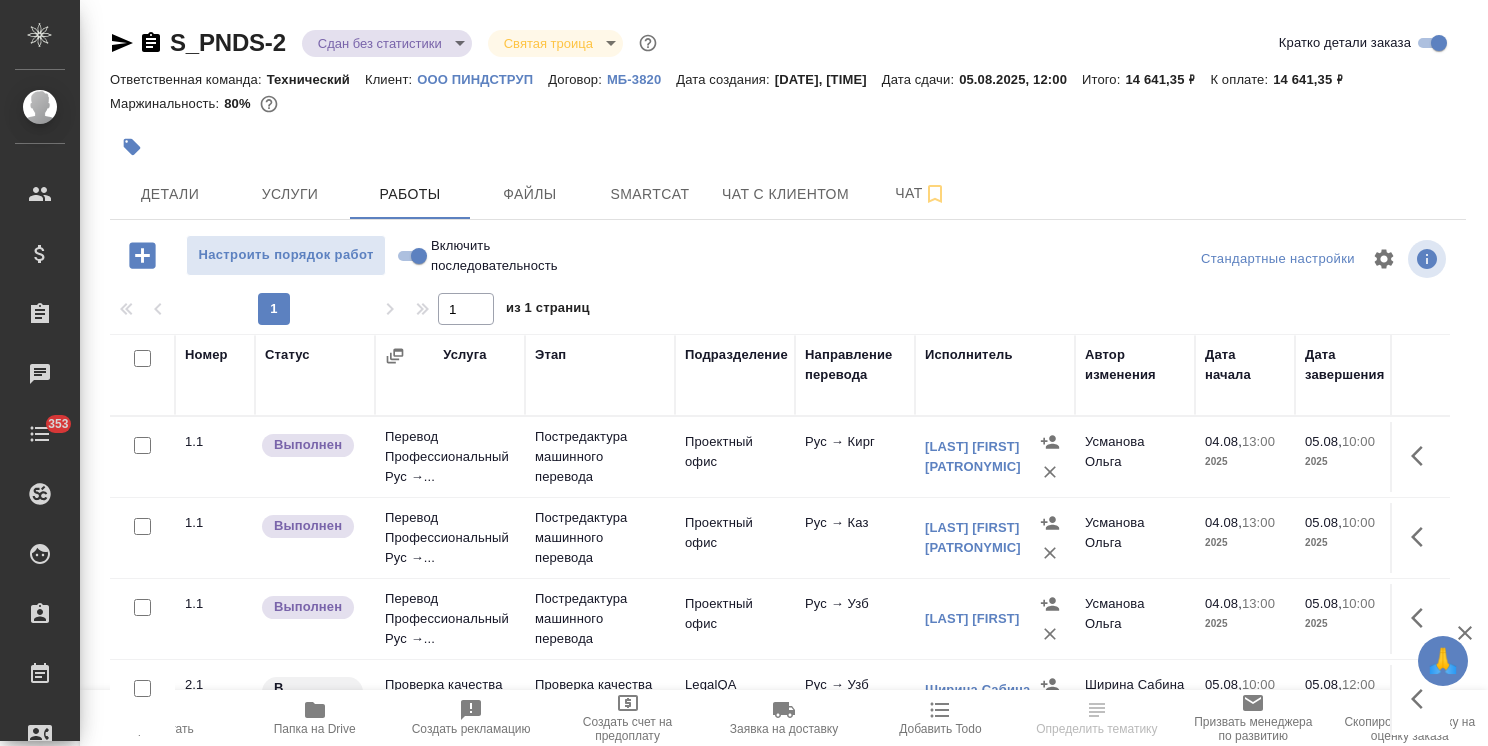 drag, startPoint x: 292, startPoint y: 29, endPoint x: 154, endPoint y: 28, distance: 138.00362 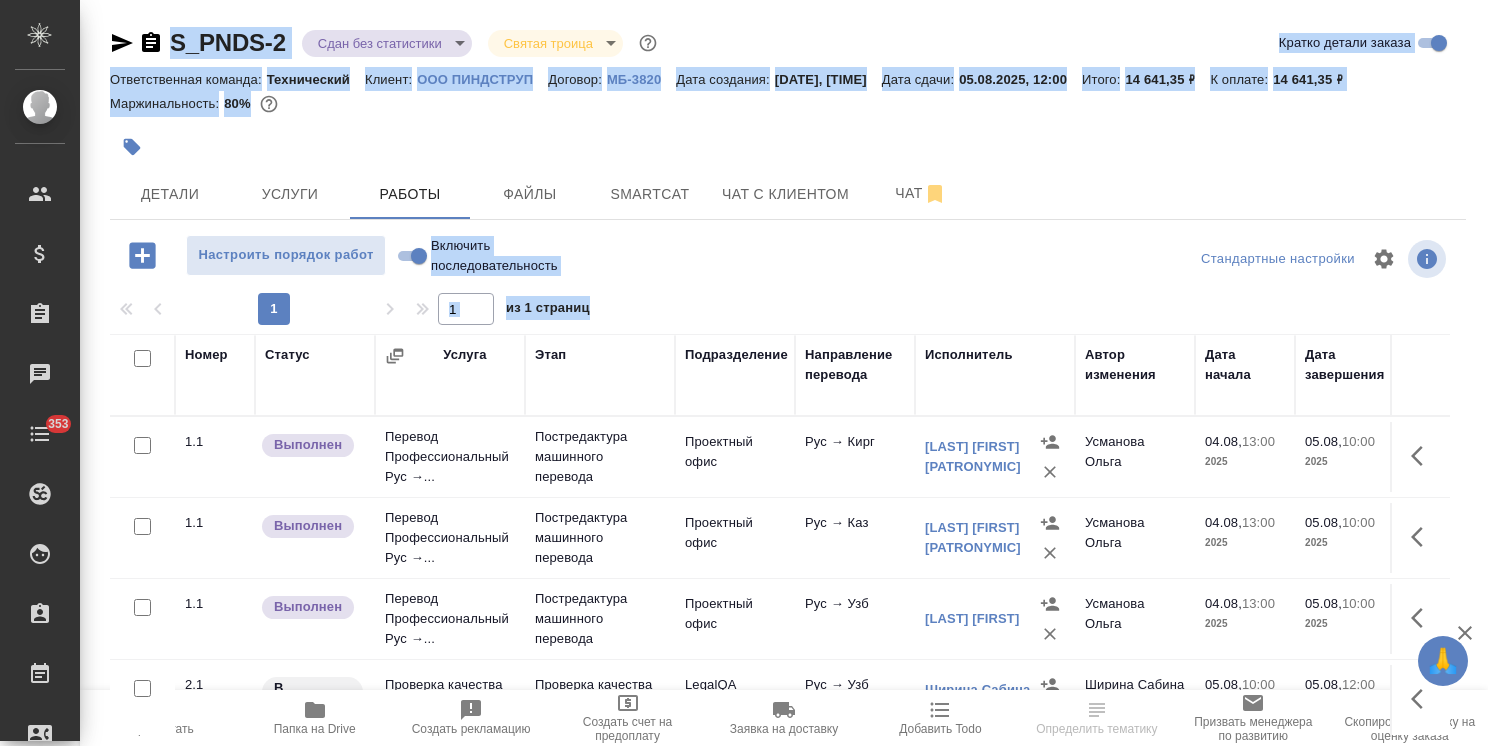 click on "S_PNDS-2 Сдан без статистики distributed Святая троица holyTrinity Кратко детали заказа Ответственная команда: Технический Клиент: ООО ПИНДСТРУП Договор: МБ-3820 Дата создания: 31.07.2025, 17:06 Дата сдачи: 05.08.2025, 12:00 Итого: 14 641,35 ₽ К оплате: 14 641,35 ₽ Маржинальность: 80% Детали Услуги Работы Файлы Smartcat Чат с клиентом Чат Настроить порядок работ Включить последовательность Стандартные настройки 1 1 из 1 страниц Номер Статус Услуга Этап Подразделение Направление перевода Исполнитель Автор изменения Дата начала Дата завершения Общий объем Оплачиваемый объем Тариф Итого Оценка   -" at bounding box center [788, 417] 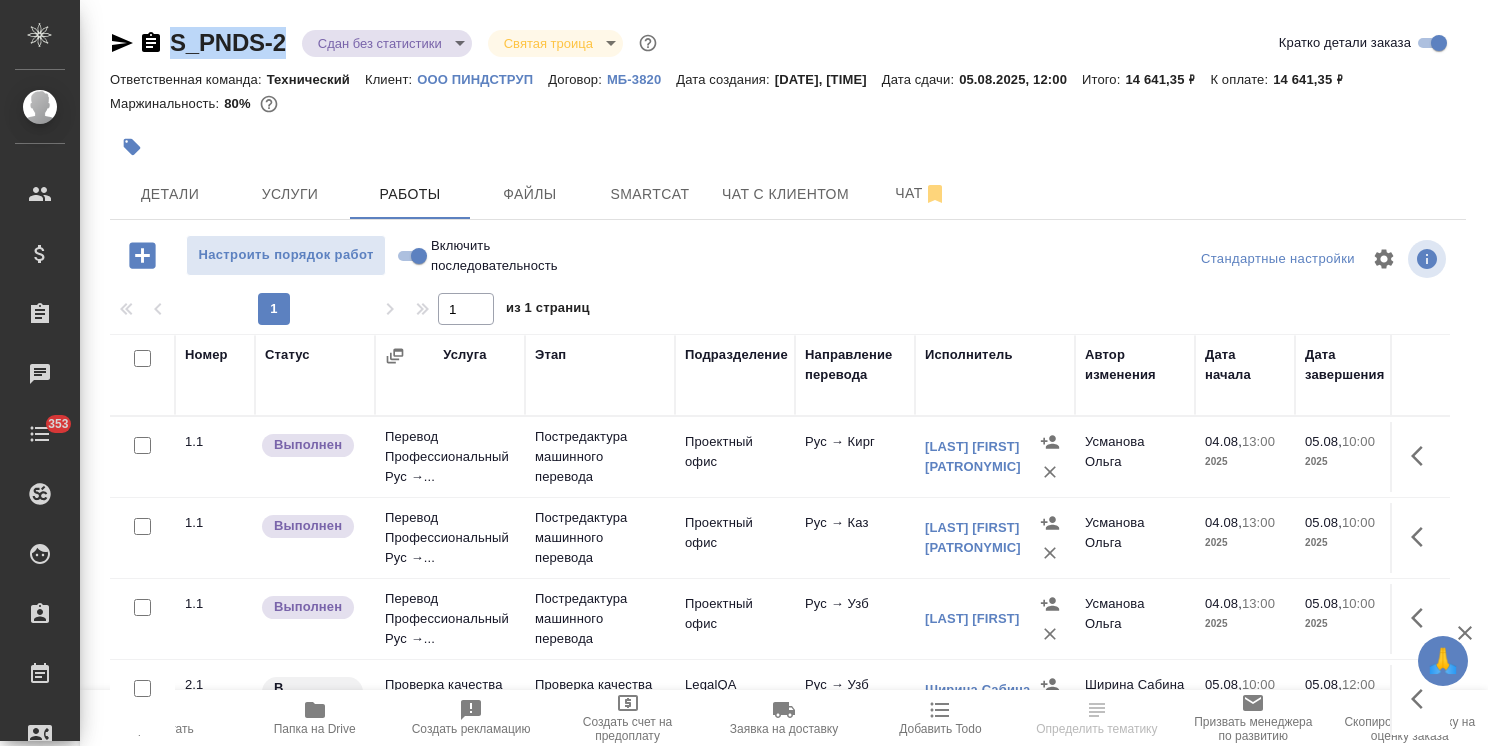 drag, startPoint x: 290, startPoint y: 22, endPoint x: 166, endPoint y: 21, distance: 124.004036 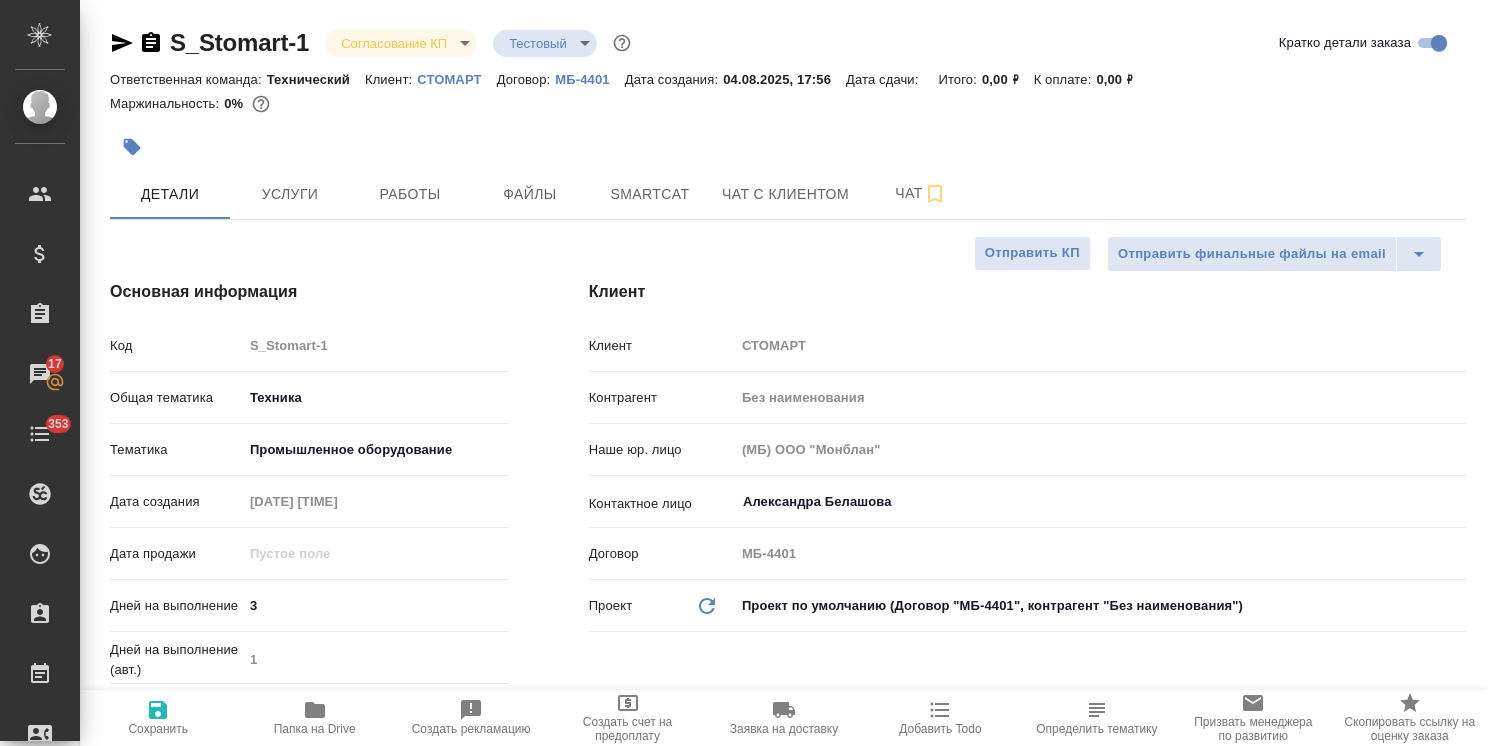 select on "RU" 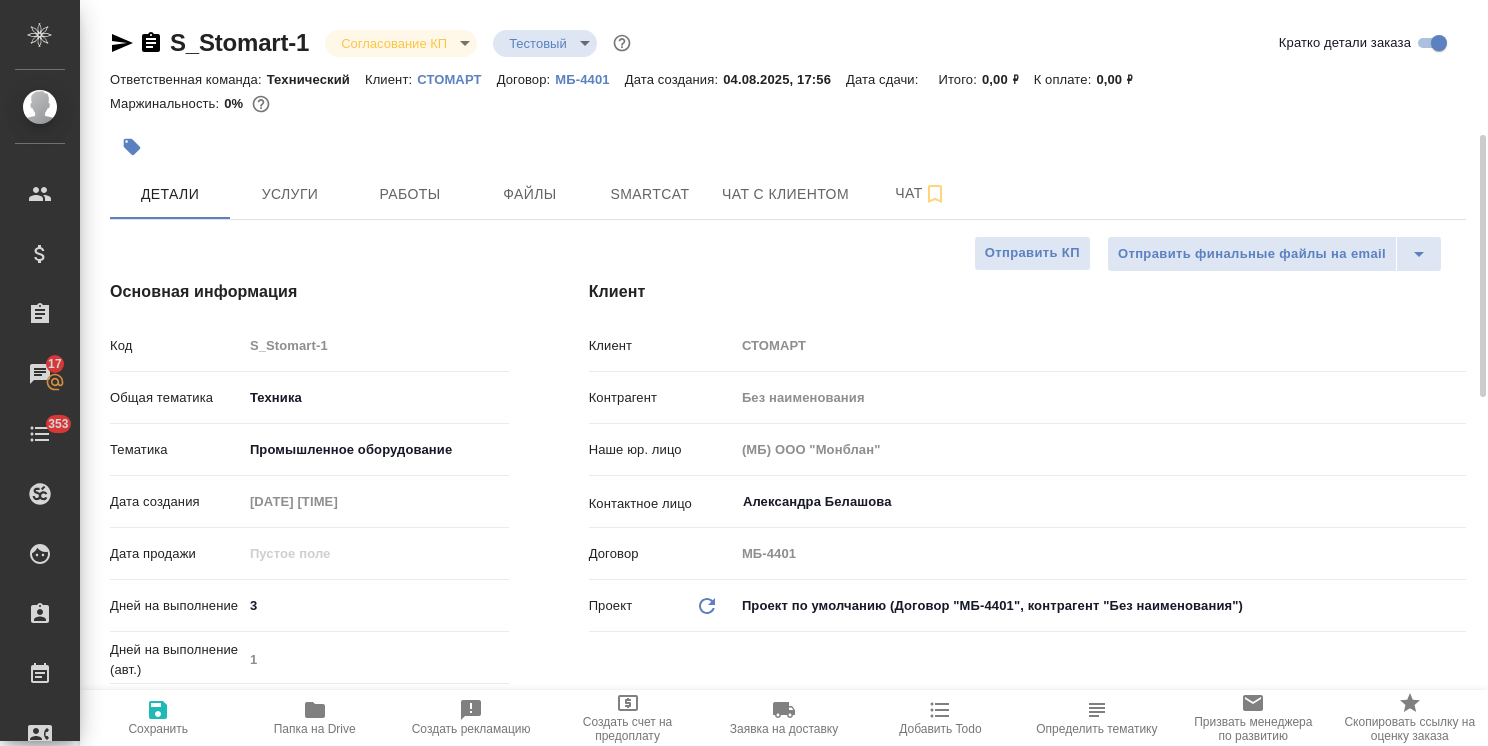 scroll, scrollTop: 0, scrollLeft: 0, axis: both 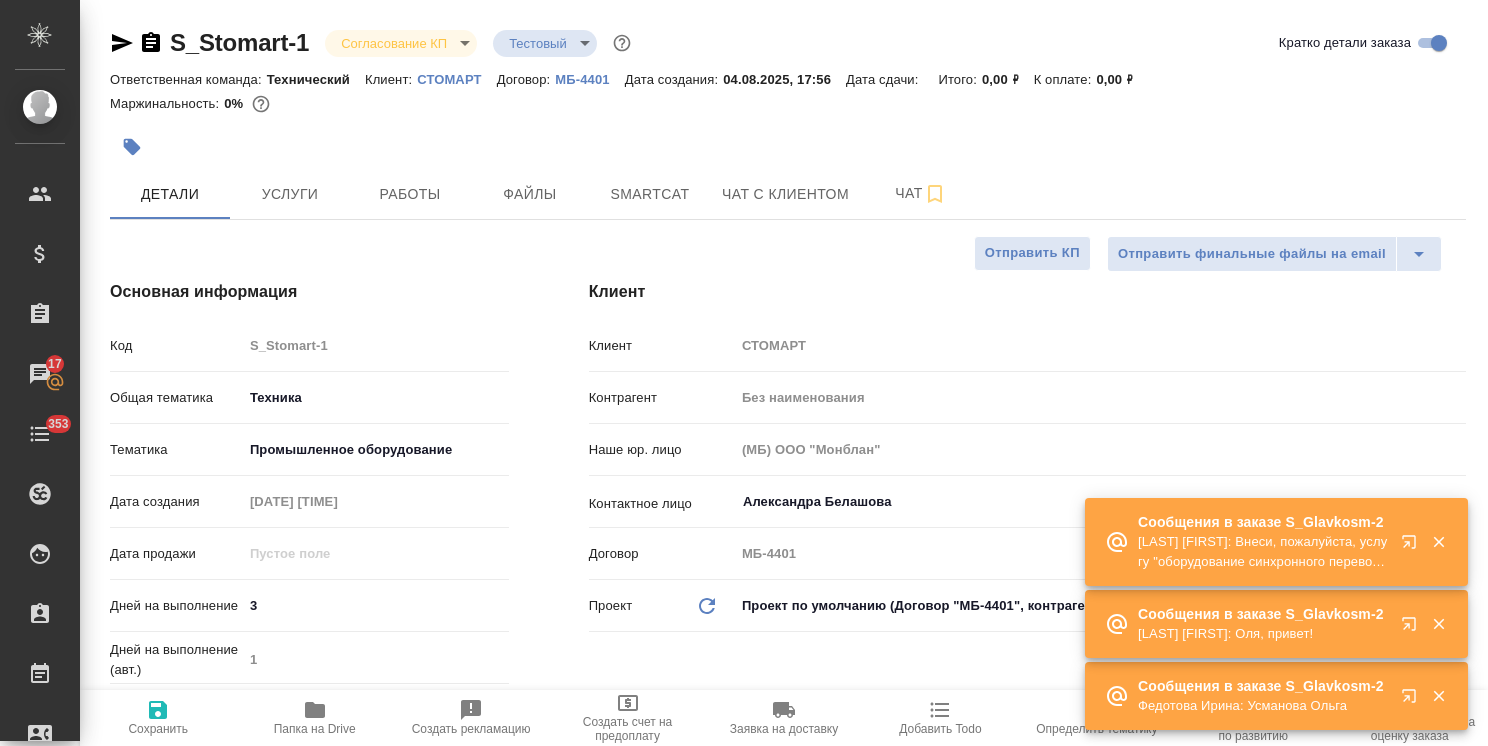 click 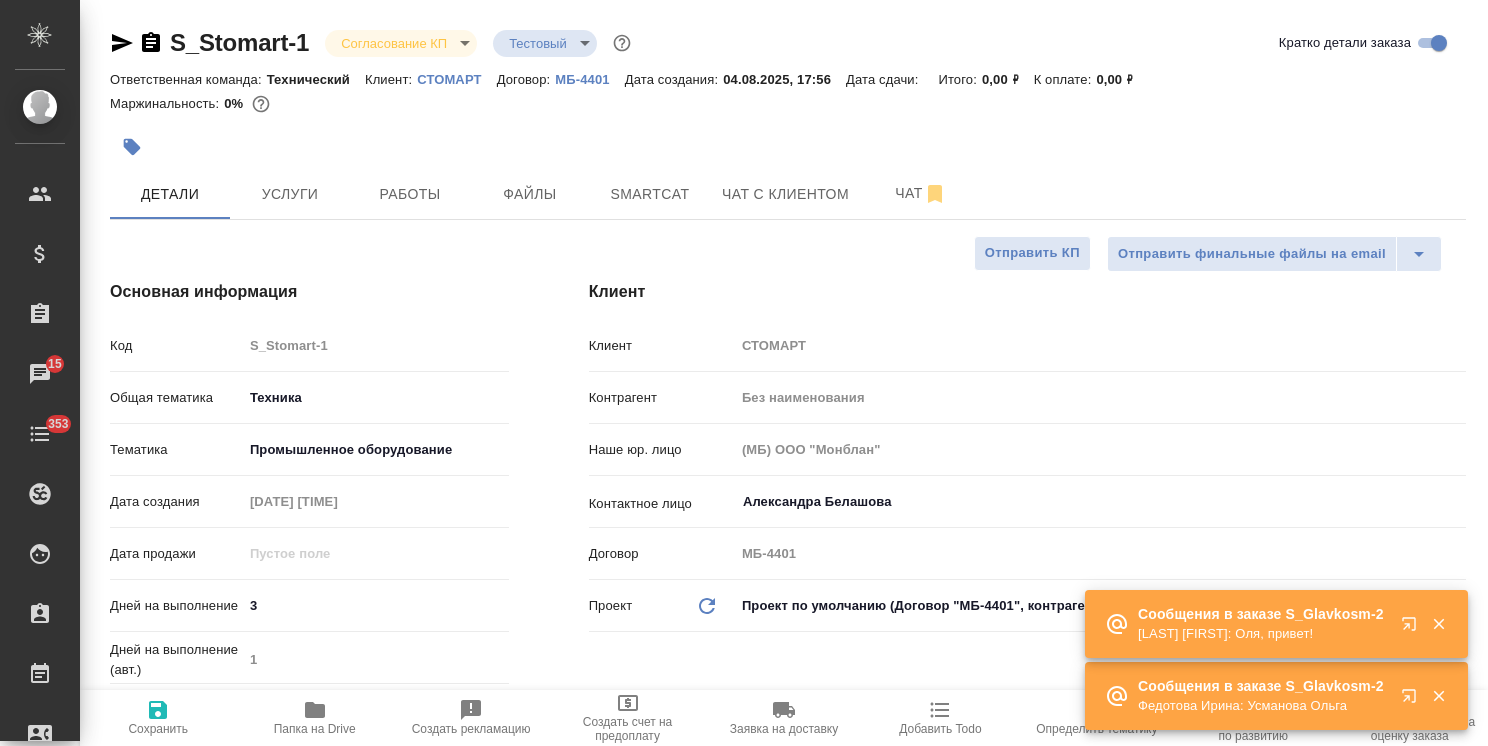 click 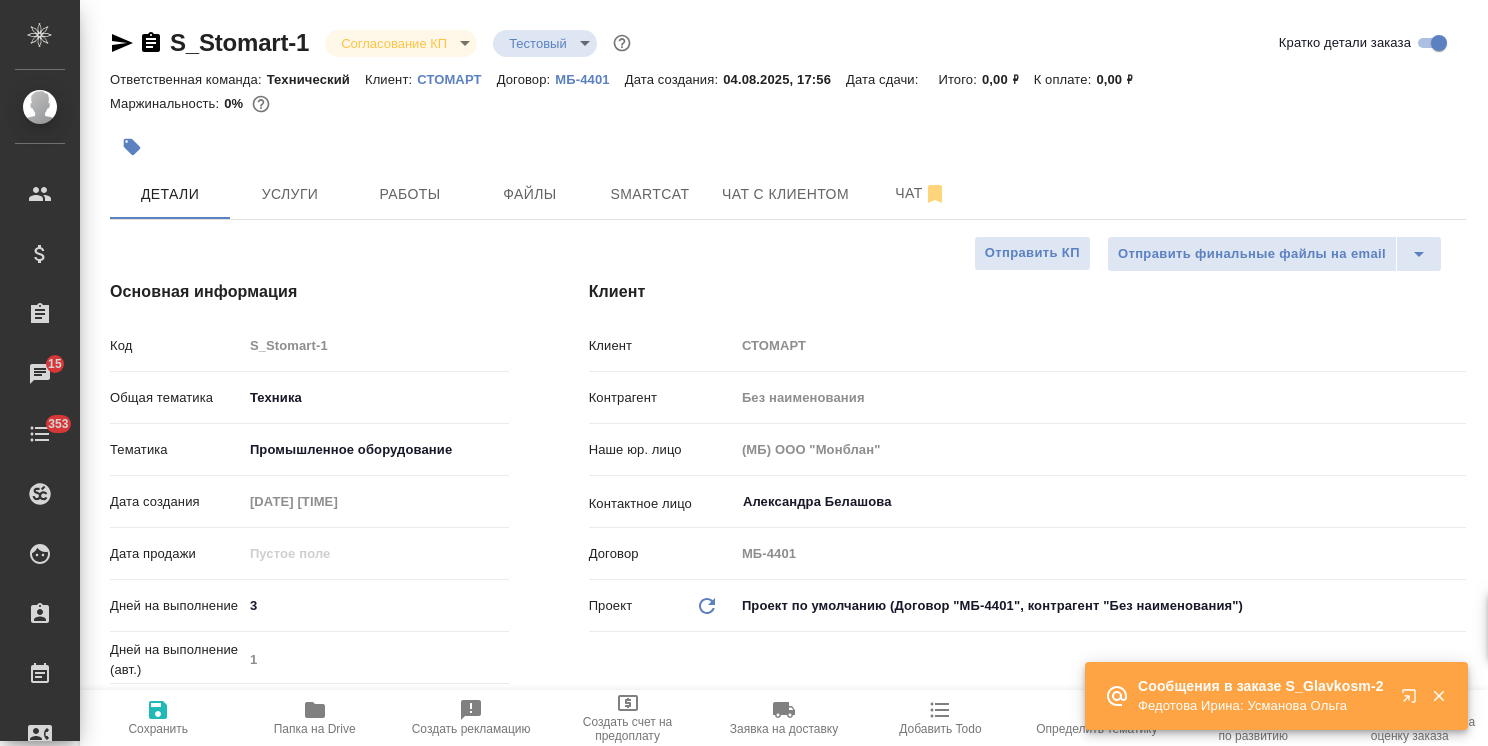 click at bounding box center [1413, 700] 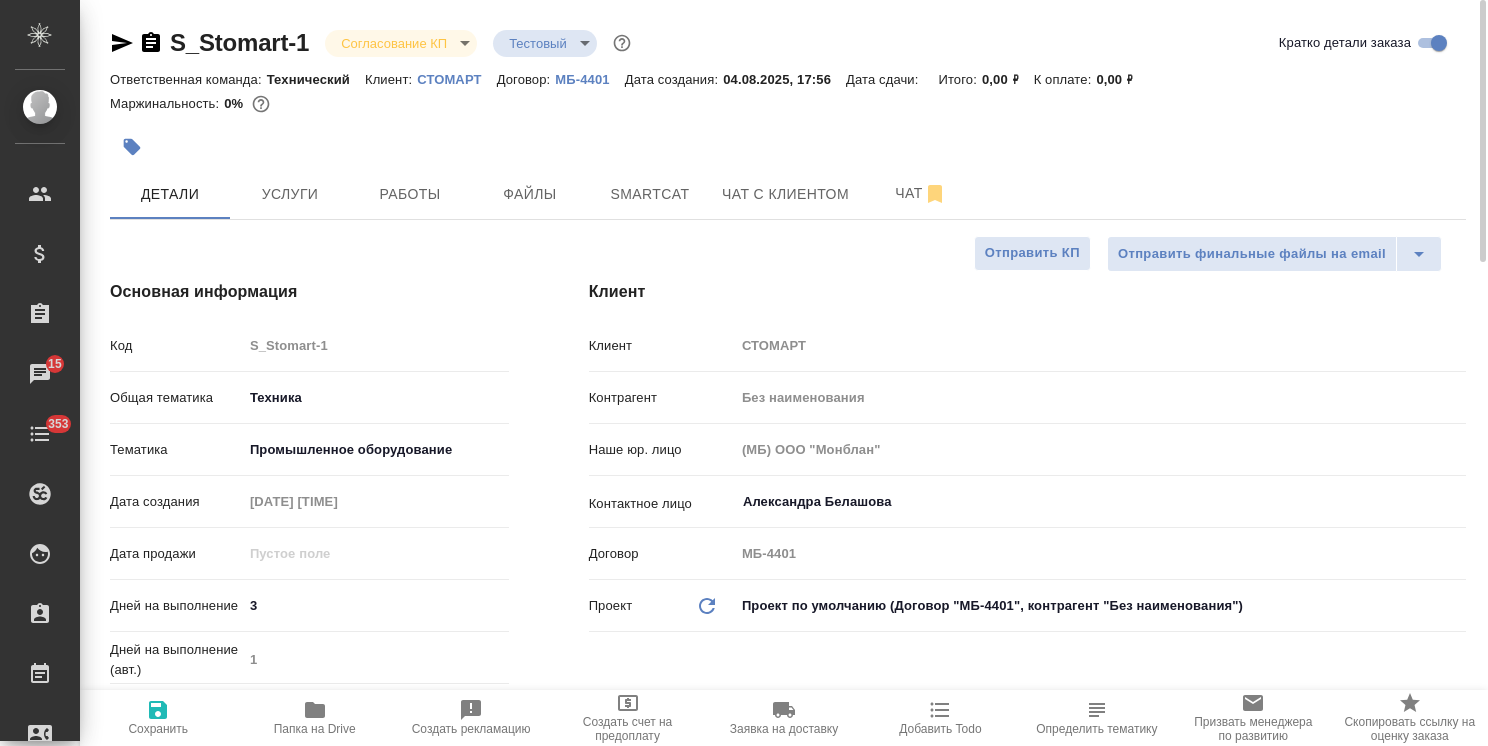 scroll, scrollTop: 200, scrollLeft: 0, axis: vertical 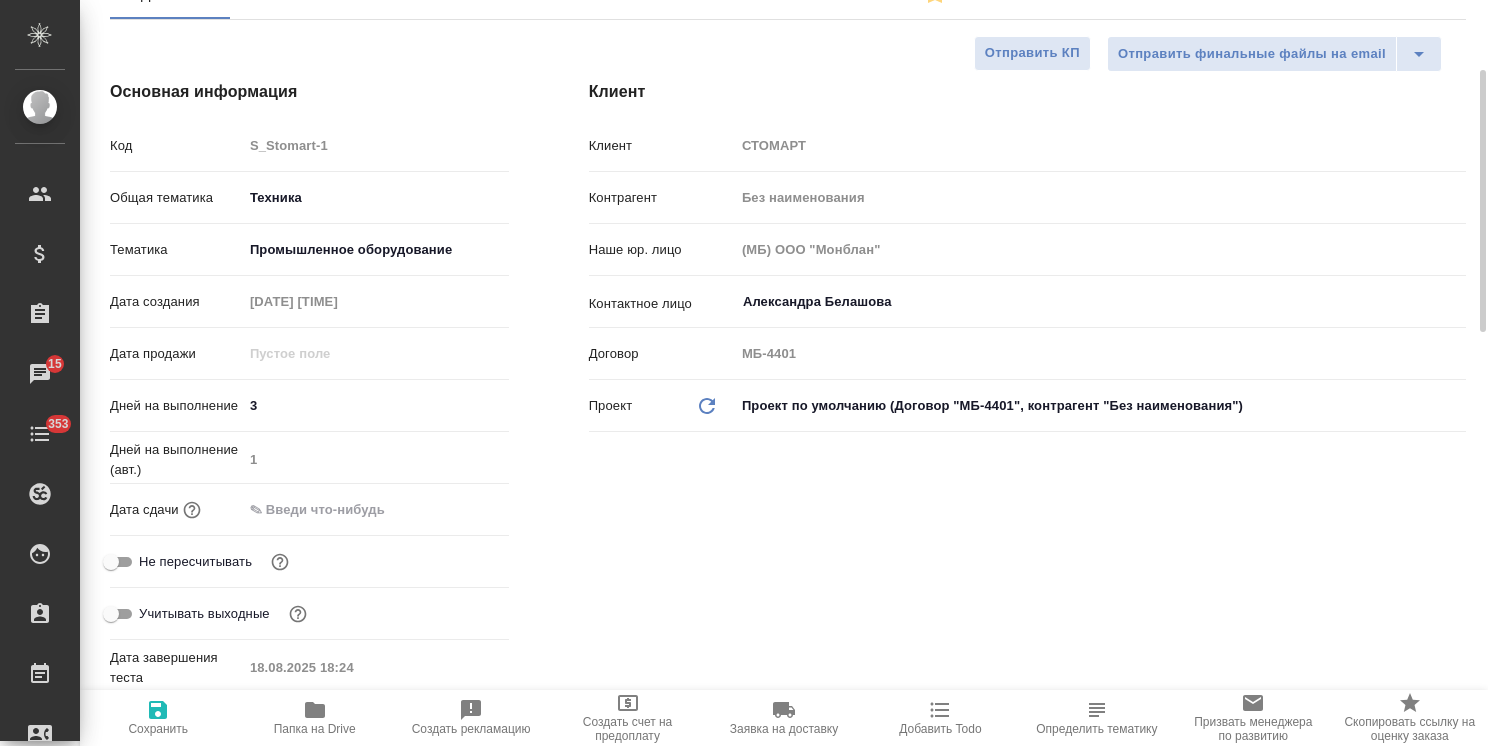 click at bounding box center (330, 509) 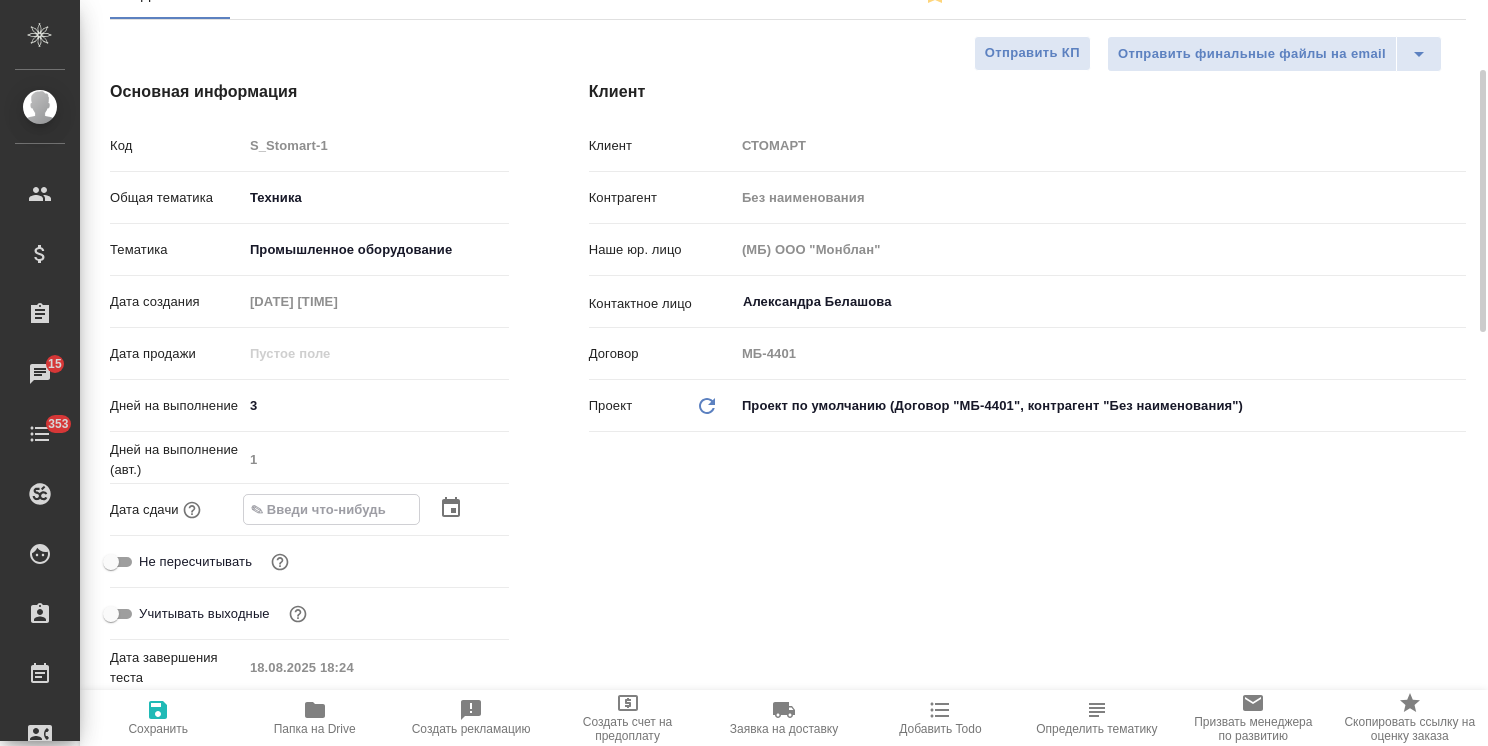 click at bounding box center [376, 509] 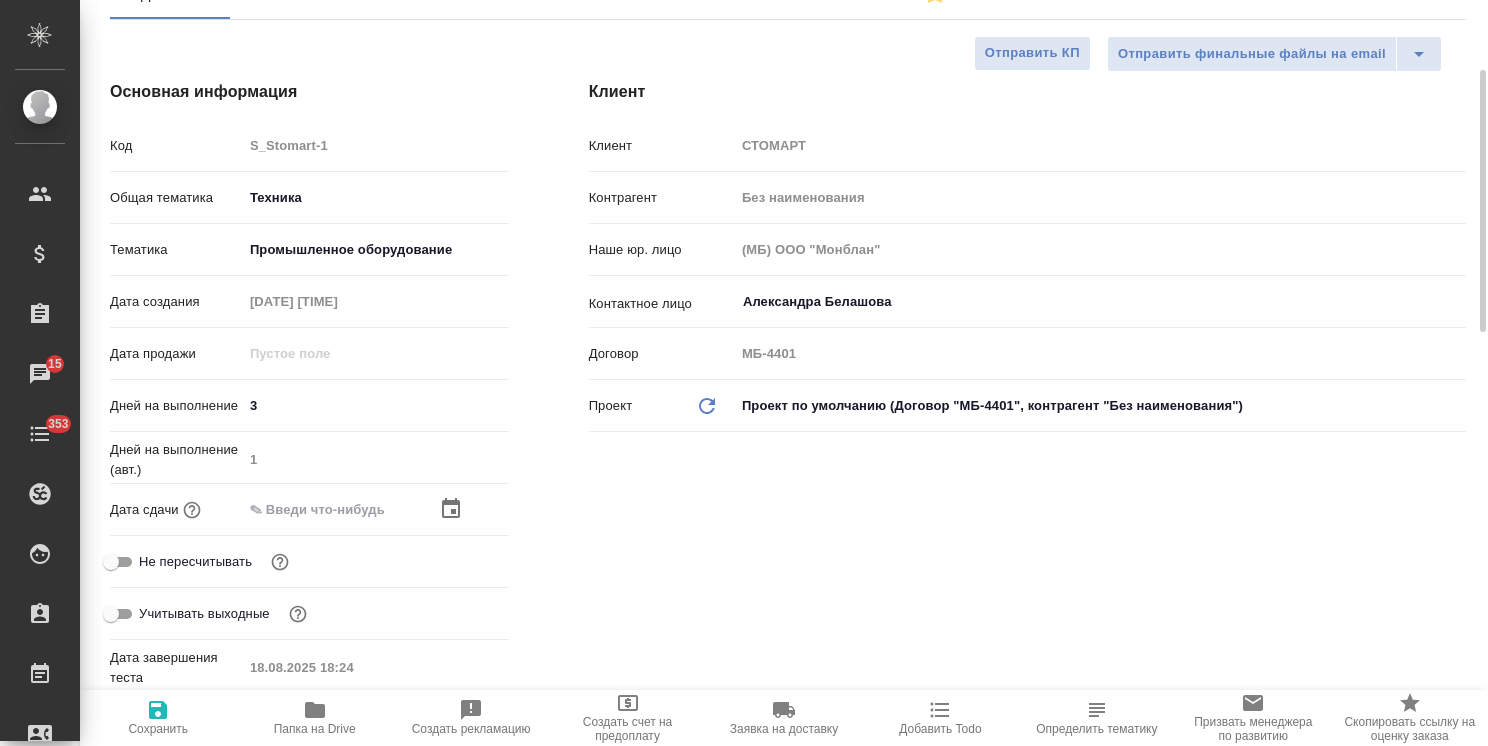 click 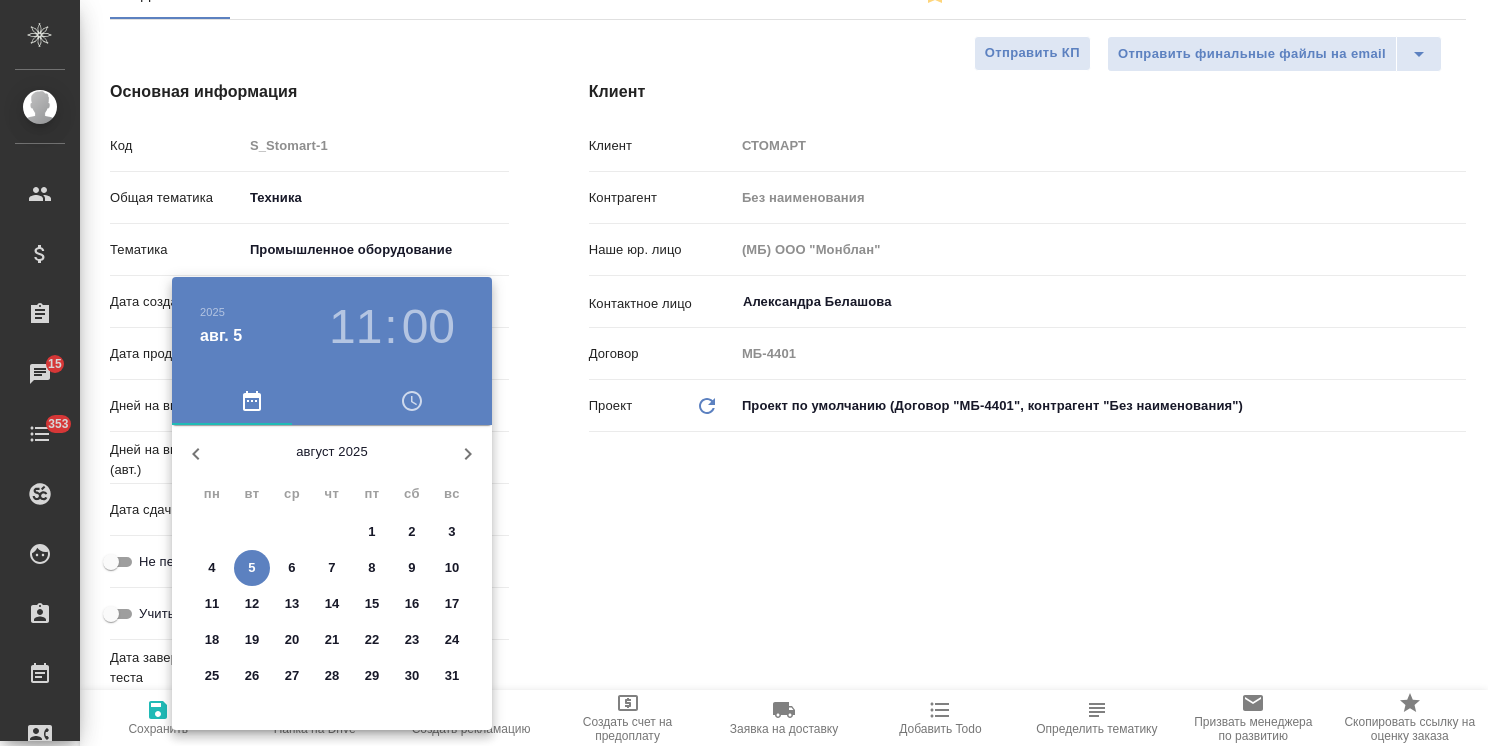 click on "8" at bounding box center (371, 568) 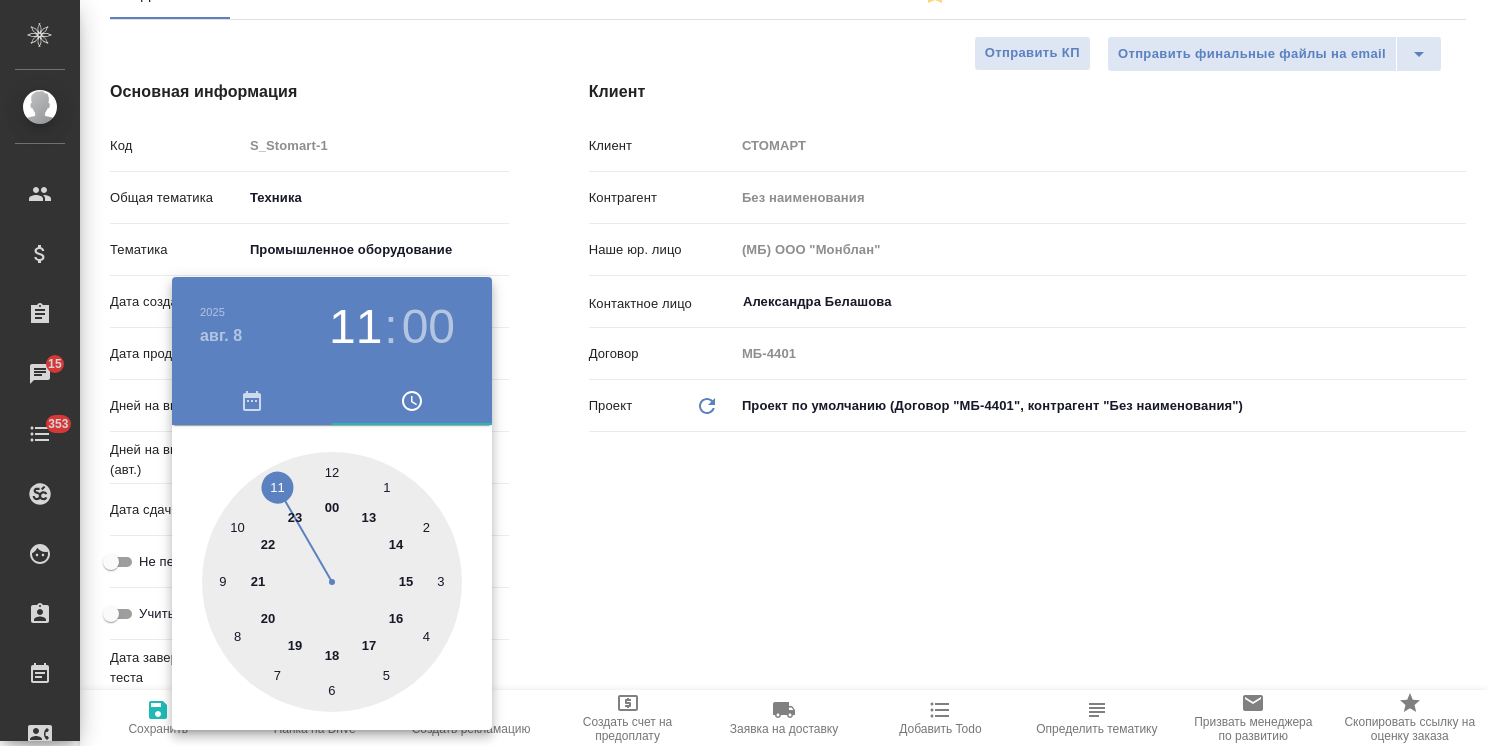click at bounding box center (744, 373) 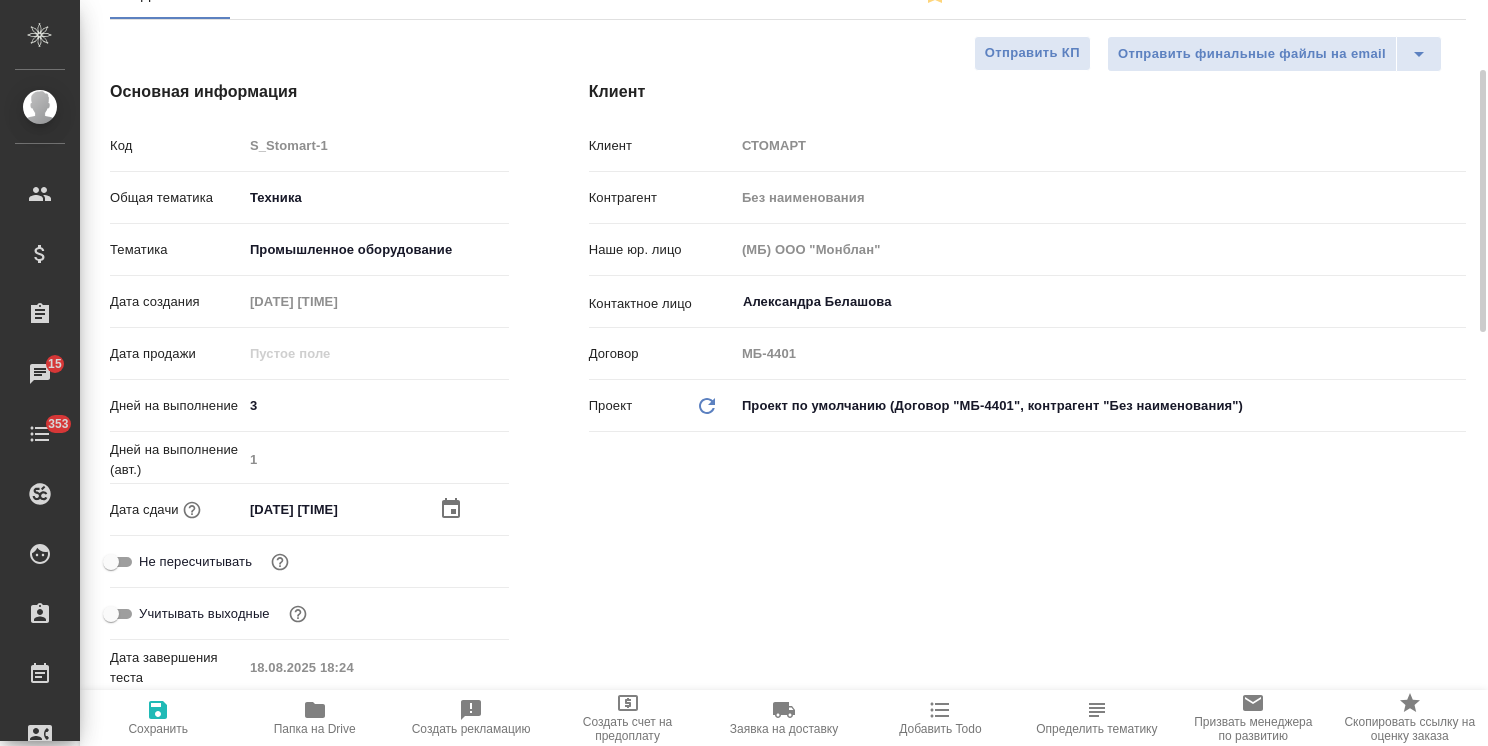 click on "Сохранить" at bounding box center [158, 729] 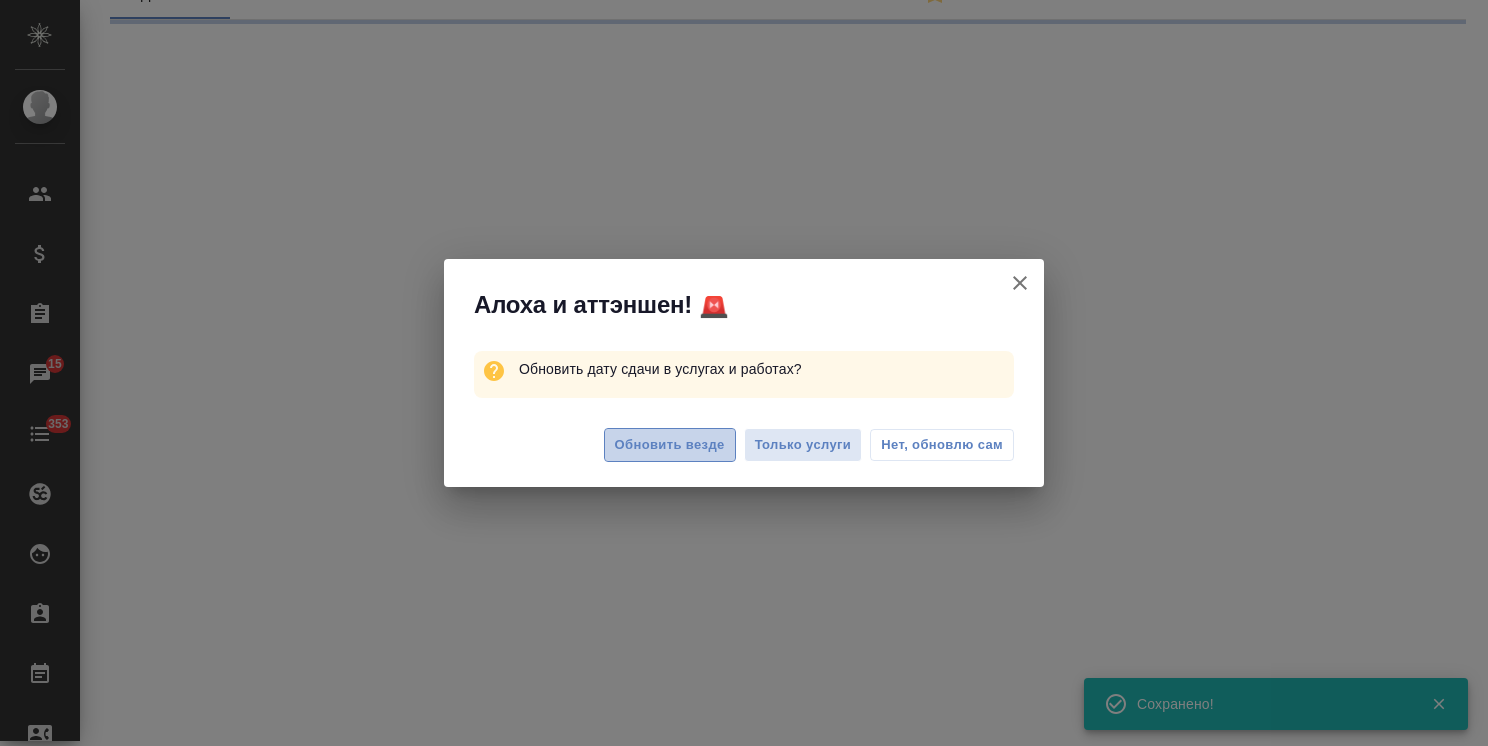 click on "Обновить везде" at bounding box center (670, 445) 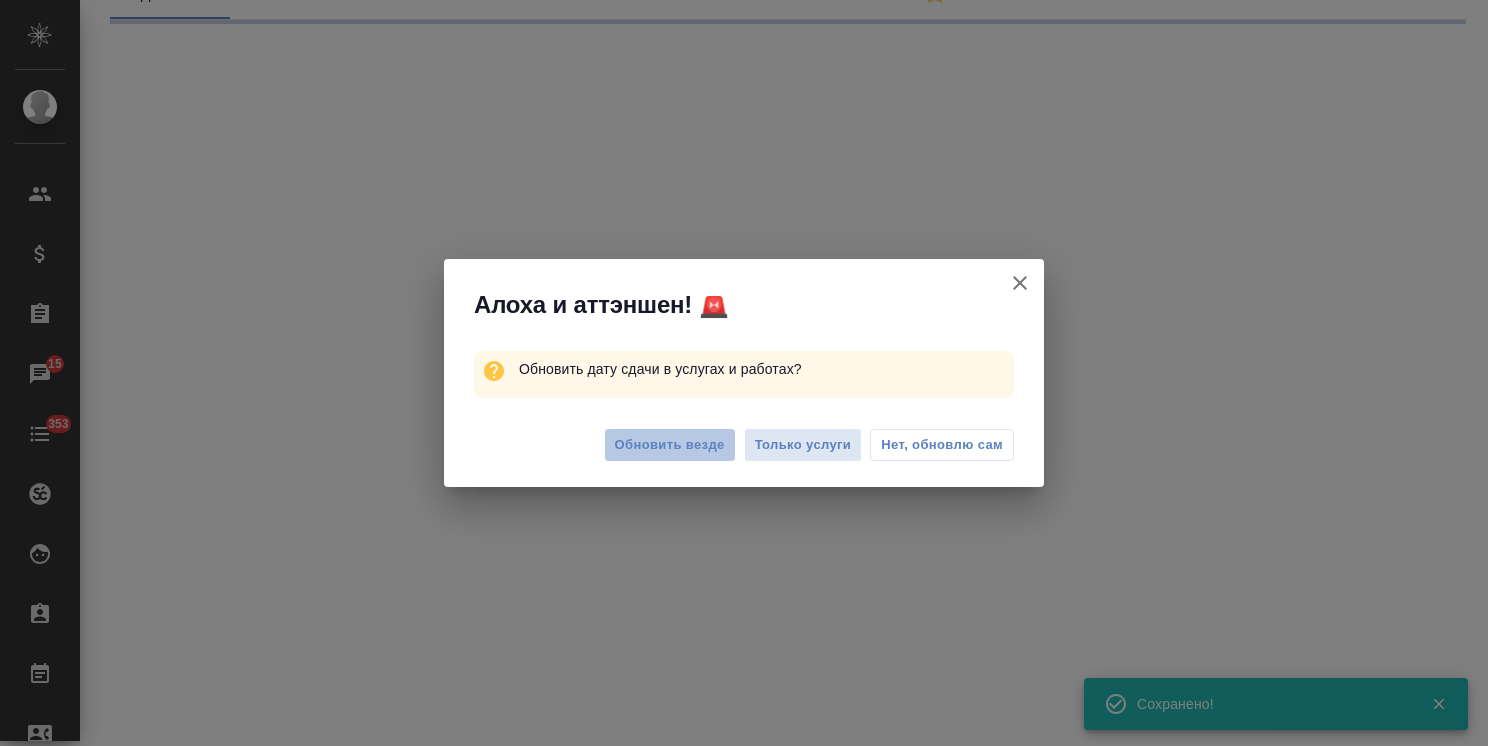 select on "RU" 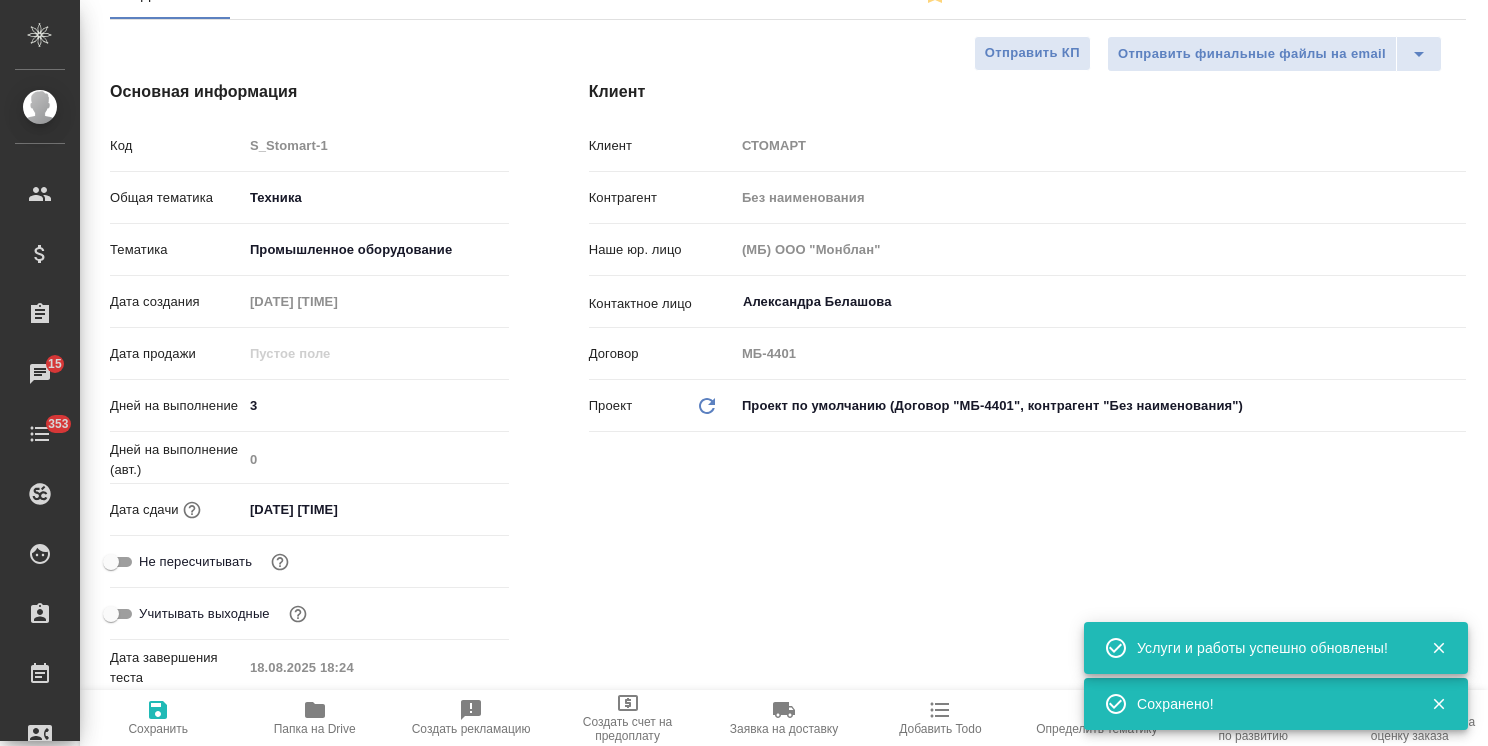 type on "x" 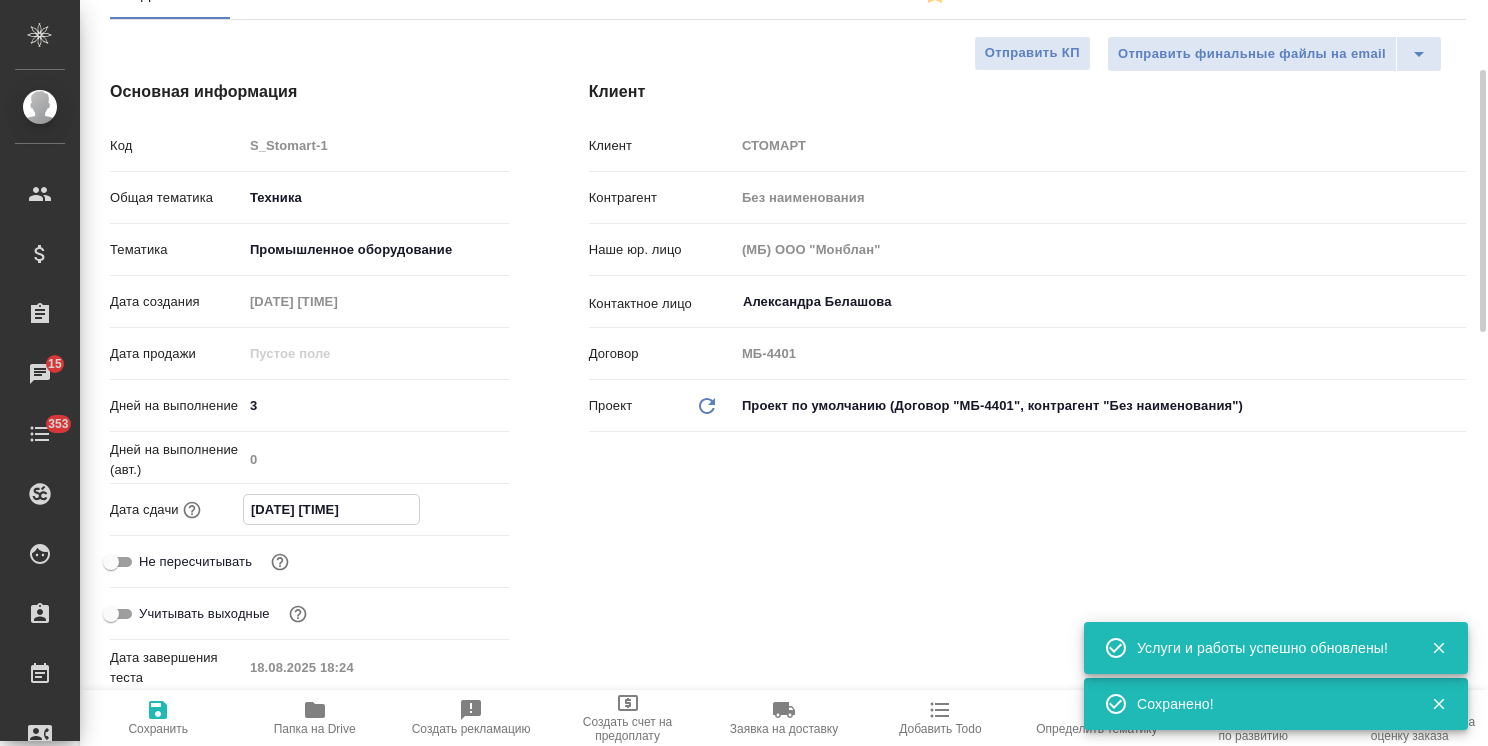 click on "08.08.2025 11:00" at bounding box center [331, 509] 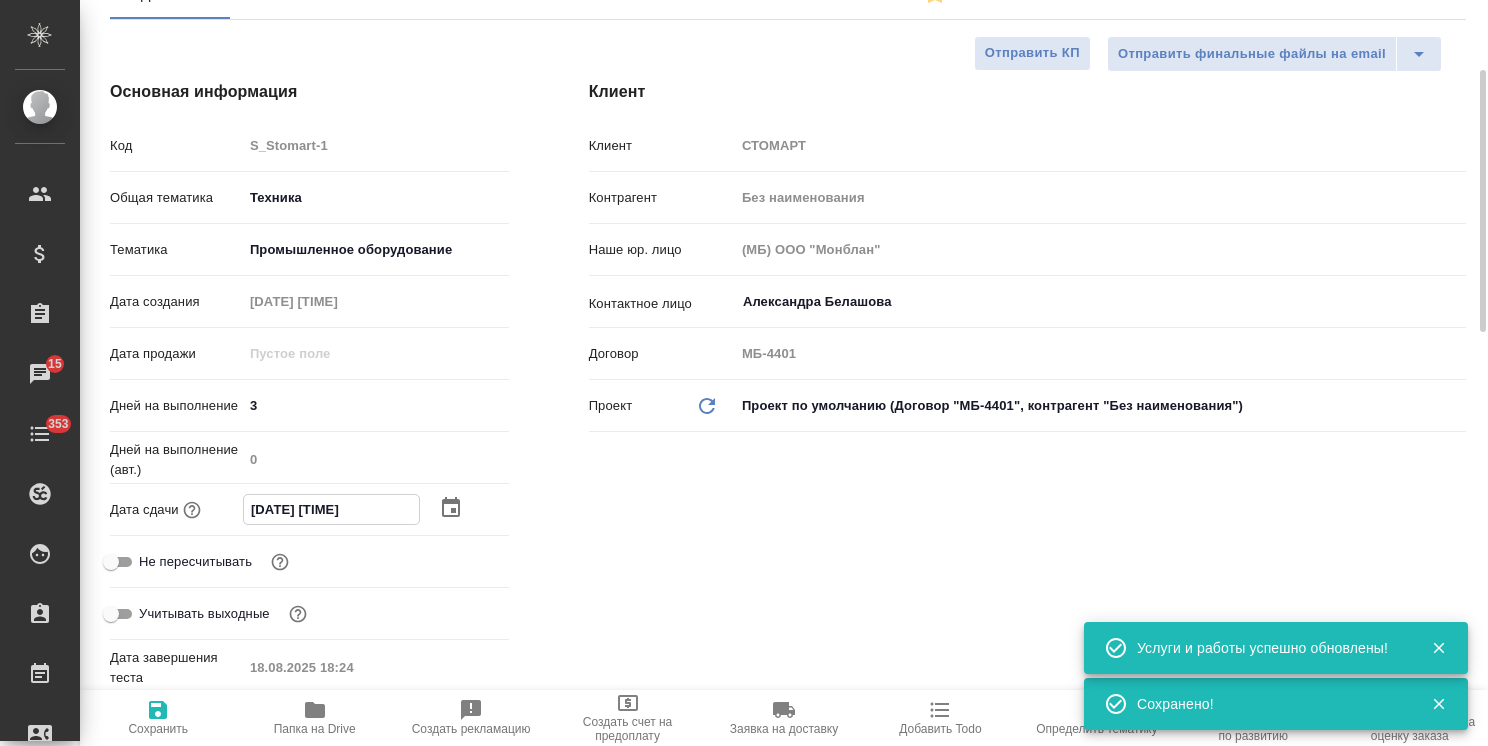 type on "08.08.2025 10:00" 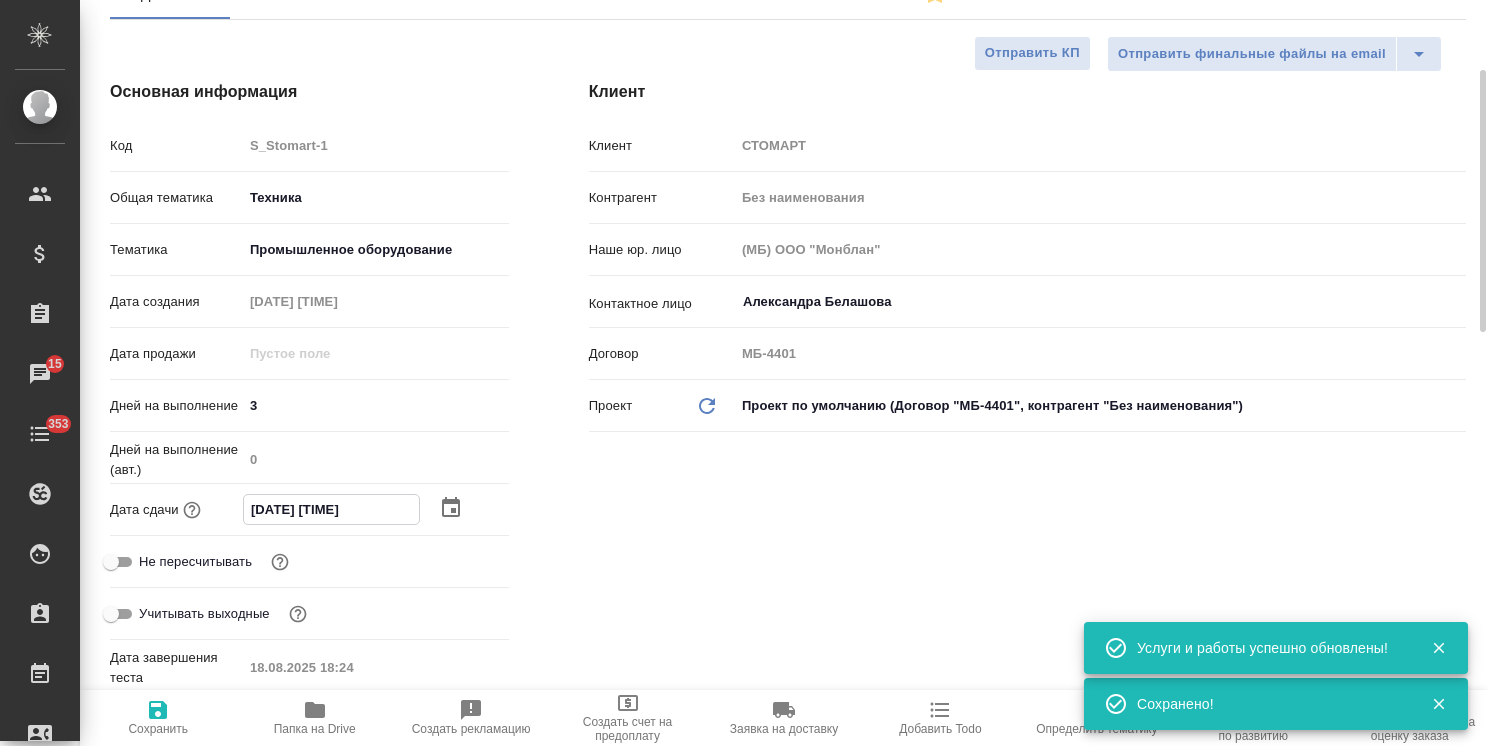 type on "08.08.2025 10:00" 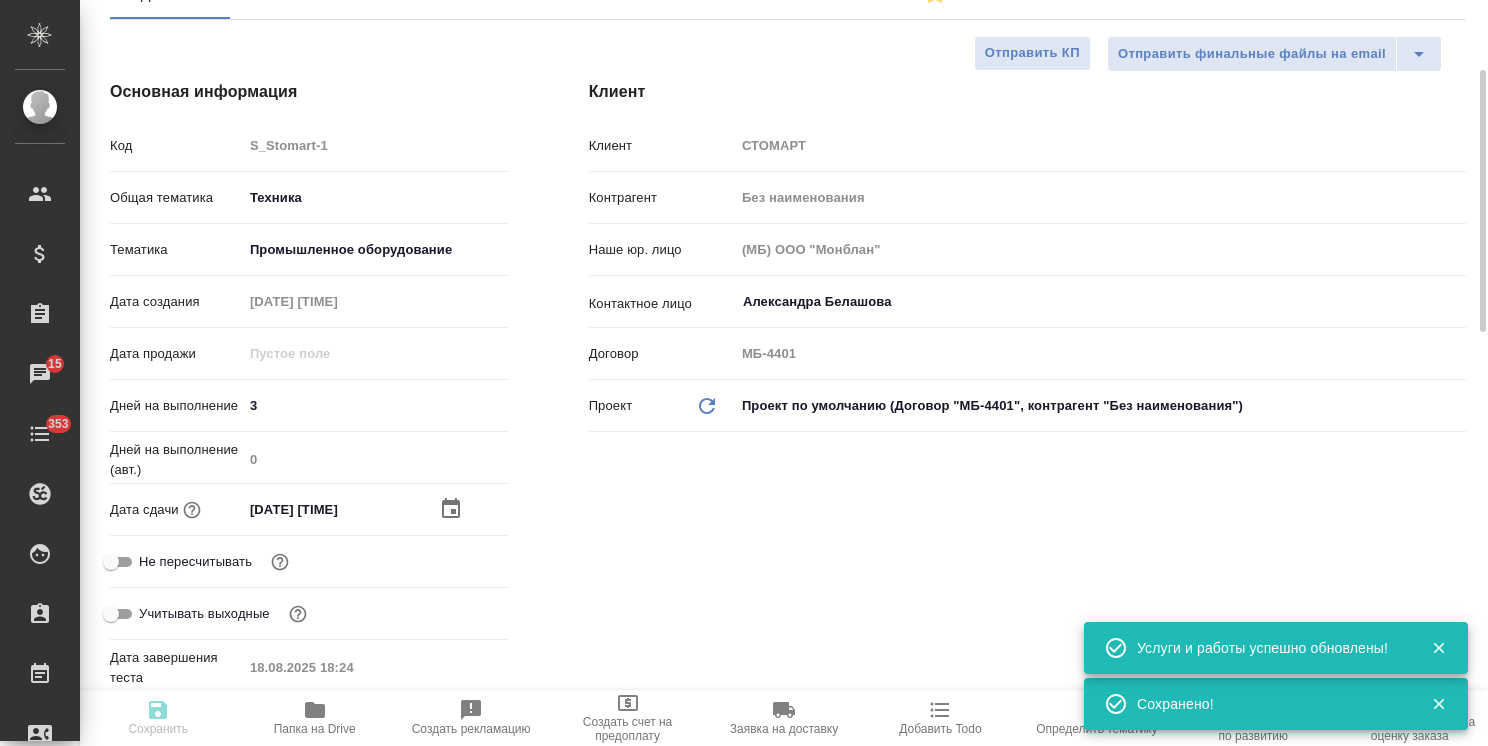 type on "x" 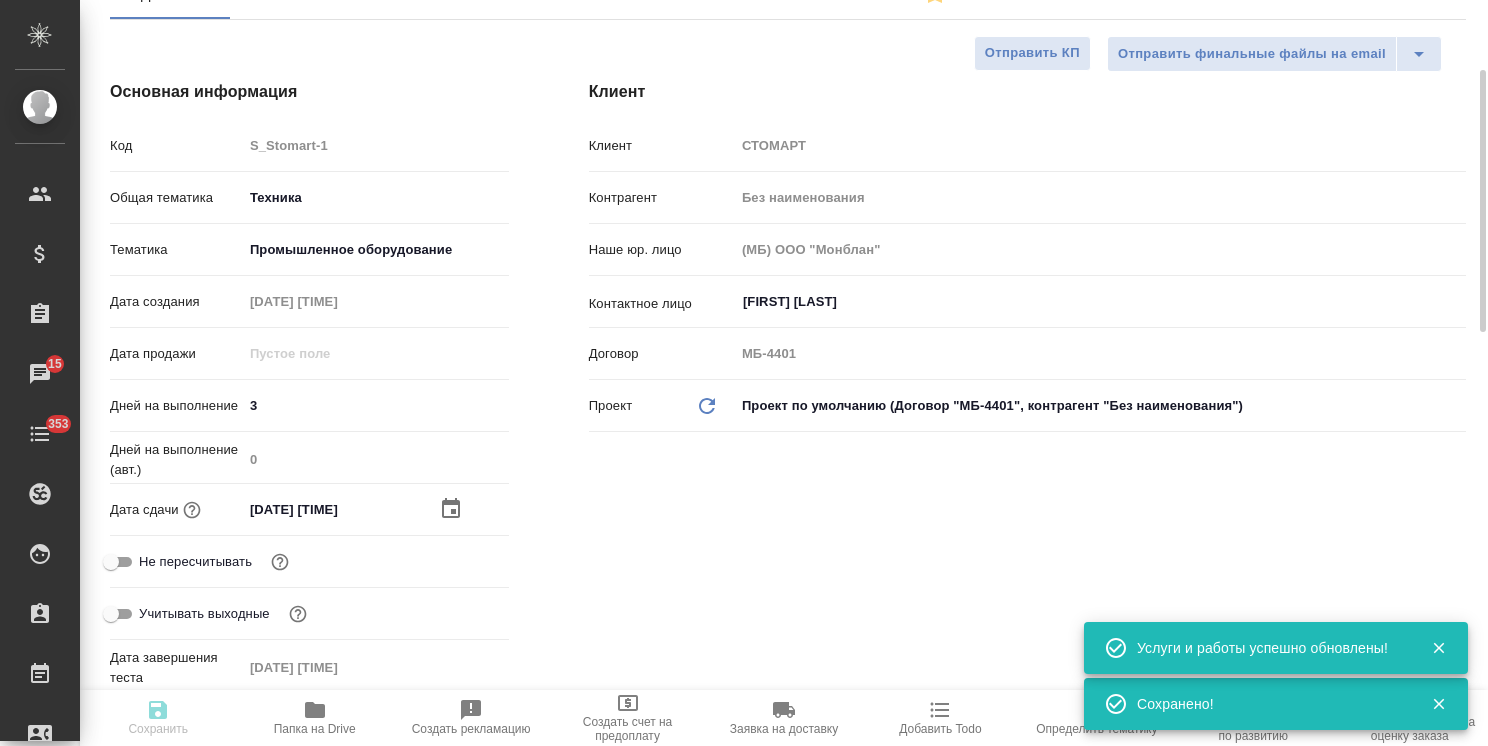type on "x" 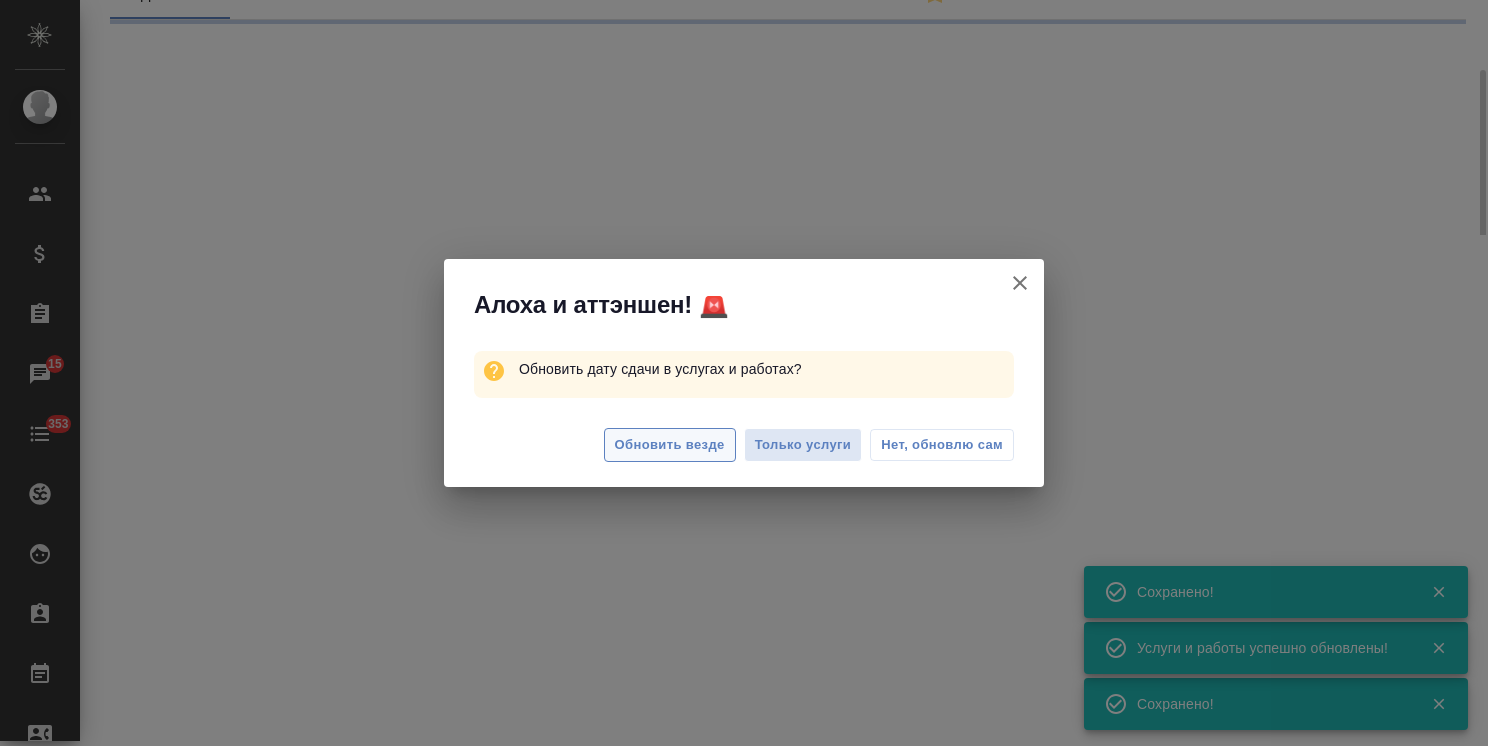 select on "RU" 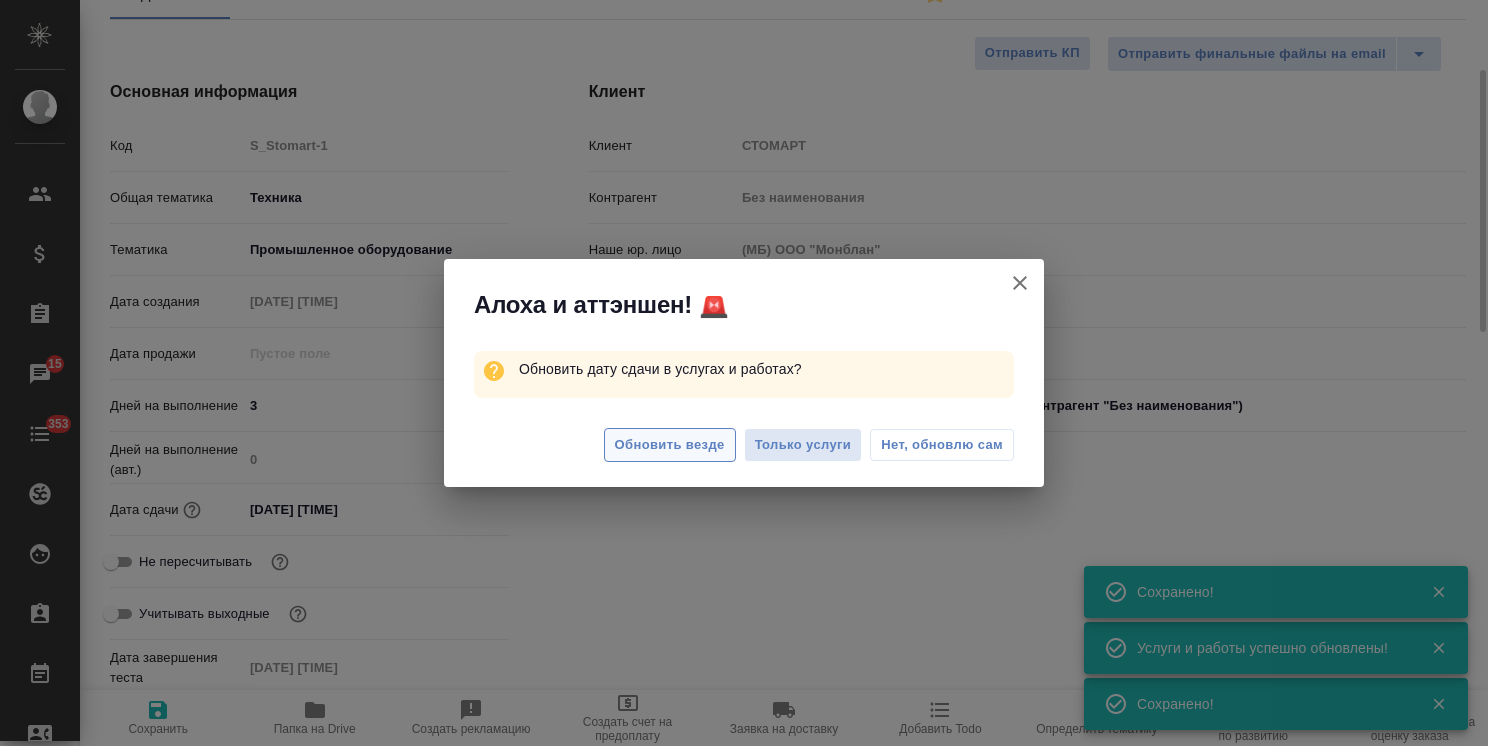 click on "Обновить везде" 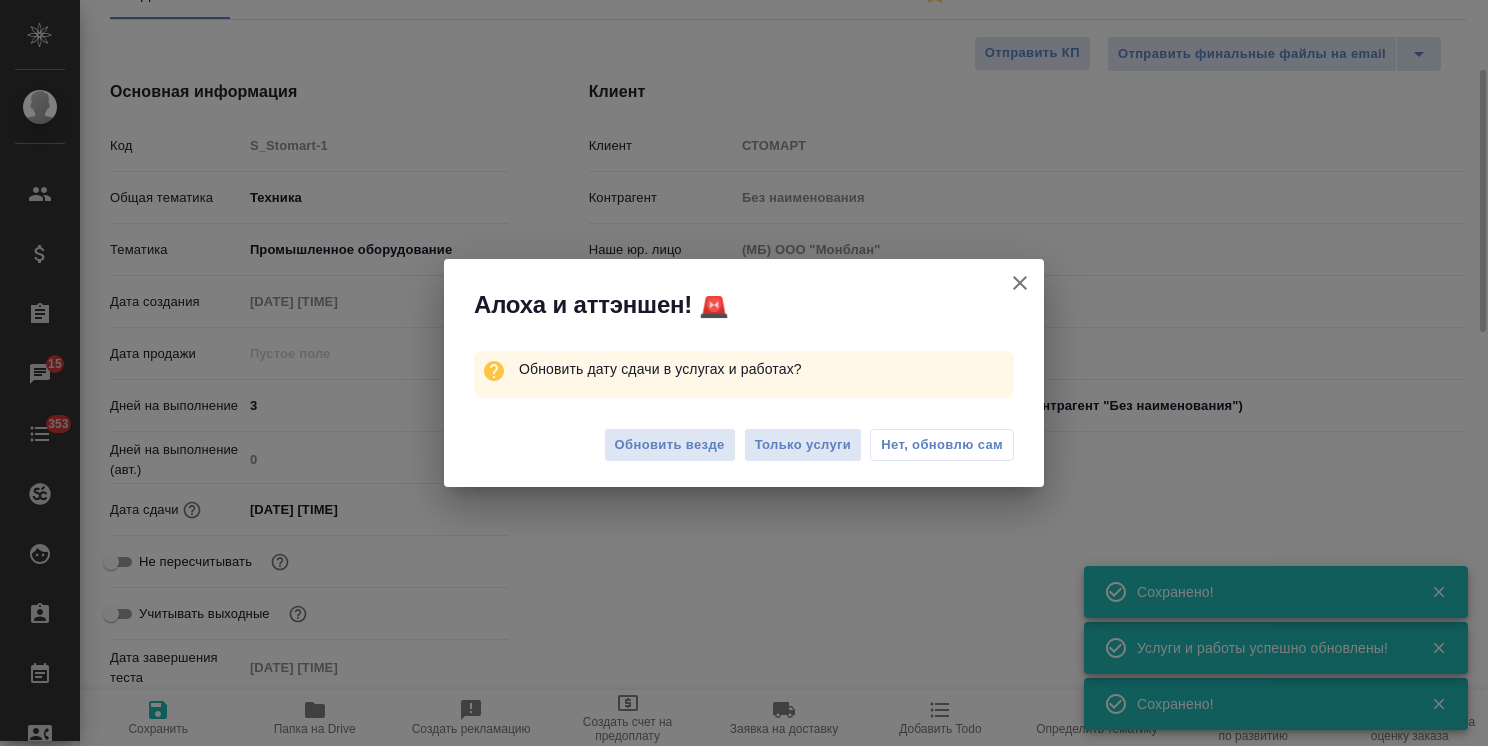 type on "x" 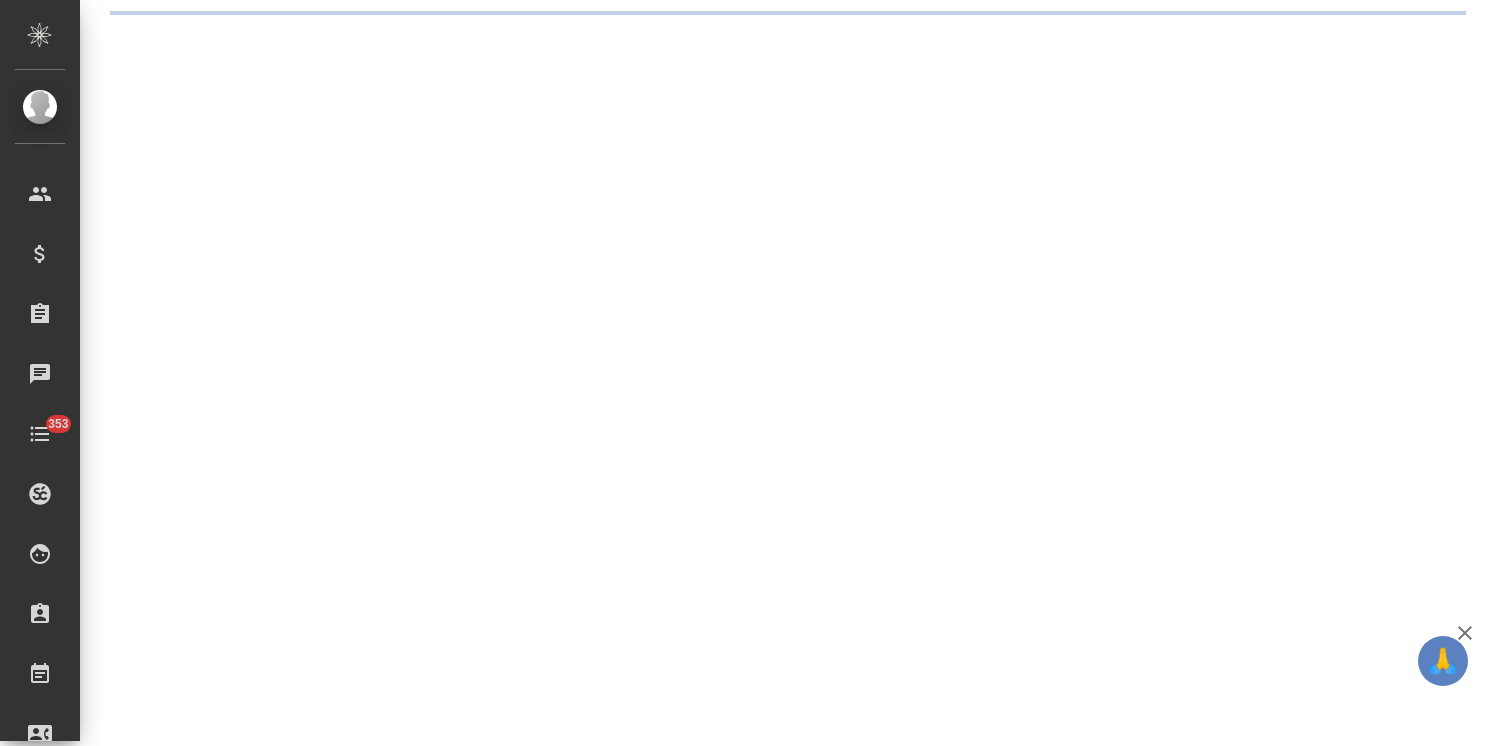 scroll, scrollTop: 0, scrollLeft: 0, axis: both 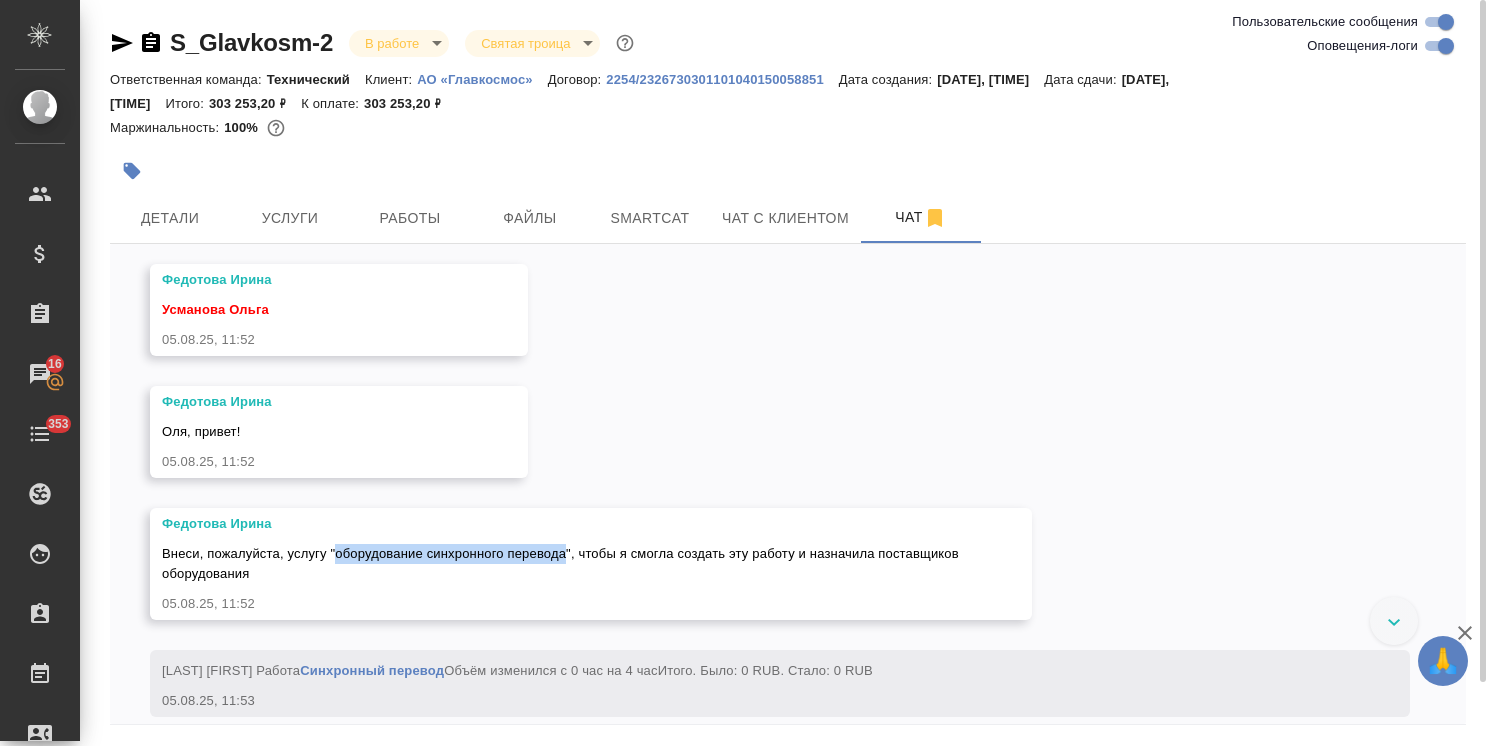 drag, startPoint x: 336, startPoint y: 591, endPoint x: 562, endPoint y: 589, distance: 226.00885 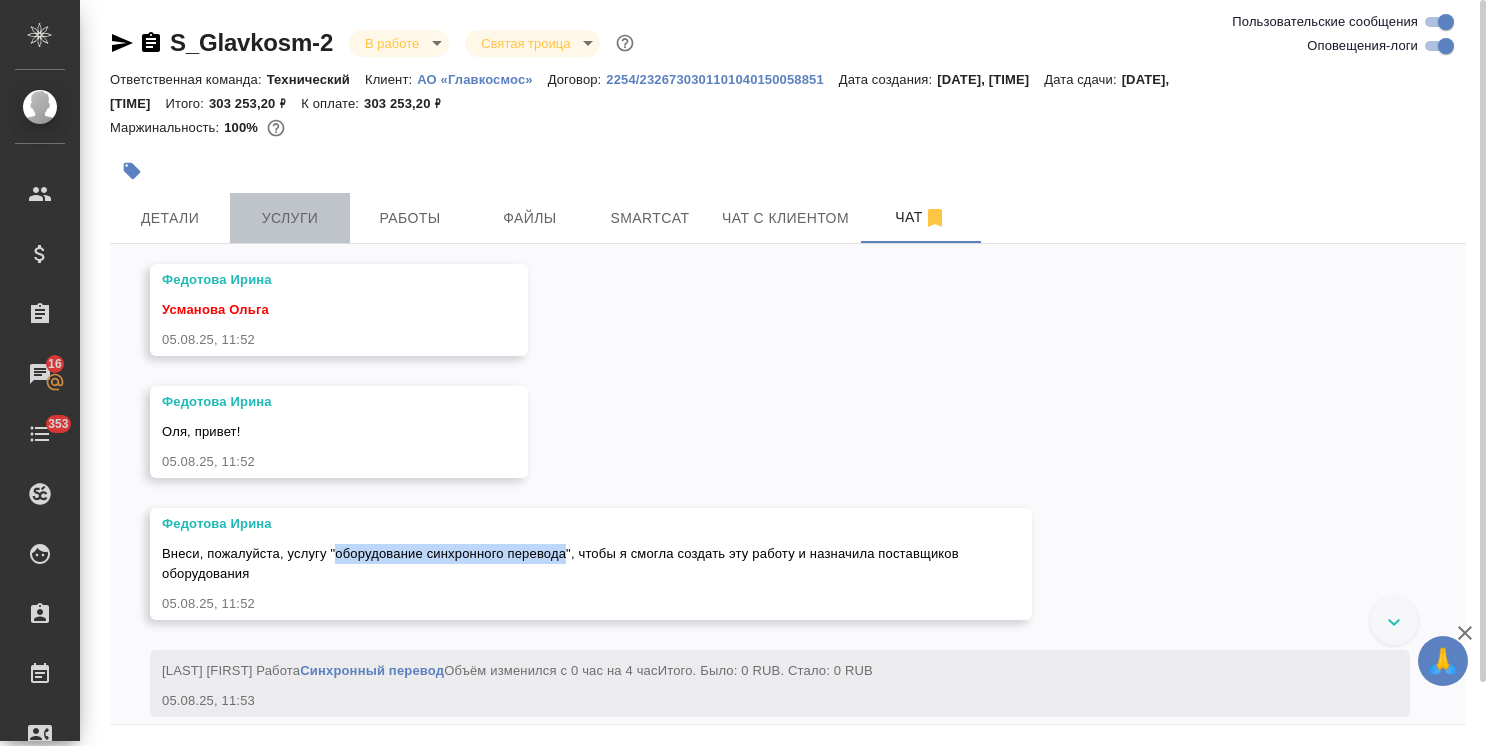 click on "Услуги" at bounding box center (290, 218) 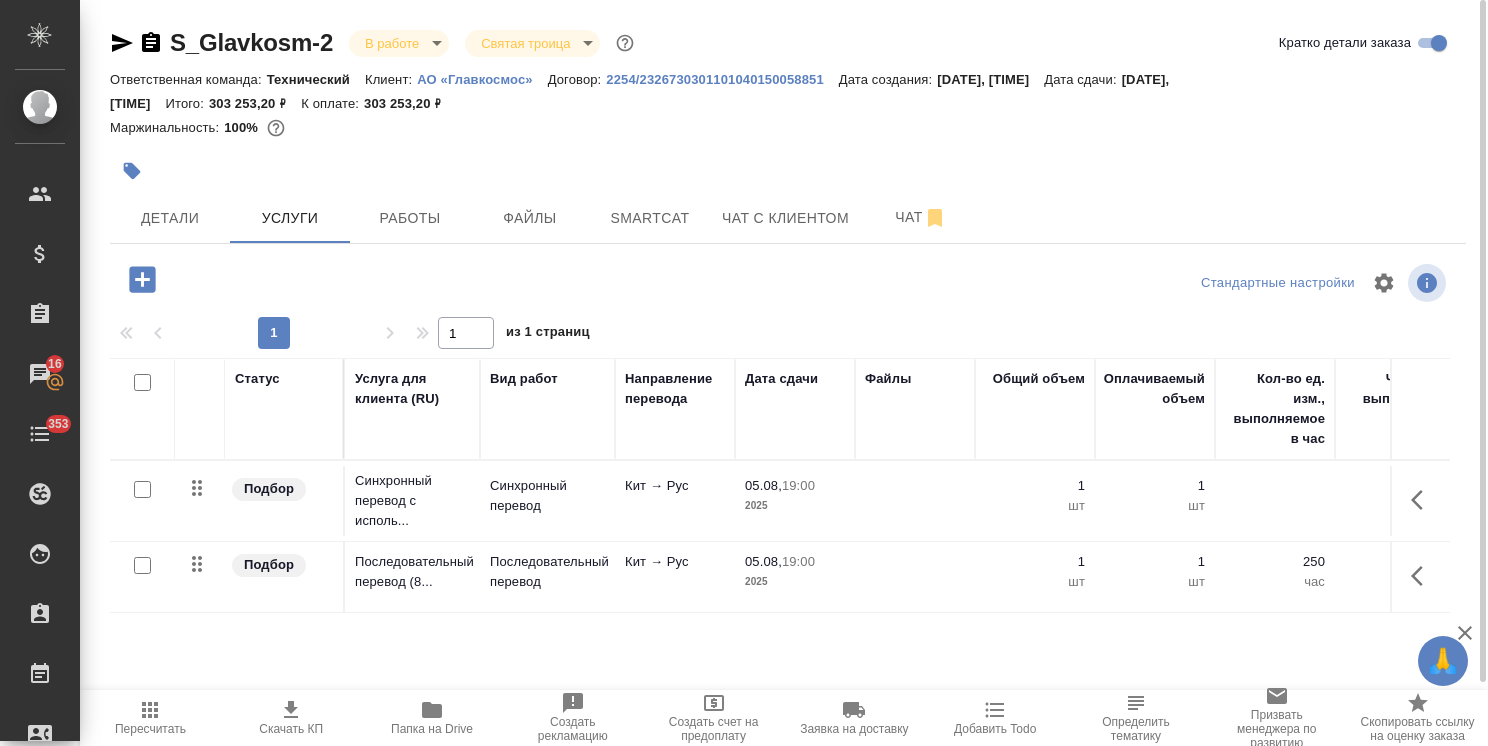 click 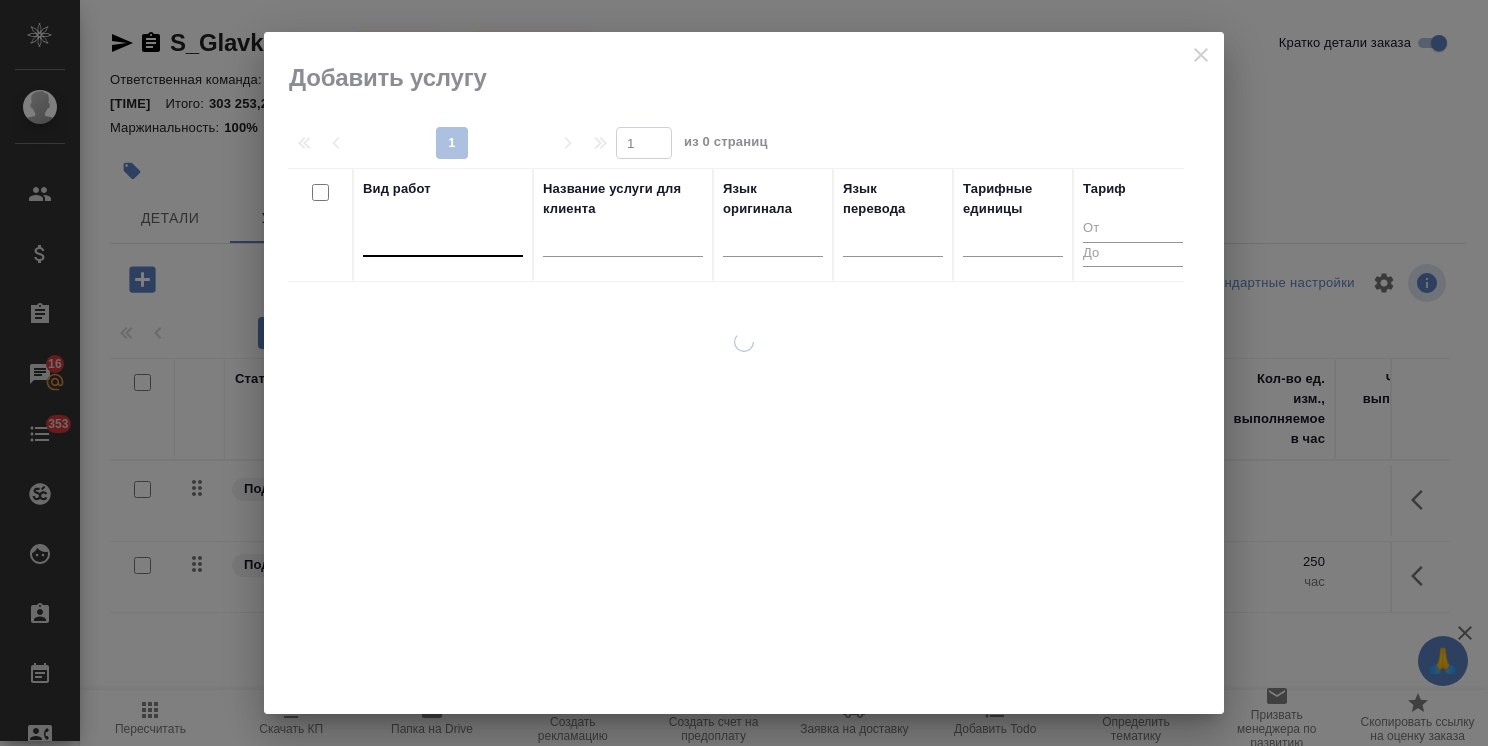 click at bounding box center [443, 236] 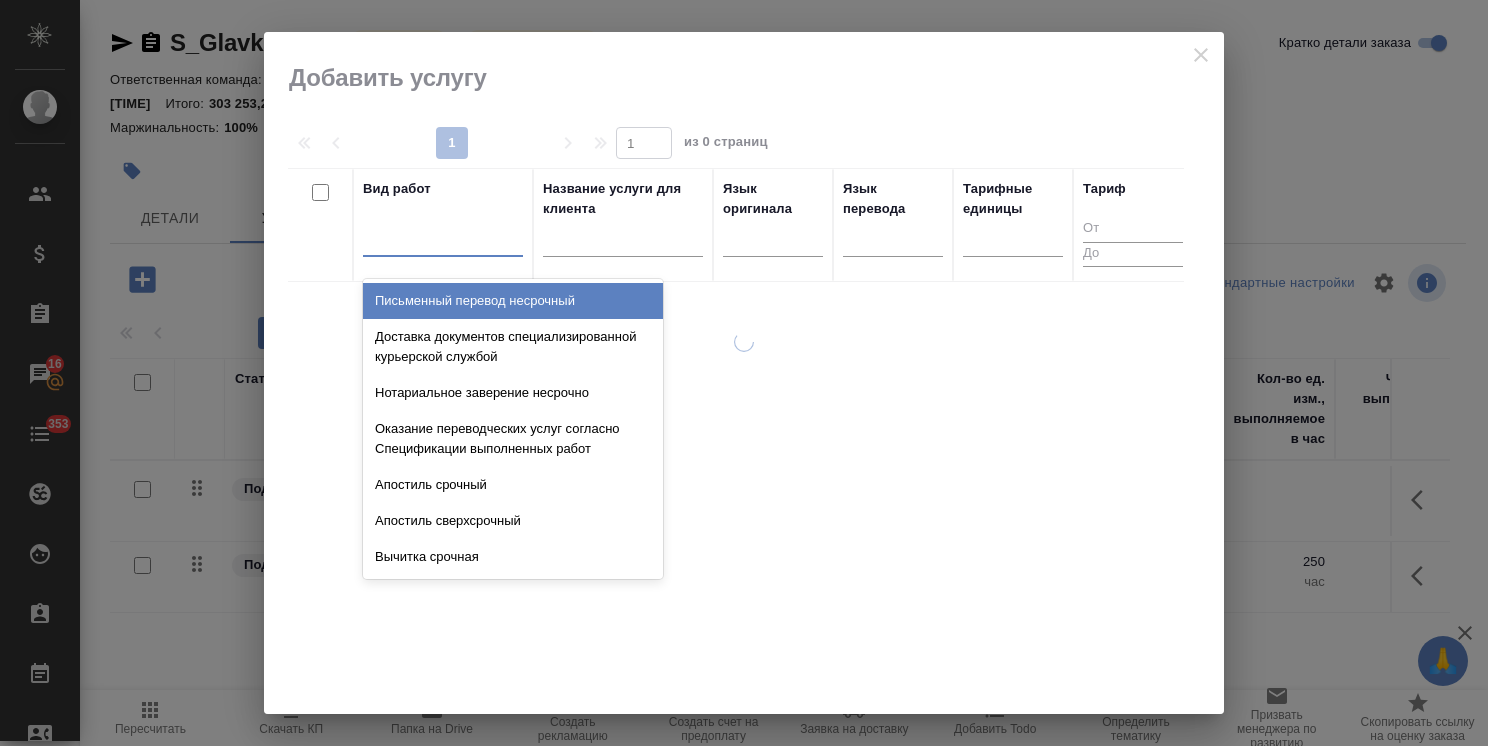 paste on "оборудование синхронного перевода" 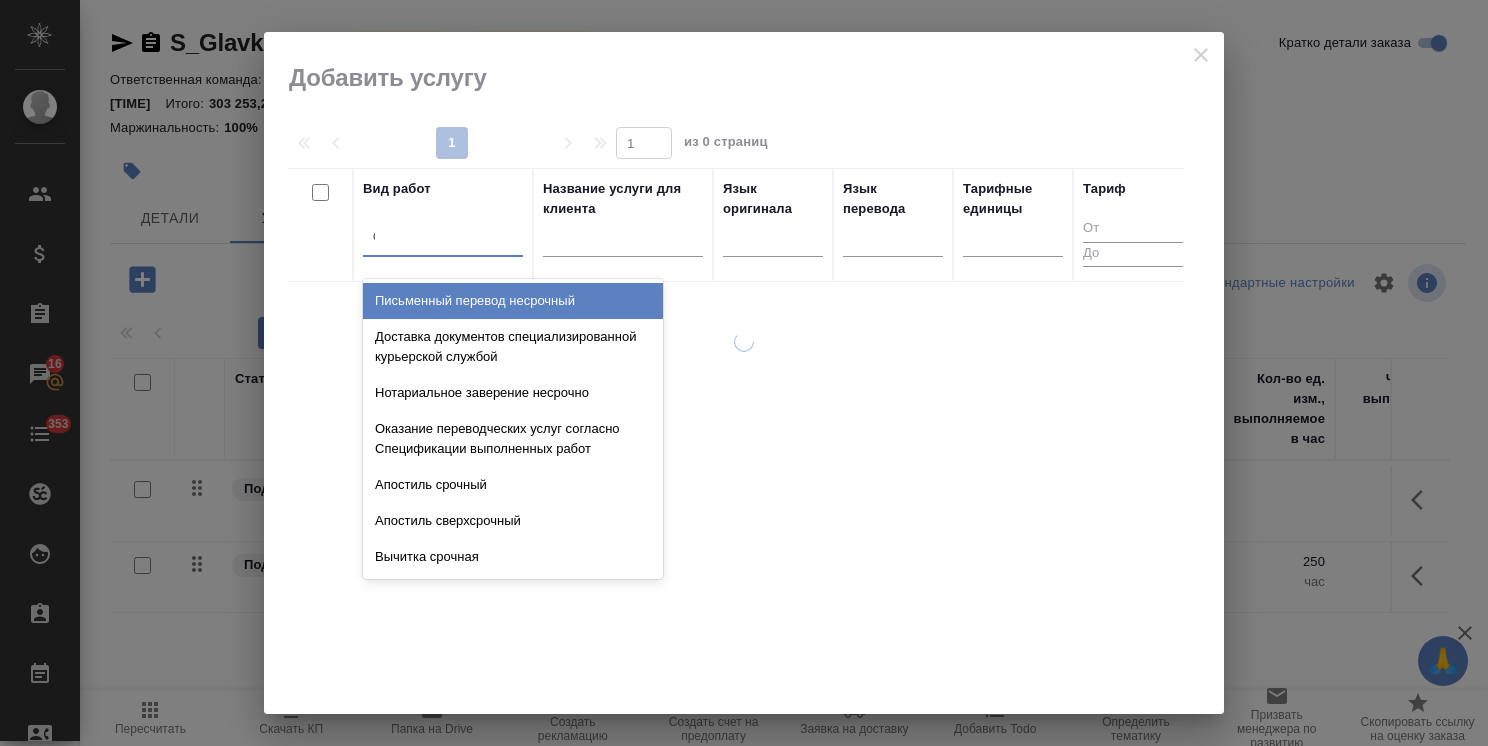 scroll, scrollTop: 0, scrollLeft: 58, axis: horizontal 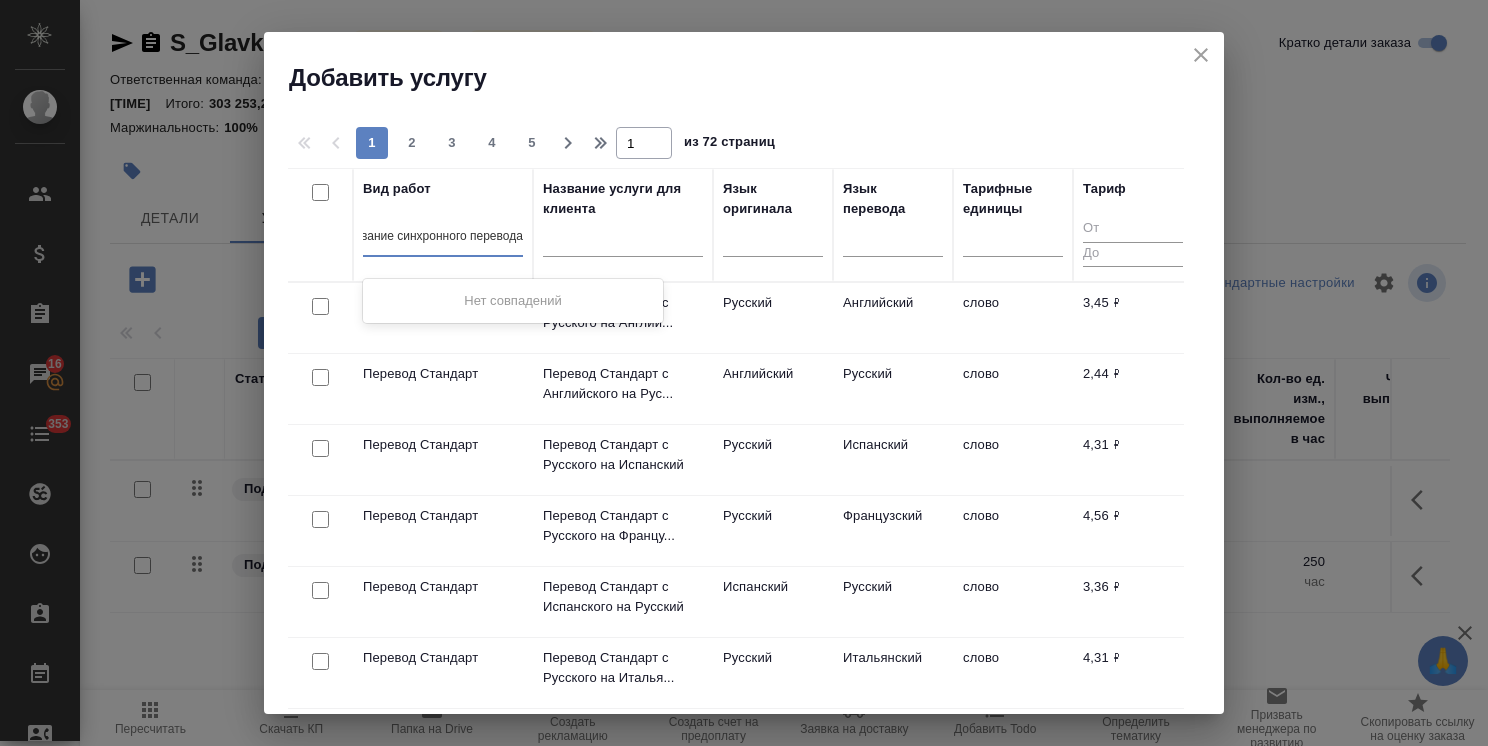 click on "оборудование синхронного перевода" at bounding box center (420, 236) 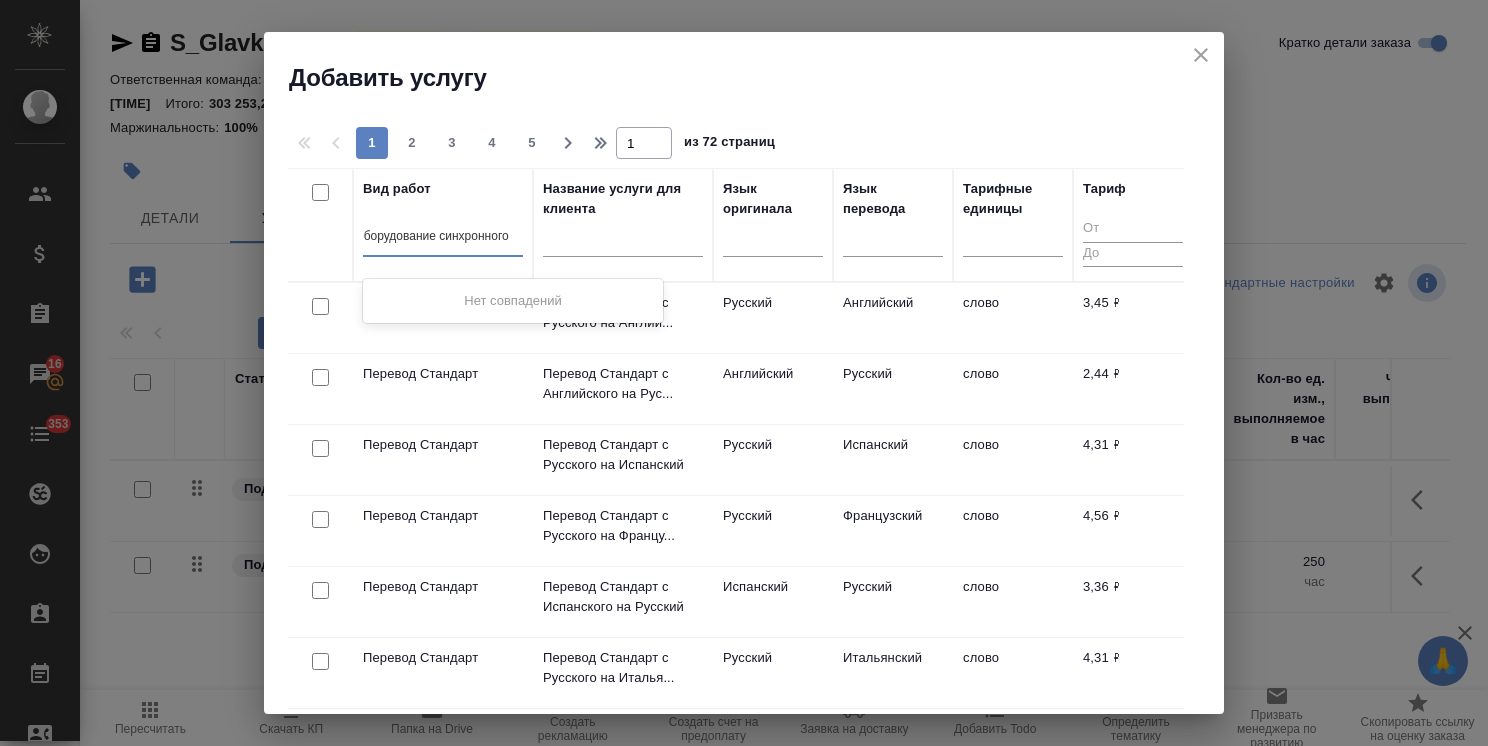 type on "оборудование синхронного" 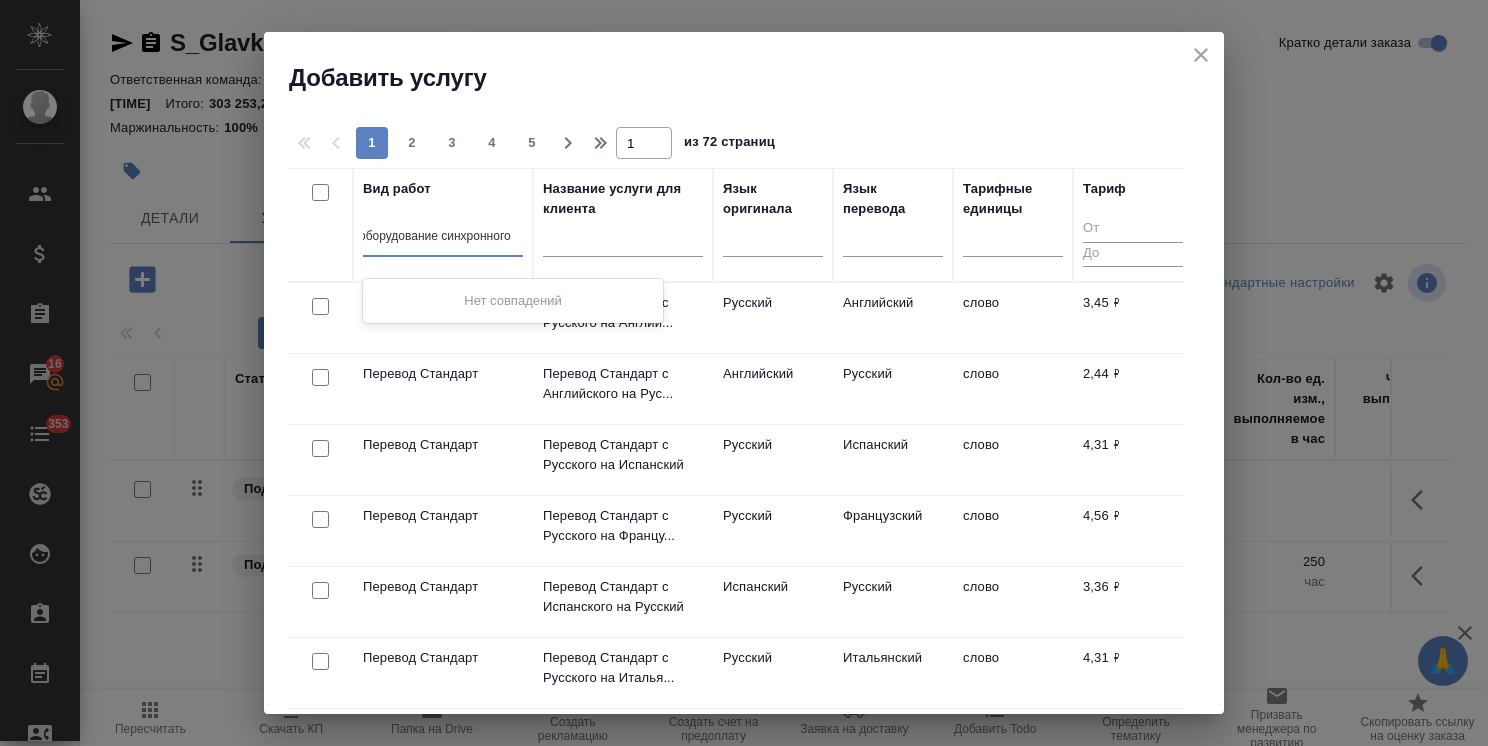 scroll, scrollTop: 0, scrollLeft: 14, axis: horizontal 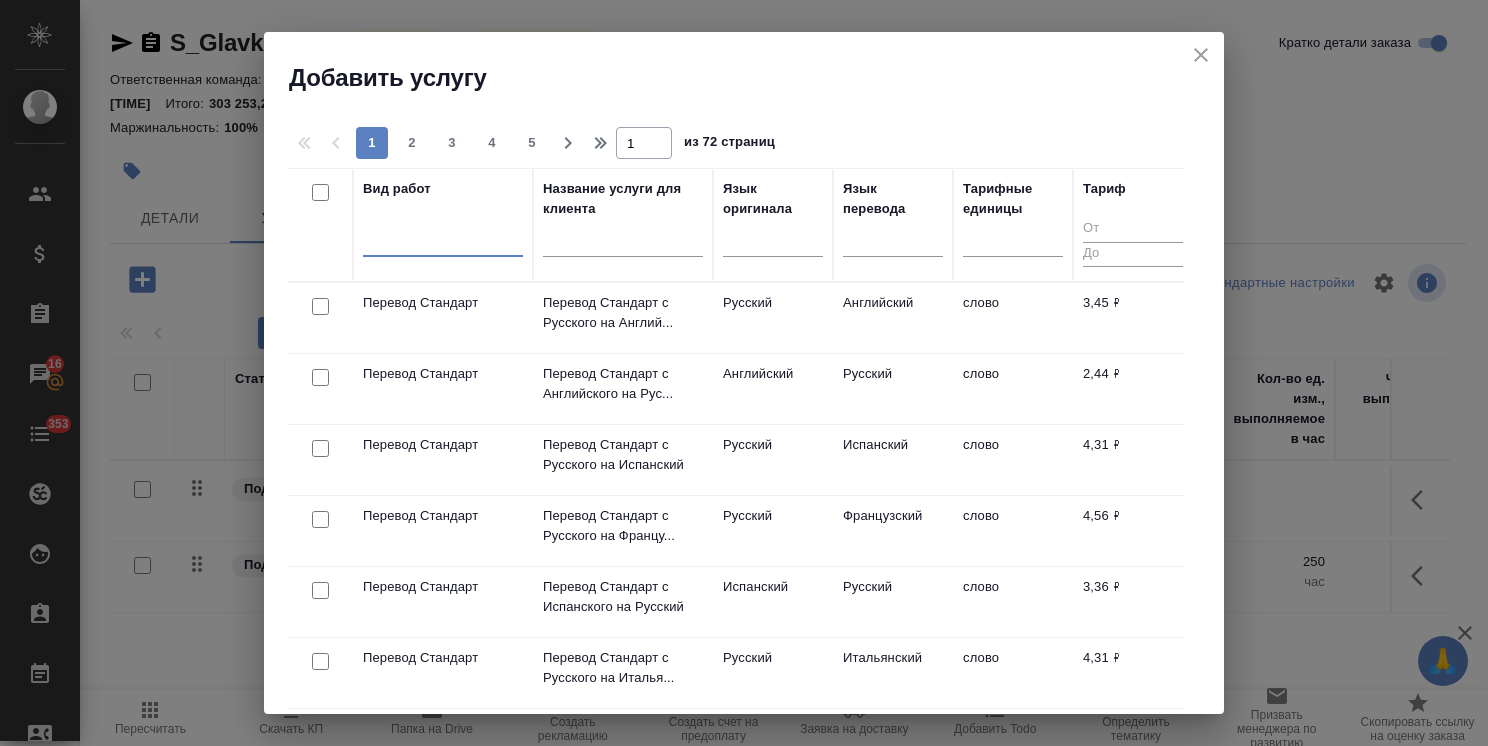 drag, startPoint x: 433, startPoint y: 241, endPoint x: 173, endPoint y: 272, distance: 261.84155 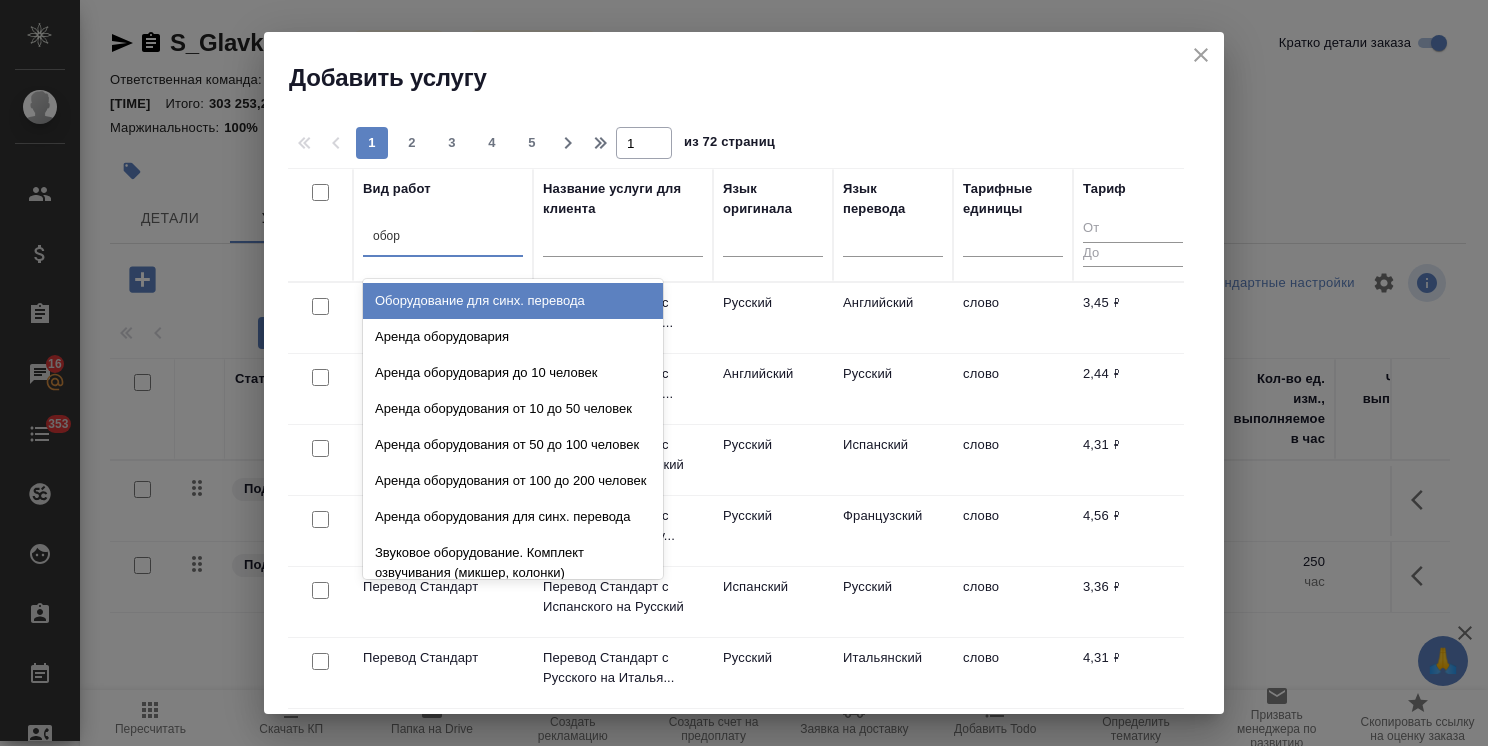 type on "обору" 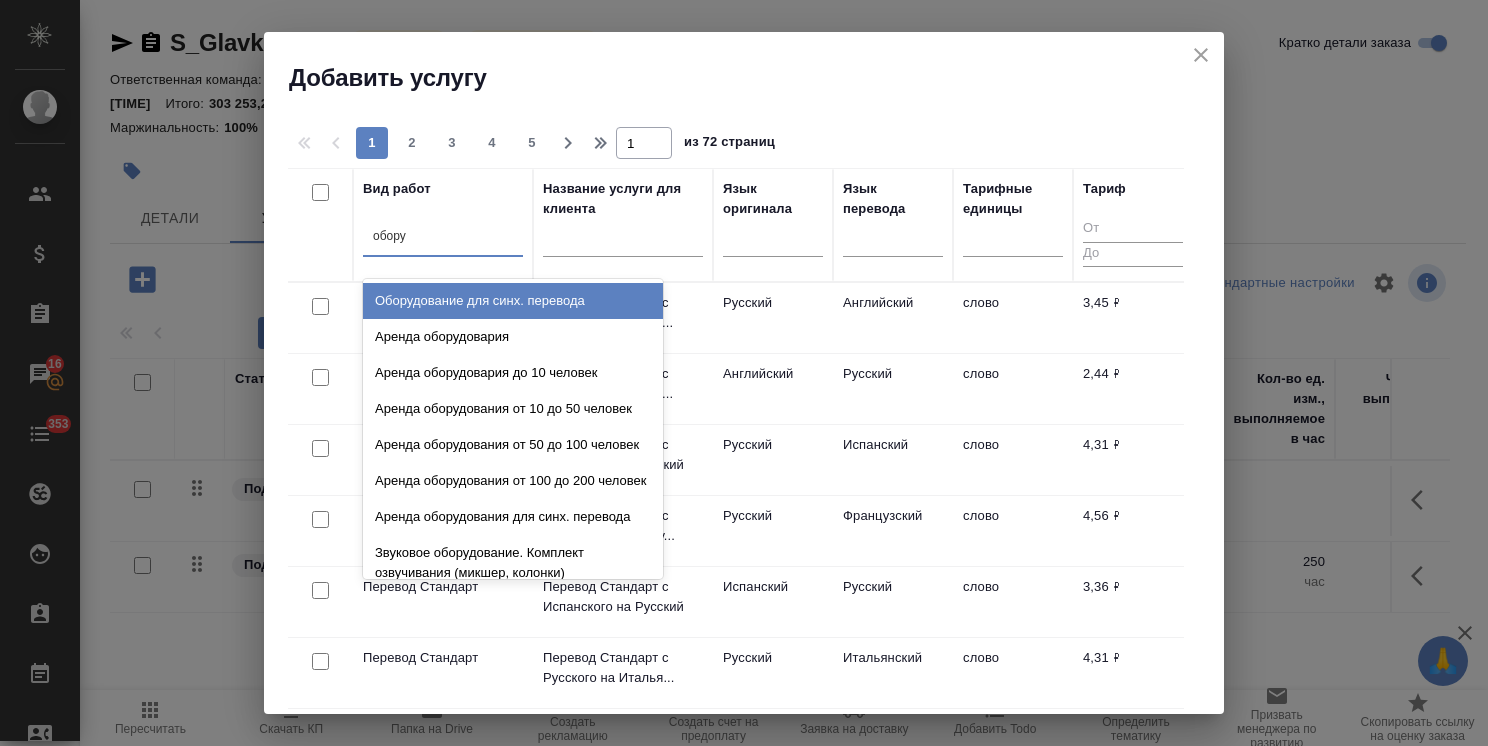click on "Оборудование для синх. перевода" at bounding box center [513, 301] 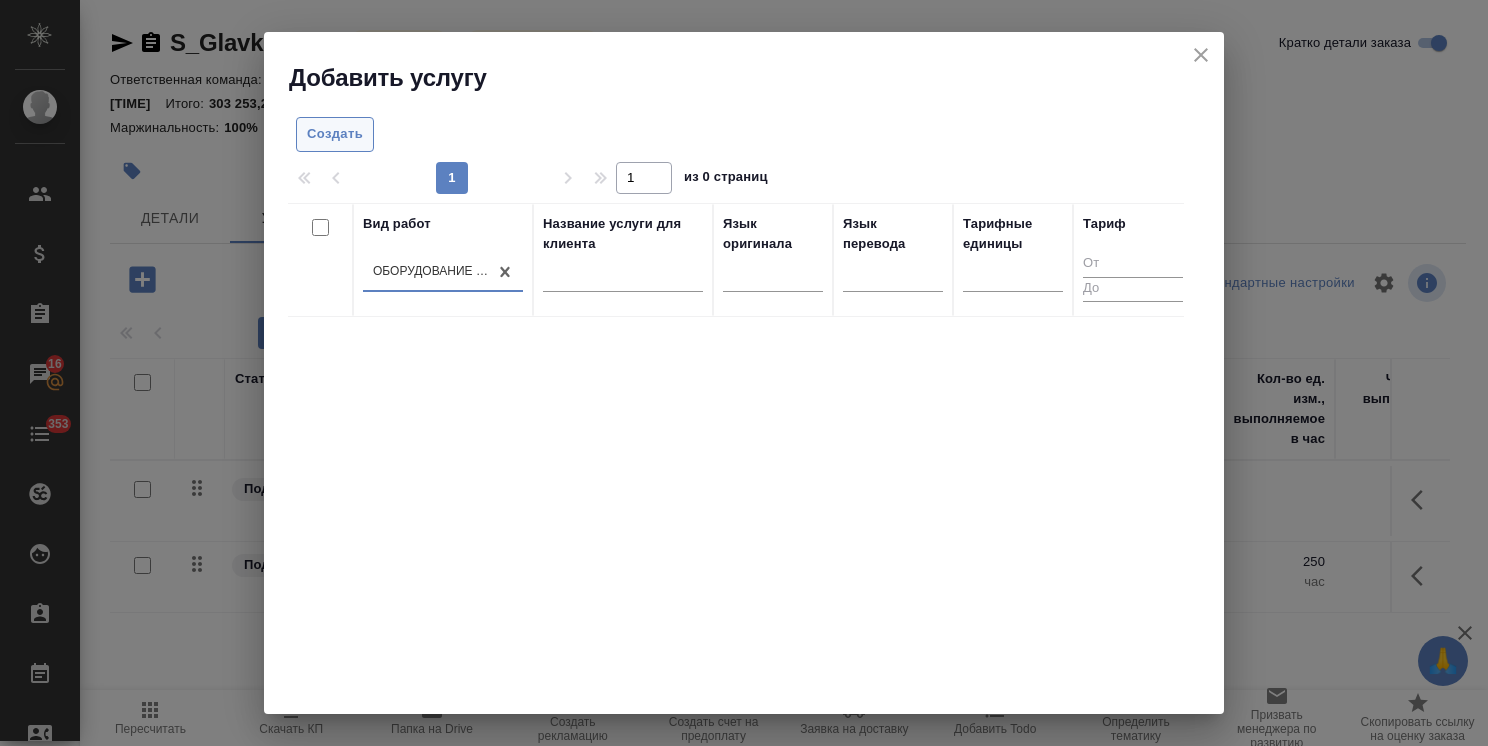 click on "Создать" at bounding box center (335, 134) 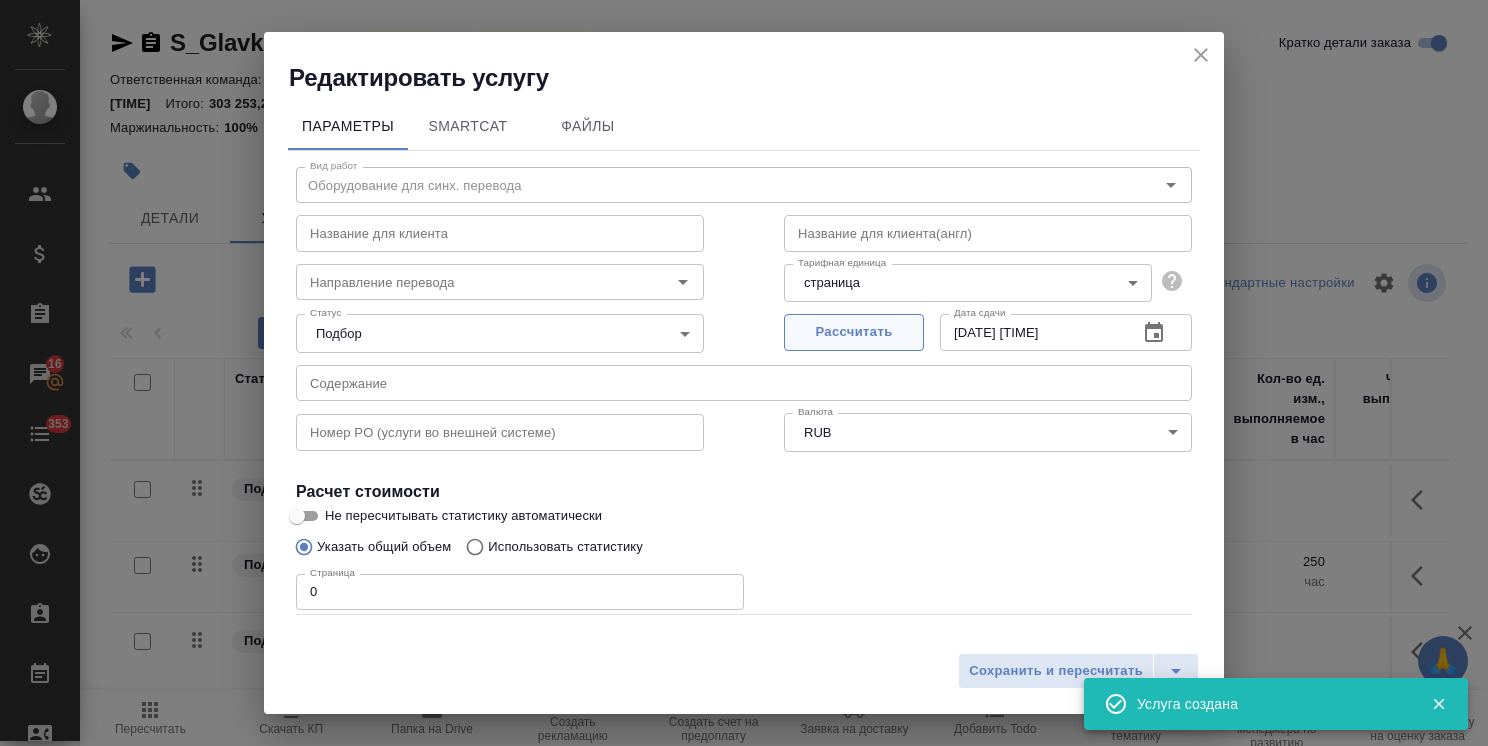 click on "Рассчитать" at bounding box center (854, 332) 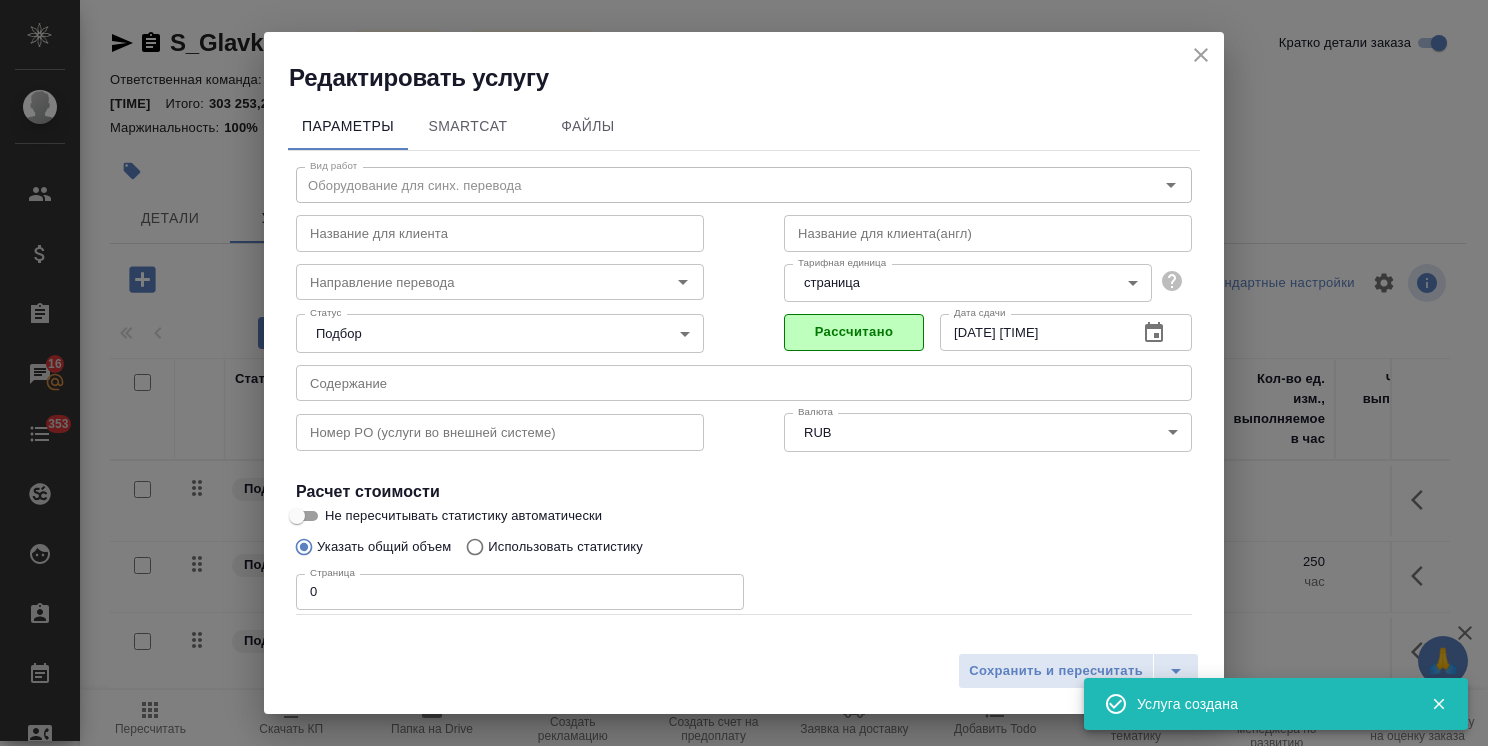scroll, scrollTop: 97, scrollLeft: 0, axis: vertical 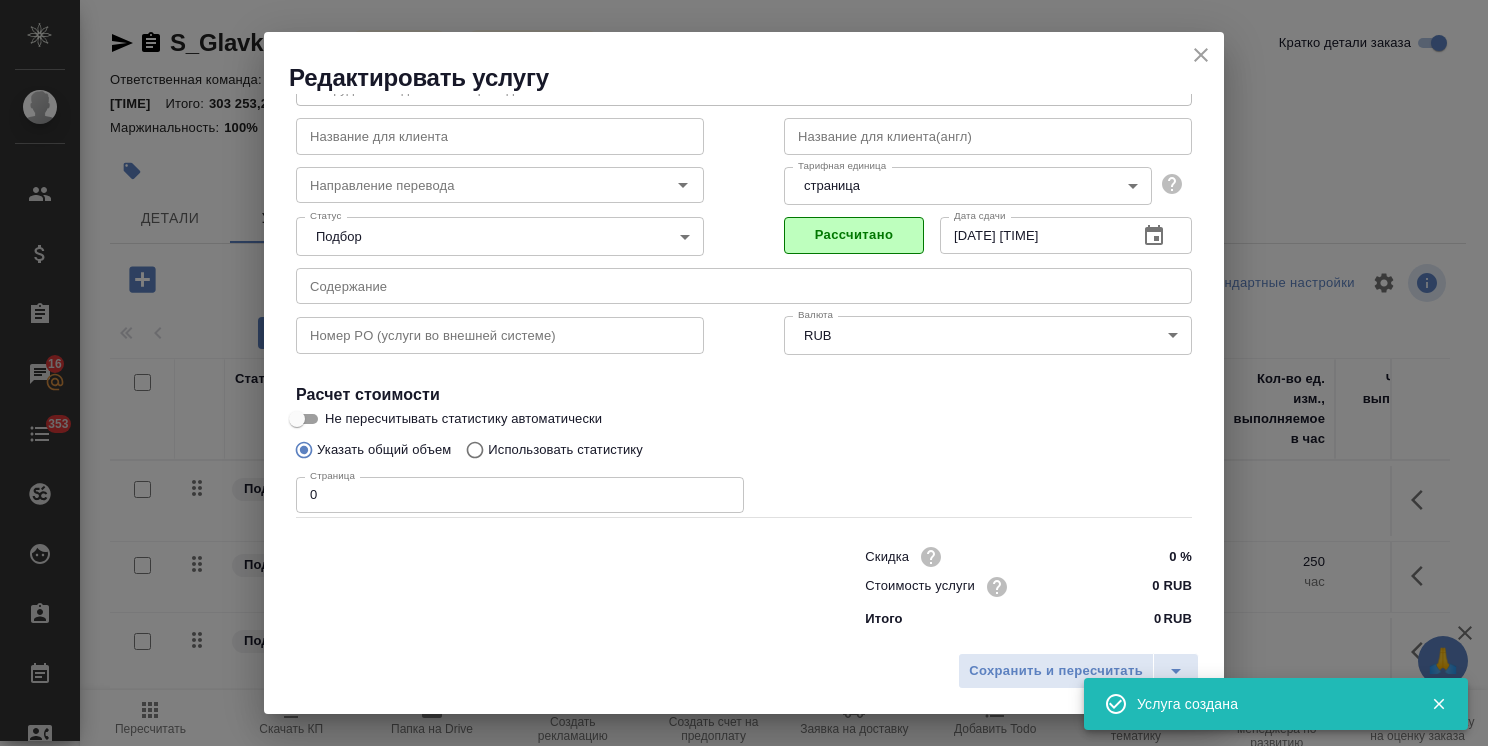drag, startPoint x: 341, startPoint y: 510, endPoint x: 276, endPoint y: 508, distance: 65.03076 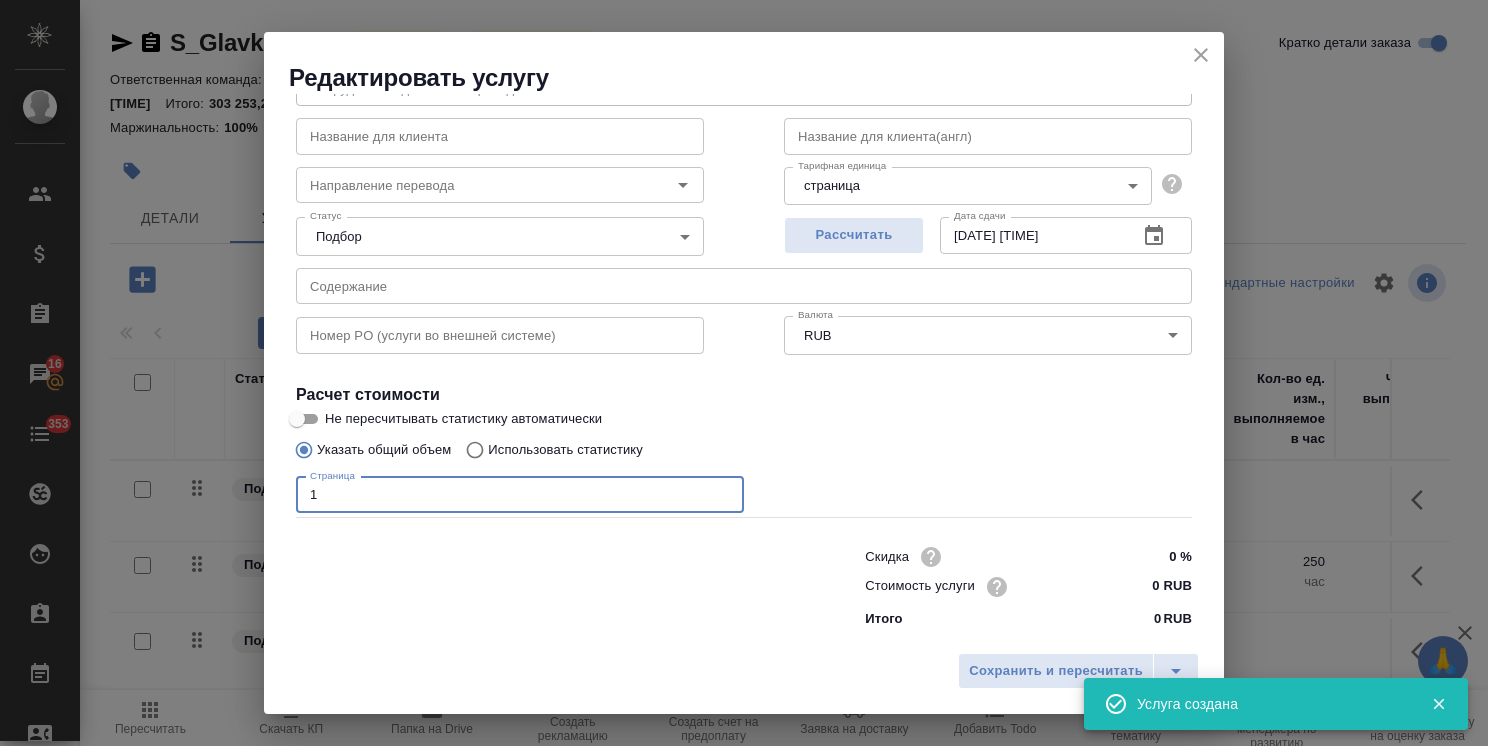 type on "1" 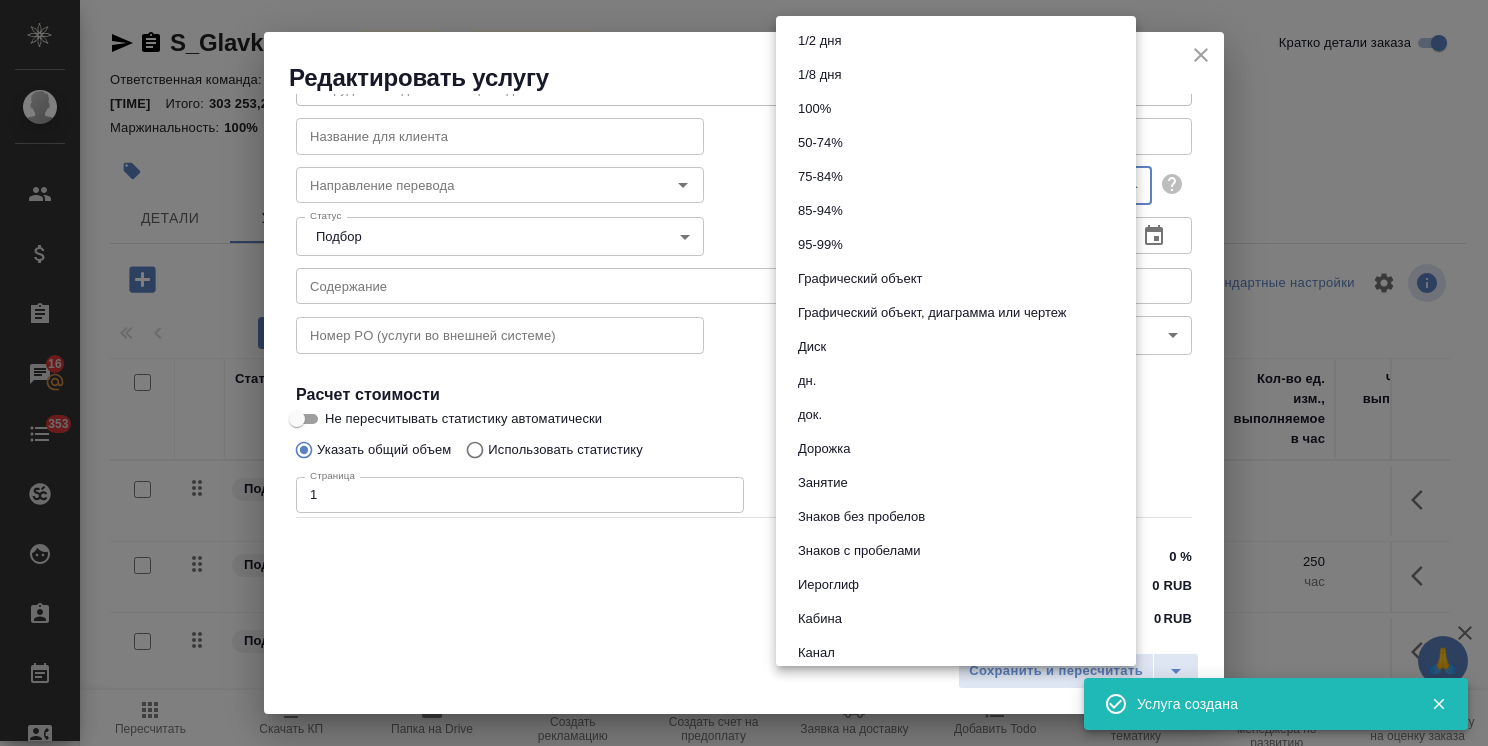 click on "🙏 .cls-1
fill:#fff;
AWATERA Usmanova Olga Клиенты Спецификации Заказы 16 Чаты 353 Todo Проекты SC Исполнители Кандидаты Работы Входящие заявки Заявки на доставку Рекламации Проекты процессинга Конференции Выйти S_Glavkosm-2 В работе inProgress Святая троица holyTrinity Кратко детали заказа Ответственная команда: Технический Клиент: АО «Главкосмос» Договор: 2254/2326730301101040150058851 Дата создания: 25.07.2025, 13:32 Дата сдачи: 05.08.2025, 19:00 Итого: 303 253,20 ₽ К оплате: 303 253,20 ₽ Маржинальность: 100% Детали Услуги Работы Файлы Smartcat Чат с клиентом Чат Стандартные настройки 1 1 из 1 страниц   Статус Файлы 1" at bounding box center (744, 373) 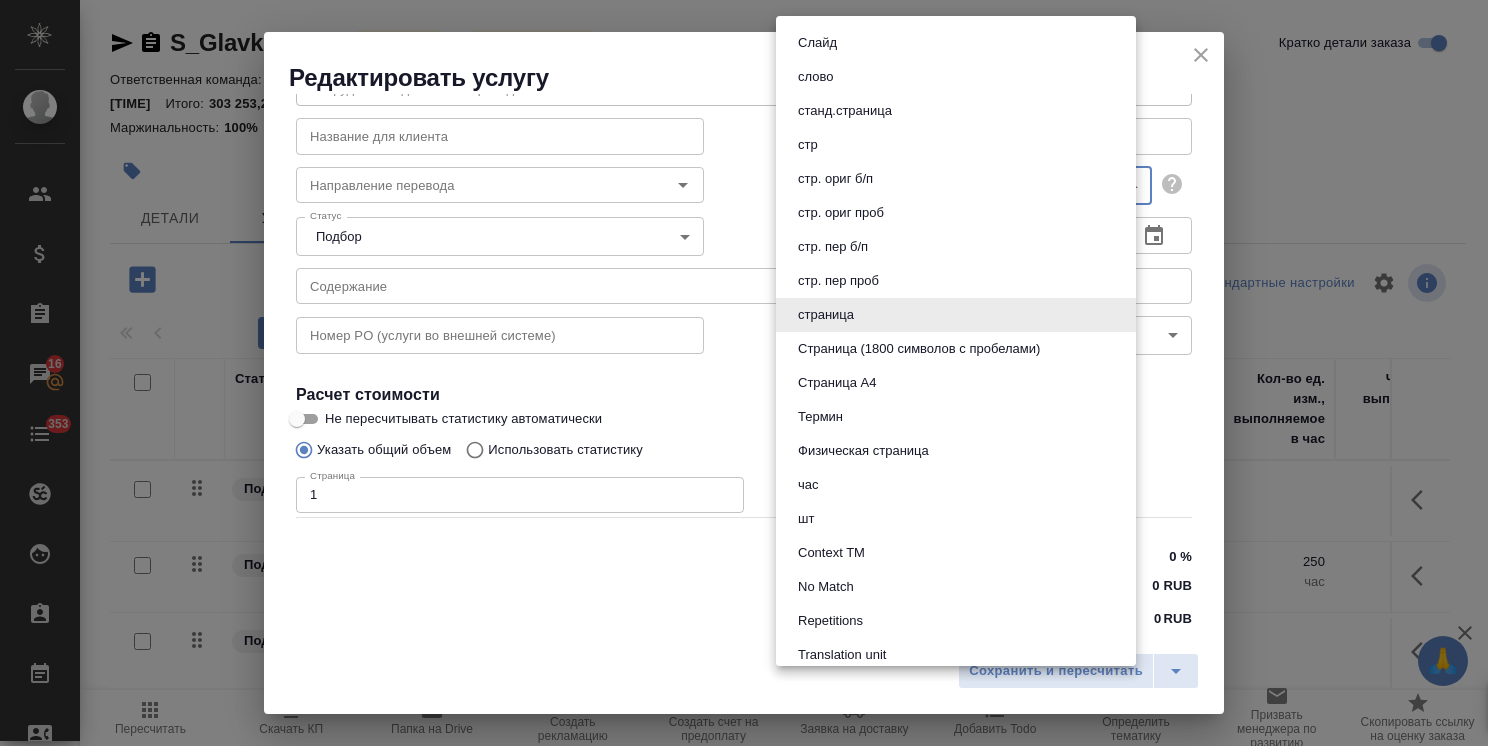 scroll, scrollTop: 1065, scrollLeft: 0, axis: vertical 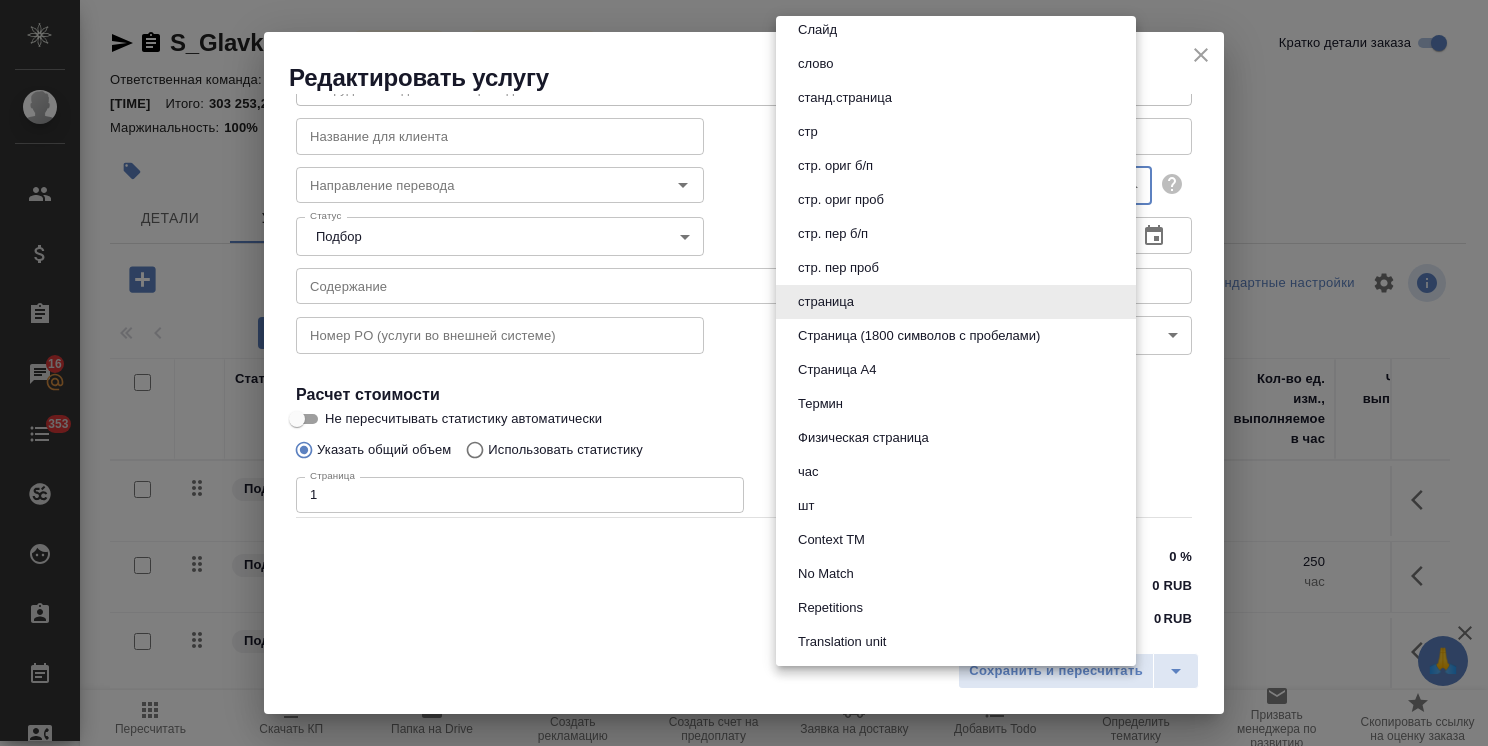 click on "шт" at bounding box center [956, 506] 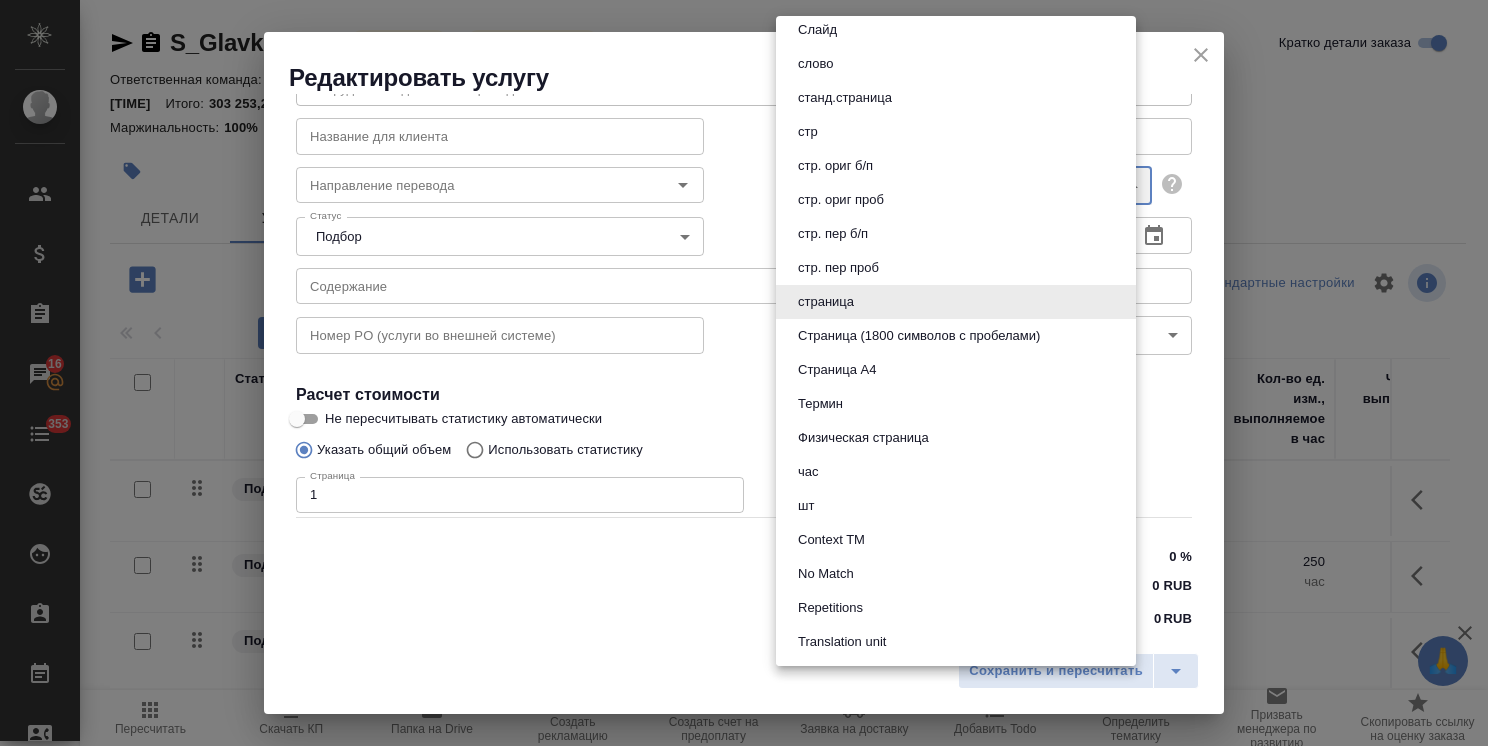 type on "5a8b1489cc6b4906c91bfdc1" 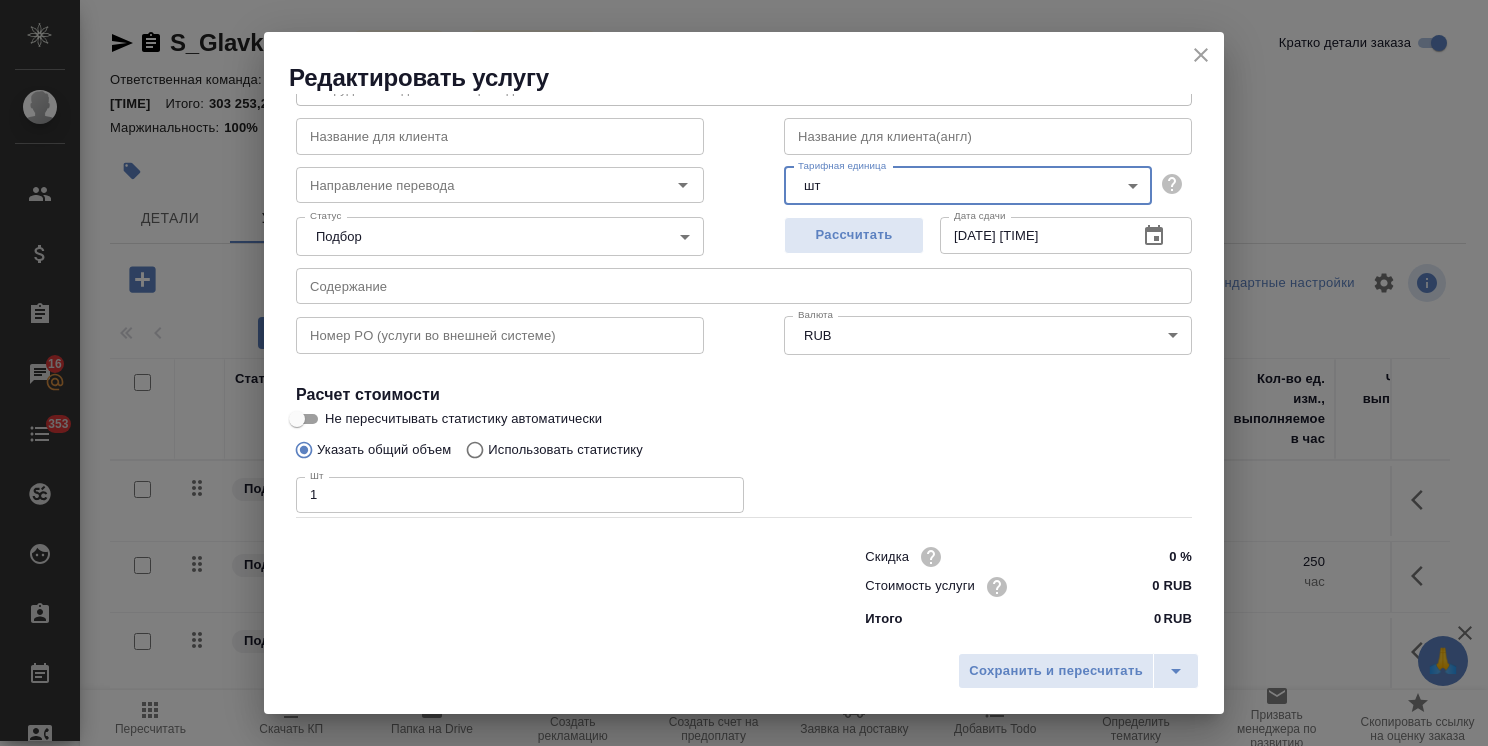 click on "Сохранить и пересчитать" at bounding box center [1056, 671] 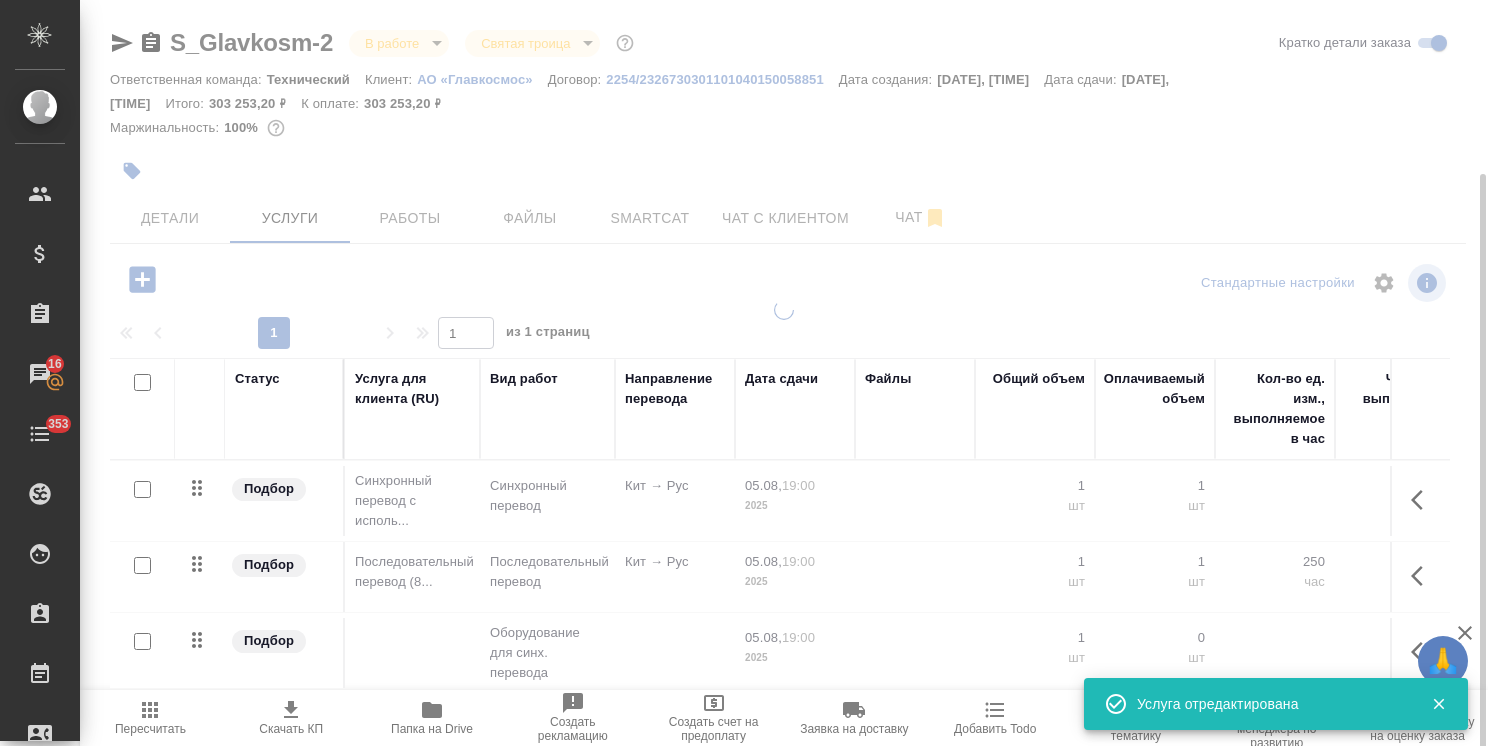 scroll, scrollTop: 92, scrollLeft: 0, axis: vertical 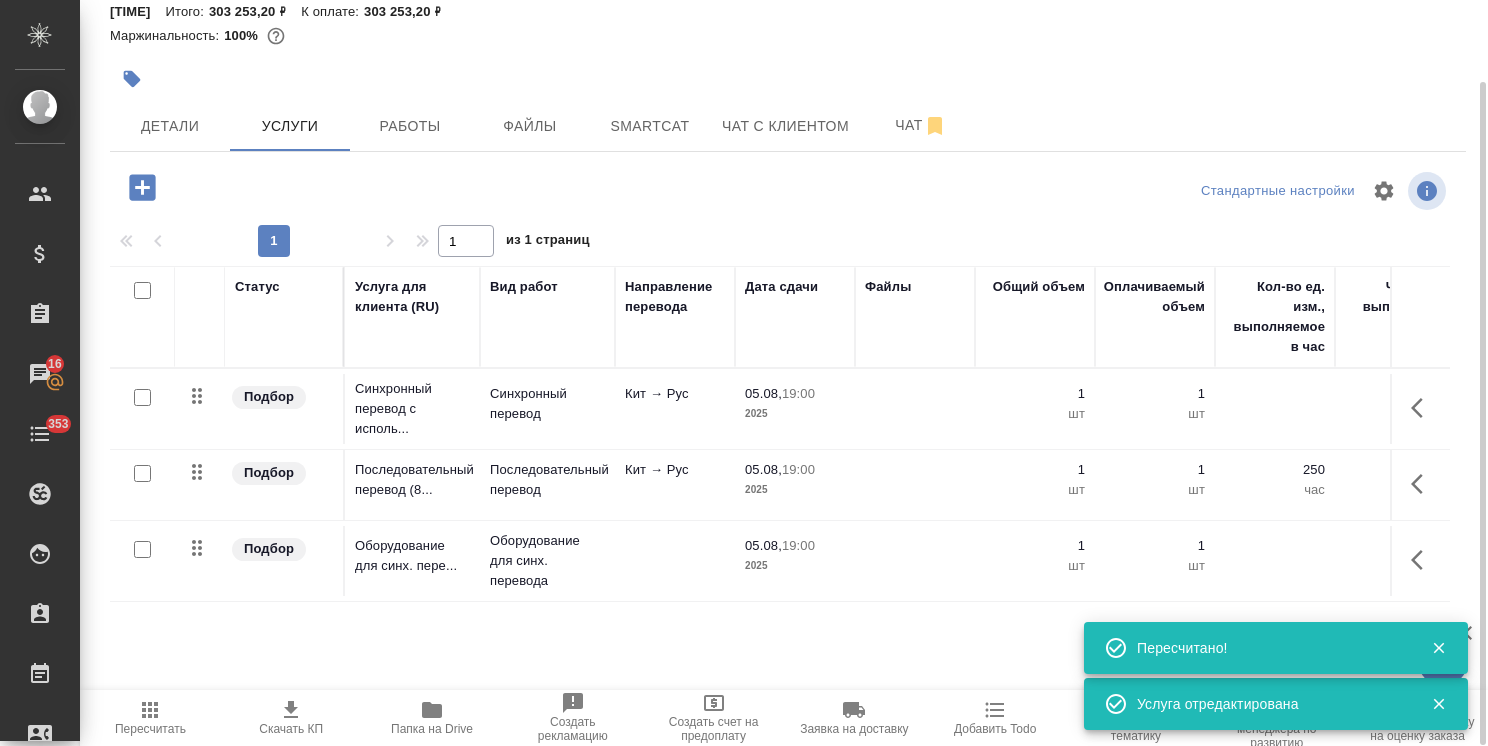 click at bounding box center [142, 549] 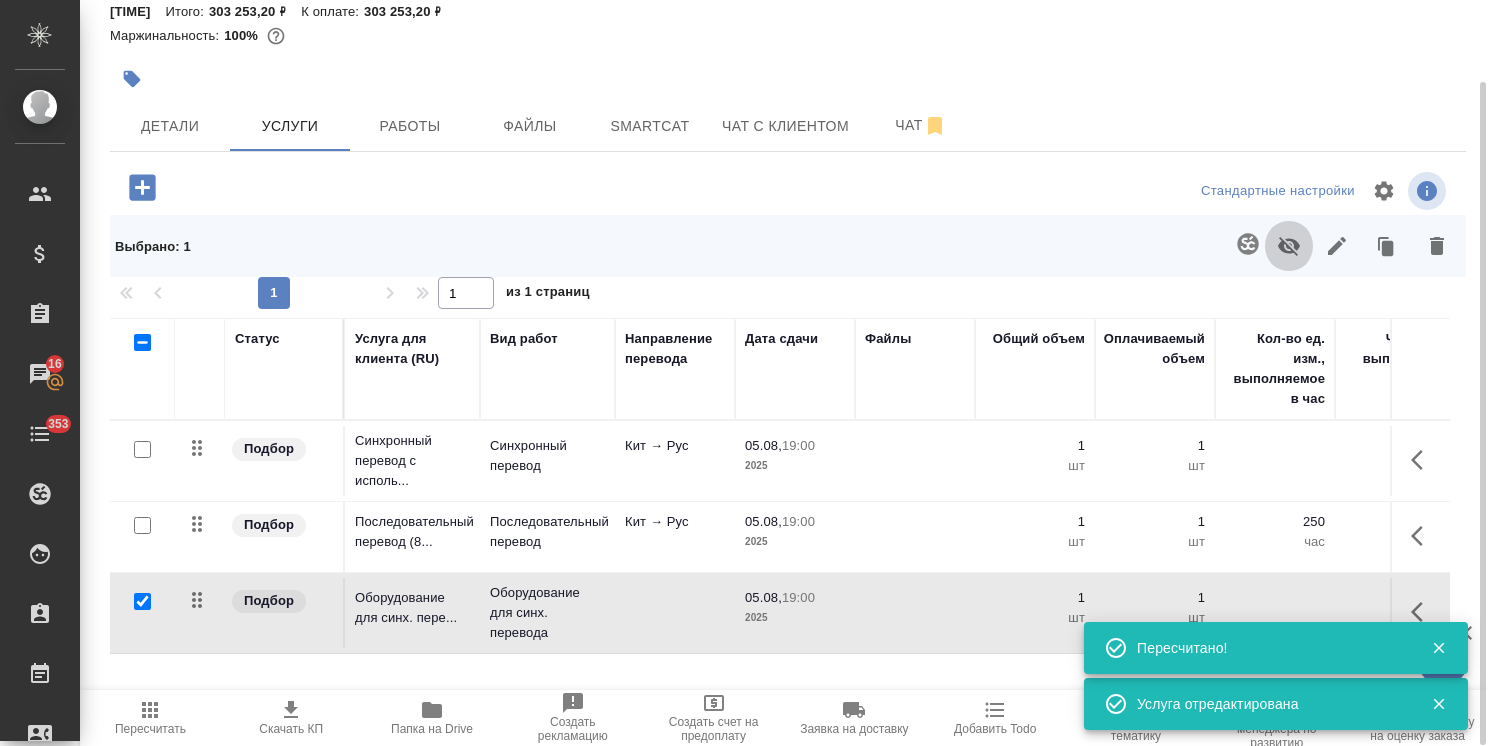 click 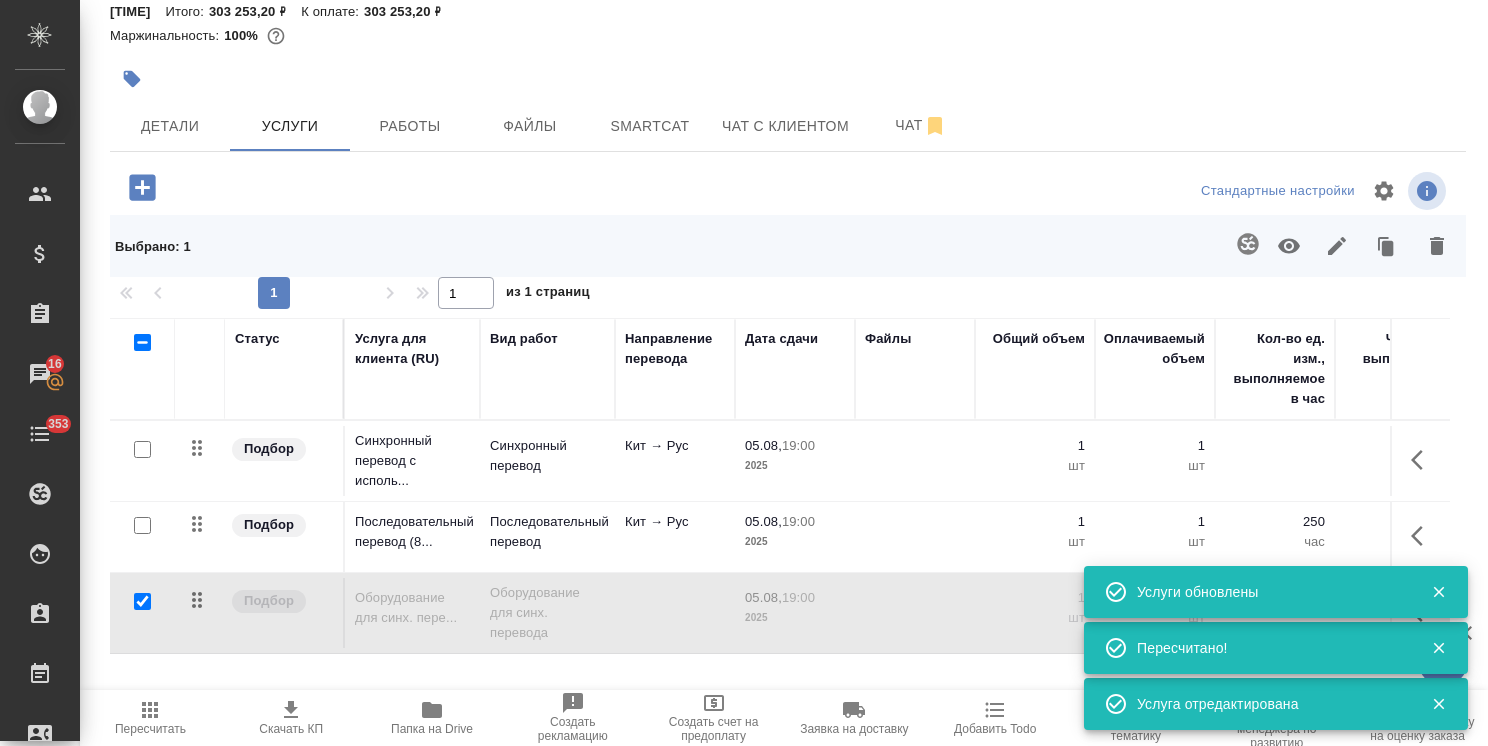 click at bounding box center (142, 601) 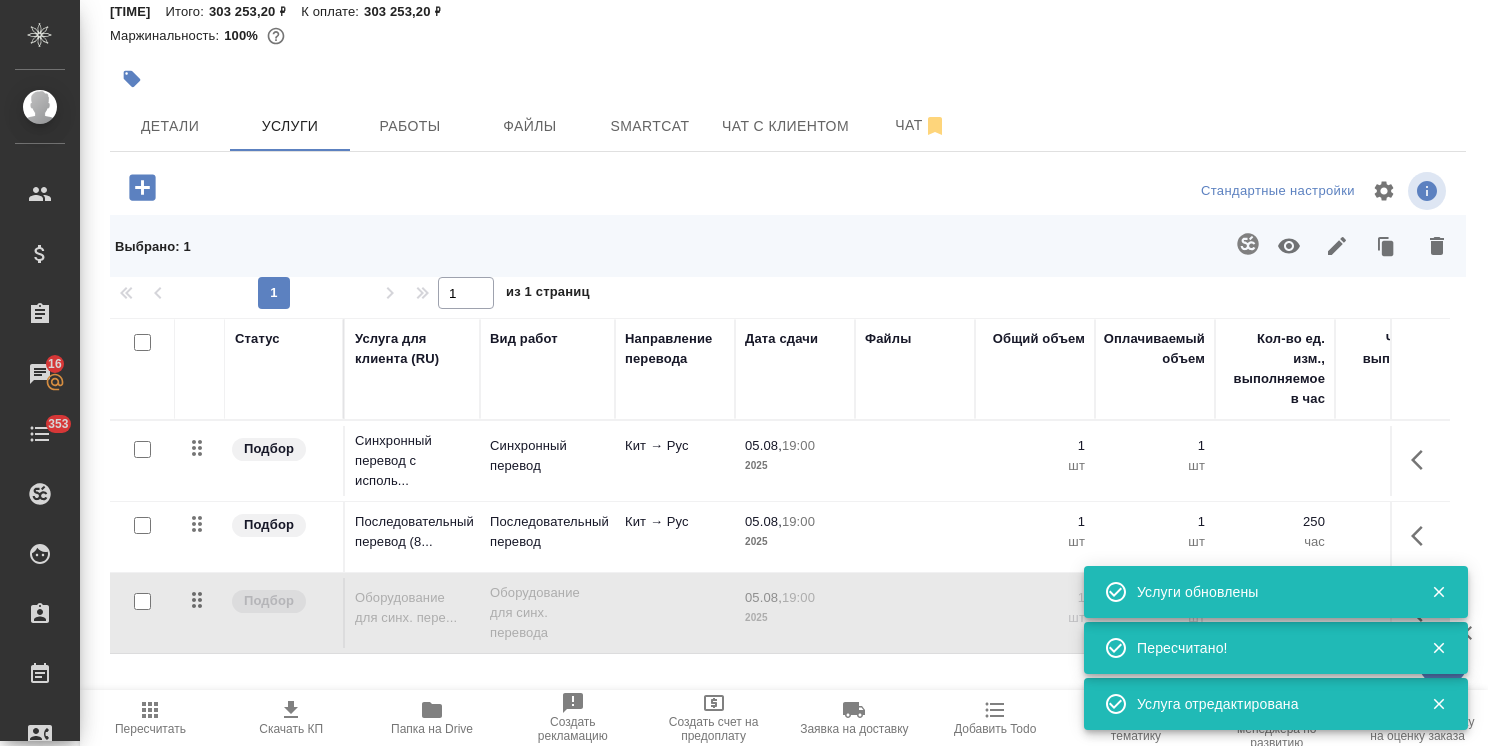 checkbox on "false" 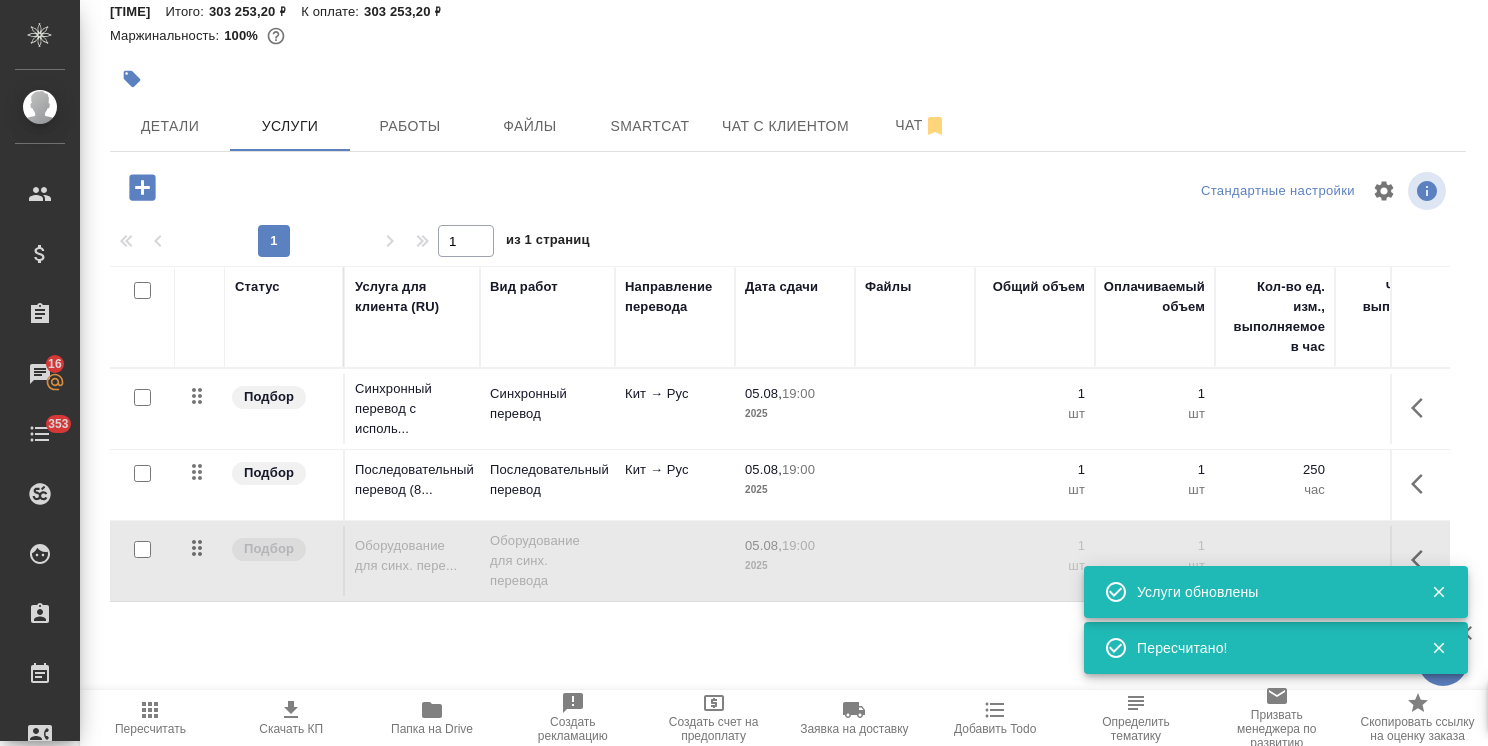 click on "Пересчитать" at bounding box center (150, 729) 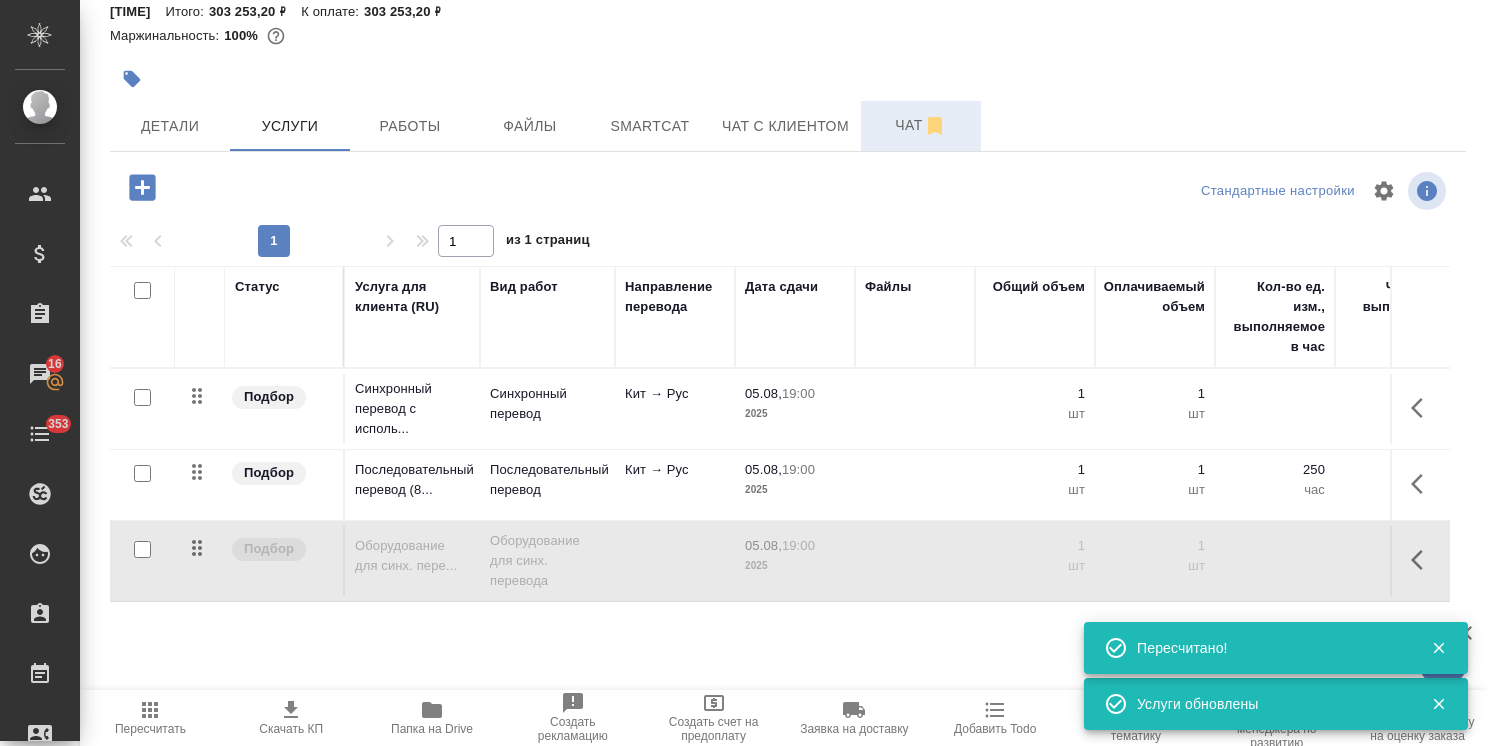 scroll, scrollTop: 0, scrollLeft: 0, axis: both 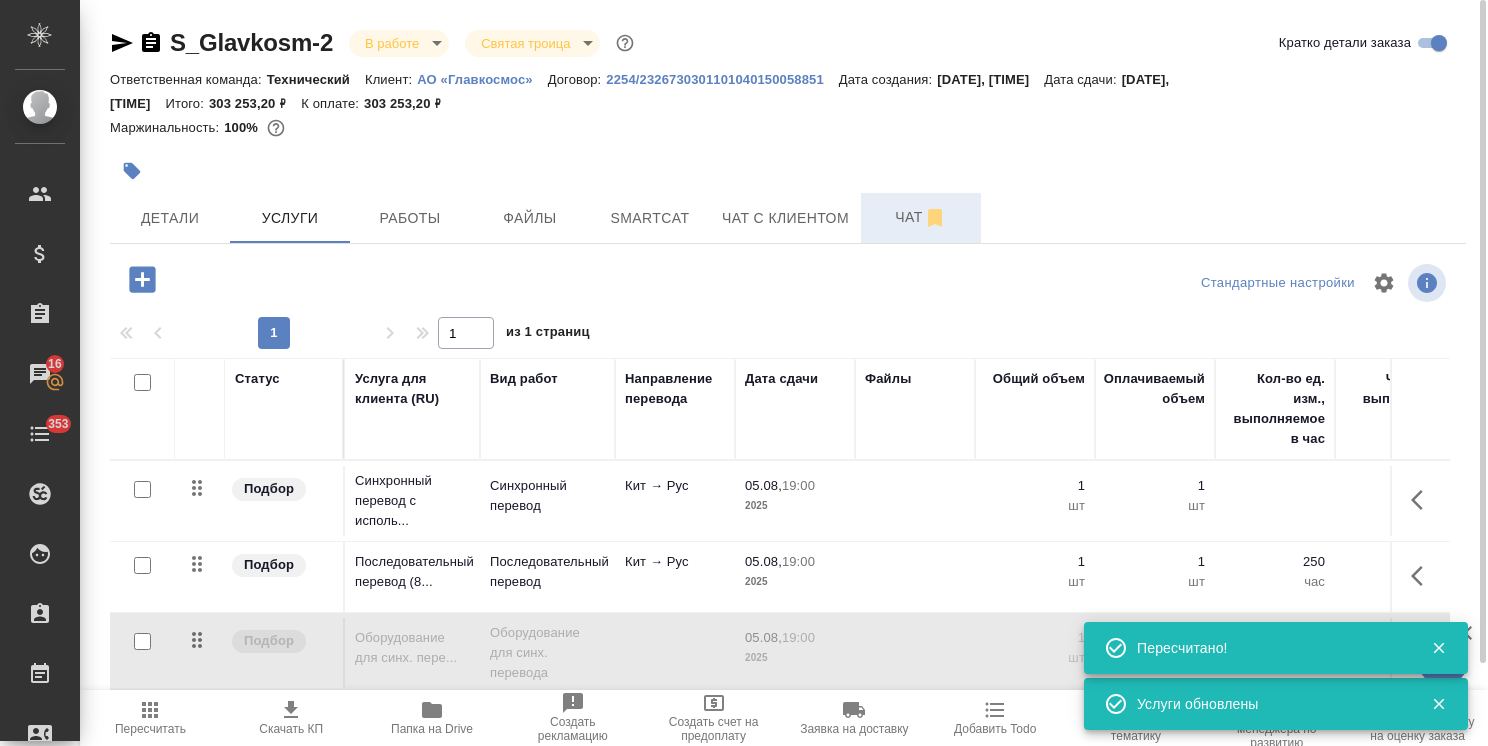 click on "Чат" at bounding box center (921, 218) 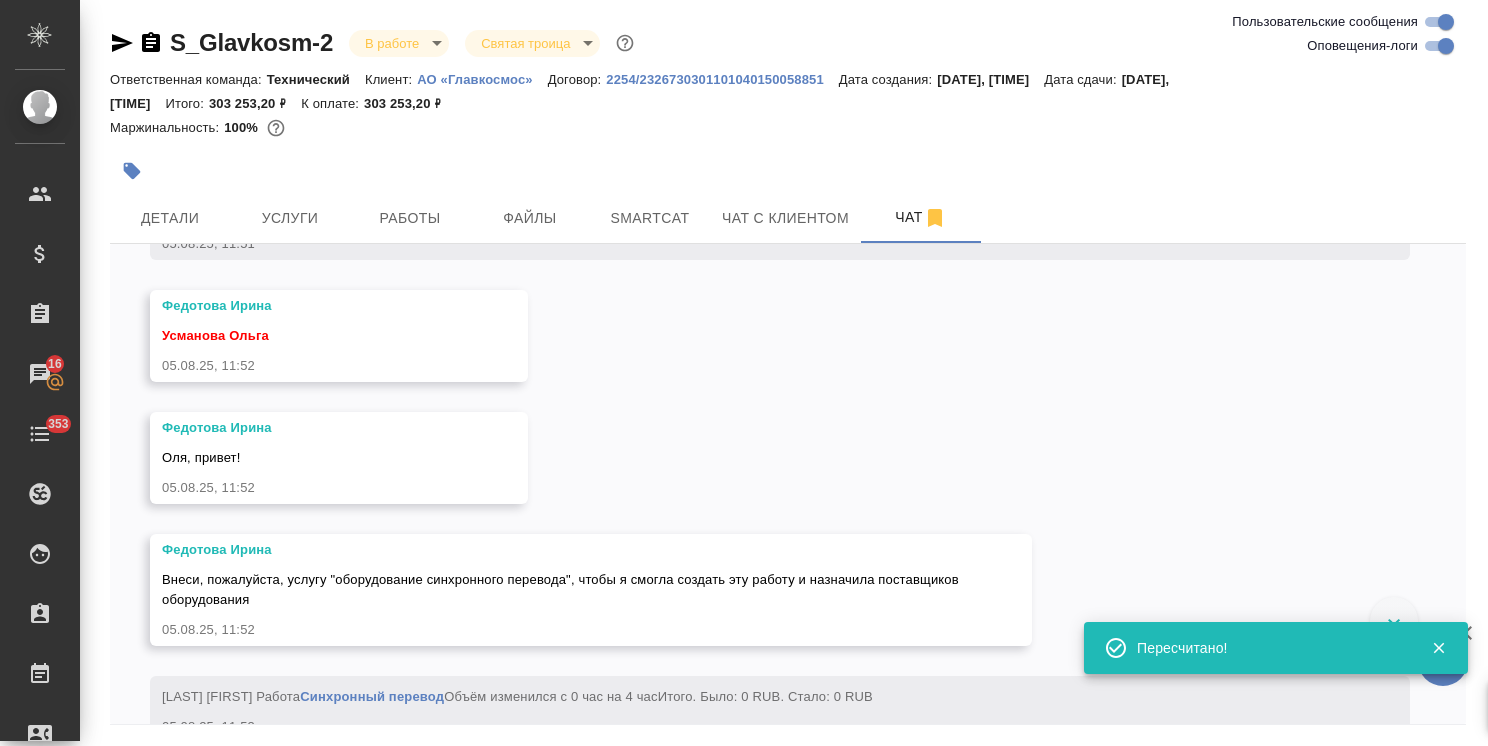 scroll, scrollTop: 4026, scrollLeft: 0, axis: vertical 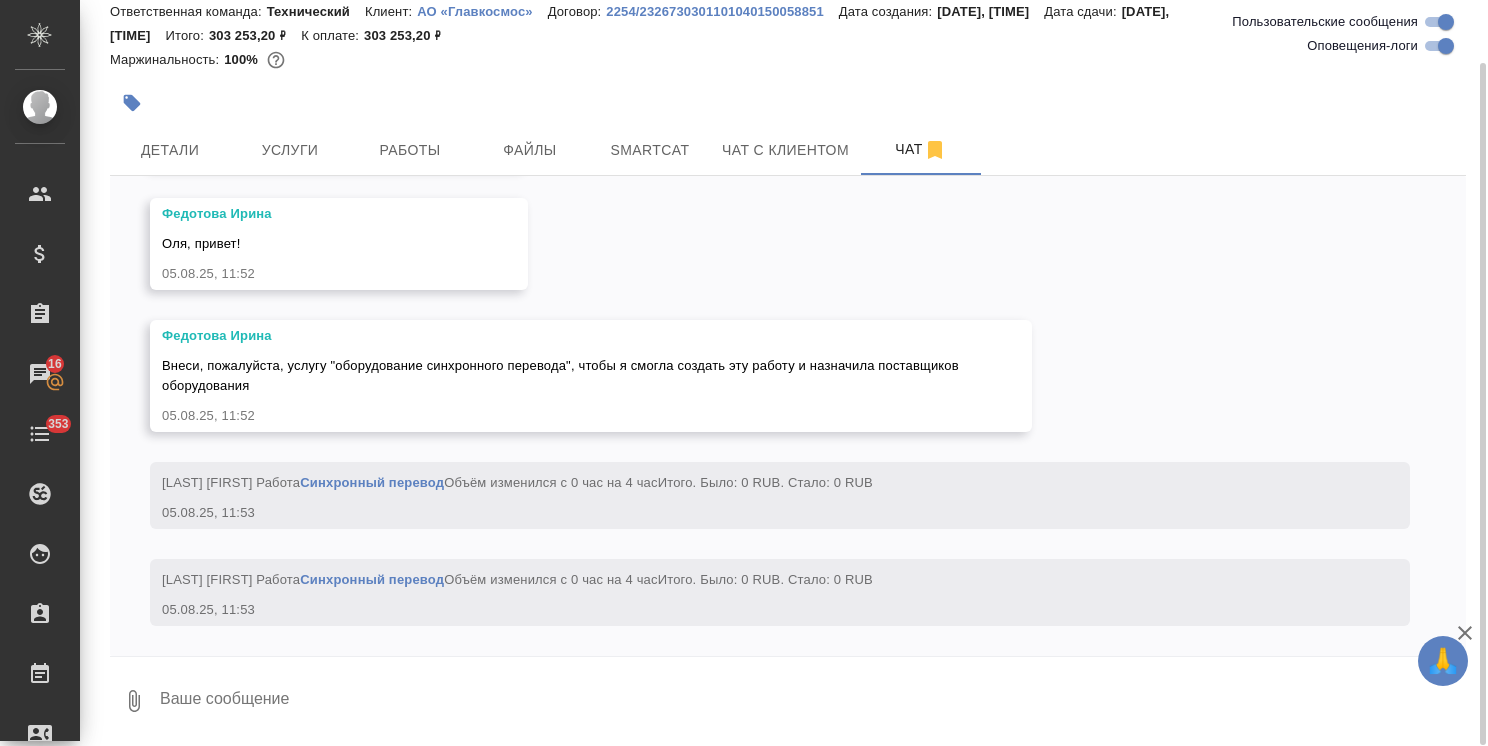 click at bounding box center [812, 701] 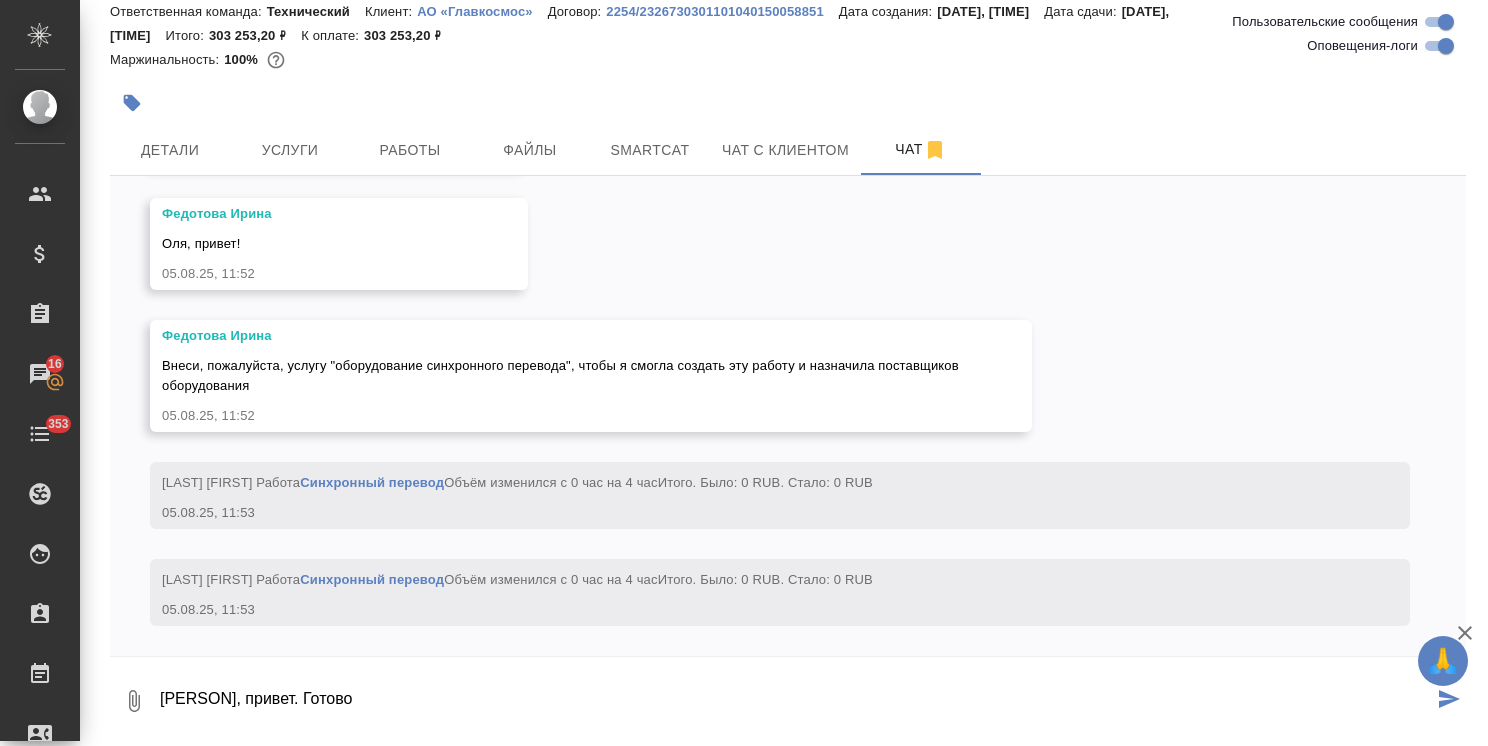 type on "Ира, привет. Готово" 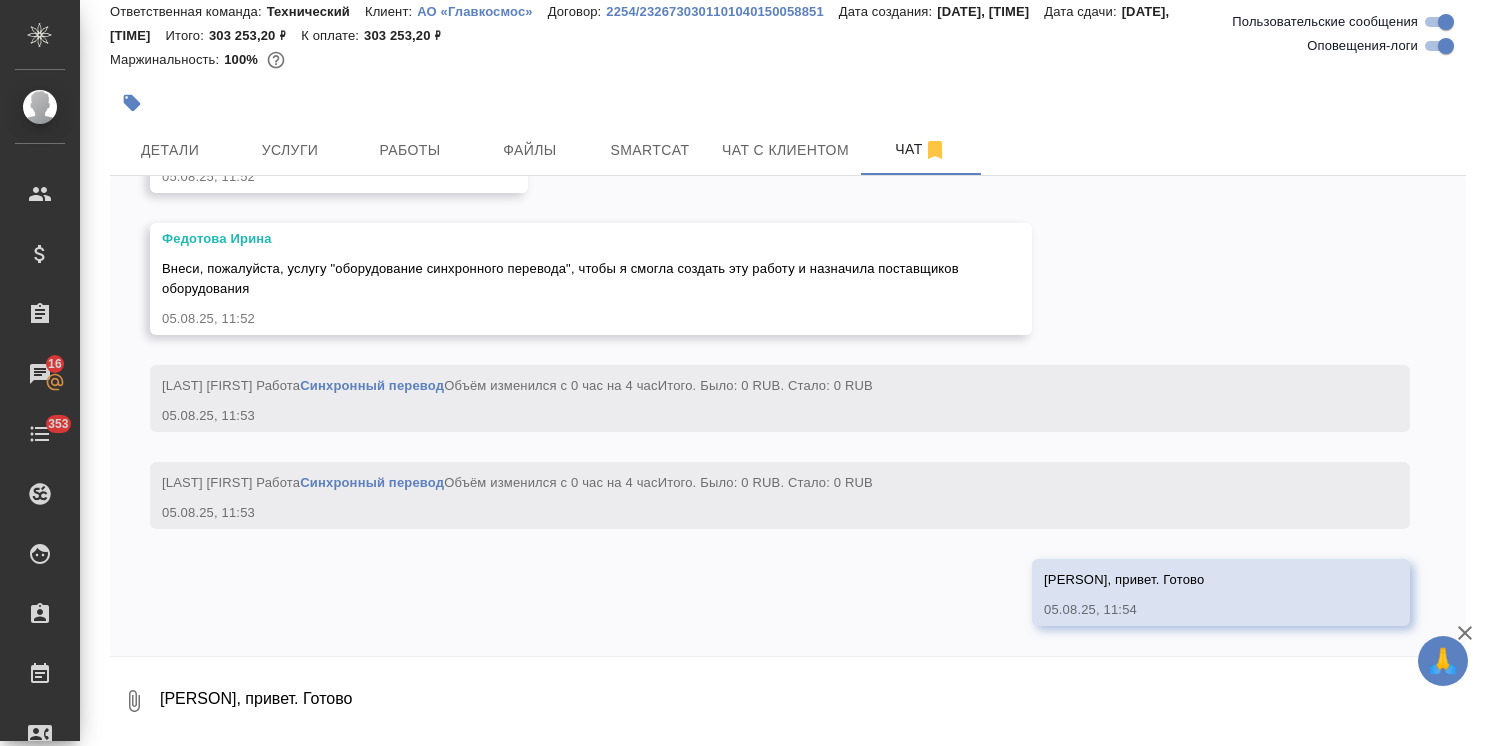 scroll, scrollTop: 4123, scrollLeft: 0, axis: vertical 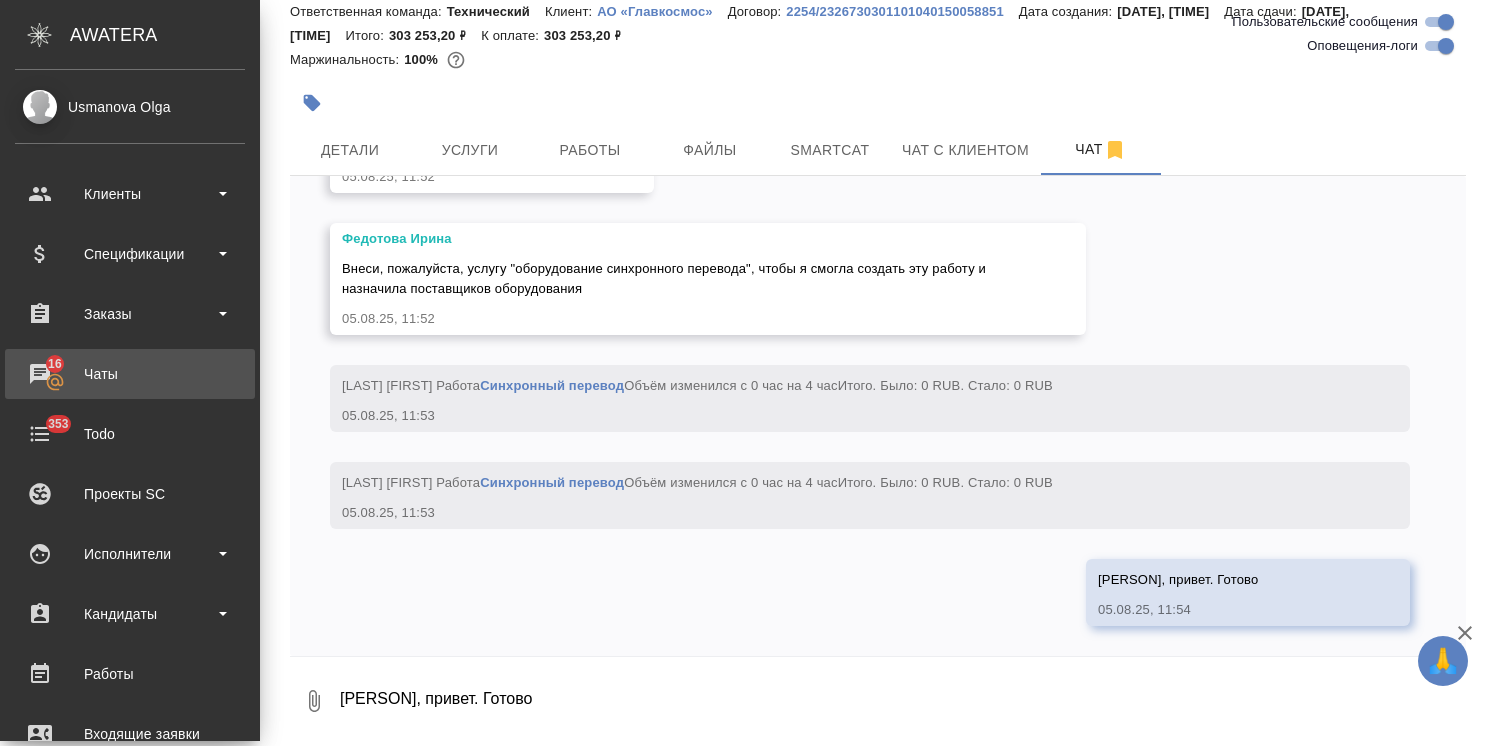 click on "Чаты" at bounding box center [130, 374] 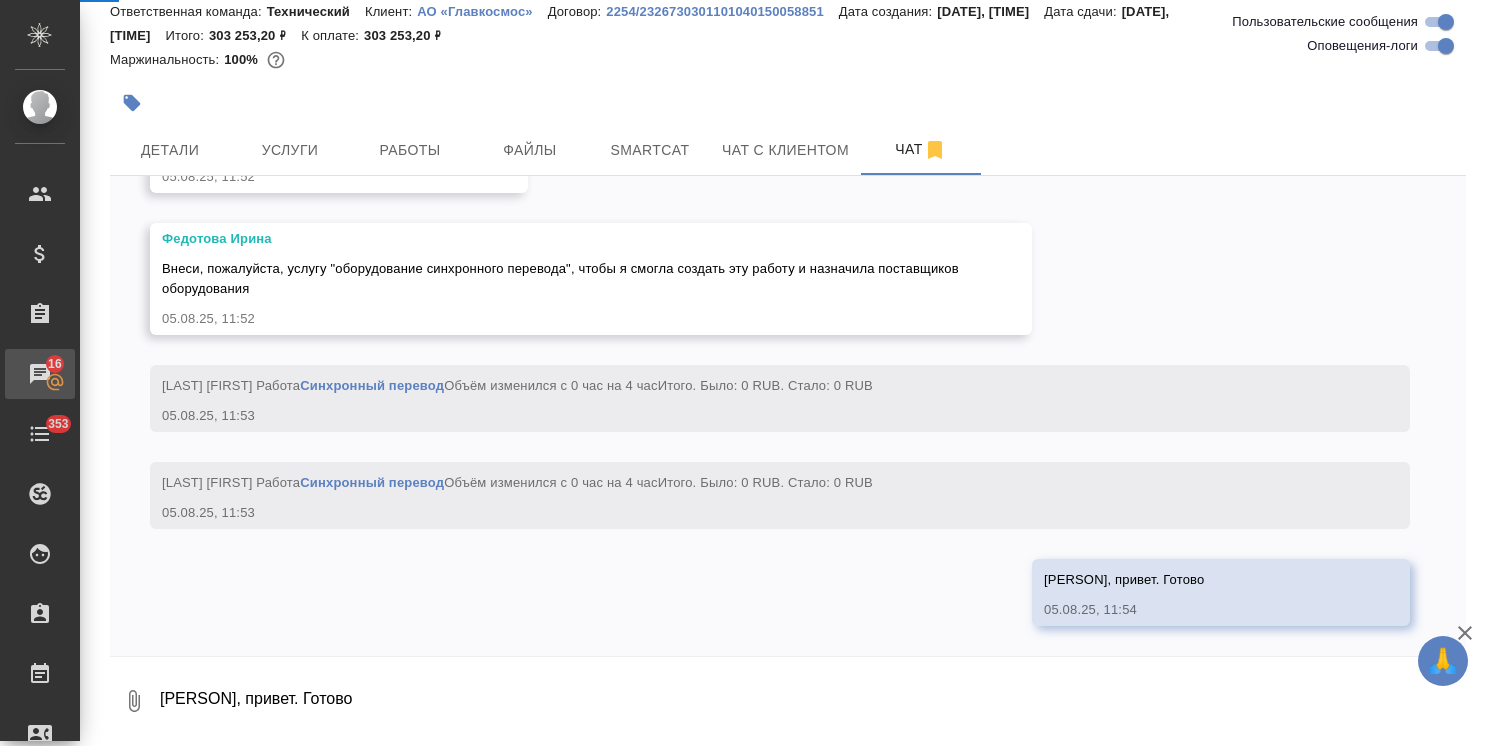 scroll, scrollTop: 4123, scrollLeft: 0, axis: vertical 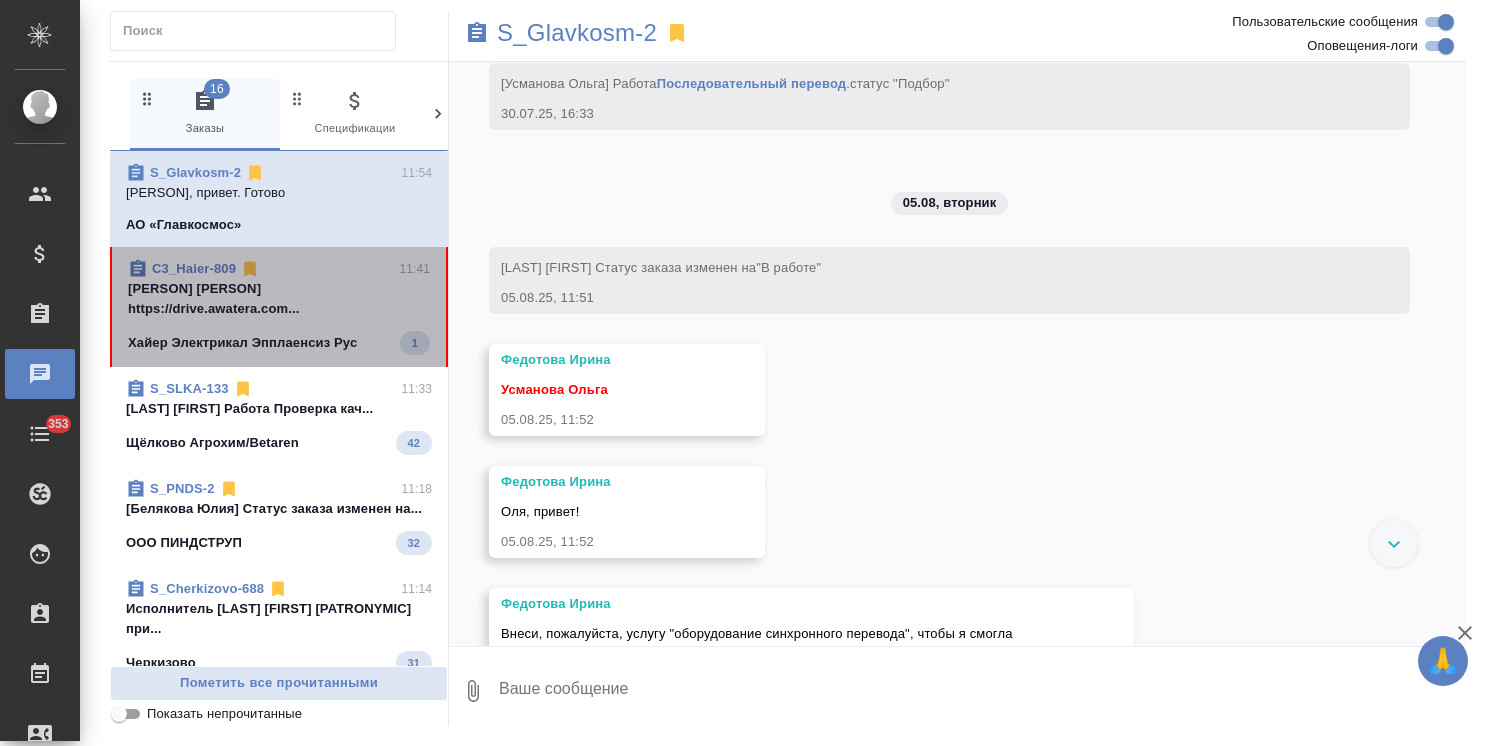 click on "Хайер Электрикал Эпплаенсиз Рус" at bounding box center [242, 343] 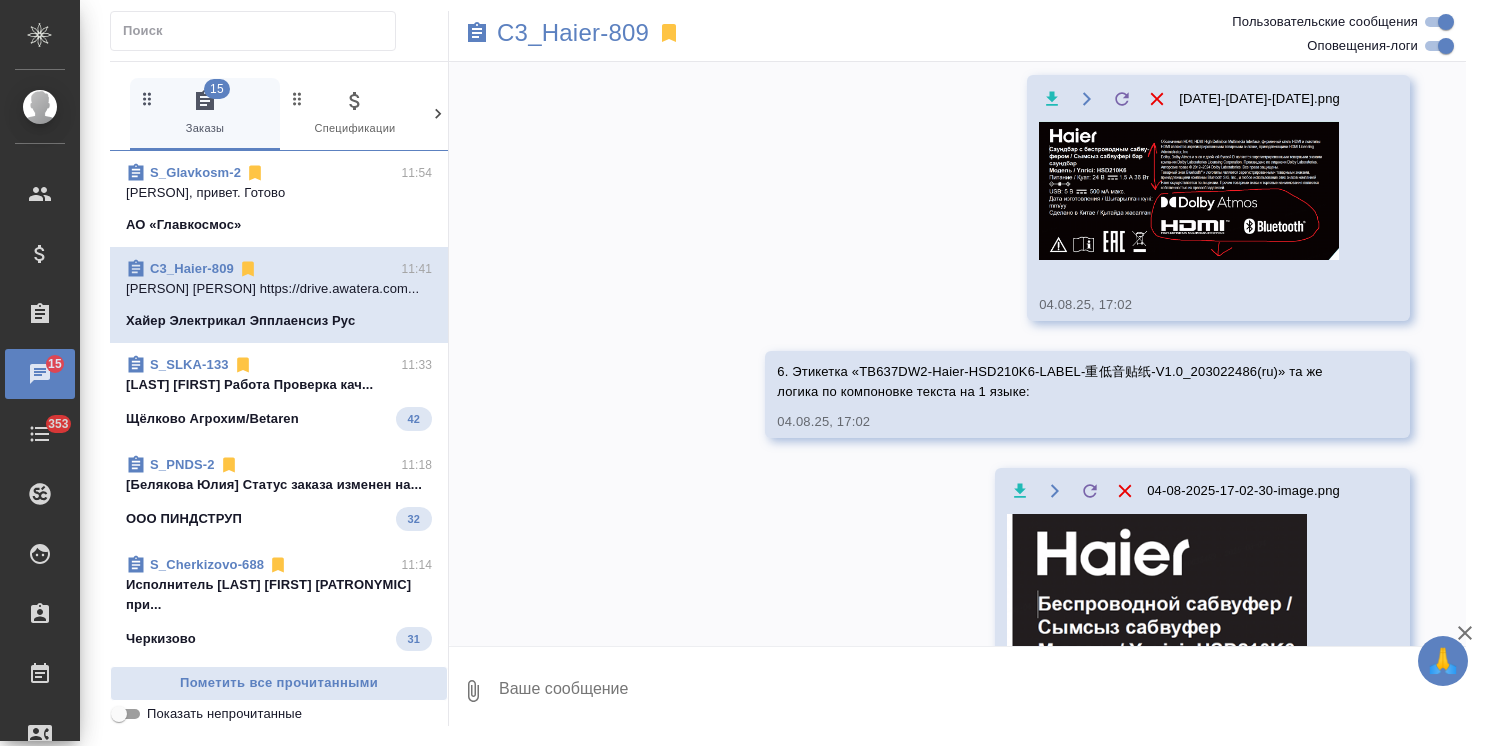 scroll, scrollTop: 49292, scrollLeft: 0, axis: vertical 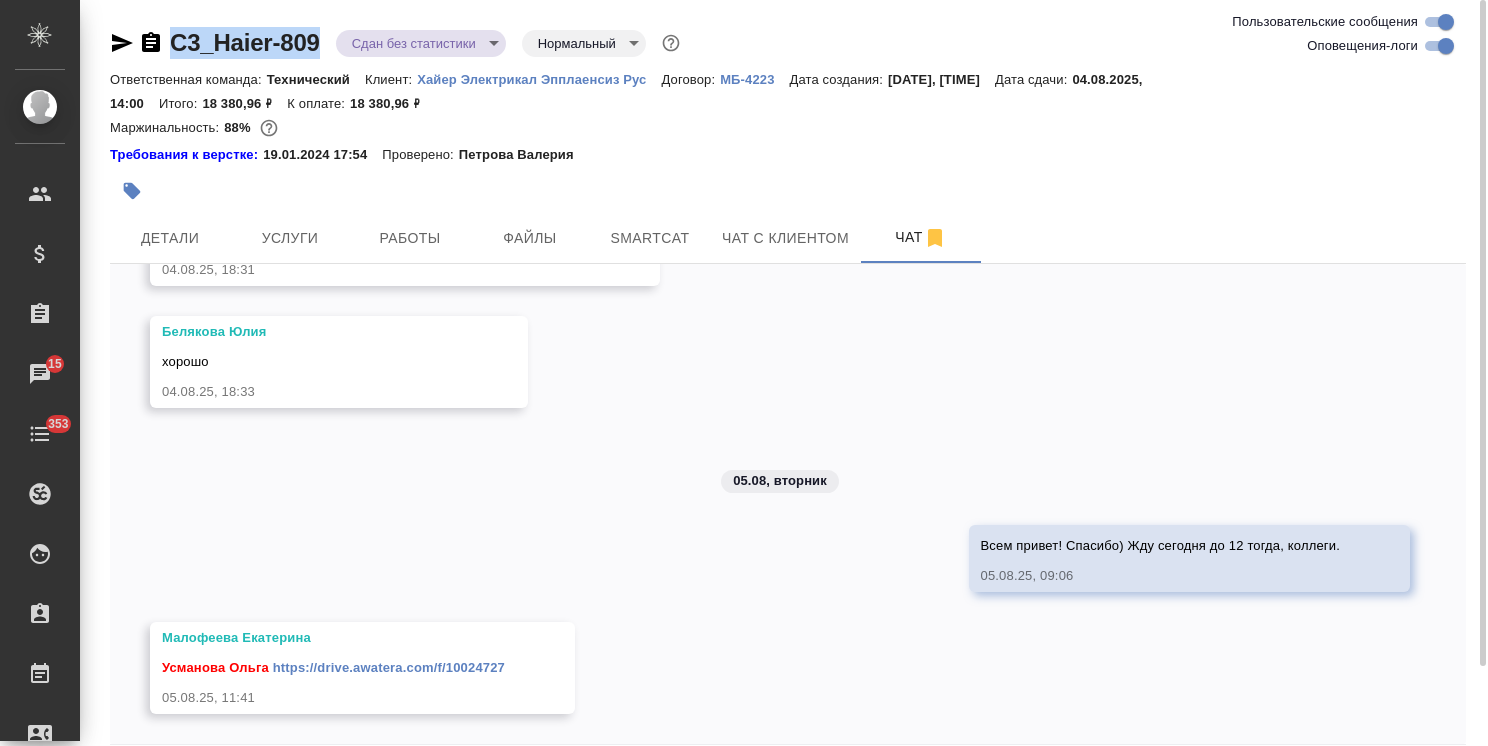 drag, startPoint x: 322, startPoint y: 29, endPoint x: 152, endPoint y: 25, distance: 170.04706 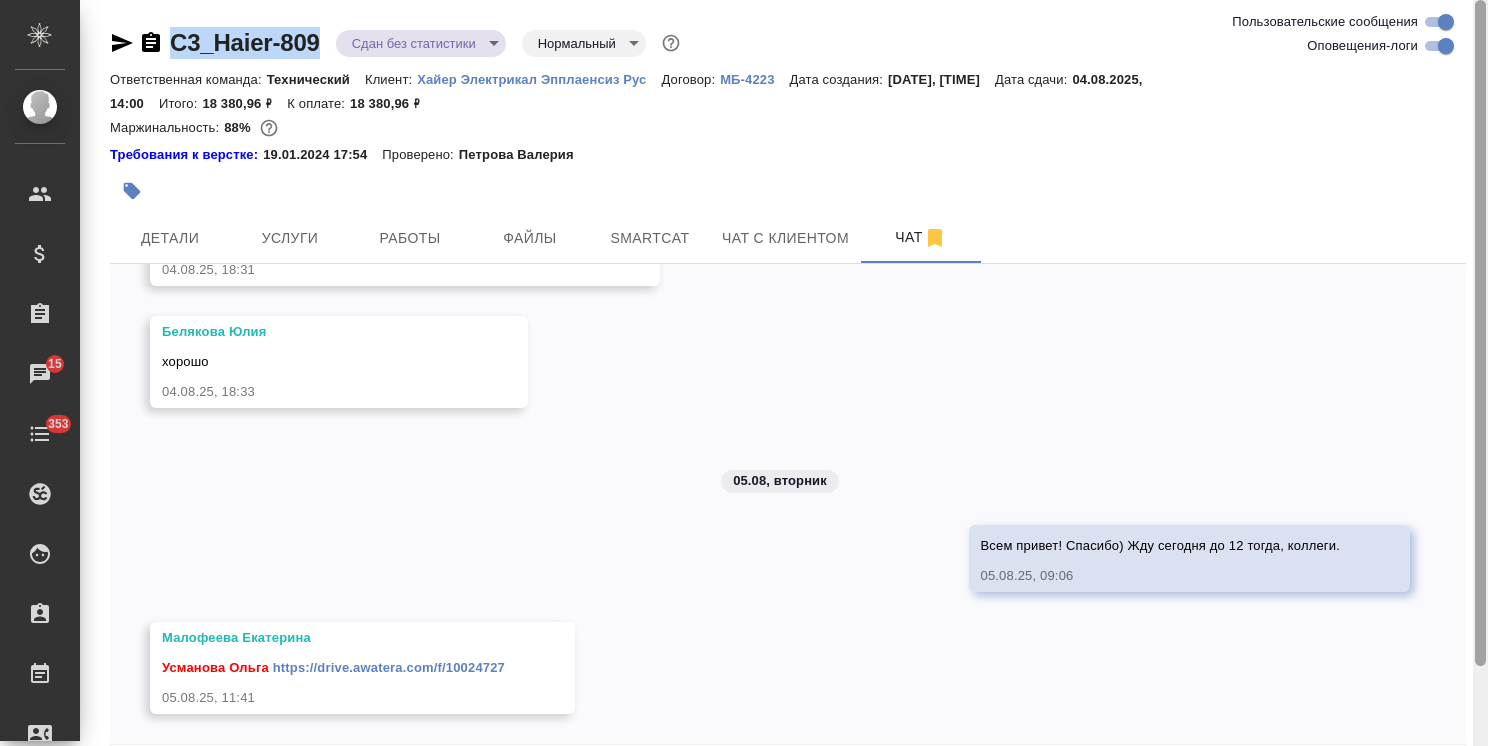 scroll, scrollTop: 88, scrollLeft: 0, axis: vertical 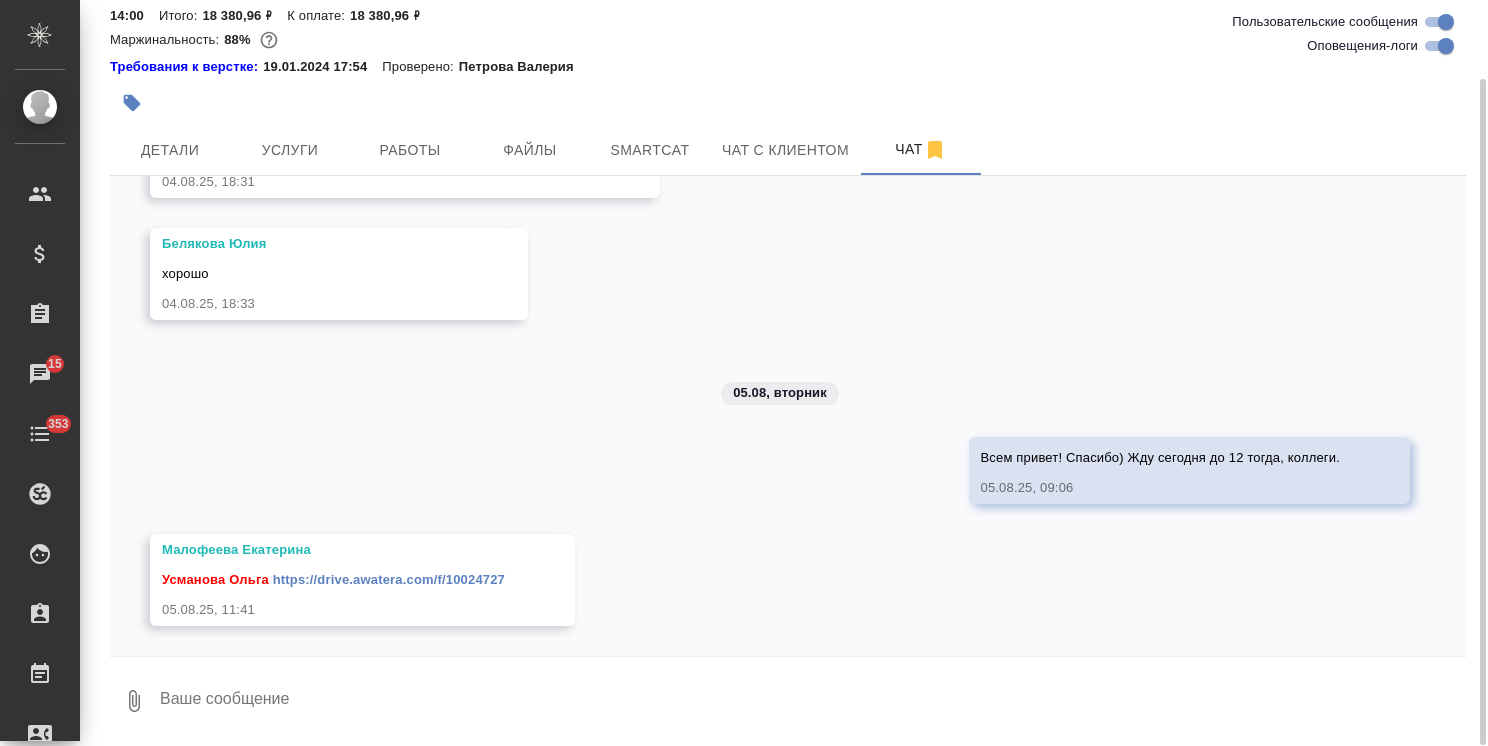 click at bounding box center (812, 701) 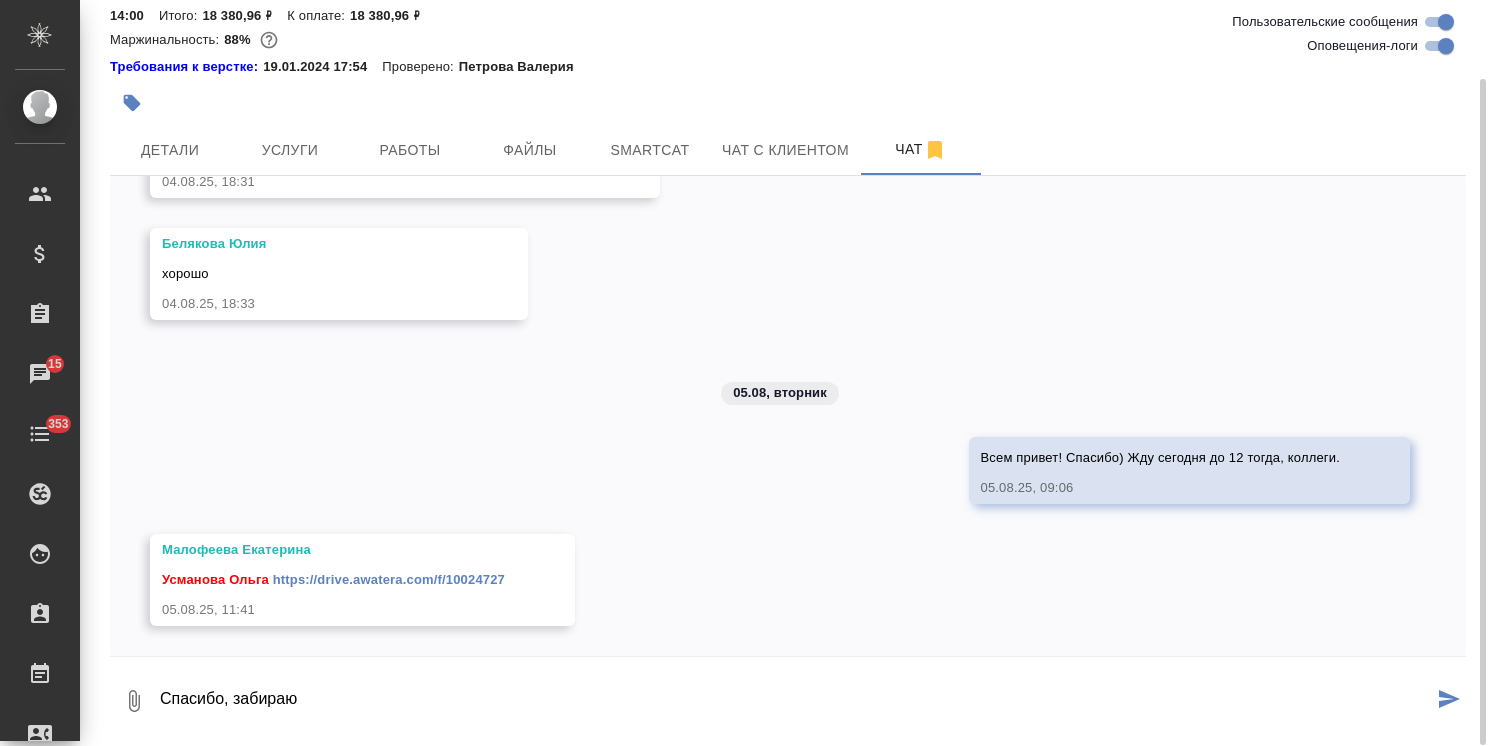 type on "Спасибо, забираю" 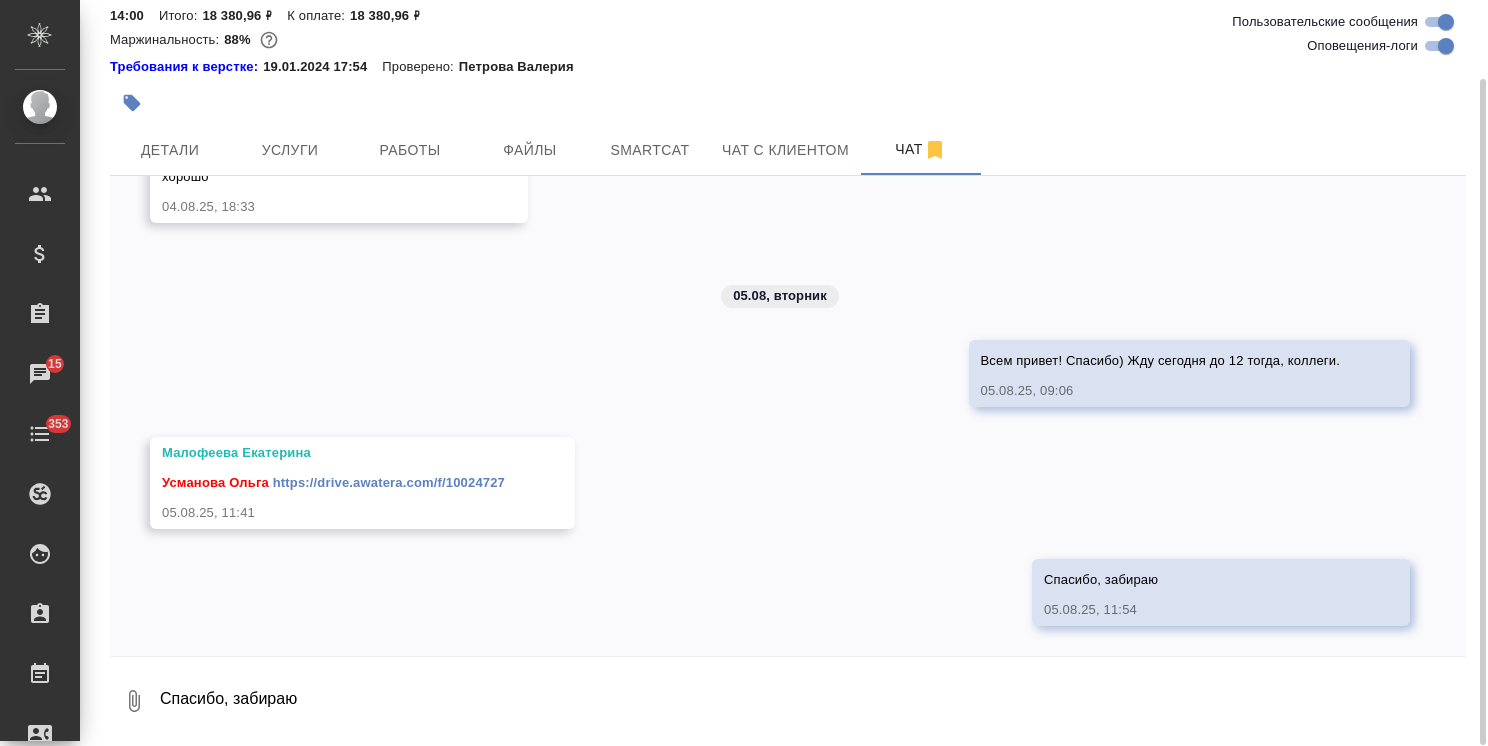 scroll, scrollTop: 48732, scrollLeft: 0, axis: vertical 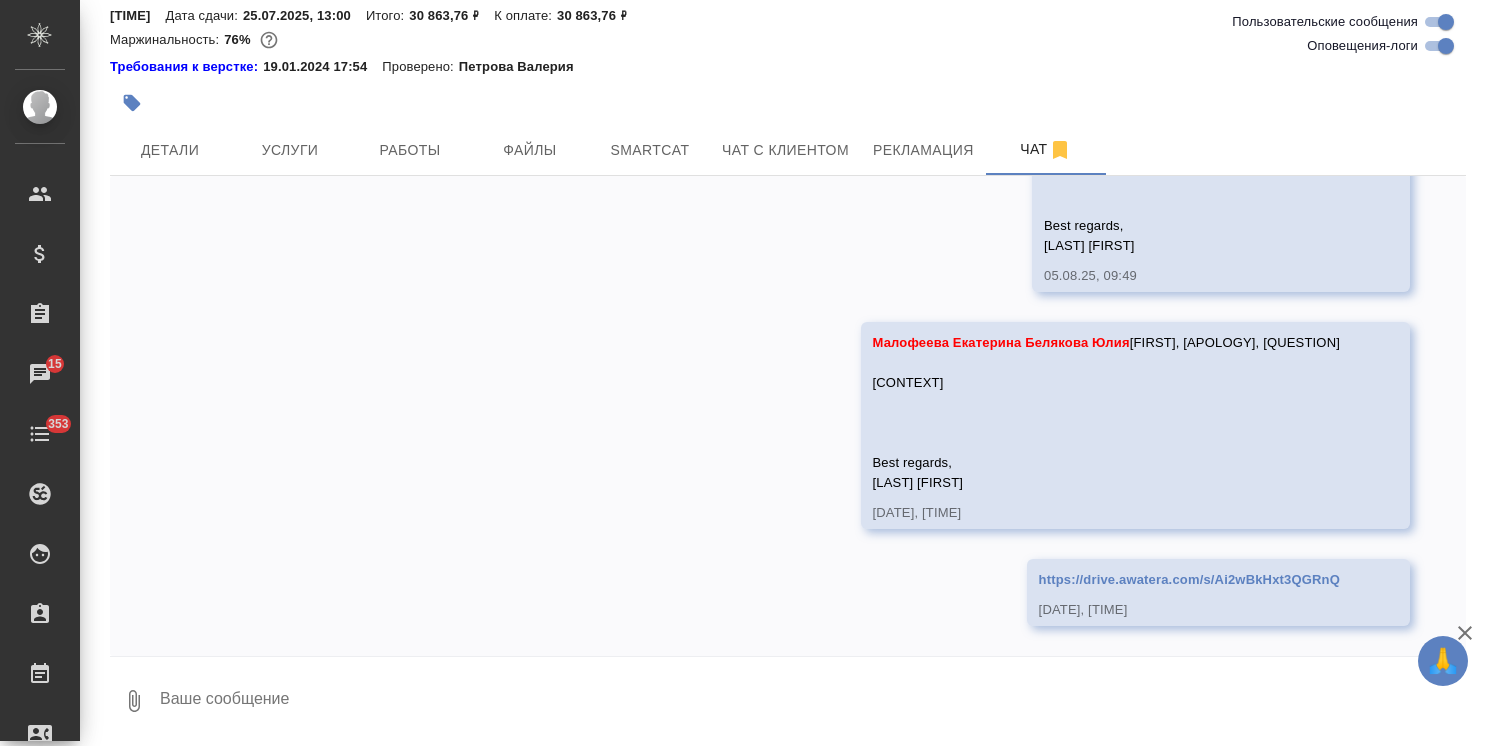 click 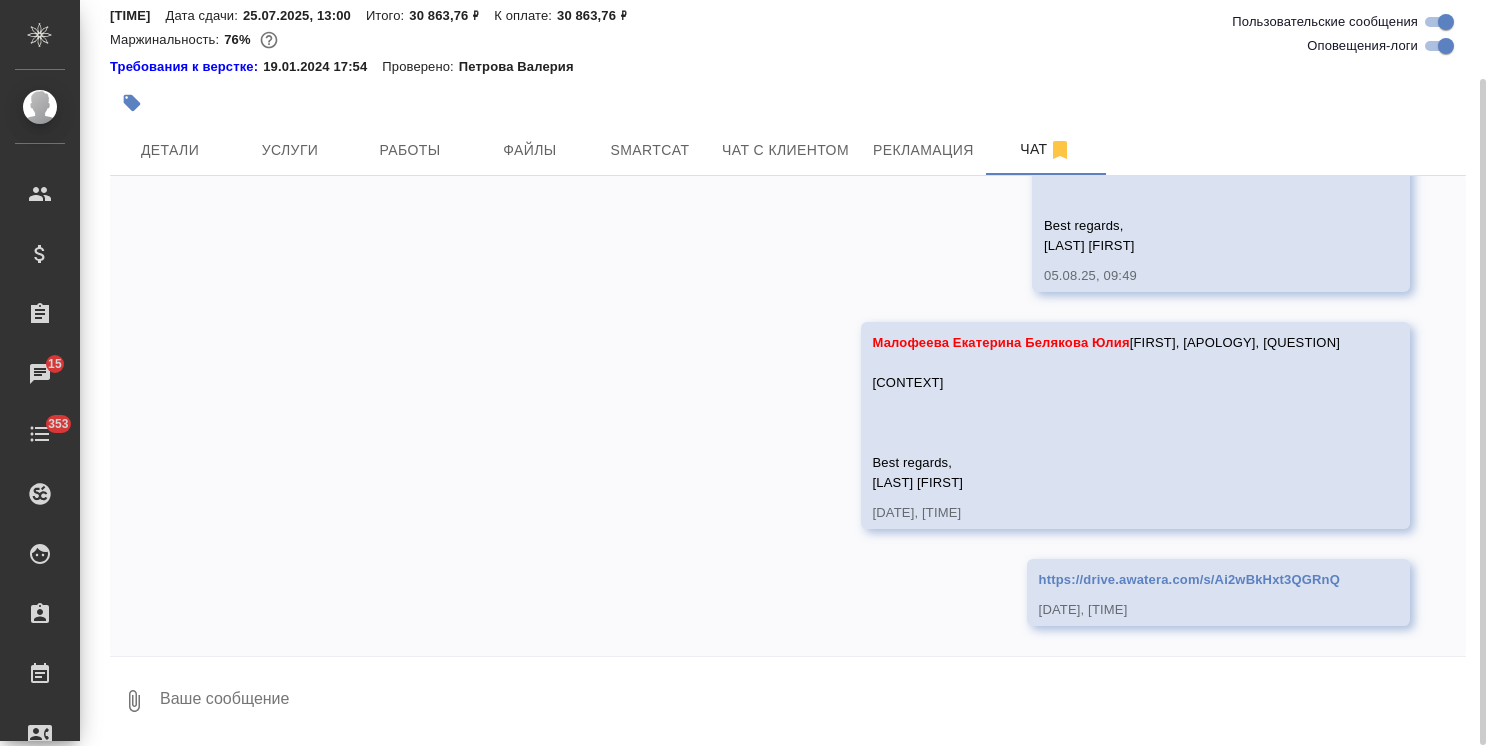 click at bounding box center (812, 701) 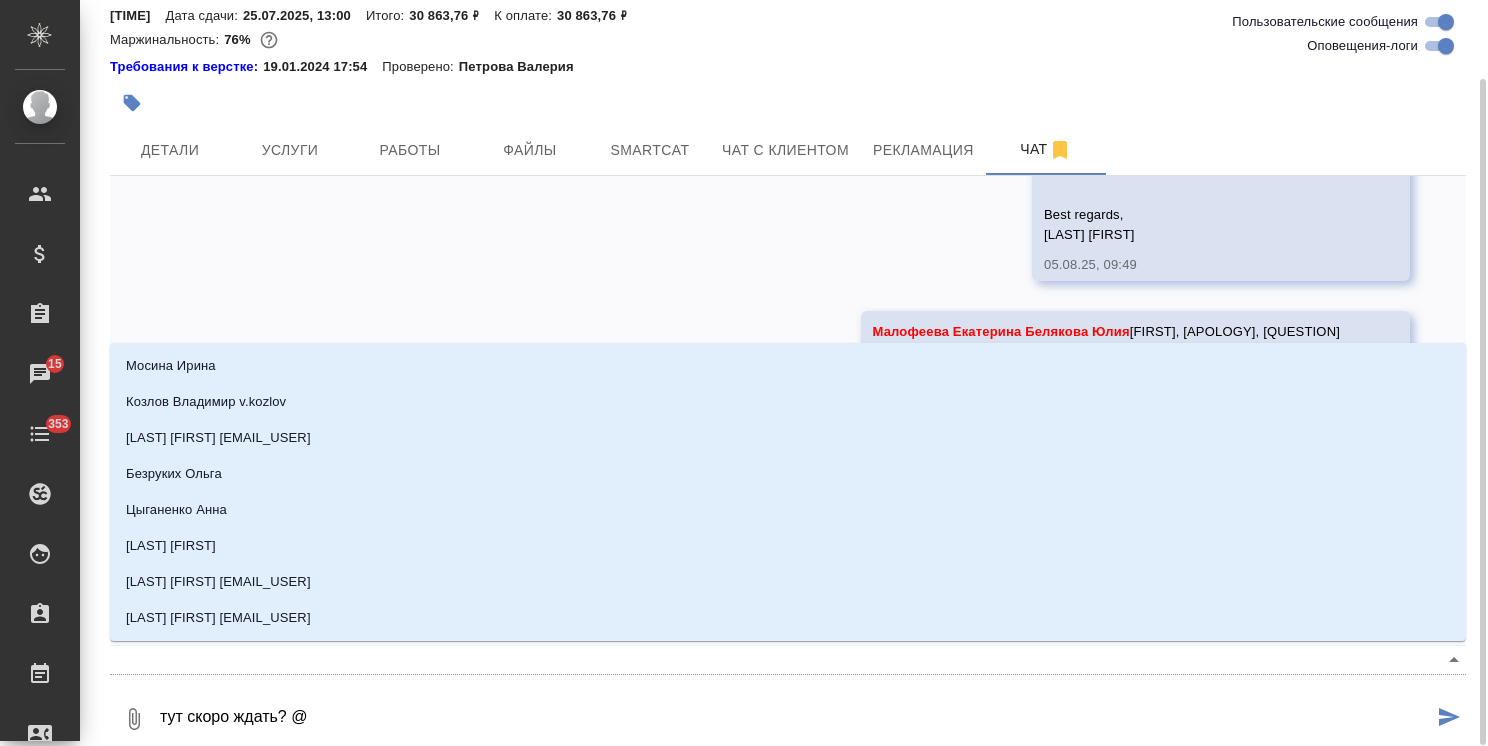 type on "тут скоро ждать? @[LAST]" 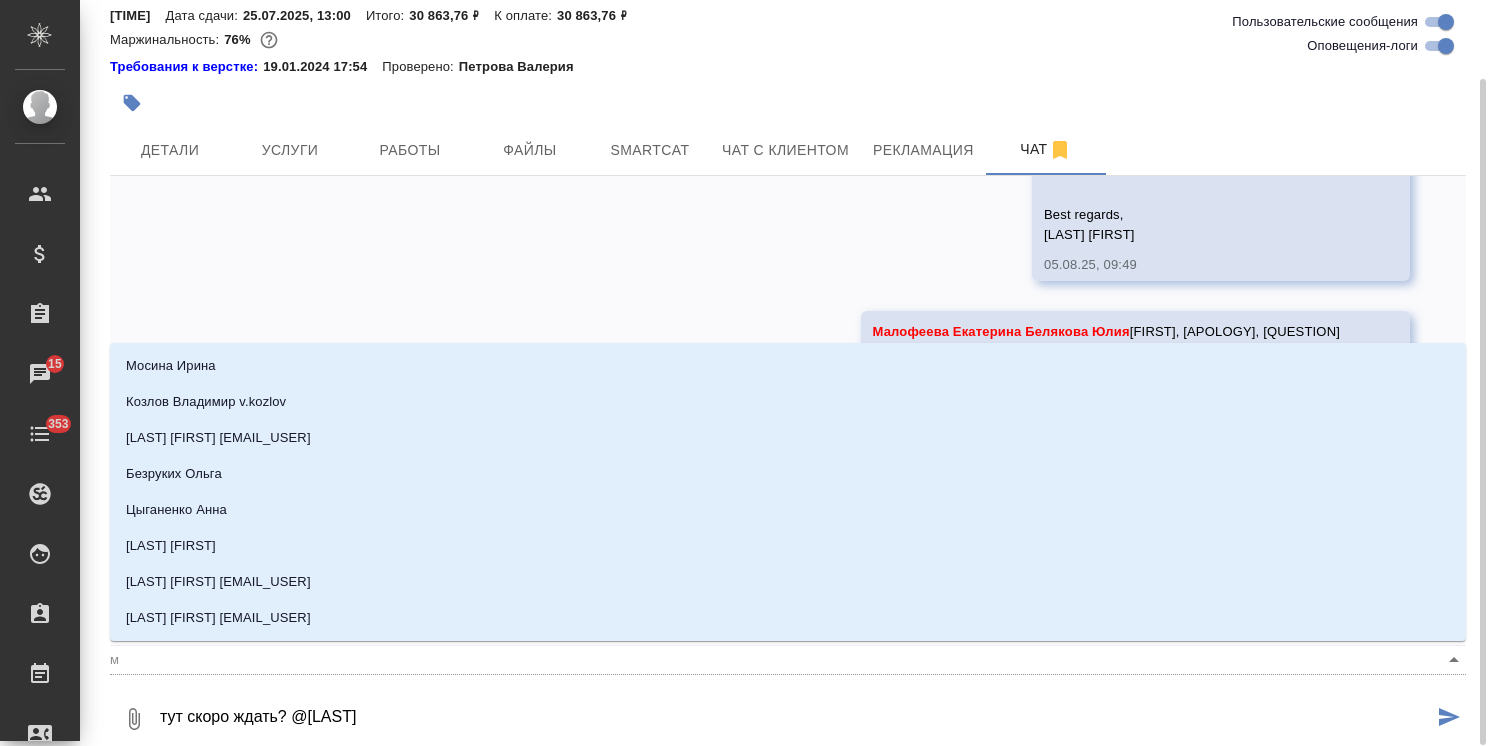 type on "тут скоро ждать? @[LAST]" 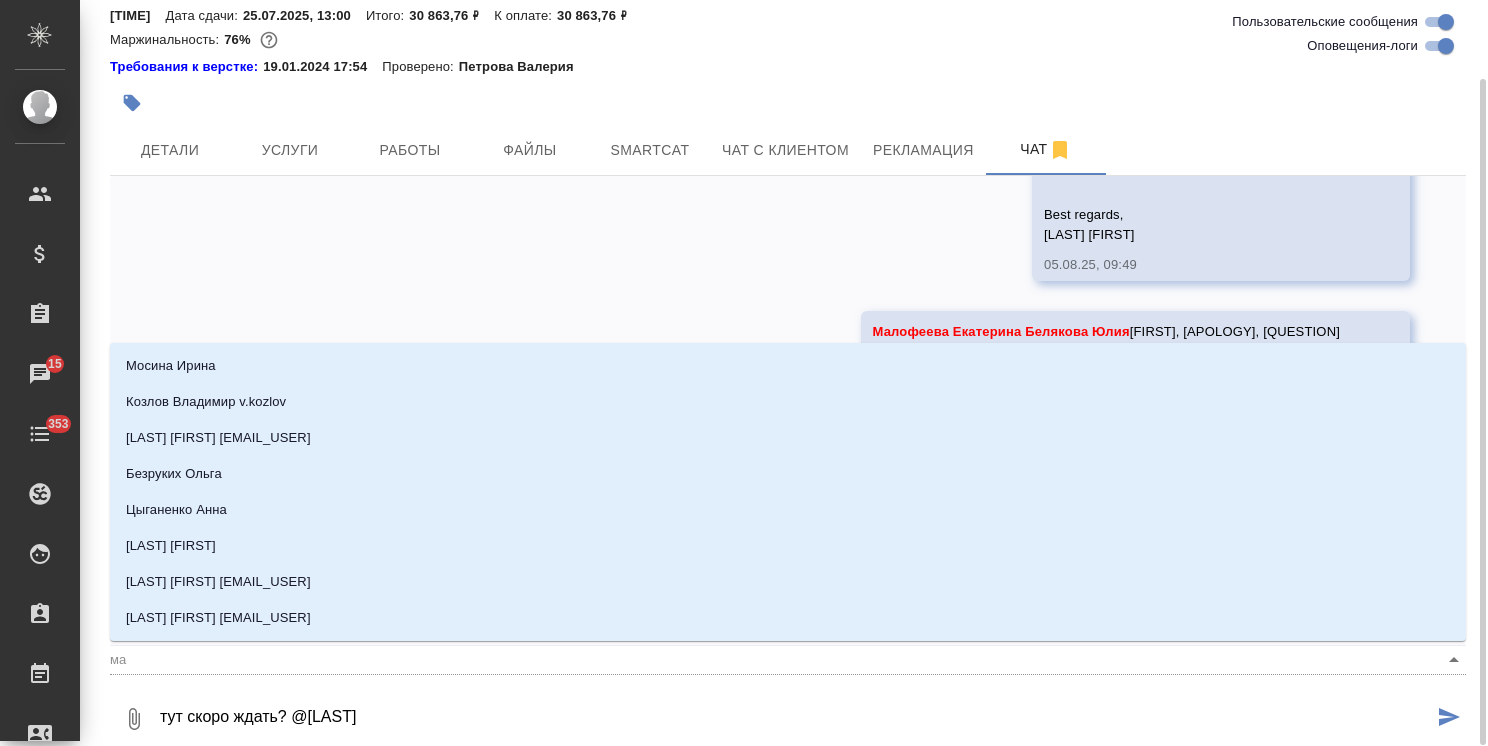 type on "тут скоро ждать? @[LAST]" 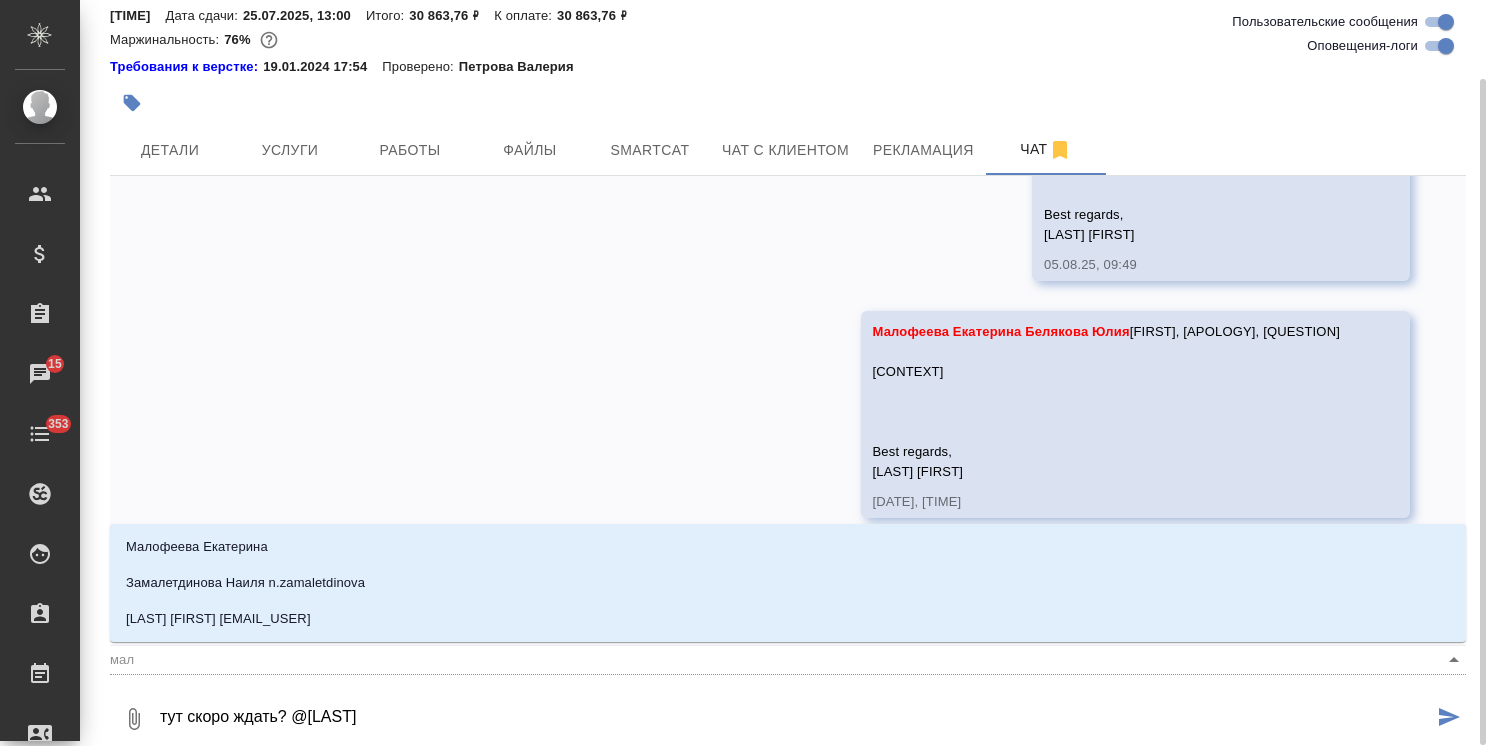 type on "тут скоро ждать? @[LAST]" 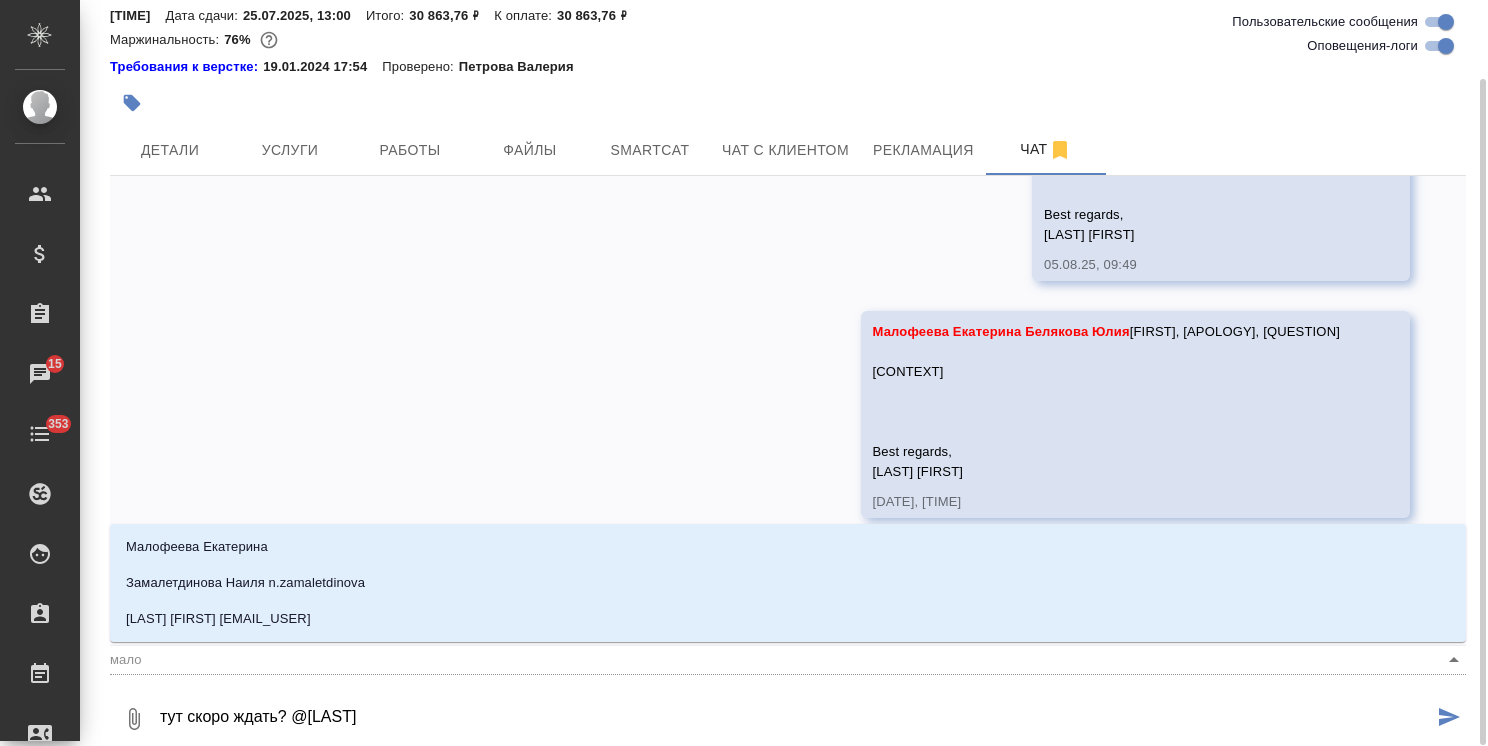 type on "тут скоро ждать? @[LAST]" 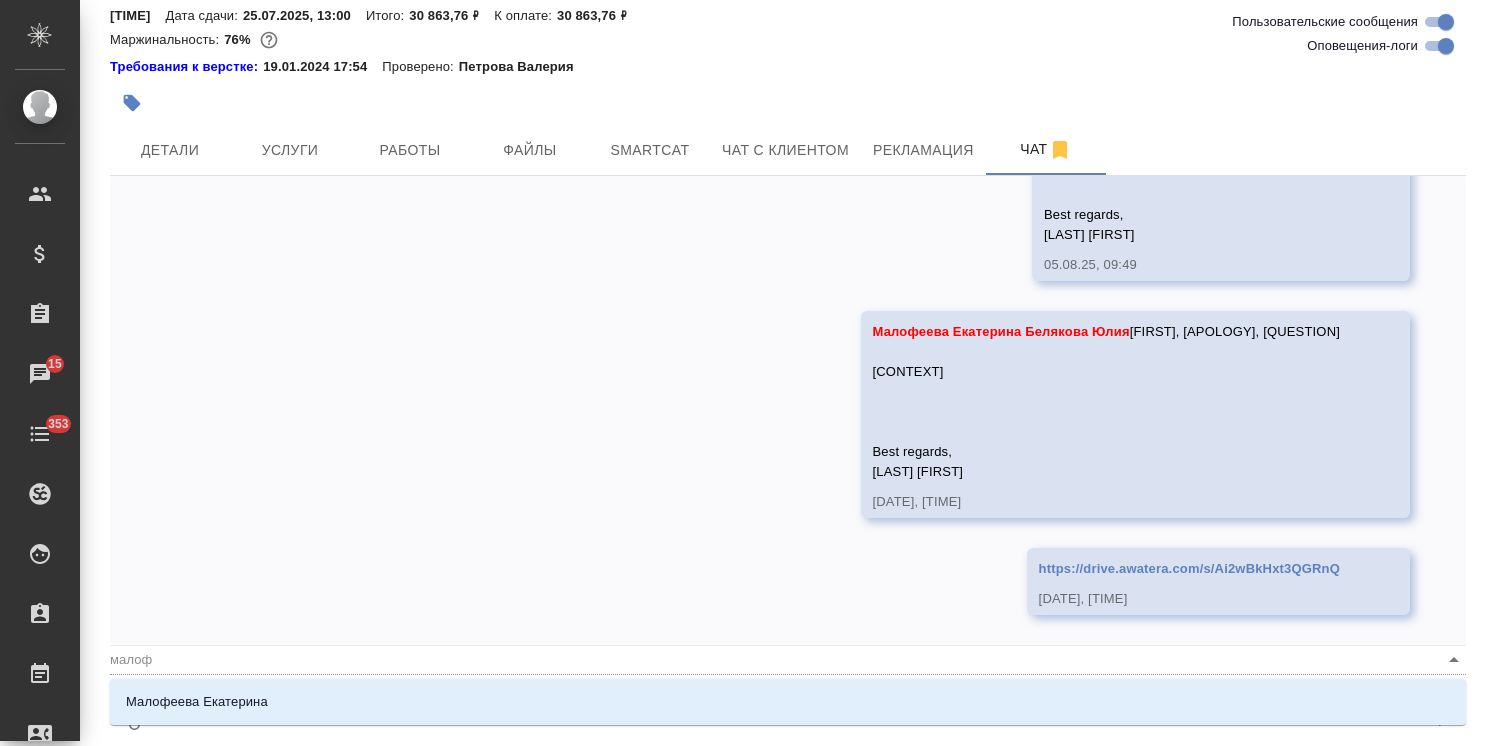 click on "Малофеева Екатерина" at bounding box center (788, 702) 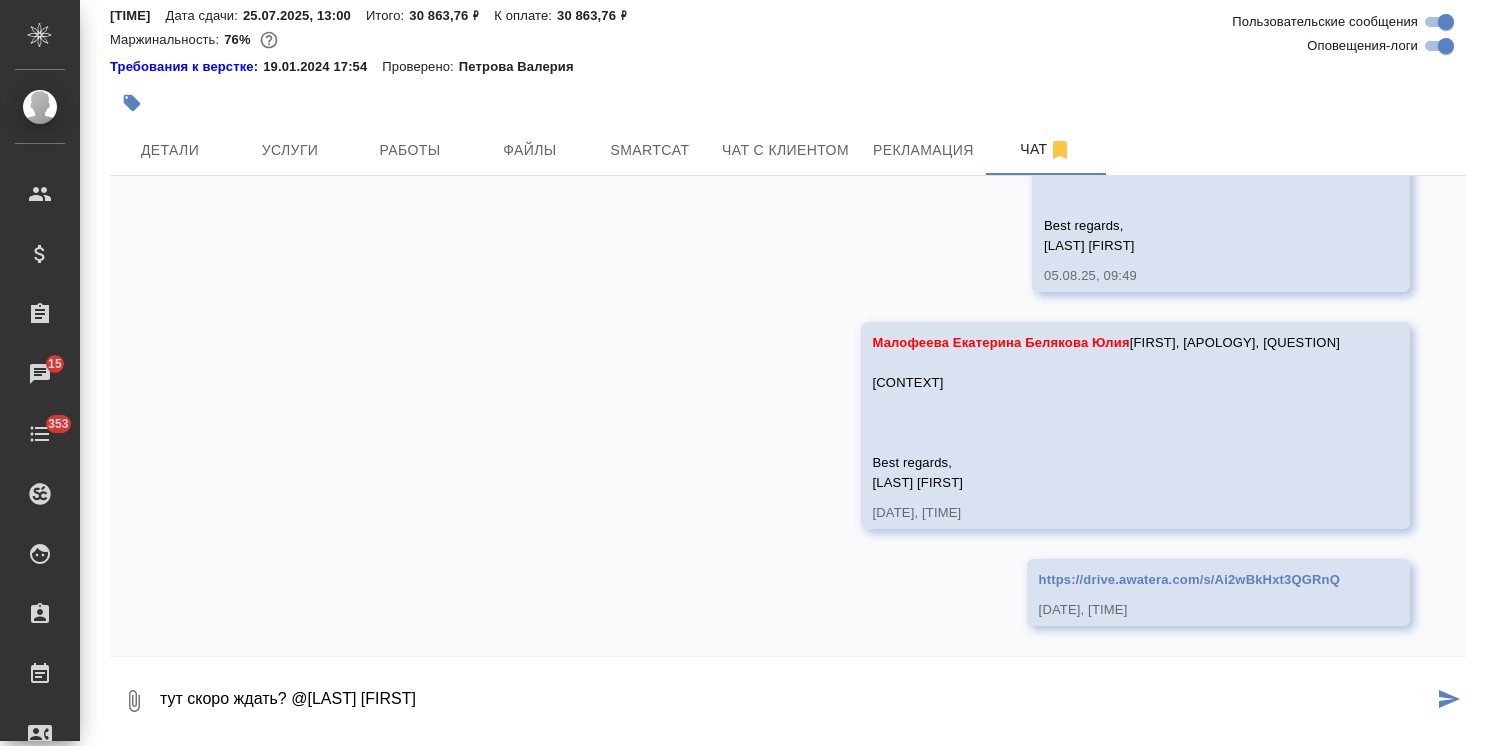 type on "тут скоро ждать? @Малофеева Екатерина" 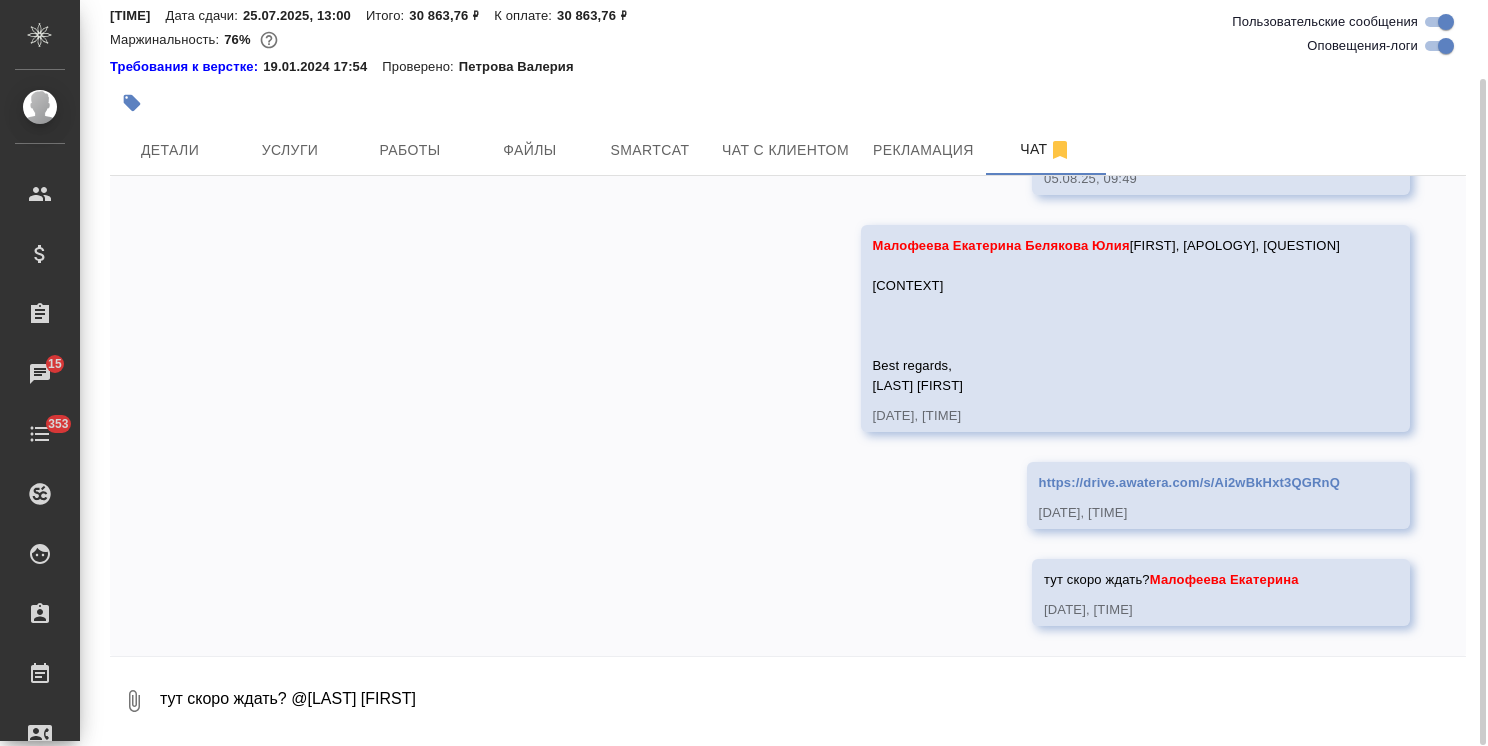 scroll, scrollTop: 28206, scrollLeft: 0, axis: vertical 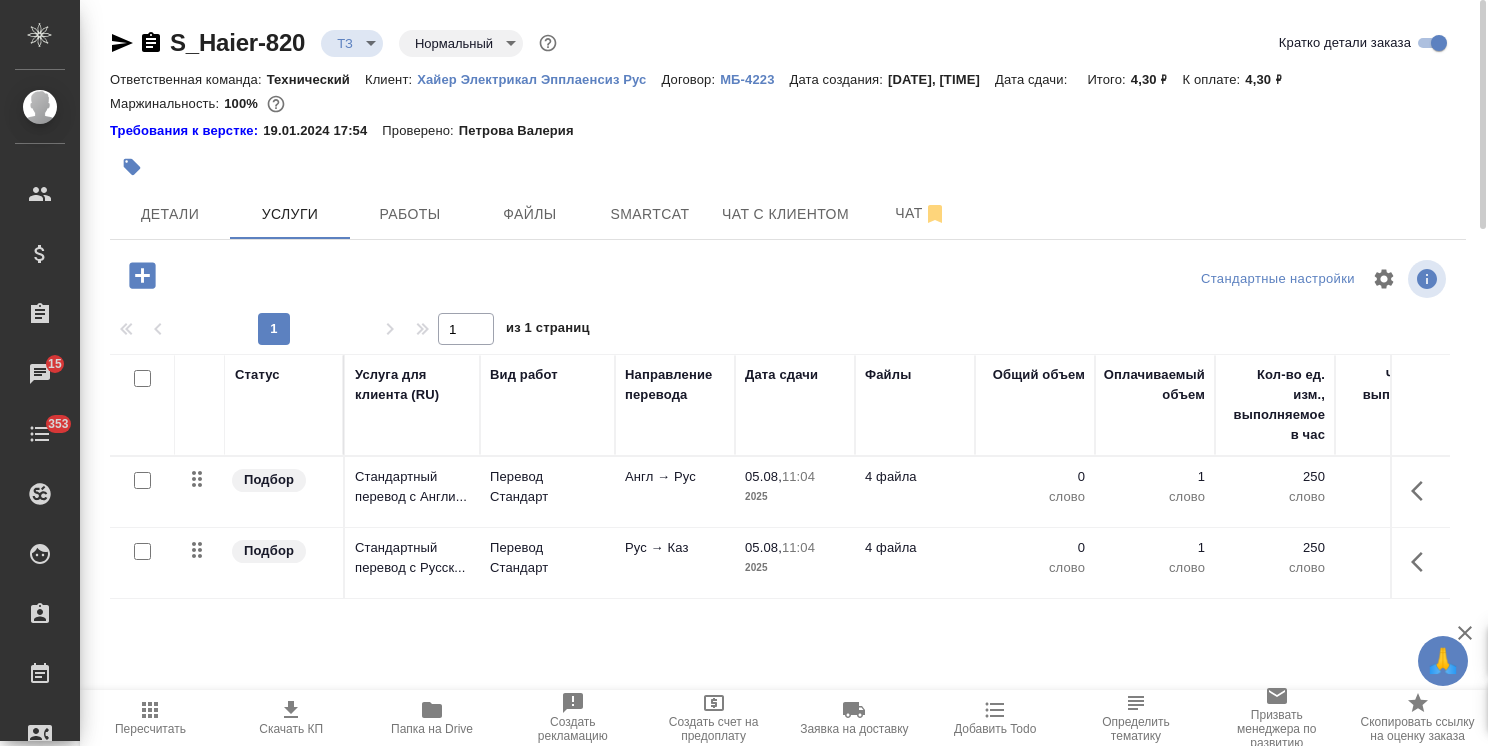 click on "Папка на Drive" at bounding box center [432, 729] 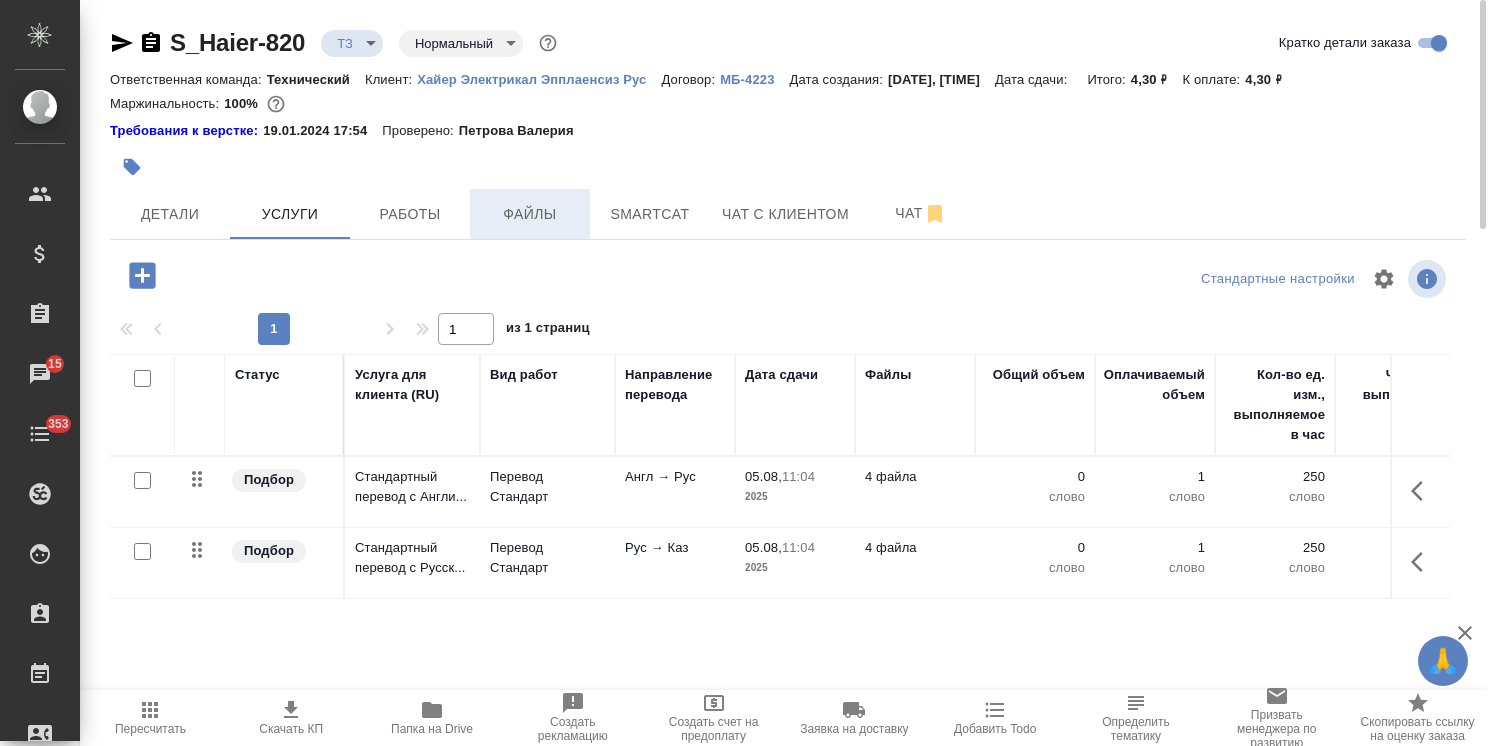 click on "Файлы" at bounding box center (530, 214) 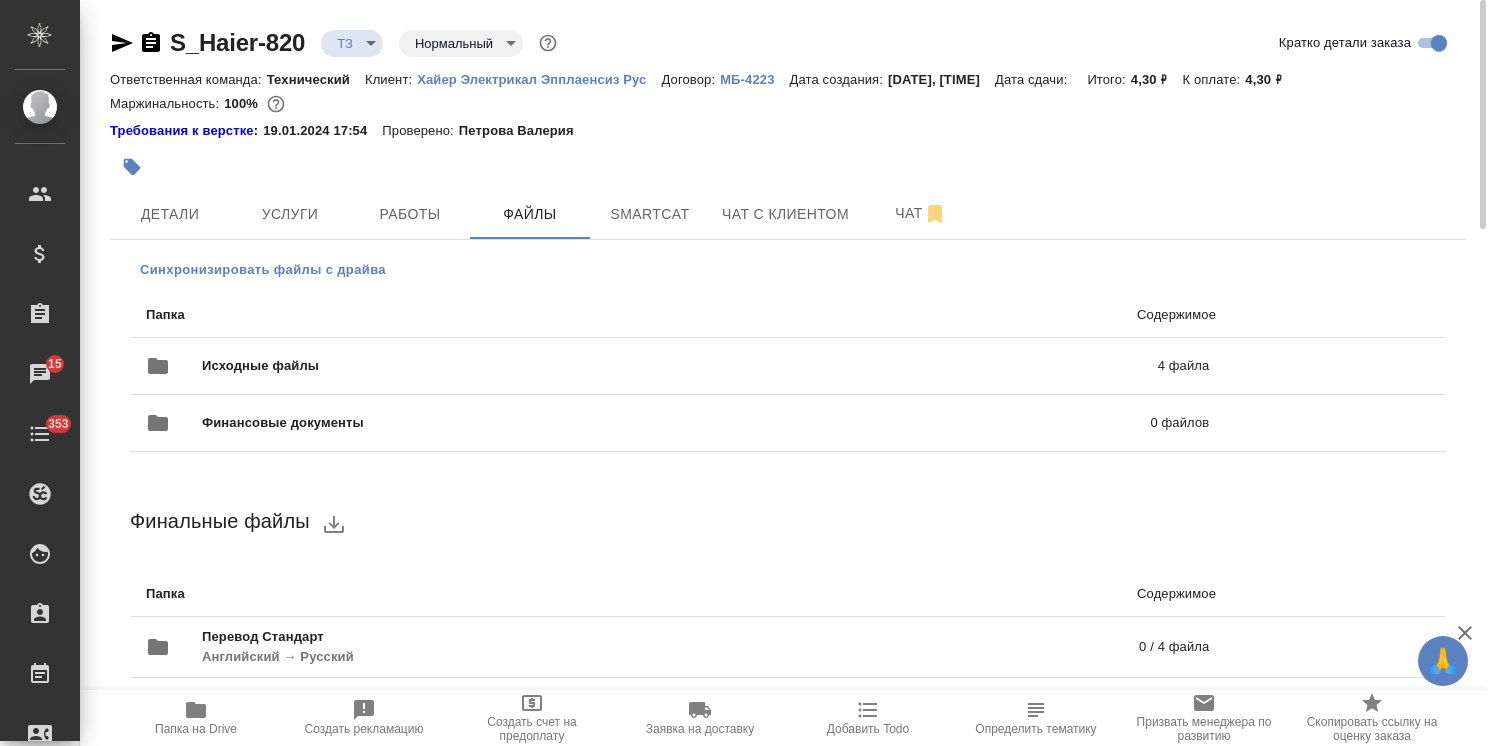 click on "Синхронизировать файлы с драйва" at bounding box center (263, 270) 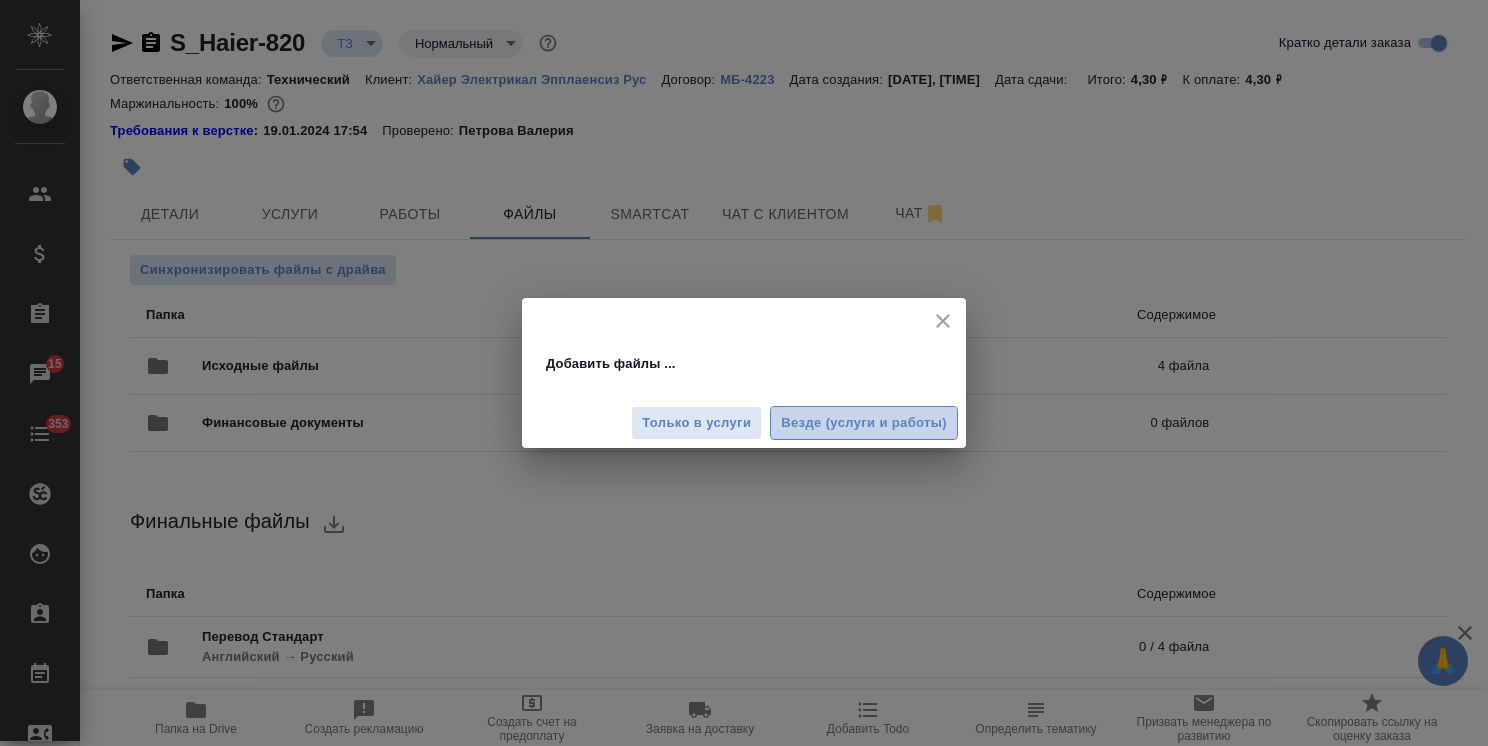 click on "Везде (услуги и работы)" at bounding box center (864, 423) 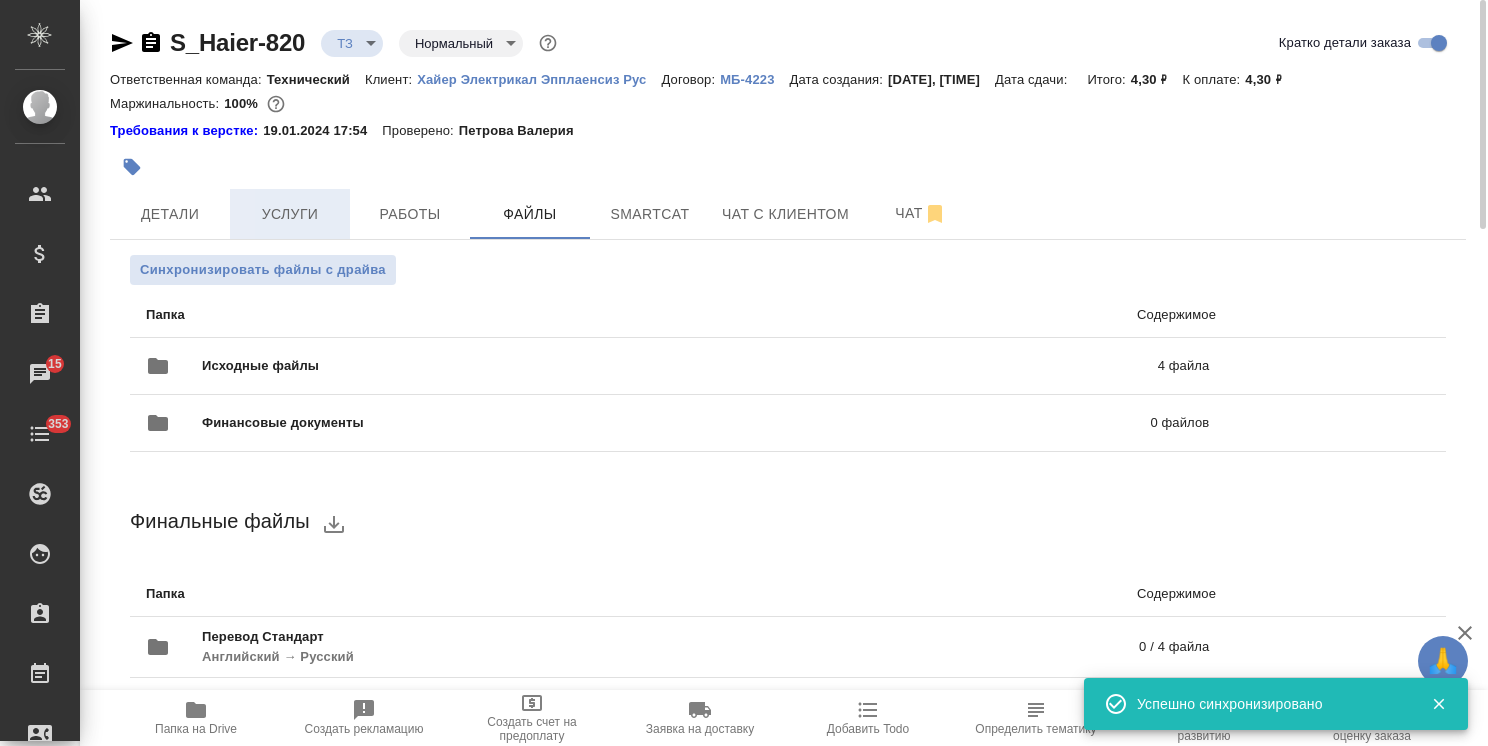 click on "Услуги" at bounding box center (290, 214) 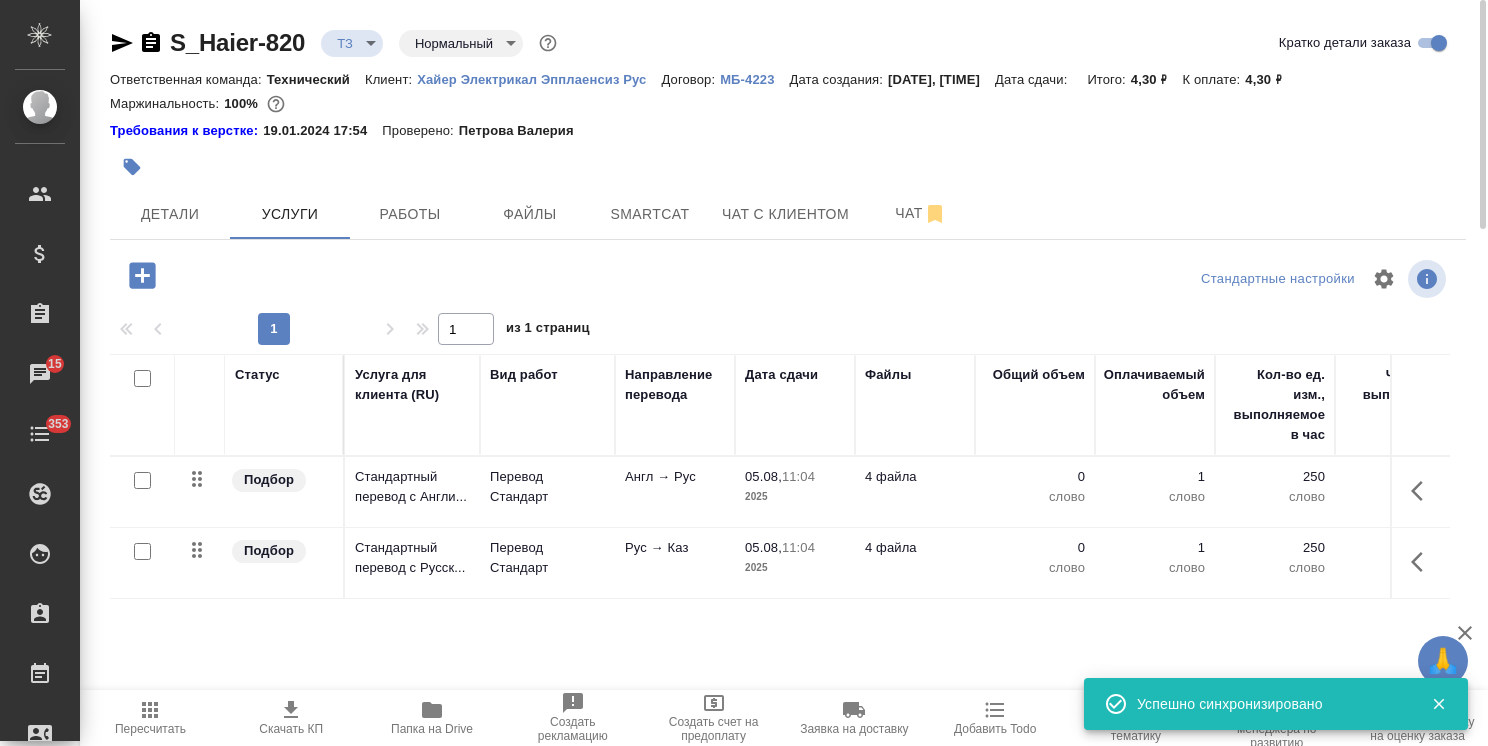 click at bounding box center [142, 480] 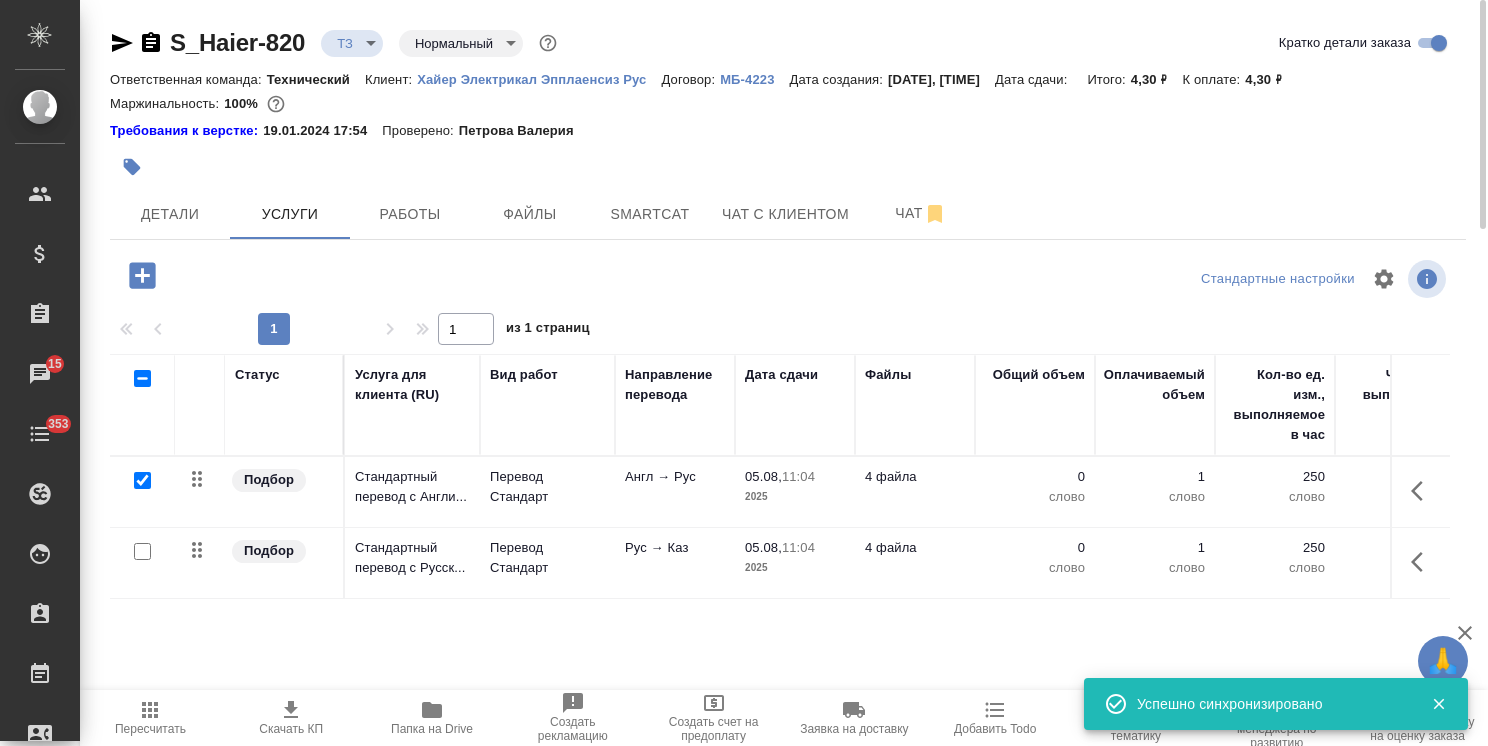 checkbox on "true" 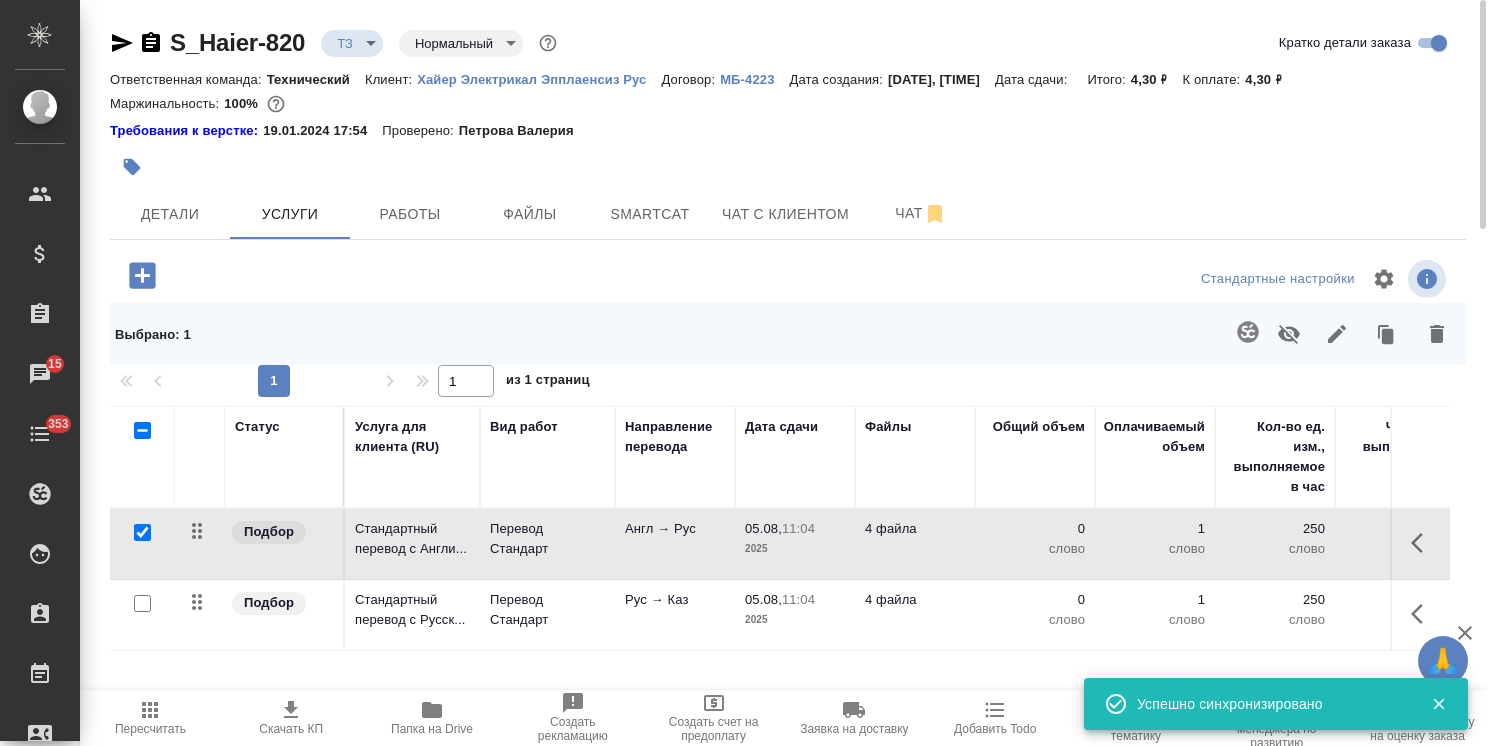 click 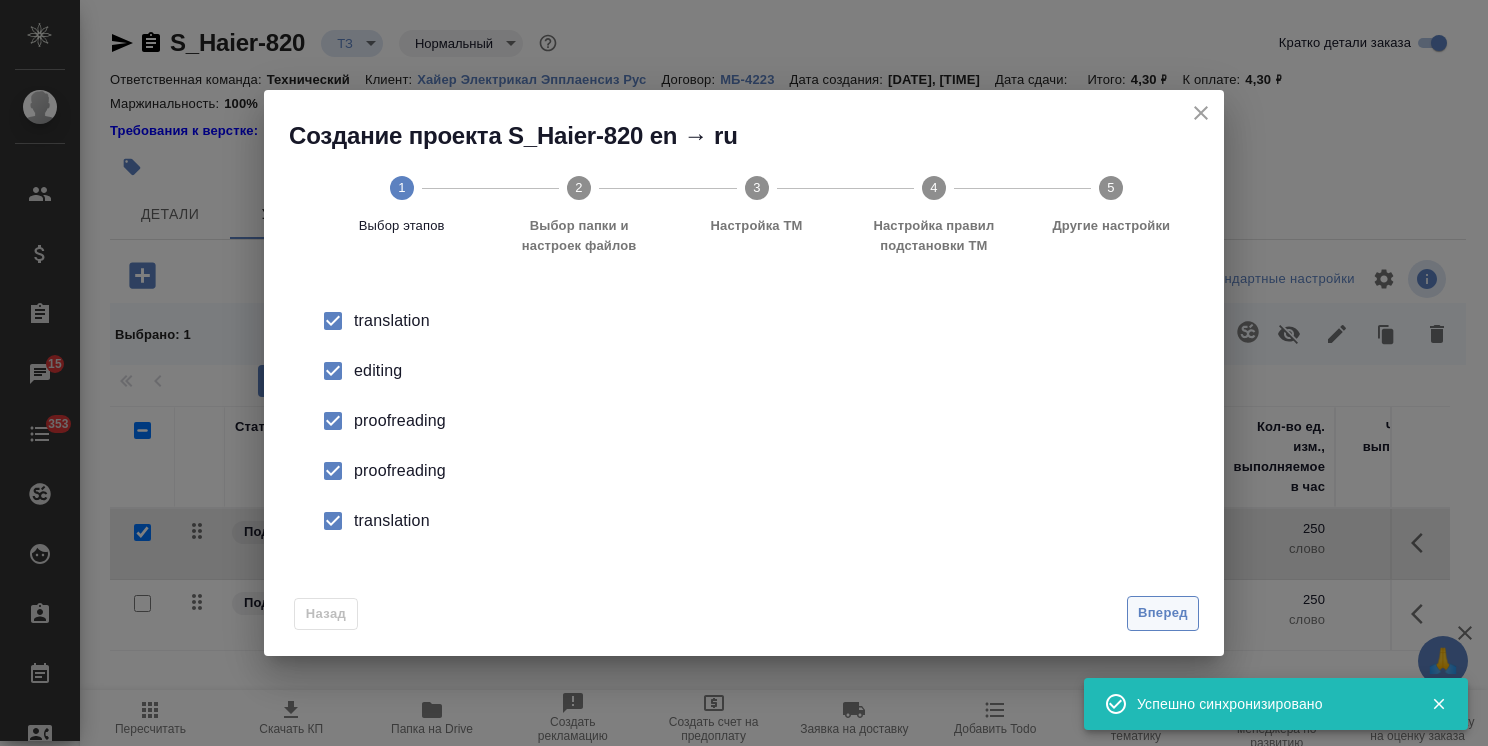 click on "Вперед" at bounding box center [1163, 613] 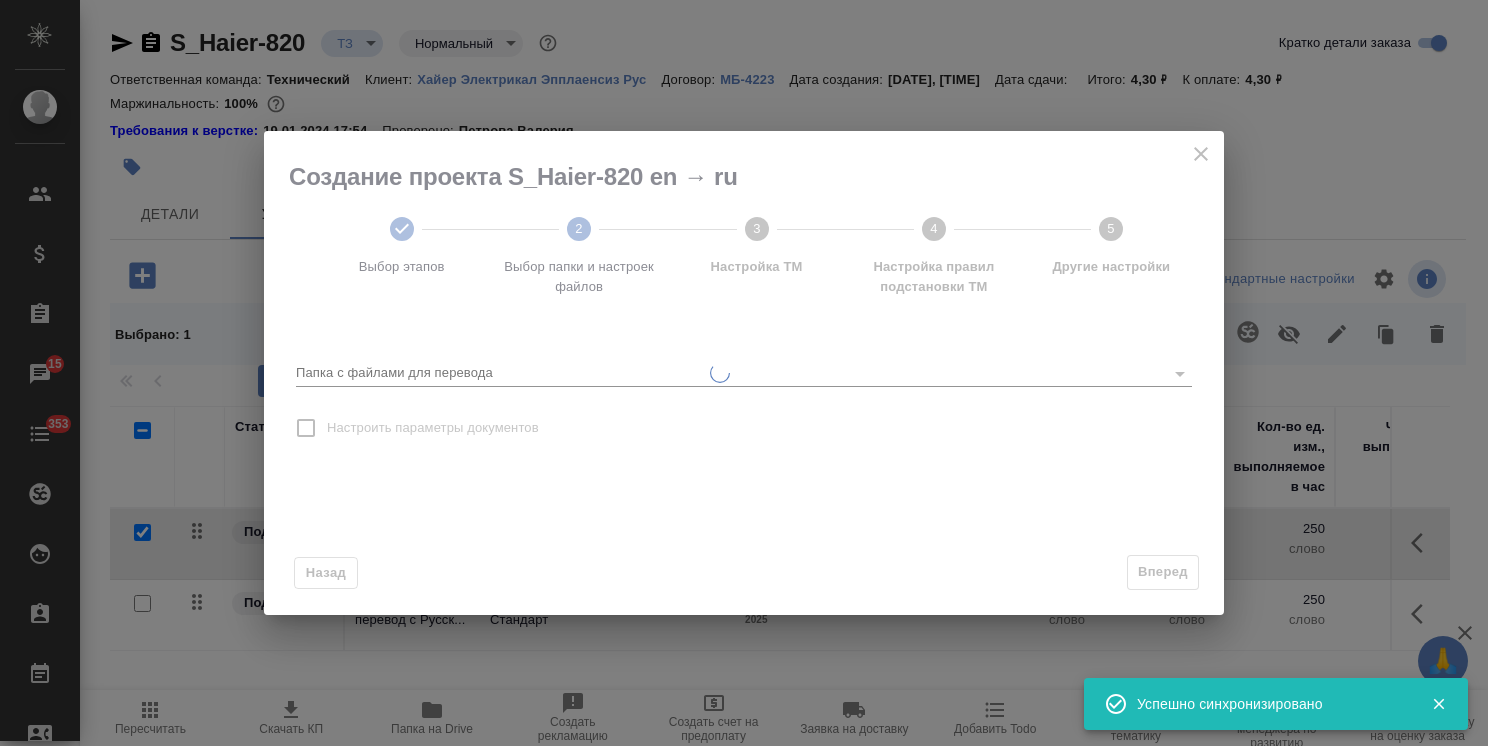click on "Папка с файлами для перевода" at bounding box center [725, 373] 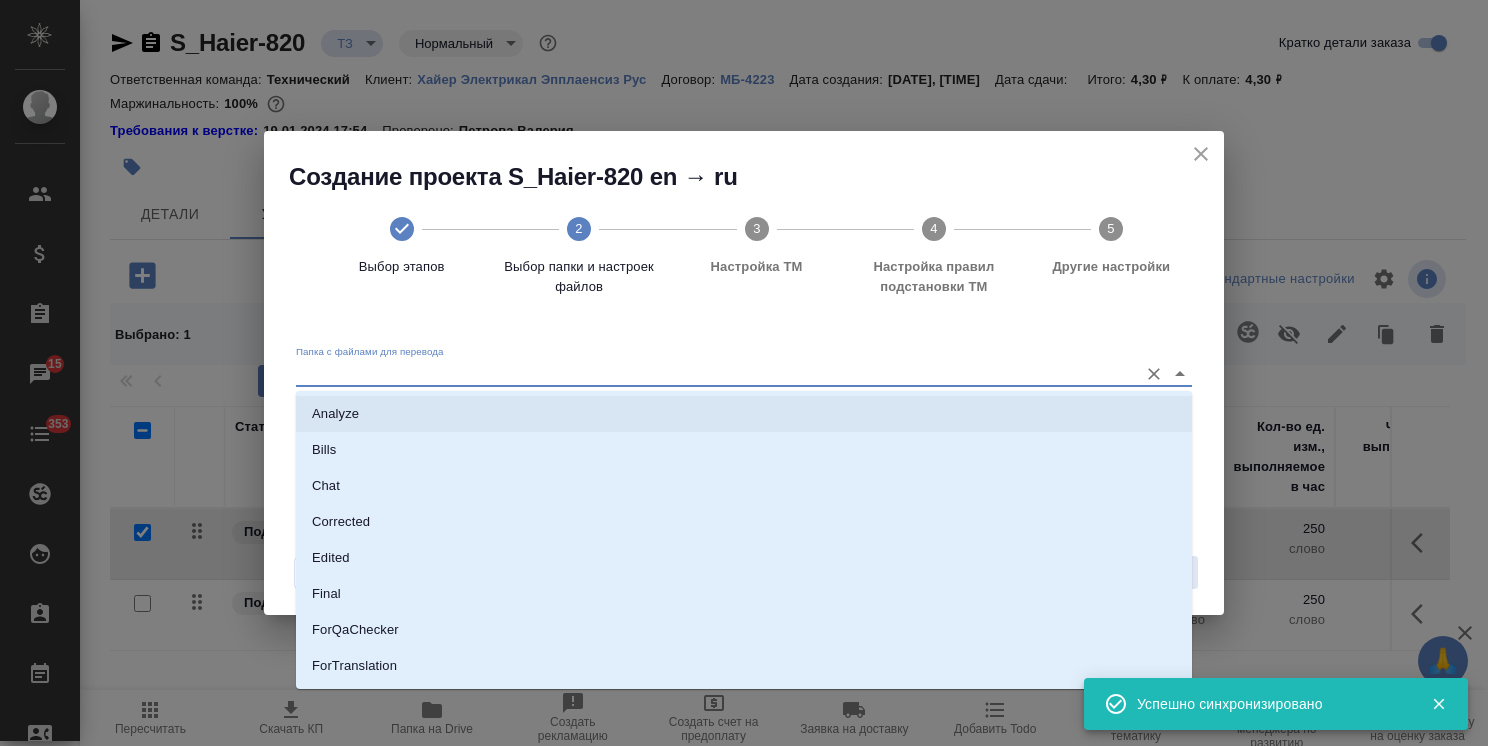 click on "Analyze" at bounding box center [744, 414] 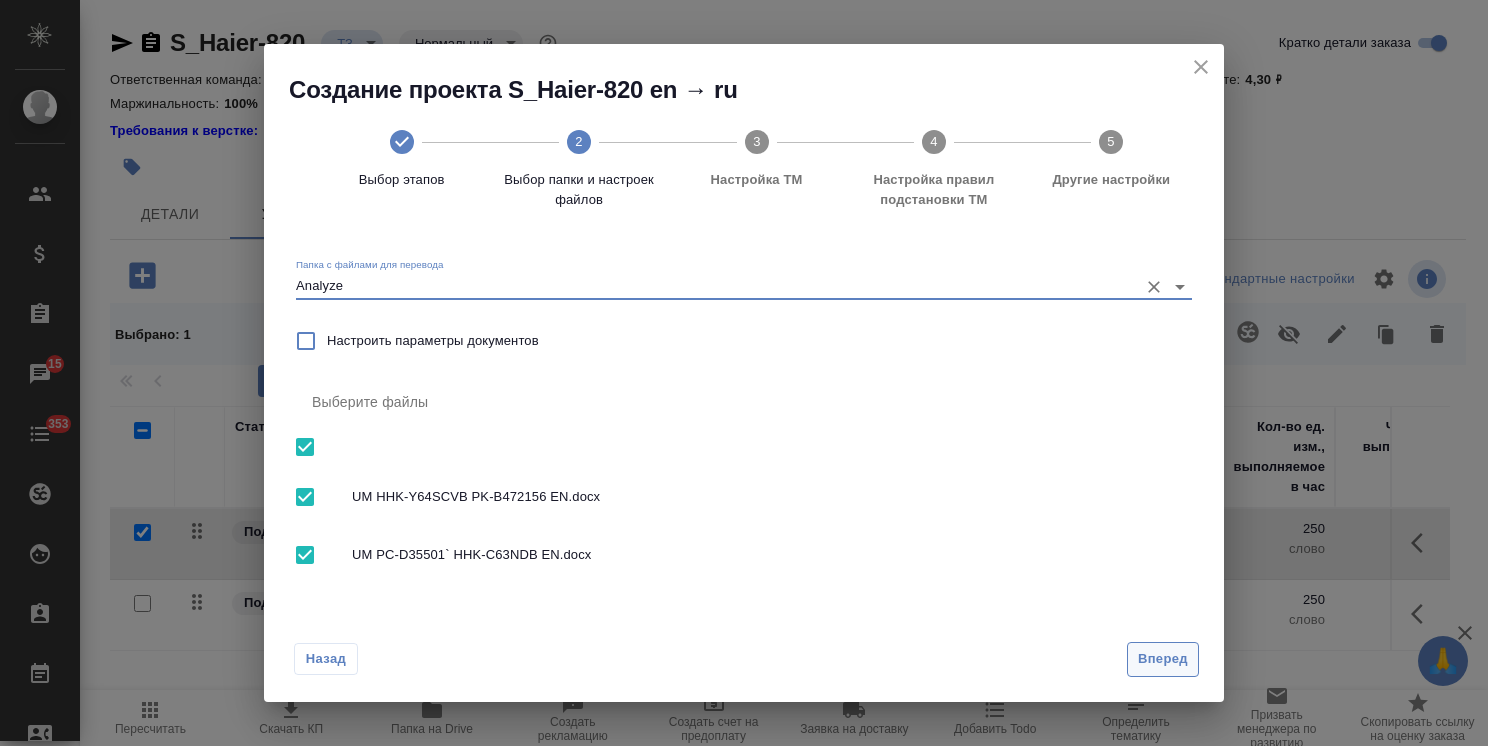 click on "Вперед" at bounding box center (1163, 659) 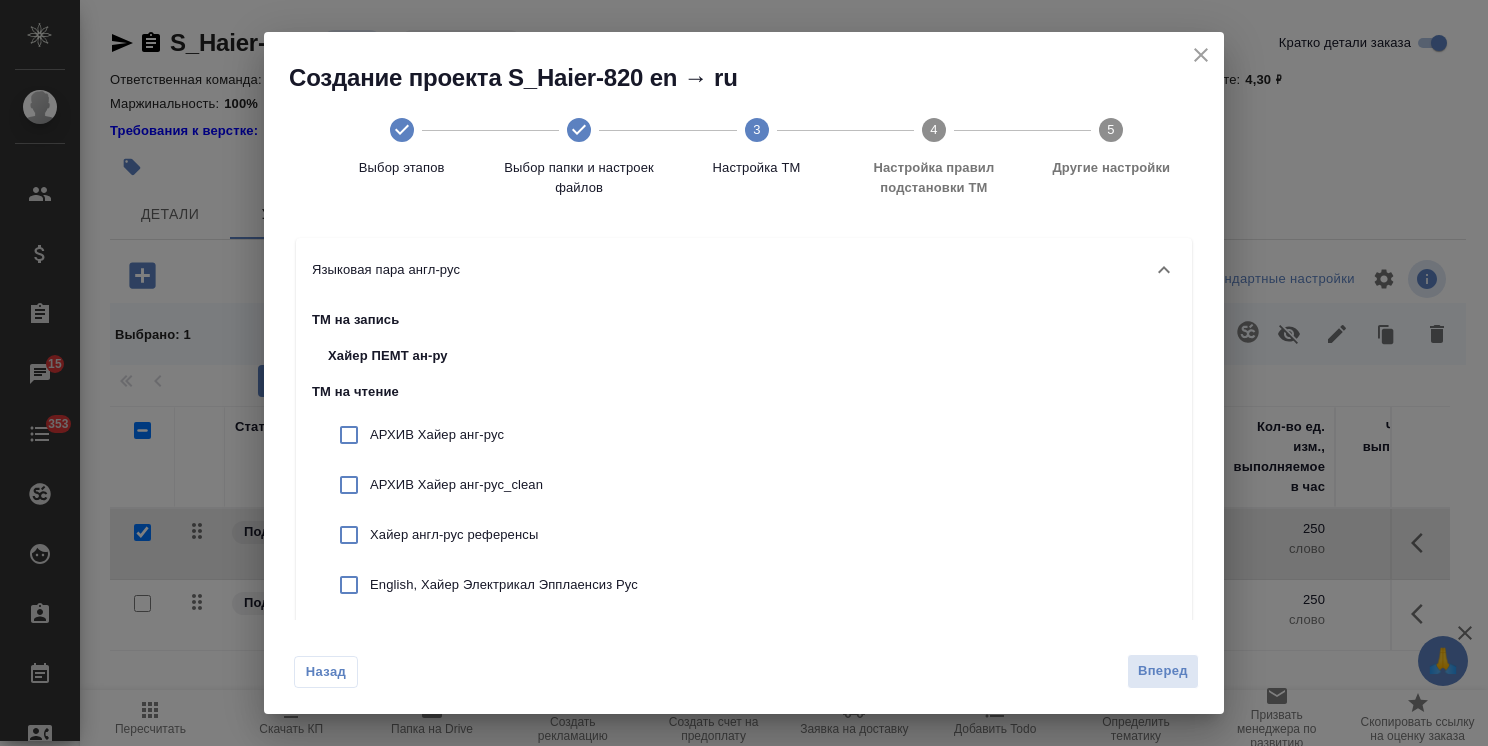 click on "АРХИВ Хайер анг-рус" at bounding box center (504, 435) 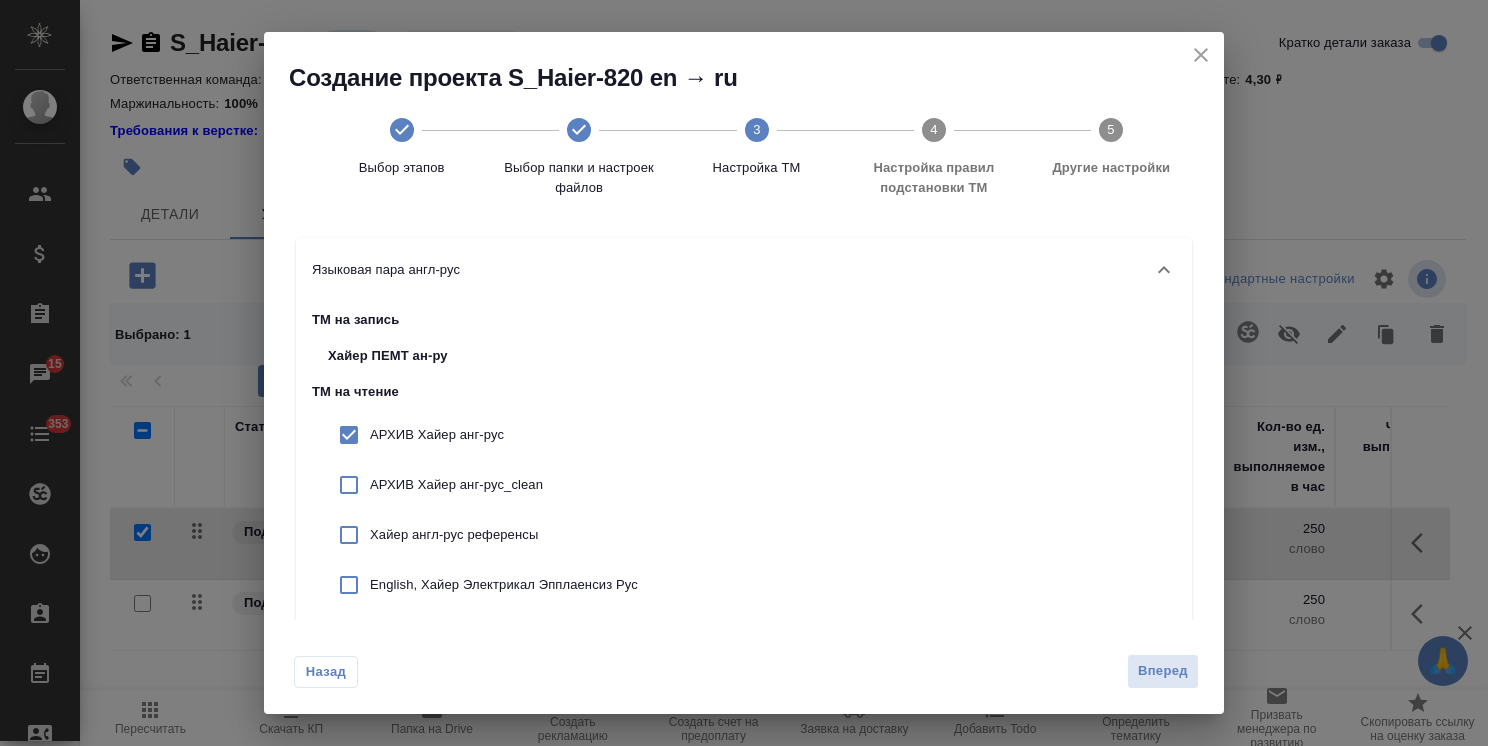 click on "АРХИВ Хайер анг-рус_clean" at bounding box center (504, 485) 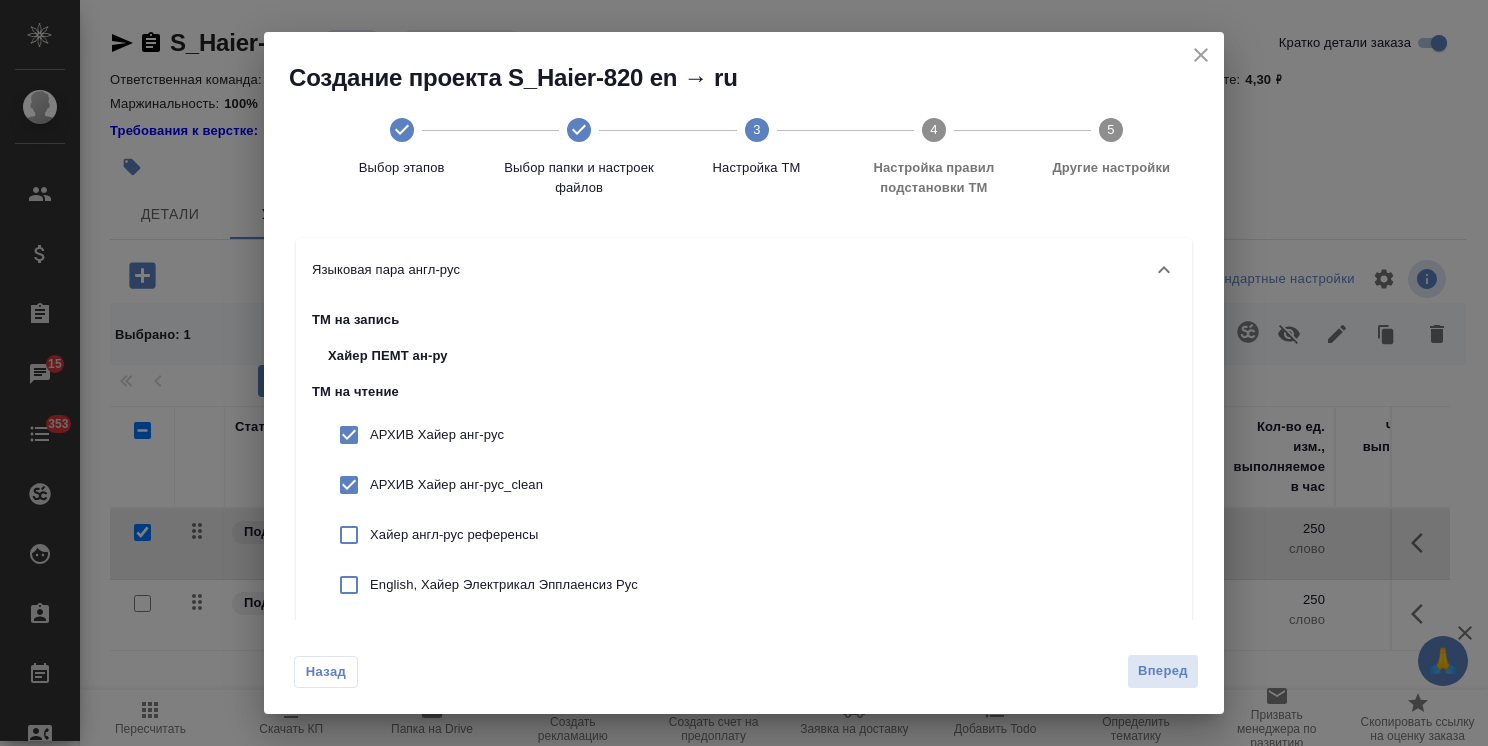 click on "Хайер англ-рус референсы" at bounding box center (504, 535) 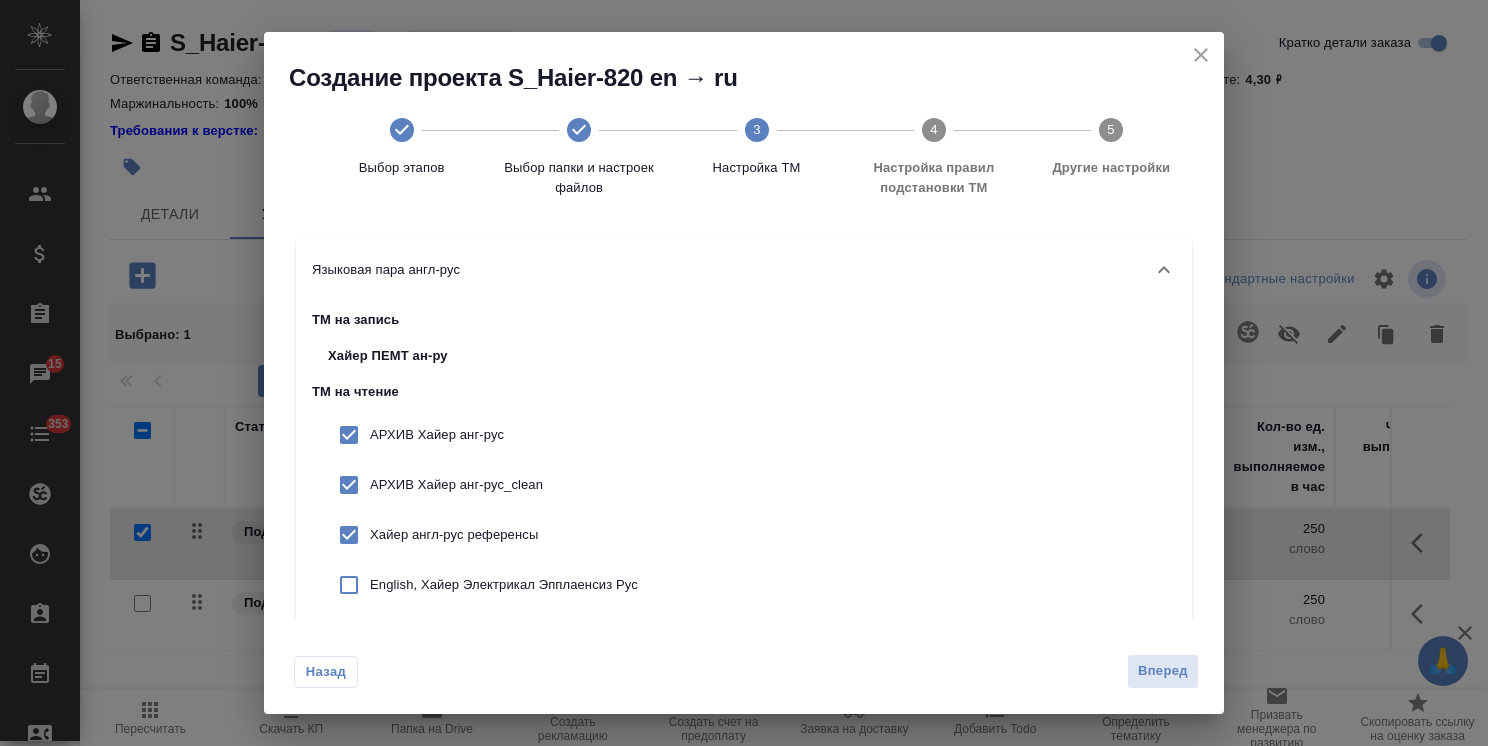 click on "English, Хайер Электрикал Эпплаенсиз Рус" at bounding box center [504, 585] 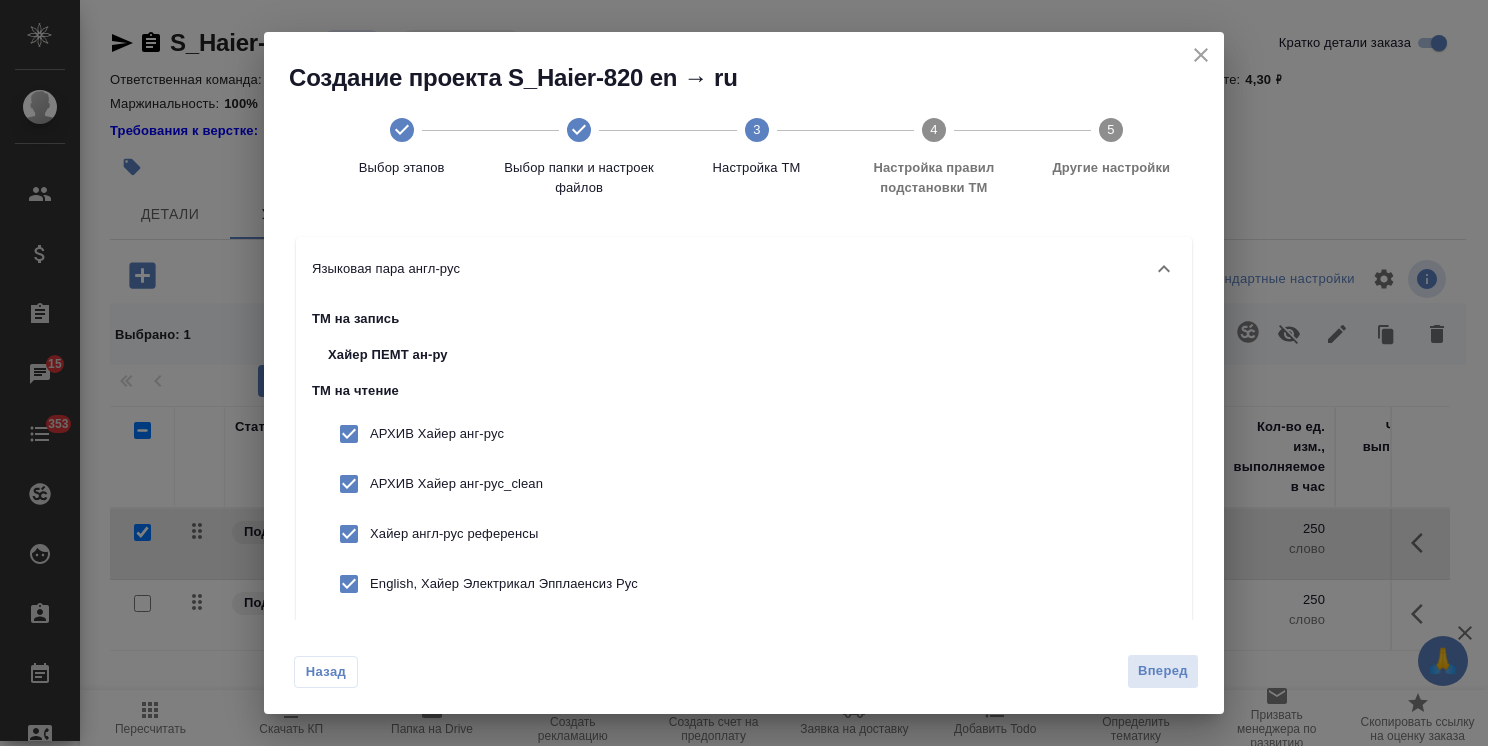 scroll, scrollTop: 0, scrollLeft: 0, axis: both 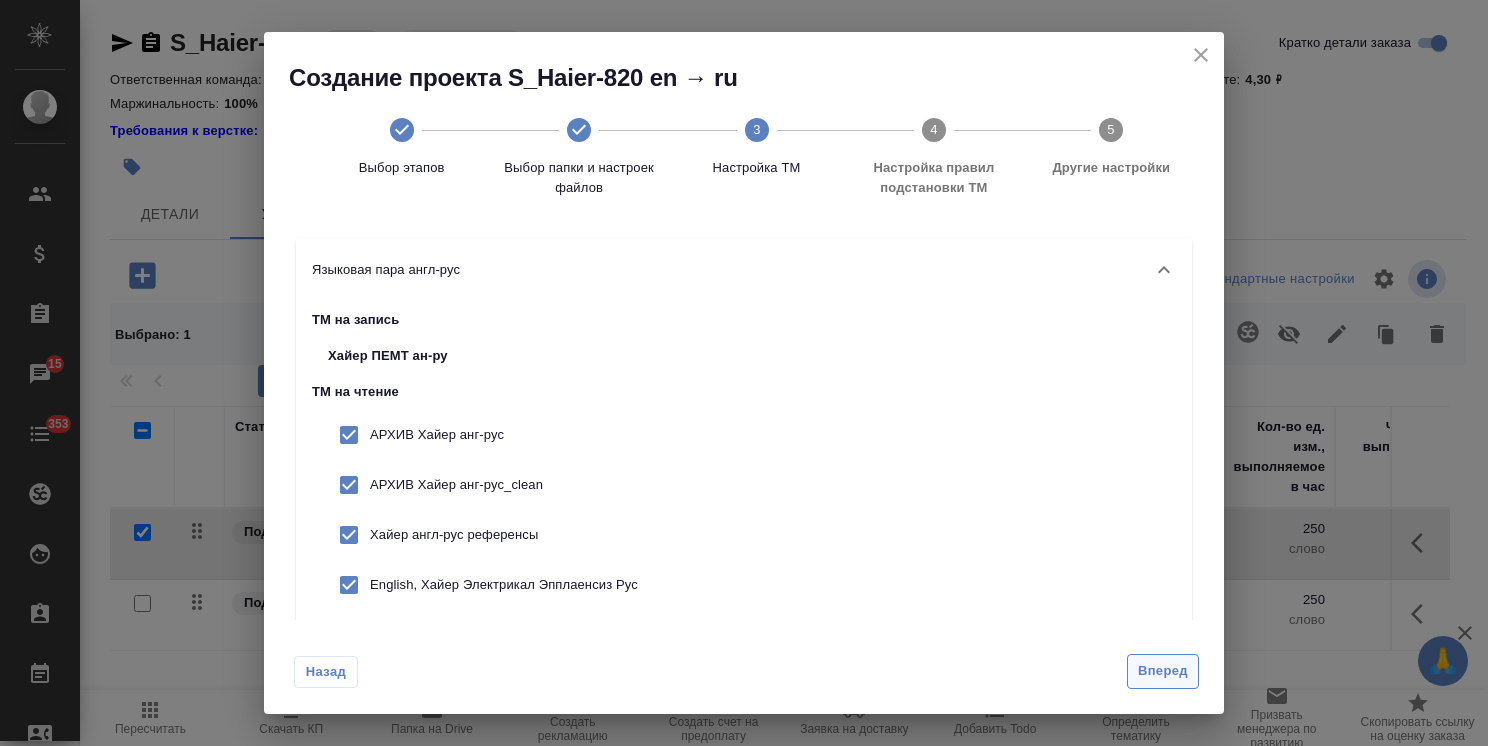 click on "Вперед" at bounding box center [1163, 671] 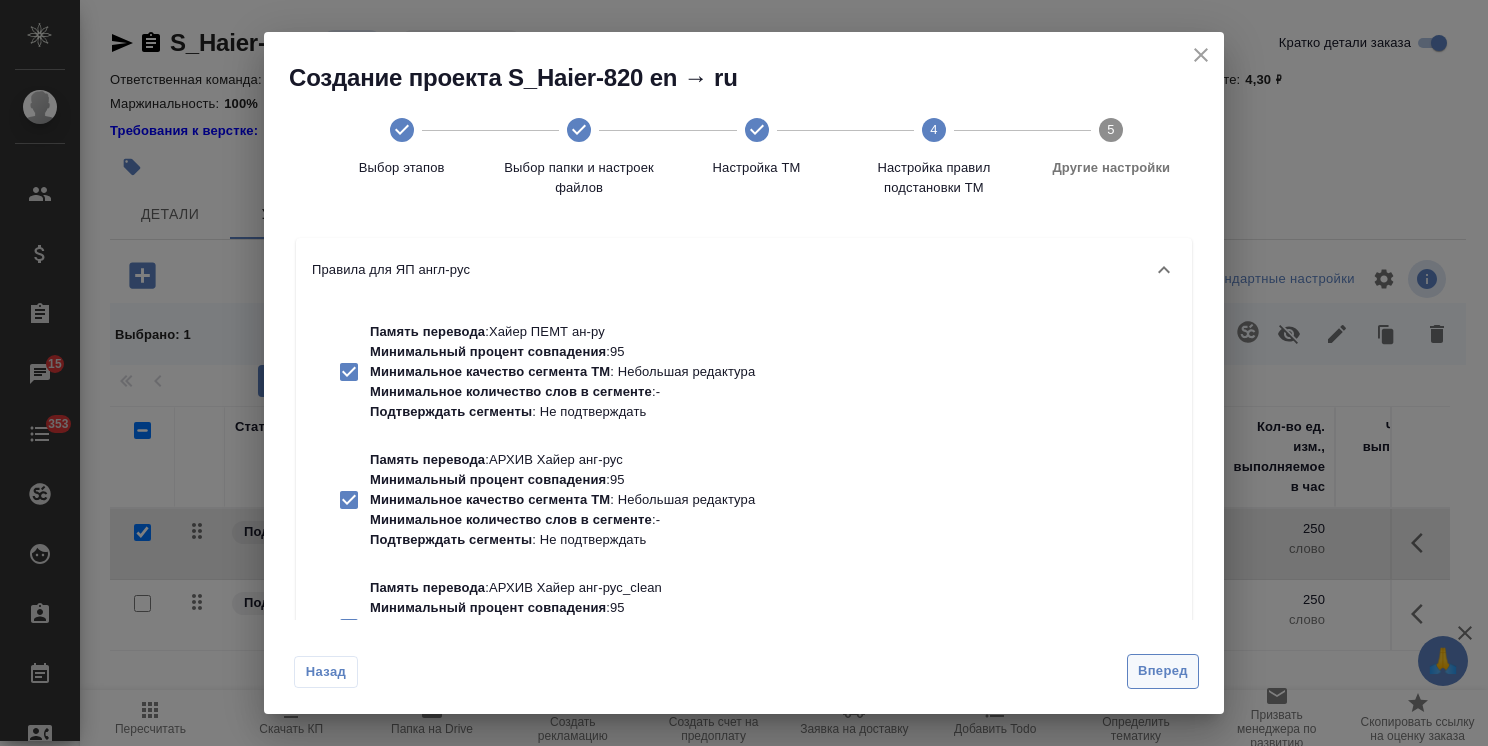 click on "Вперед" at bounding box center [1163, 671] 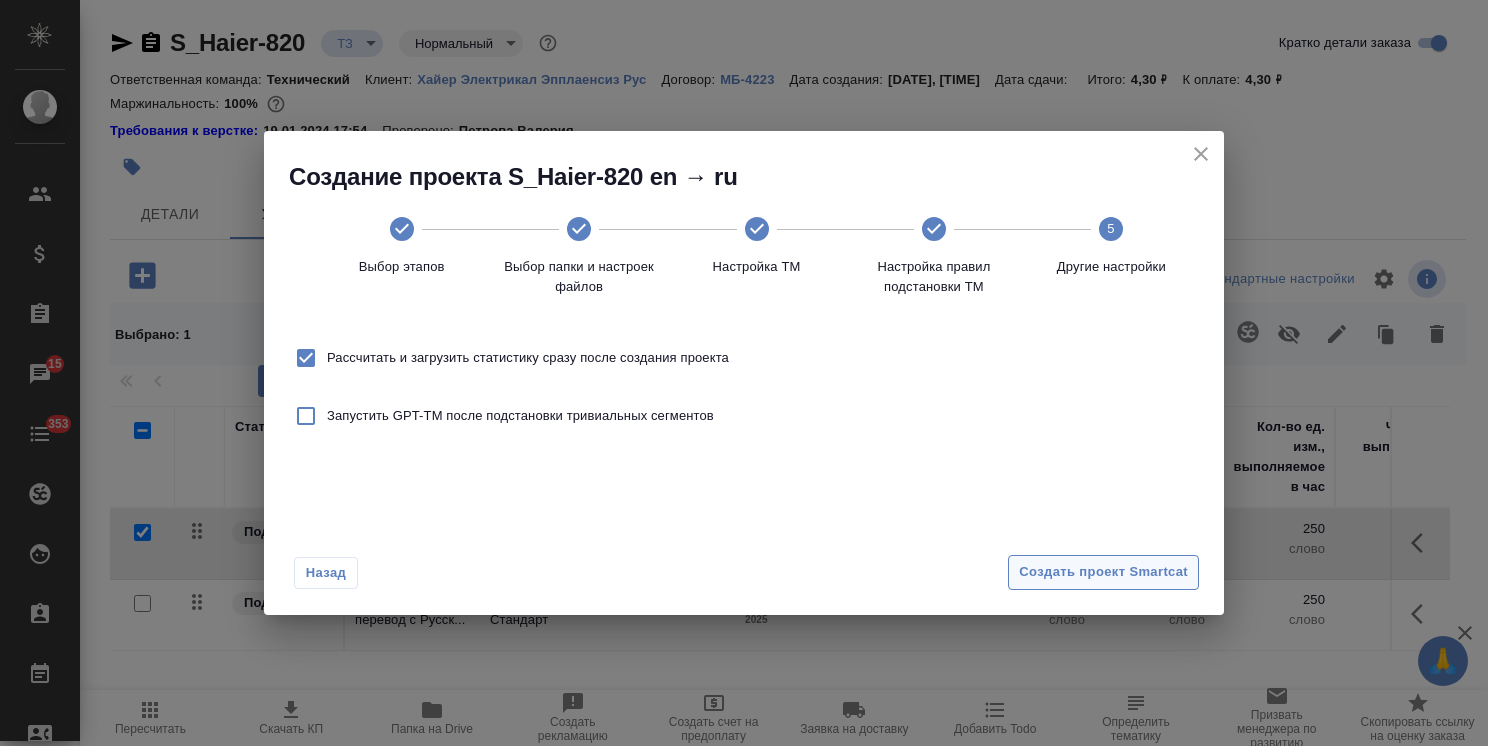 click on "Создать проект Smartcat" at bounding box center [1103, 572] 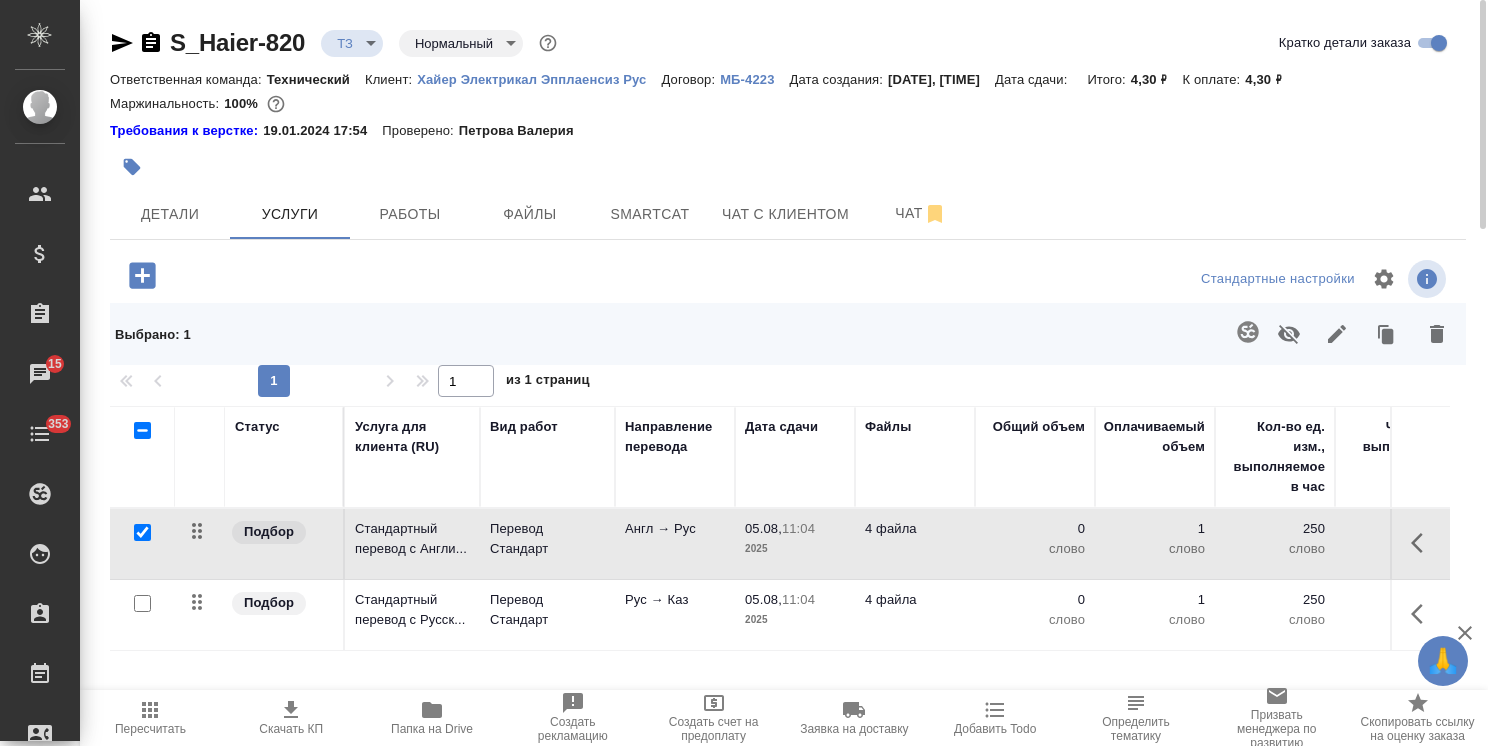 click at bounding box center (142, 533) 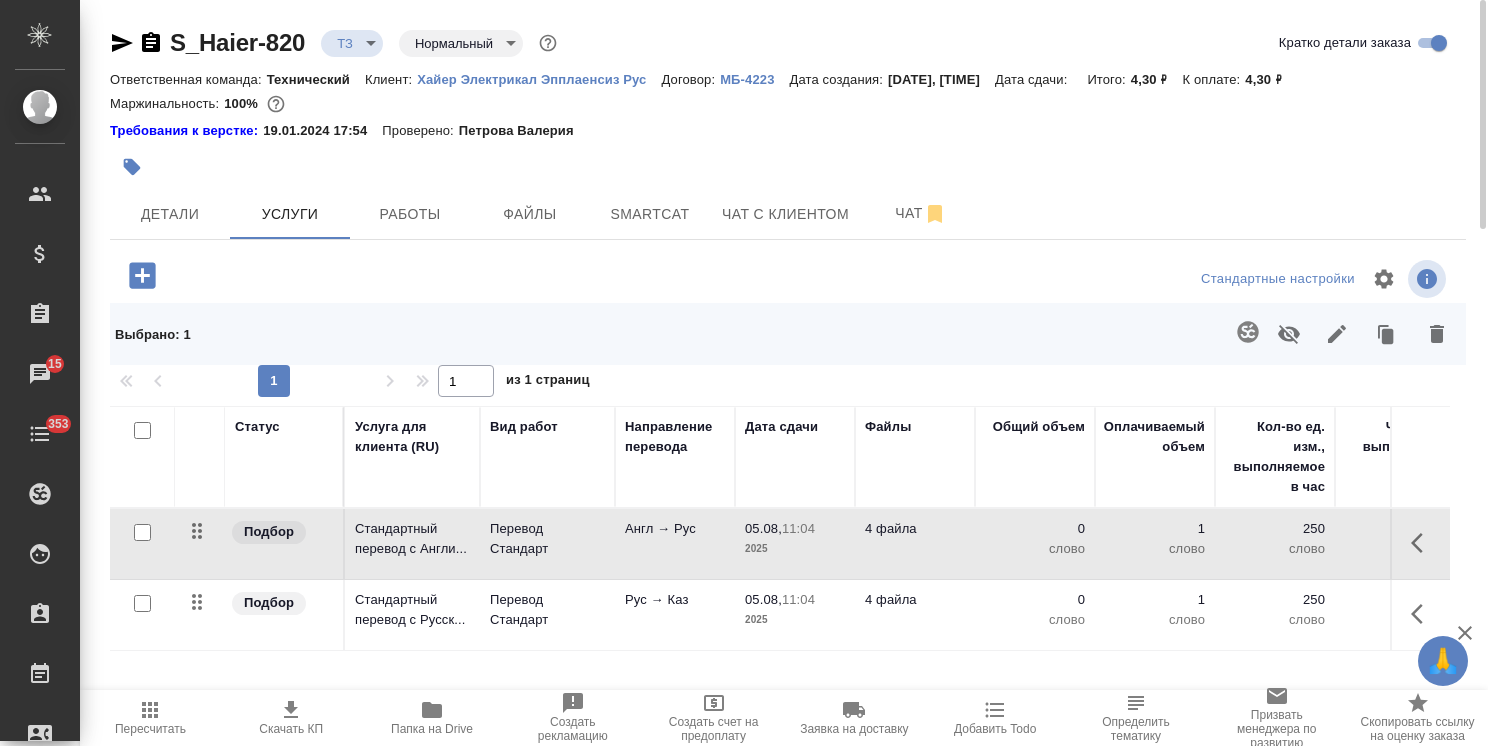 checkbox on "false" 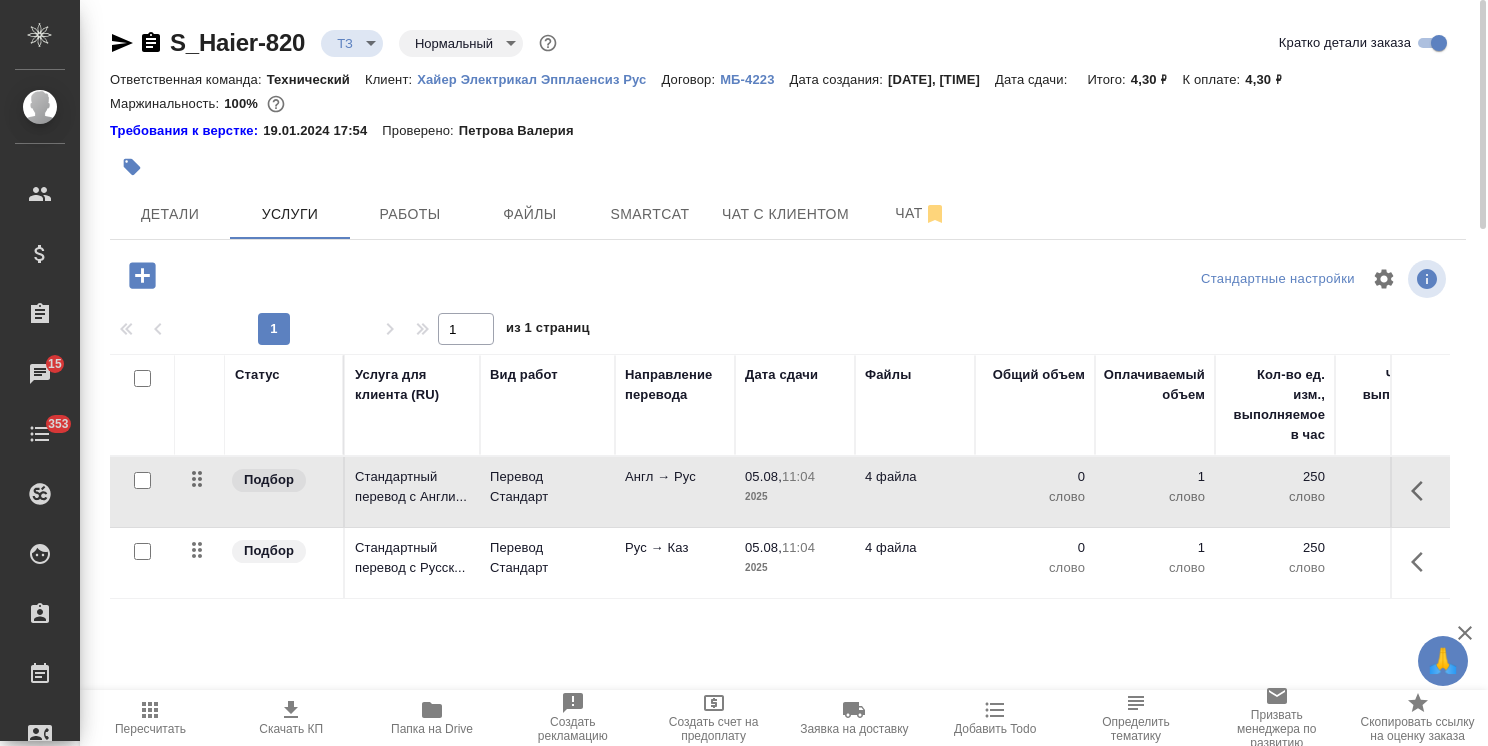 click at bounding box center (142, 551) 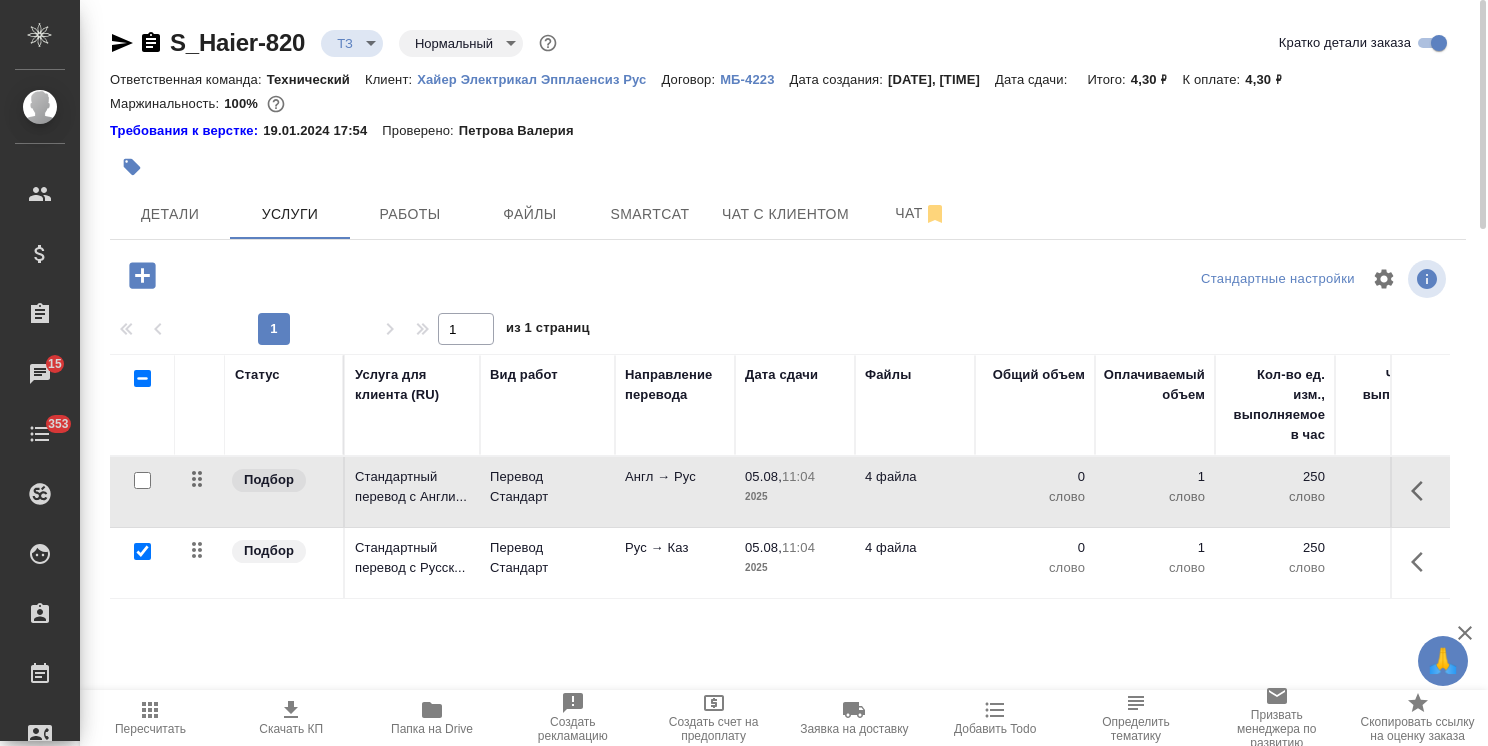 checkbox on "true" 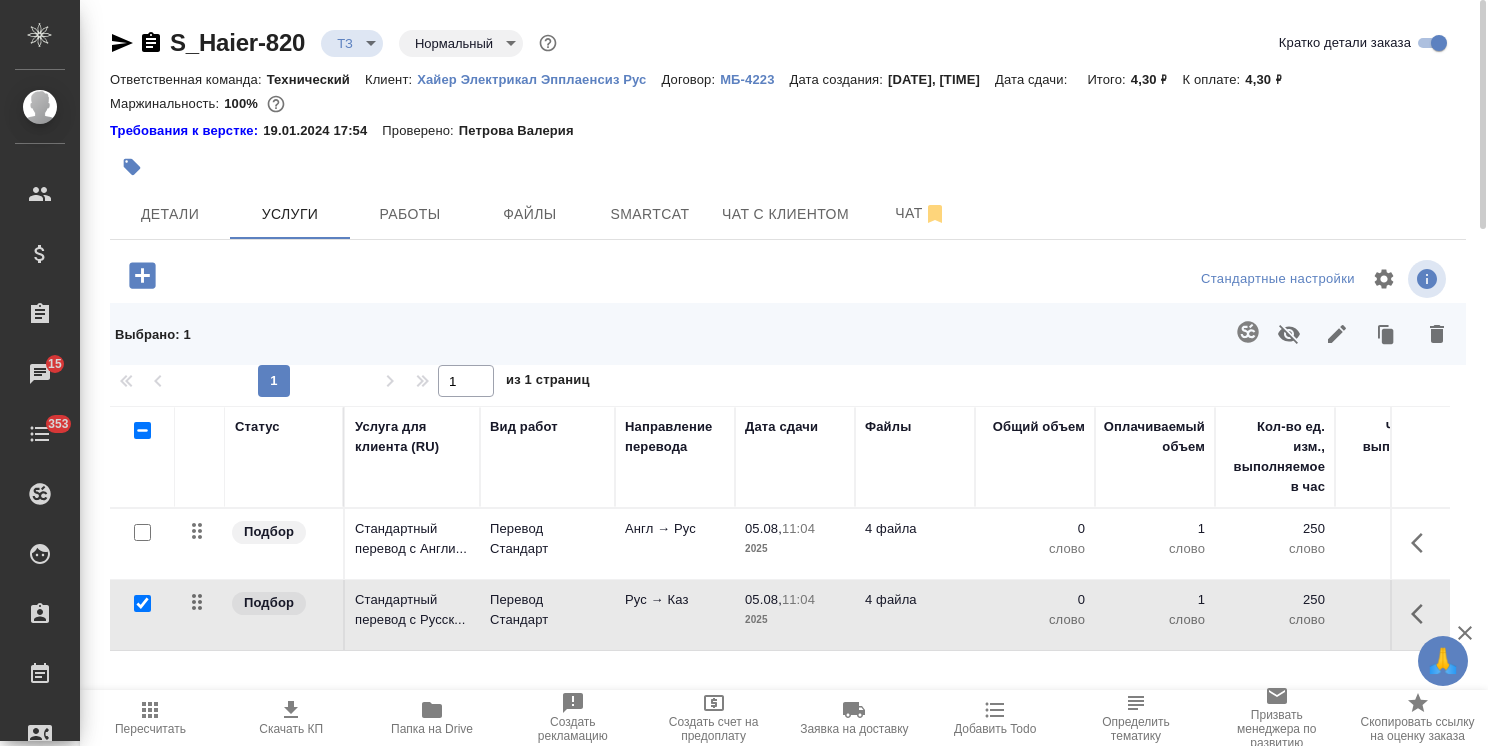 click 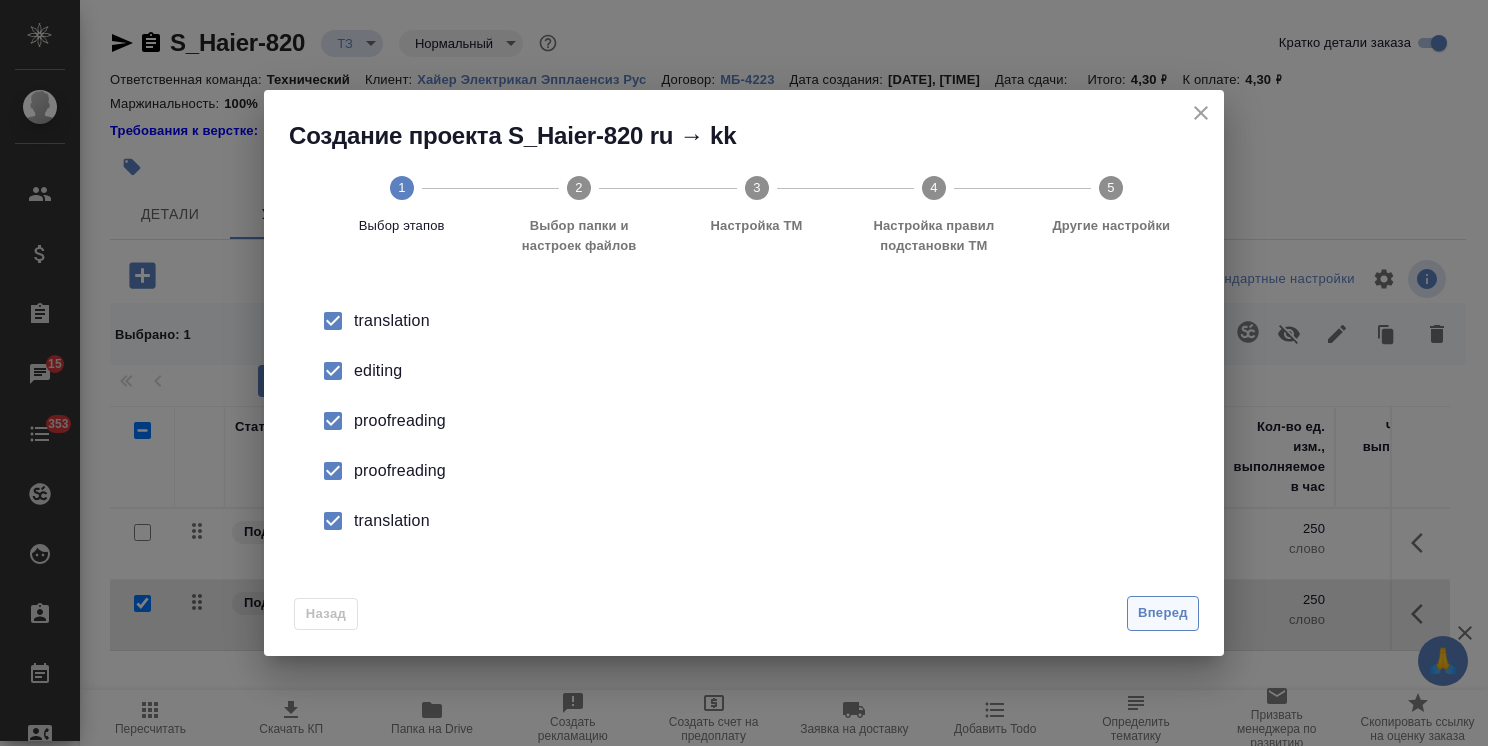 click on "Вперед" at bounding box center [1163, 613] 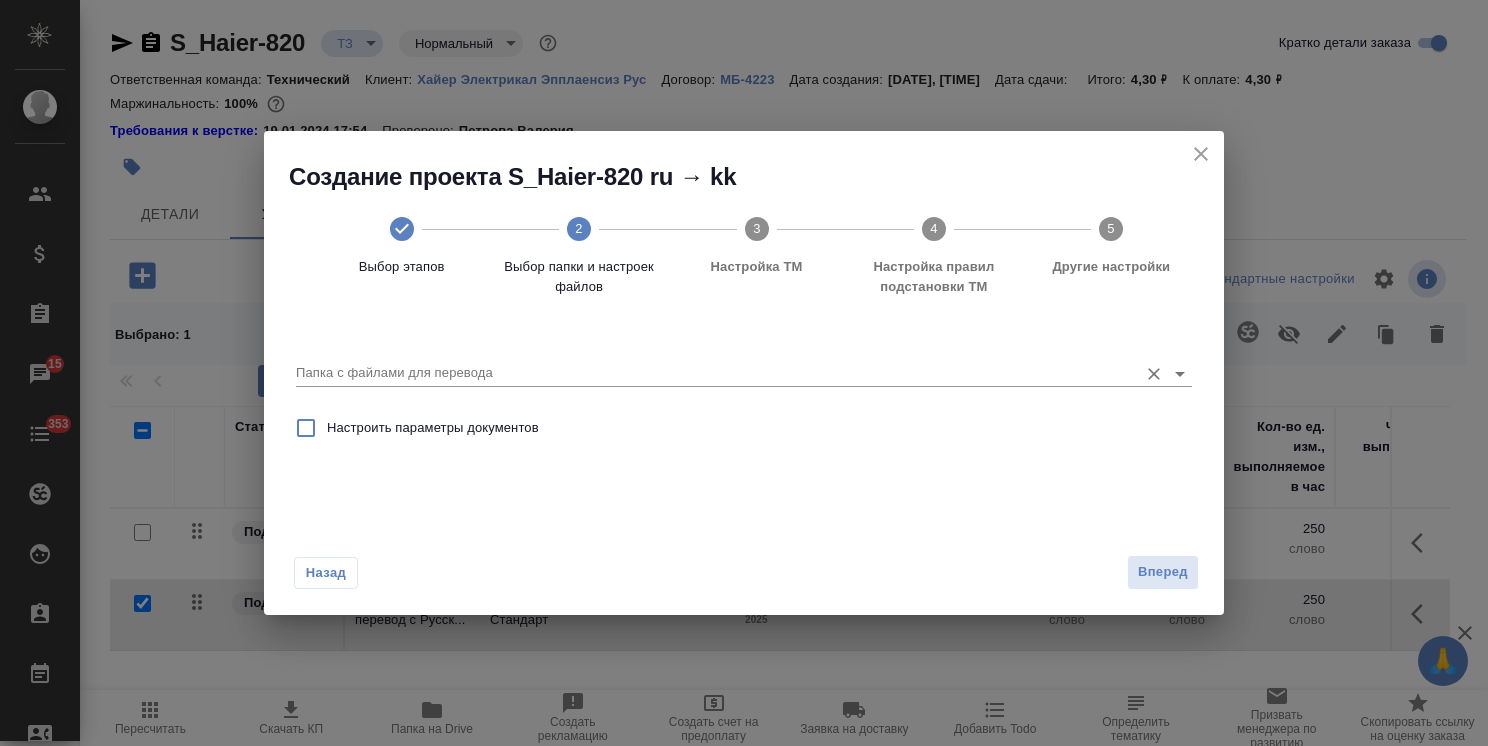 click on "Папка с файлами для перевода" at bounding box center [744, 365] 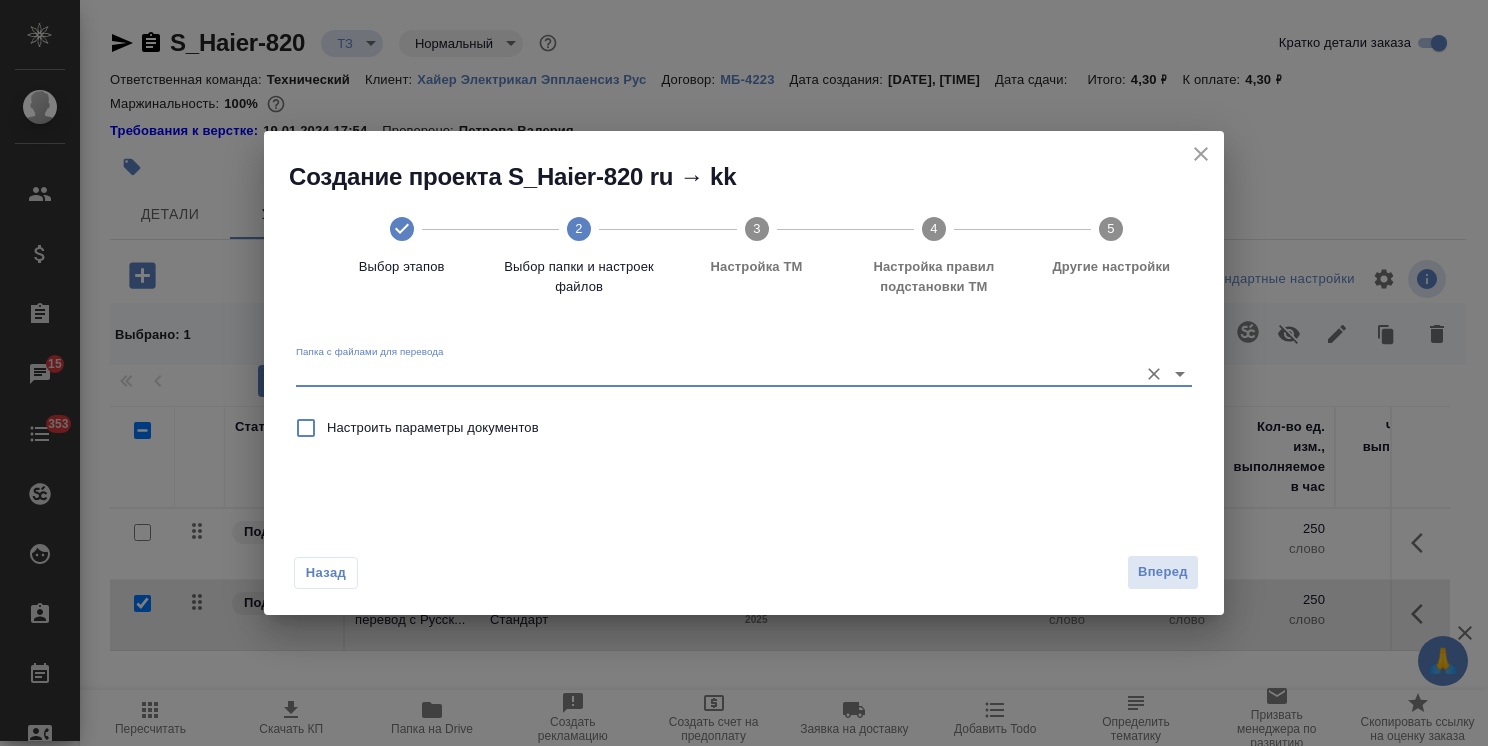 click on "Папка с файлами для перевода" at bounding box center (744, 363) 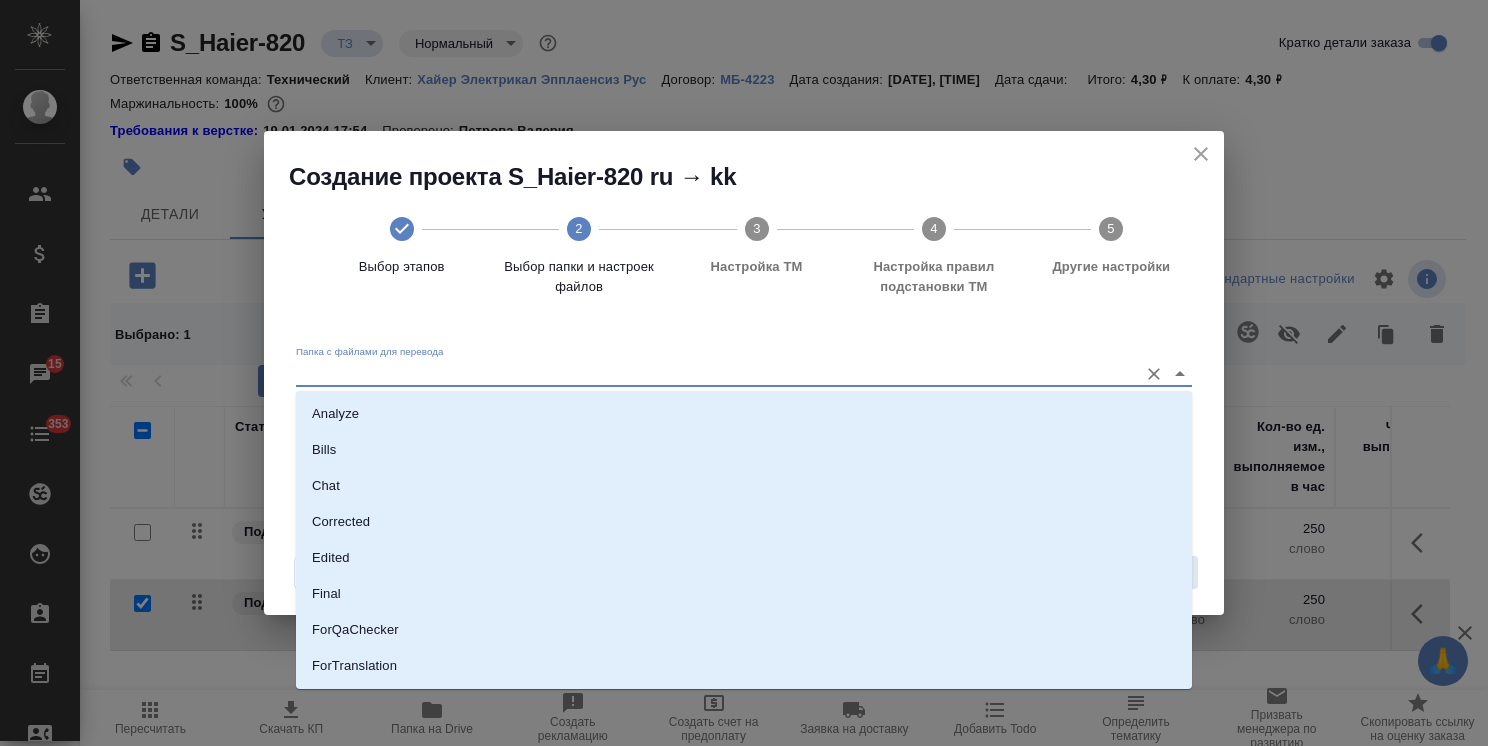 click on "Папка с файлами для перевода" at bounding box center [712, 373] 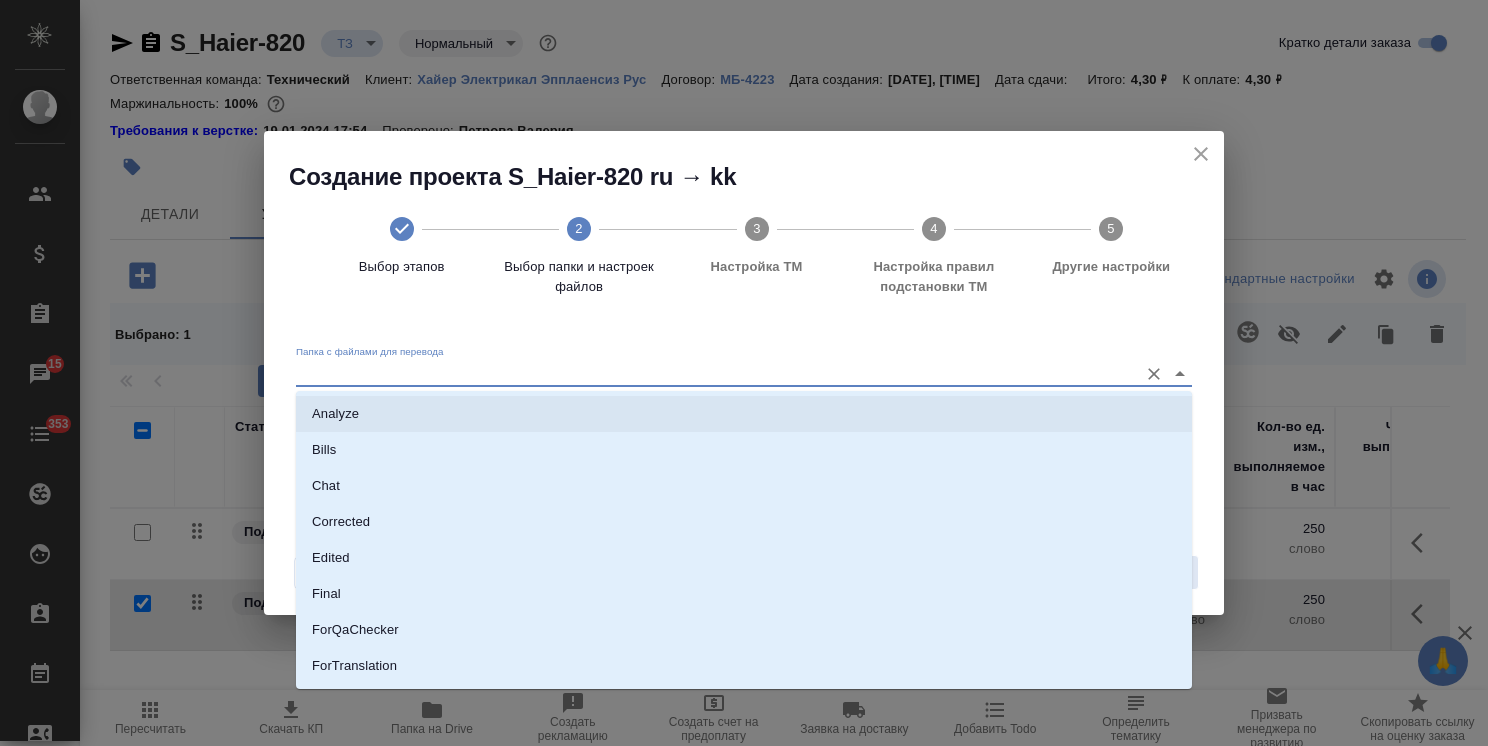 click on "Analyze" at bounding box center (744, 414) 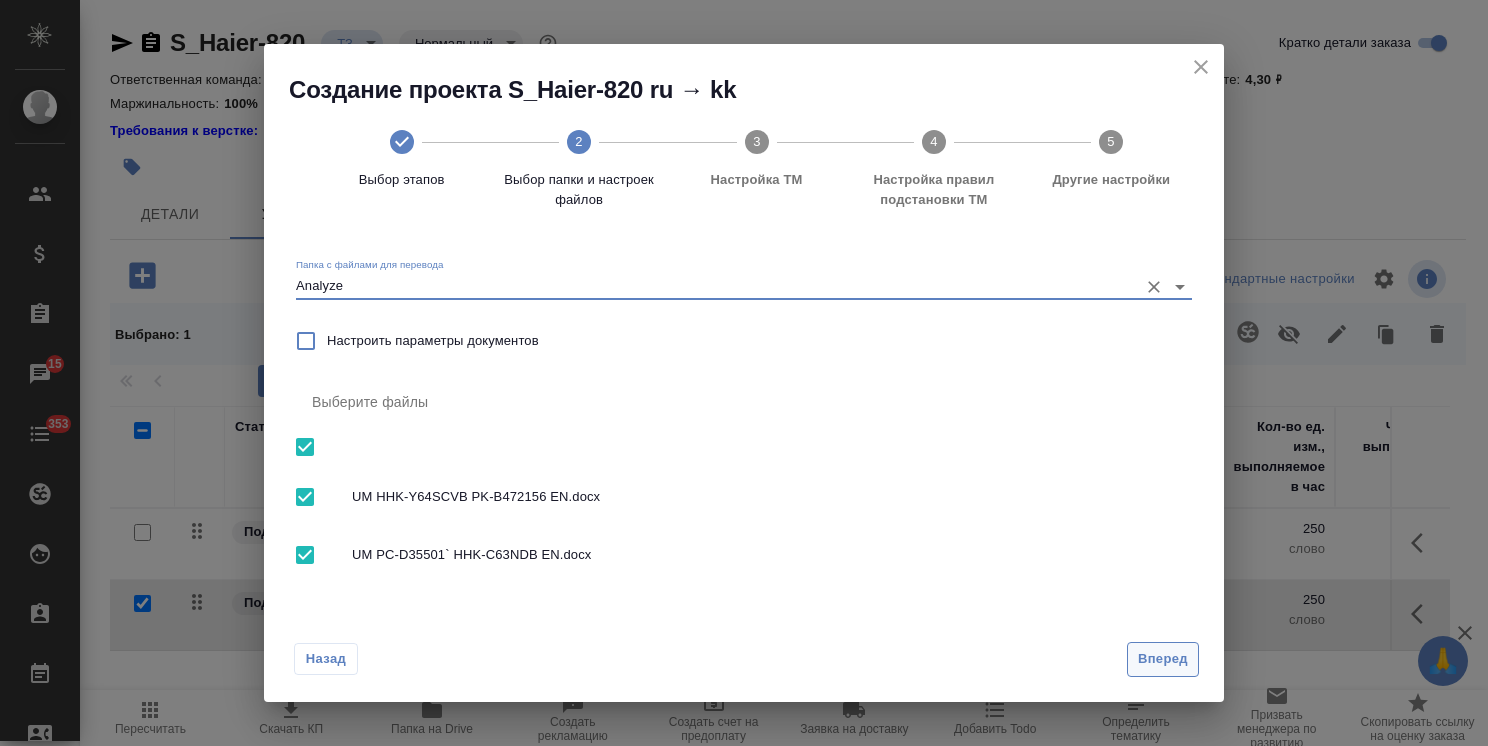 click on "Вперед" at bounding box center [1163, 659] 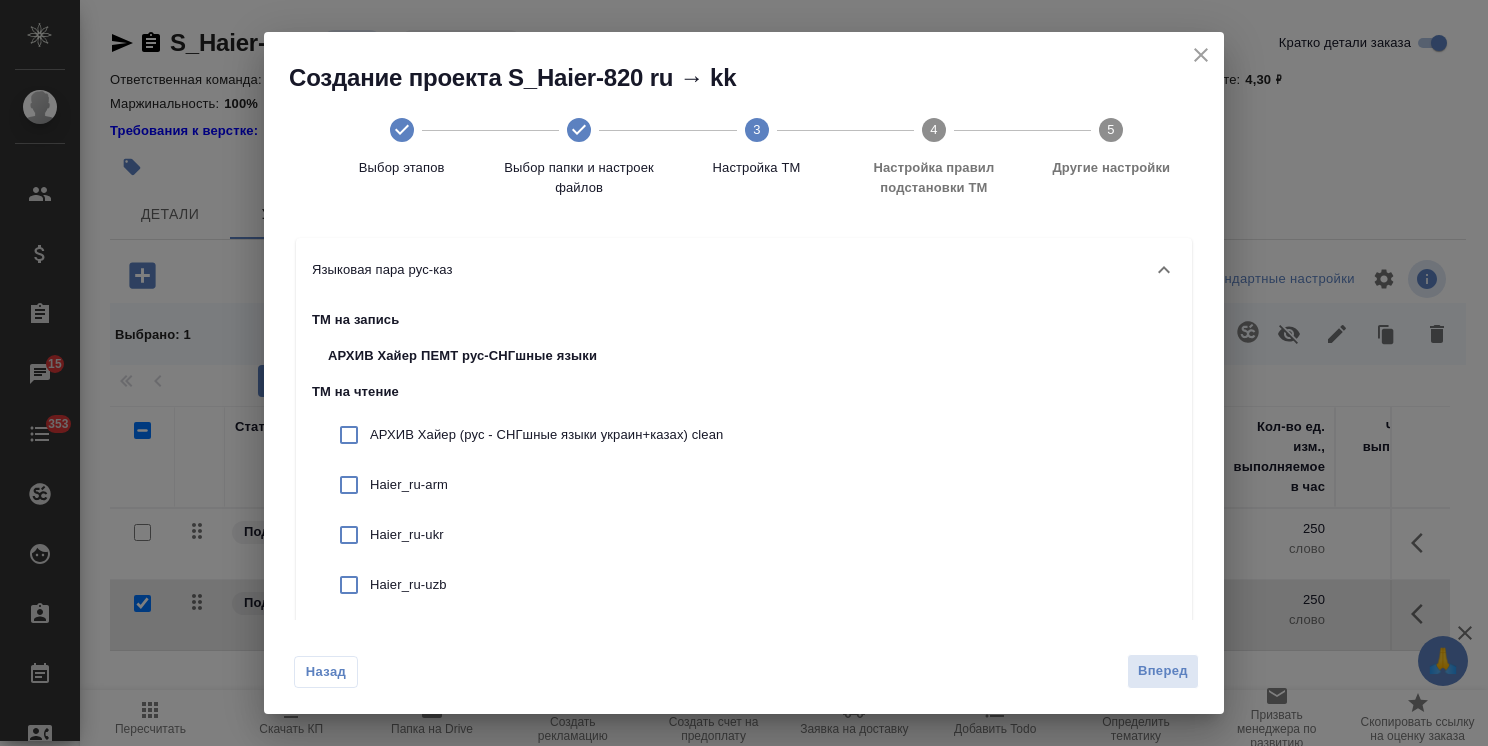 click on "АРХИВ Хайер (рус - СНГшные языки украин+казах) clean" at bounding box center (546, 435) 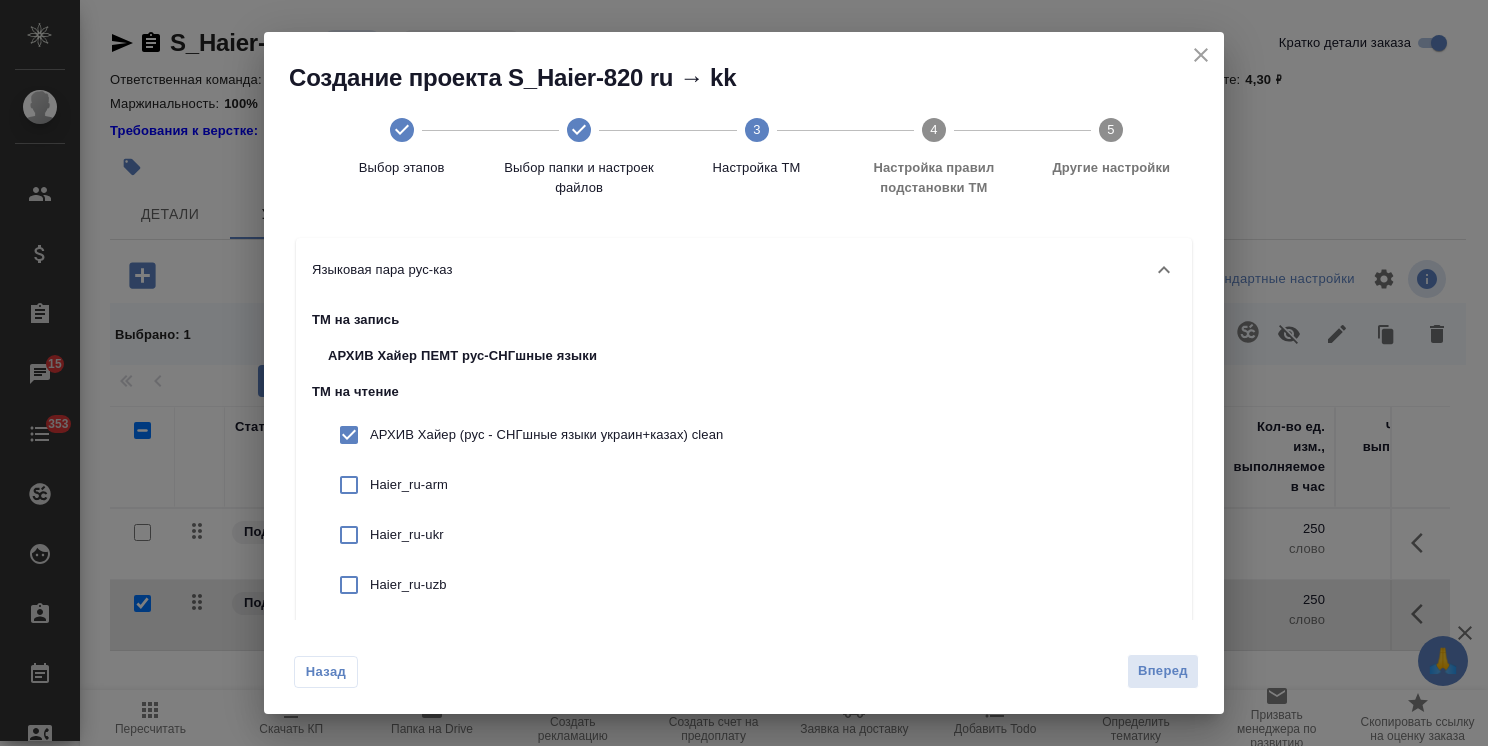 scroll, scrollTop: 100, scrollLeft: 0, axis: vertical 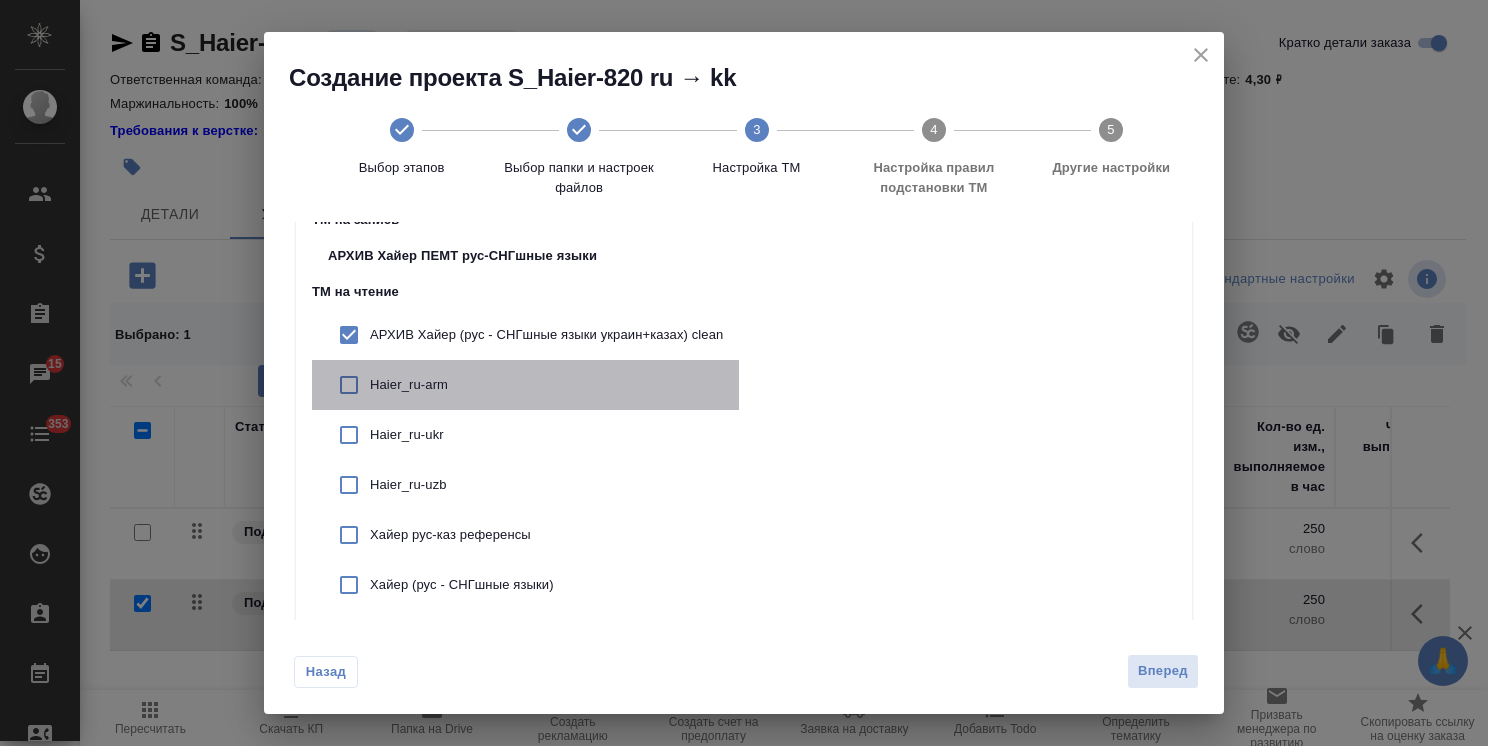 click on "Haier_ru-arm" at bounding box center [546, 385] 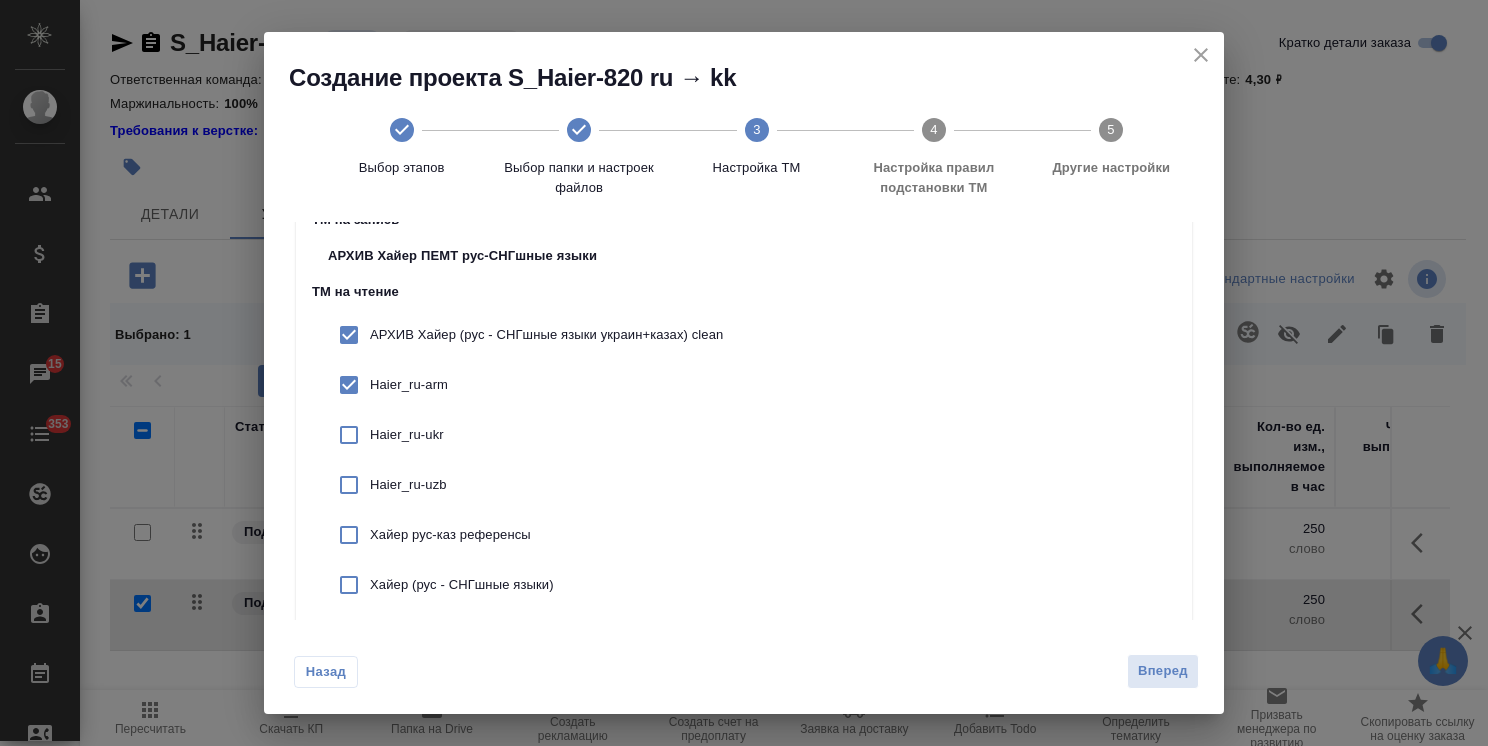 click on "АРХИВ Хайер (рус - СНГшные языки украин+казах) clean" at bounding box center (525, 335) 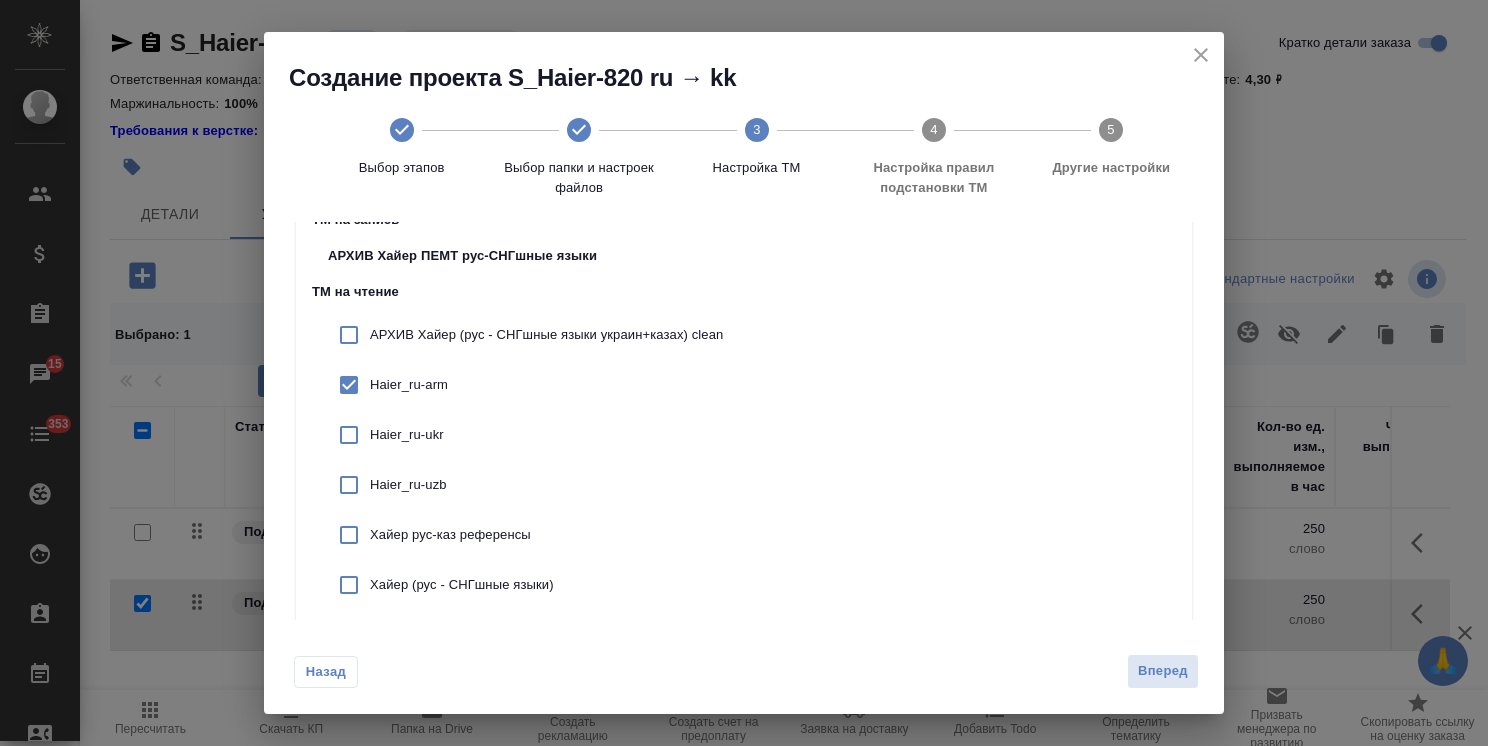 click on "Haier_ru-arm" at bounding box center (525, 385) 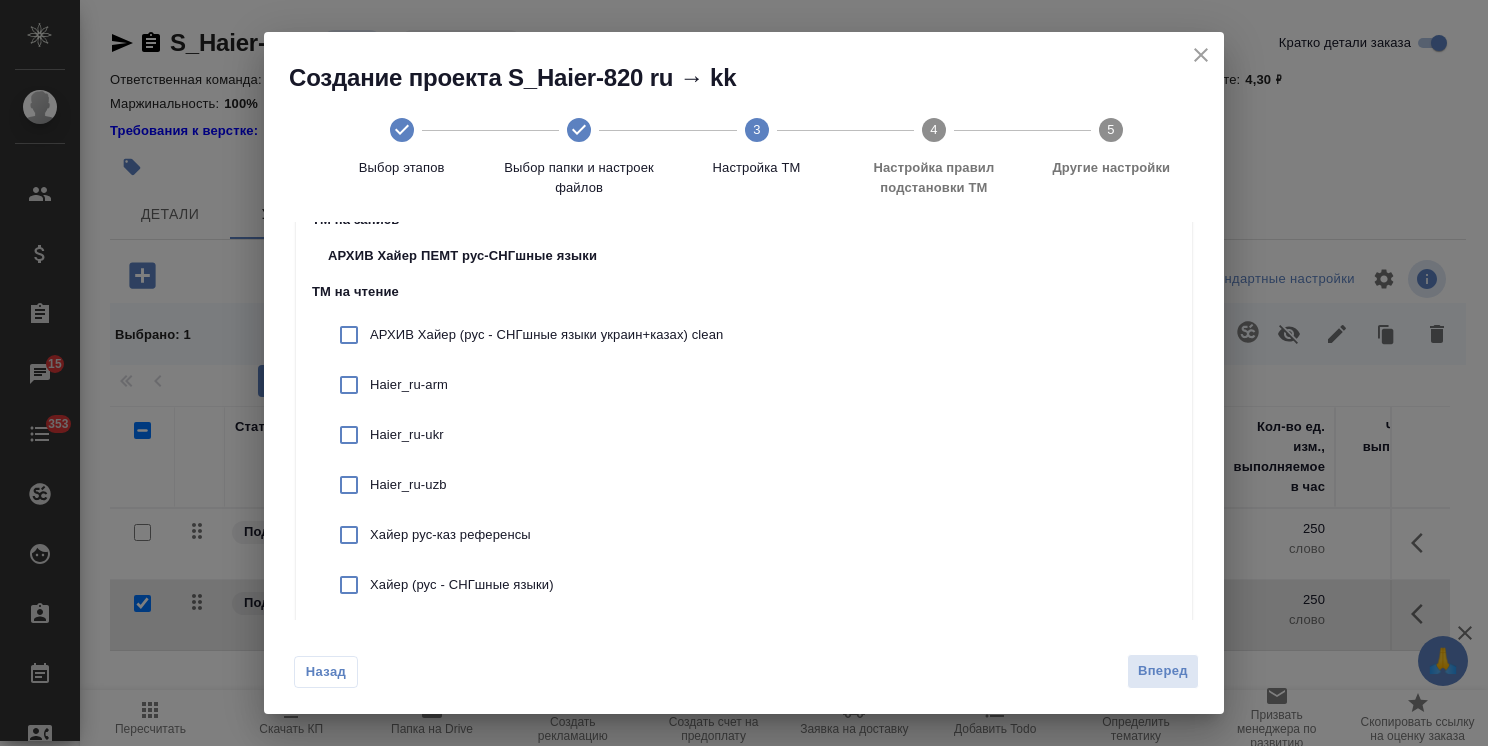 click on "АРХИВ Хайер (рус - СНГшные языки украин+казах) clean" at bounding box center (546, 335) 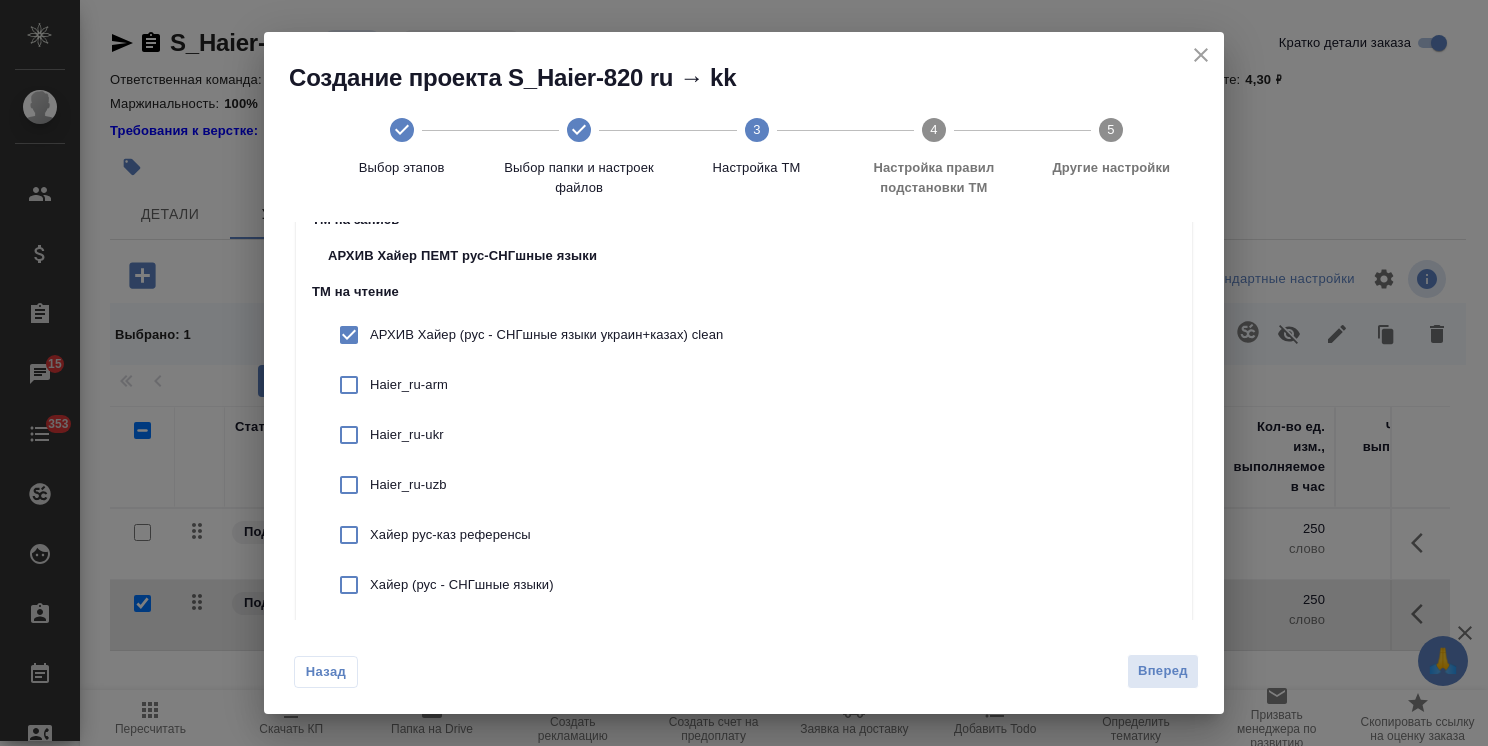 click on "Haier_ru-arm" at bounding box center [546, 385] 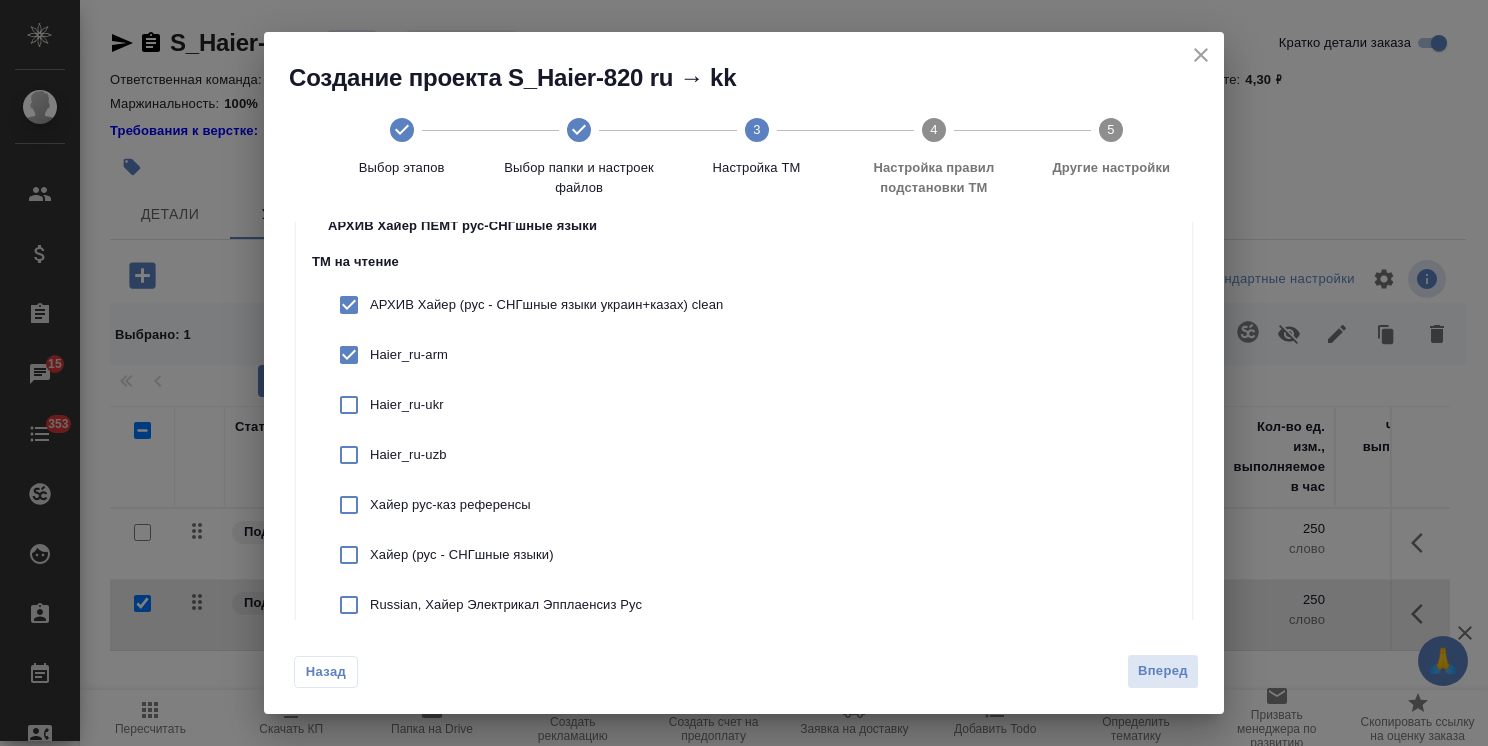 scroll, scrollTop: 179, scrollLeft: 0, axis: vertical 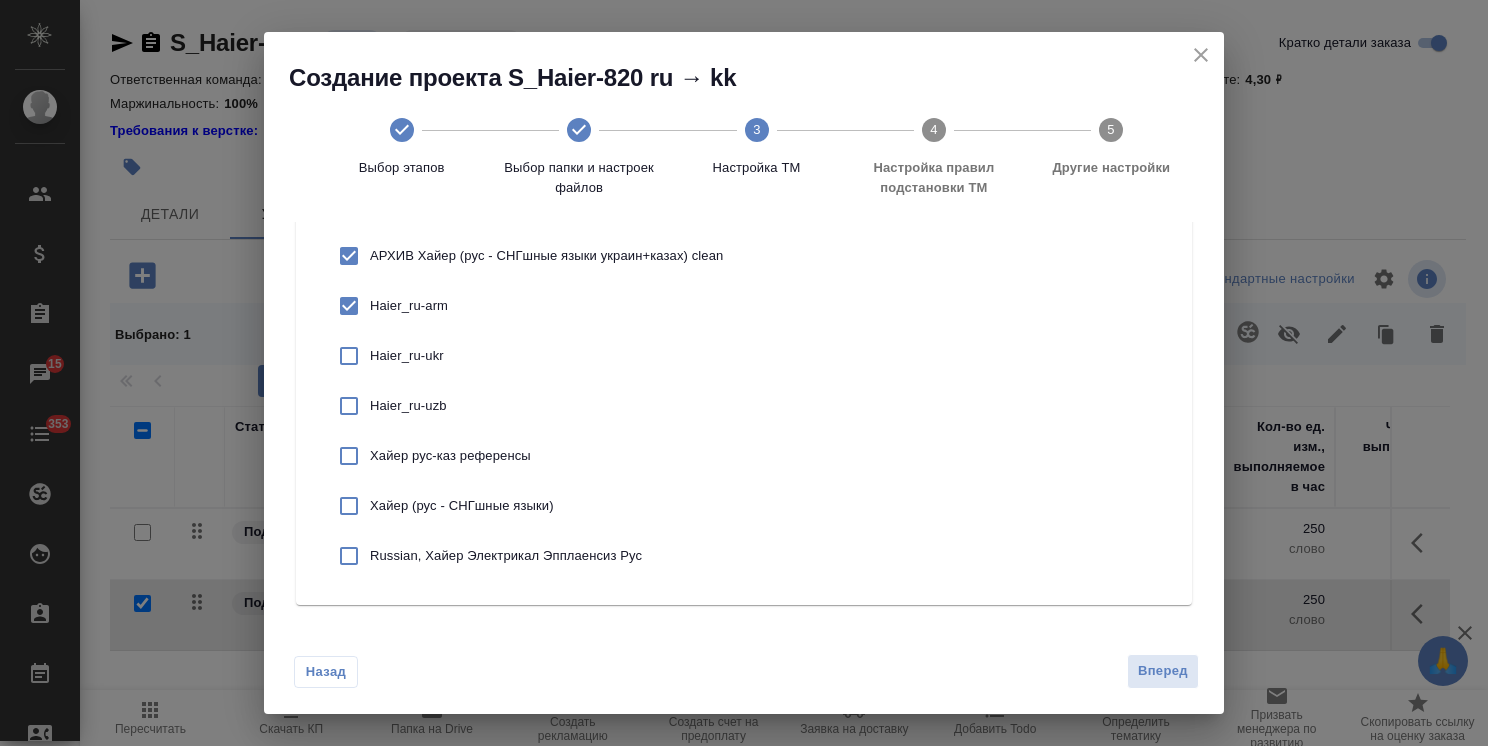 click on "Хайер рус-каз референсы" at bounding box center [546, 456] 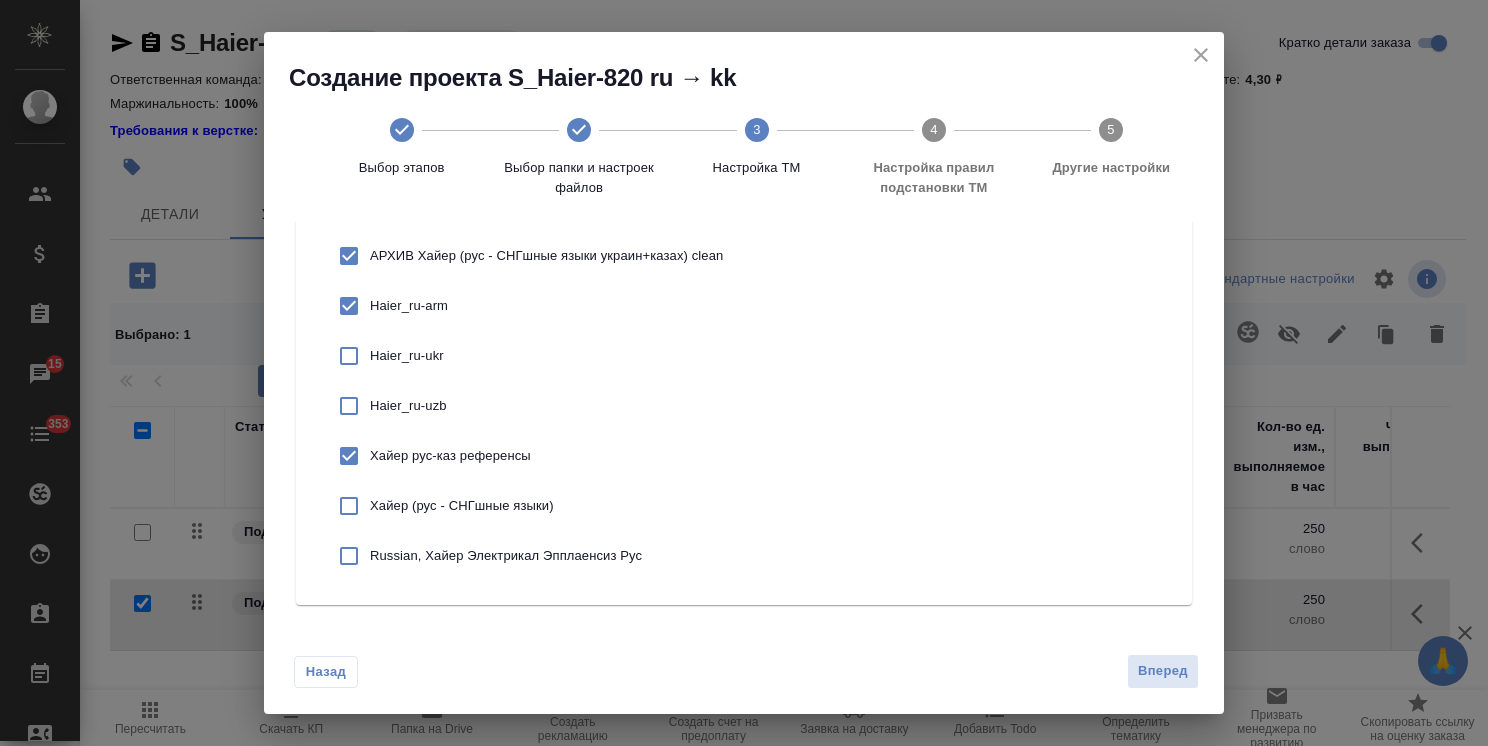 click on "Хайер (рус - СНГшные языки)" at bounding box center [525, 506] 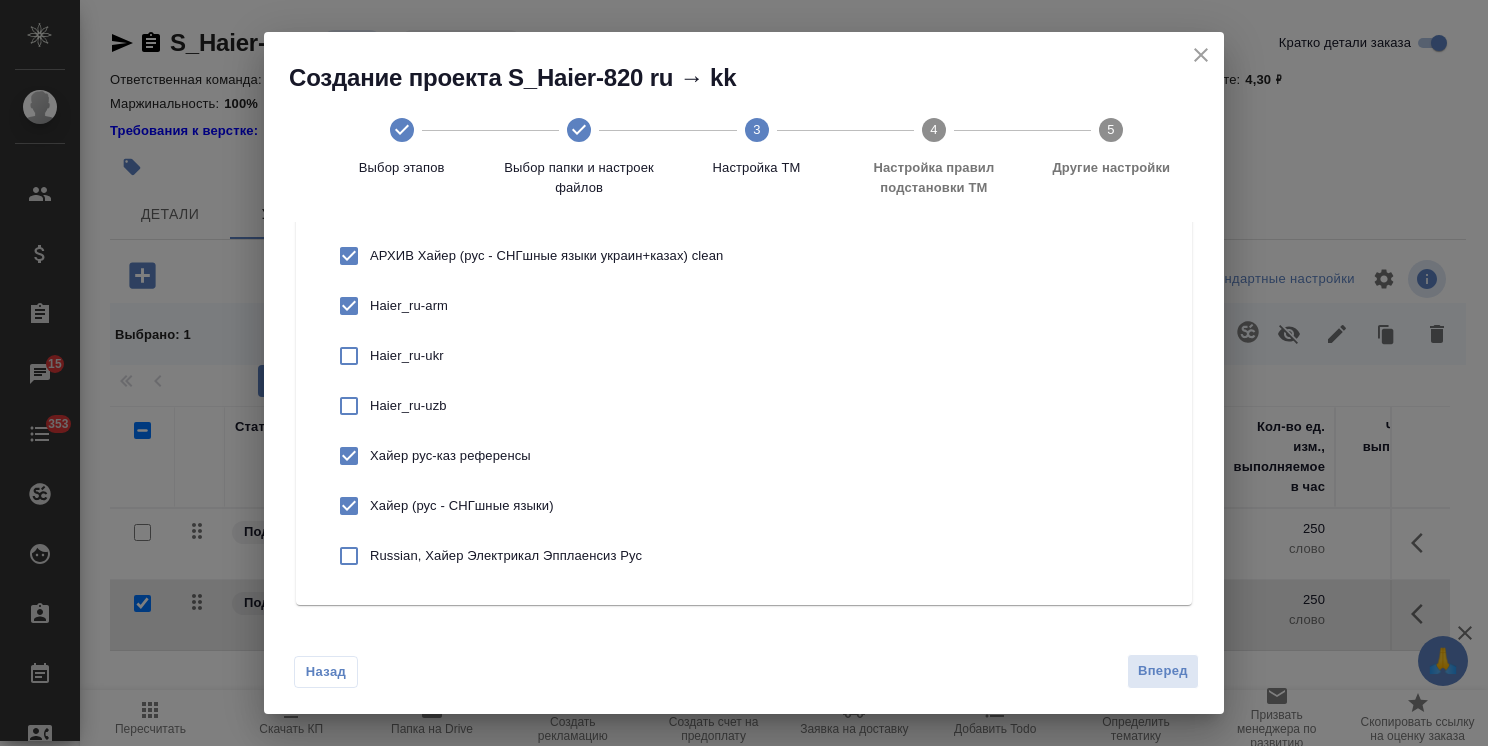 click on "Russian, Хайер Электрикал Эпплаенсиз Рус" at bounding box center [546, 556] 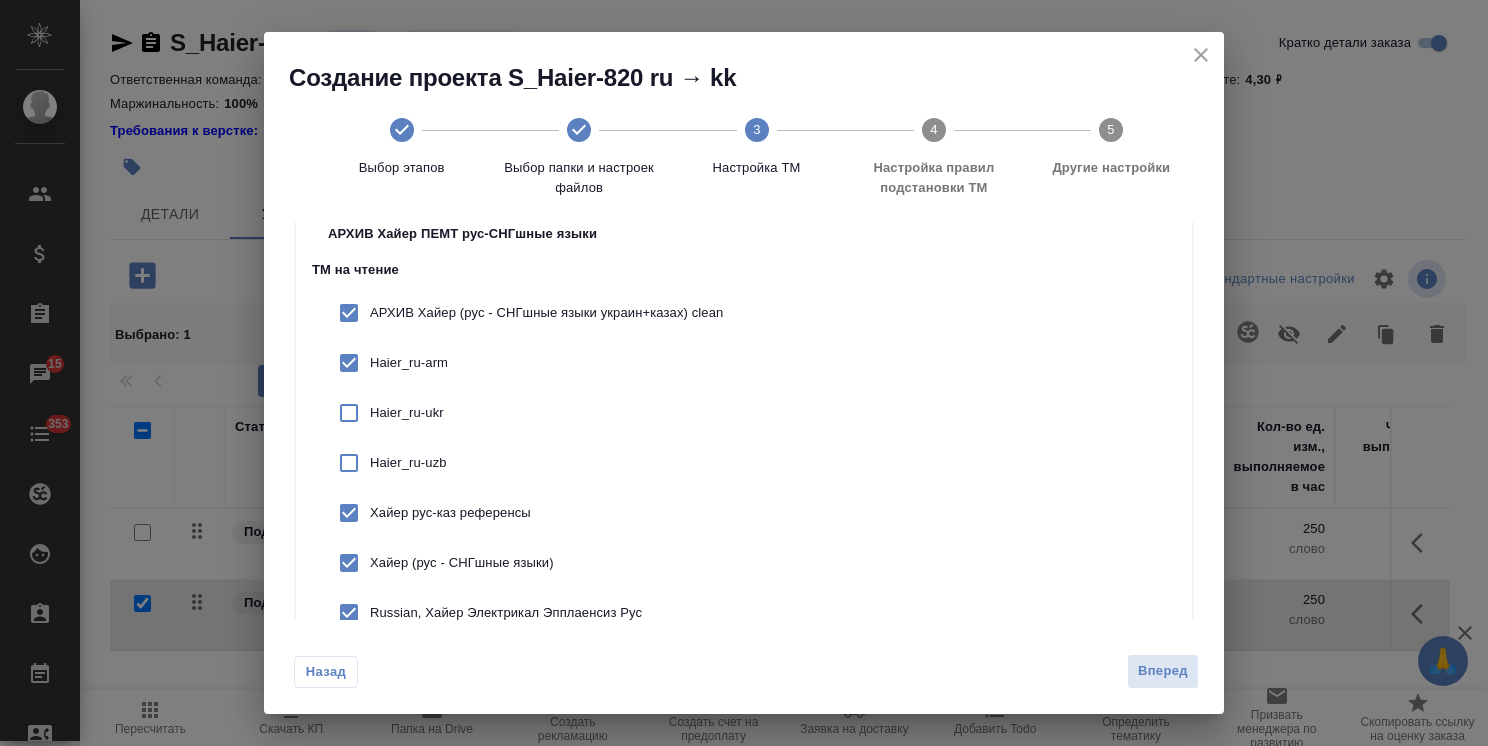 scroll, scrollTop: 79, scrollLeft: 0, axis: vertical 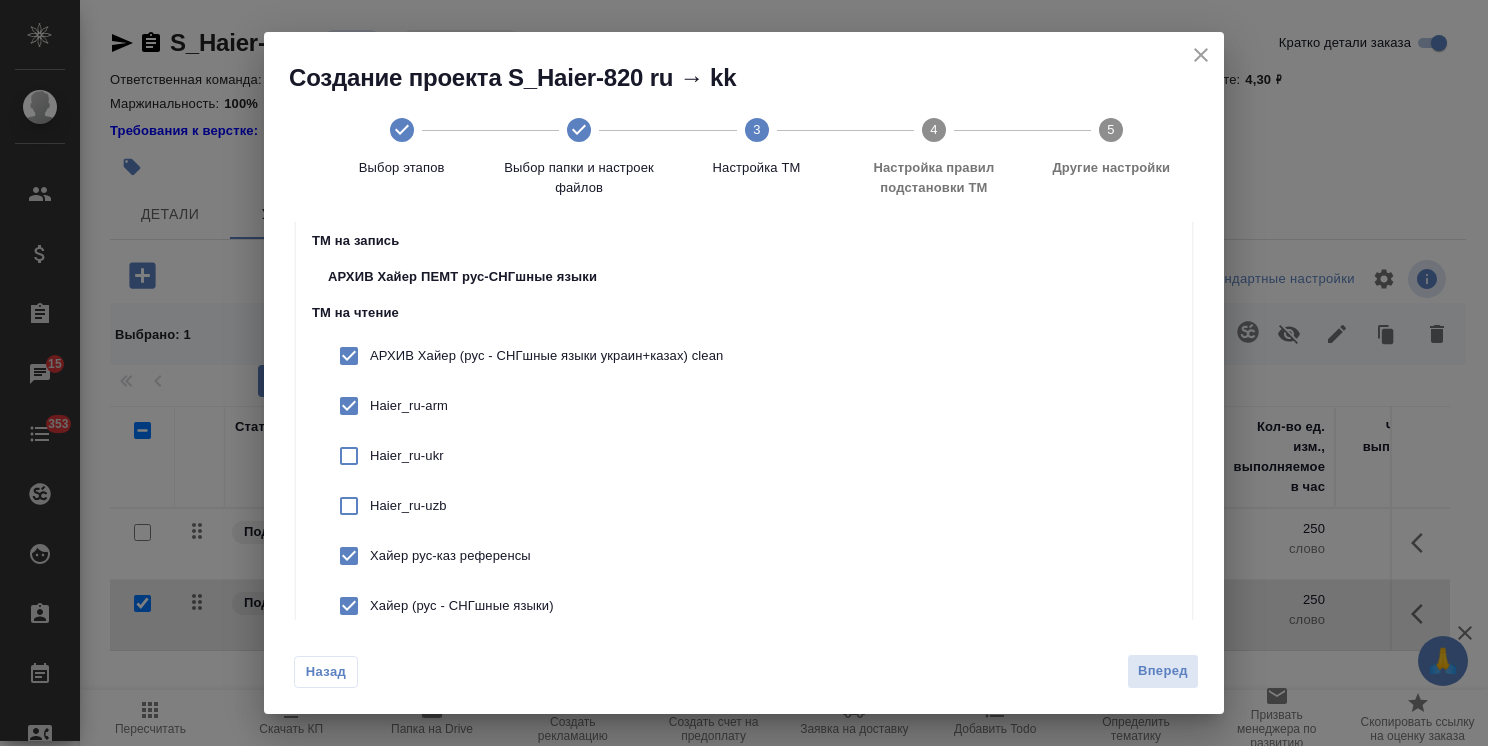 click on "Haier_ru-arm" at bounding box center (546, 406) 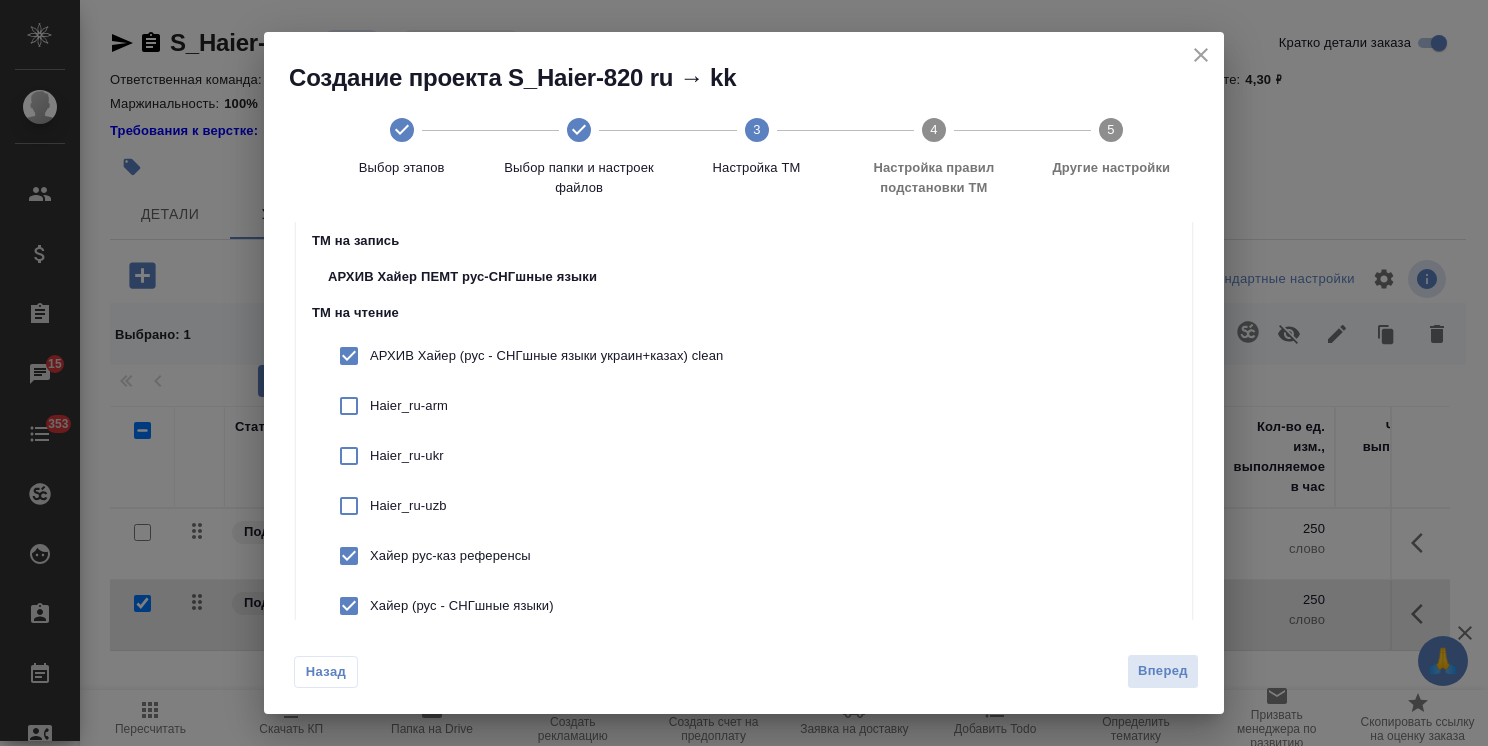 click on "Вперед" at bounding box center [1163, 671] 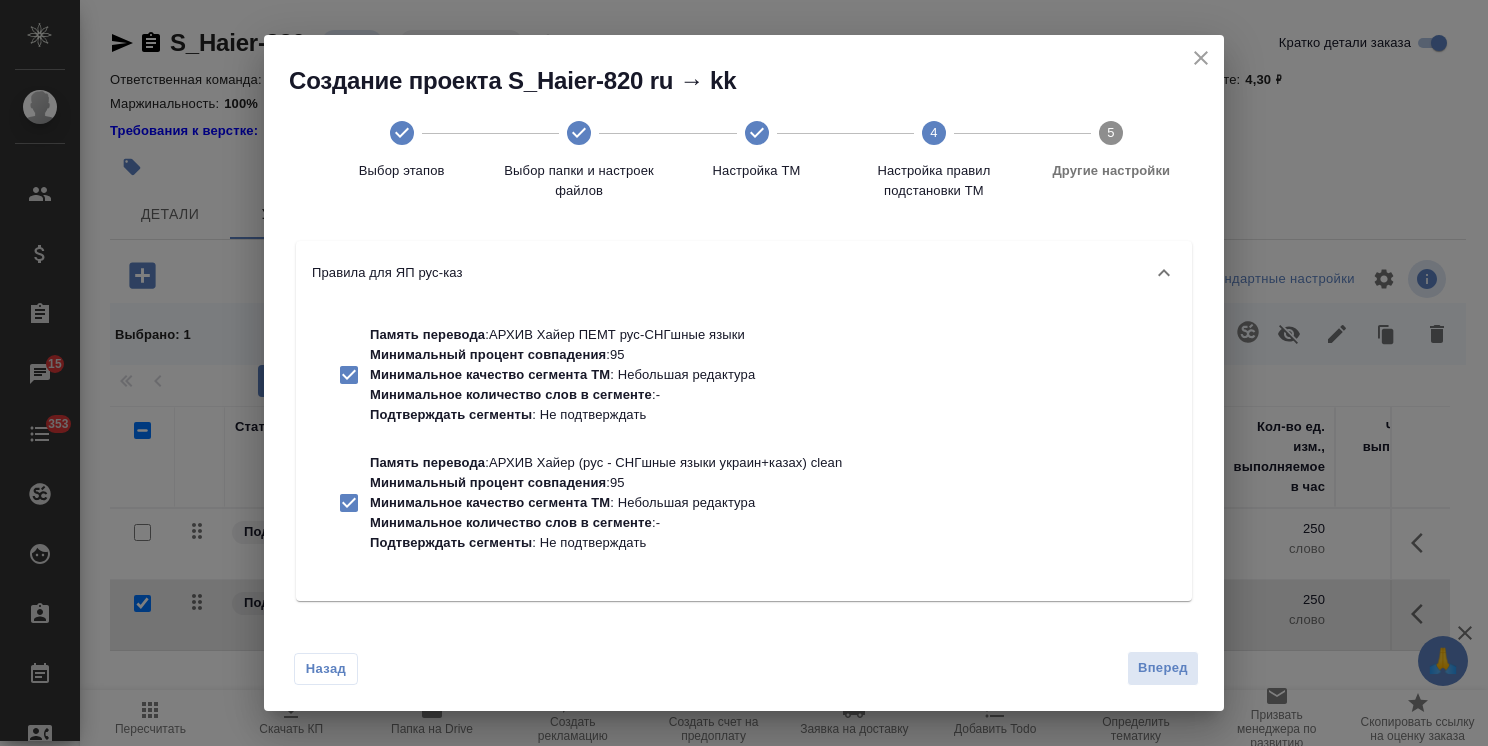 click on "Вперед" at bounding box center (1163, 668) 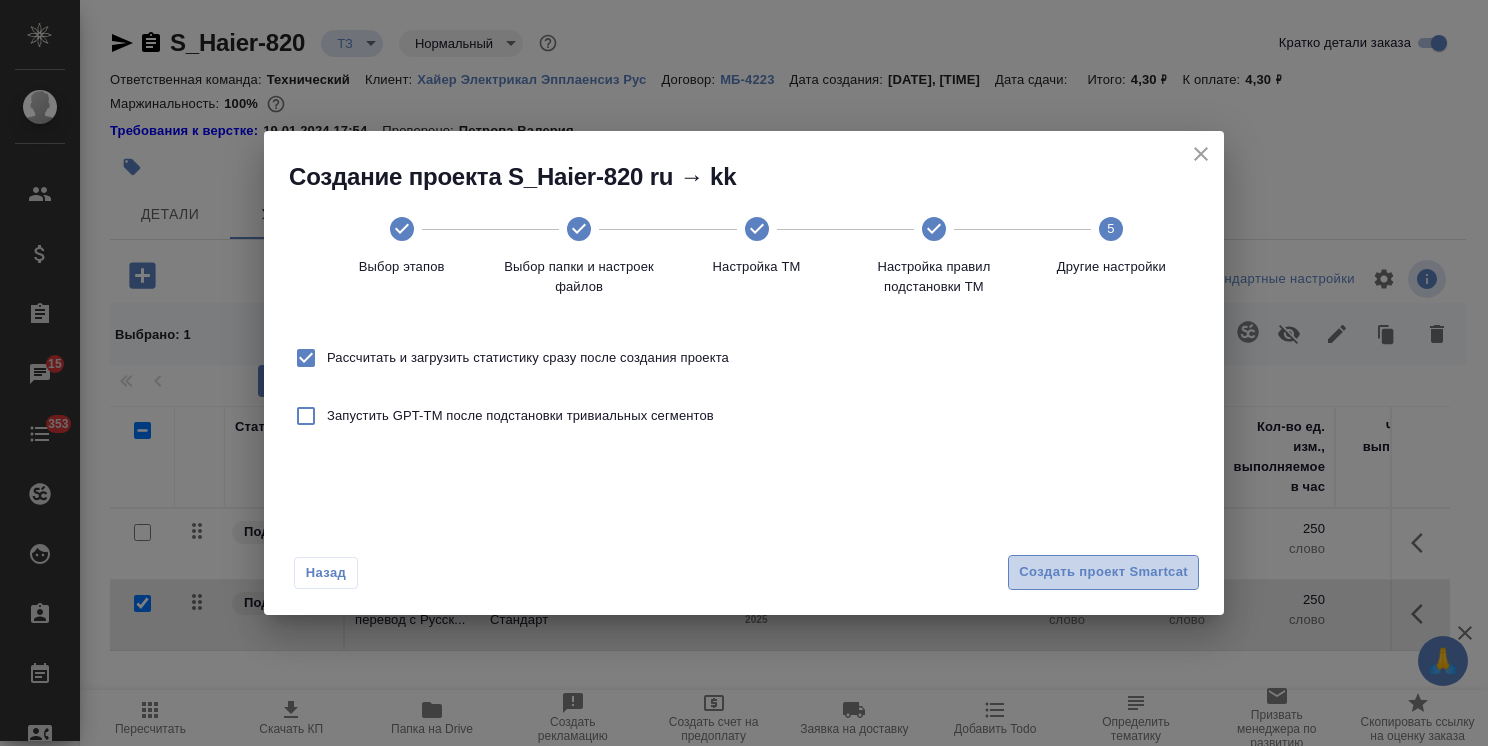 click on "Создать проект Smartcat" at bounding box center [1103, 572] 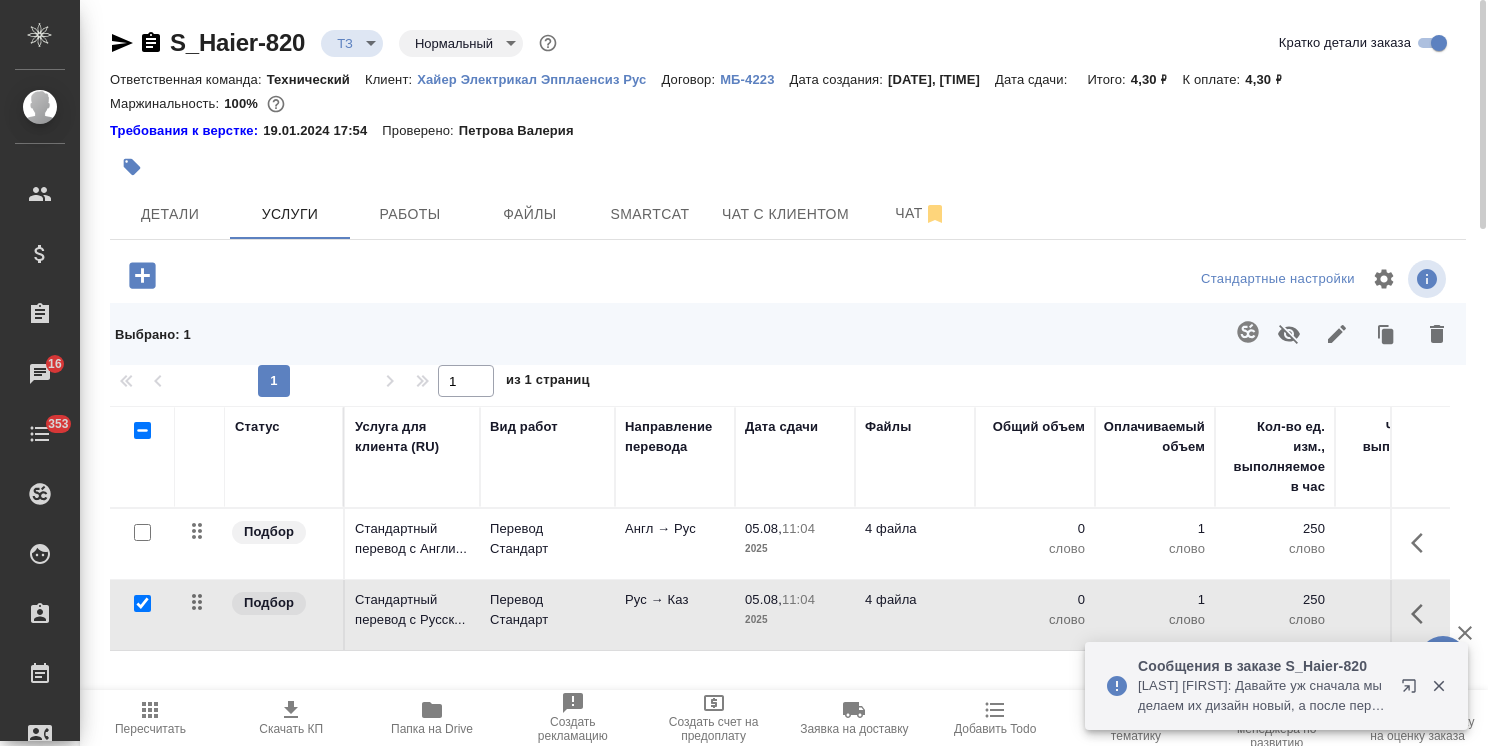 click at bounding box center (142, 603) 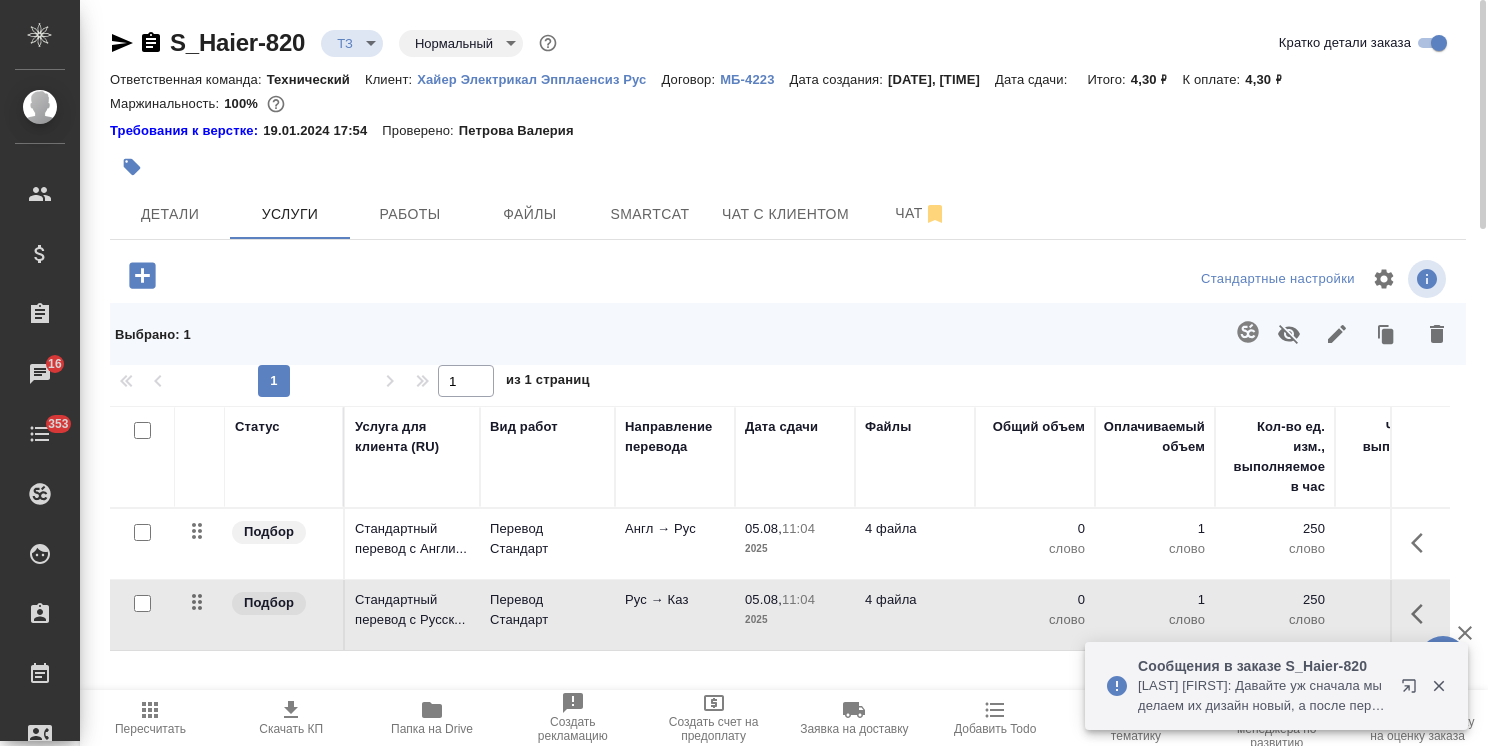 checkbox on "false" 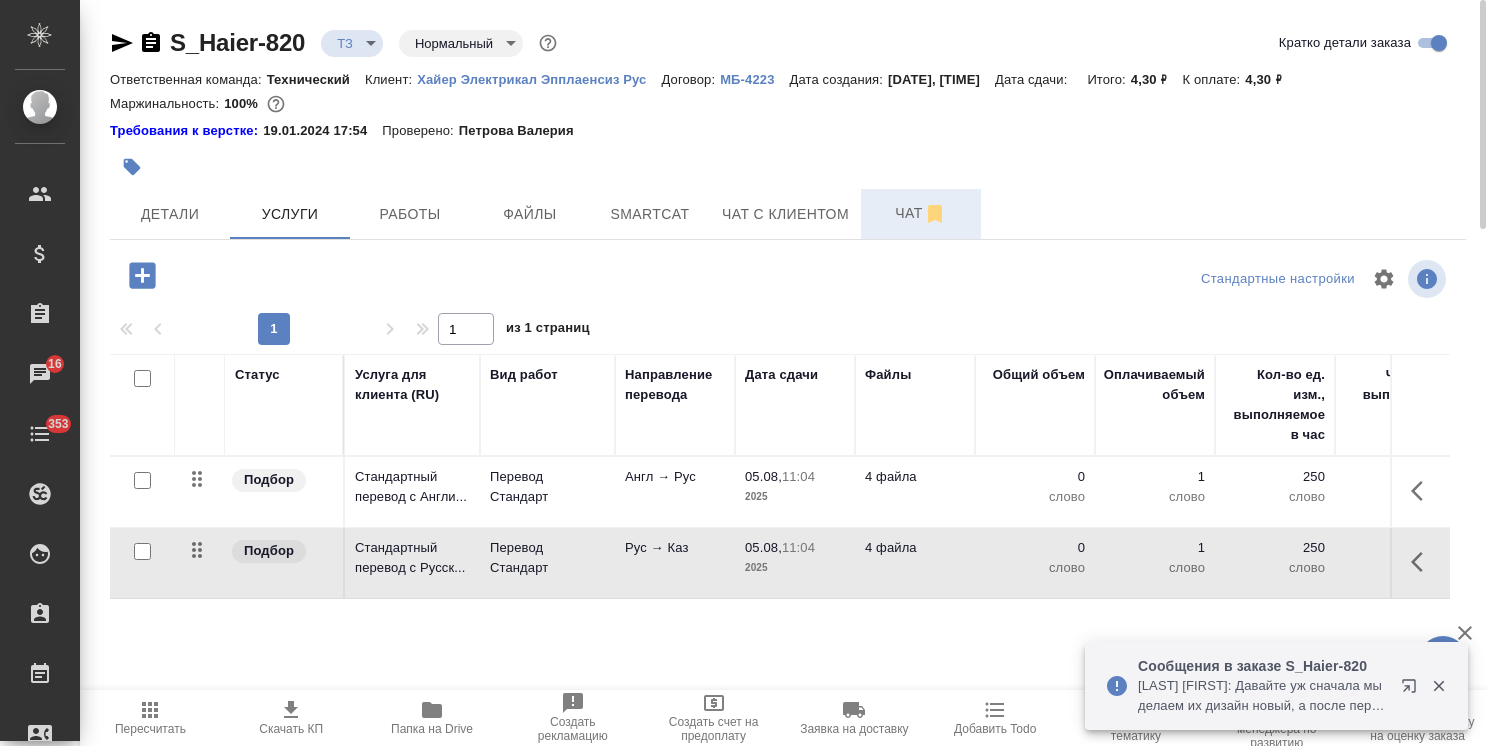 click on "Чат" at bounding box center (921, 213) 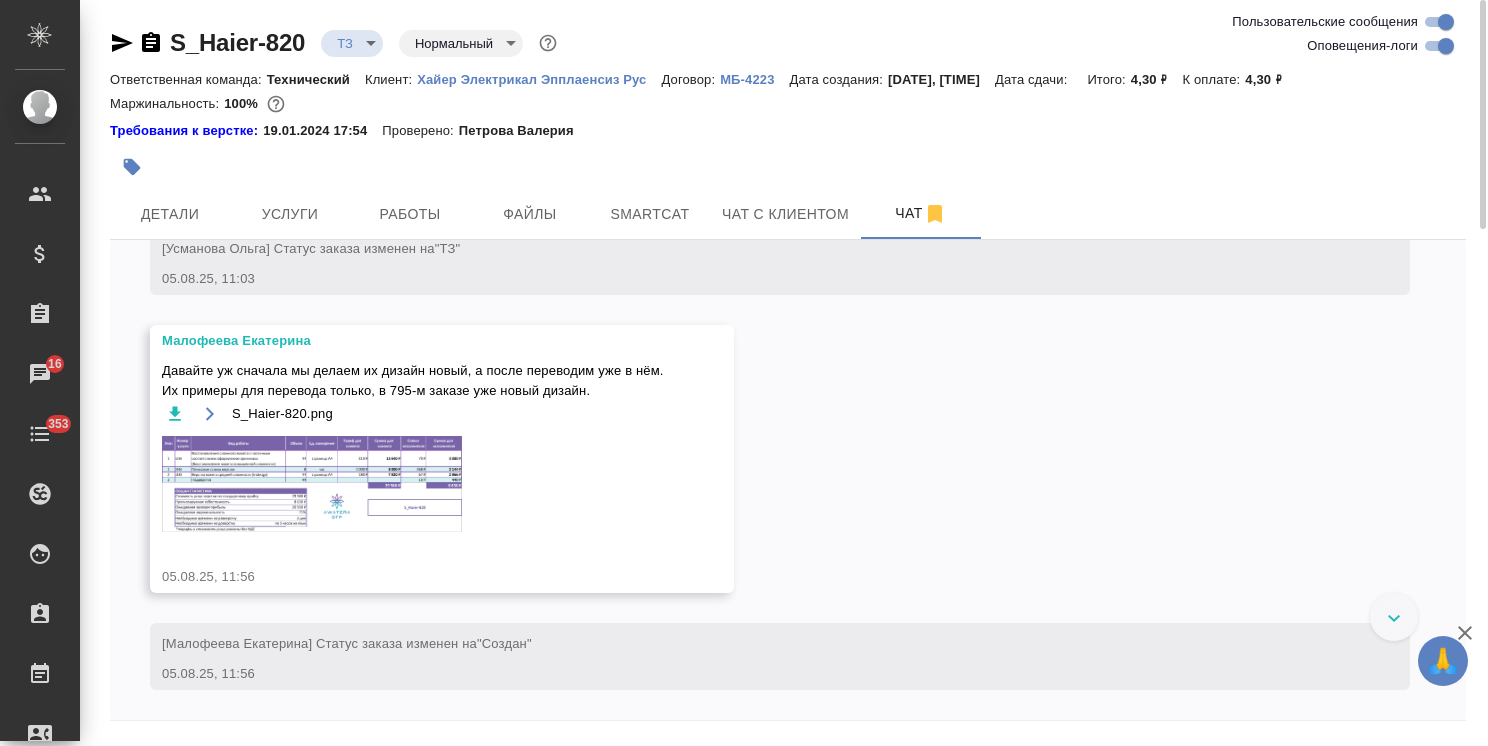 scroll, scrollTop: 1067, scrollLeft: 0, axis: vertical 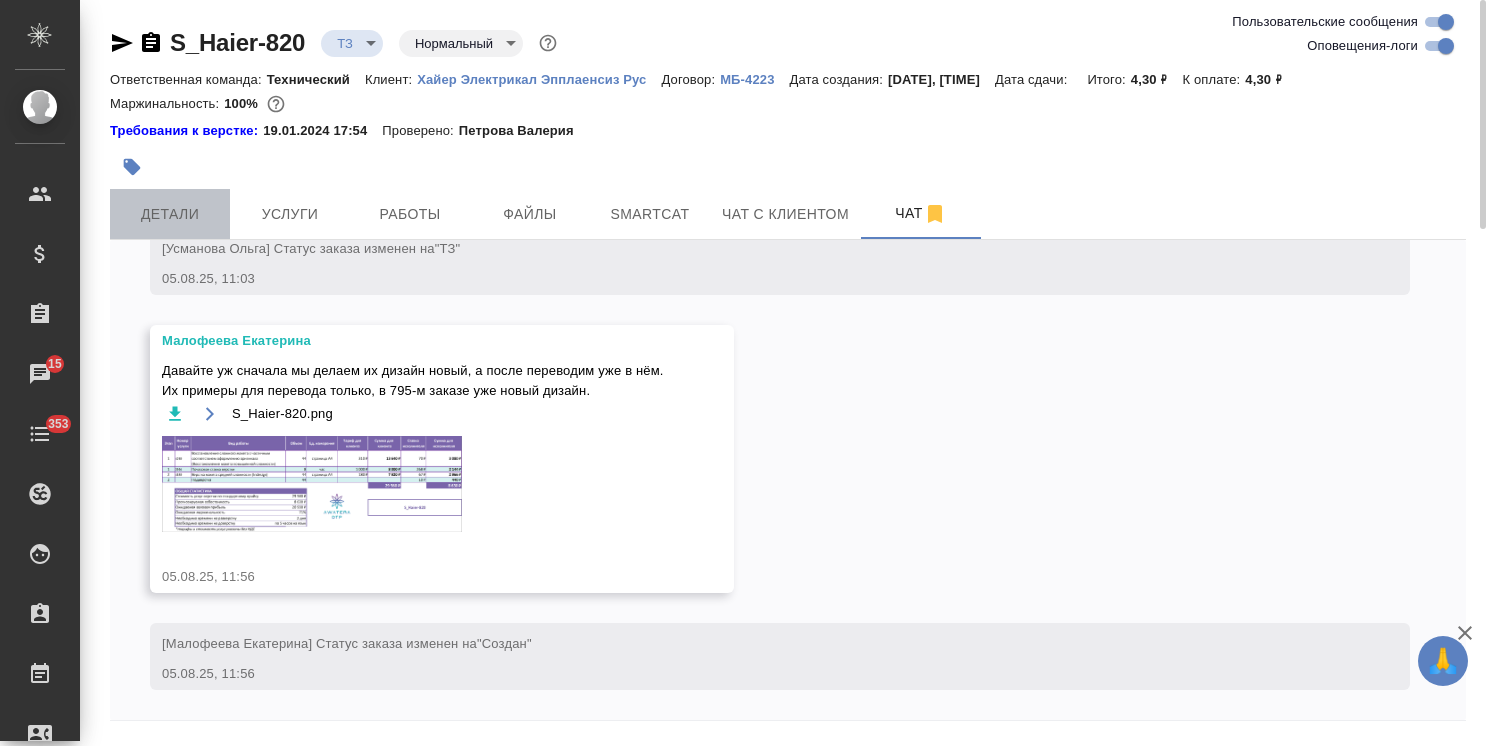 click on "Детали" at bounding box center [170, 214] 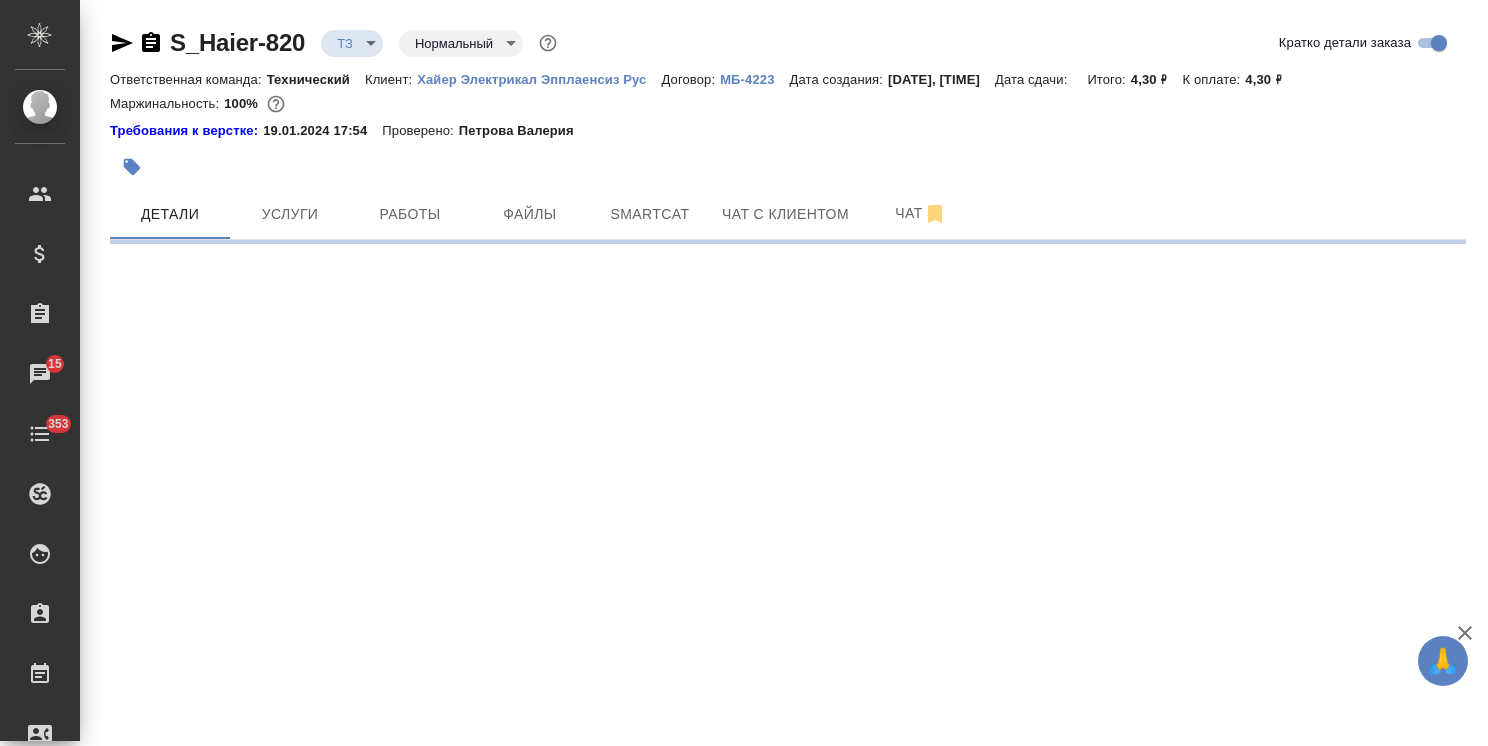 select on "RU" 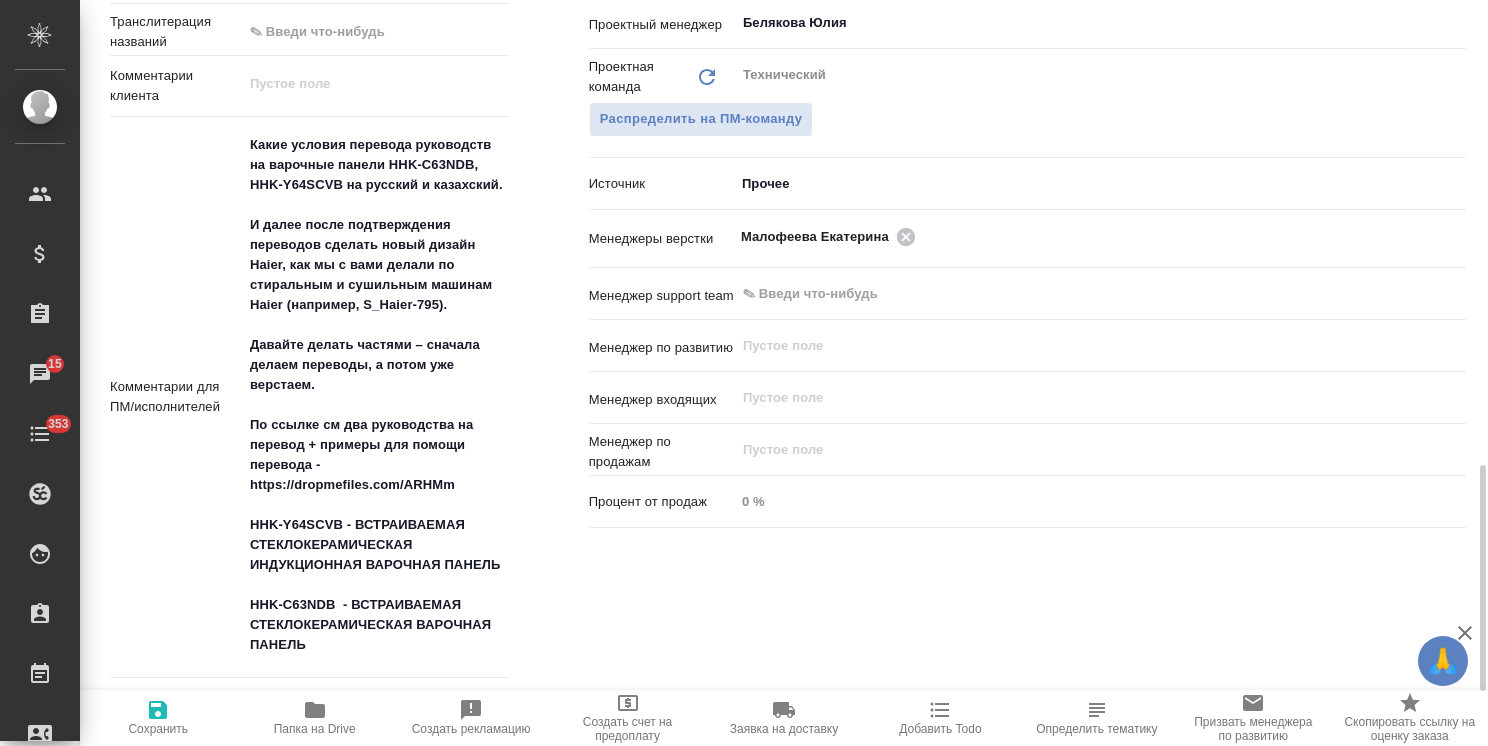 scroll, scrollTop: 1200, scrollLeft: 0, axis: vertical 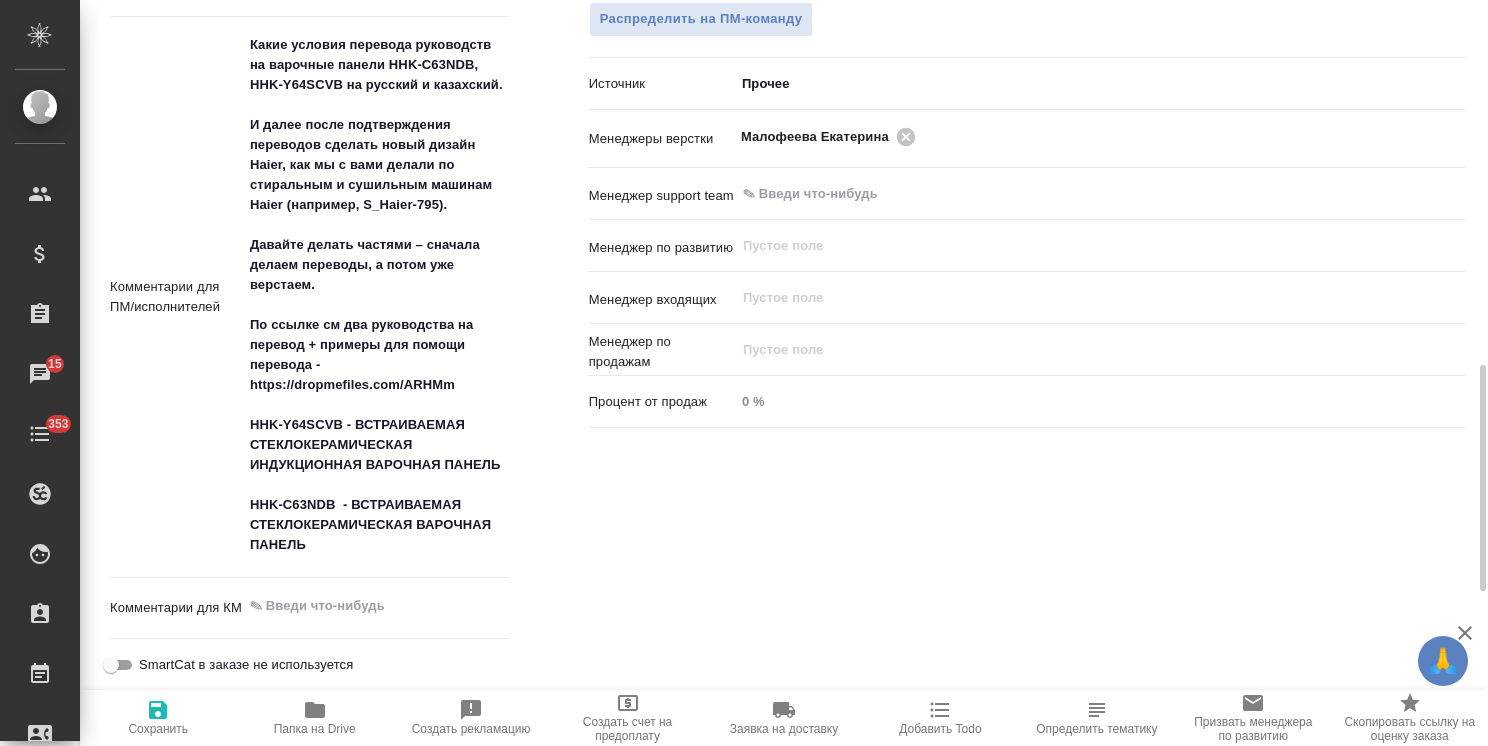 type on "x" 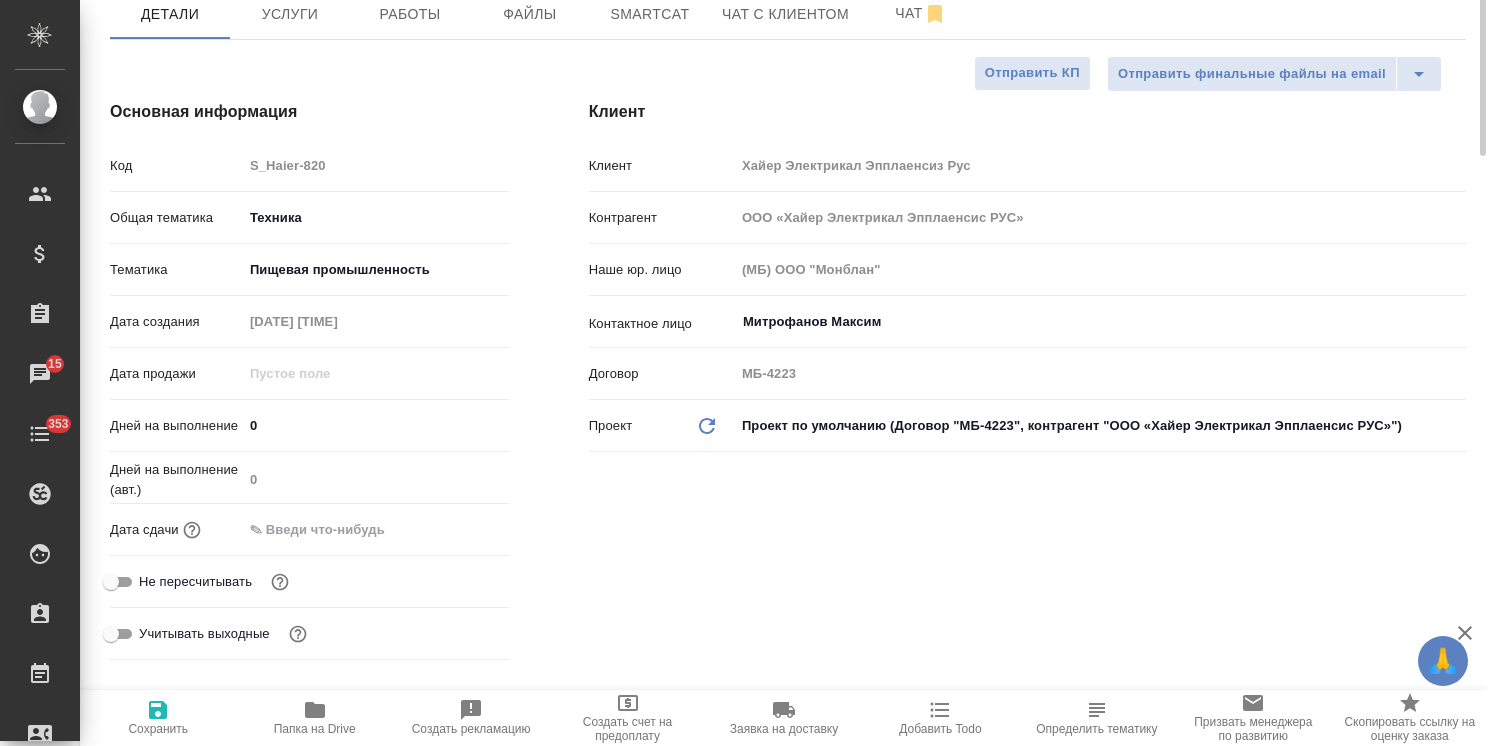 scroll, scrollTop: 100, scrollLeft: 0, axis: vertical 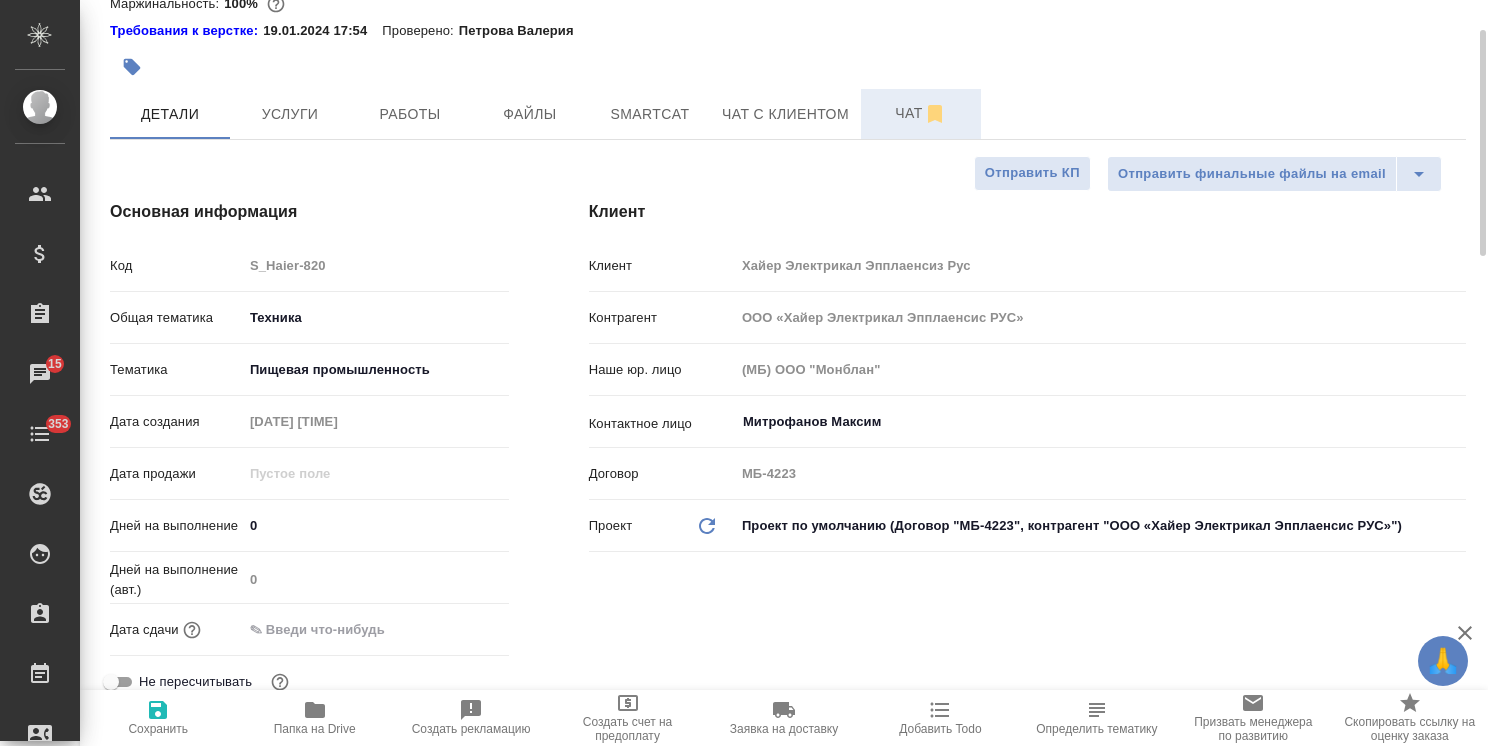 click on "Чат" at bounding box center (921, 113) 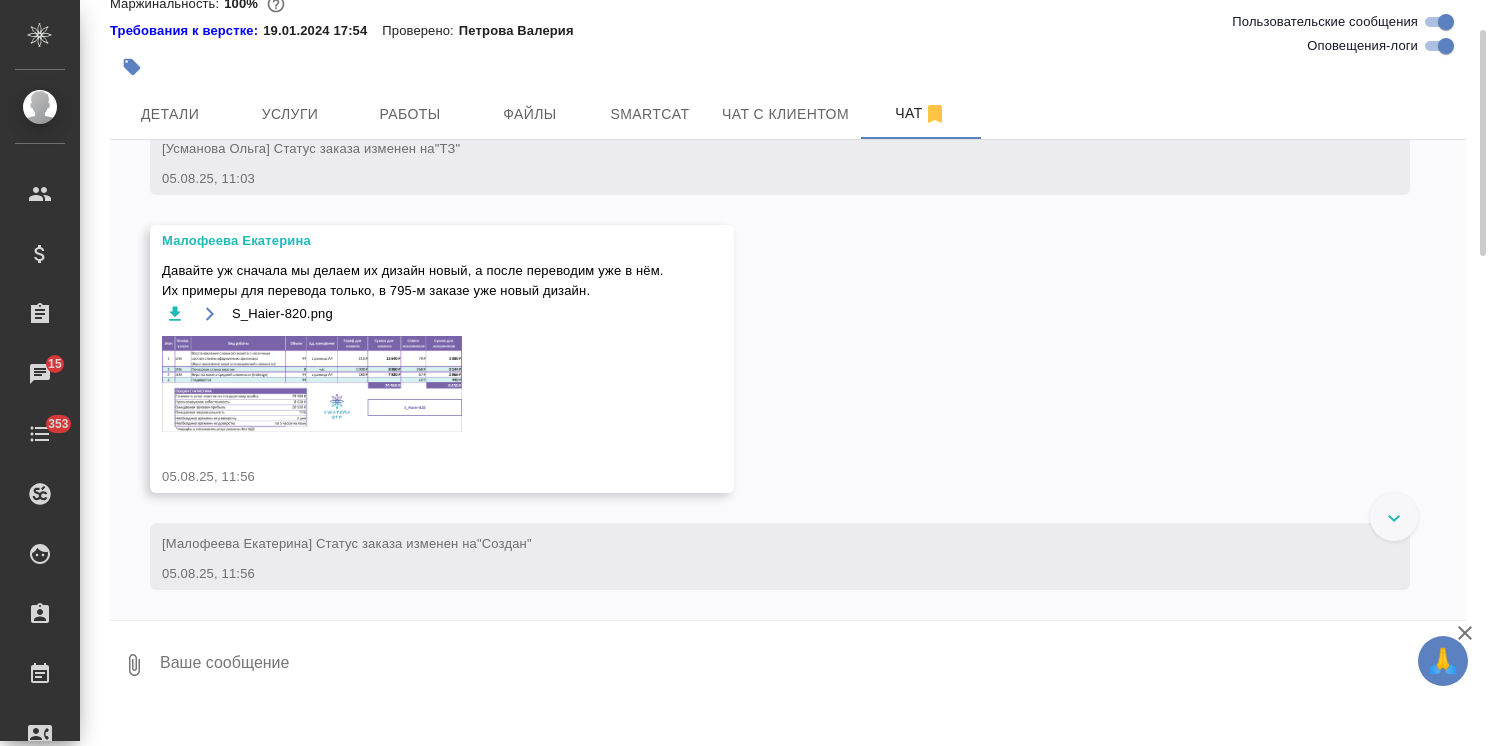 scroll, scrollTop: 1067, scrollLeft: 0, axis: vertical 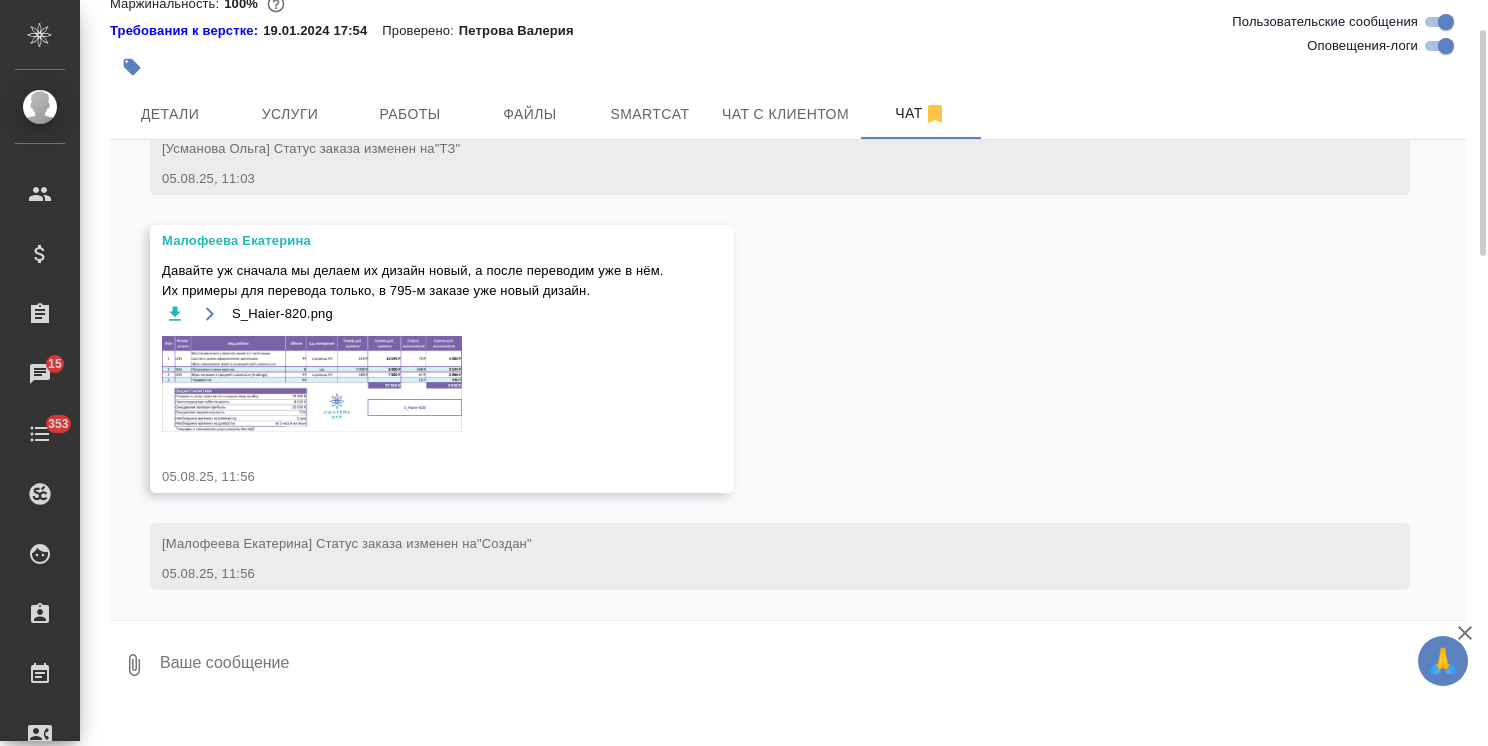 click at bounding box center (812, 665) 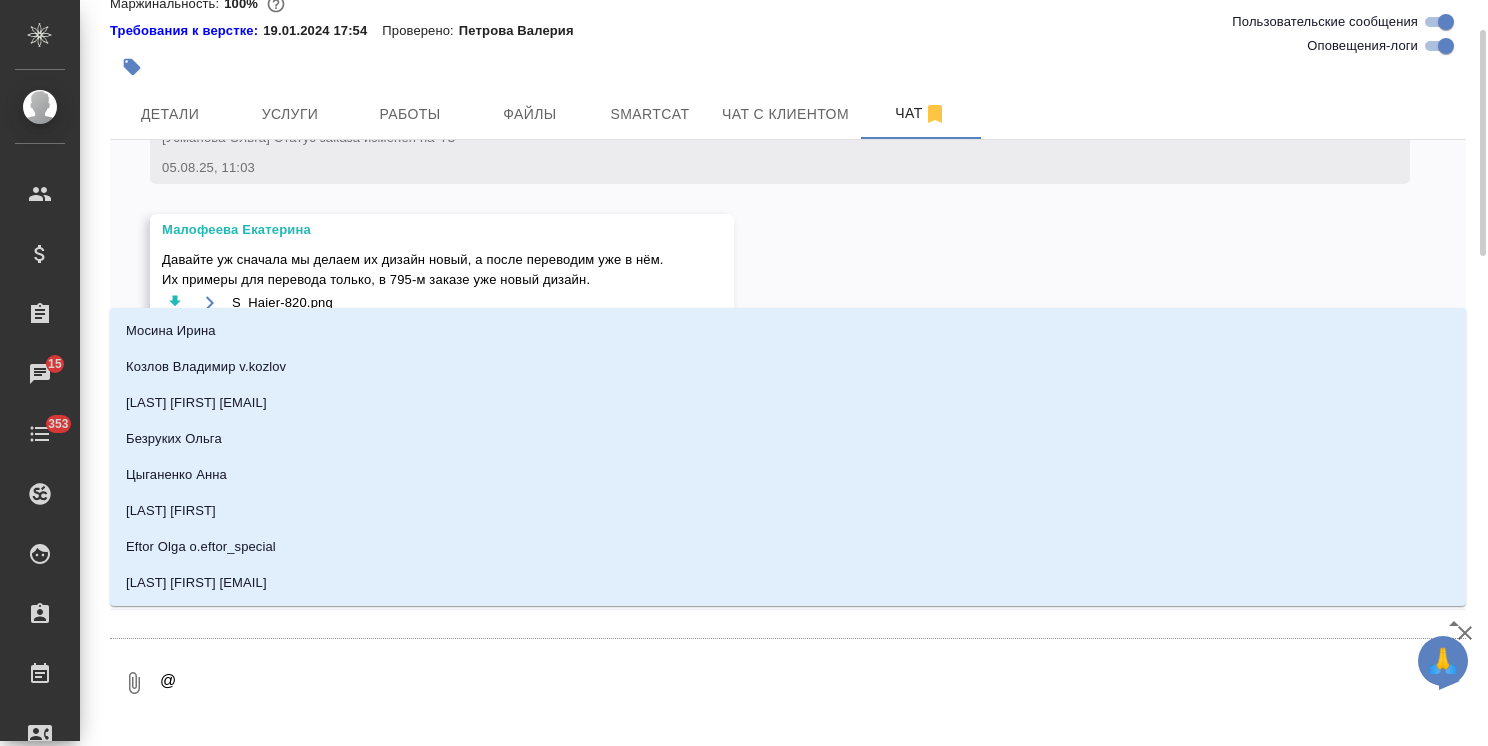 type on "@м" 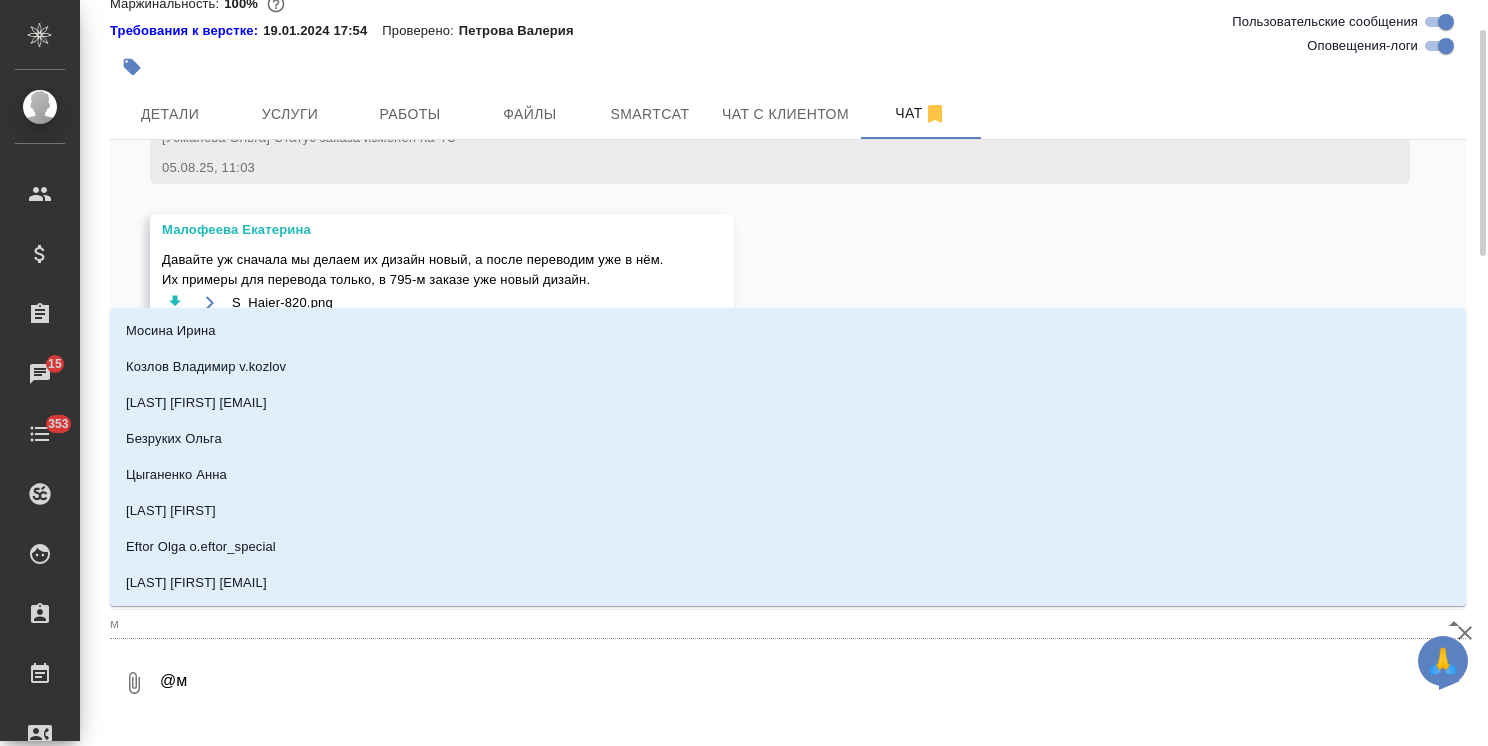 type on "@ма" 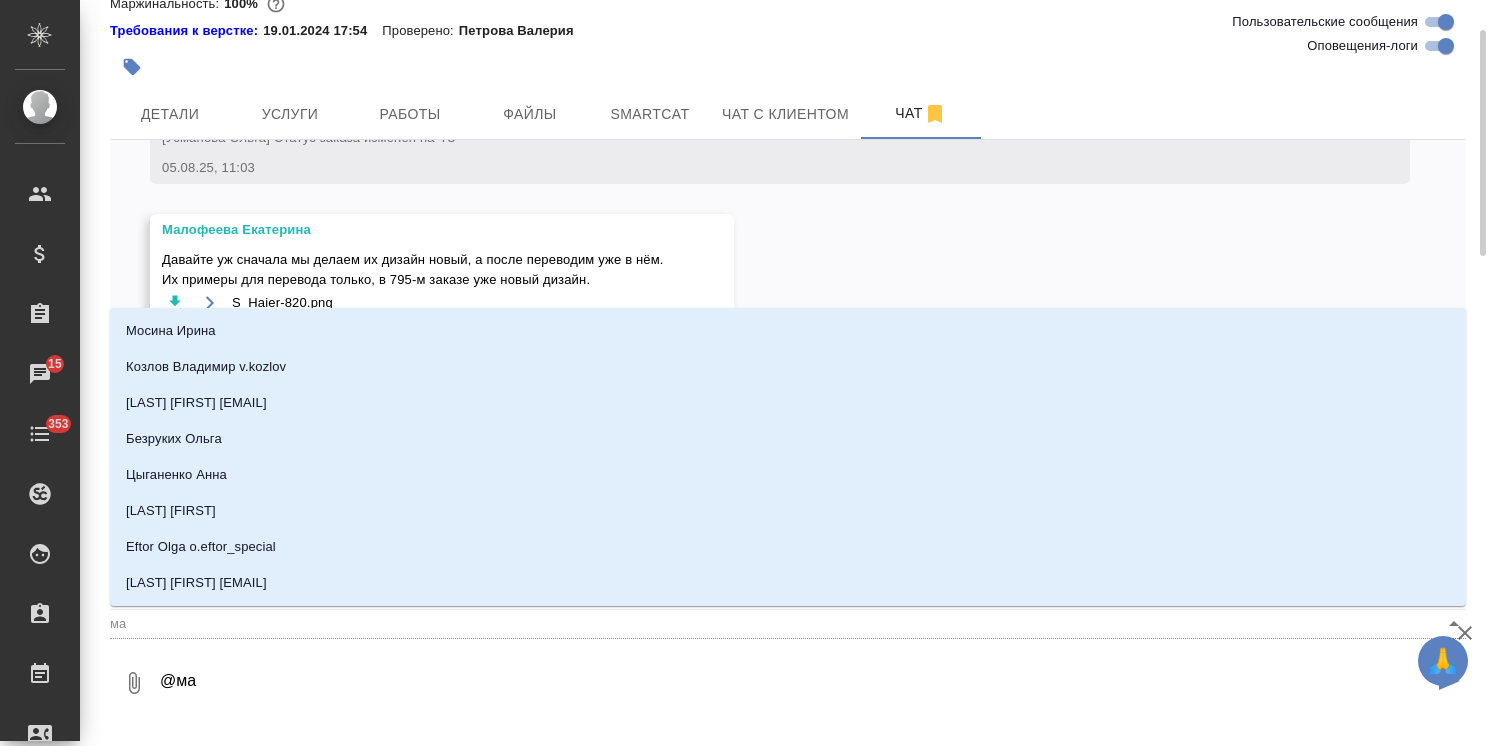 type on "@мал" 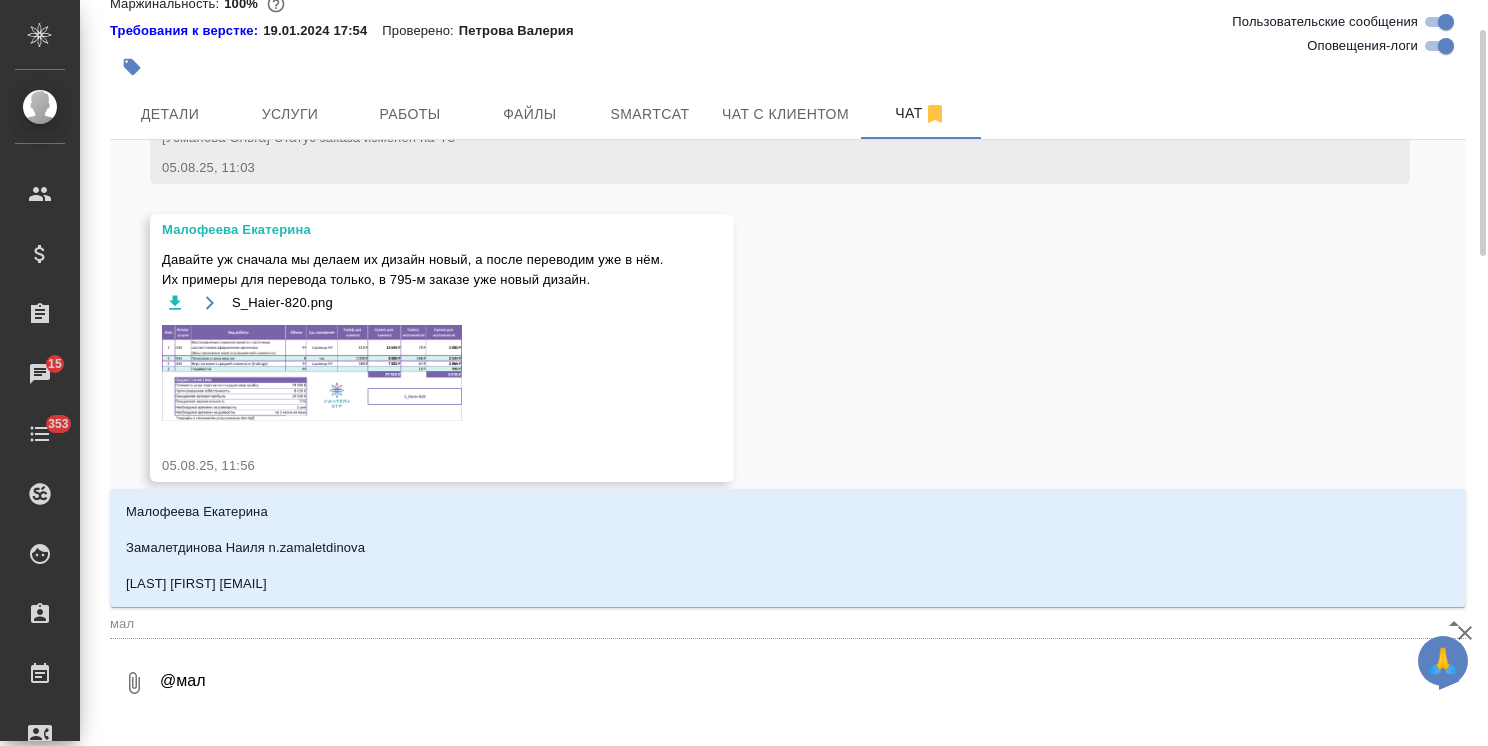 type on "@мало" 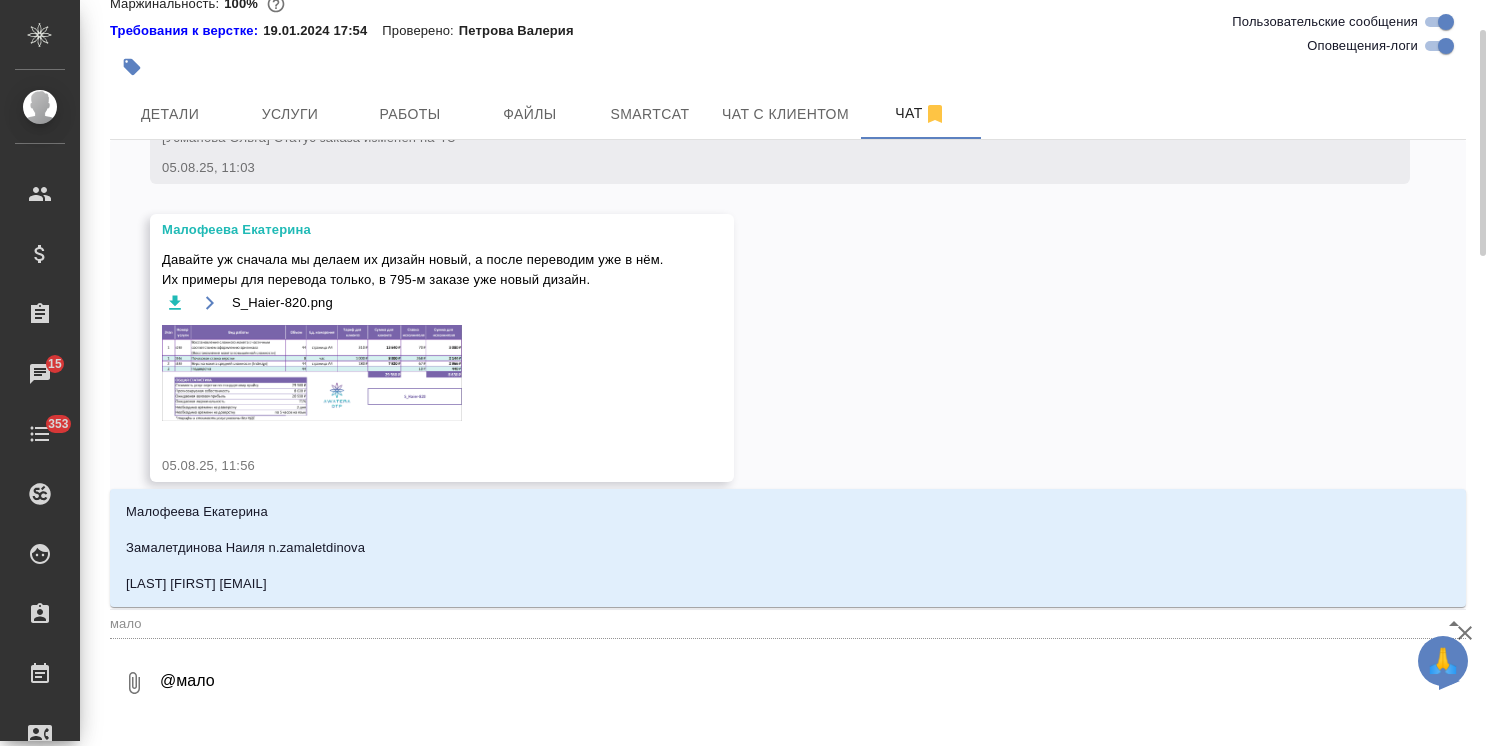 type on "@малоф" 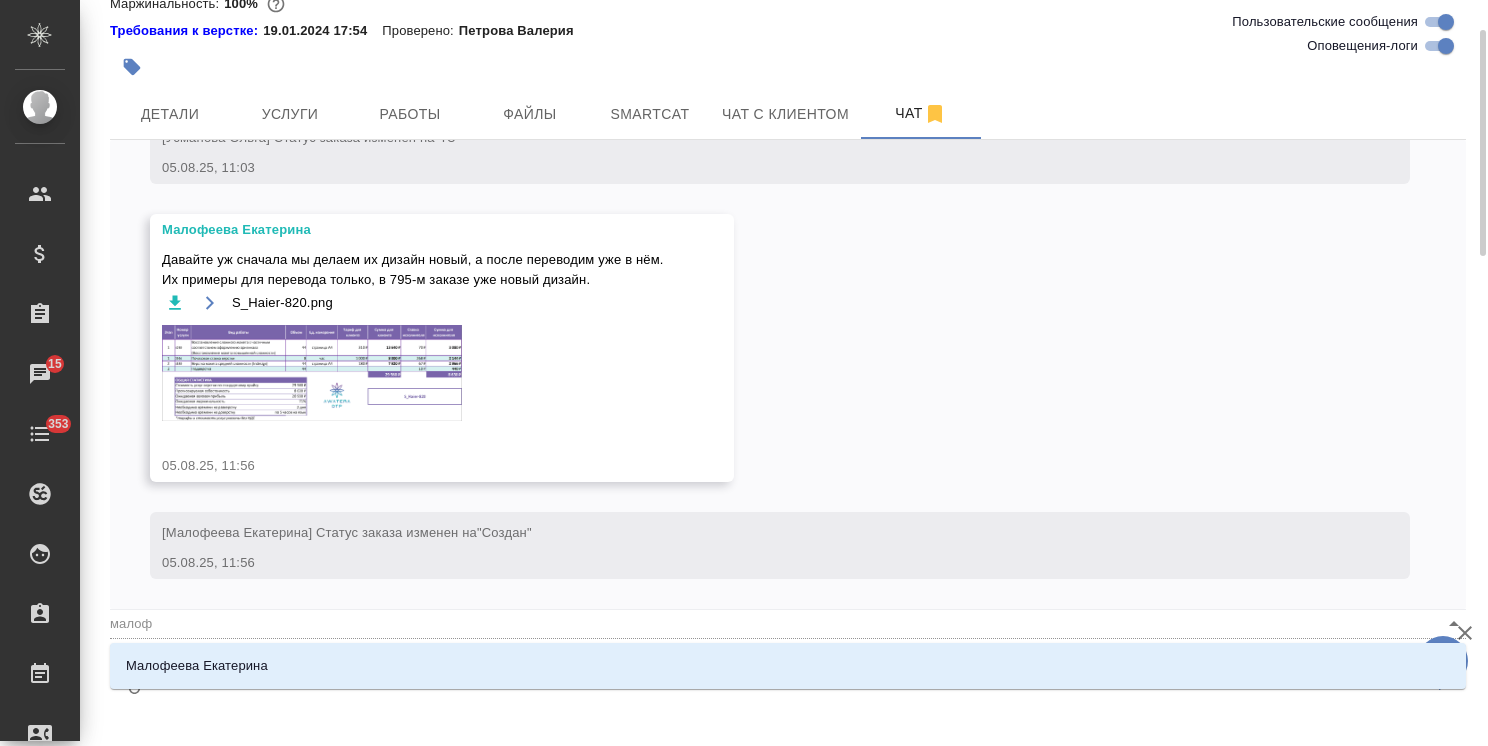 click on "Малофеева Екатерина" at bounding box center (788, 666) 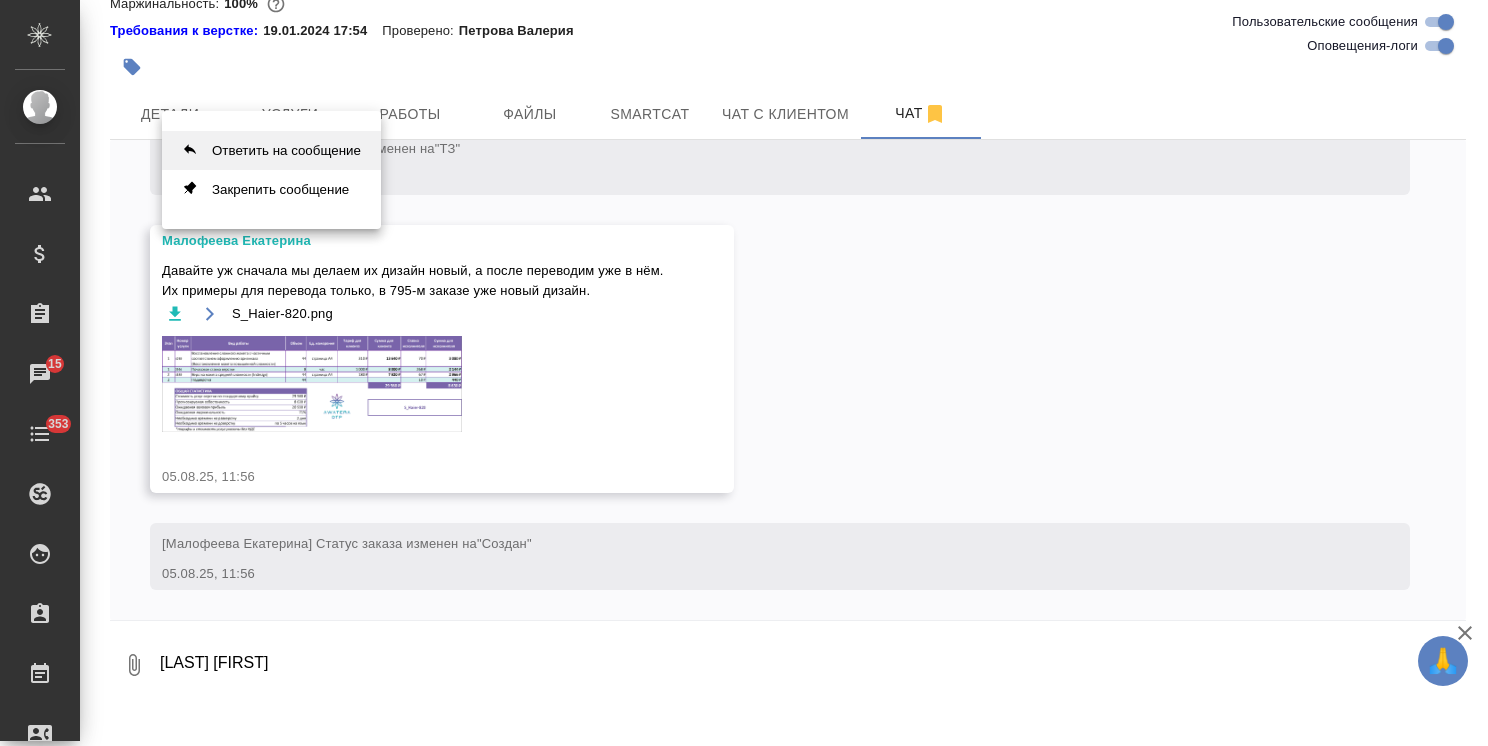 click on "Ответить на сообщение" at bounding box center (271, 150) 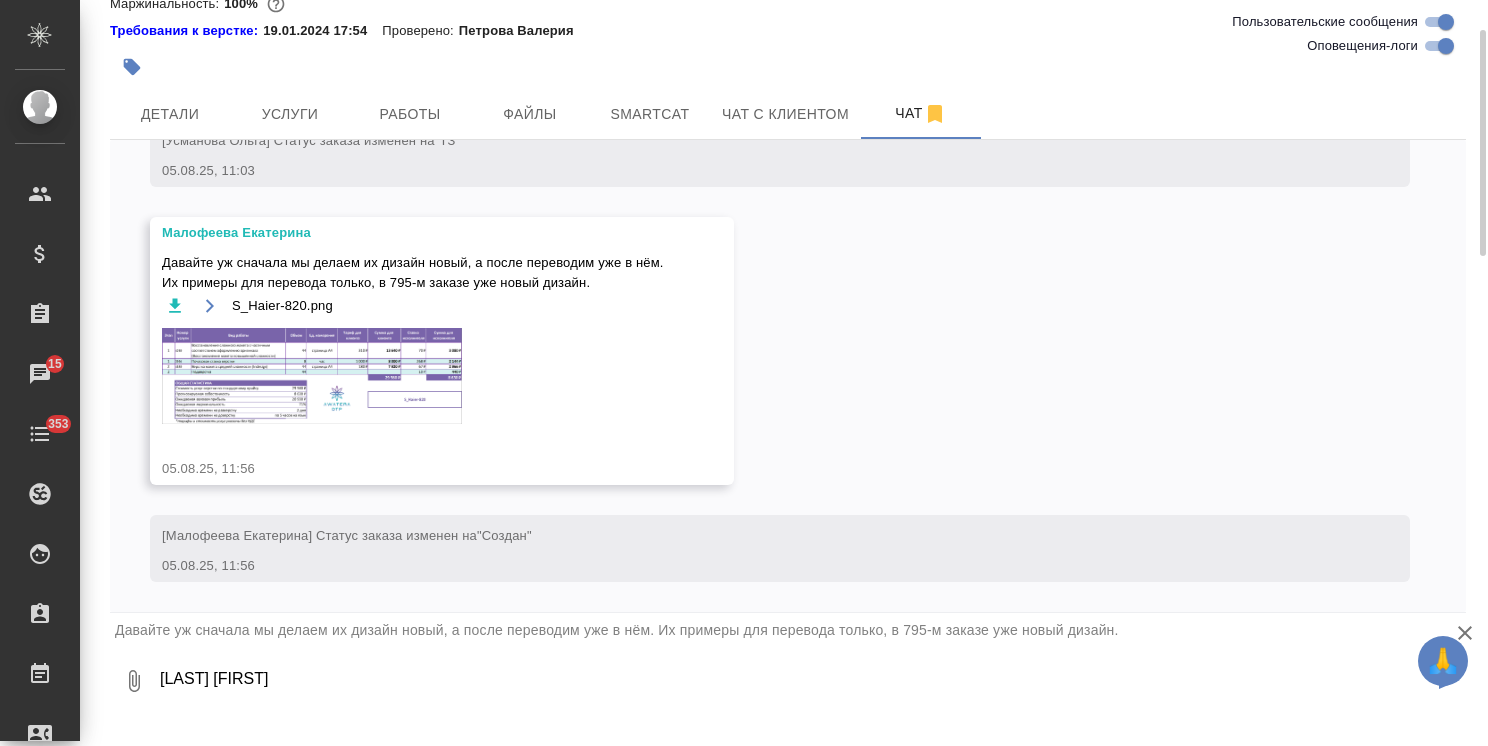 click on "@Малофеева Екатерина" at bounding box center (795, 681) 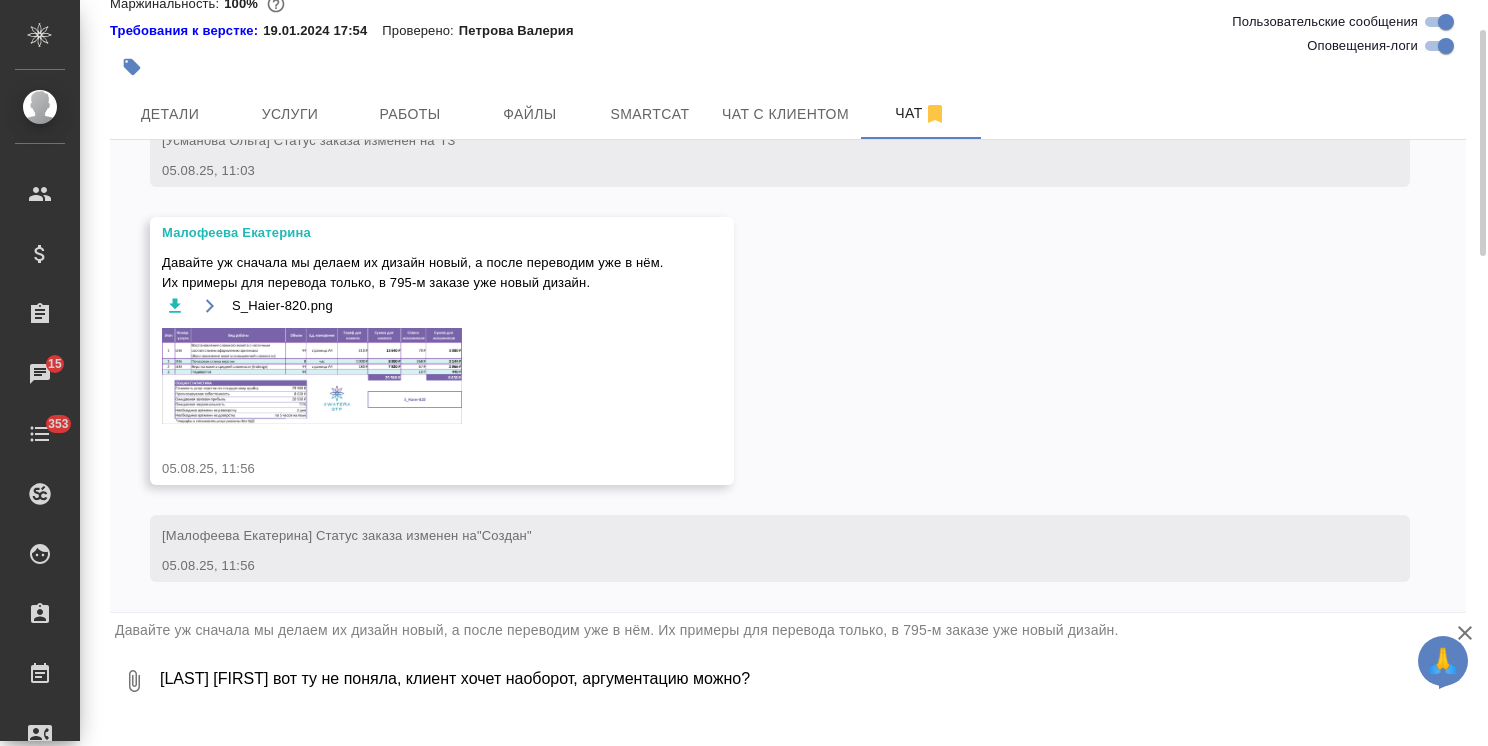 type on "@Малофеева Екатерина вот ту не поняла, клиент хочет наоборот, аргументацию можно?" 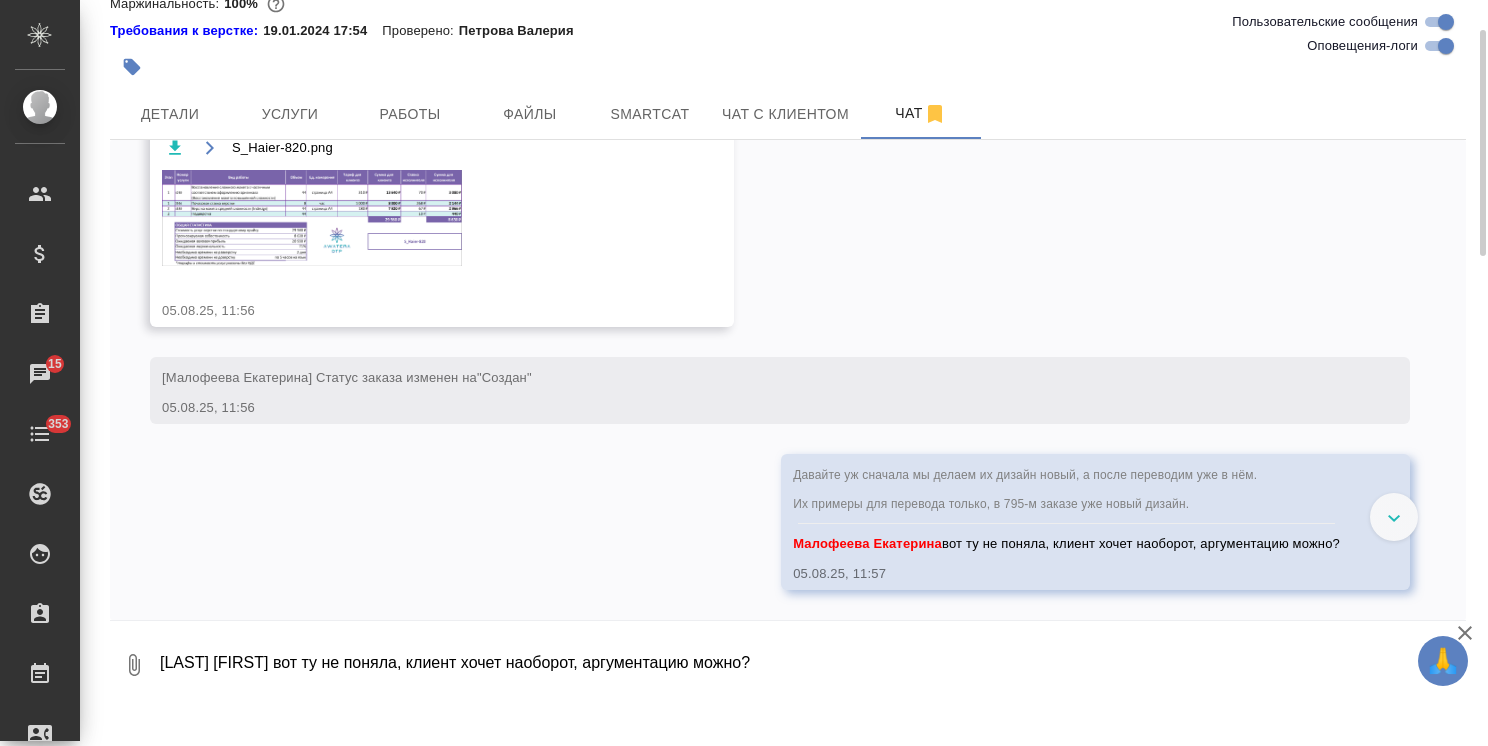 scroll, scrollTop: 1032, scrollLeft: 0, axis: vertical 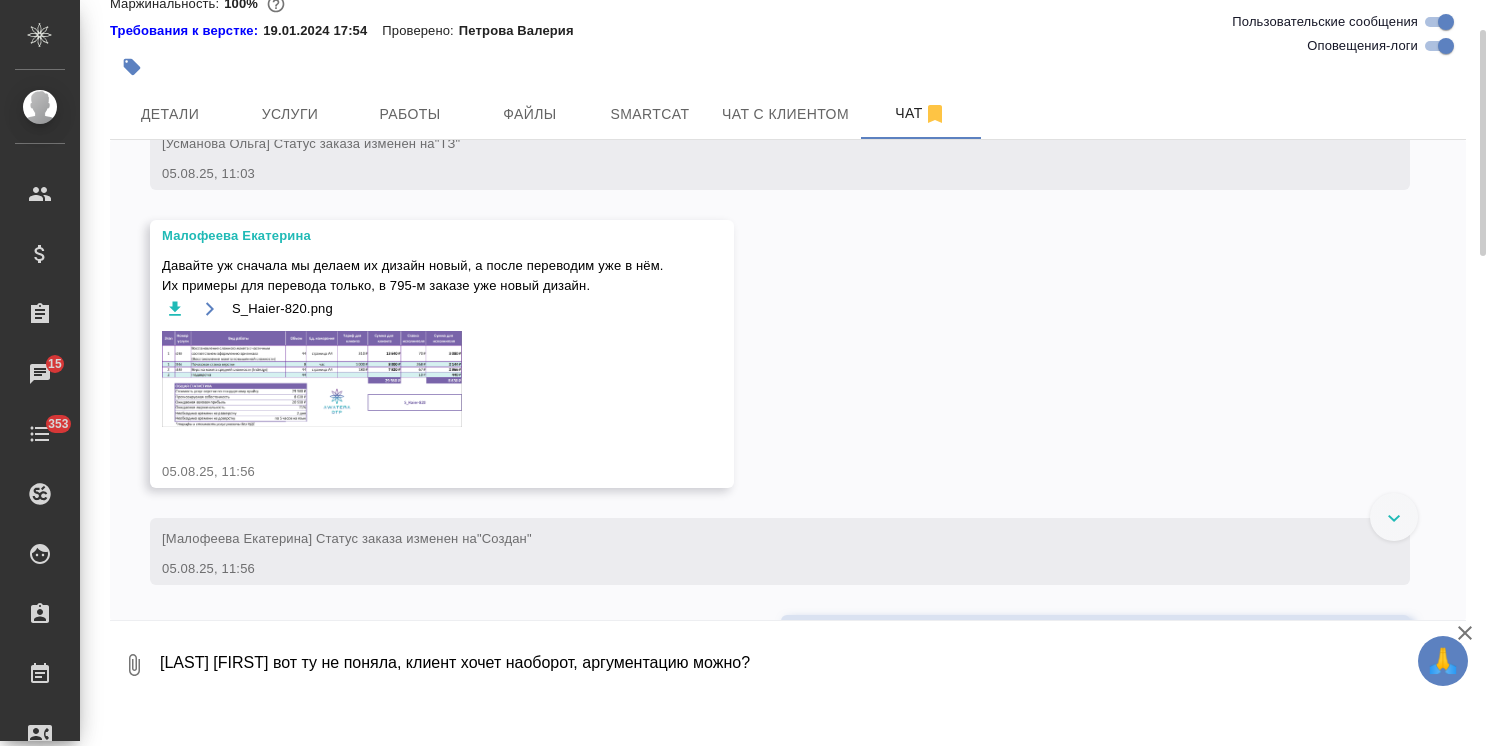 type 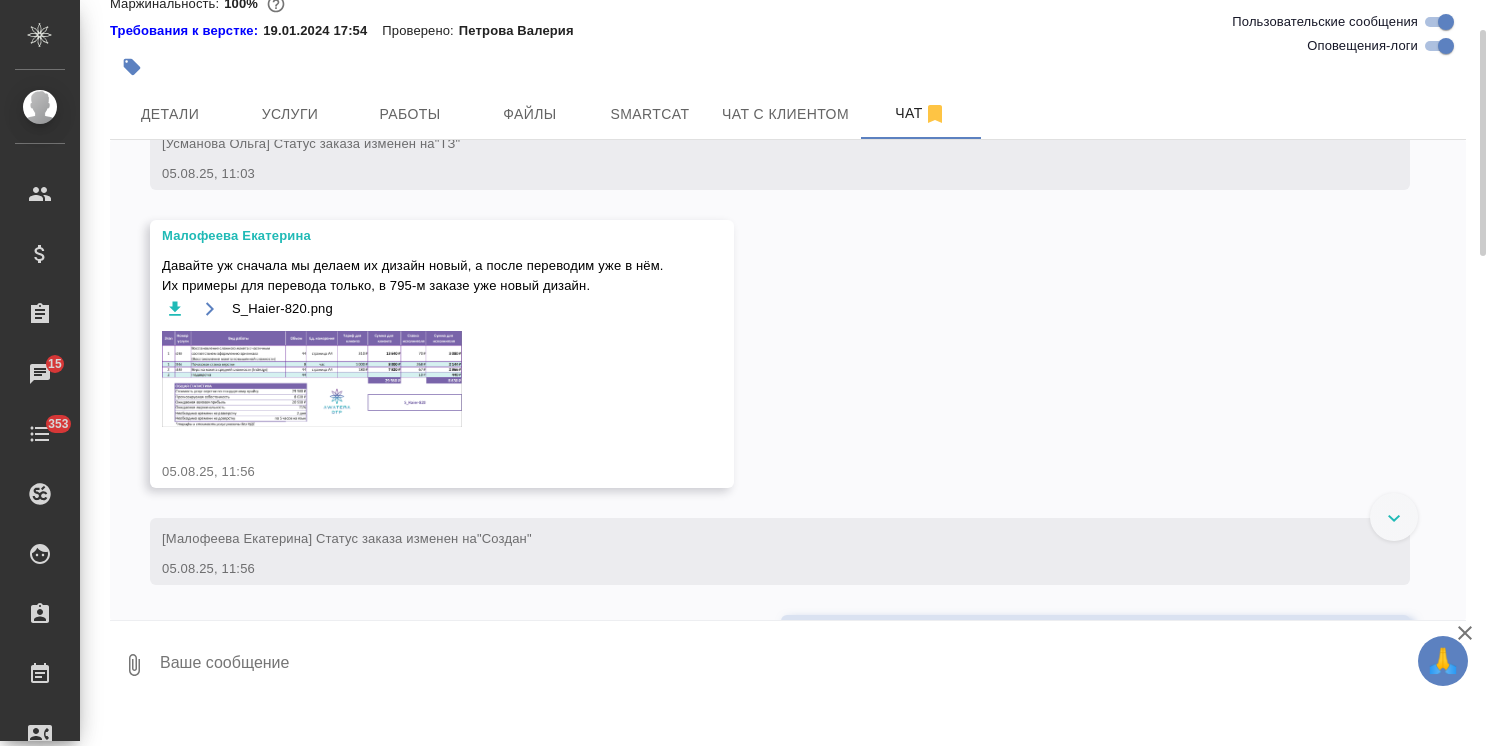 click at bounding box center (312, 379) 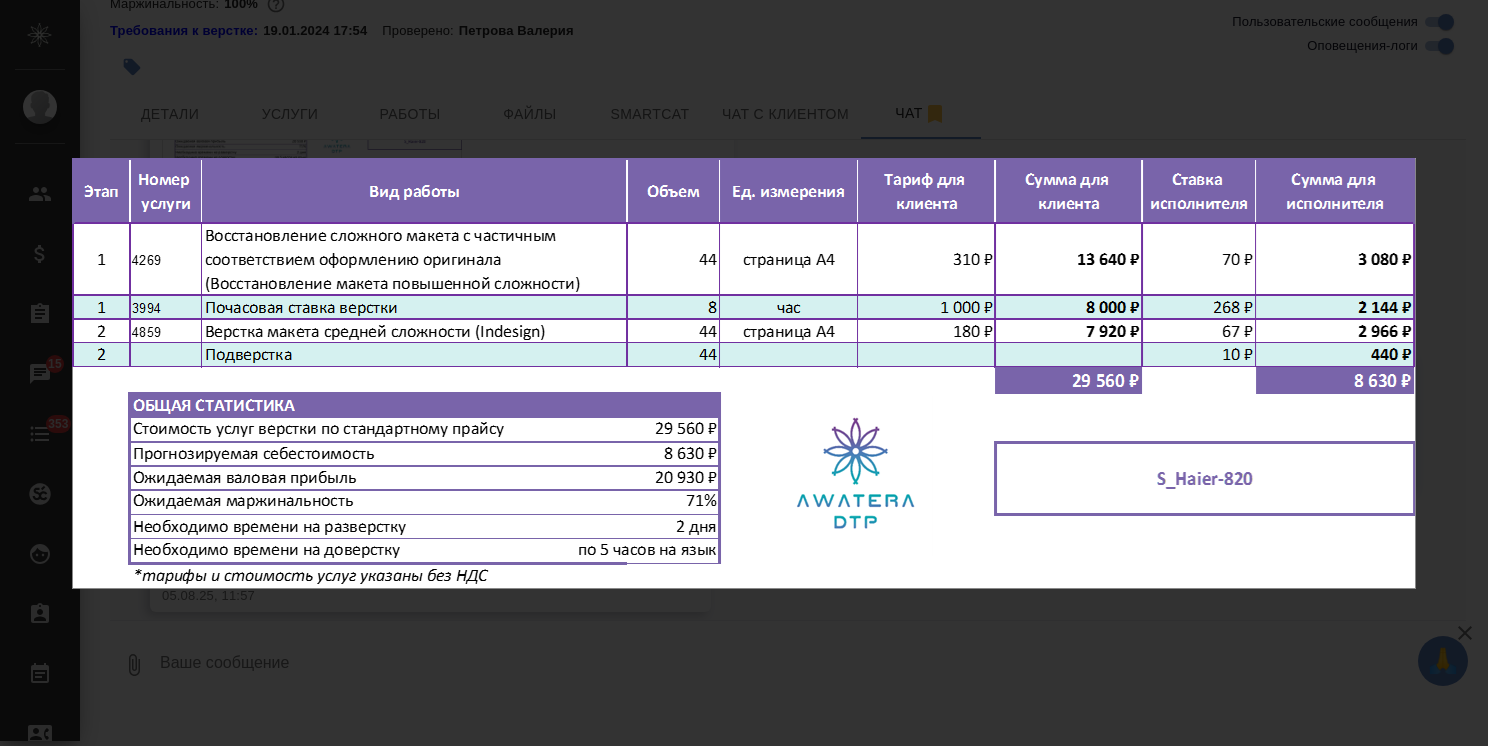 scroll, scrollTop: 1354, scrollLeft: 0, axis: vertical 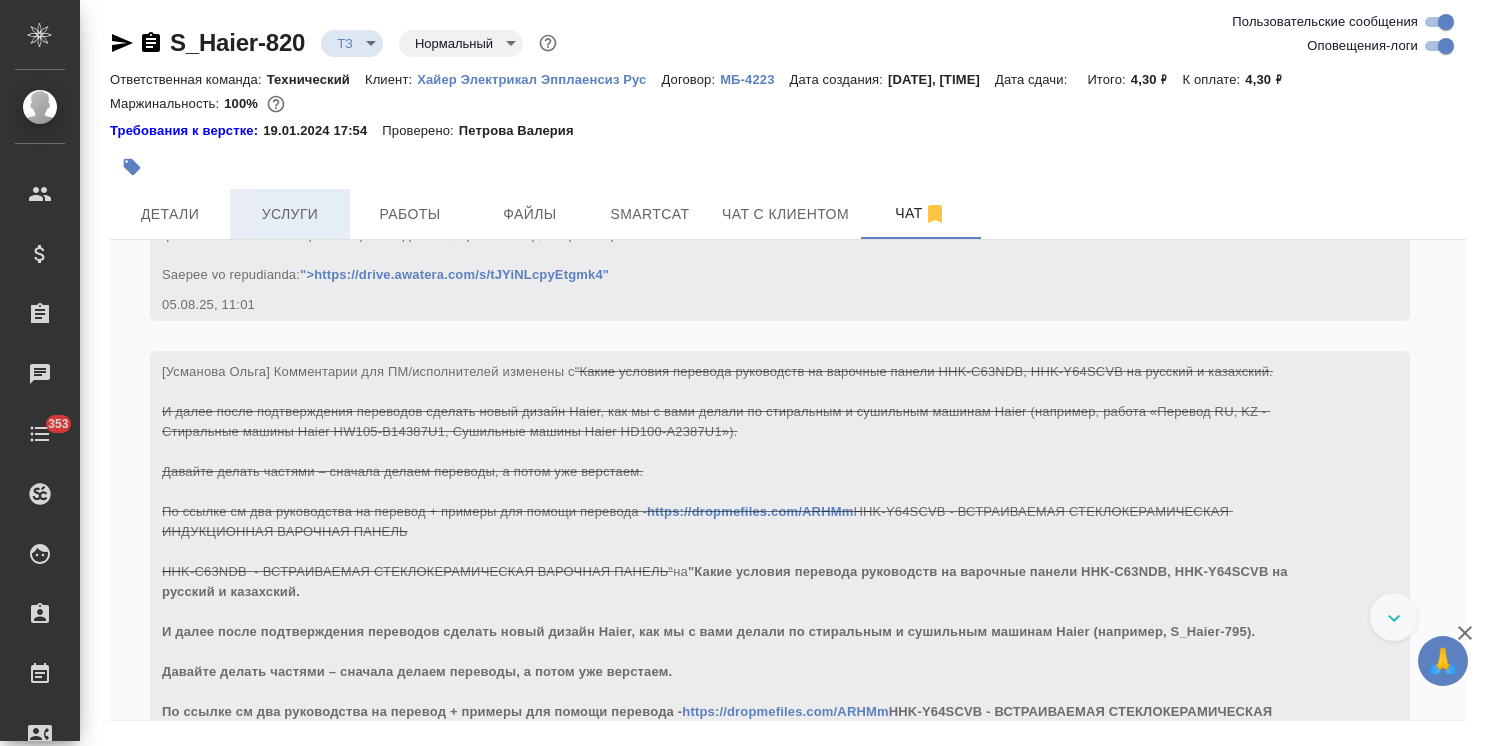 click on "Услуги" at bounding box center (290, 214) 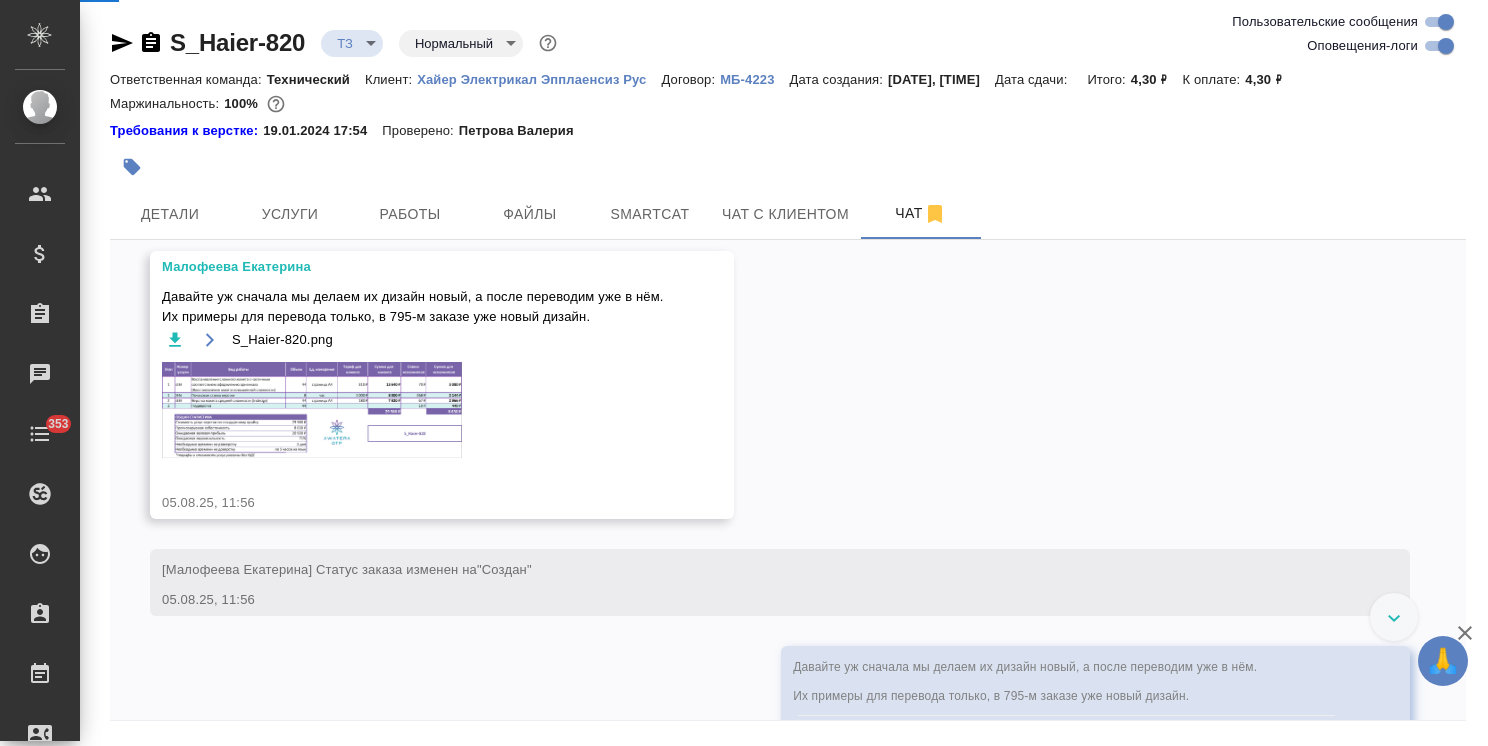 scroll, scrollTop: 1136, scrollLeft: 0, axis: vertical 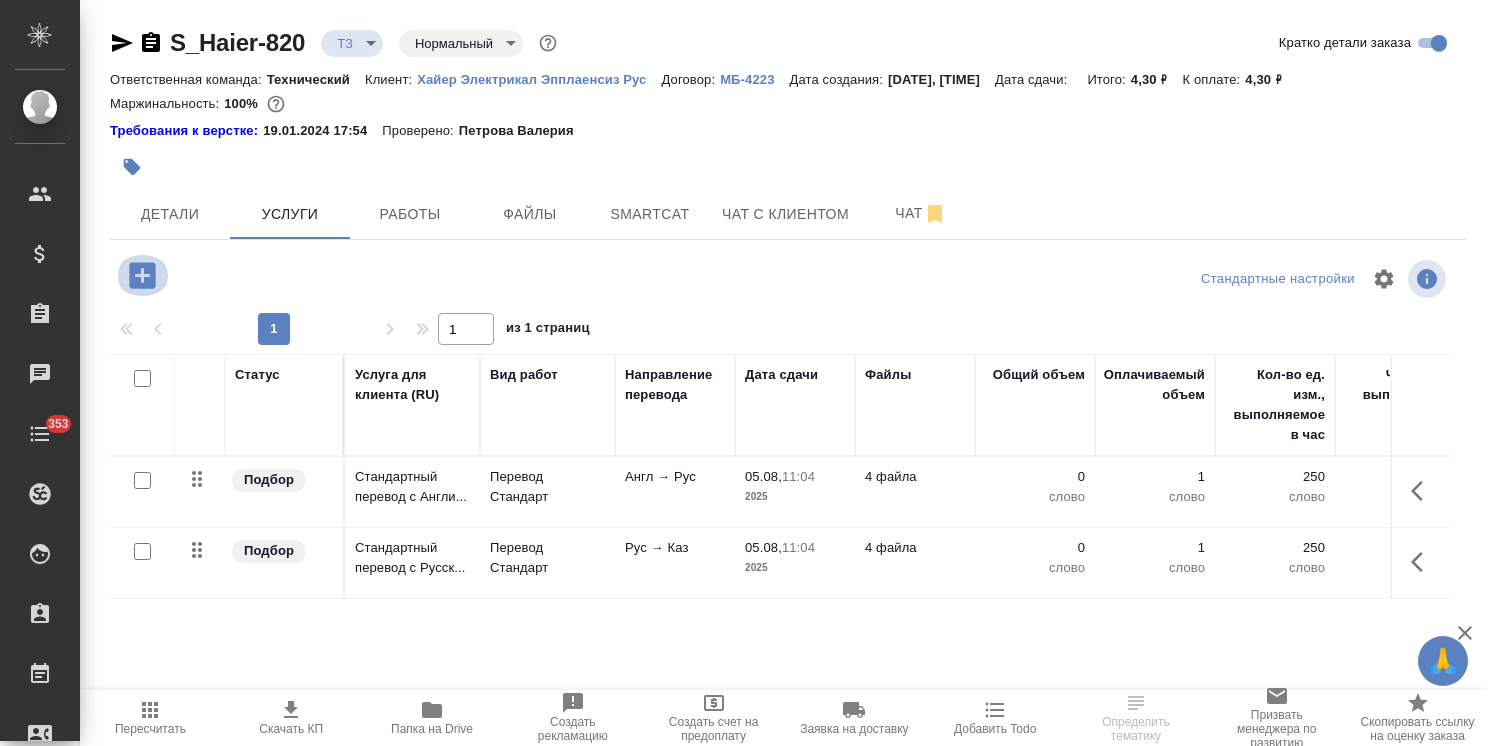 click 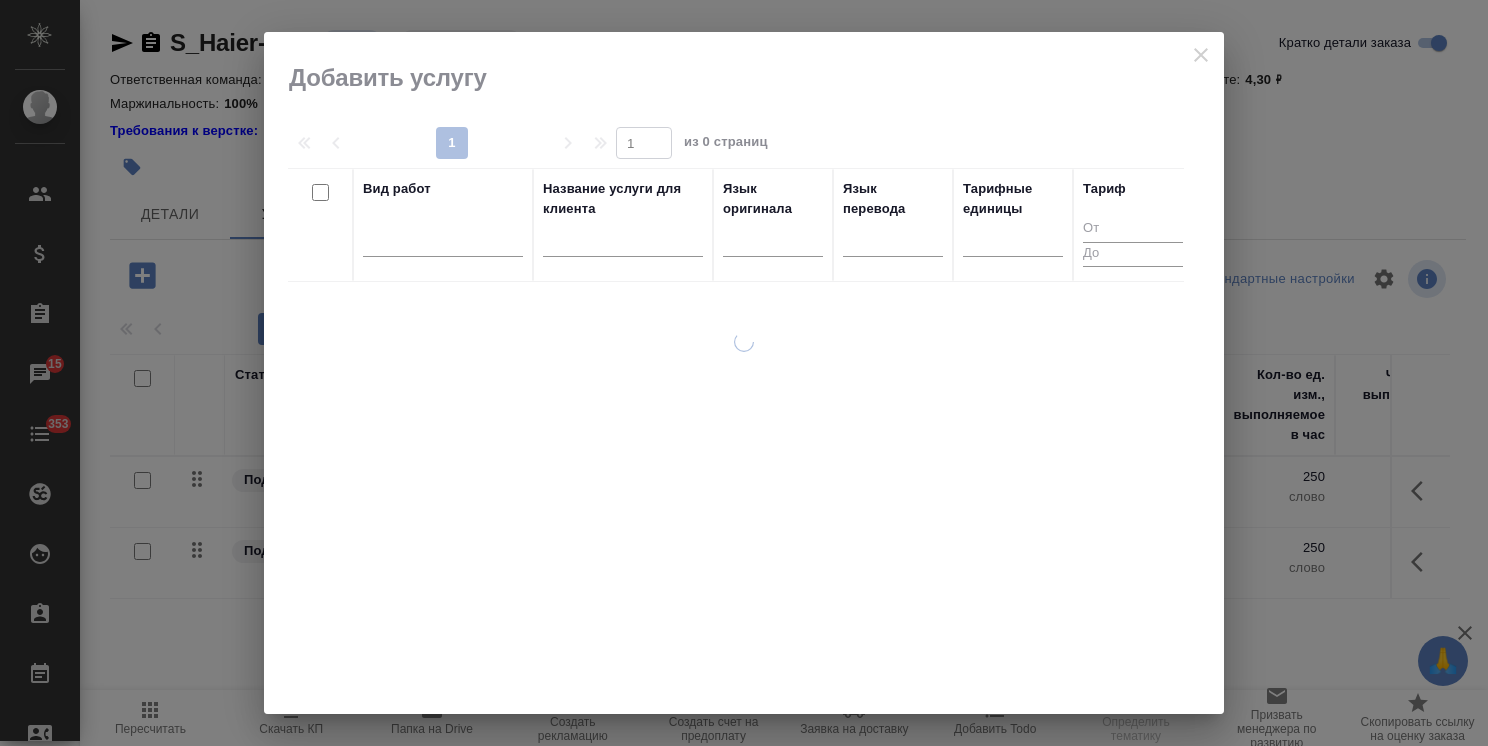 click at bounding box center (623, 244) 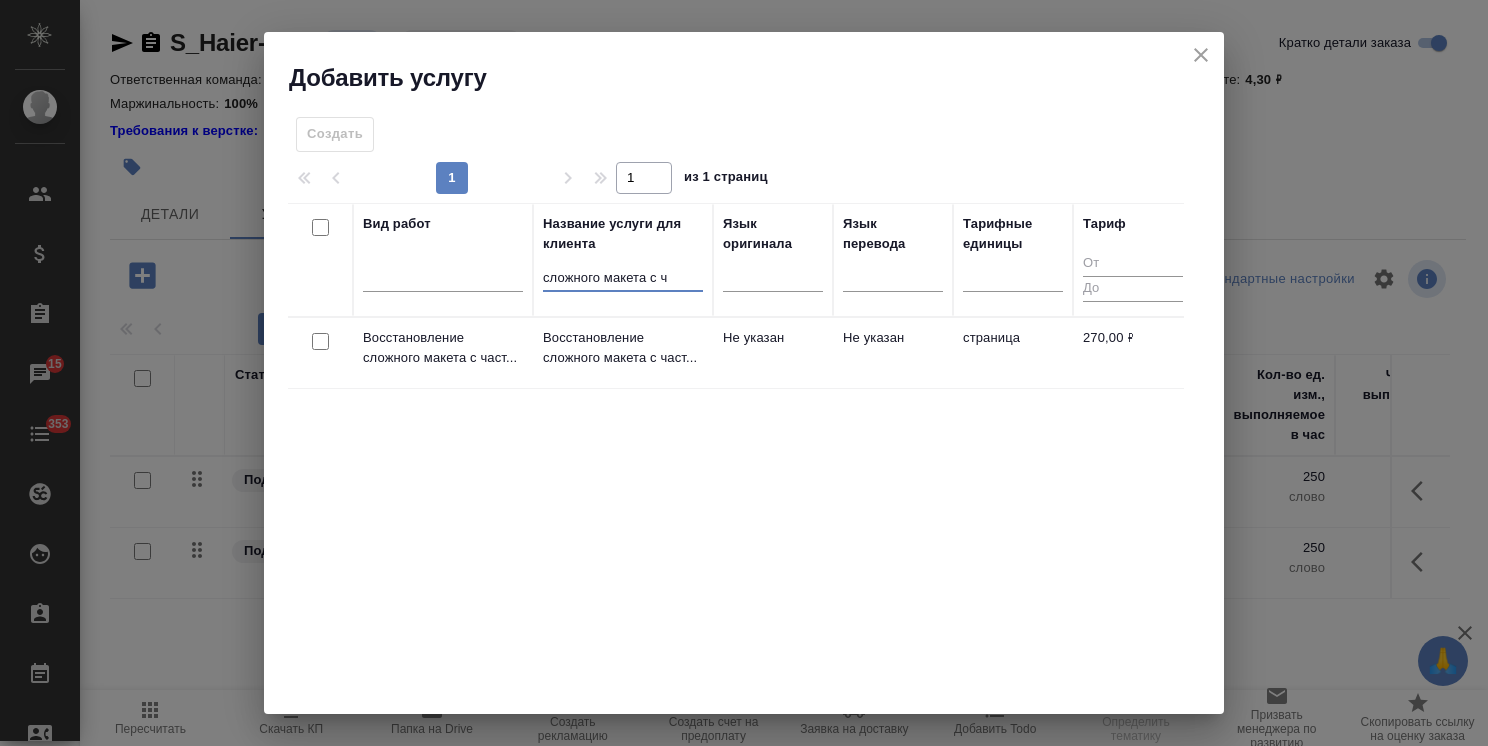 type on "сложного макета с ч" 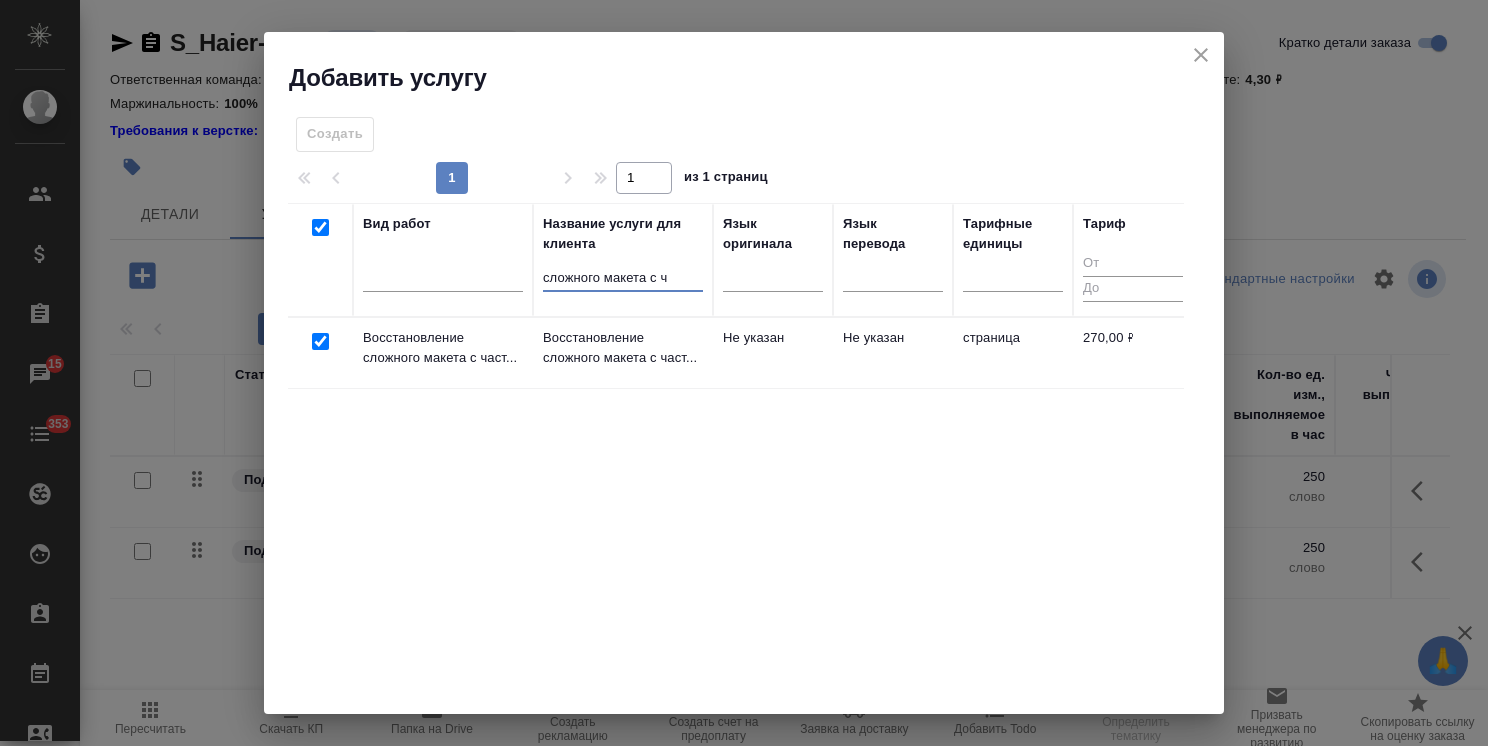checkbox on "true" 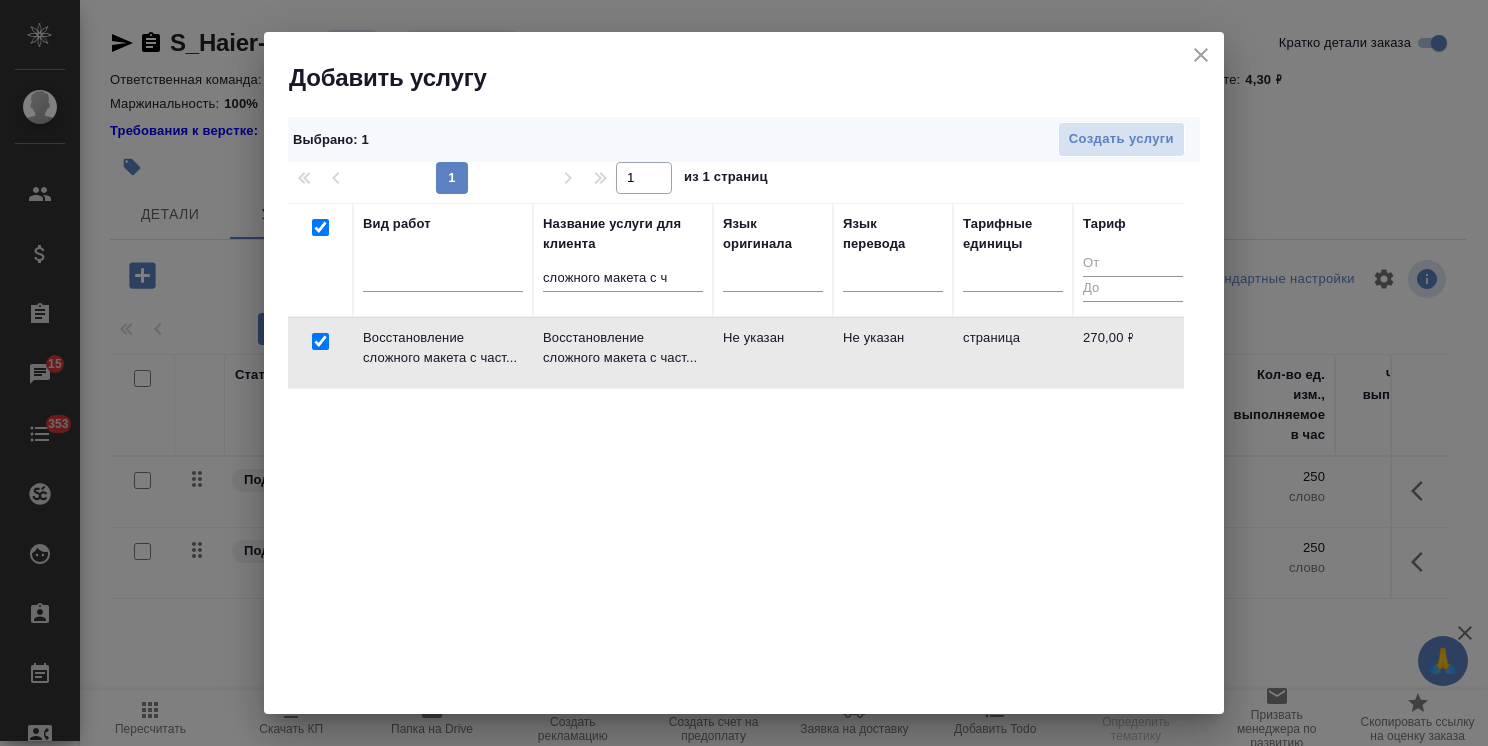 checkbox on "true" 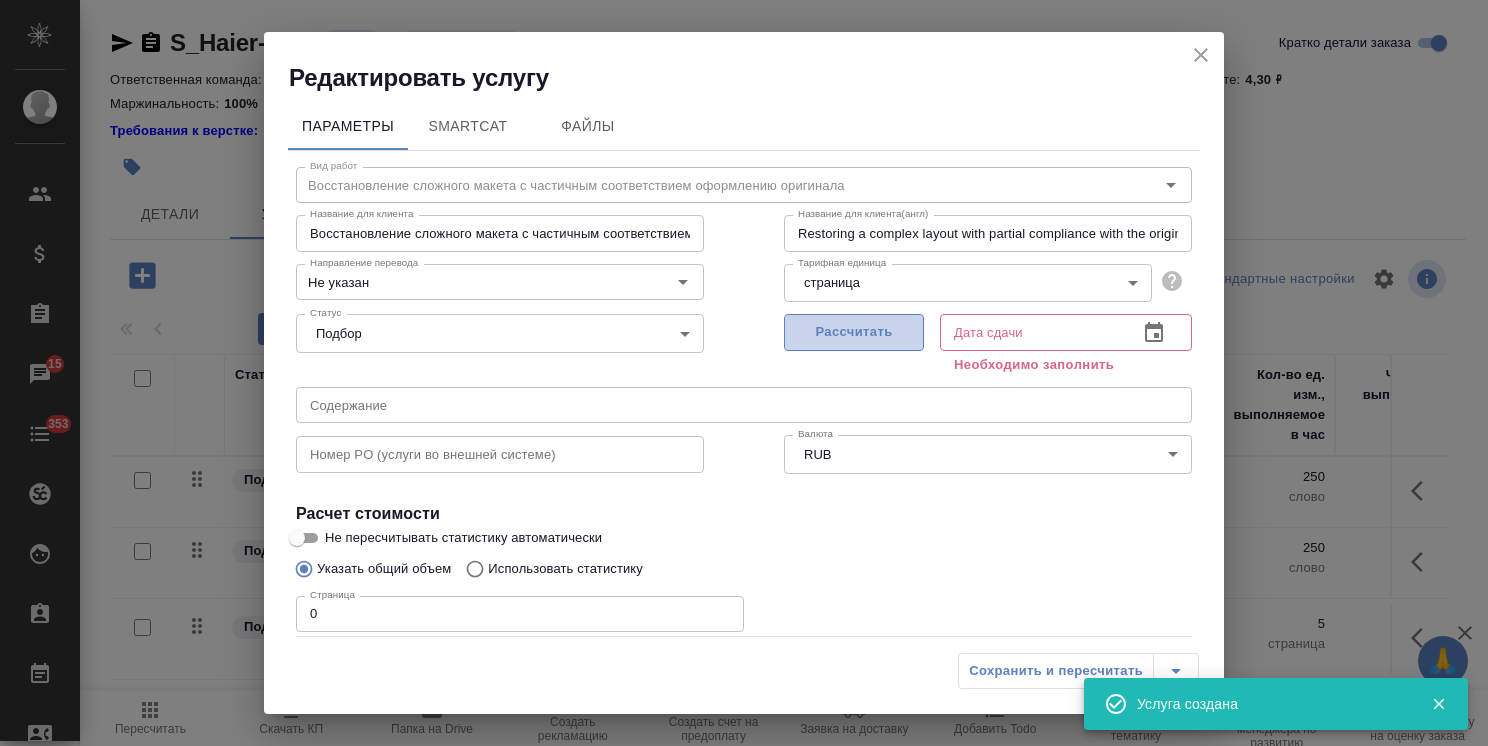 click on "Рассчитать" at bounding box center (854, 332) 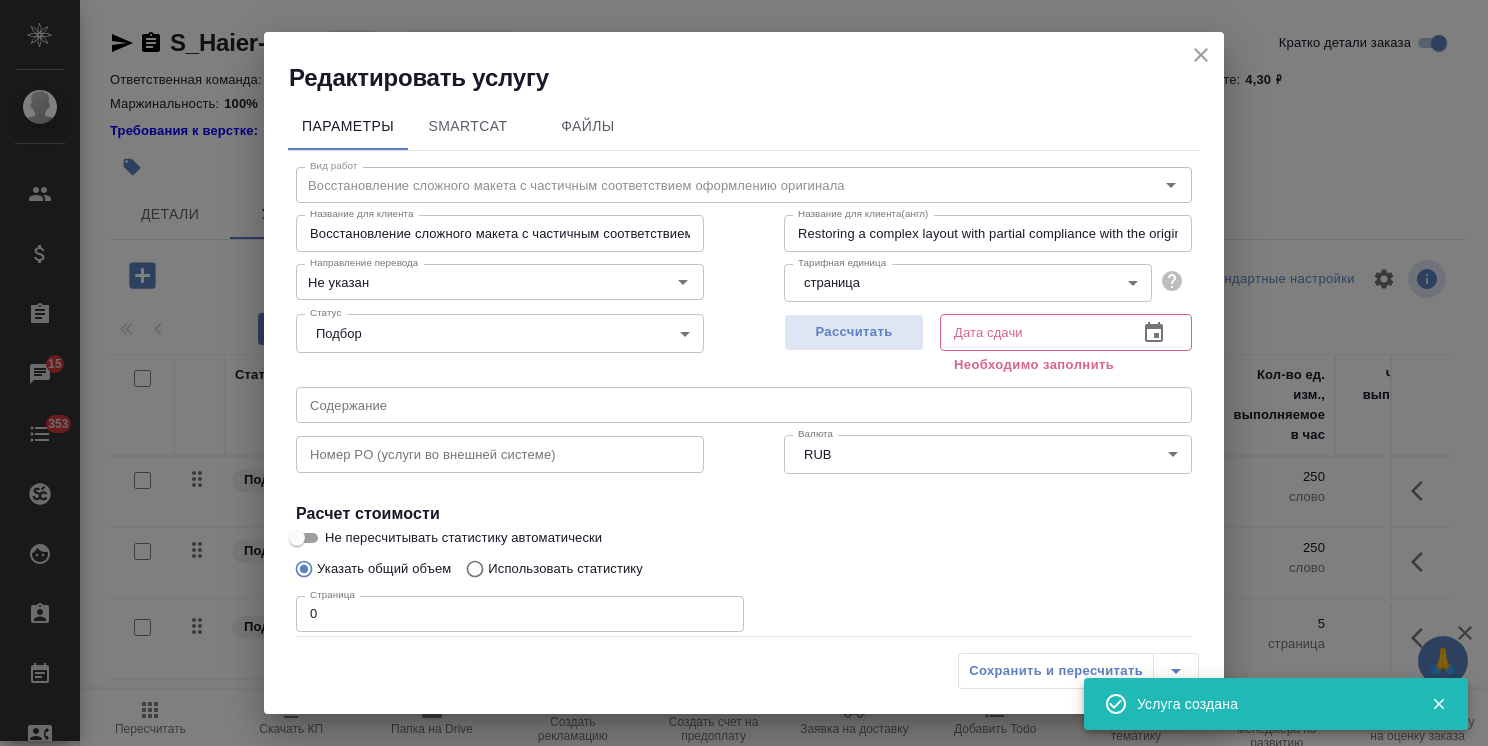 type on "05.08.2025 11:57" 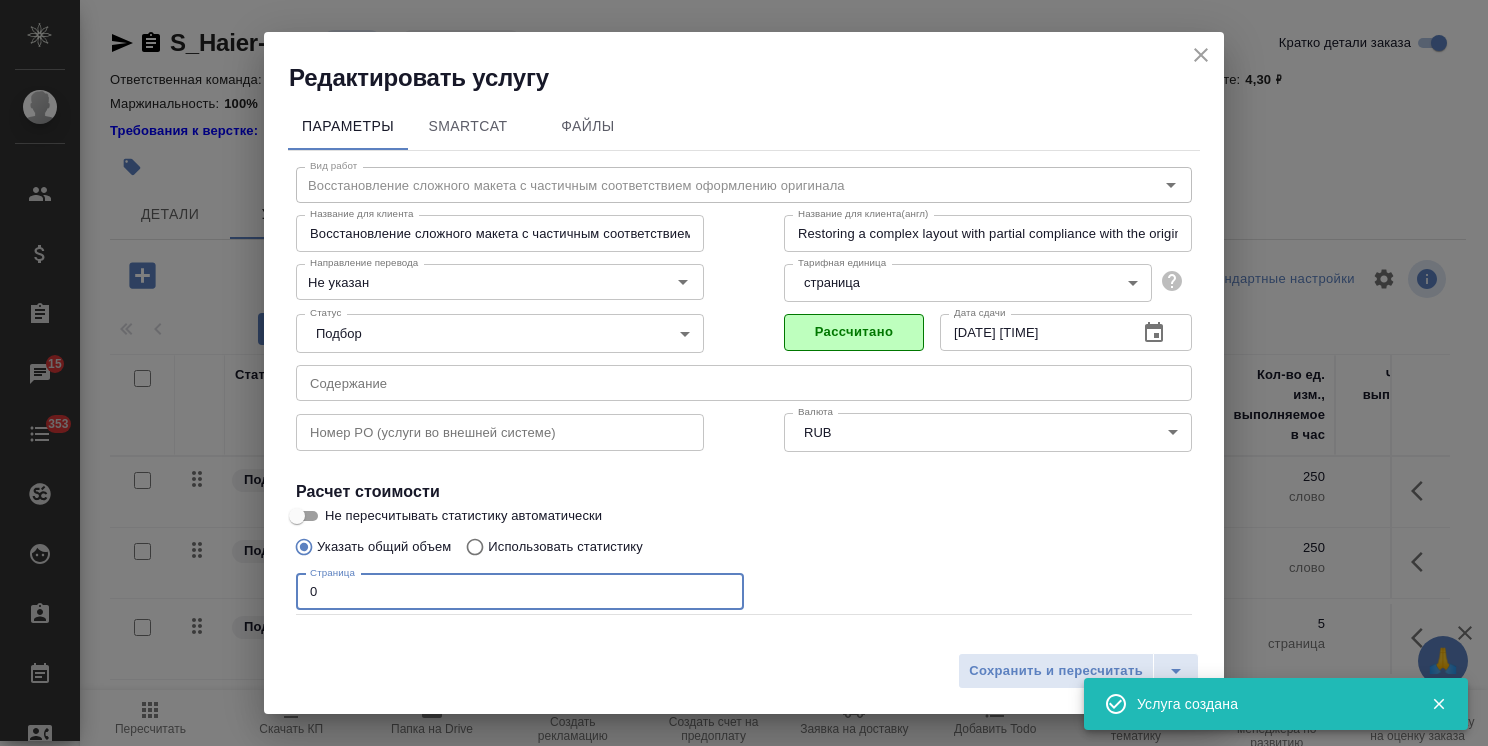 drag, startPoint x: 366, startPoint y: 598, endPoint x: 303, endPoint y: 594, distance: 63.126858 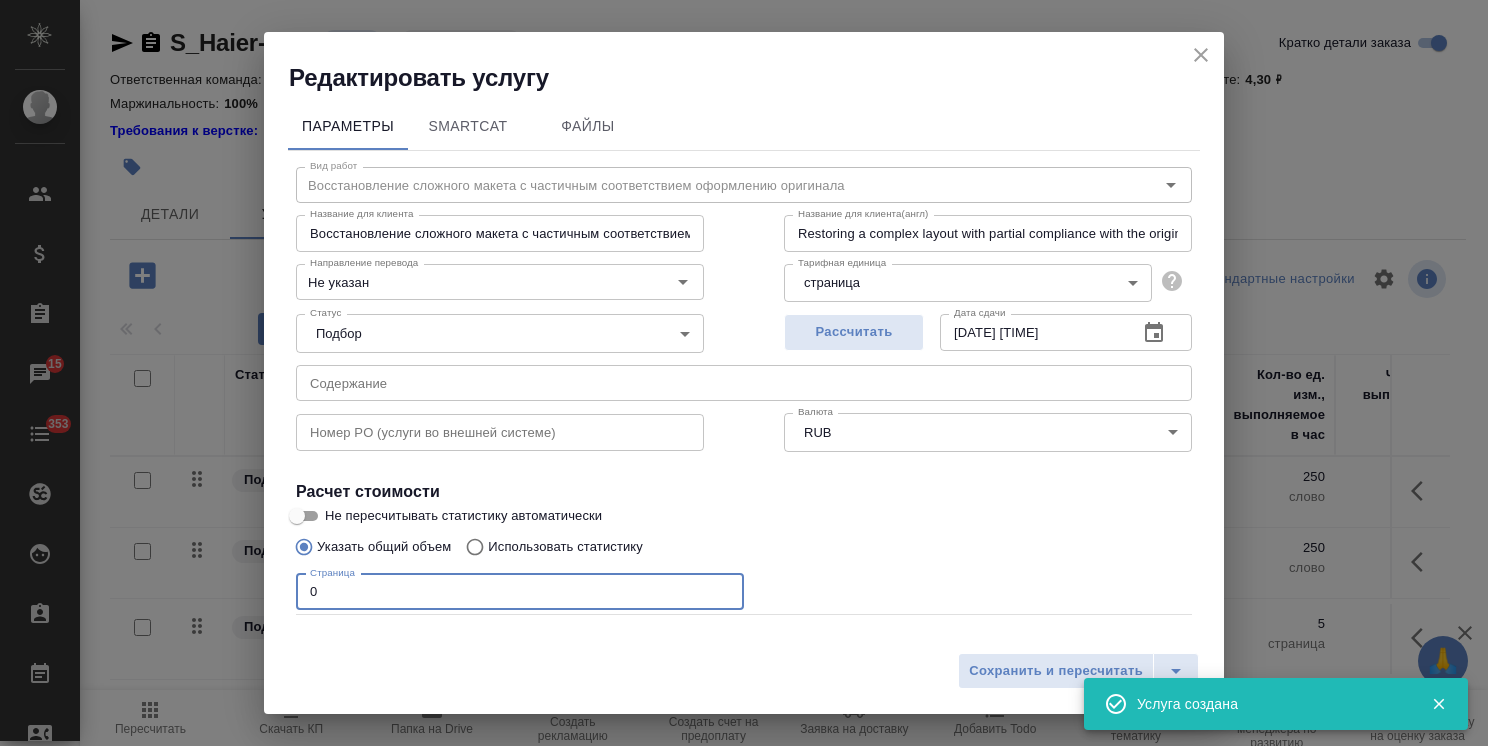 click on "044" at bounding box center (520, 592) 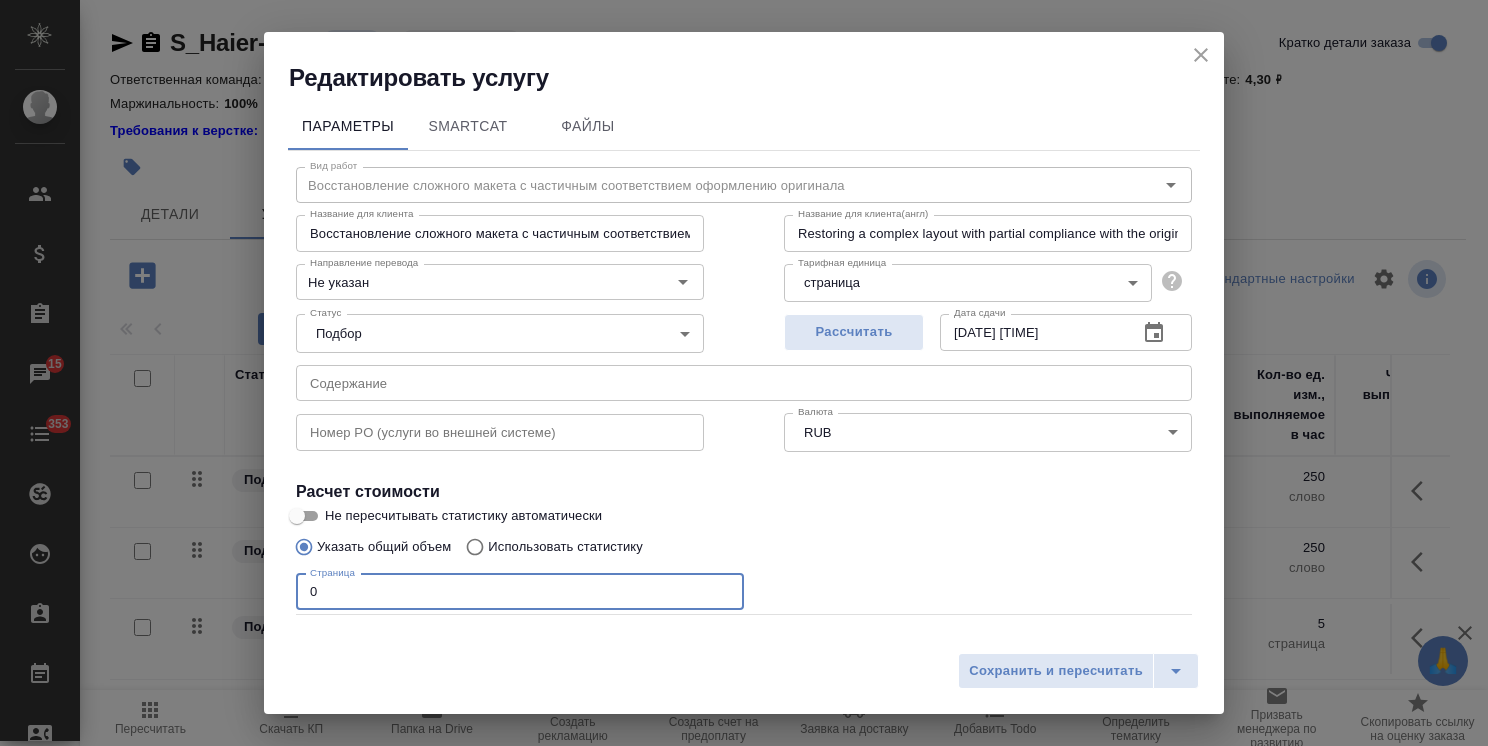 drag, startPoint x: 364, startPoint y: 576, endPoint x: 209, endPoint y: 603, distance: 157.33405 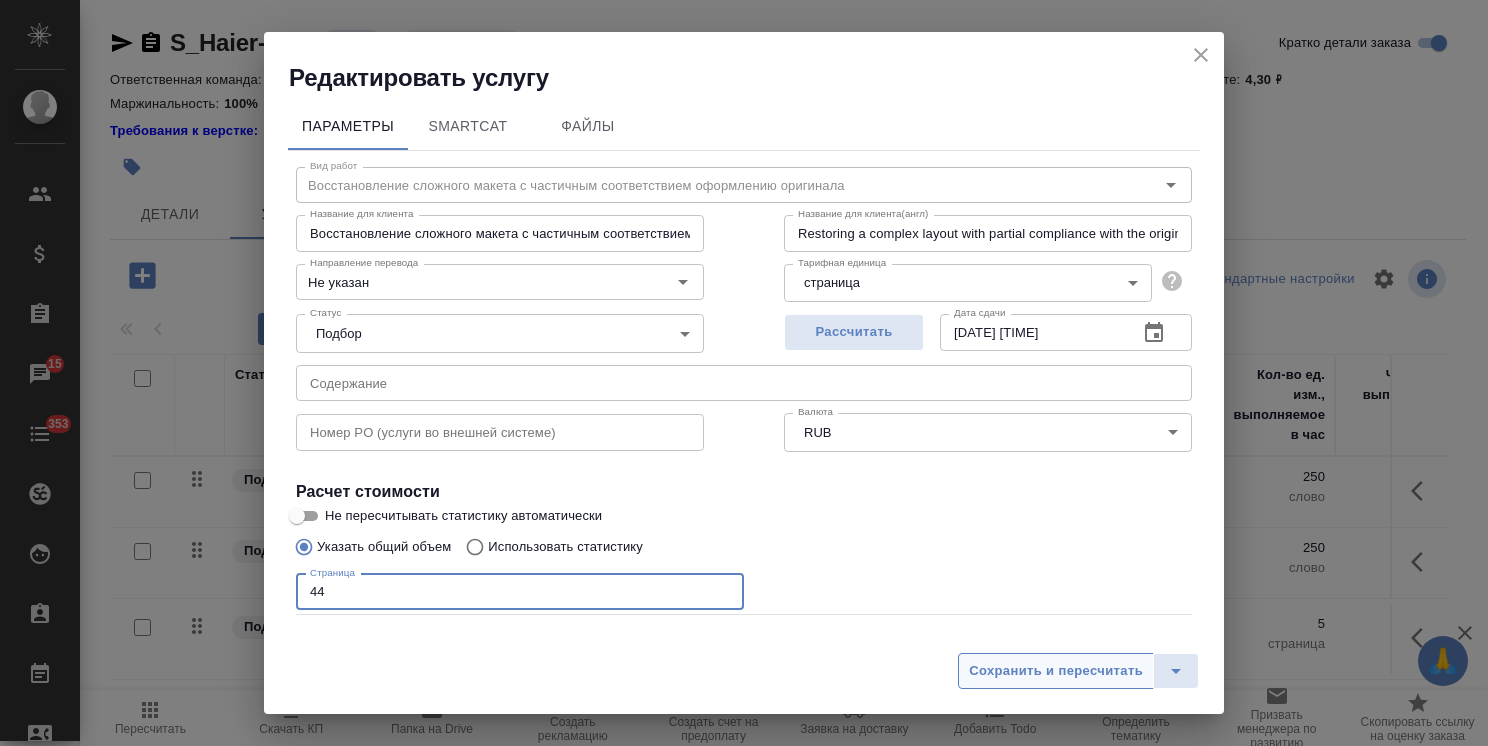 type on "44" 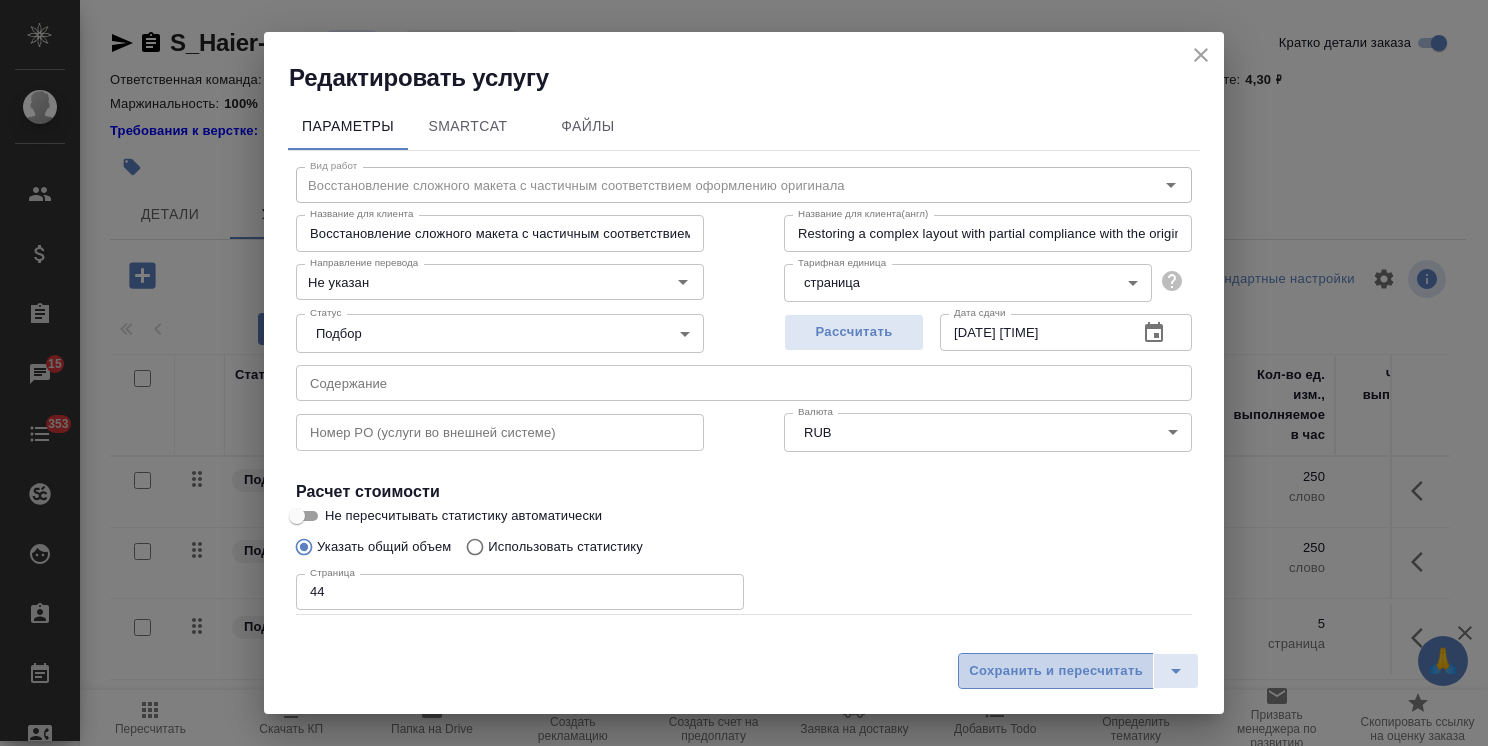 click on "Сохранить и пересчитать" at bounding box center (1056, 671) 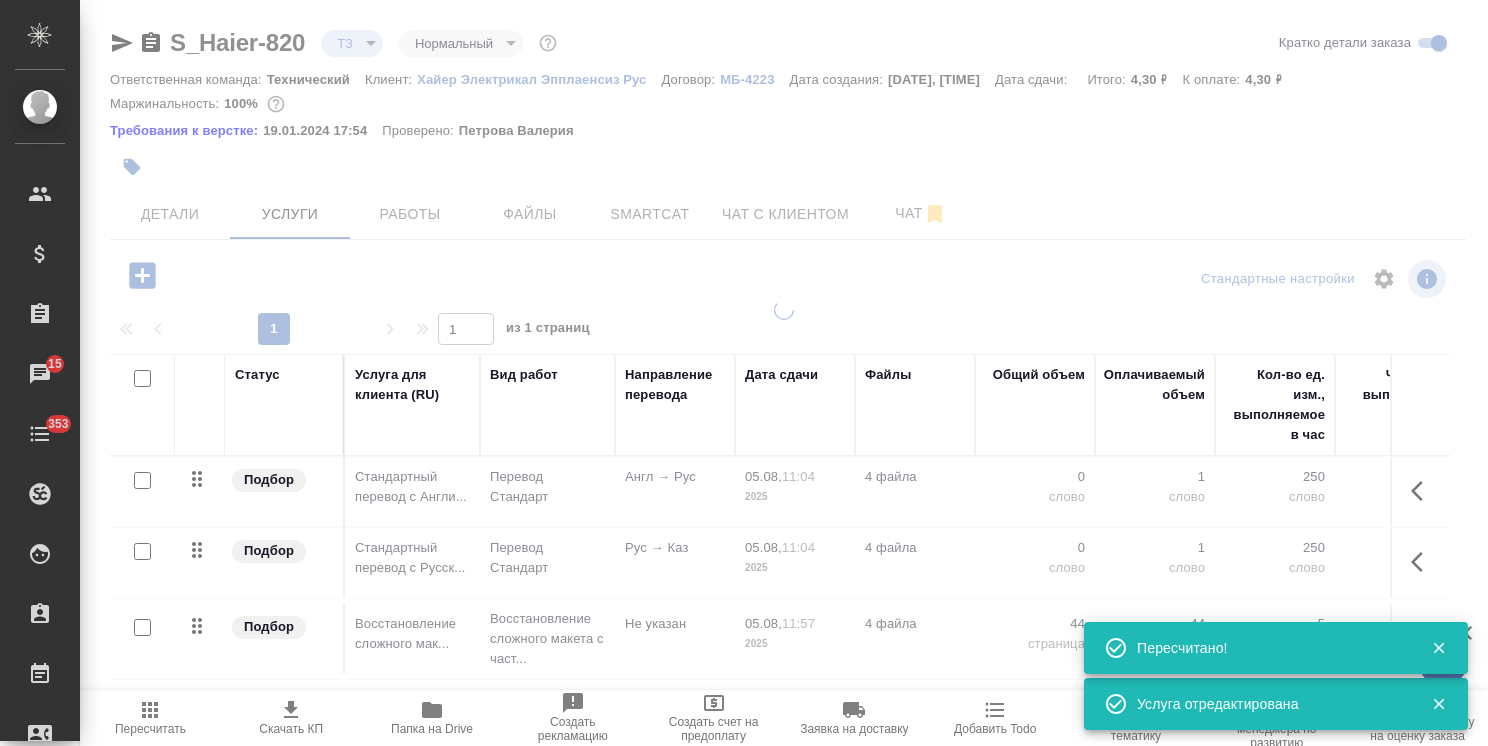type on "new" 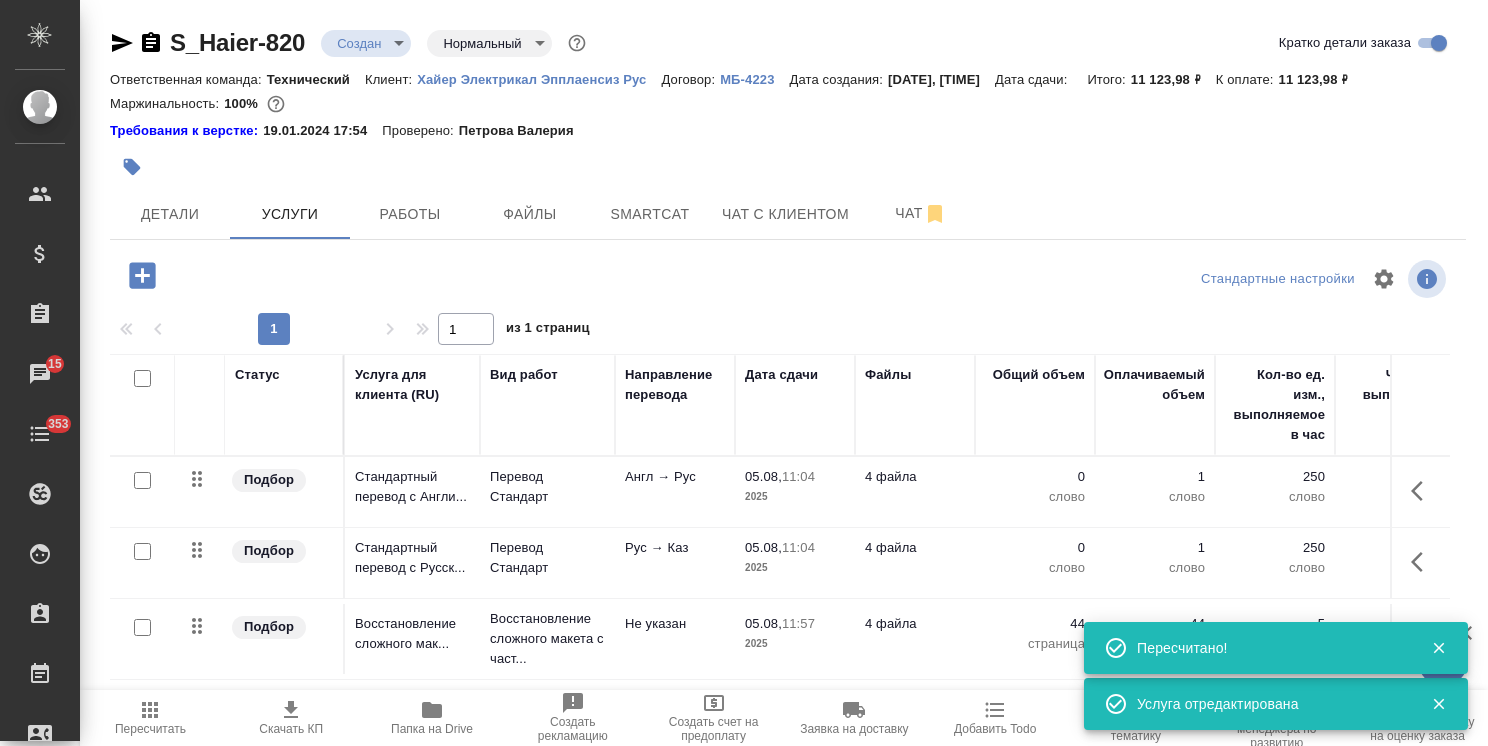 click 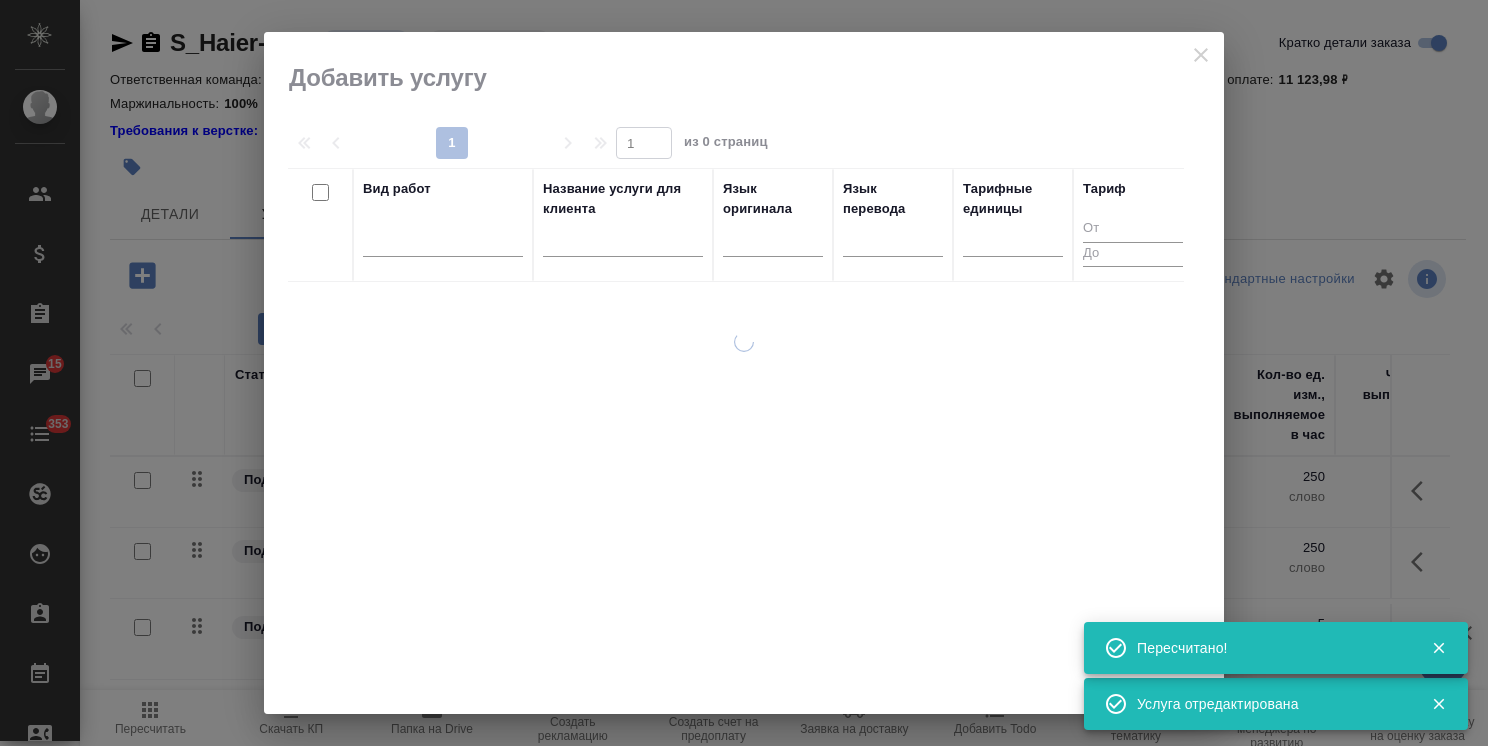 click at bounding box center [623, 244] 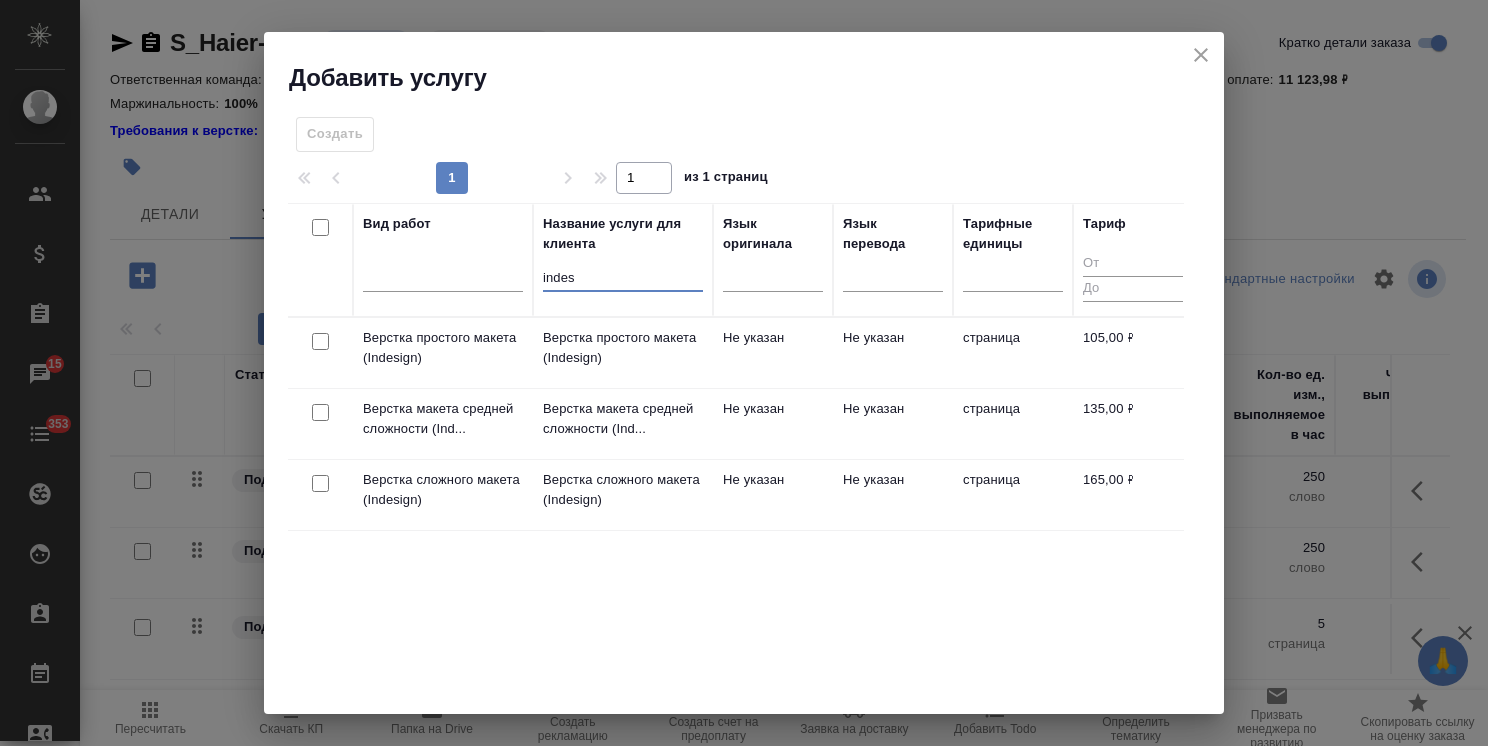 type on "indes" 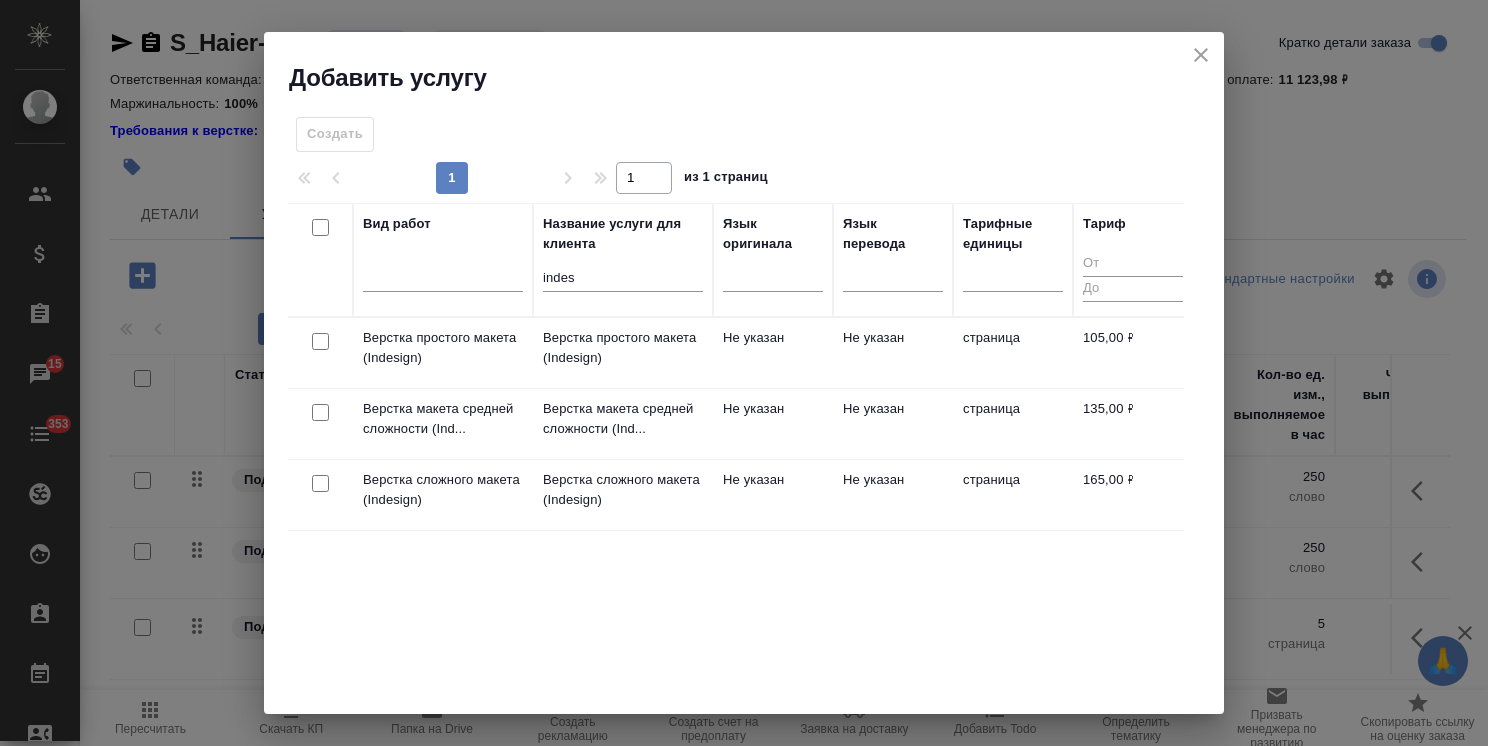 click at bounding box center (320, 342) 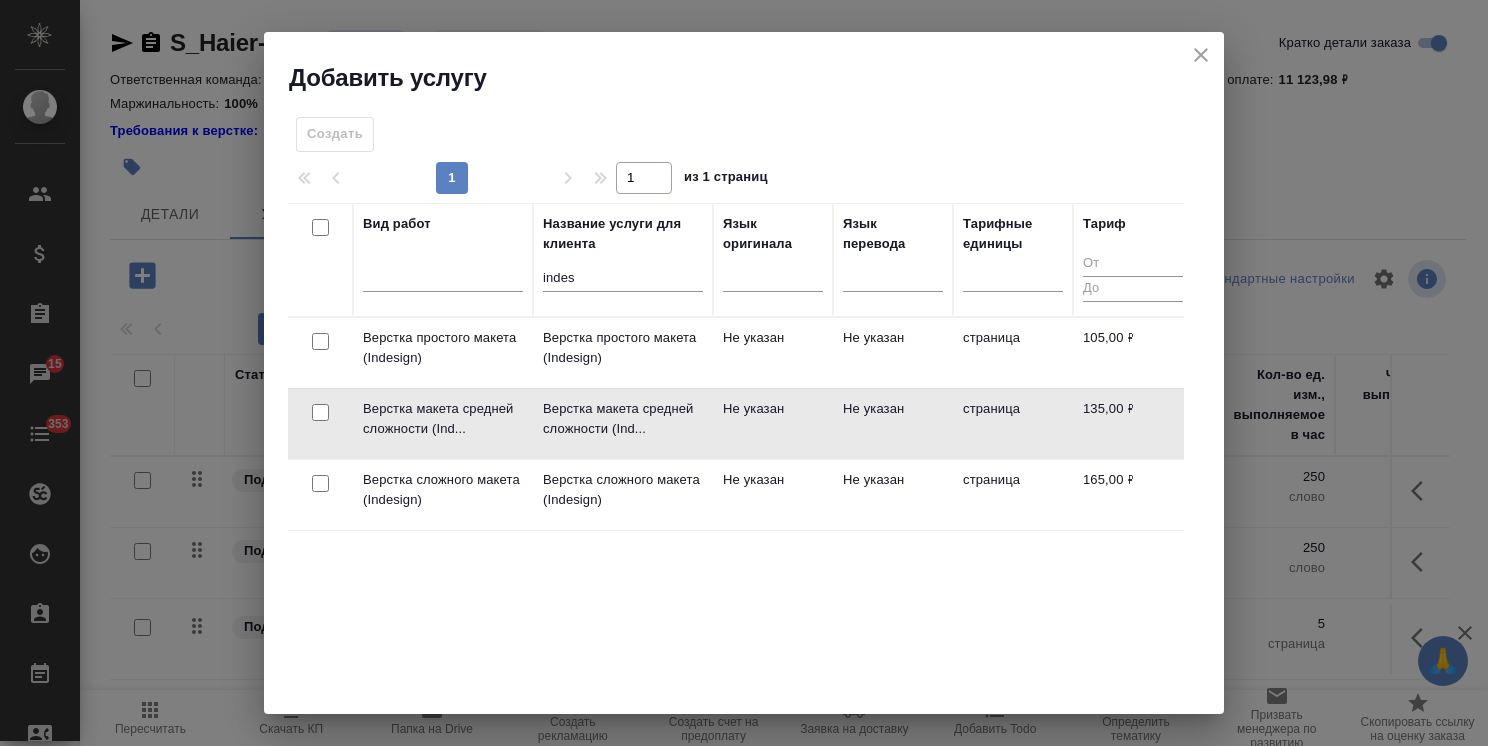 click at bounding box center [320, 412] 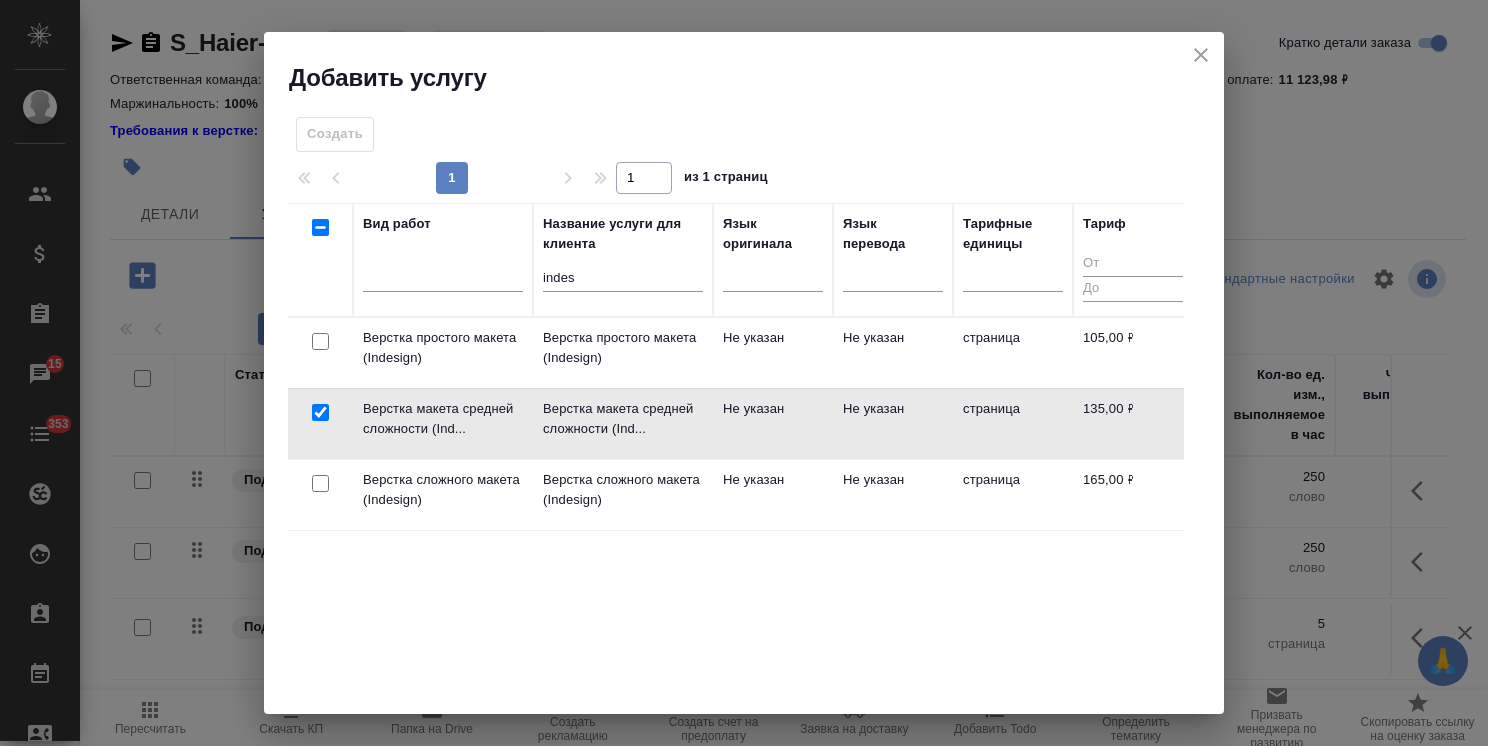checkbox on "true" 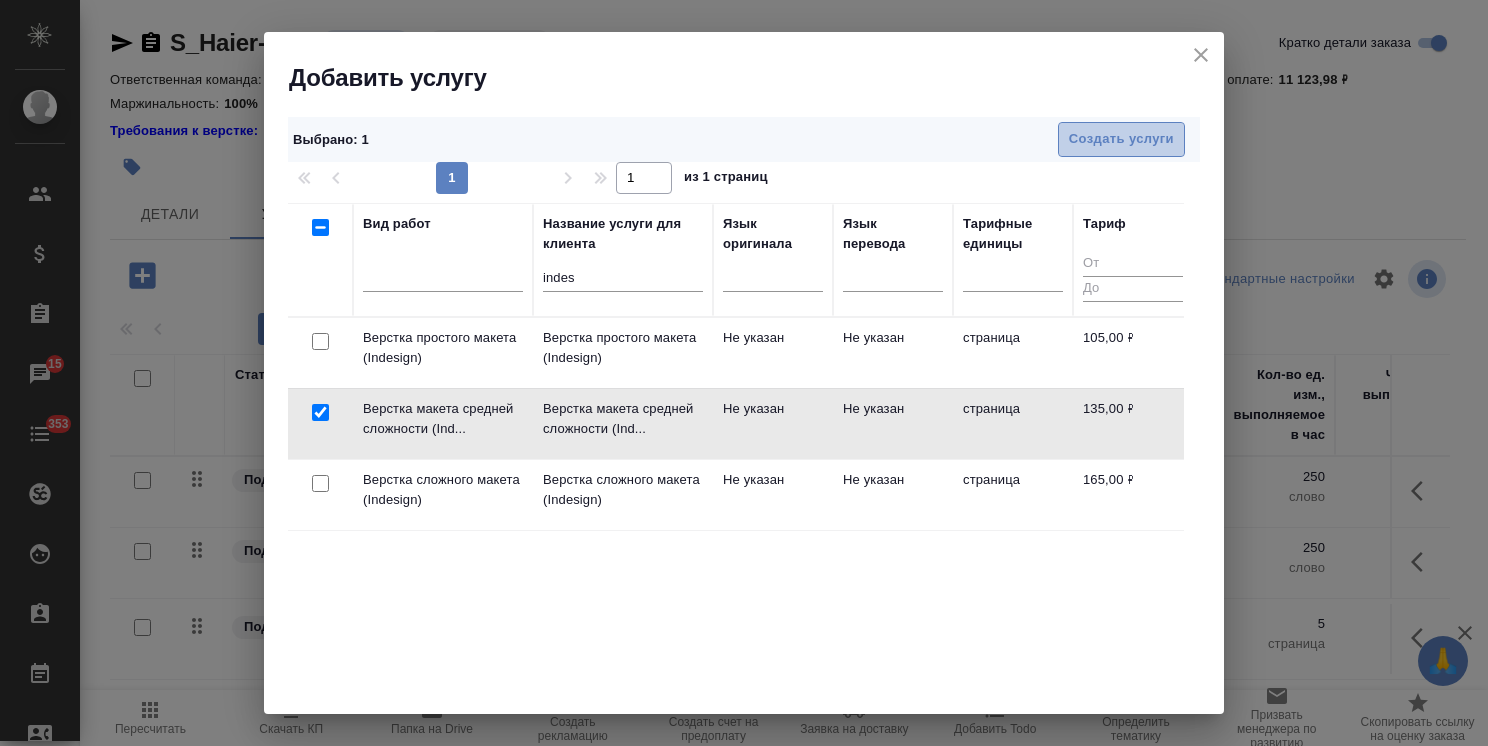 click on "Создать услуги" at bounding box center (1121, 139) 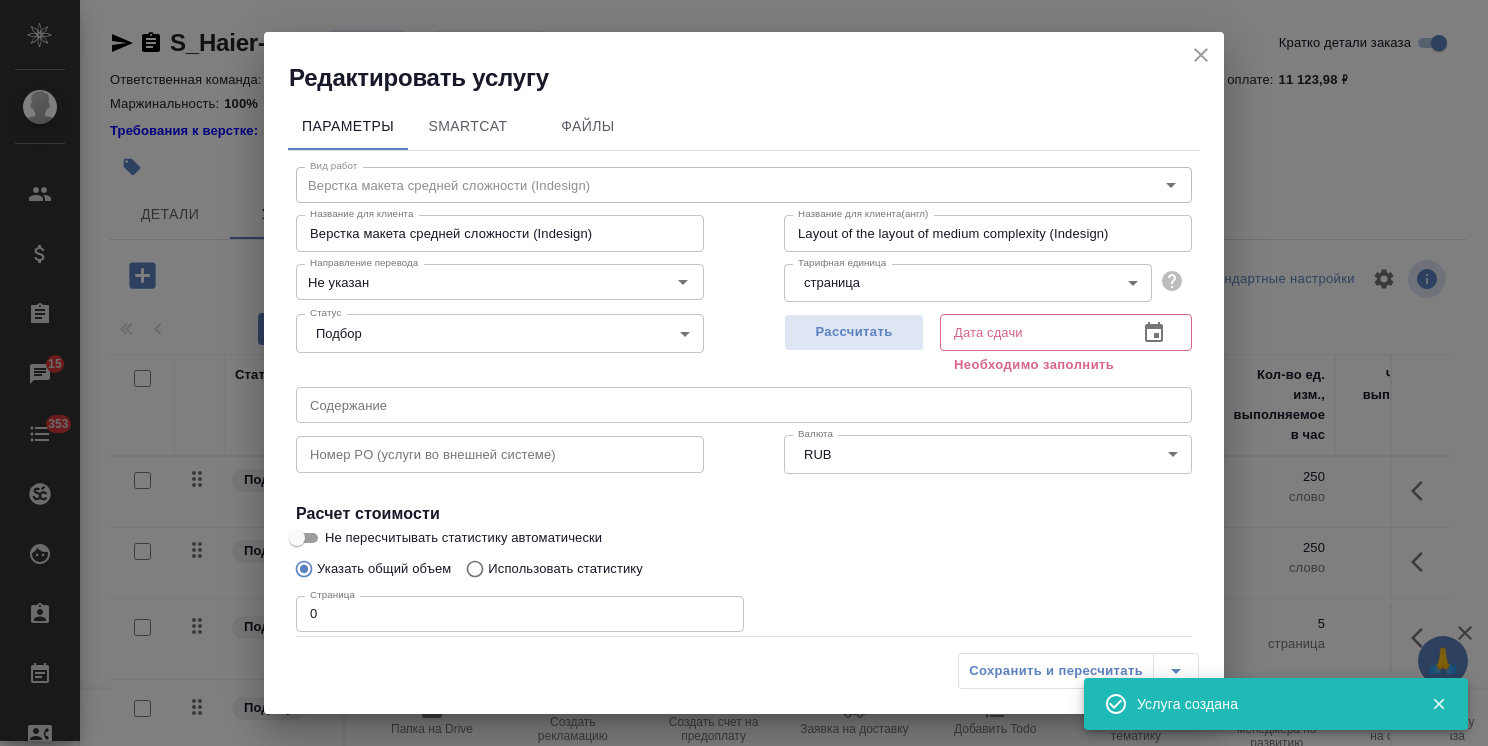 click on "Рассчитать" at bounding box center [854, 342] 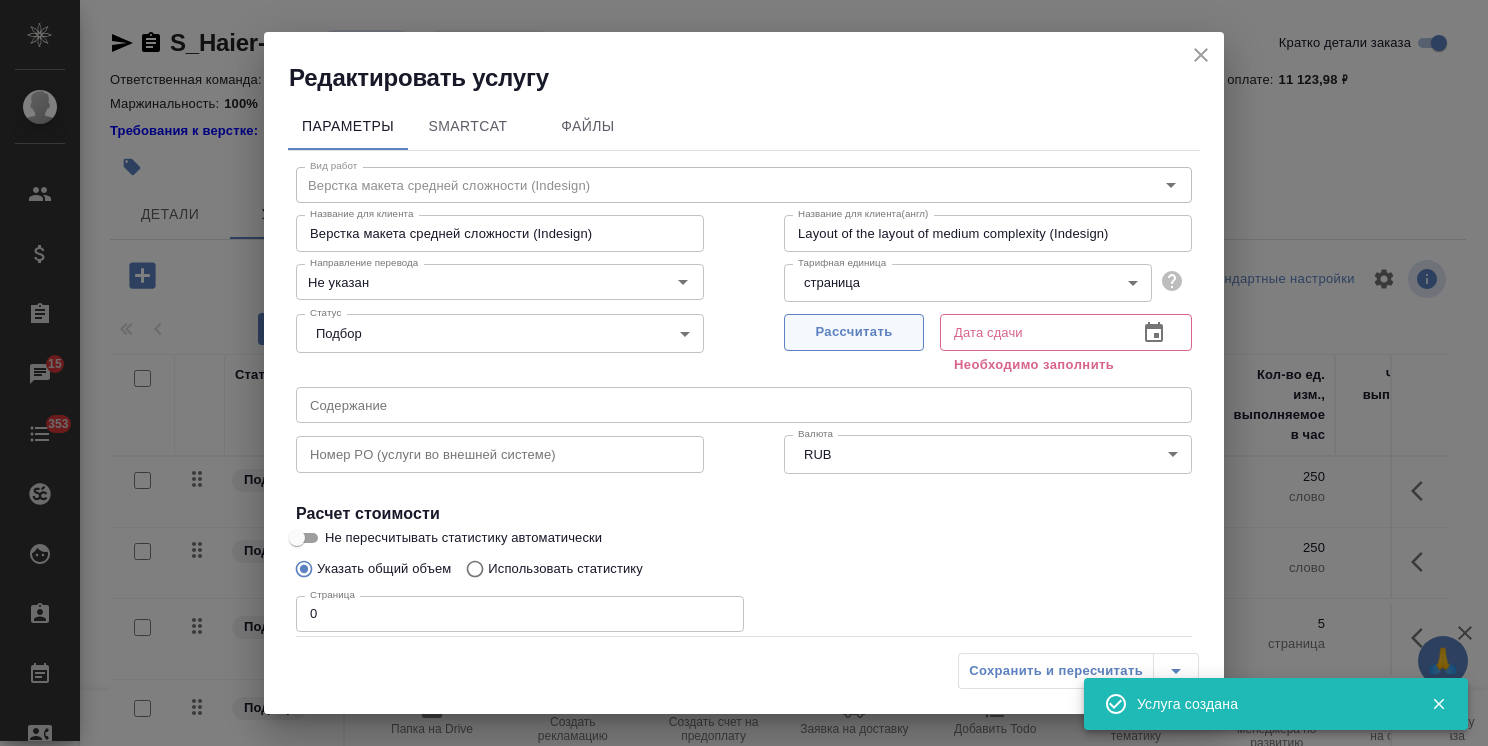 click on "Рассчитать" at bounding box center [854, 332] 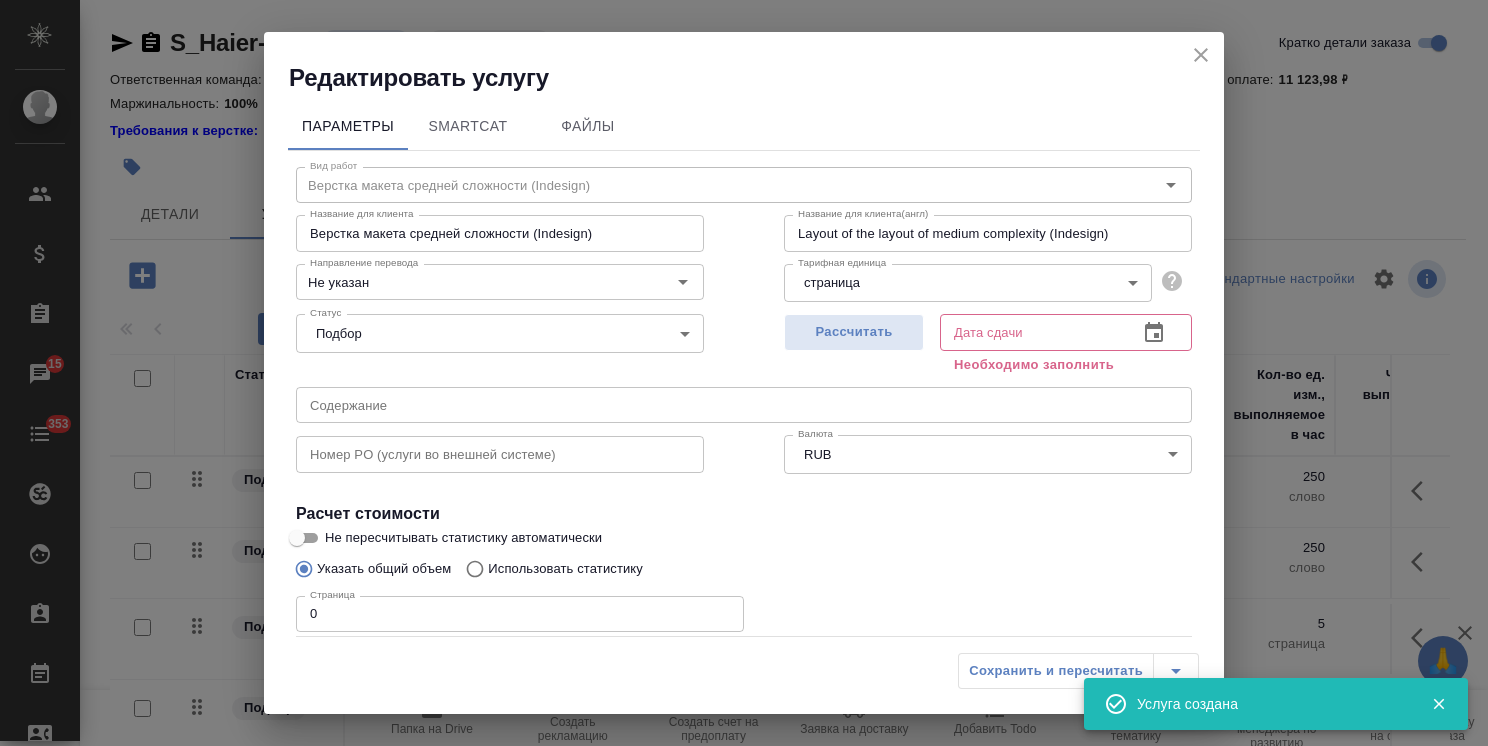 type on "05.08.2025 11:57" 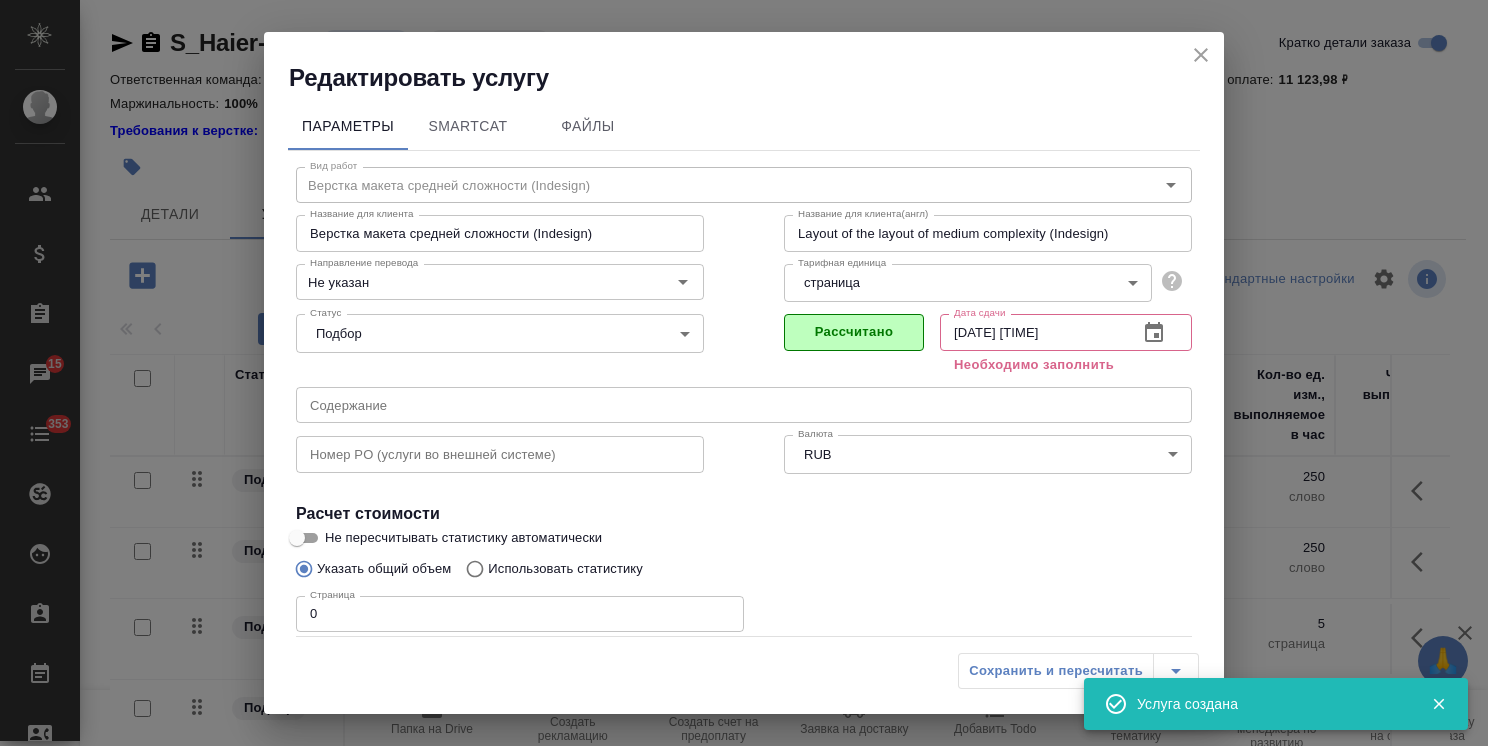 drag, startPoint x: 348, startPoint y: 598, endPoint x: 256, endPoint y: 598, distance: 92 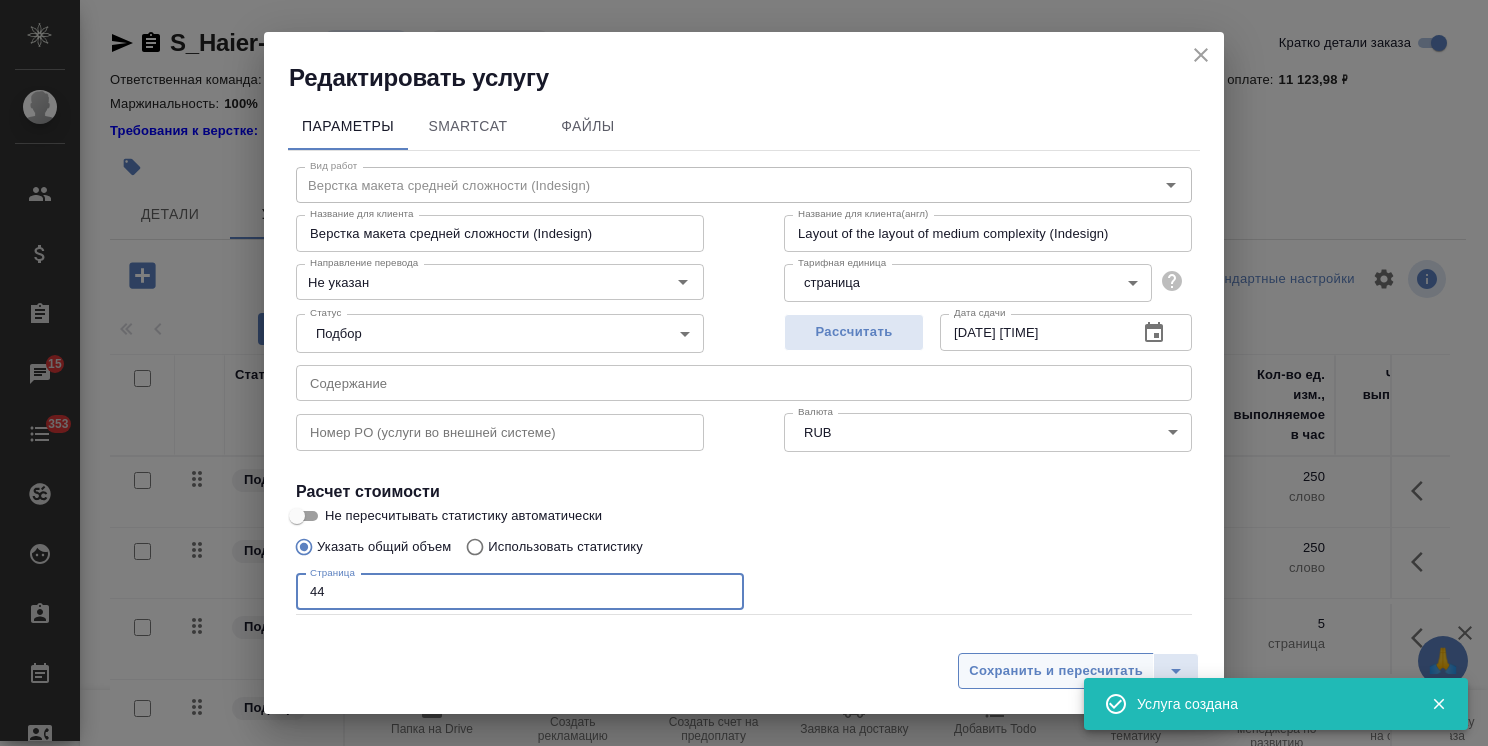type on "44" 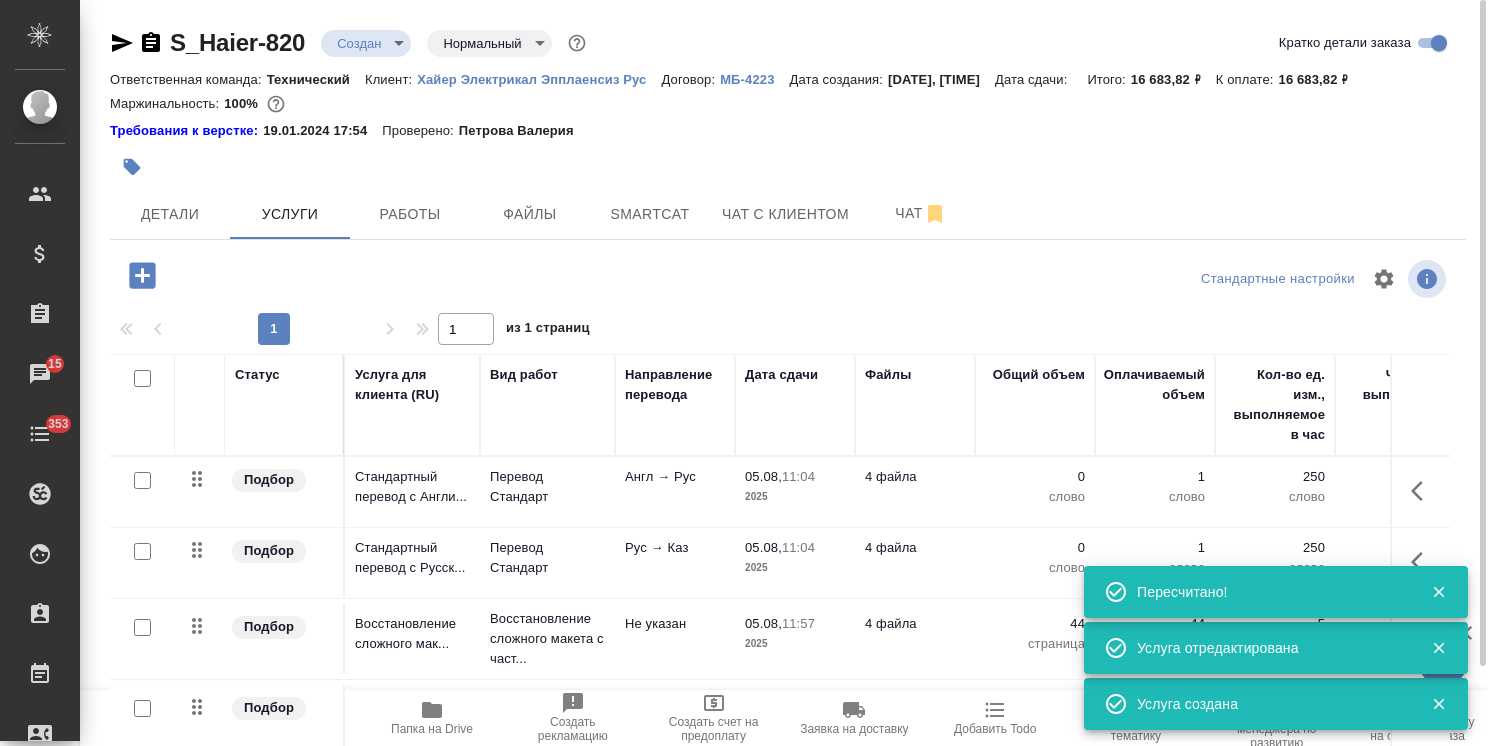 scroll, scrollTop: 88, scrollLeft: 0, axis: vertical 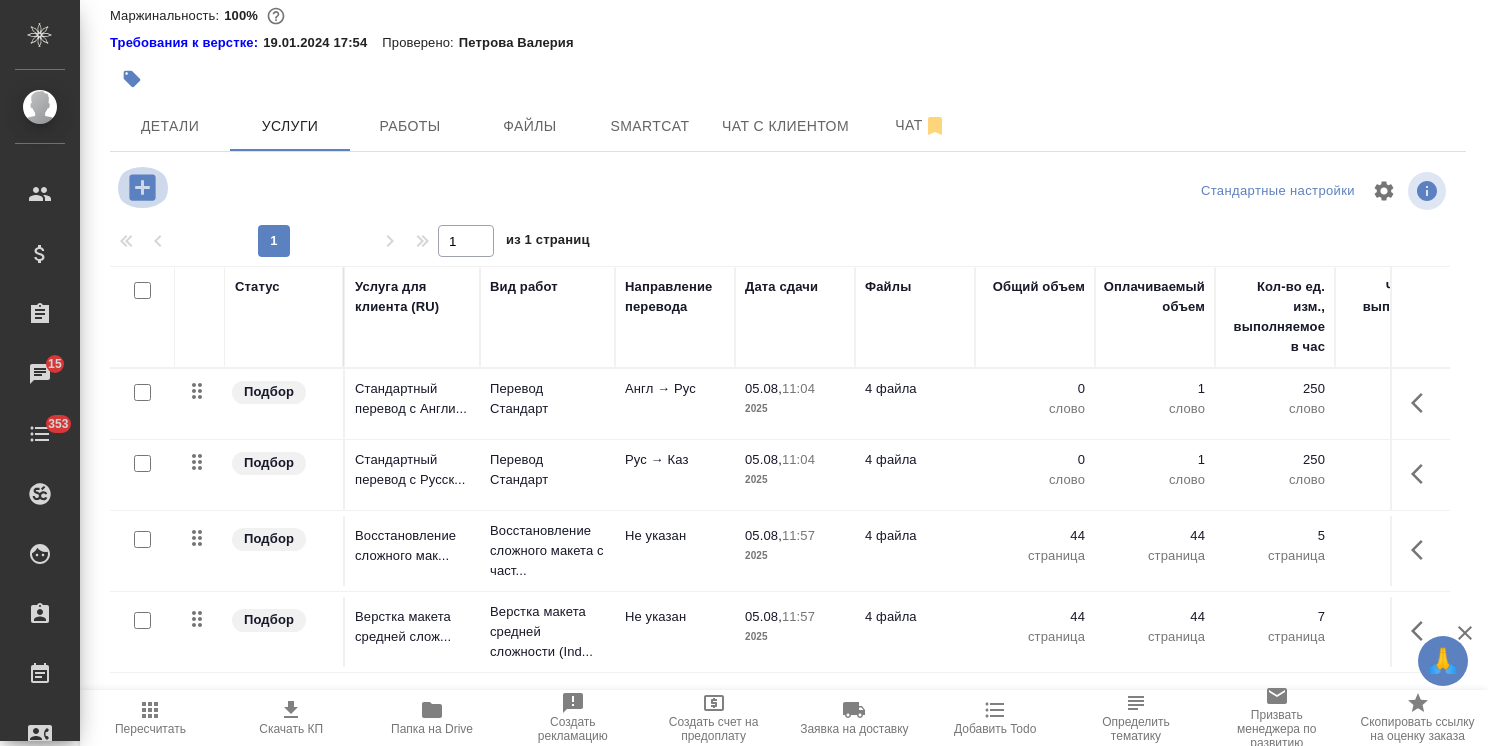 click 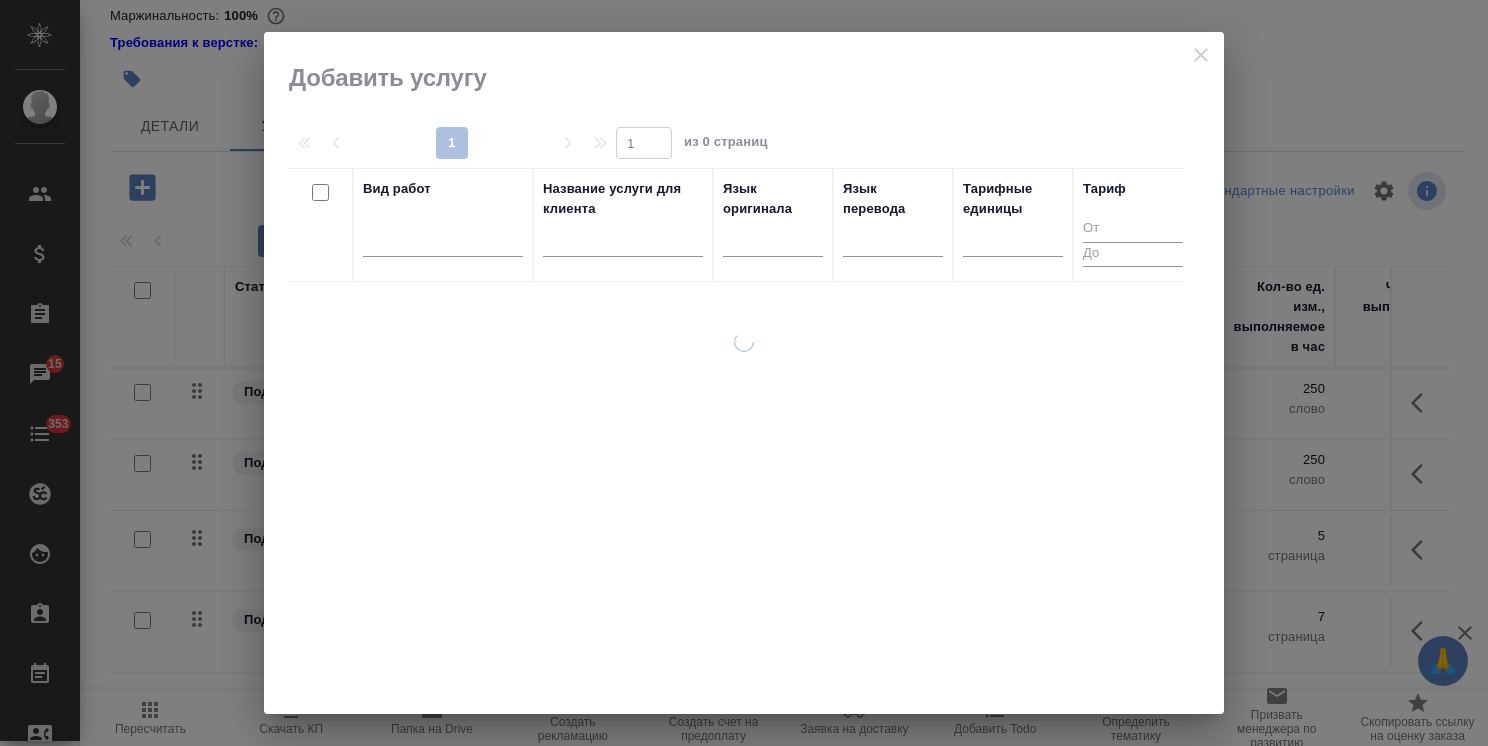 click at bounding box center (623, 244) 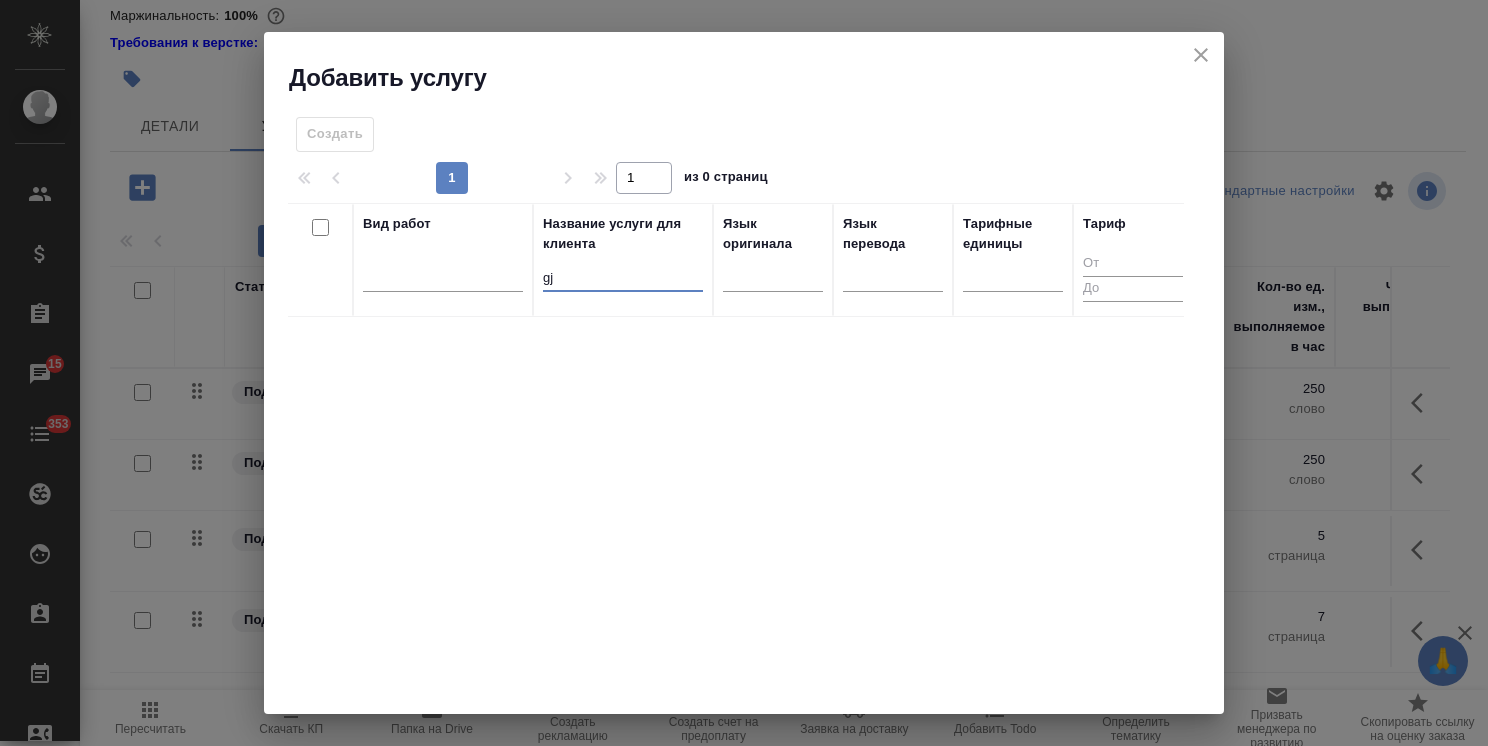type on "g" 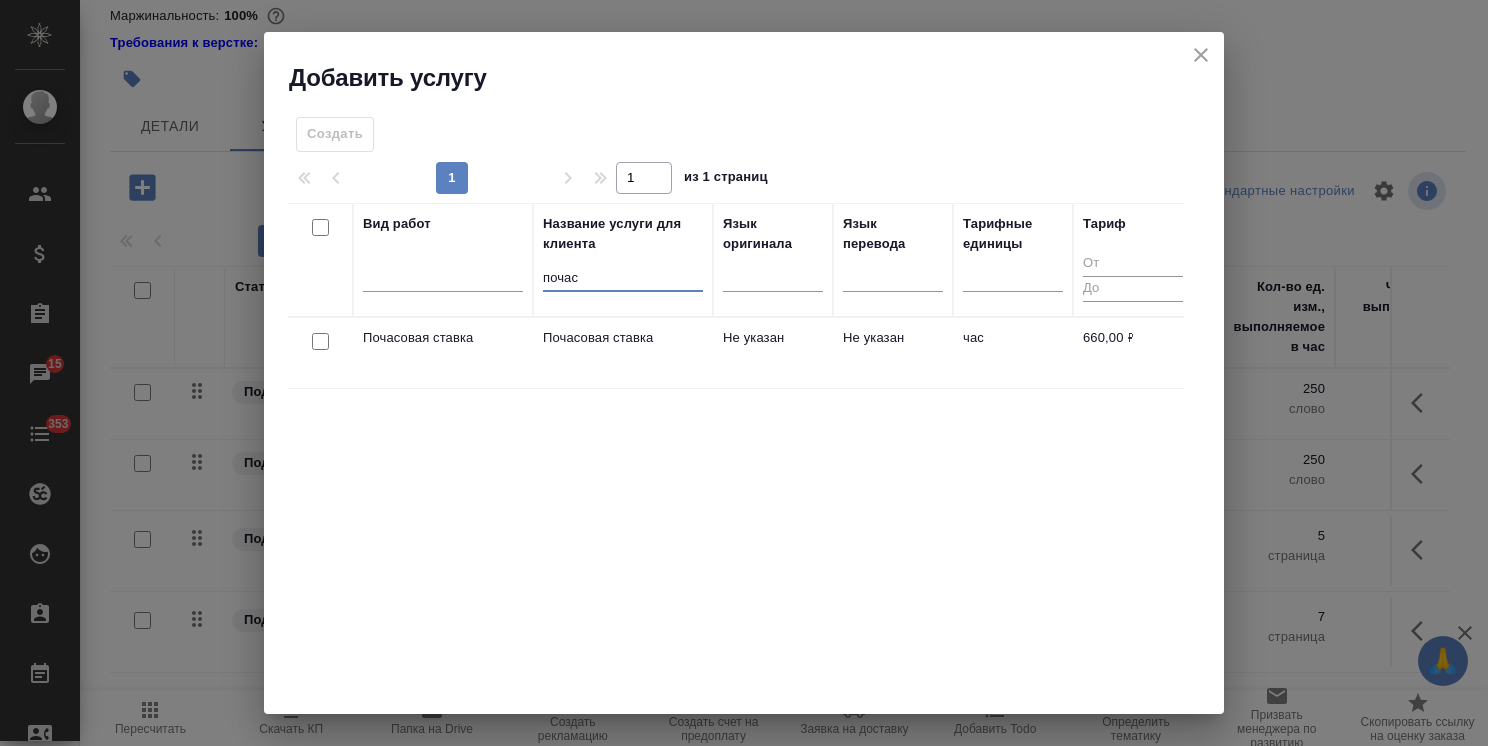 type on "почас" 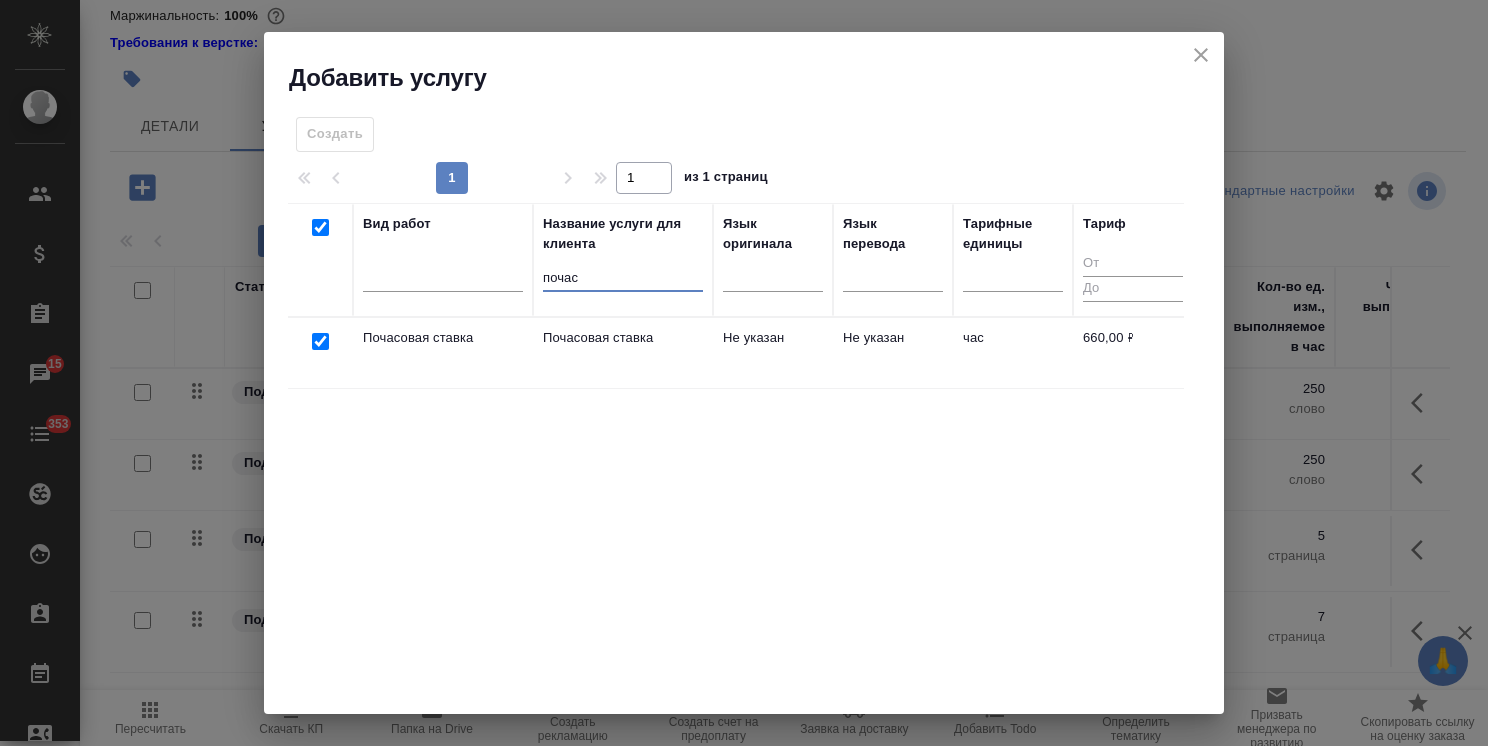 checkbox on "true" 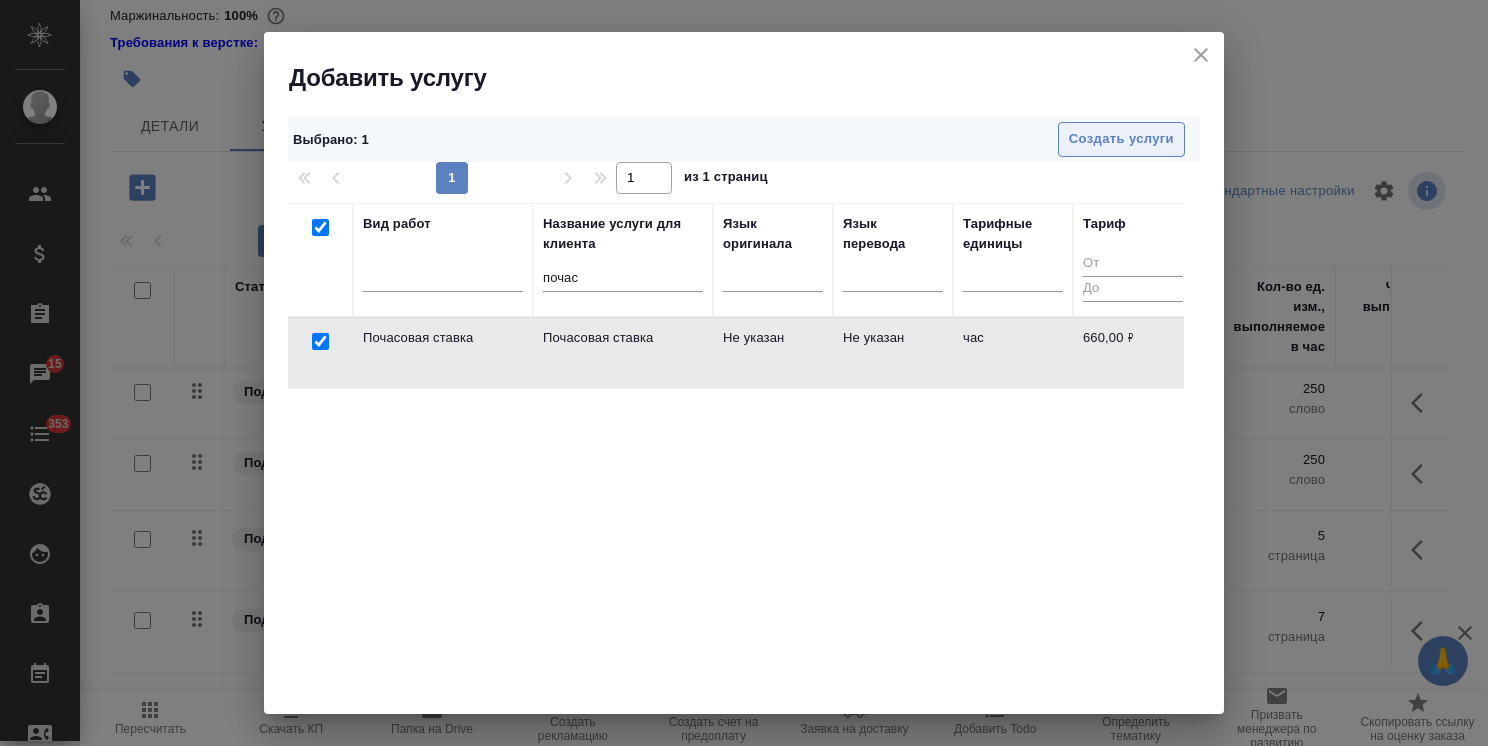 click on "Создать услуги" at bounding box center (1121, 139) 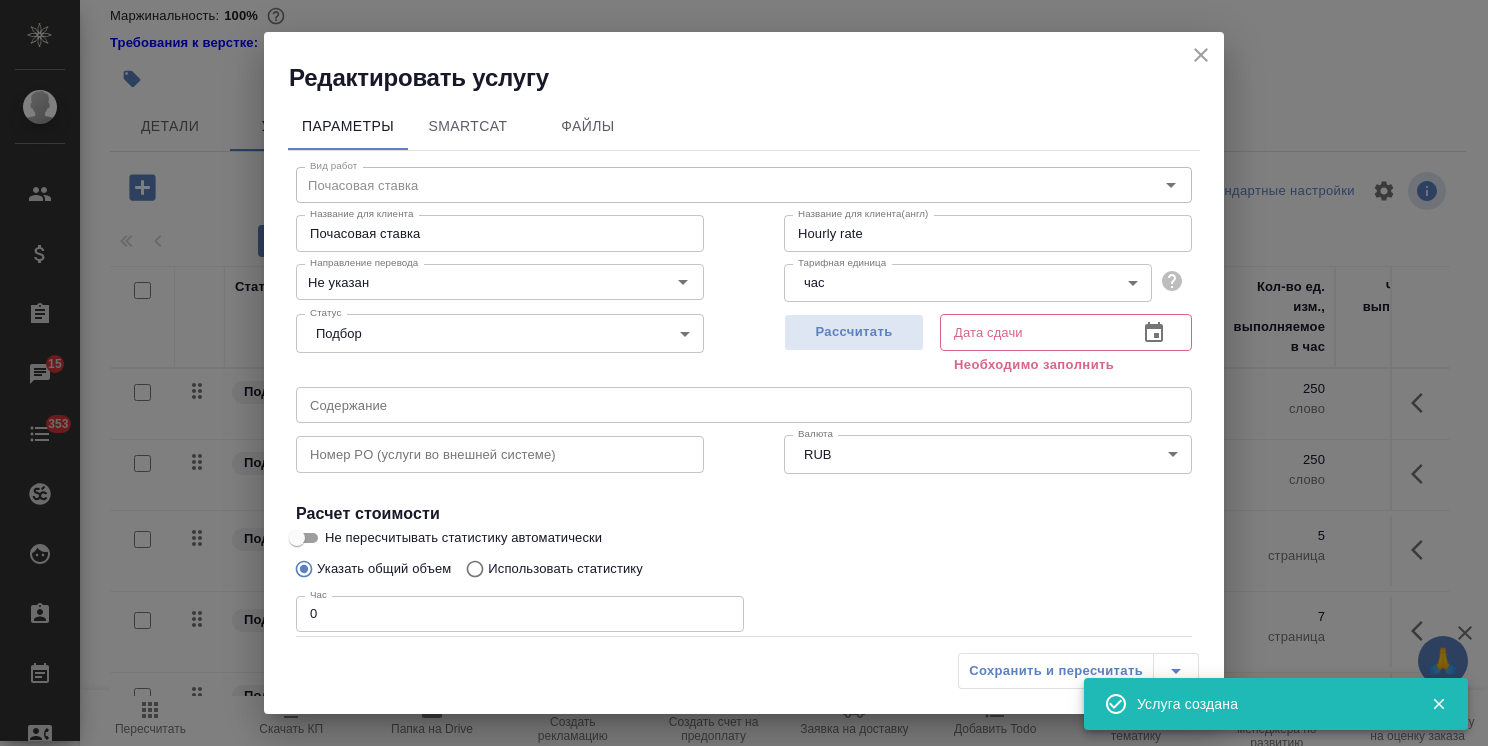 click on "Почасовая ставка" at bounding box center (500, 233) 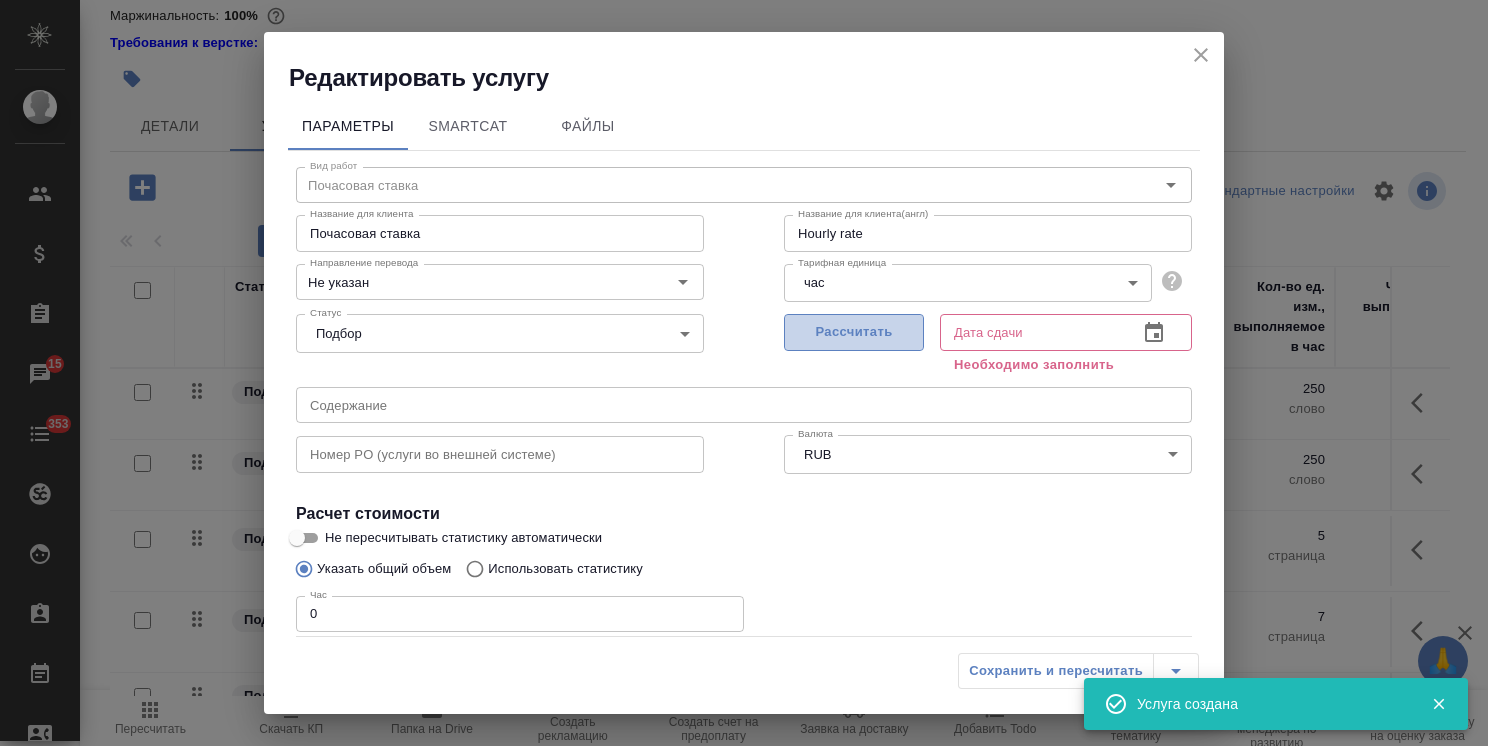 click on "Рассчитать" at bounding box center [854, 332] 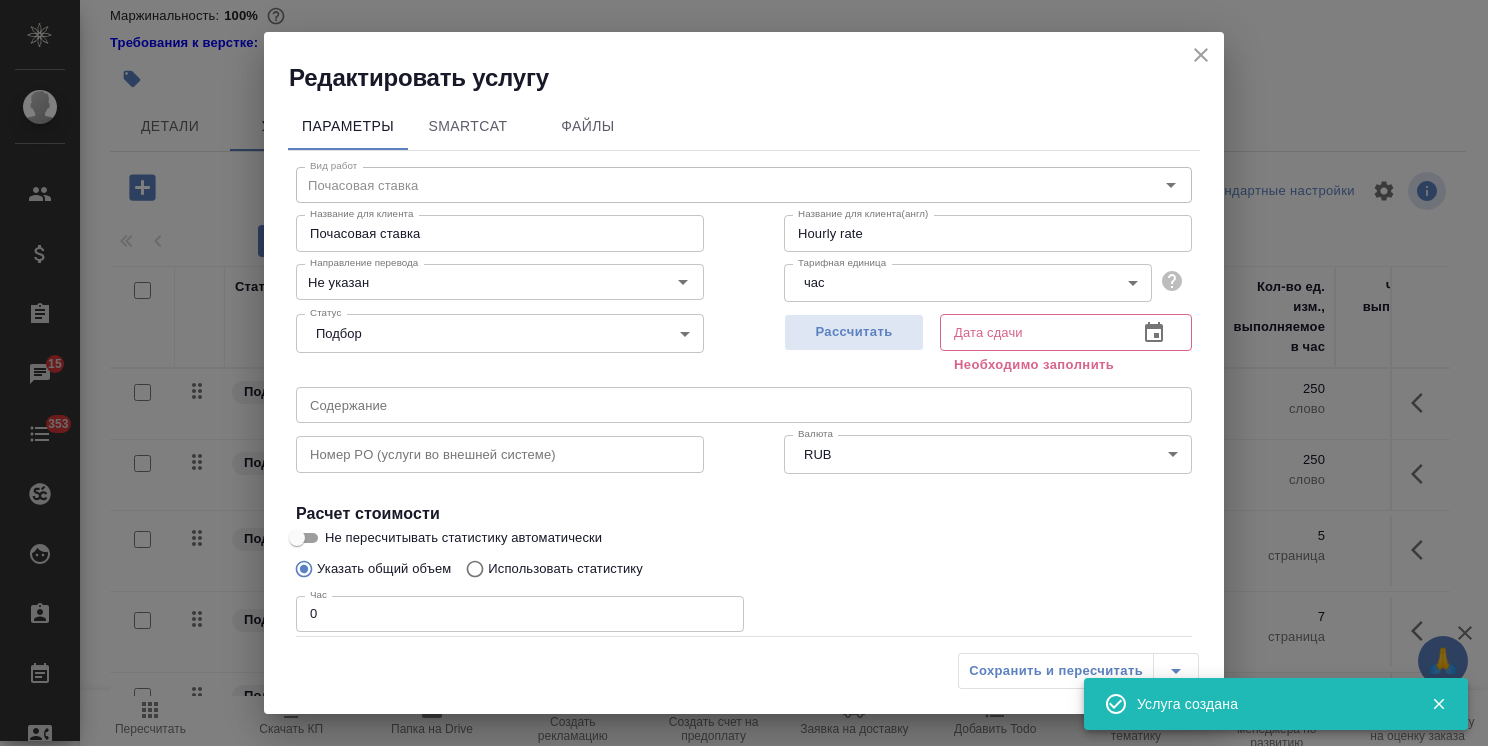 type on "Hourly rate" 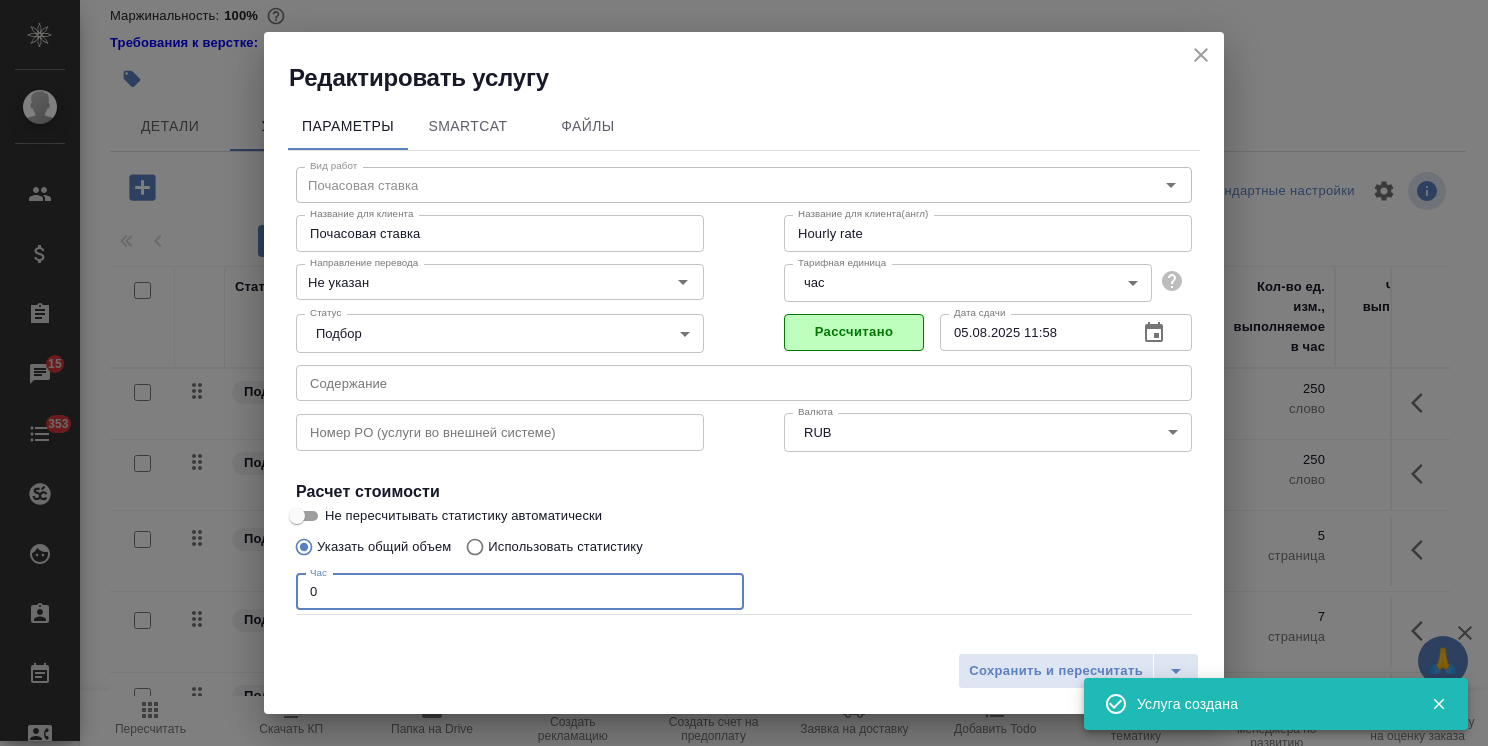 drag, startPoint x: 343, startPoint y: 580, endPoint x: 225, endPoint y: 590, distance: 118.42297 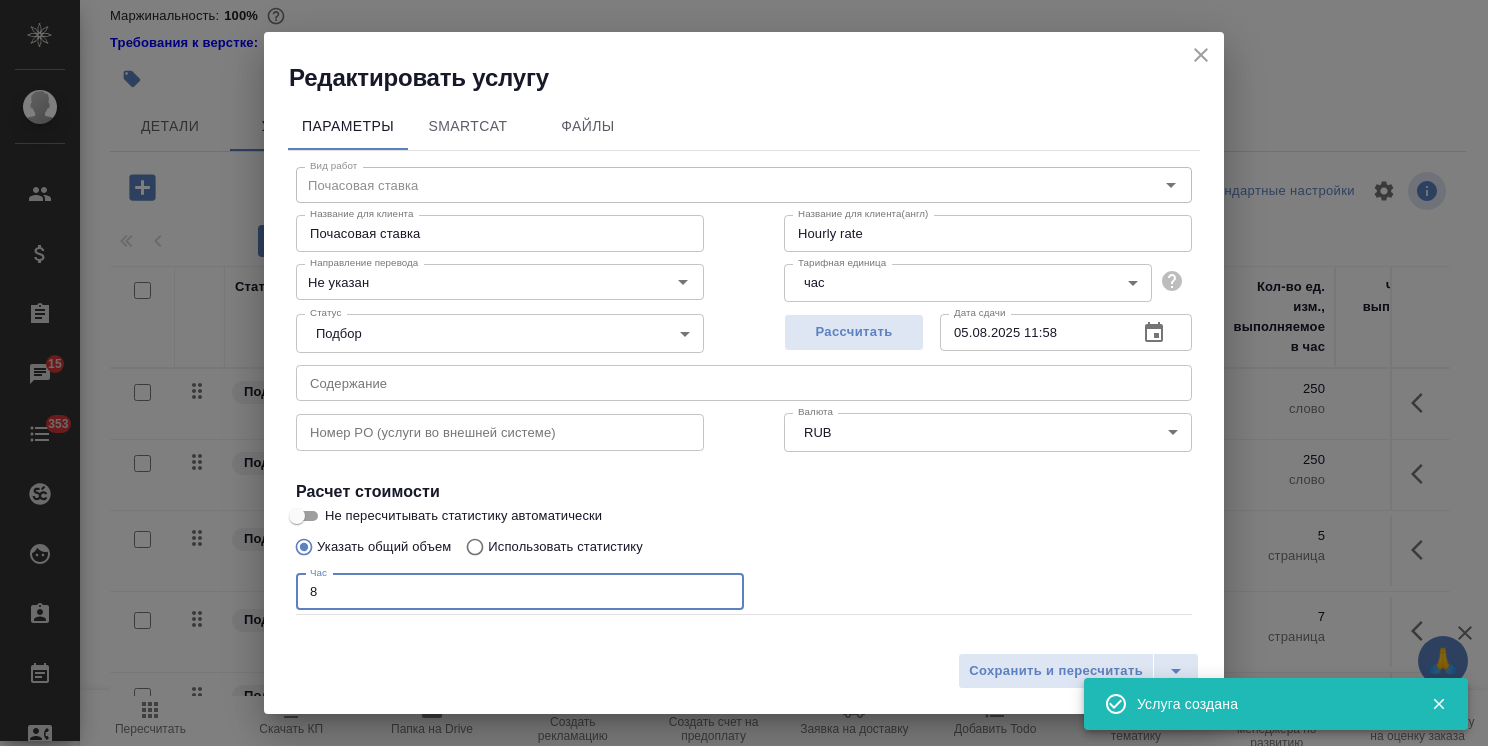 type on "Hourly rate" 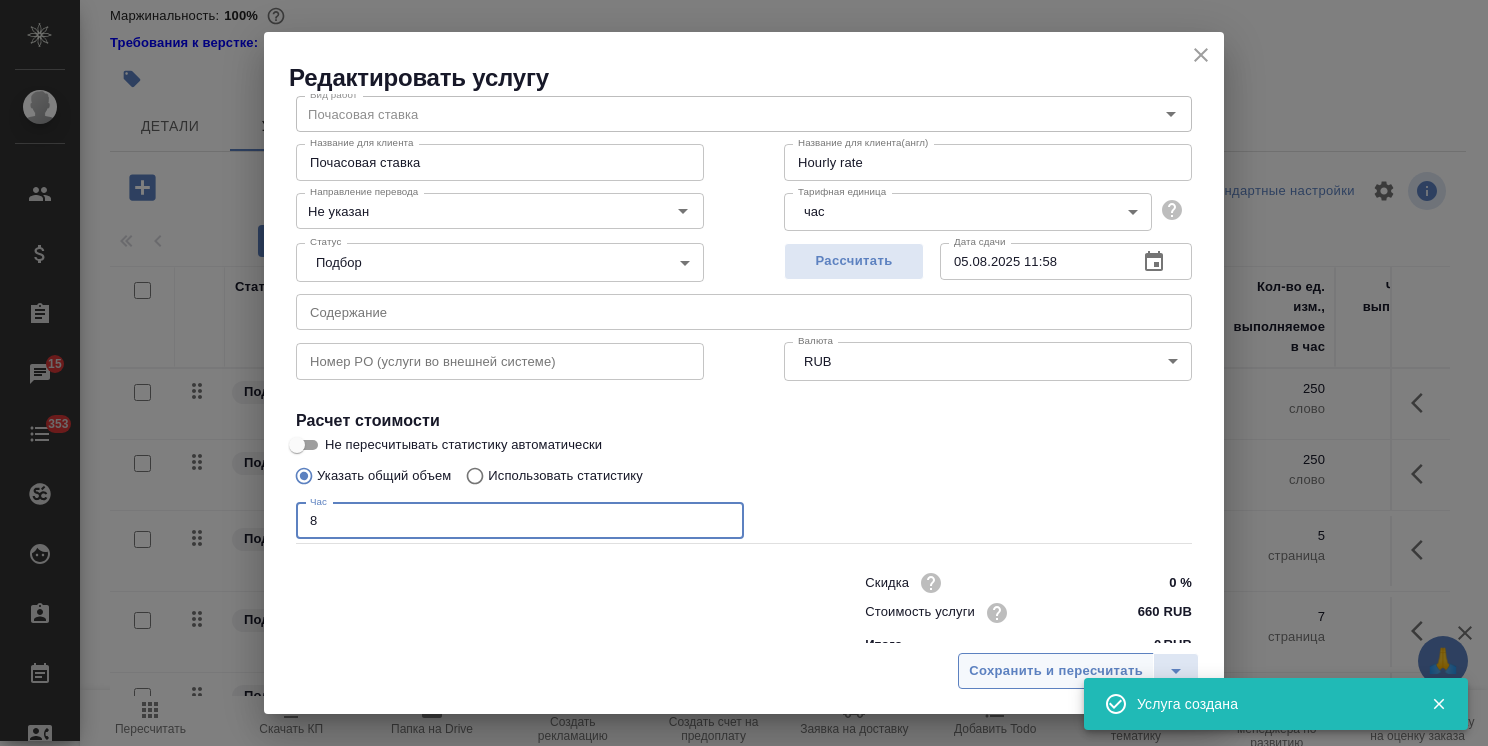 scroll, scrollTop: 97, scrollLeft: 0, axis: vertical 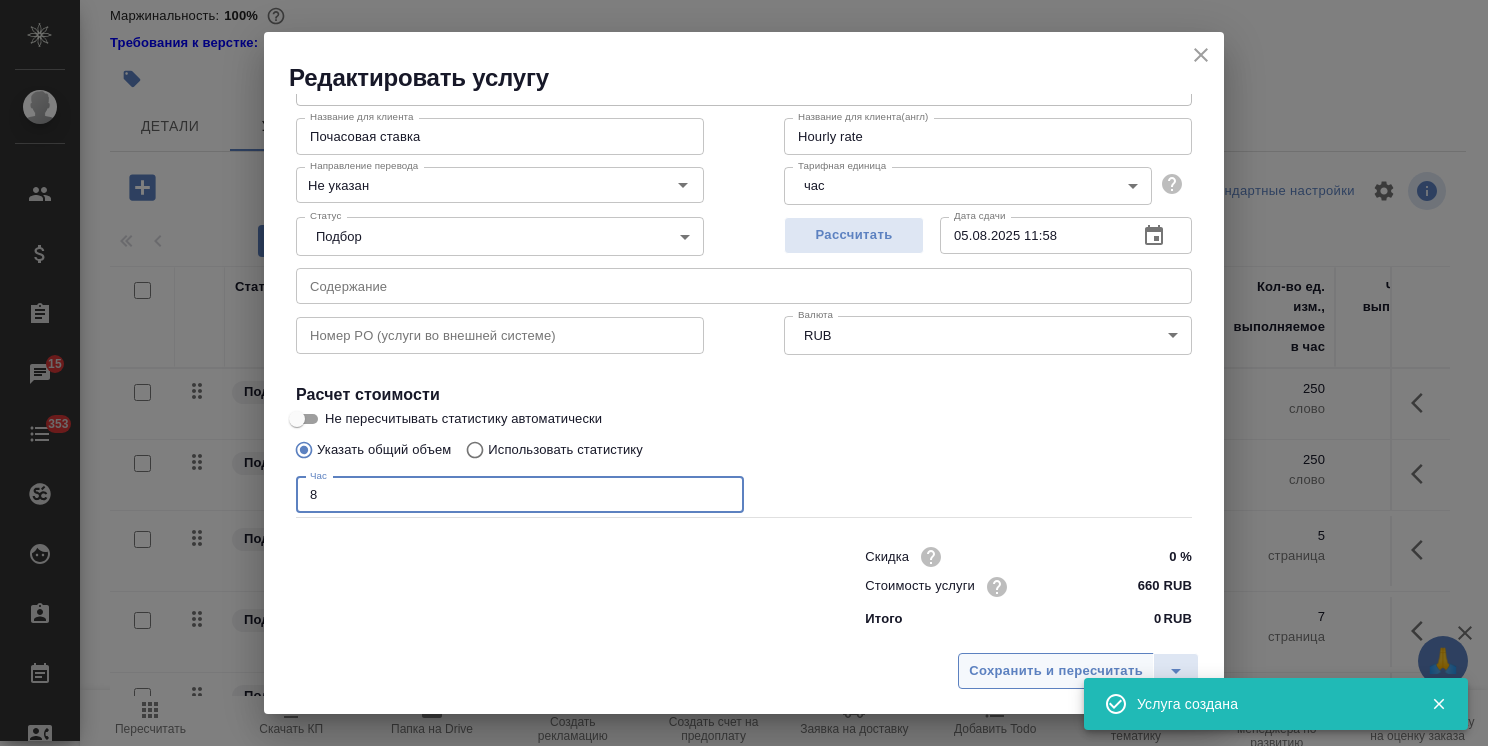 type on "8" 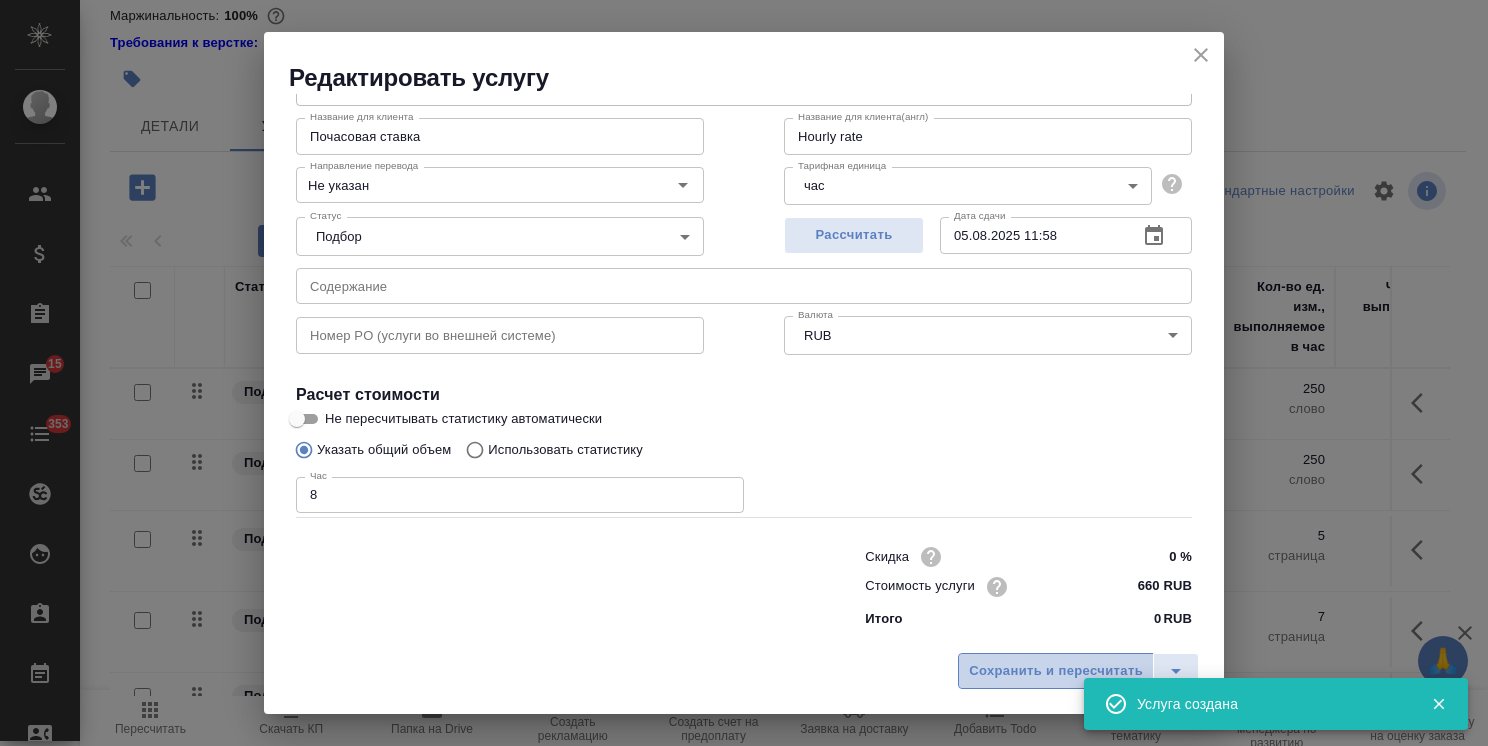 click on "Сохранить и пересчитать" at bounding box center [1056, 671] 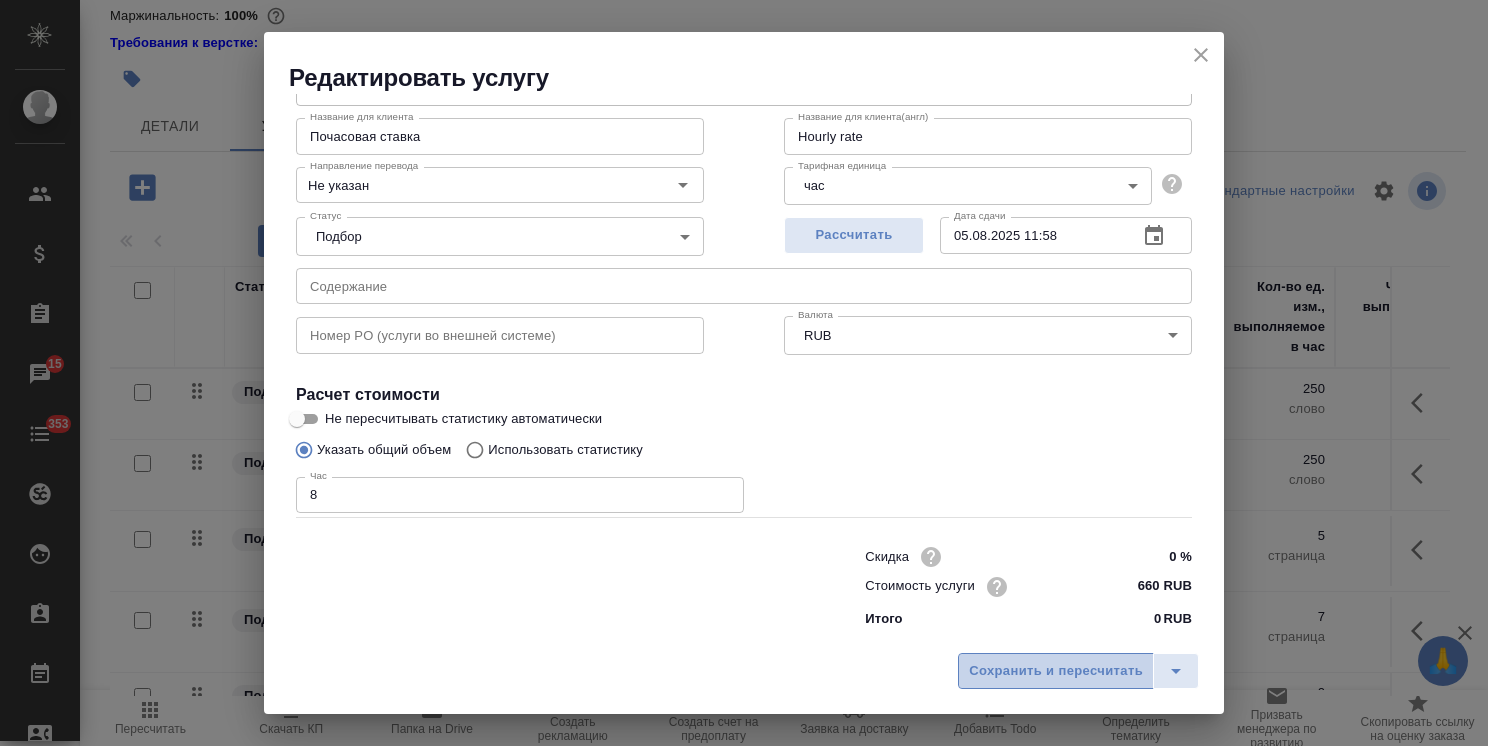 click on "Сохранить и пересчитать" at bounding box center [1056, 671] 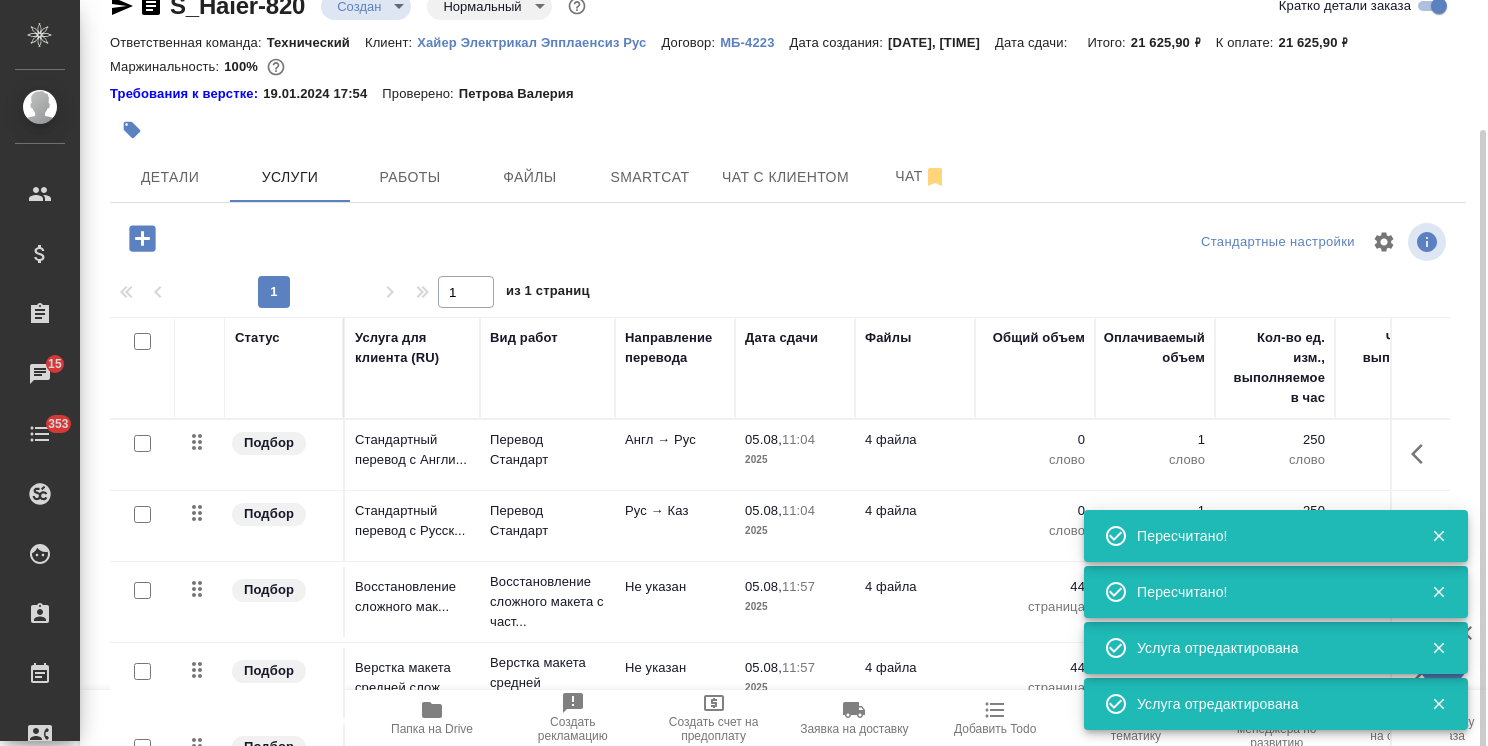 scroll, scrollTop: 88, scrollLeft: 0, axis: vertical 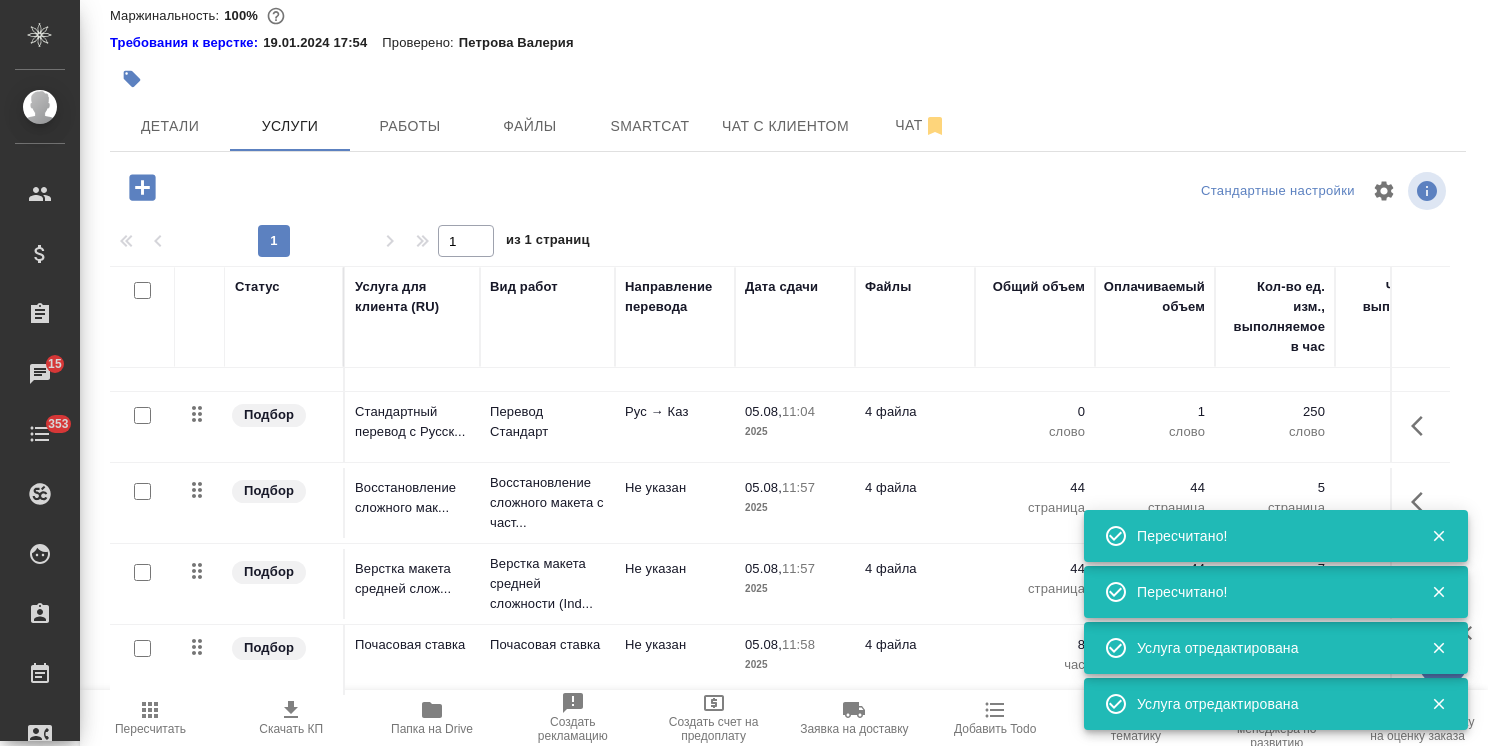 click 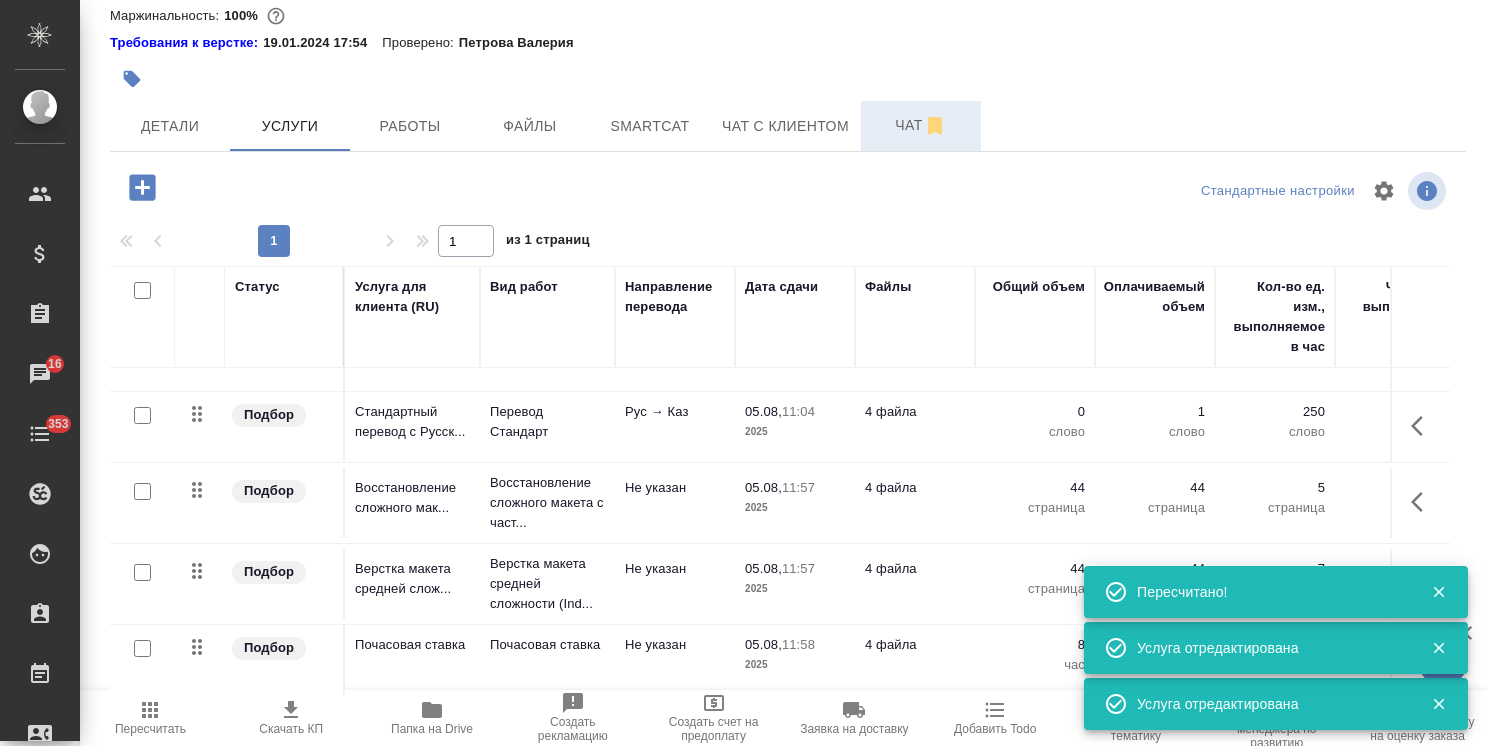 click on "Чат" at bounding box center (921, 125) 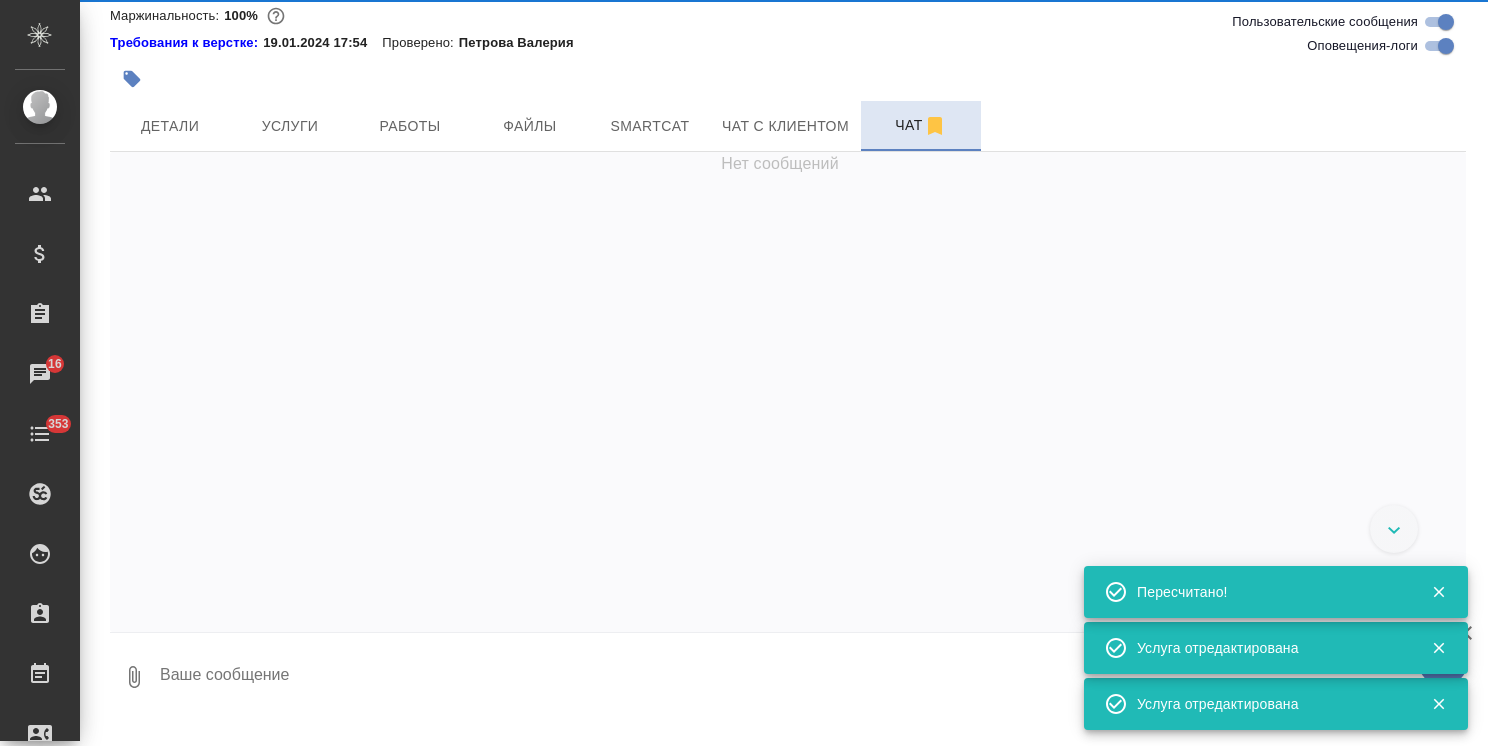 scroll, scrollTop: 88, scrollLeft: 0, axis: vertical 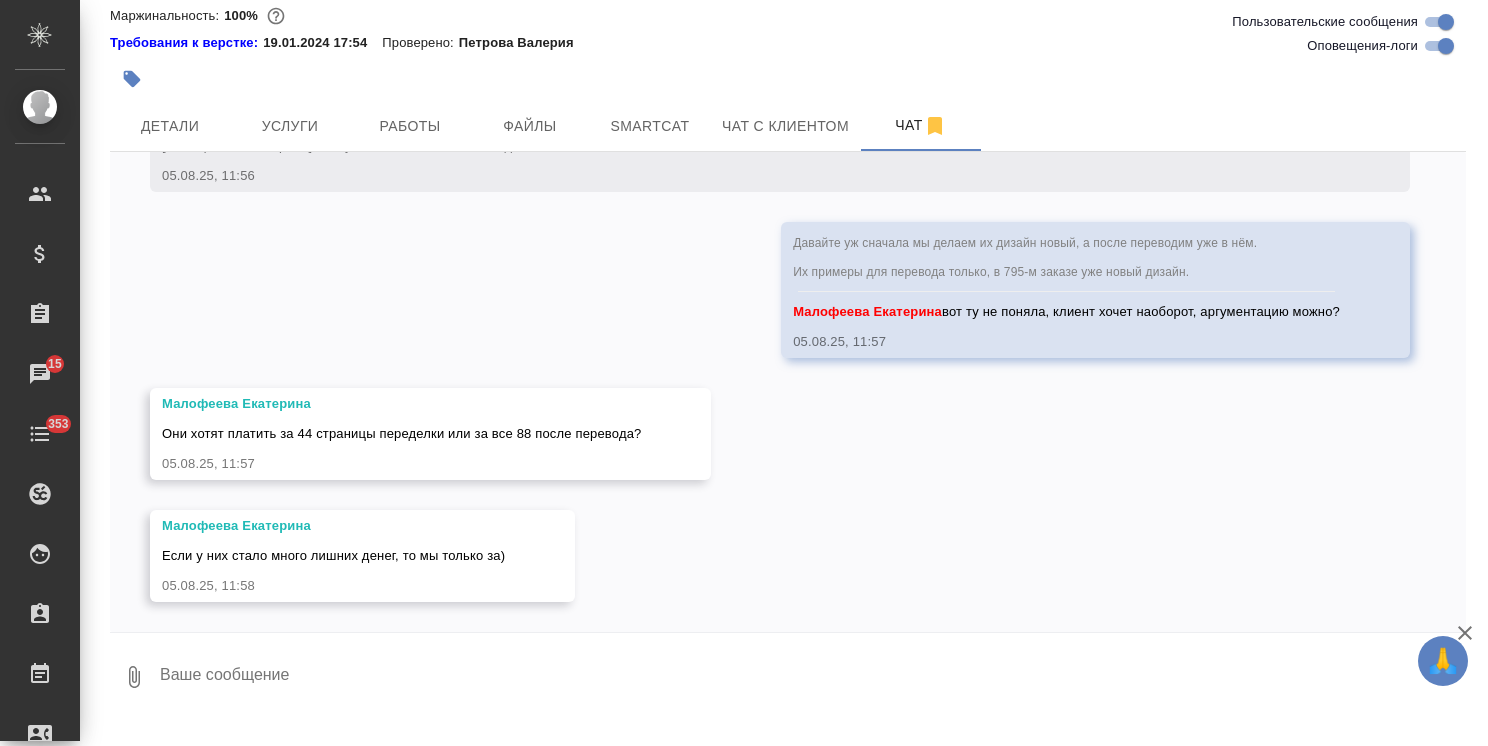 click at bounding box center [812, 677] 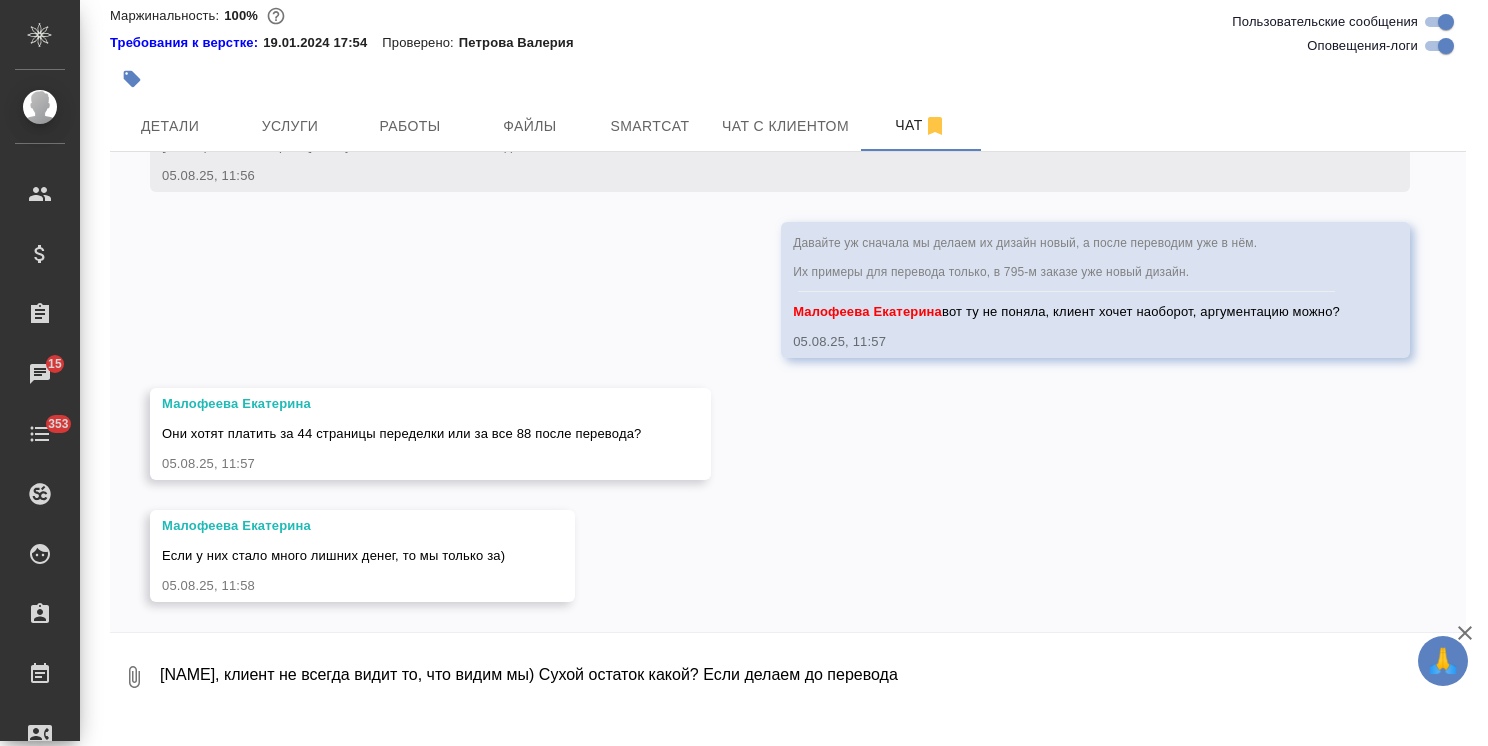 click on "Катя, клиент не всегда видит то, что видим мы) Сухой остаток какой? Если делаем до перевода" at bounding box center (795, 677) 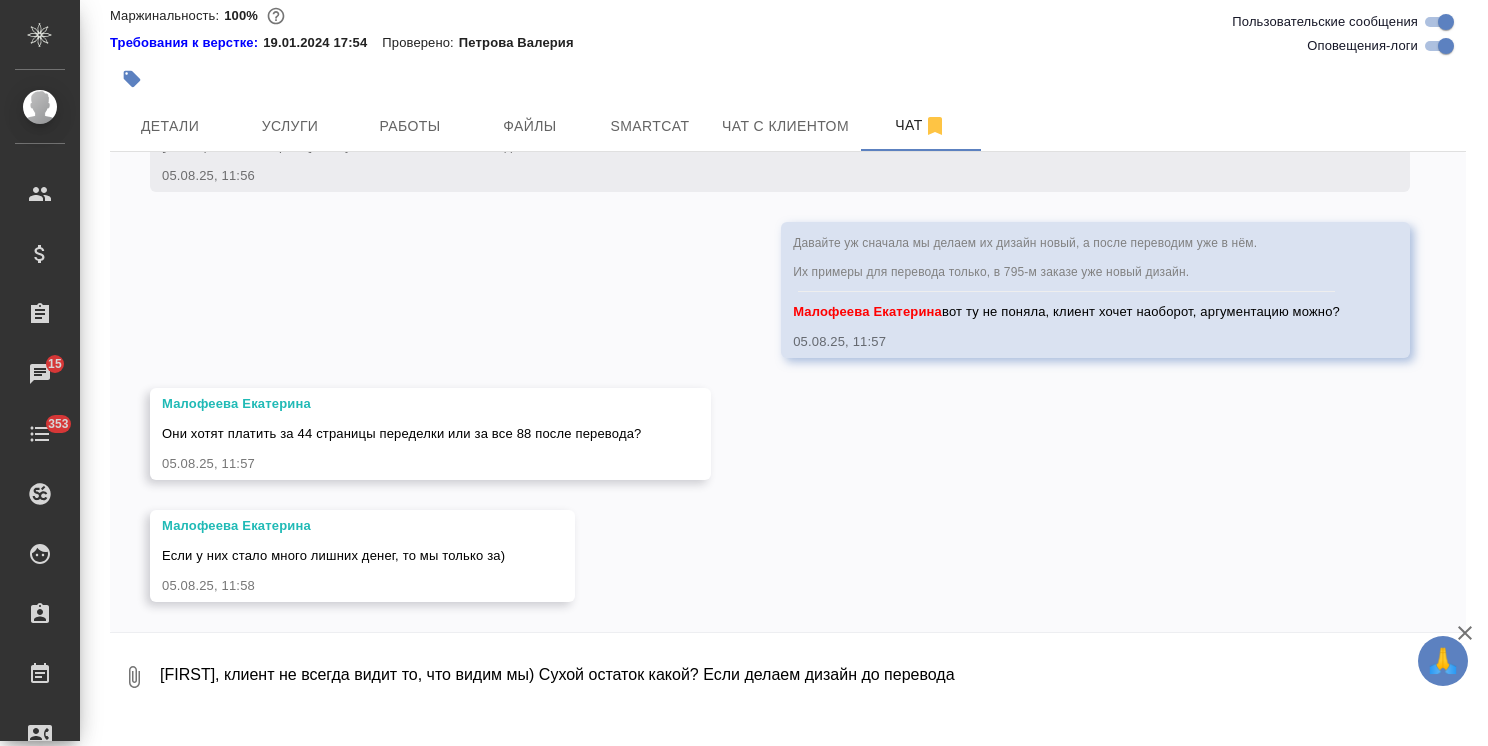 click on "Катя, клиент не всегда видит то, что видим мы) Сухой остаток какой? Если делаем дизайн до перевода" at bounding box center [795, 677] 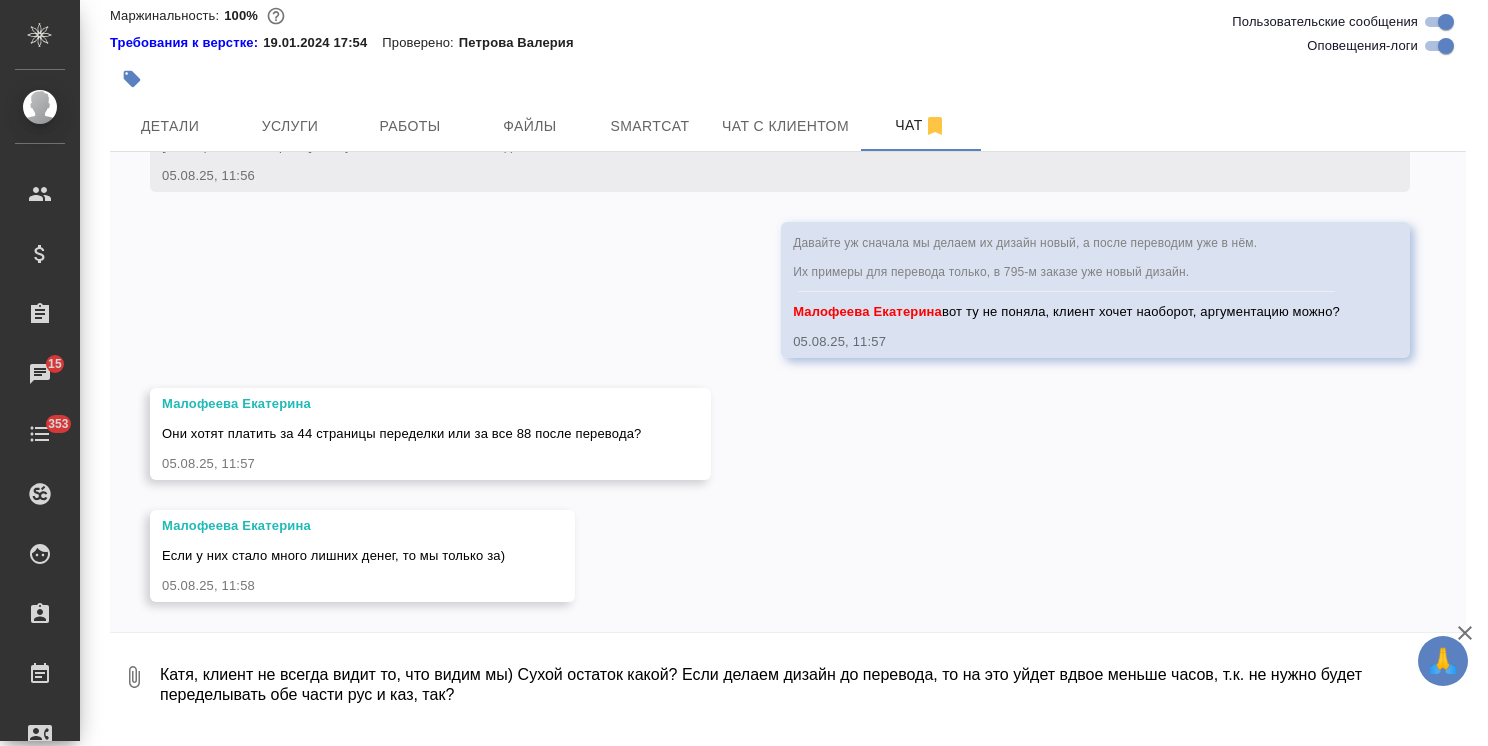 type on "Катя, клиент не всегда видит то, что видим мы) Сухой остаток какой? Если делаем дизайн до перевода, то на это уйдет вдвое меньше часов, т.к. не нужно будет переделывать обе части рус и каз, так?" 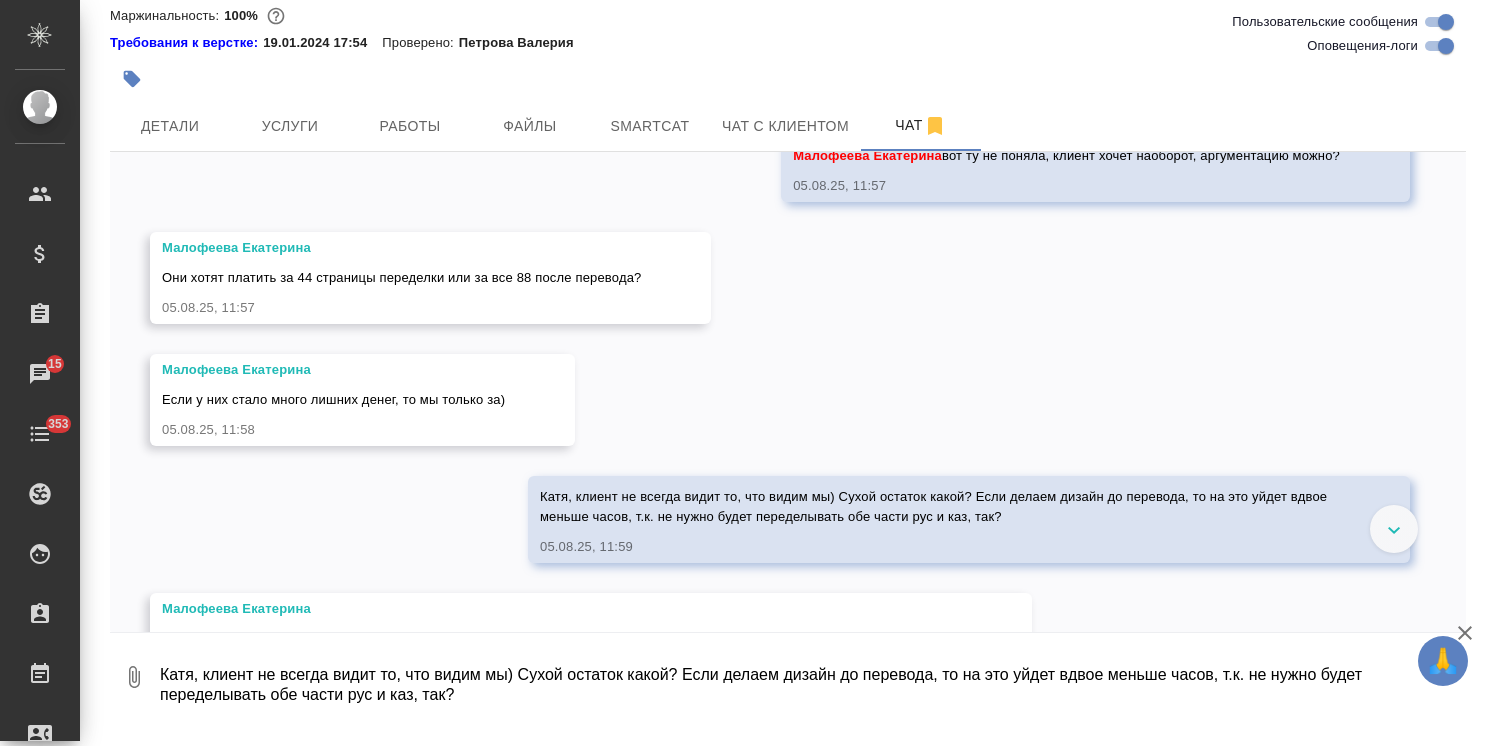 scroll, scrollTop: 1756, scrollLeft: 0, axis: vertical 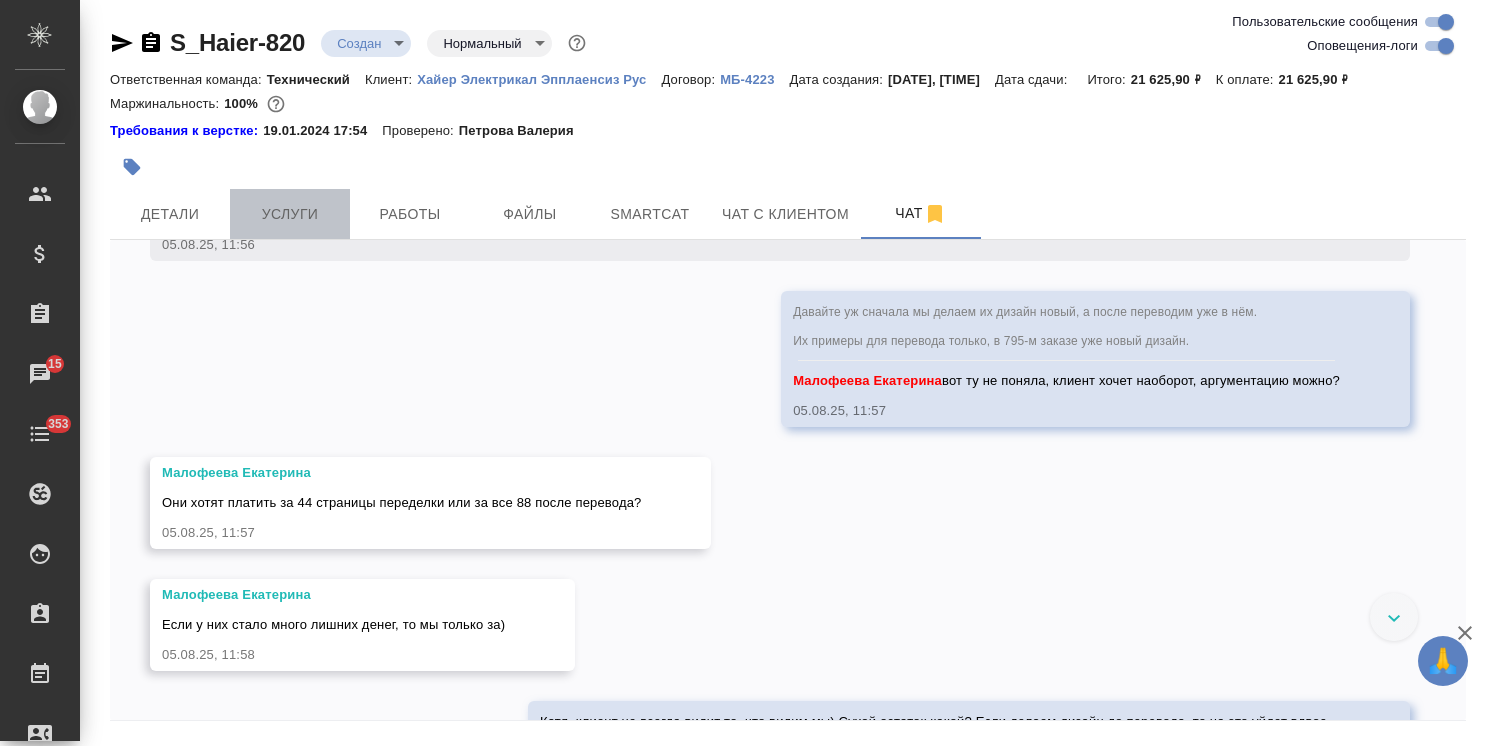 click on "Услуги" at bounding box center (290, 214) 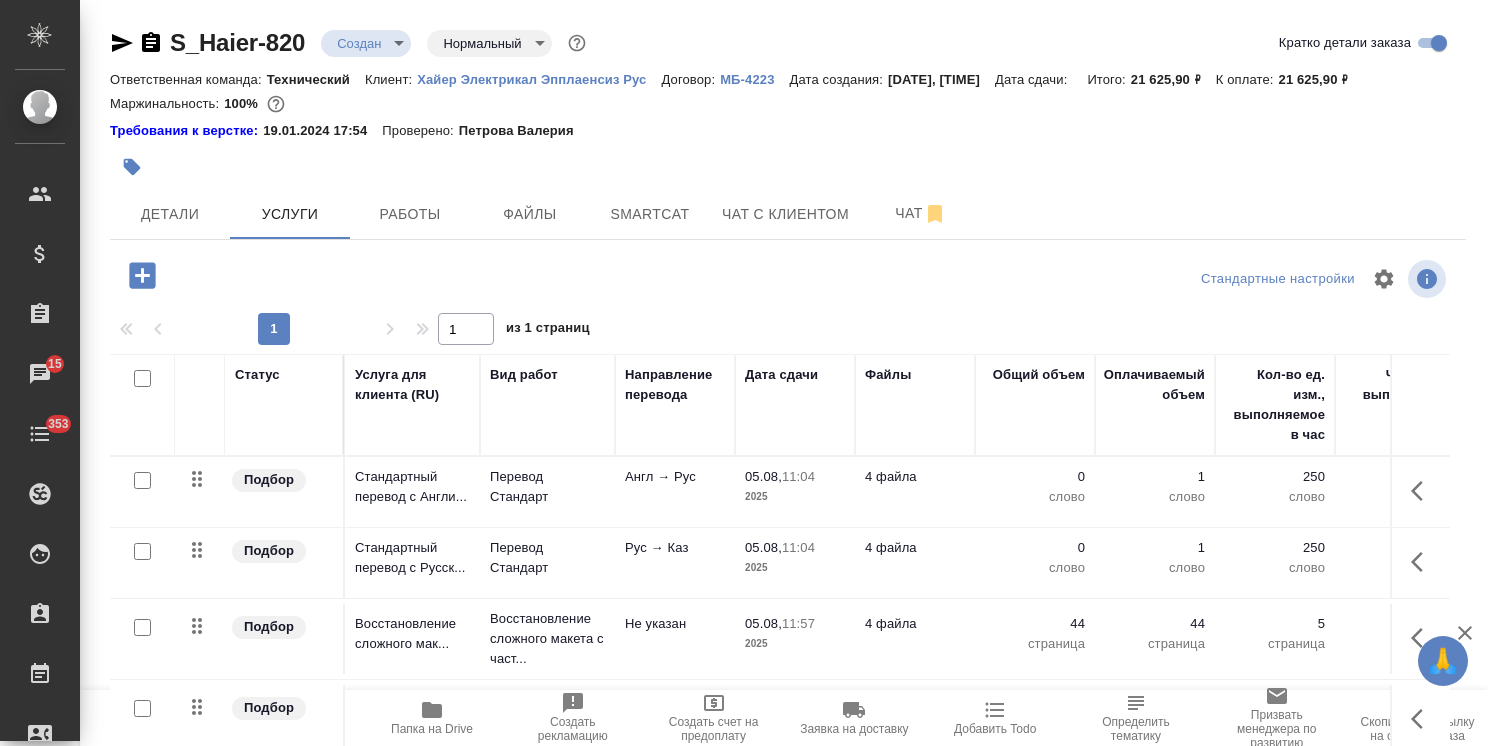 click at bounding box center (142, 481) 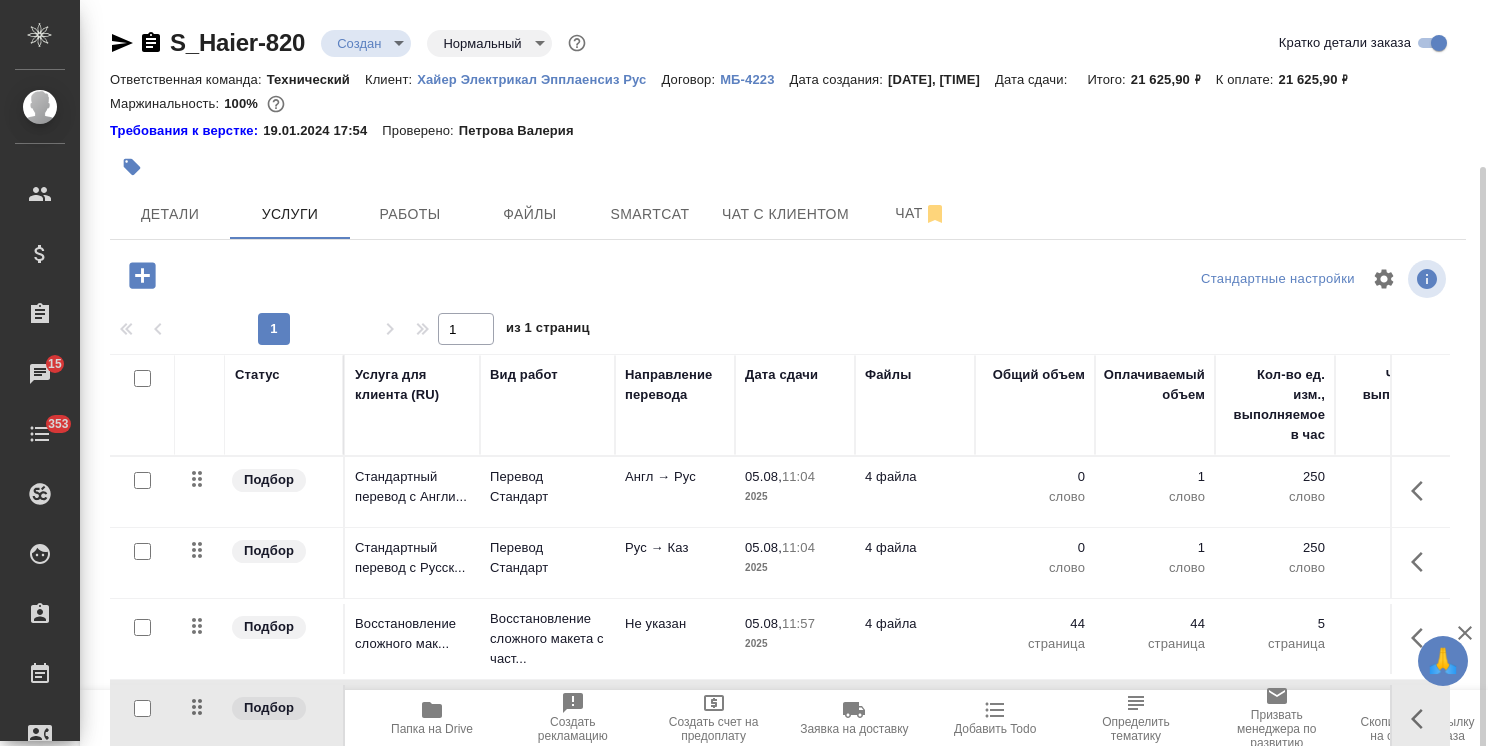 scroll, scrollTop: 88, scrollLeft: 0, axis: vertical 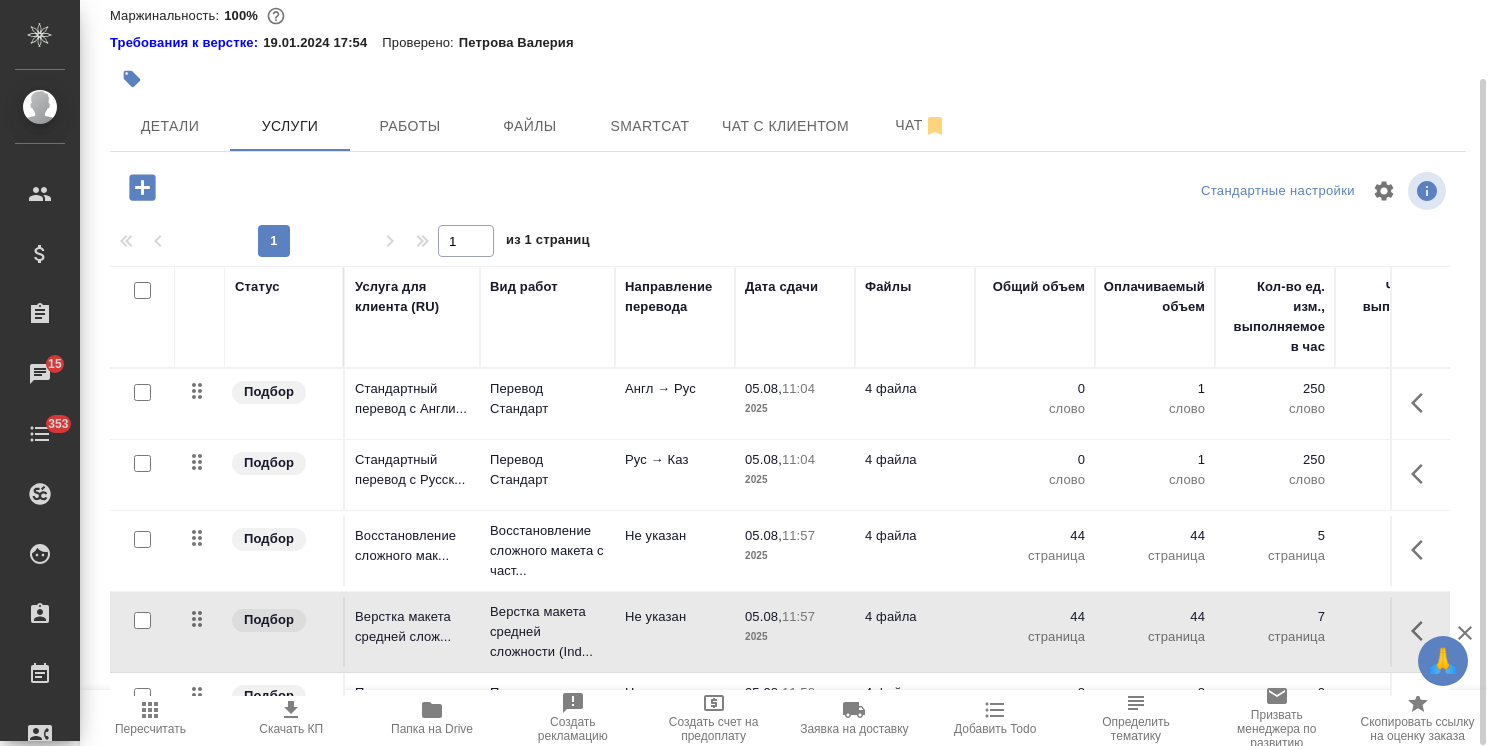 click 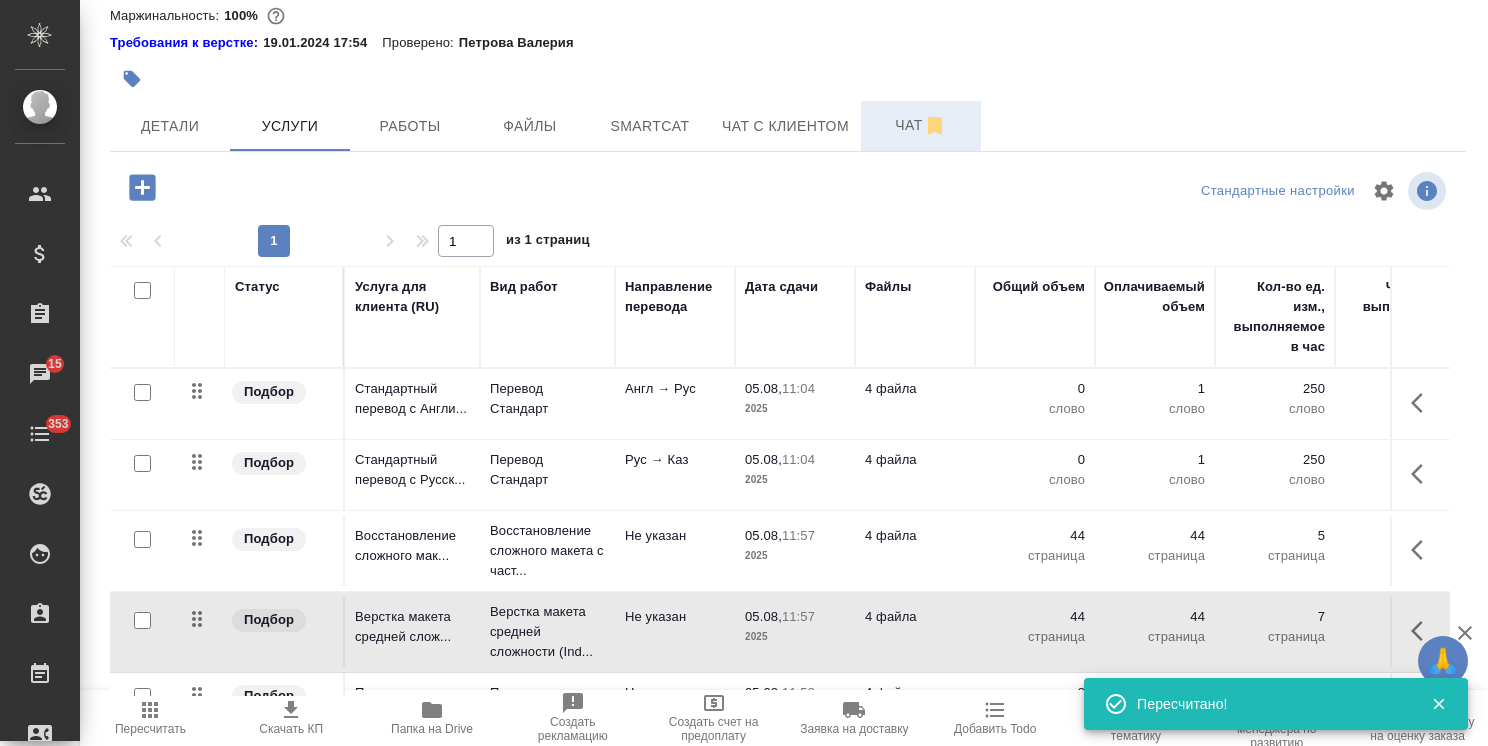 click on "Чат" at bounding box center [921, 125] 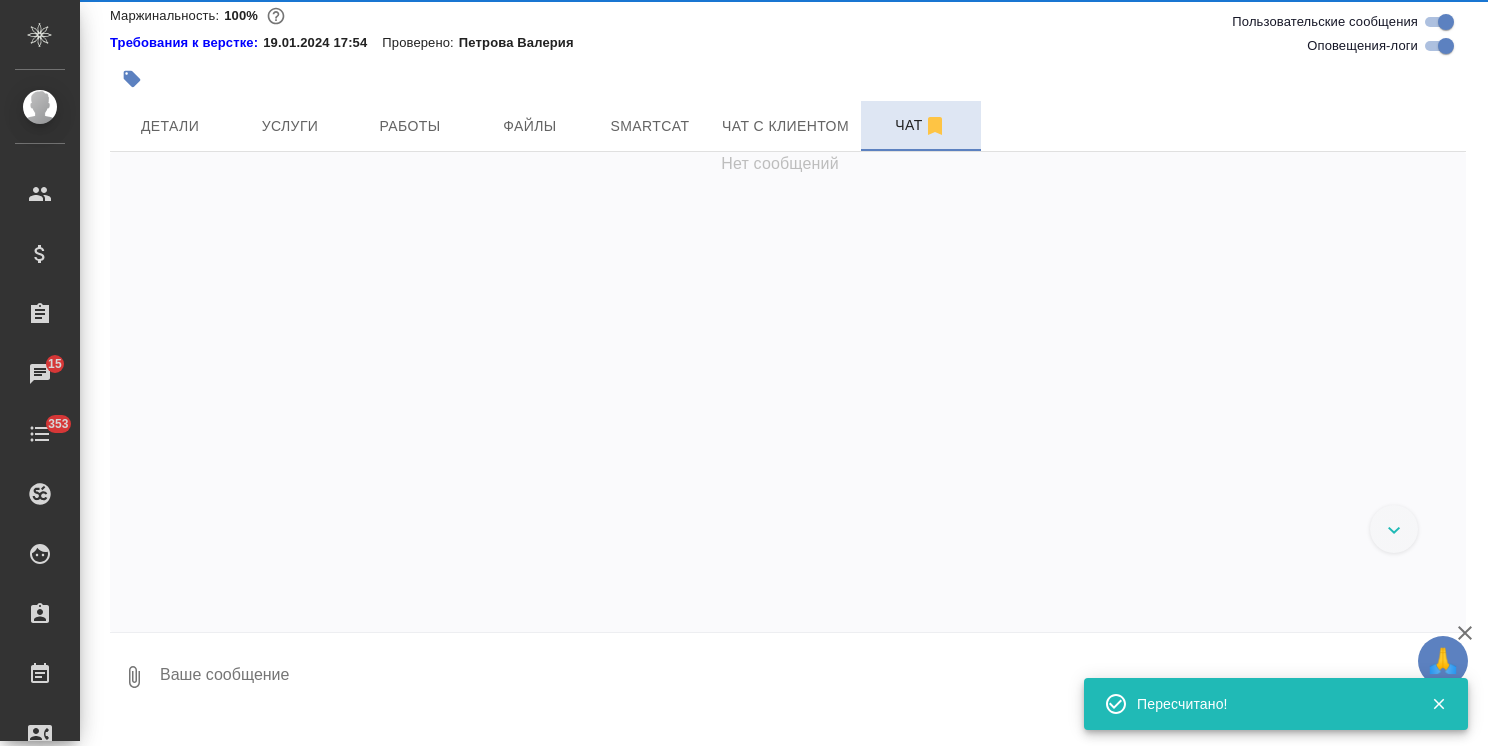 scroll, scrollTop: 88, scrollLeft: 0, axis: vertical 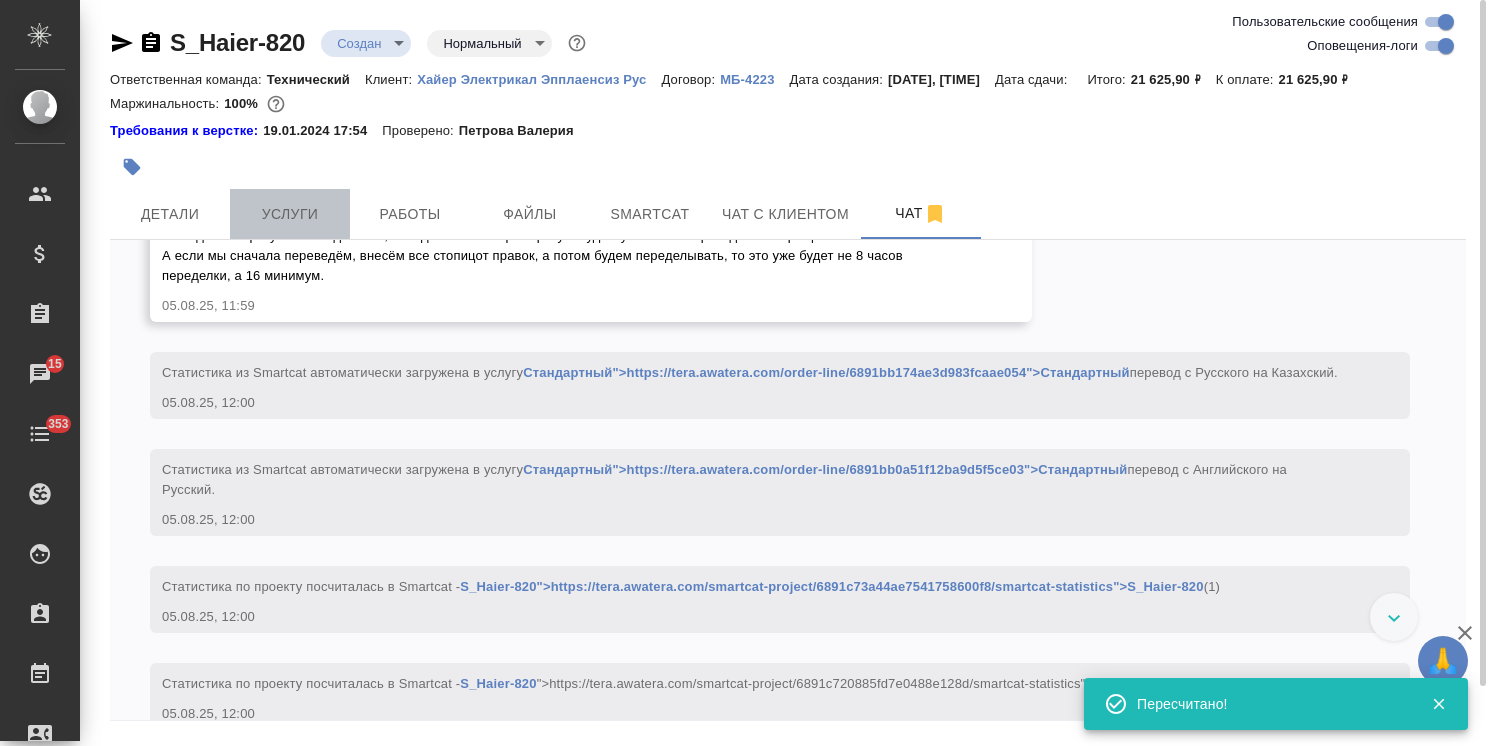 click on "Услуги" at bounding box center [290, 214] 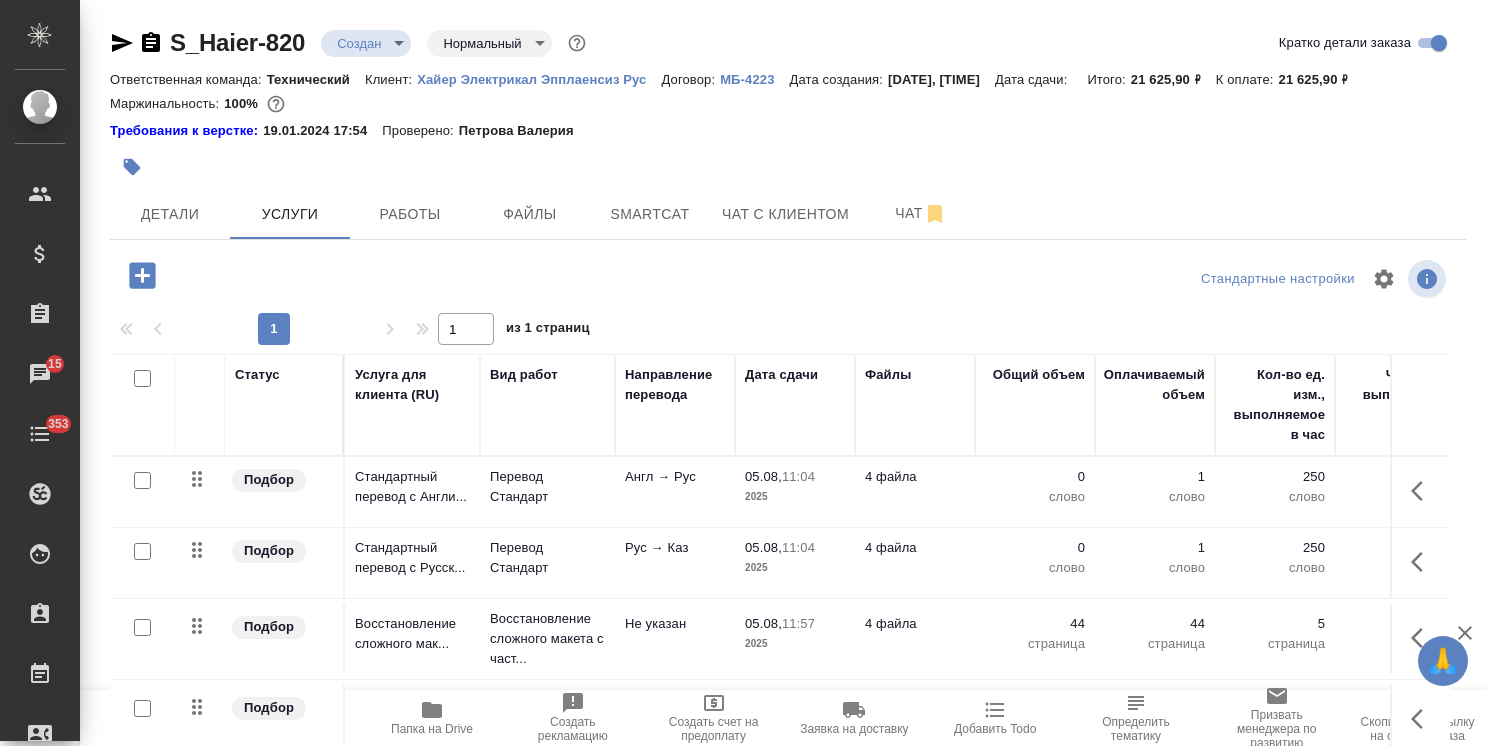 click at bounding box center (142, 708) 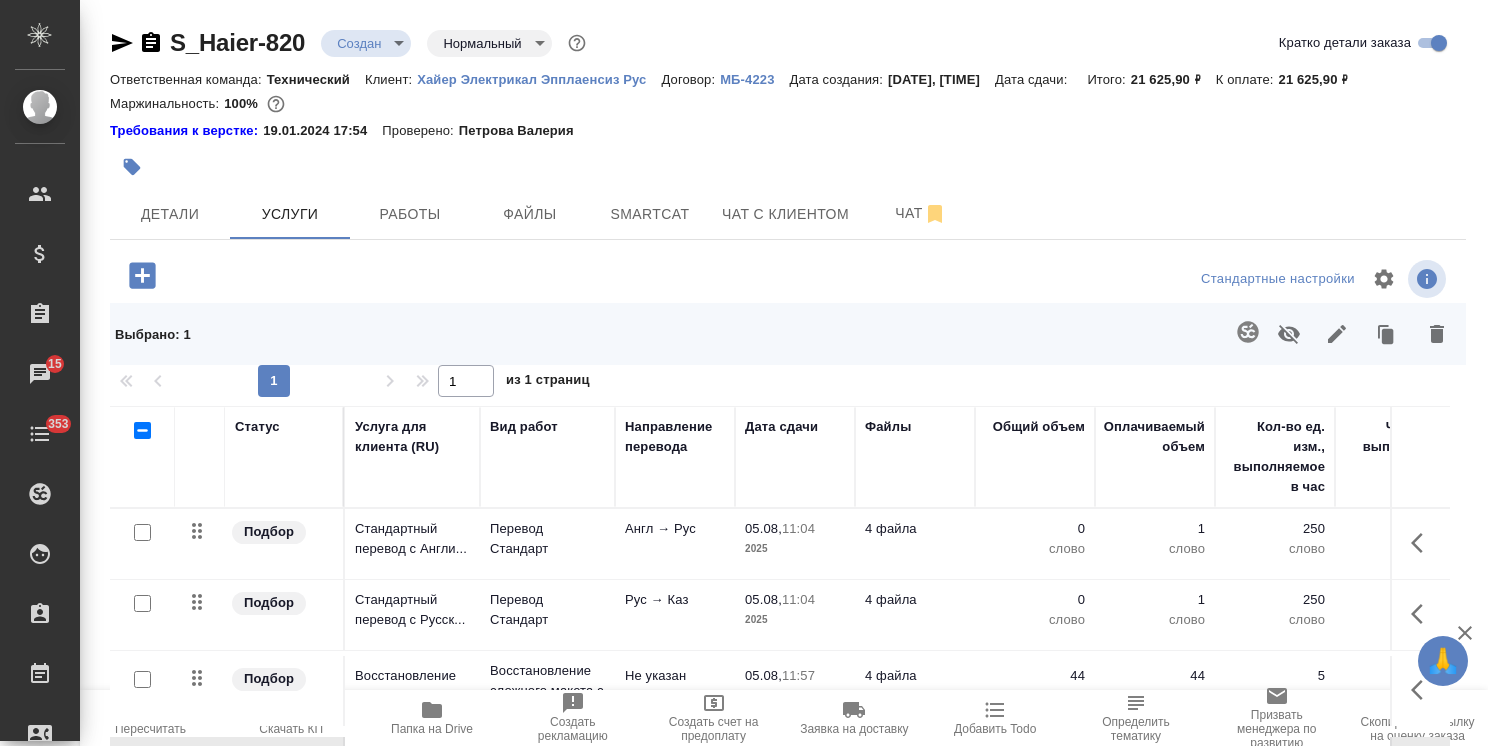 scroll, scrollTop: 100, scrollLeft: 0, axis: vertical 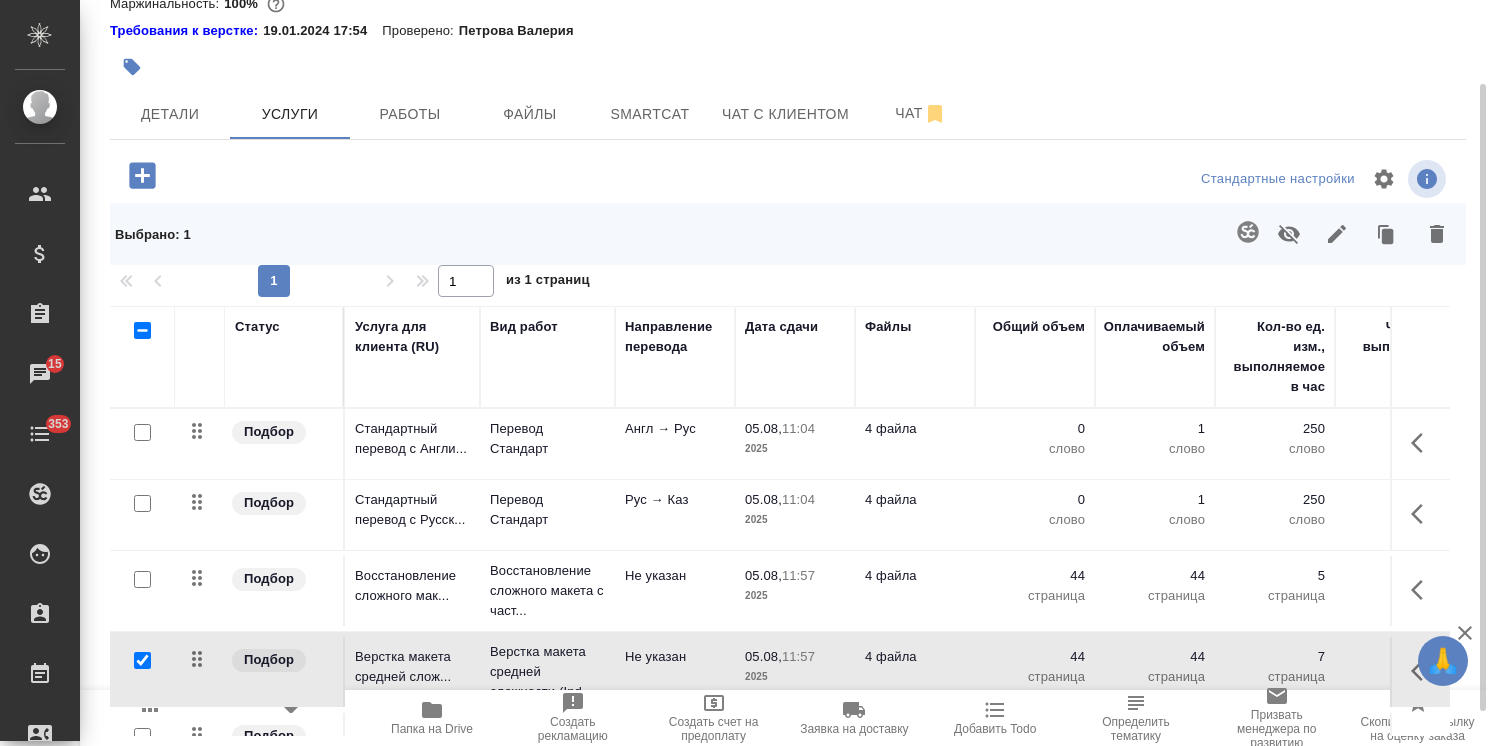 click at bounding box center [142, 444] 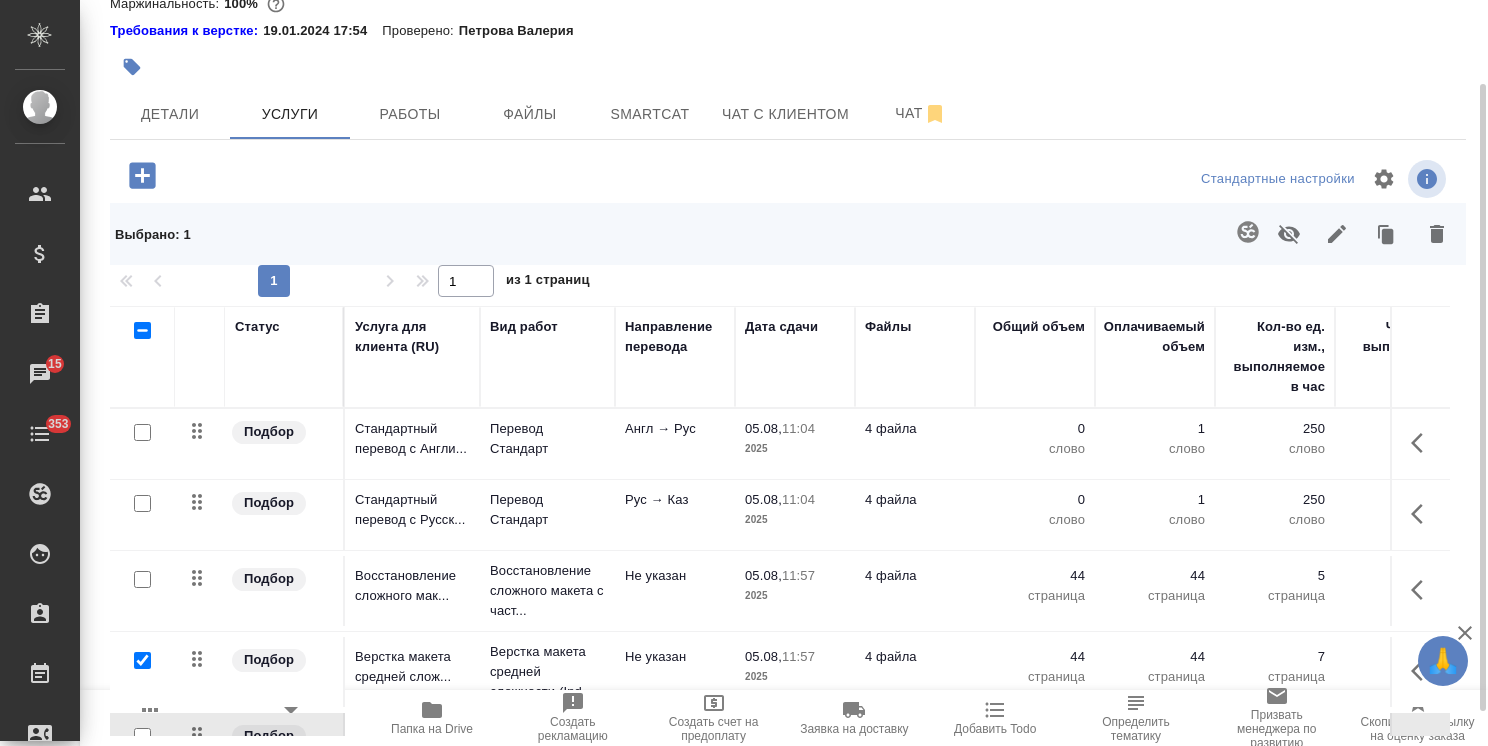 click at bounding box center (142, 660) 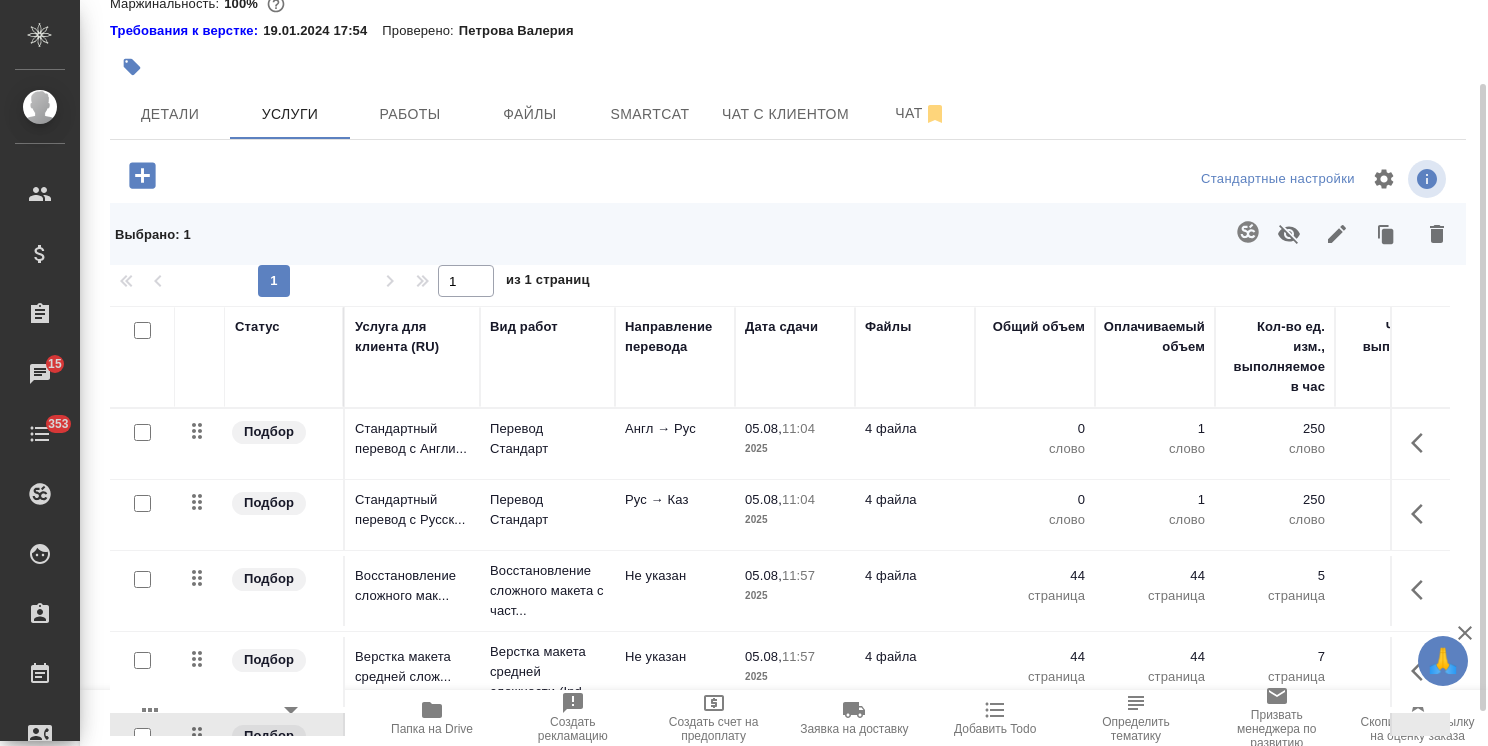 checkbox on "false" 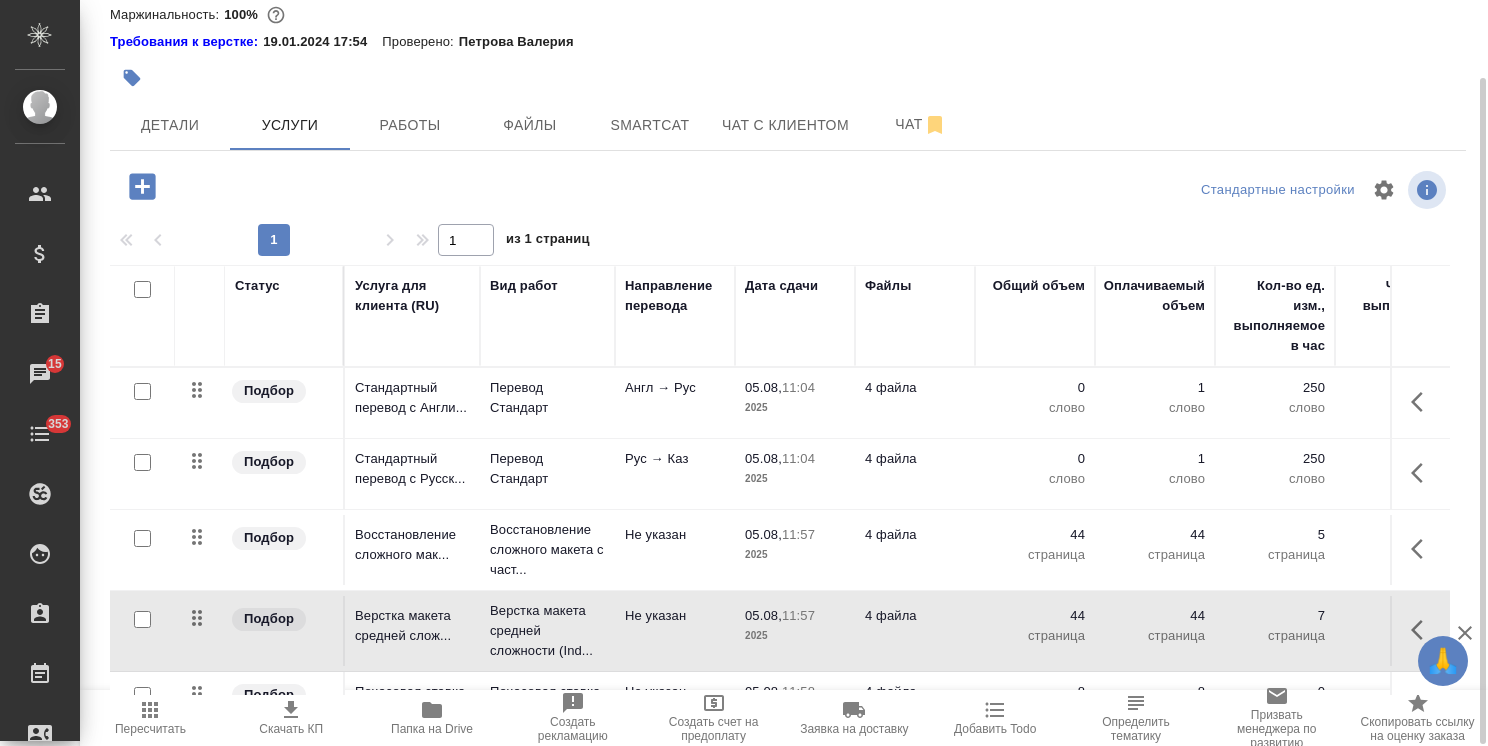 scroll, scrollTop: 88, scrollLeft: 0, axis: vertical 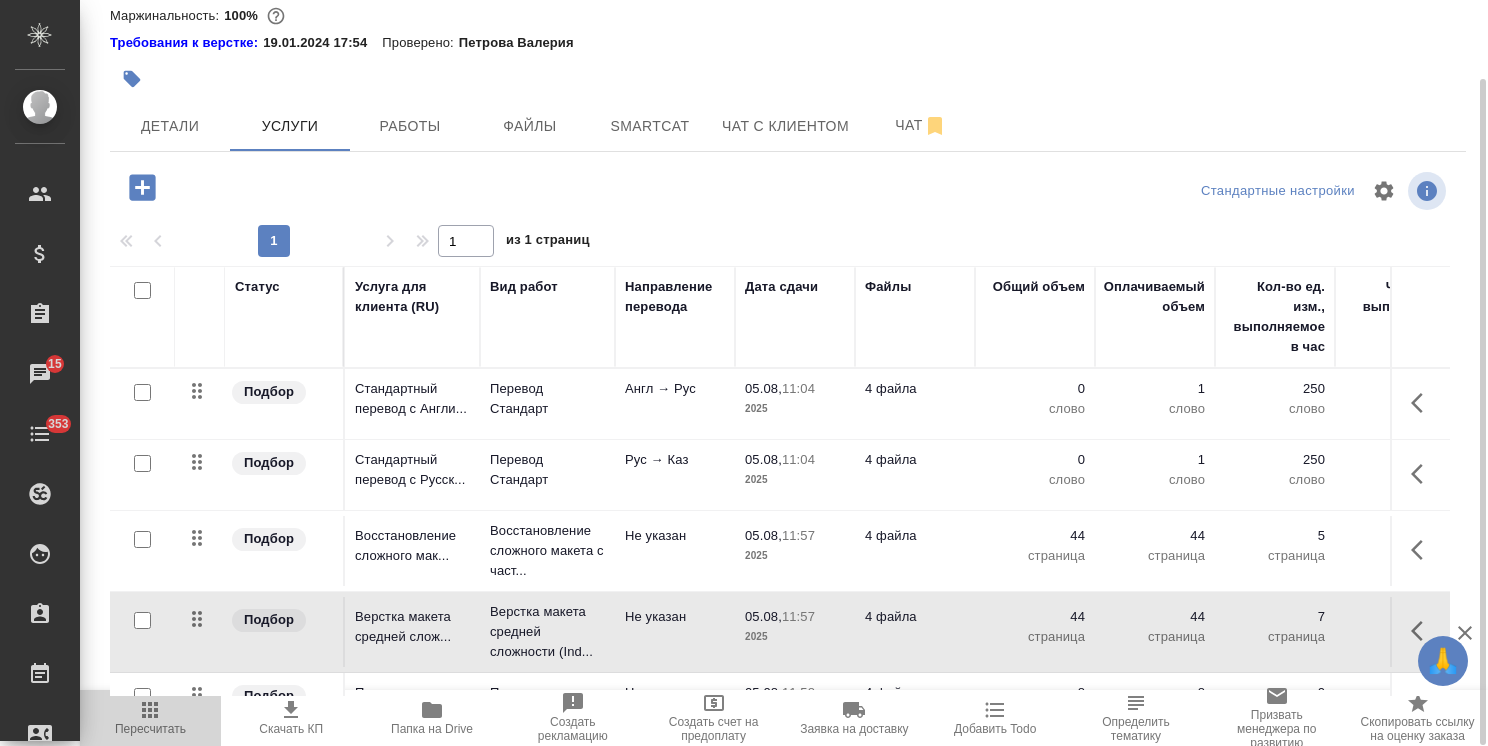 click 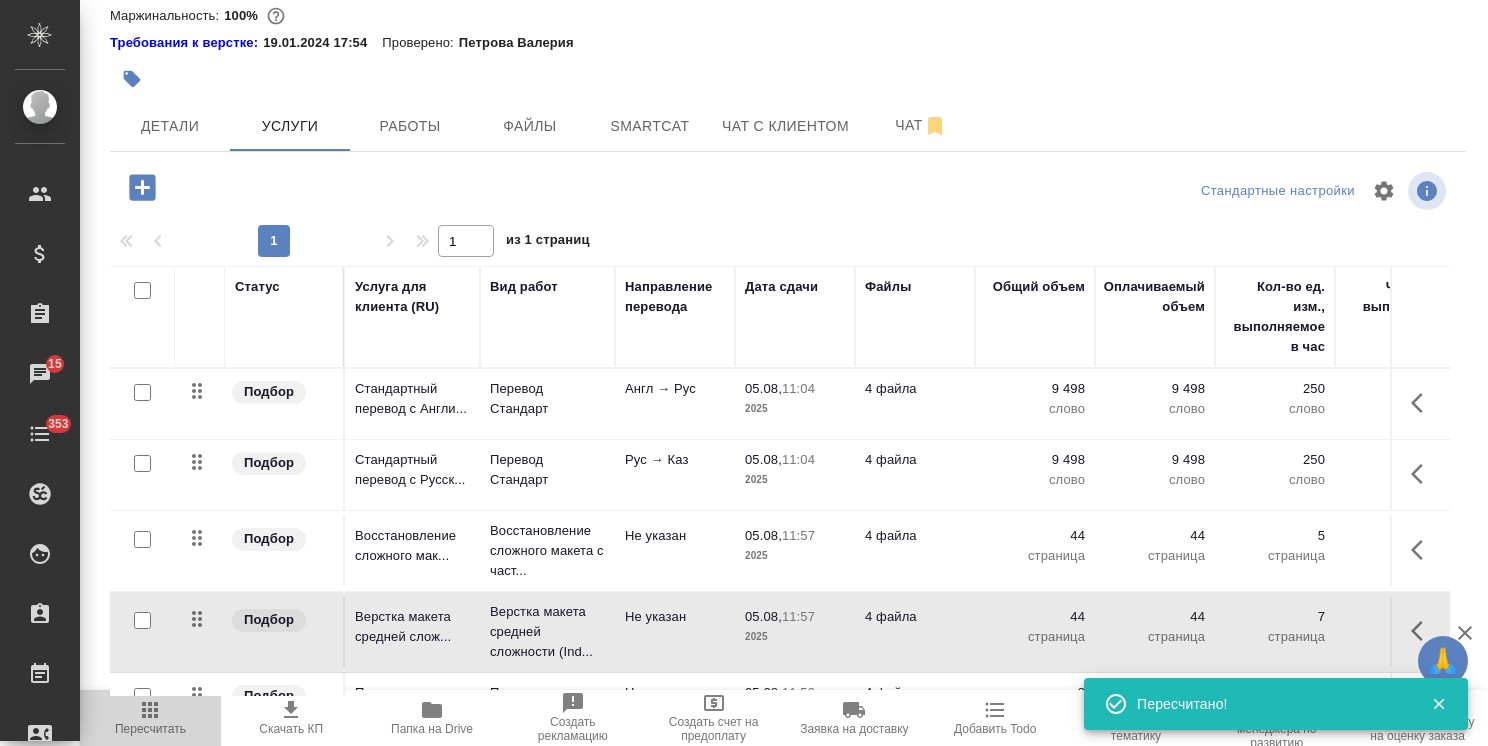 click 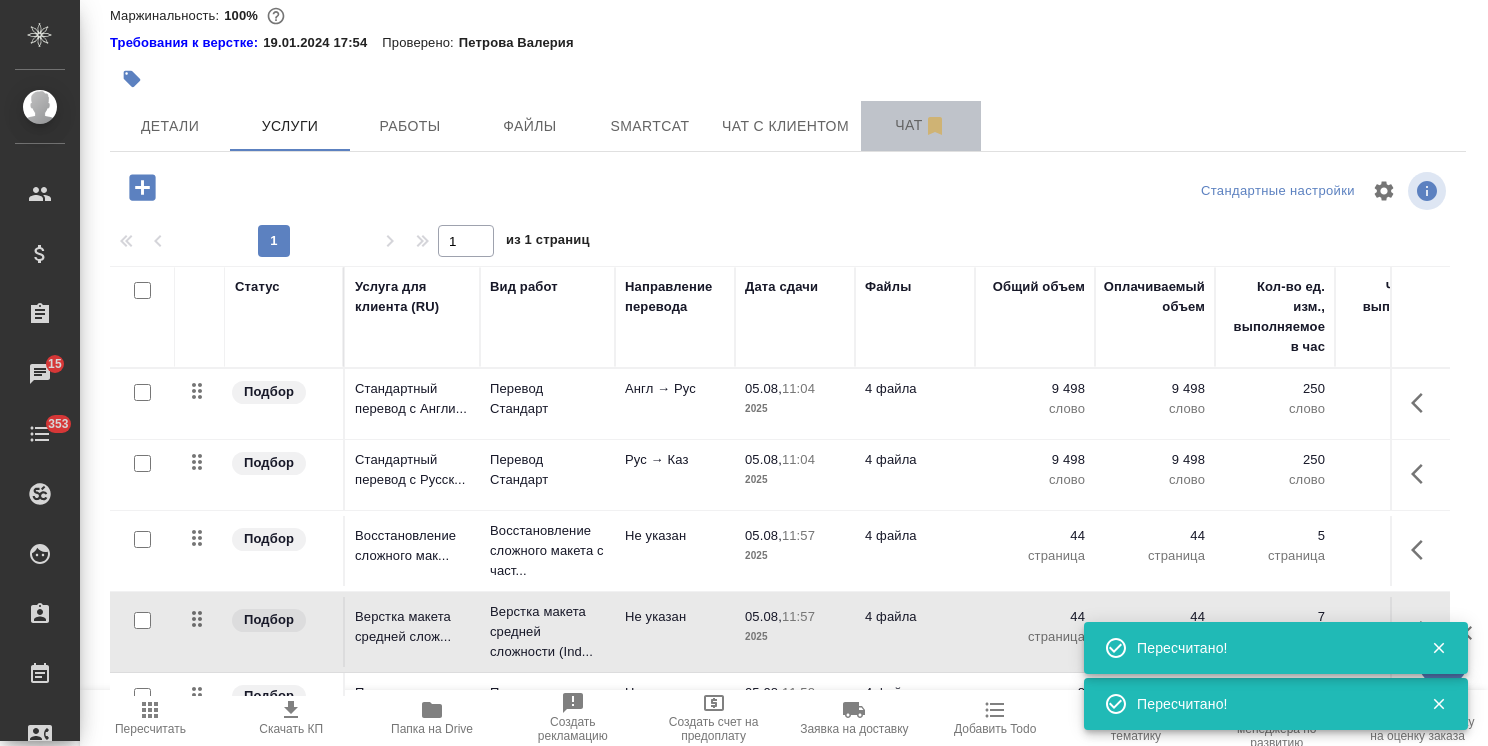 click on "Чат" at bounding box center (921, 125) 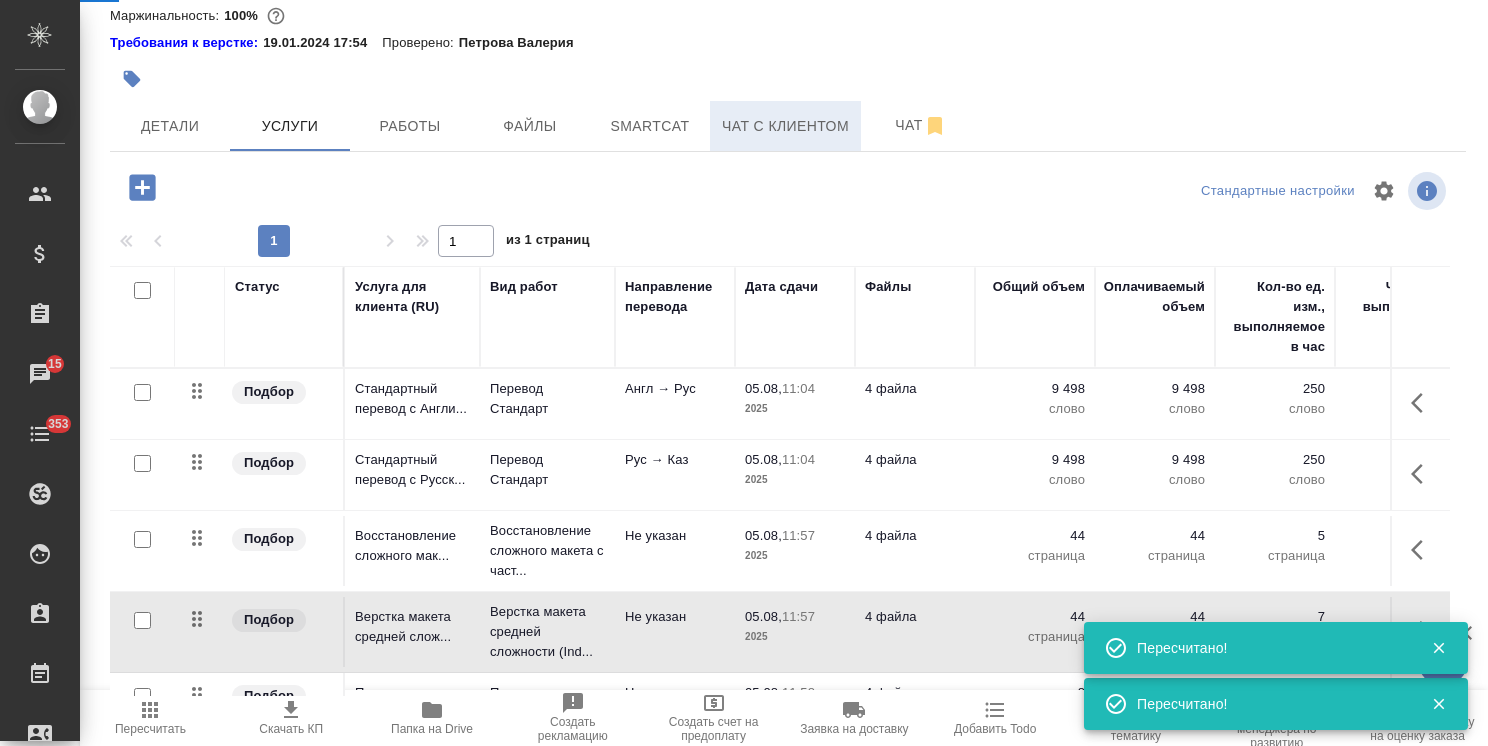 scroll, scrollTop: 88, scrollLeft: 0, axis: vertical 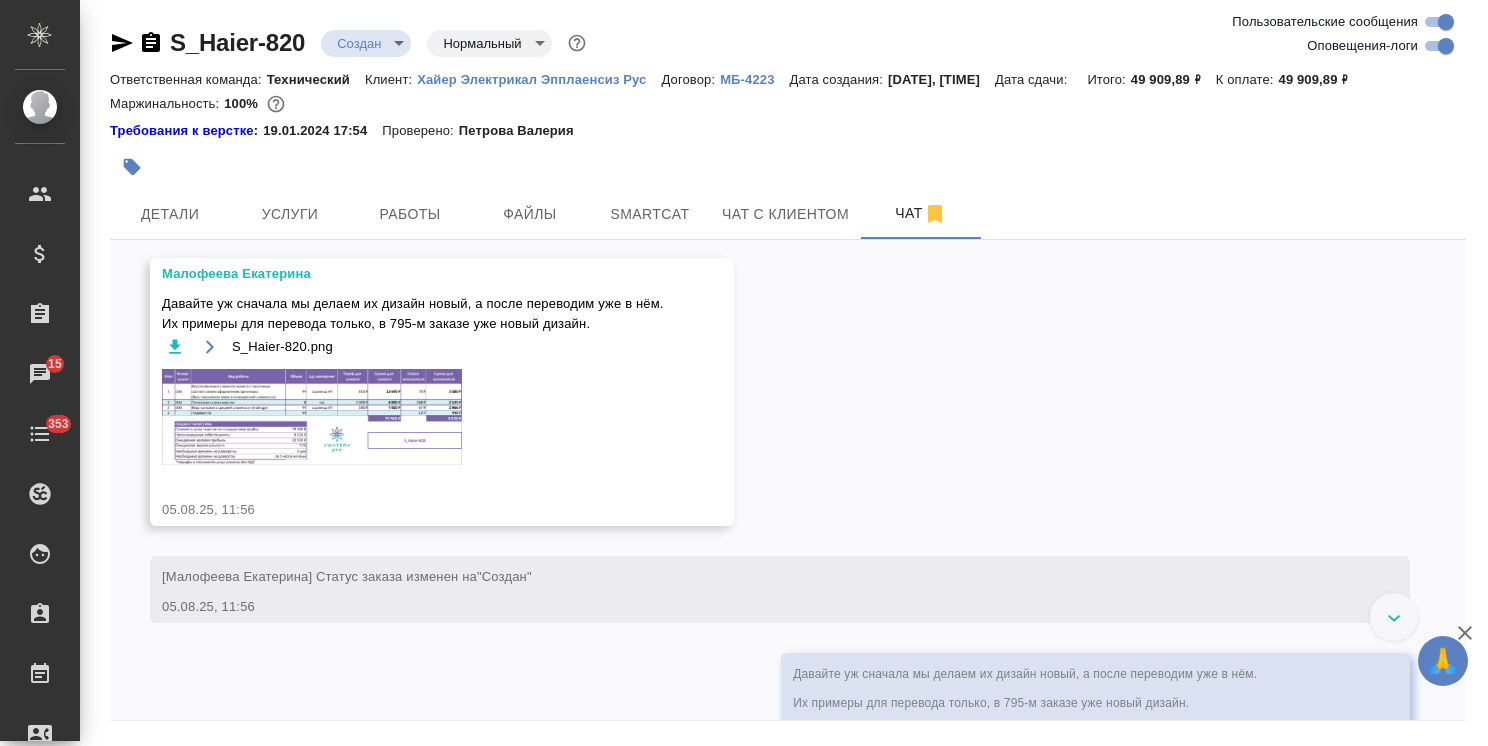 click on "S_Haier-820.png" at bounding box center (413, 412) 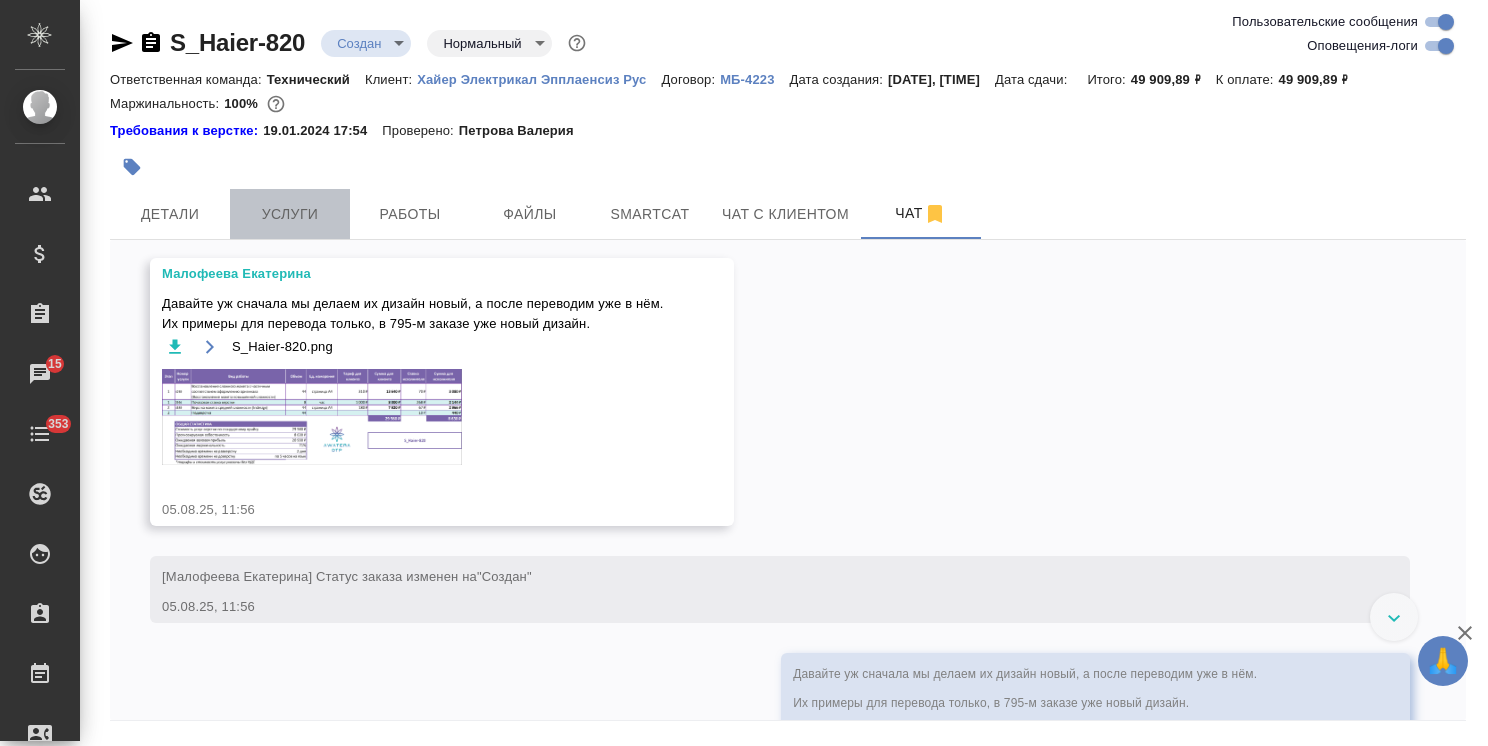 click on "Услуги" at bounding box center [290, 214] 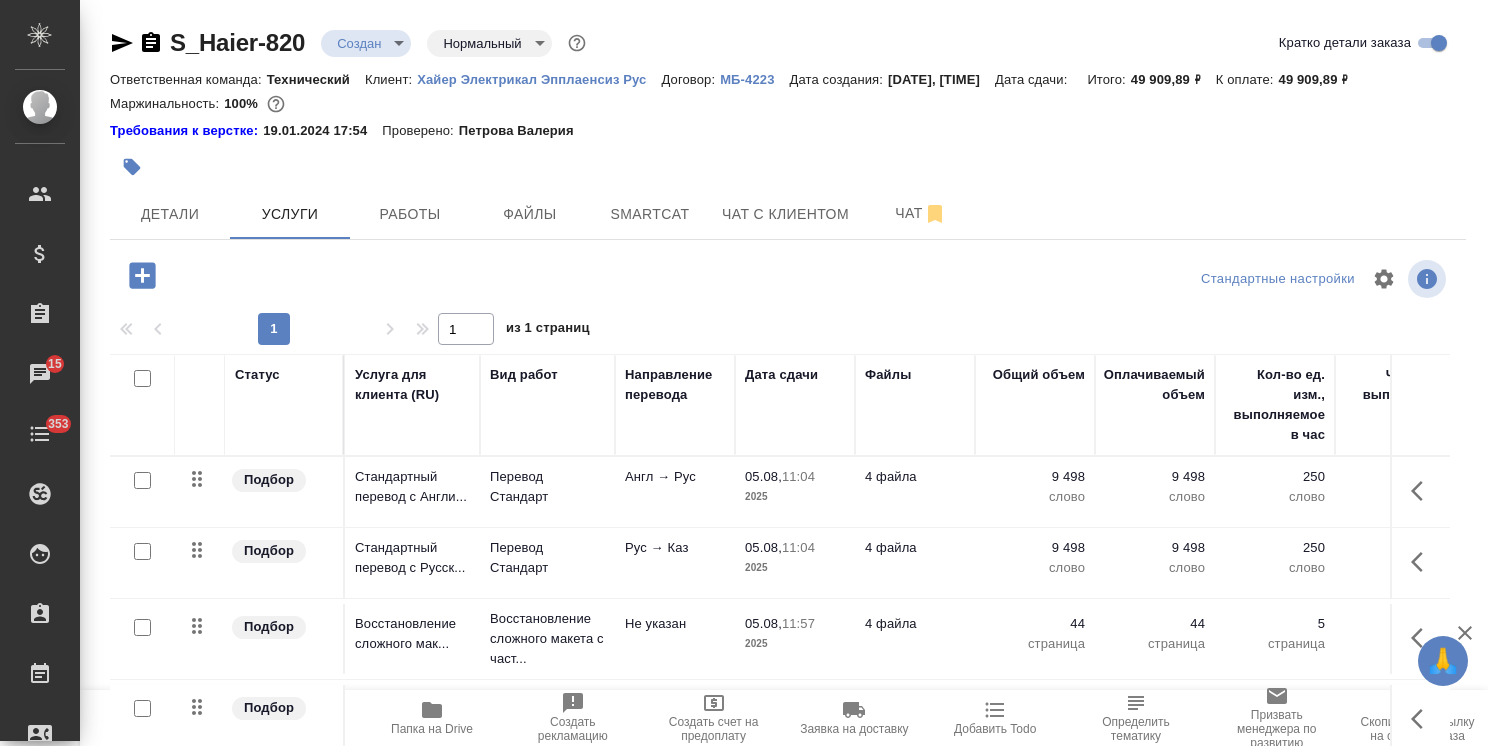click 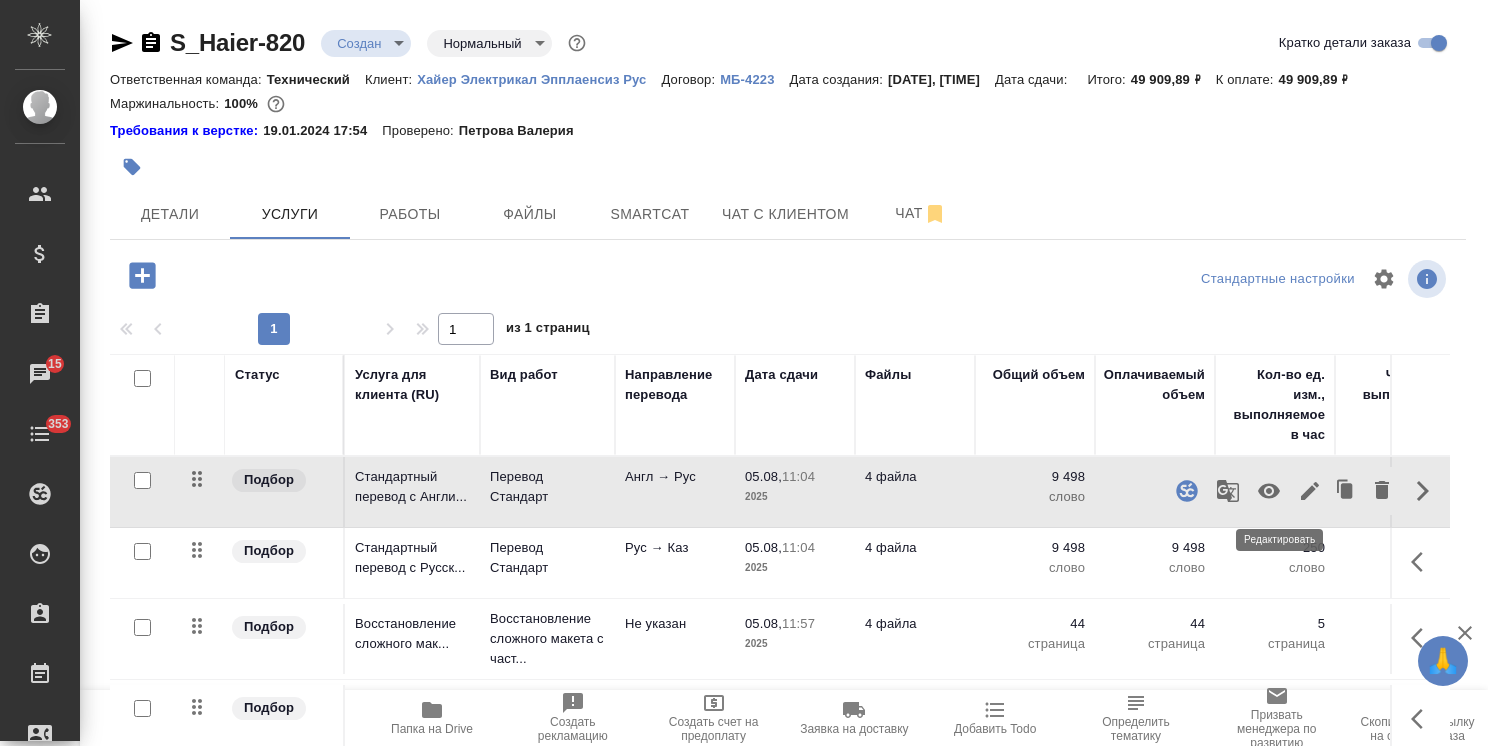 click 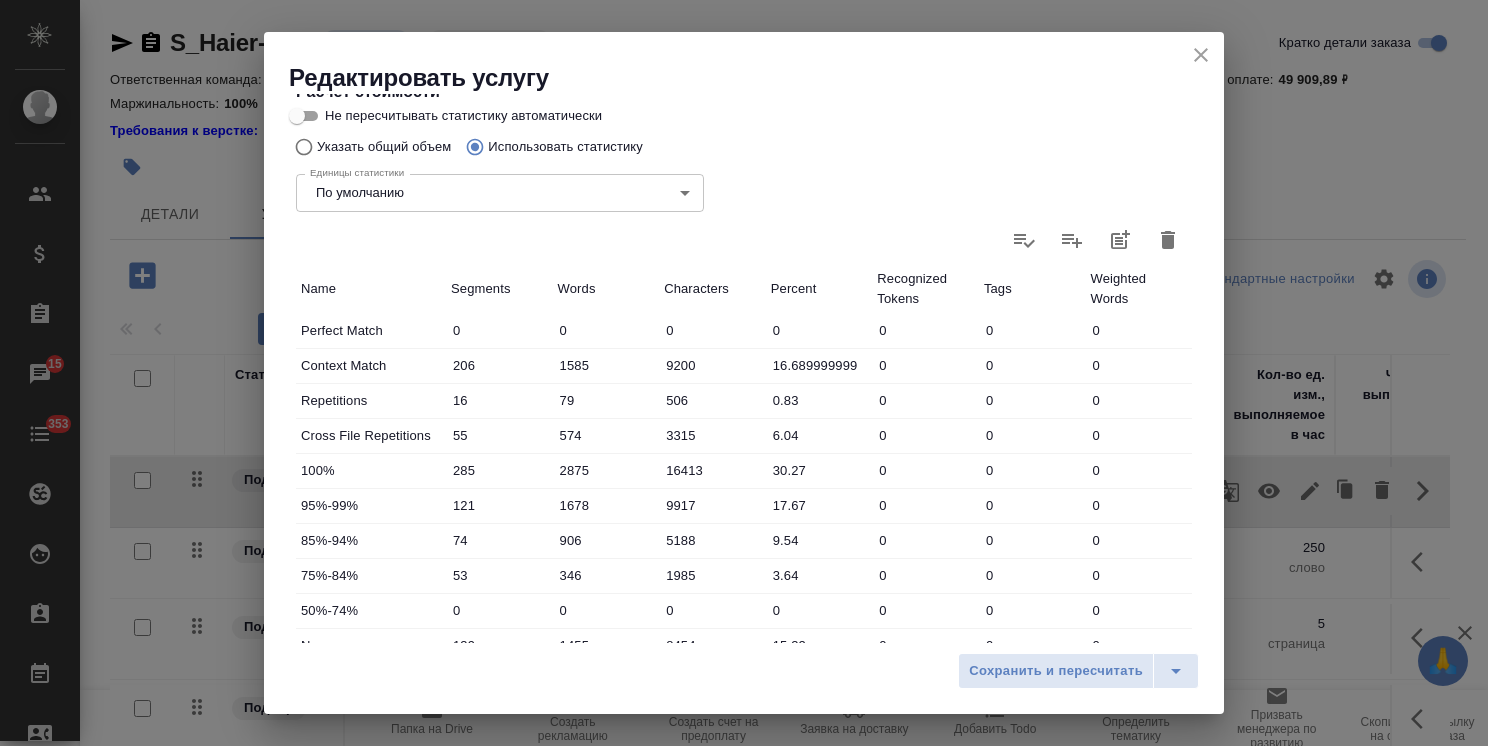 scroll, scrollTop: 614, scrollLeft: 0, axis: vertical 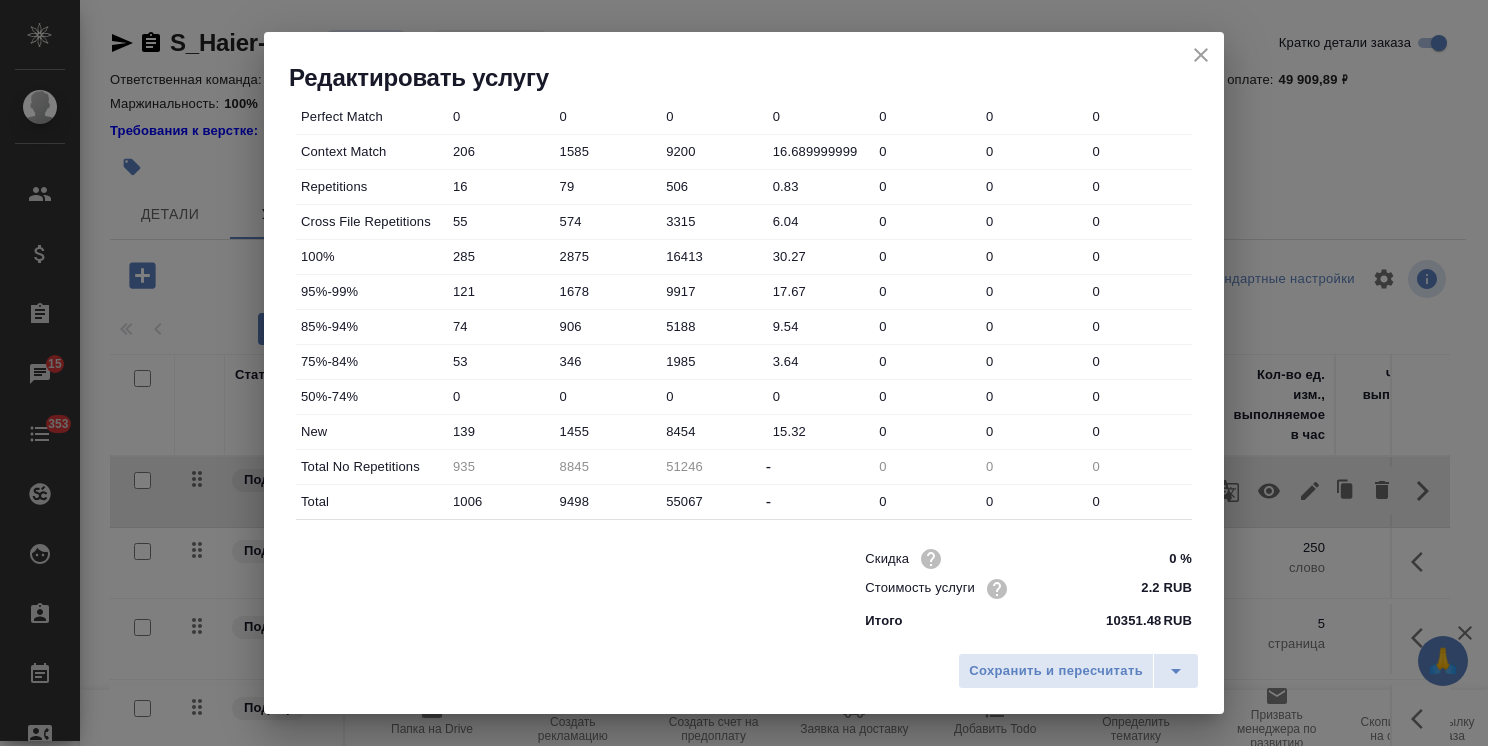 click 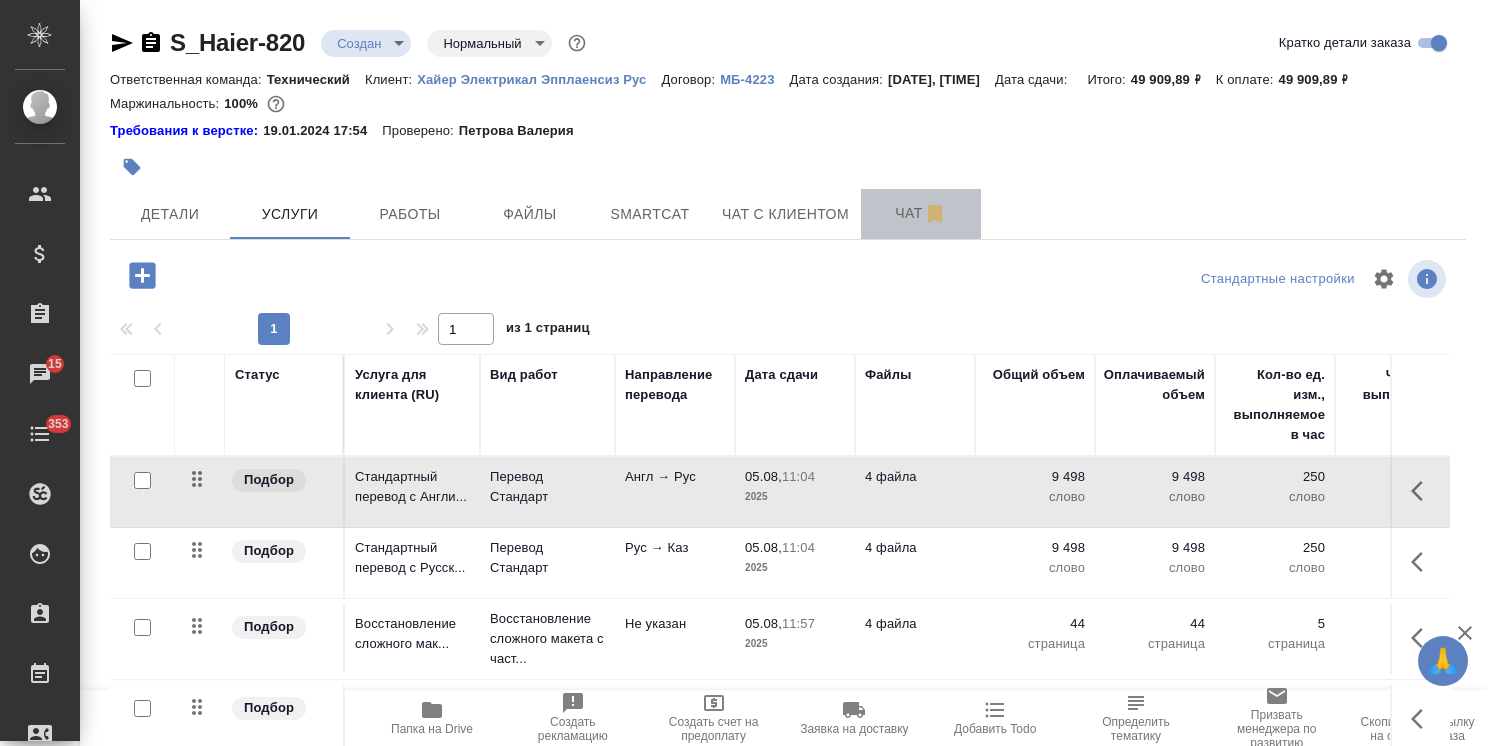 click on "Чат" at bounding box center [921, 213] 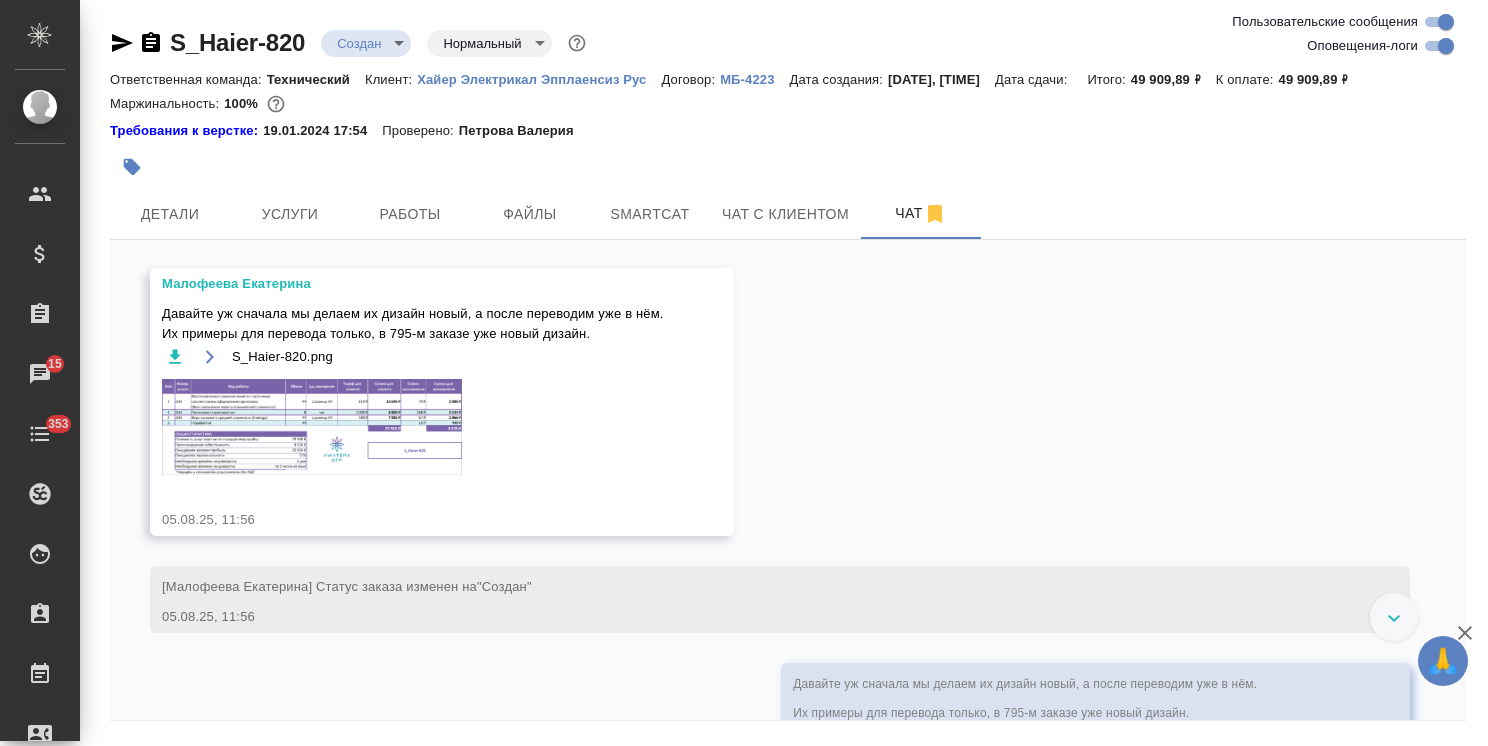 scroll, scrollTop: 994, scrollLeft: 0, axis: vertical 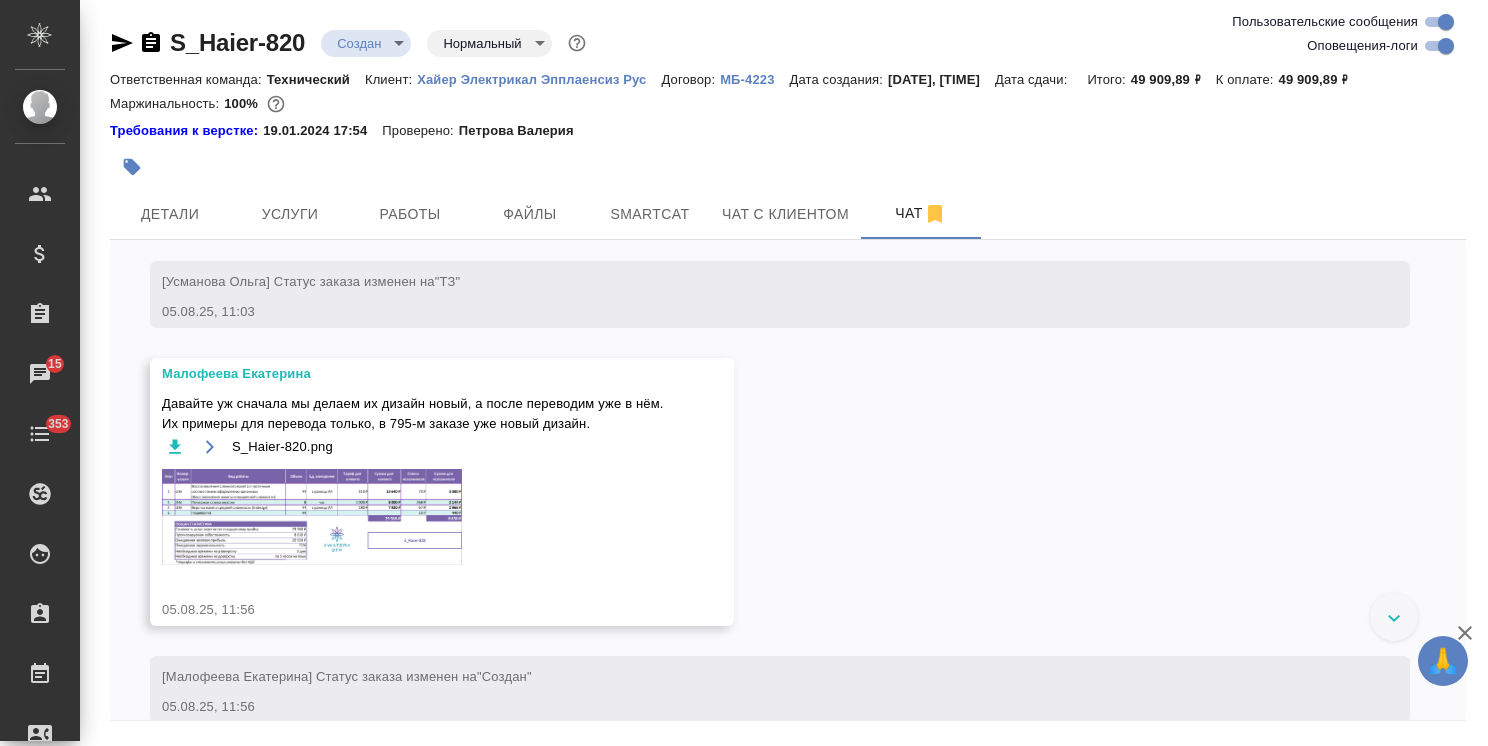 click at bounding box center [312, 517] 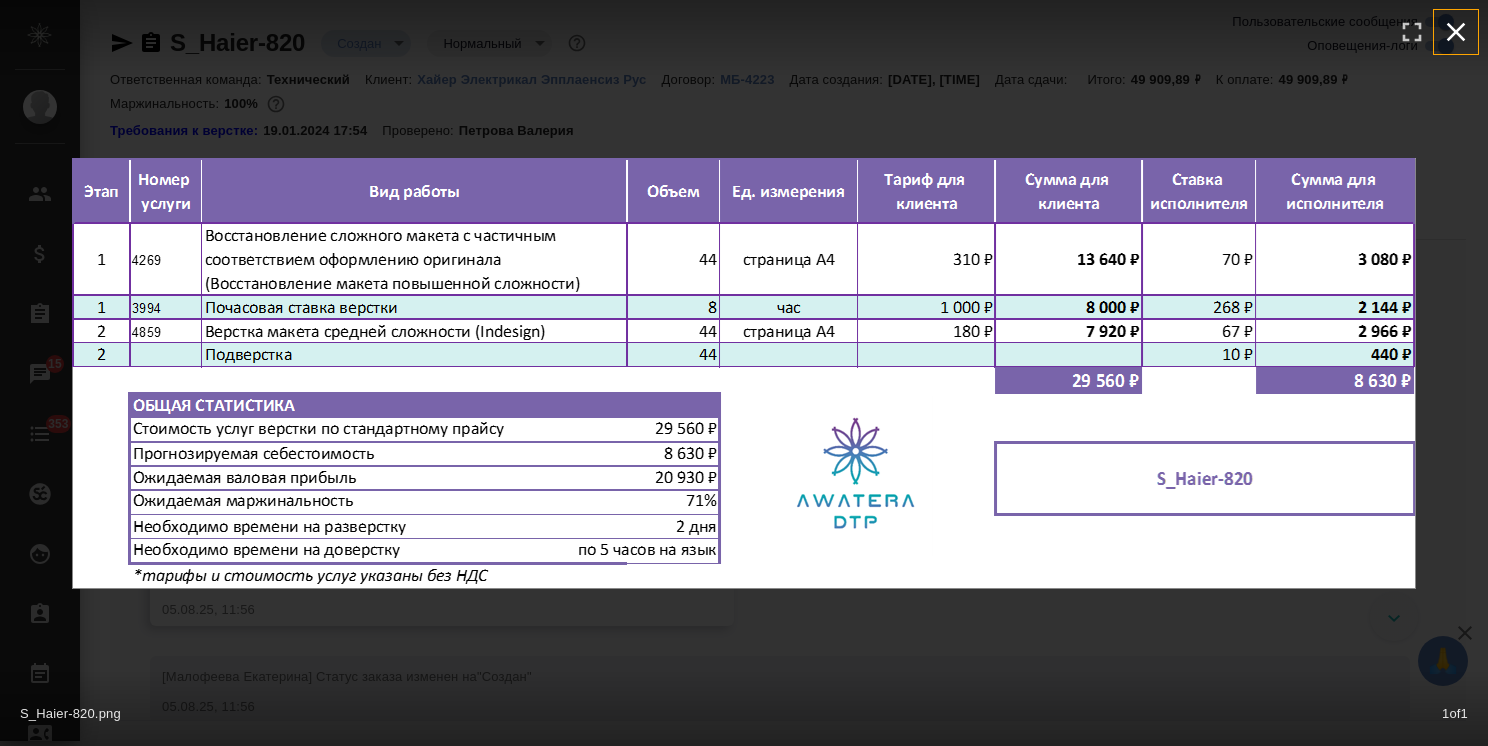 click 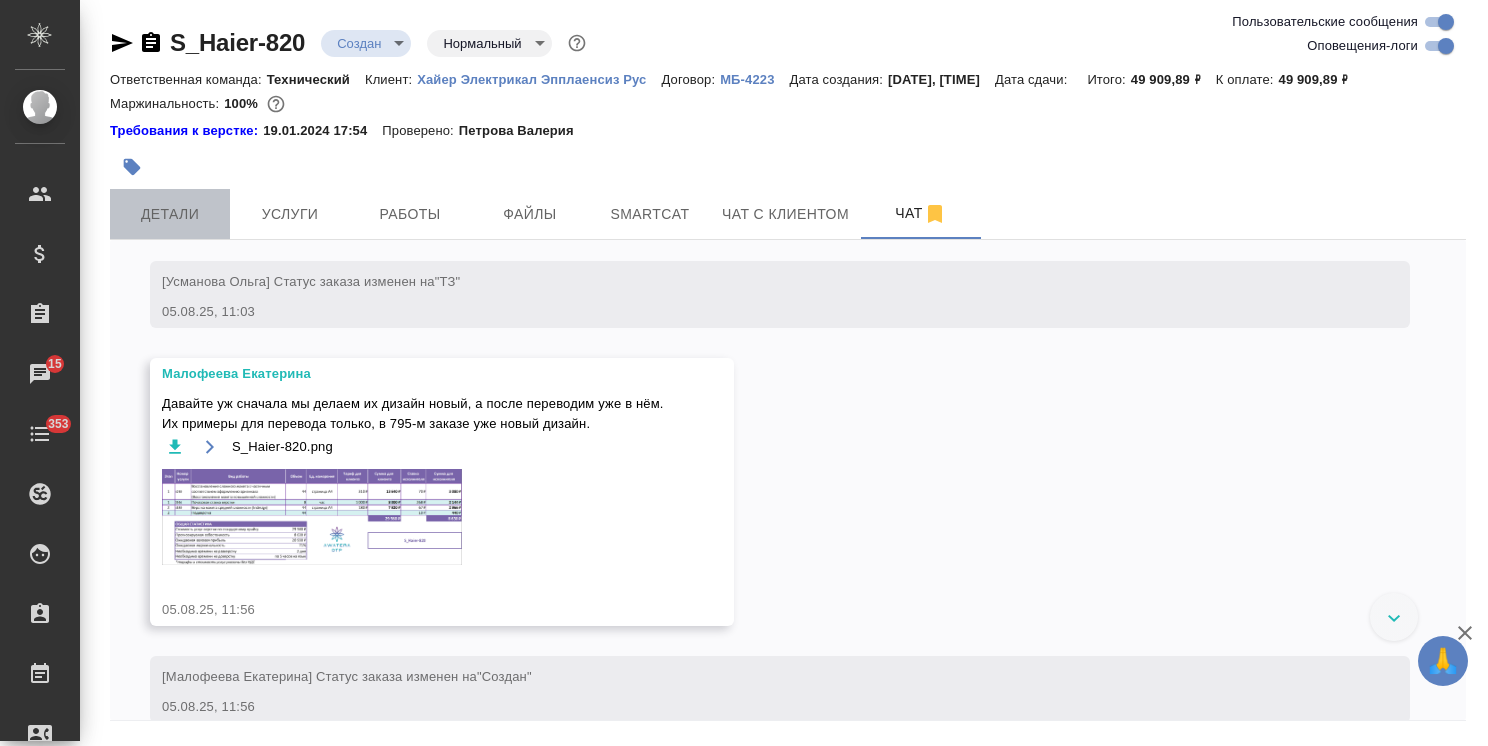 click on "Детали" at bounding box center (170, 214) 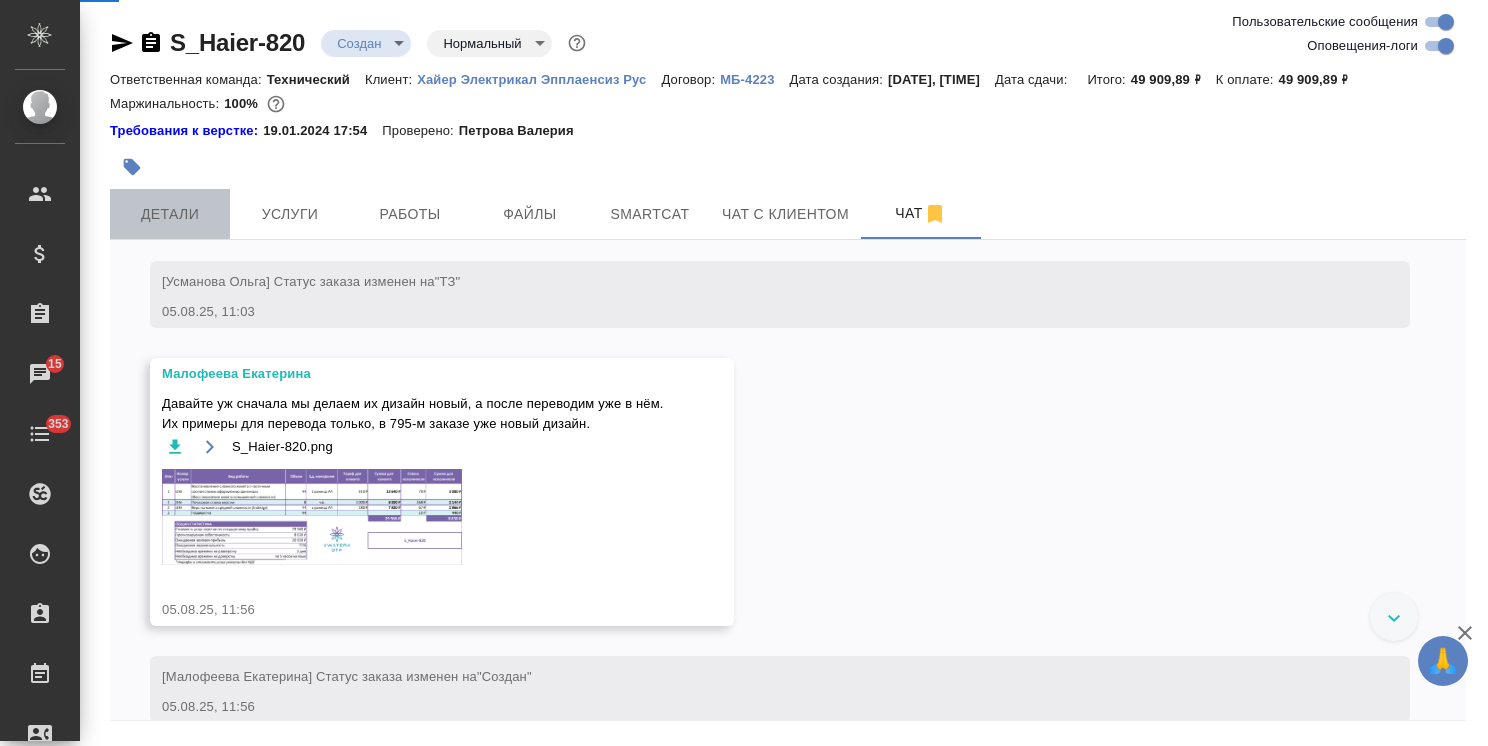 click on "Детали" at bounding box center (170, 214) 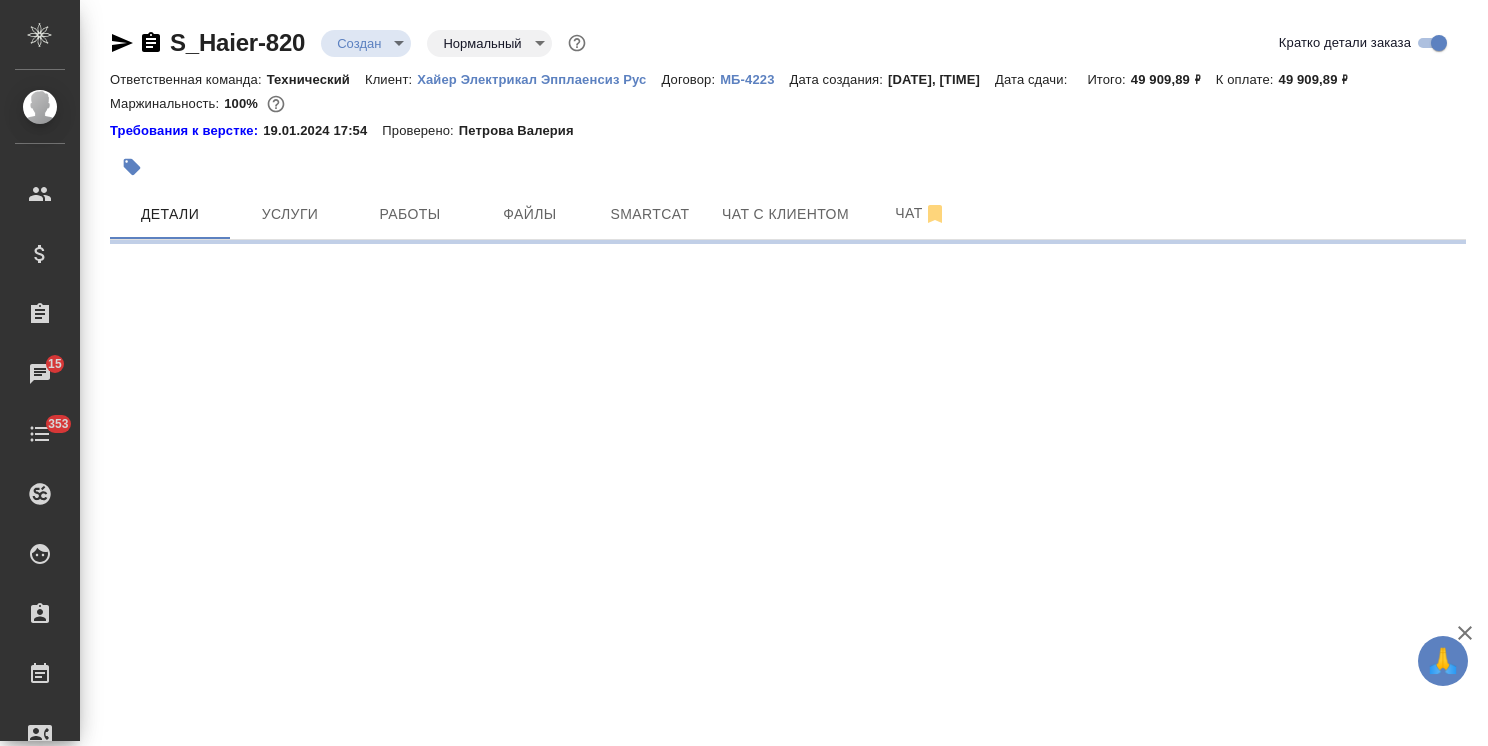 select on "RU" 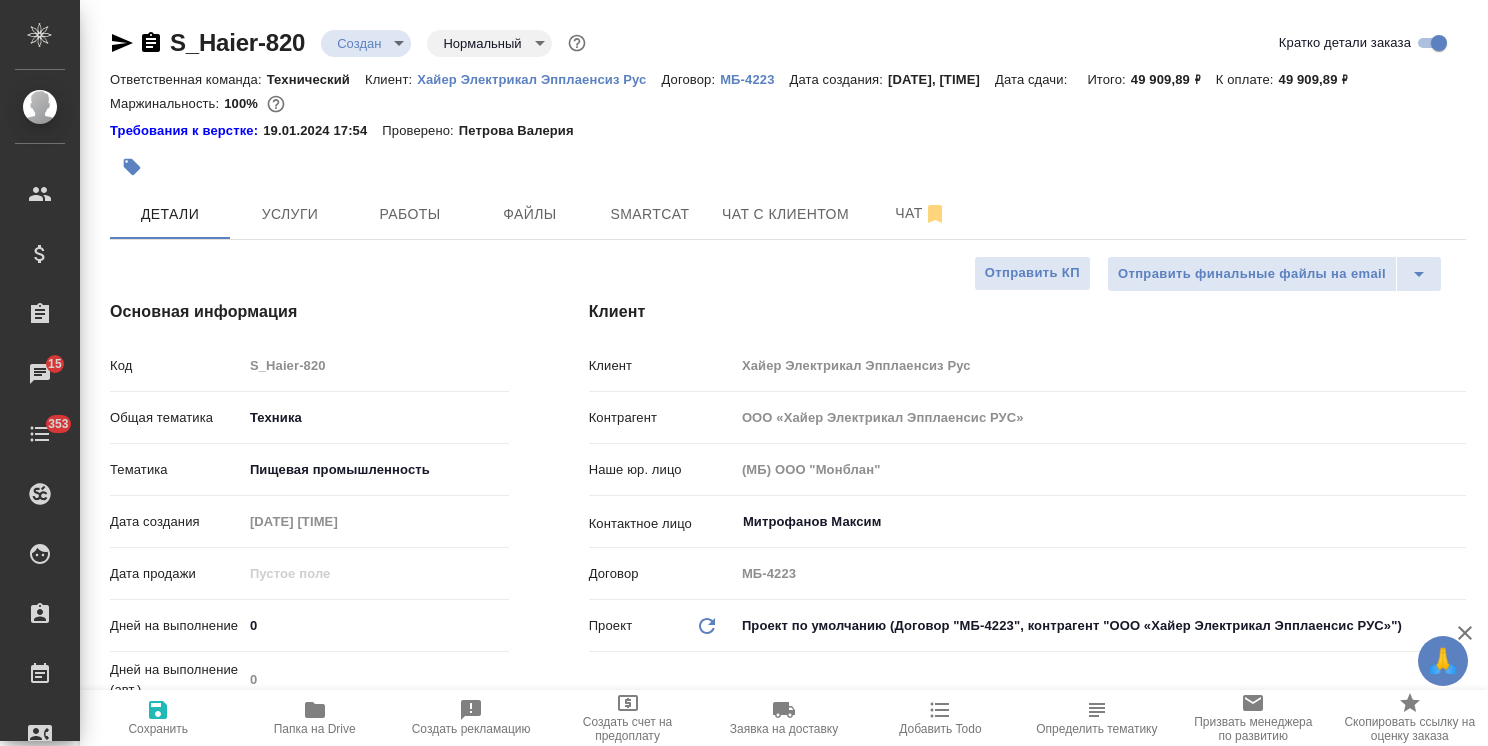 type on "x" 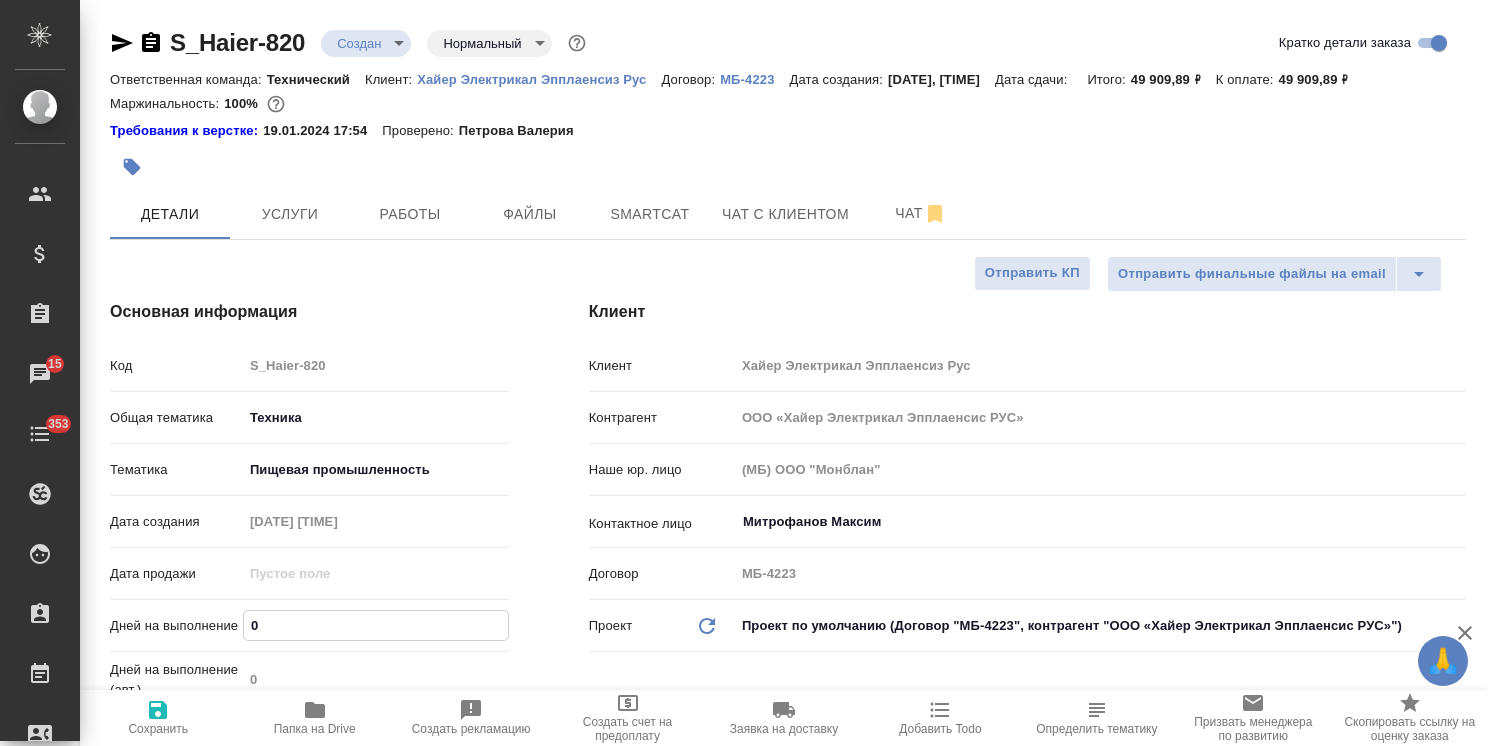 type on "1" 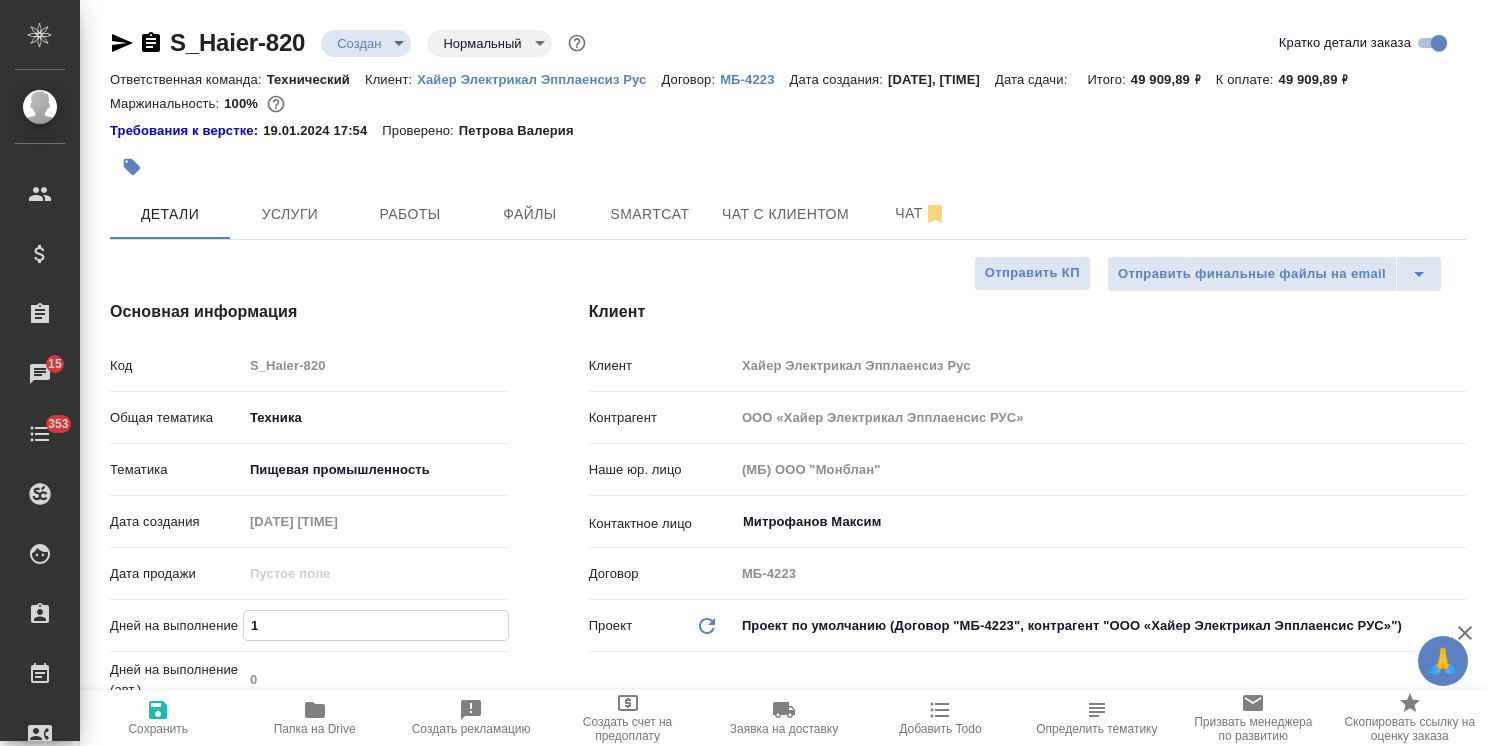 type on "x" 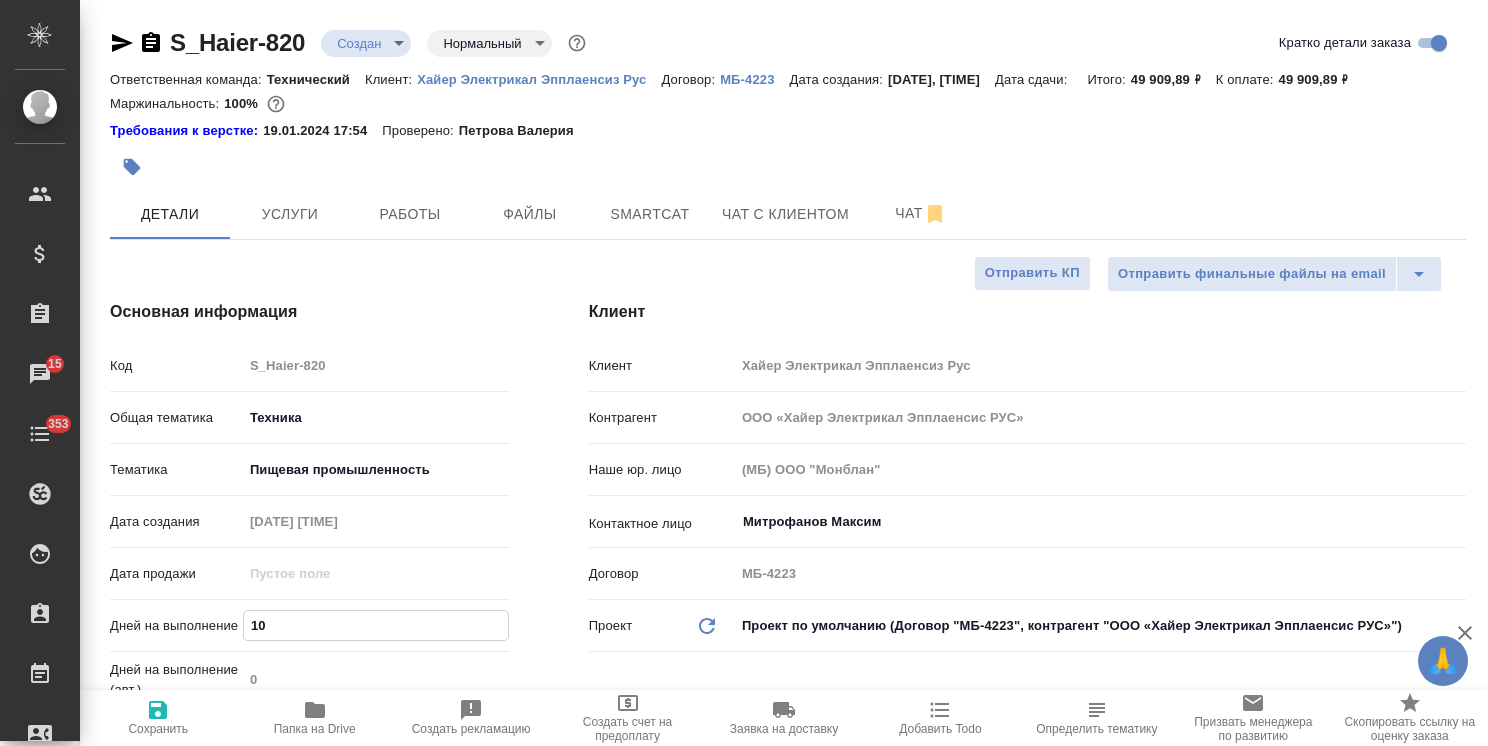type on "x" 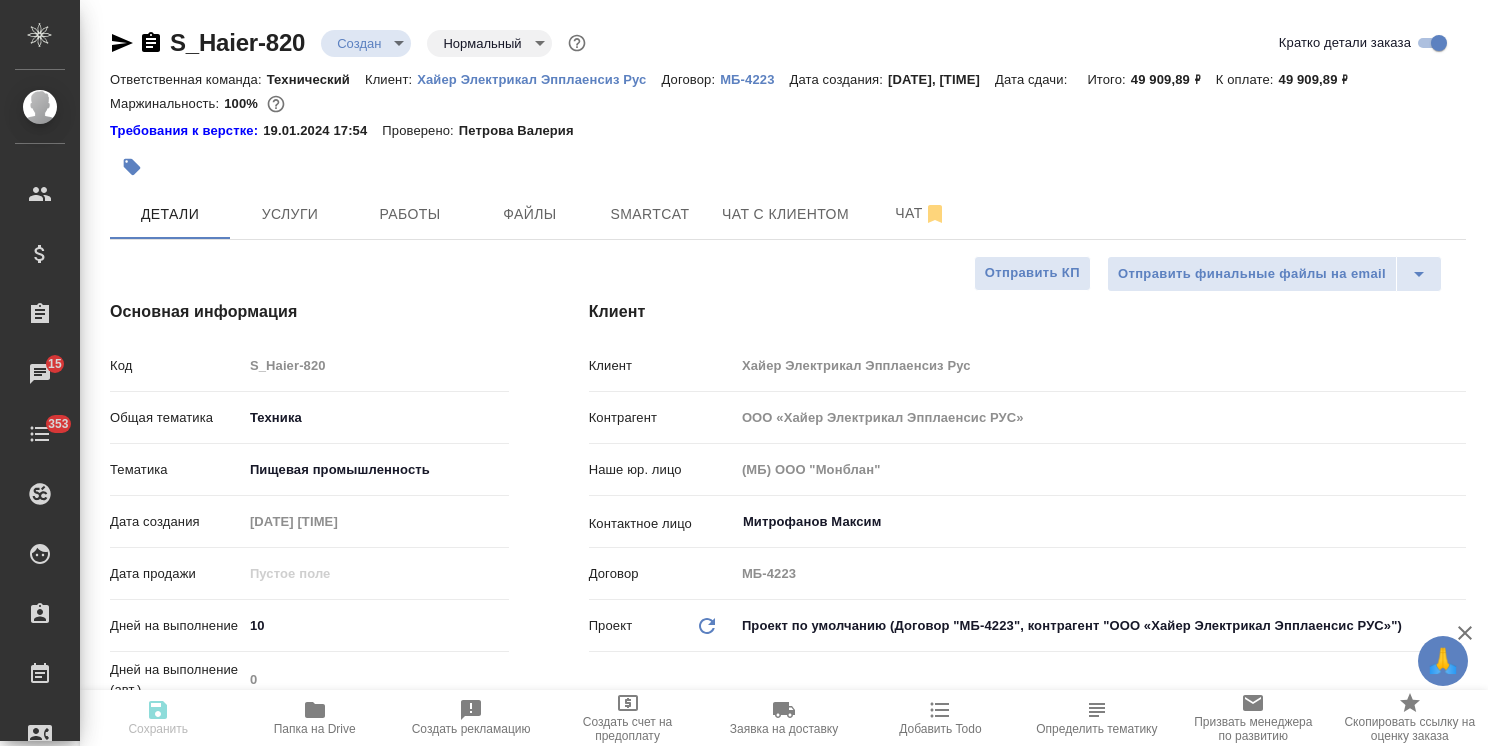type on "x" 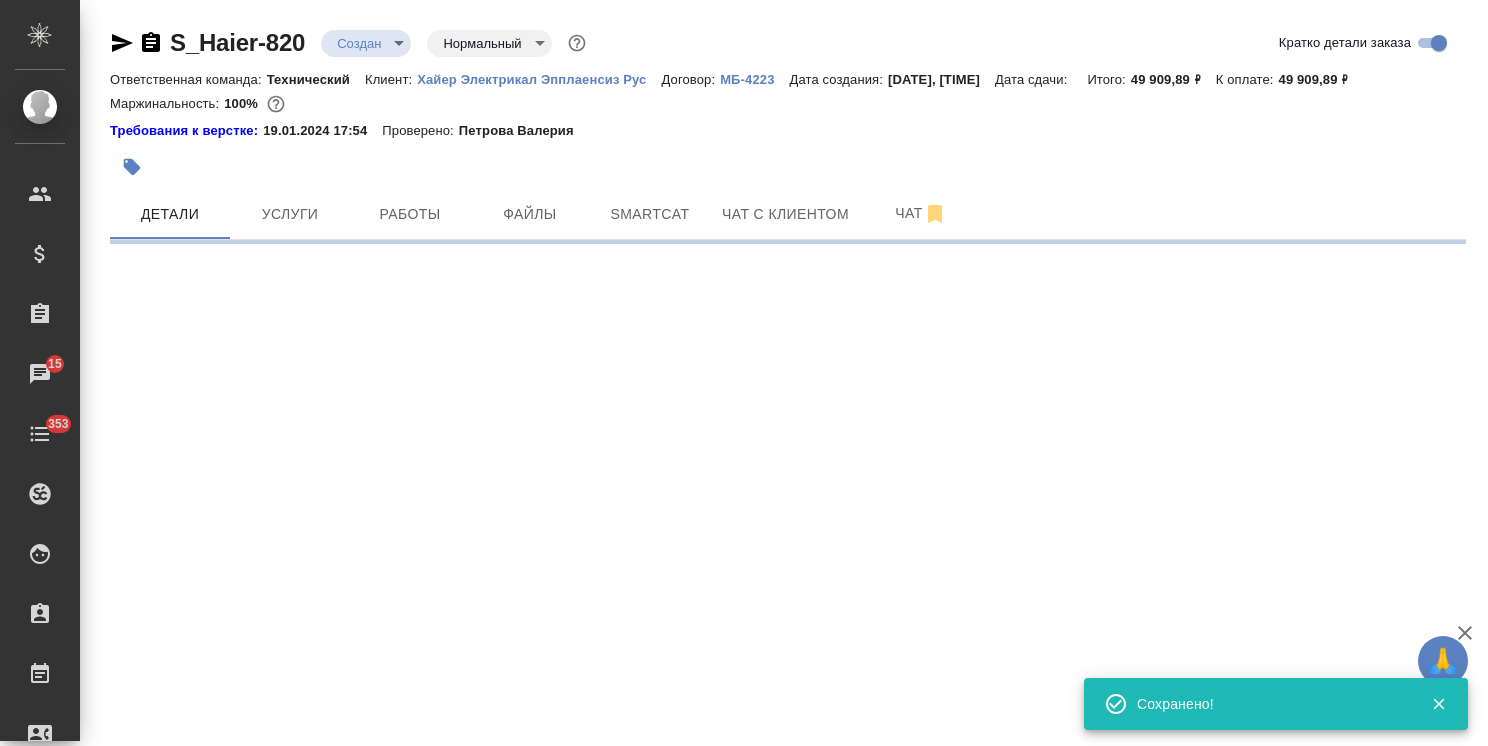 select on "RU" 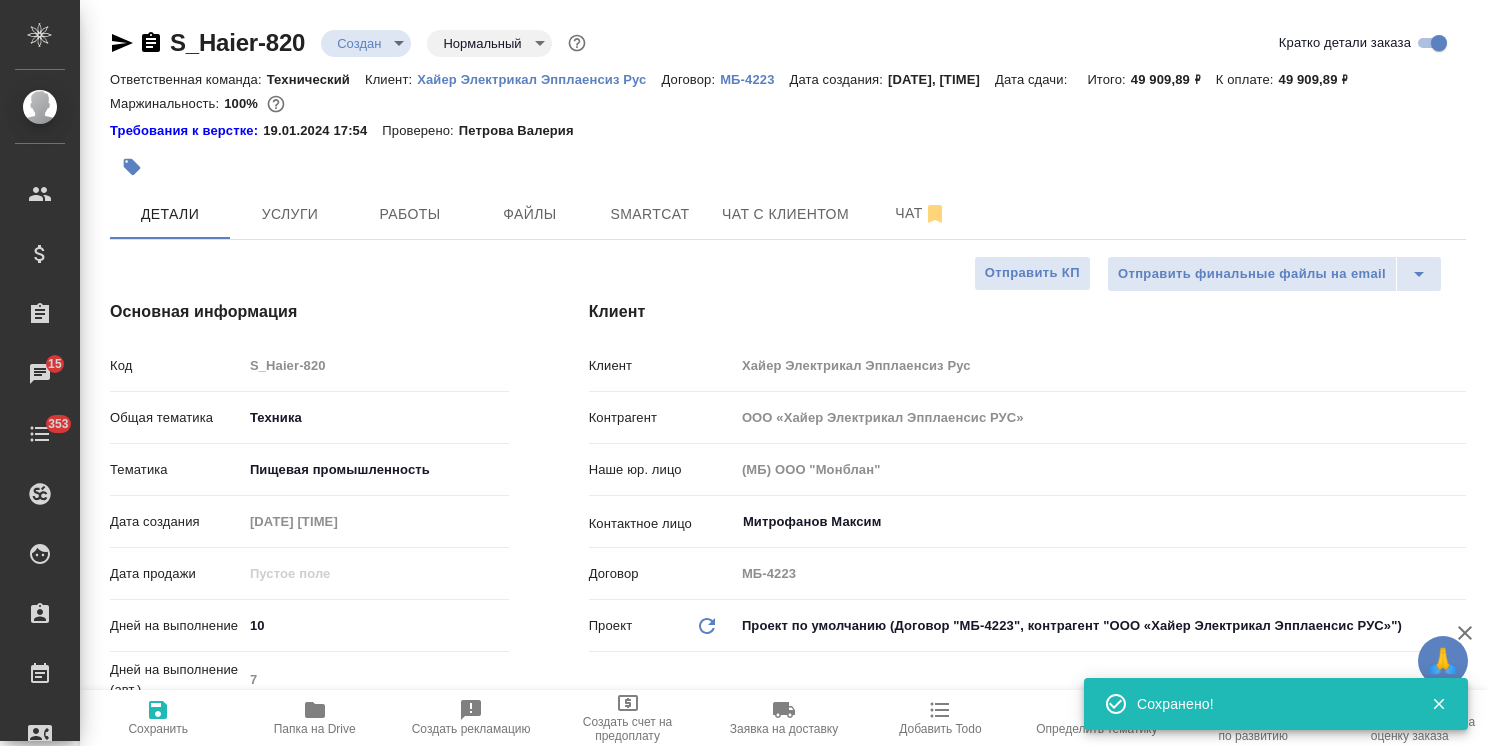 type on "x" 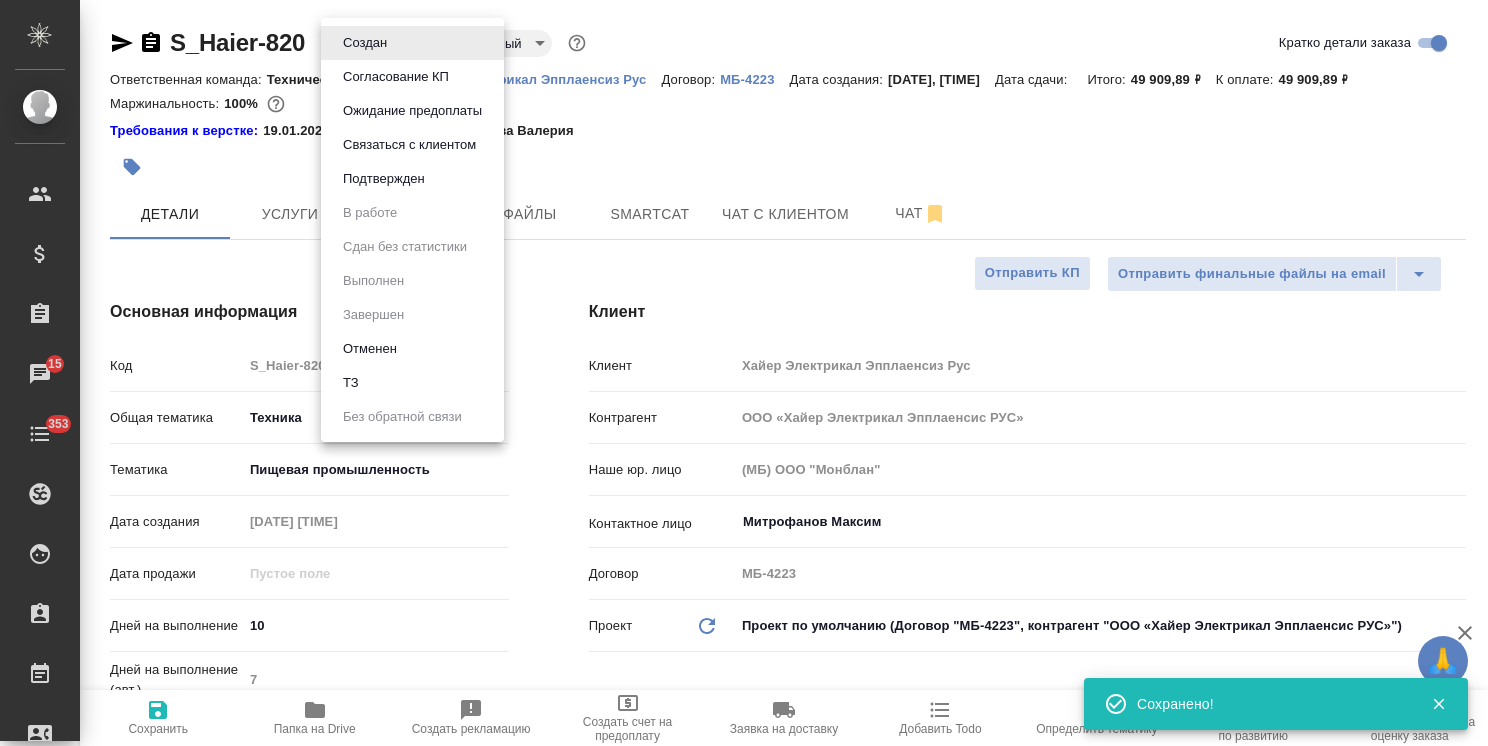 click on "Согласование КП" at bounding box center (365, 43) 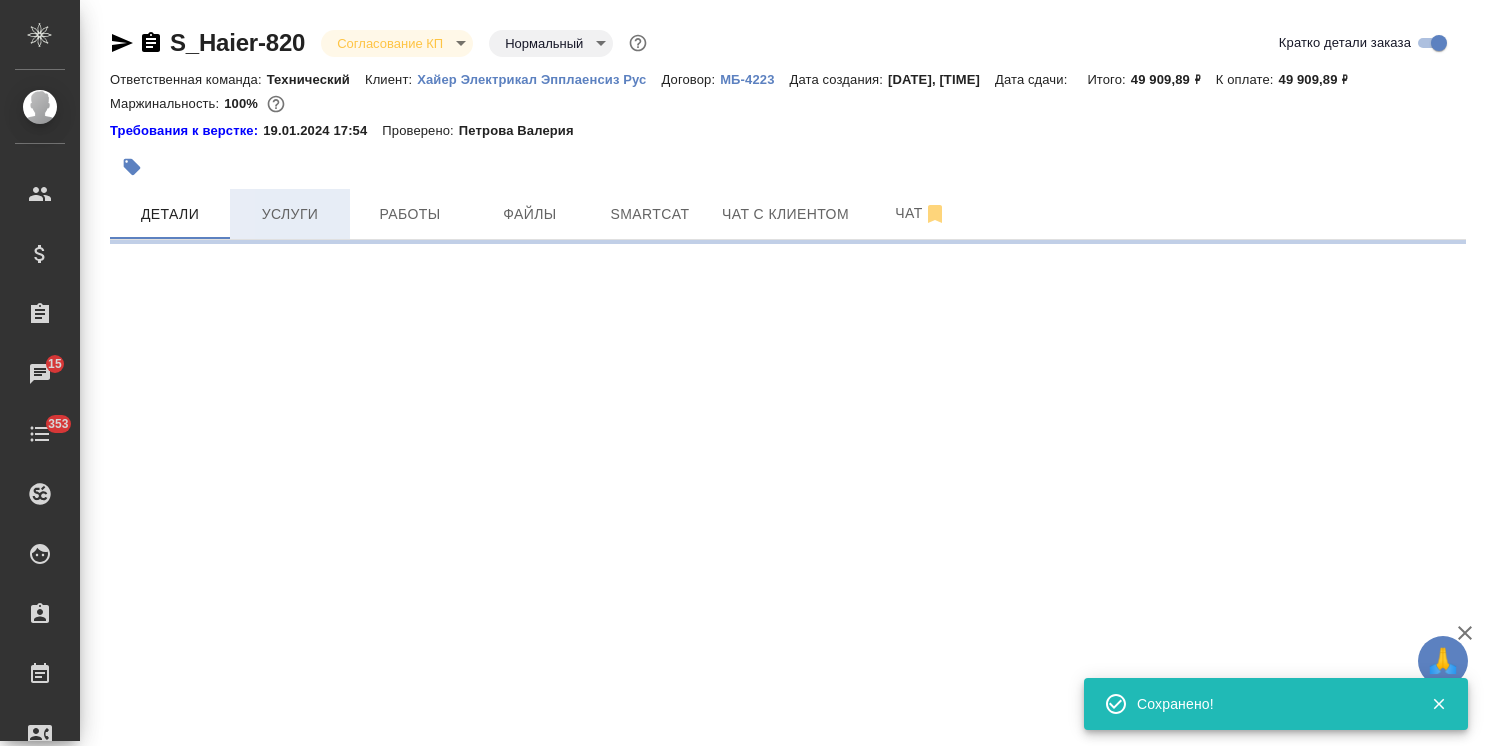 click on "Услуги" at bounding box center (290, 214) 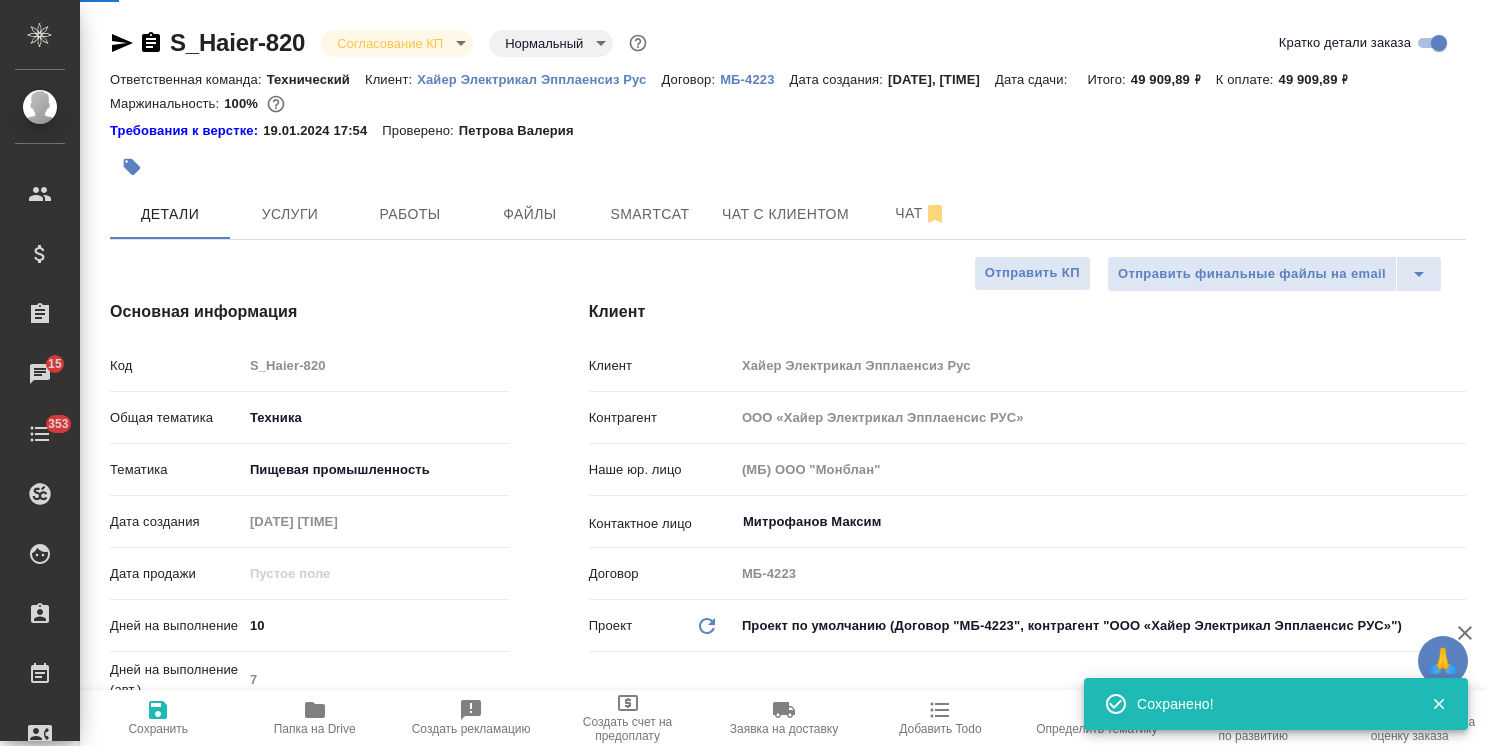 type on "x" 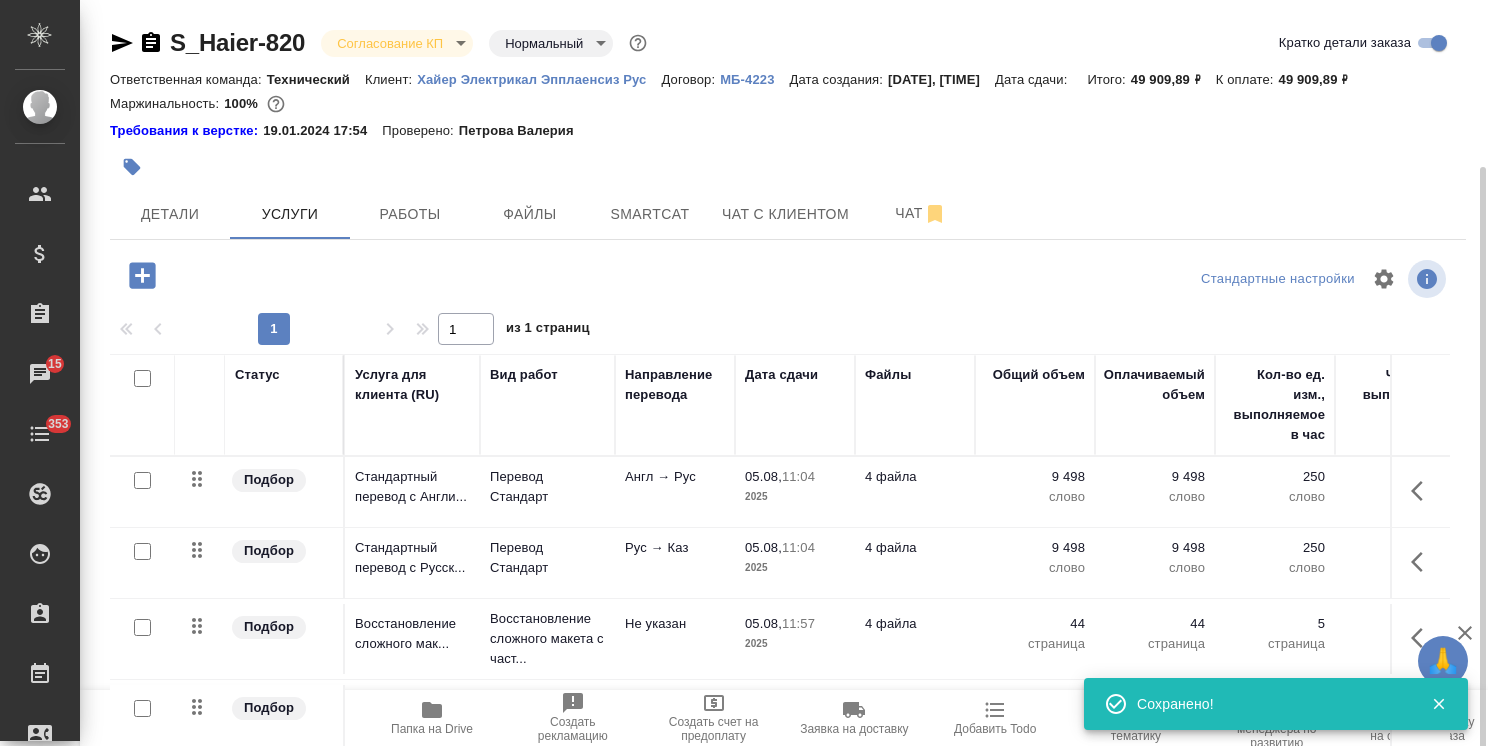 scroll, scrollTop: 88, scrollLeft: 0, axis: vertical 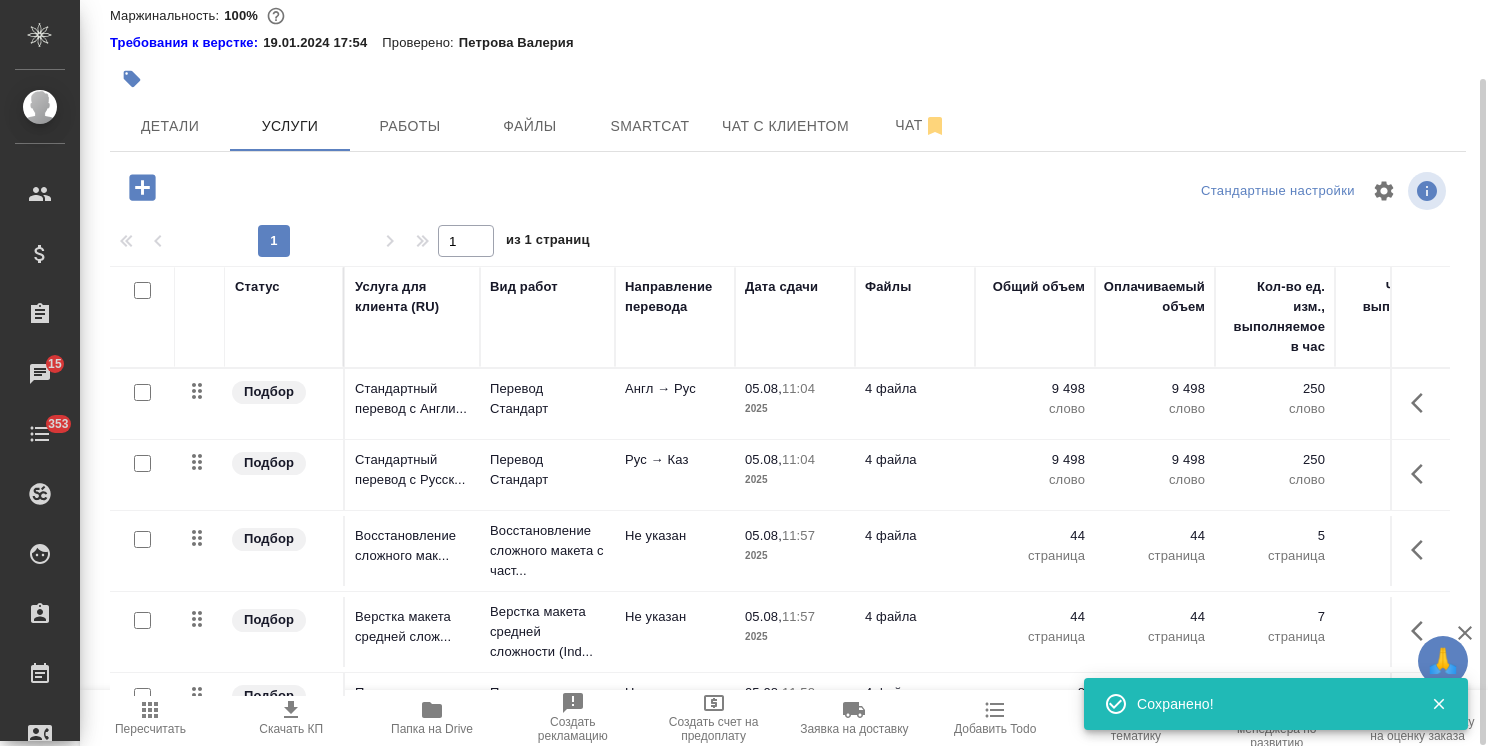click on "Скачать КП" at bounding box center [291, 729] 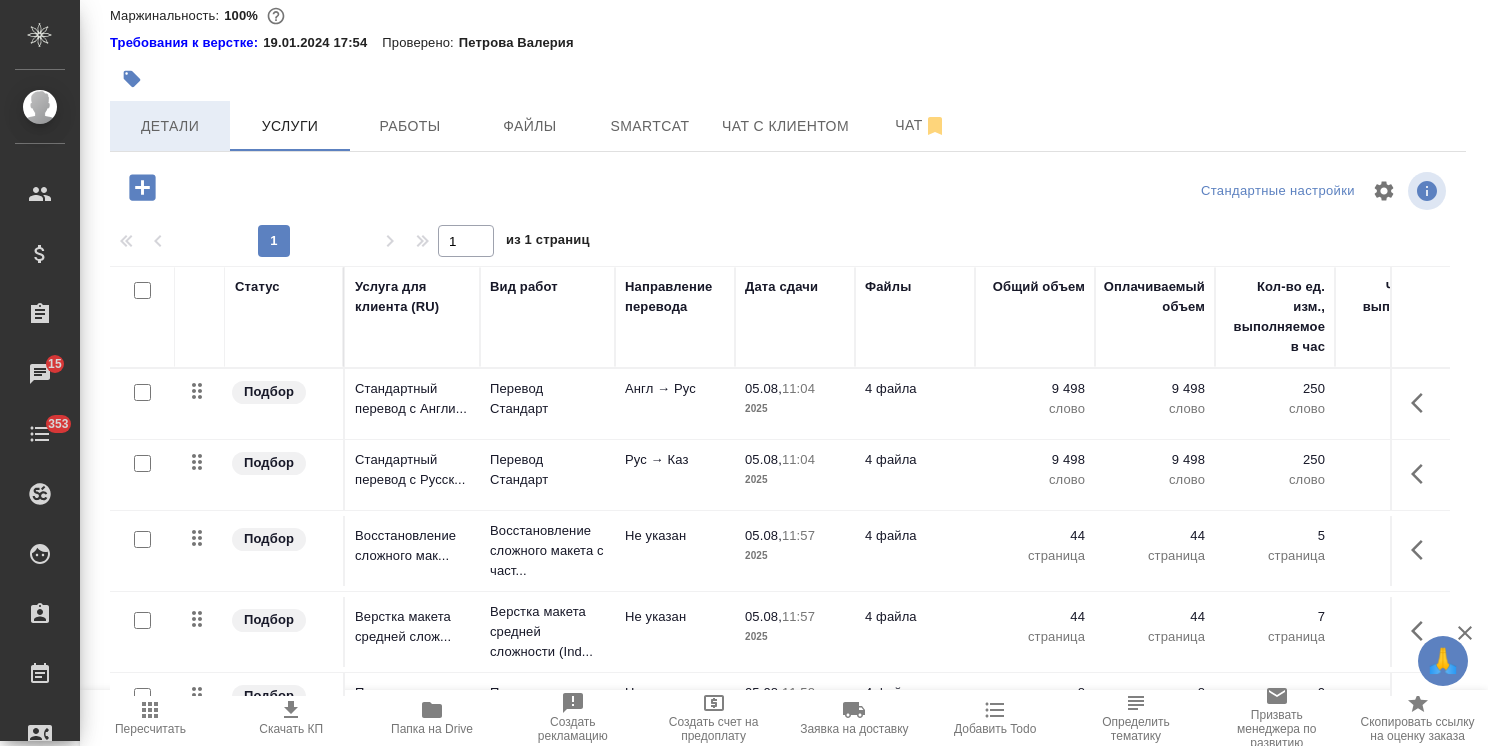 click on "Детали" at bounding box center [170, 126] 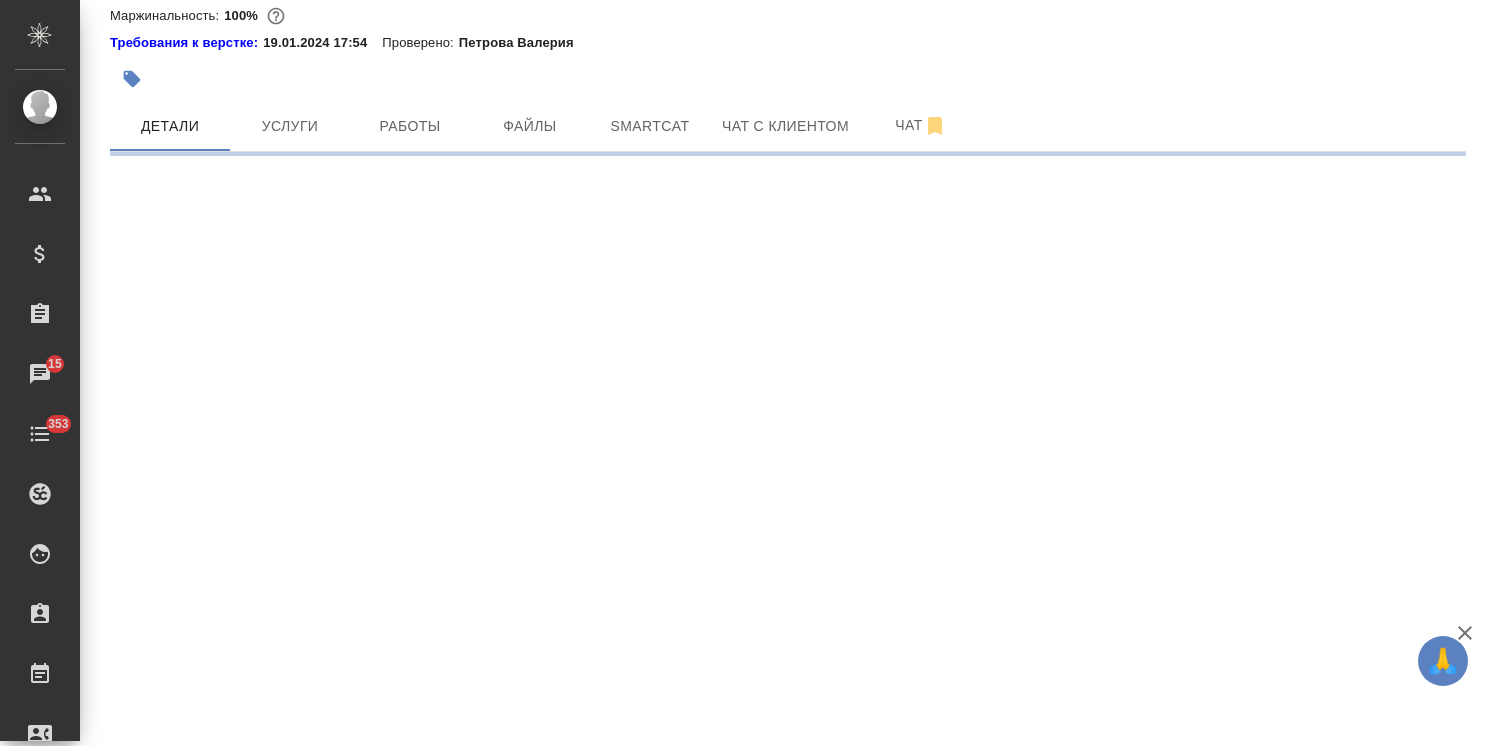 select on "RU" 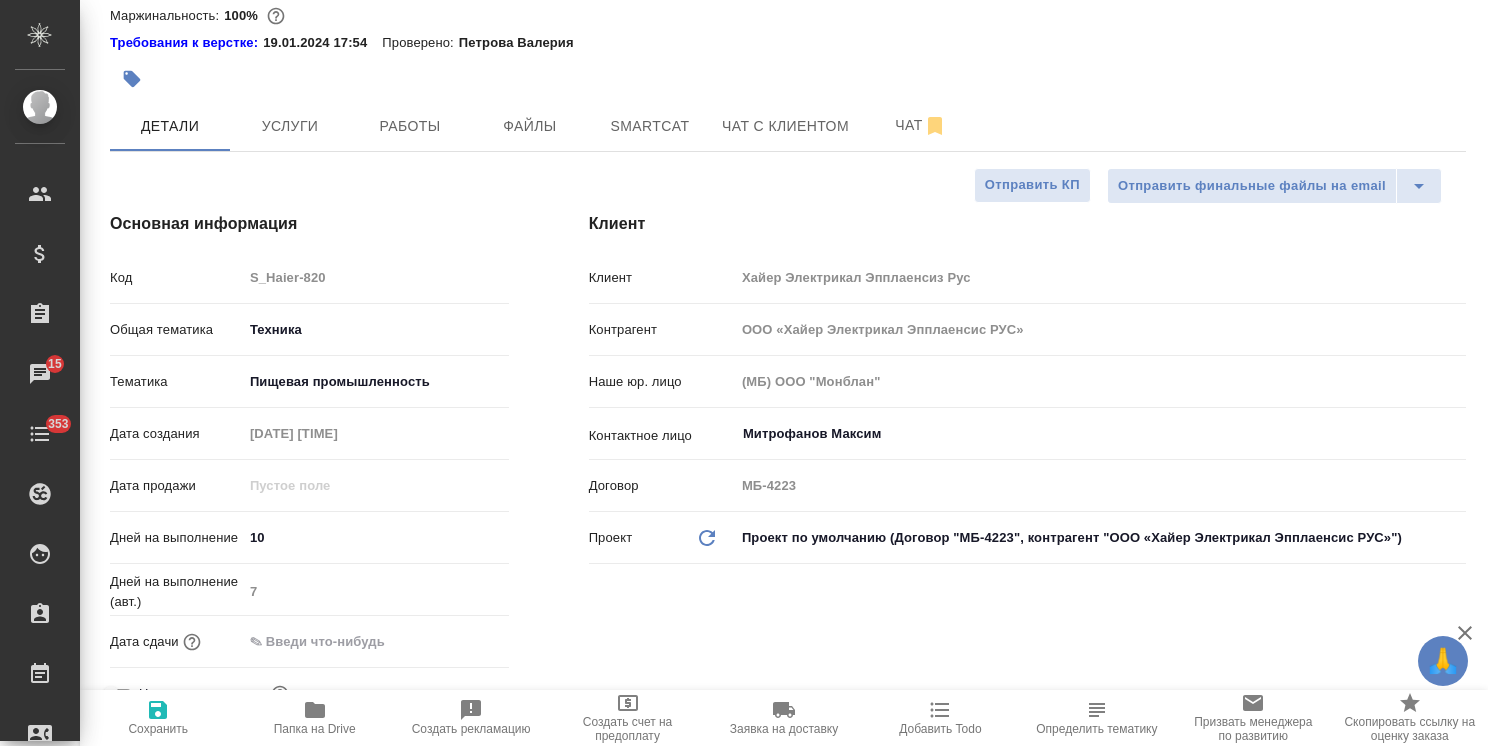type on "x" 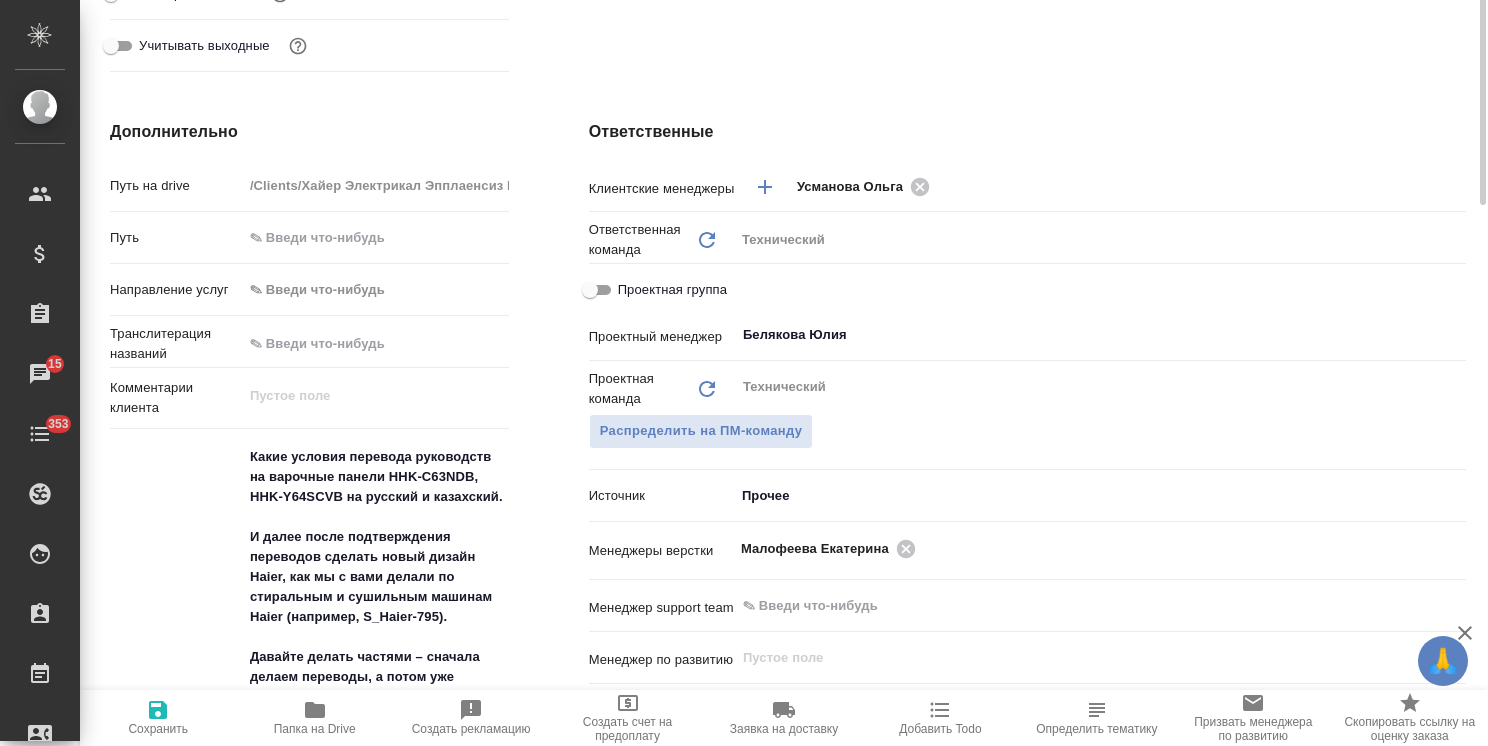 scroll, scrollTop: 888, scrollLeft: 0, axis: vertical 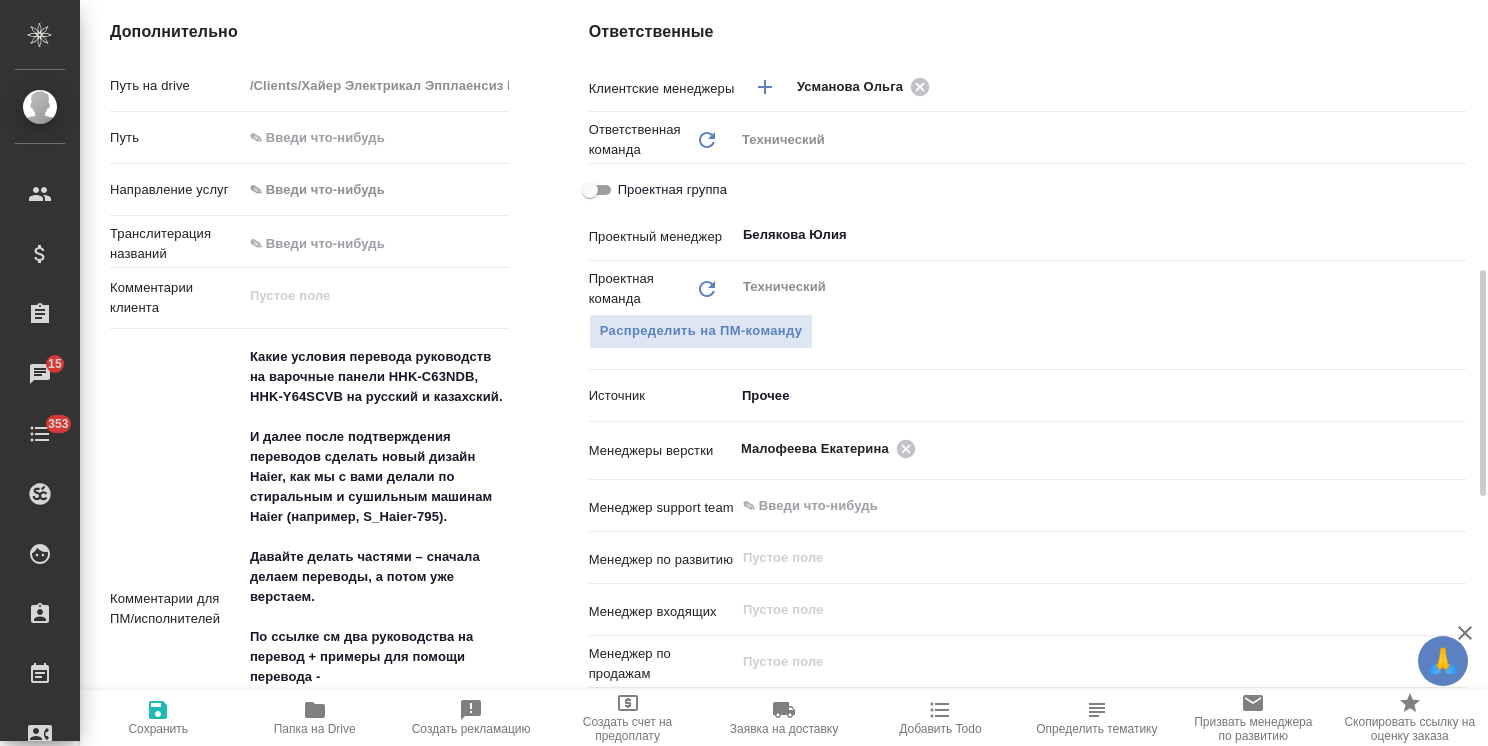 type on "x" 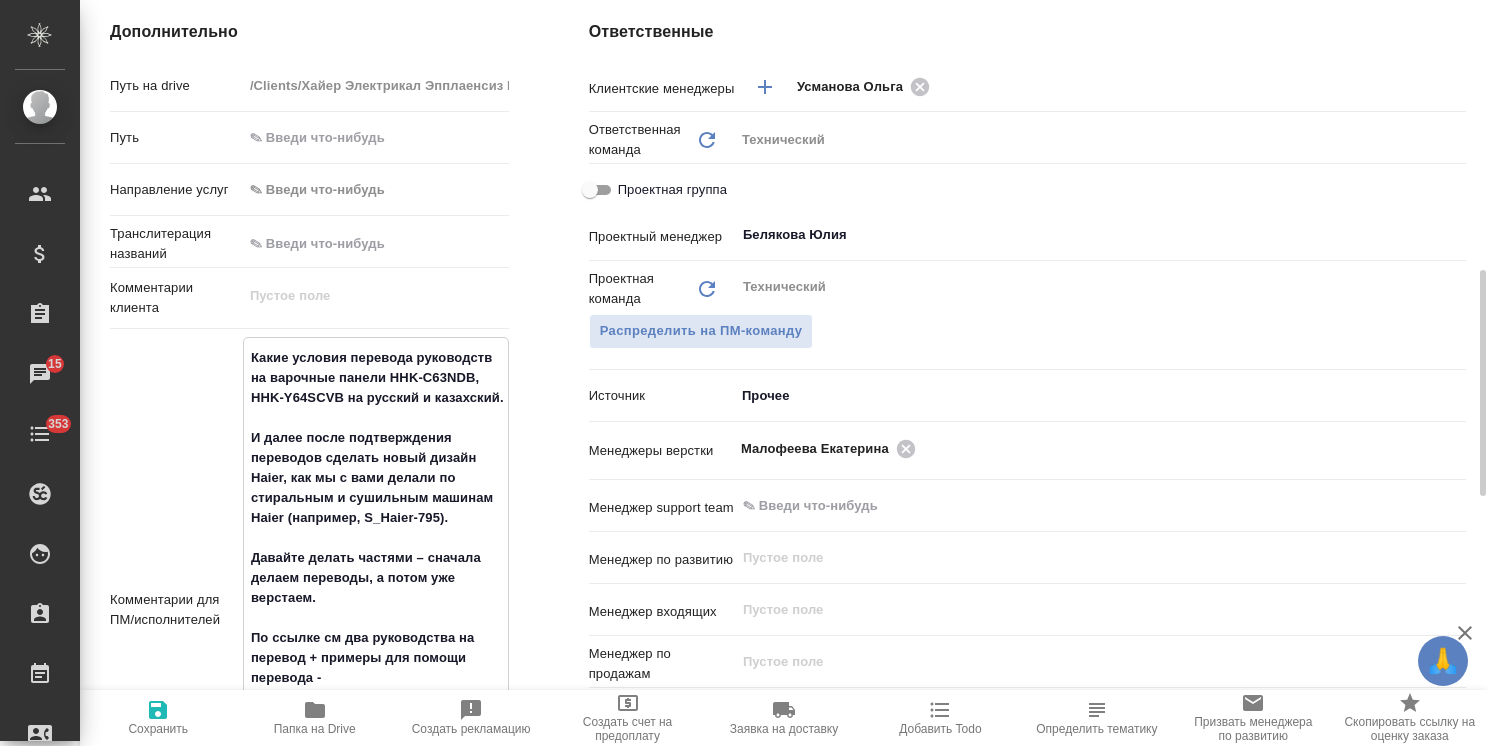 click on "Какие условия перевода руководств на варочные панели HHK-C63NDB, HHK-Y64SCVB на русский и казахский.
И далее после подтверждения переводов сделать новый дизайн Haier, как мы с вами делали по стиральным и сушильным машинам Haier (например, S_Haier-795).
Давайте делать частями – сначала делаем переводы, а потом уже верстаем.
По ссылке см два руководства на перевод + примеры для помощи перевода - https://dropmefiles.com/ARHMm
HHK-Y64SCVB - ВСТРАИВАЕМАЯ СТЕКЛОКЕРАМИЧЕСКАЯ ИНДУКЦИОННАЯ ВАРОЧНАЯ ПАНЕЛЬ
HHK-C63NDB  - ВСТРАИВАЕМАЯ СТЕКЛОКЕРАМИЧЕСКАЯ ВАРОЧНАЯ ПАНЕЛЬ" at bounding box center [376, 608] 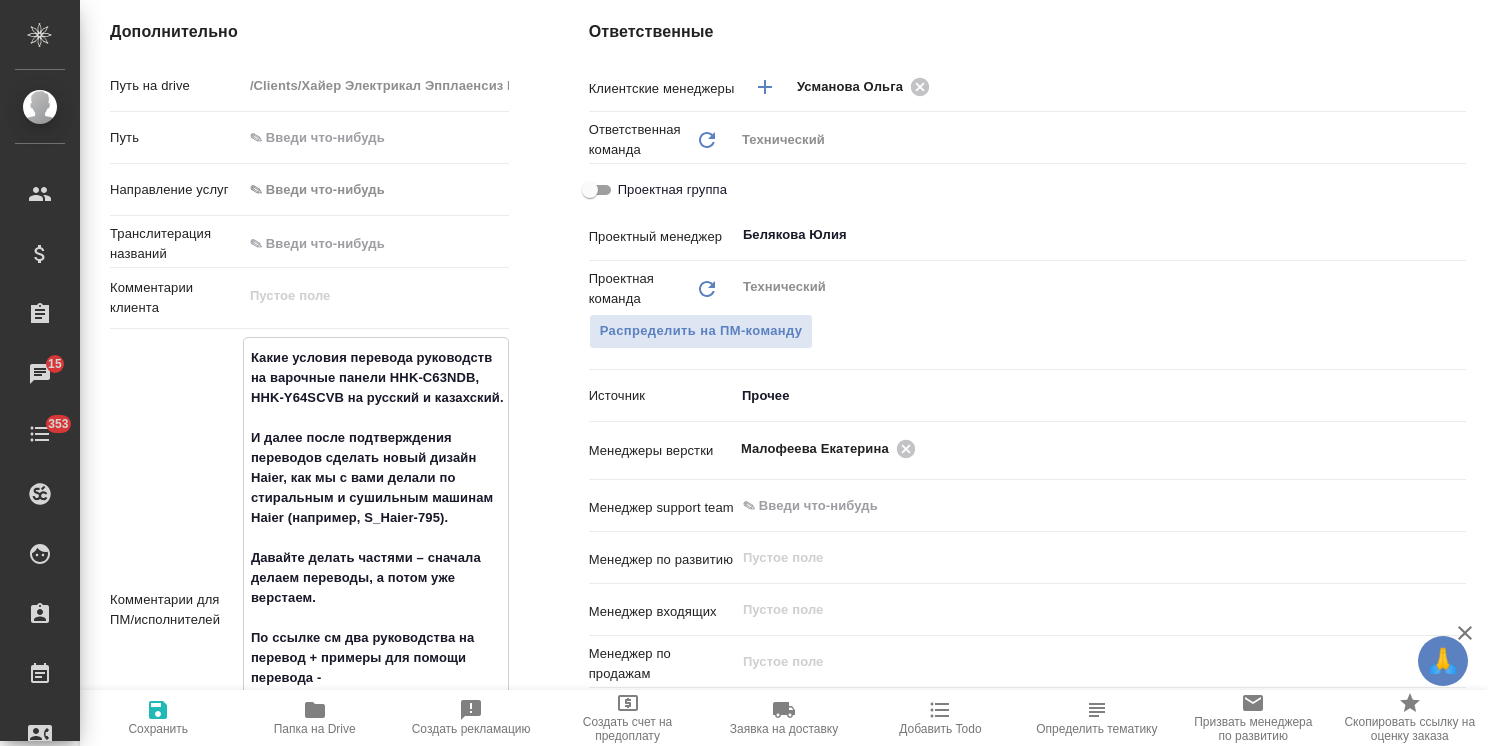 click on "Какие условия перевода руководств на варочные панели HHK-C63NDB, HHK-Y64SCVB на русский и казахский.
И далее после подтверждения переводов сделать новый дизайн Haier, как мы с вами делали по стиральным и сушильным машинам Haier (например, S_Haier-795).
Давайте делать частями – сначала делаем переводы, а потом уже верстаем.
По ссылке см два руководства на перевод + примеры для помощи перевода - https://dropmefiles.com/ARHMm
HHK-Y64SCVB - ВСТРАИВАЕМАЯ СТЕКЛОКЕРАМИЧЕСКАЯ ИНДУКЦИОННАЯ ВАРОЧНАЯ ПАНЕЛЬ
HHK-C63NDB  - ВСТРАИВАЕМАЯ СТЕКЛОКЕРАМИЧЕСКАЯ ВАРОЧНАЯ ПАНЕЛЬ" at bounding box center (376, 608) 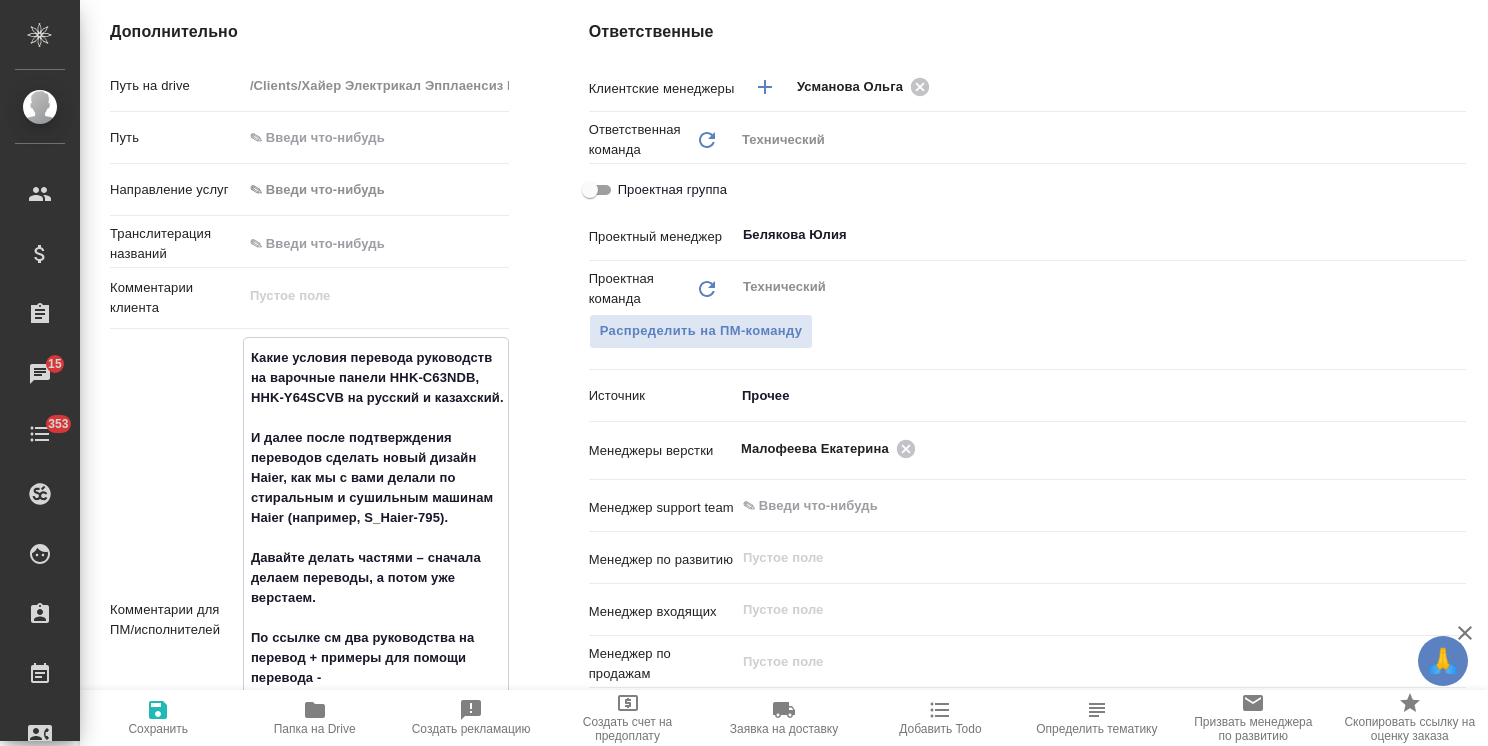type on "Какие условия перевода руководств на варочные панели HHK-C63NDB, HHK-Y64SCVB на русский и казахский.
И далее после подтверждения переводов сделать новый дизайн Haier, как мы с вами делали по стиральным и сушильным машинам Haier (например, S_Haier-795).
Давайте делать частями – сначала делаем переводы, а потом уже верстаем.
По ссылке см два руководства на перевод + примеры для помощи перевода - https://dropmefiles.com/ARHMm
HHK-Y64SCVB - ВСТРАИВАЕМАЯ СТЕКЛОКЕРАМИЧЕСКАЯ ИНДУКЦИОННАЯ ВАРОЧНАЯ ПАНЕЛЬ
HHK-C63NDB  - ВСТРАИВАЕМАЯ СТЕКЛОКЕРАМИЧЕСКАЯ ВАРОЧНАЯ ПАНЕЛЬ" 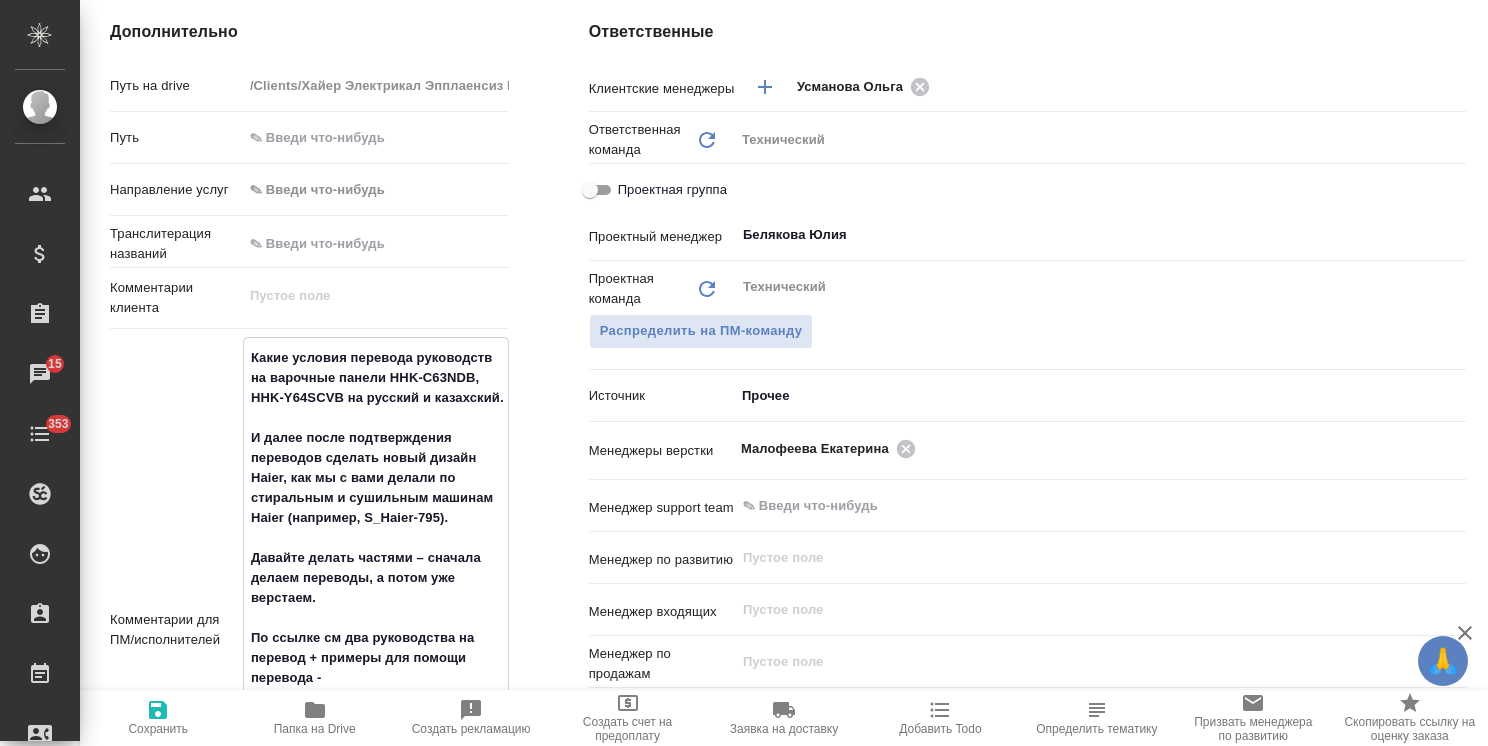 type on "x" 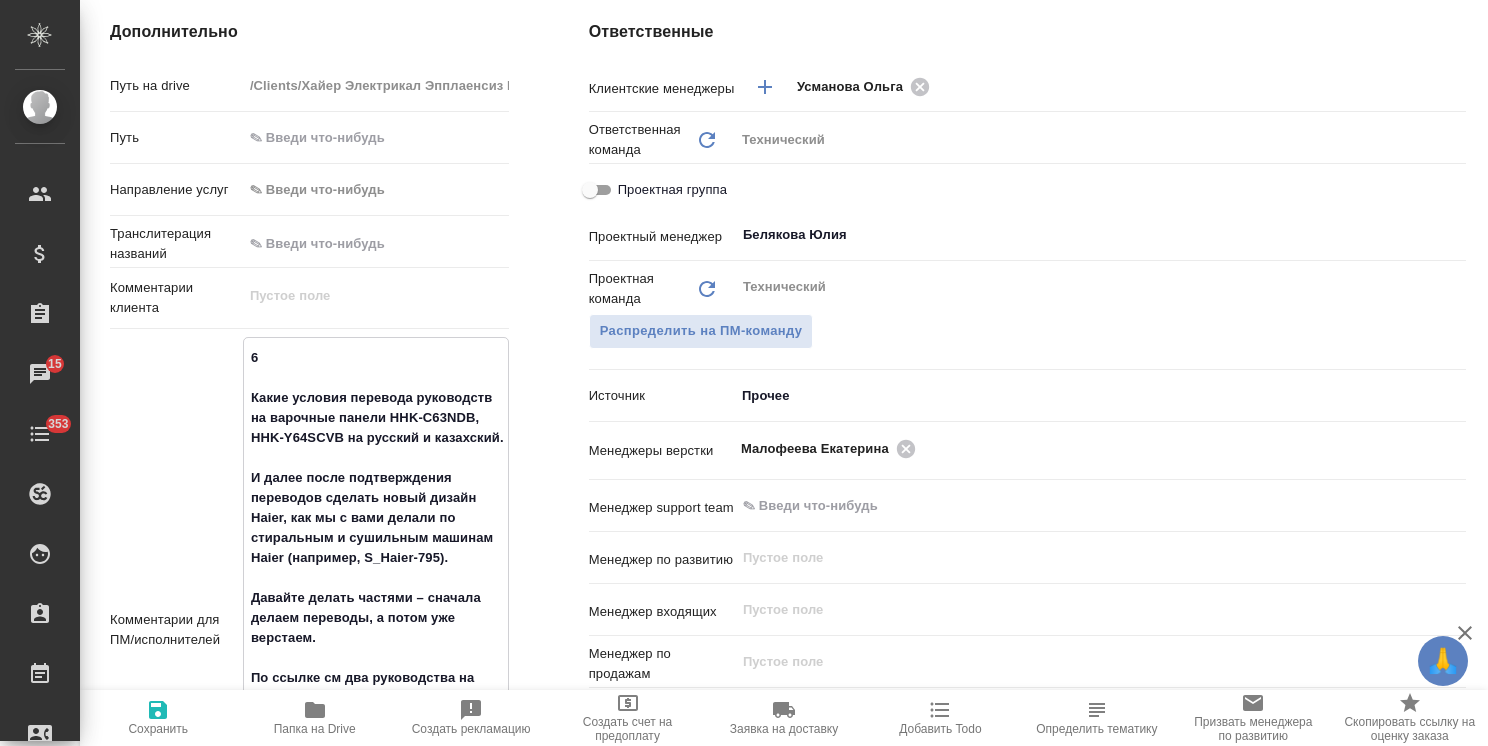 type on "x" 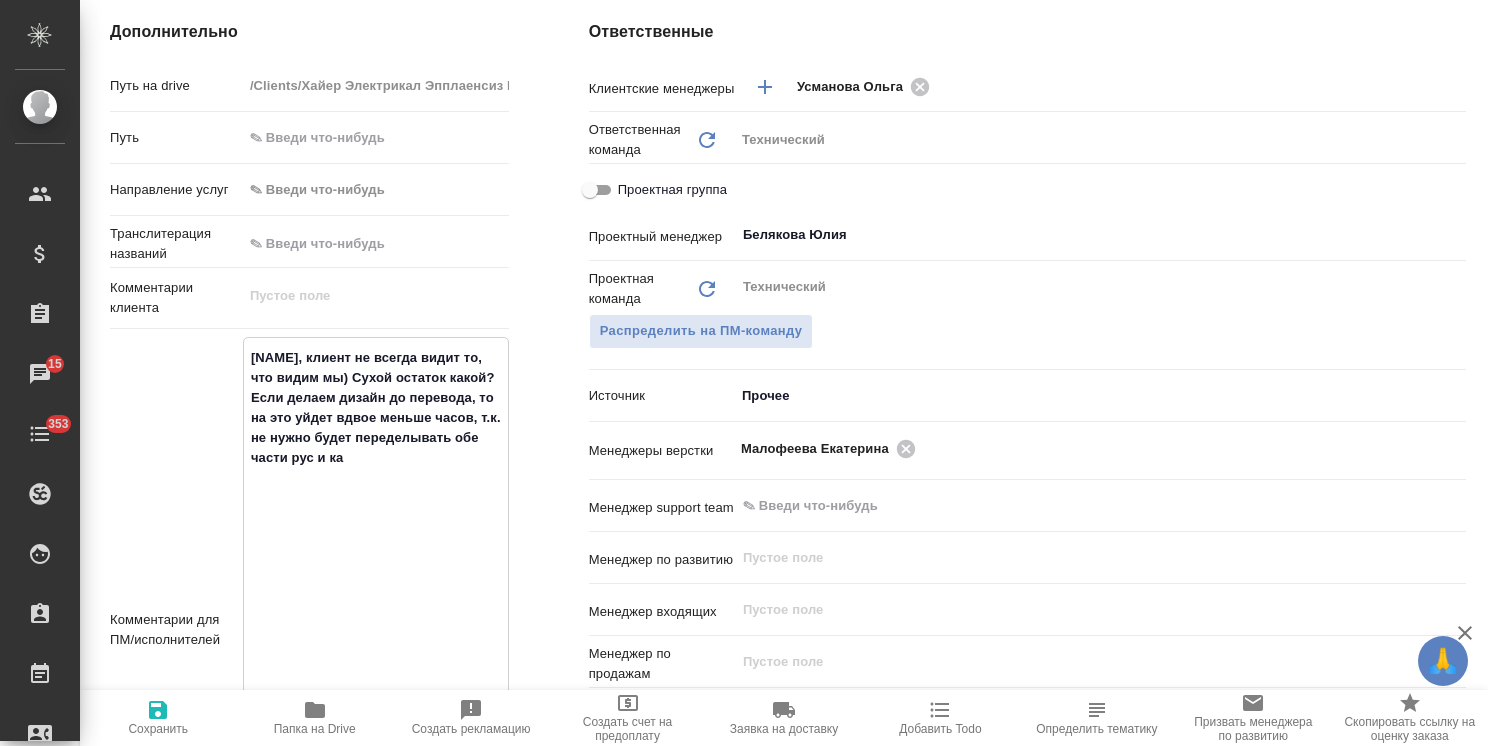 type on "x" 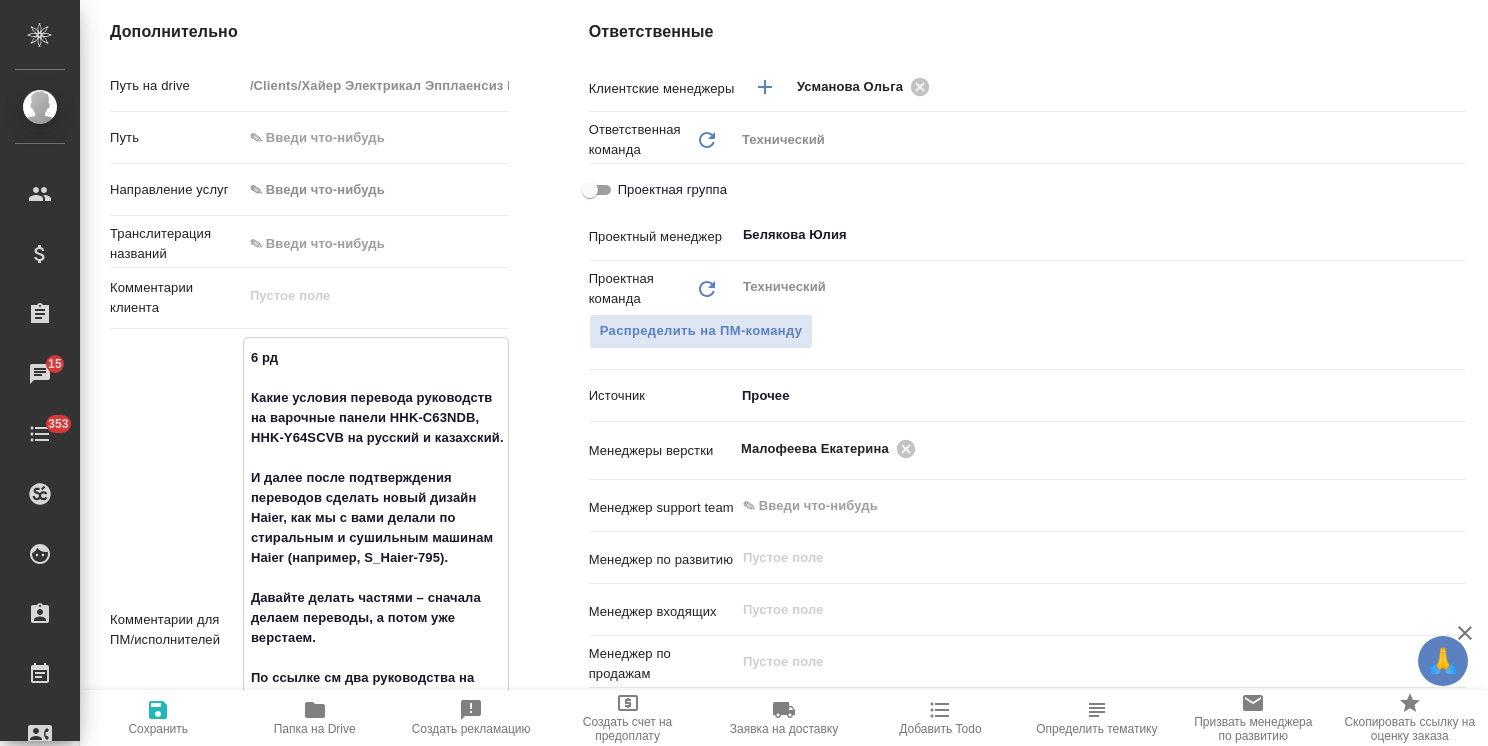 type on "x" 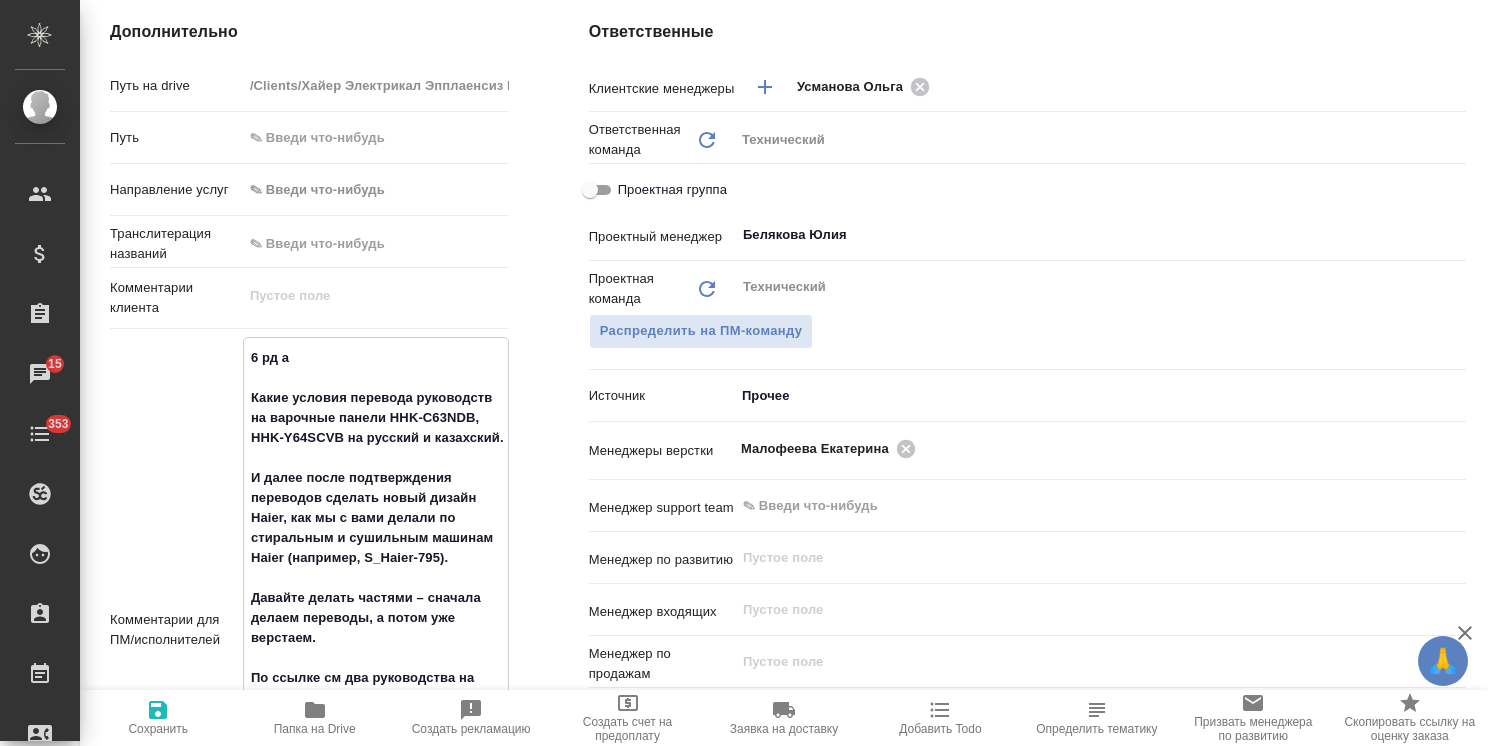 type on "6 рд ан
Какие условия перевода руководств на варочные панели HHK-C63NDB, HHK-Y64SCVB на русский и казахский.
И далее после подтверждения переводов сделать новый дизайн Haier, как мы с вами делали по стиральным и сушильным машинам Haier (например, S_Haier-795).
Давайте делать частями – сначала делаем переводы, а потом уже верстаем.
По ссылке см два руководства на перевод + примеры для помощи перевода - https://dropmefiles.com/ARHMm
HHK-Y64SCVB - ВСТРАИВАЕМАЯ СТЕКЛОКЕРАМИЧЕСКАЯ ИНДУКЦИОННАЯ ВАРОЧНАЯ ПАНЕЛЬ
HHK-C63NDB  - ВСТРАИВАЕМАЯ СТЕКЛОКЕРАМИЧЕСКАЯ ВАРОЧНАЯ ПАНЕЛЬ" 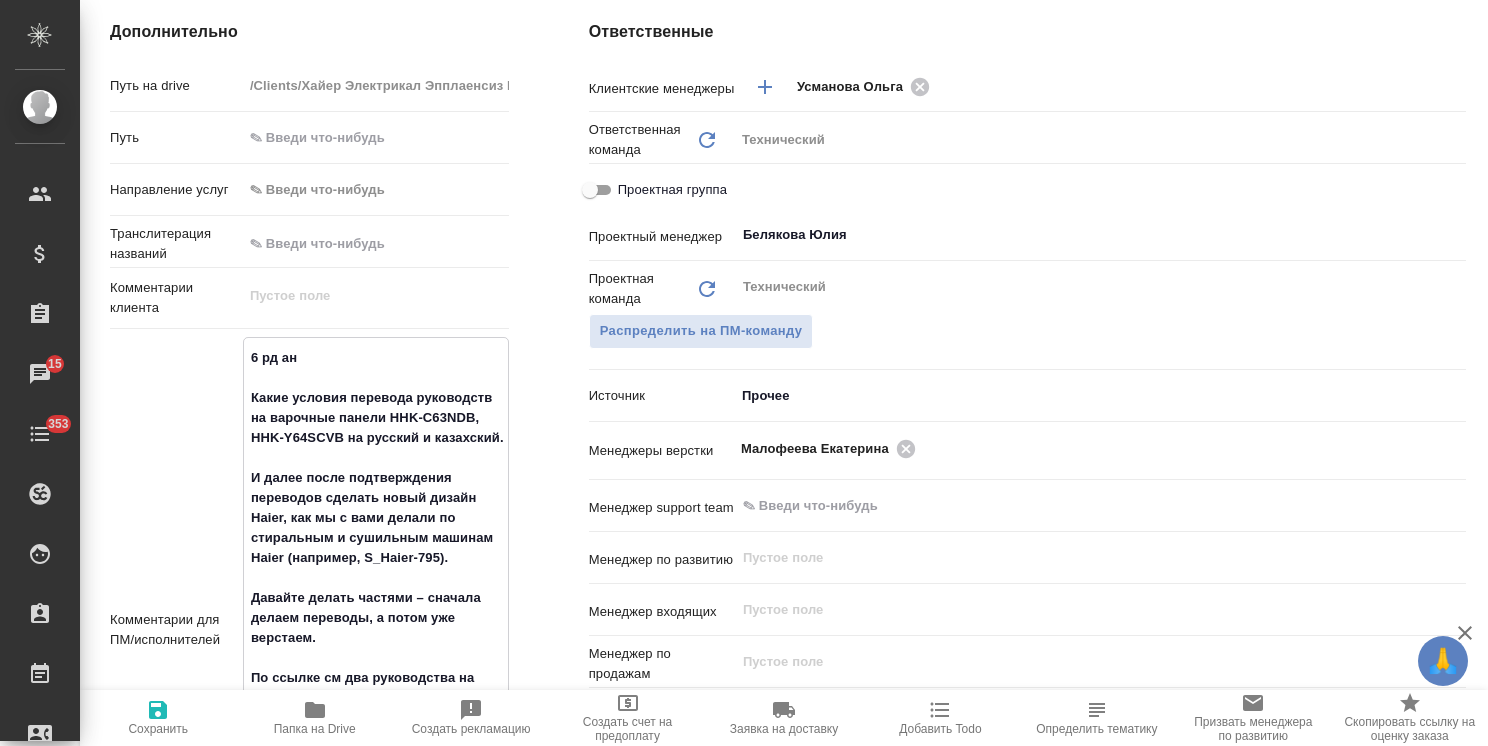 type on "x" 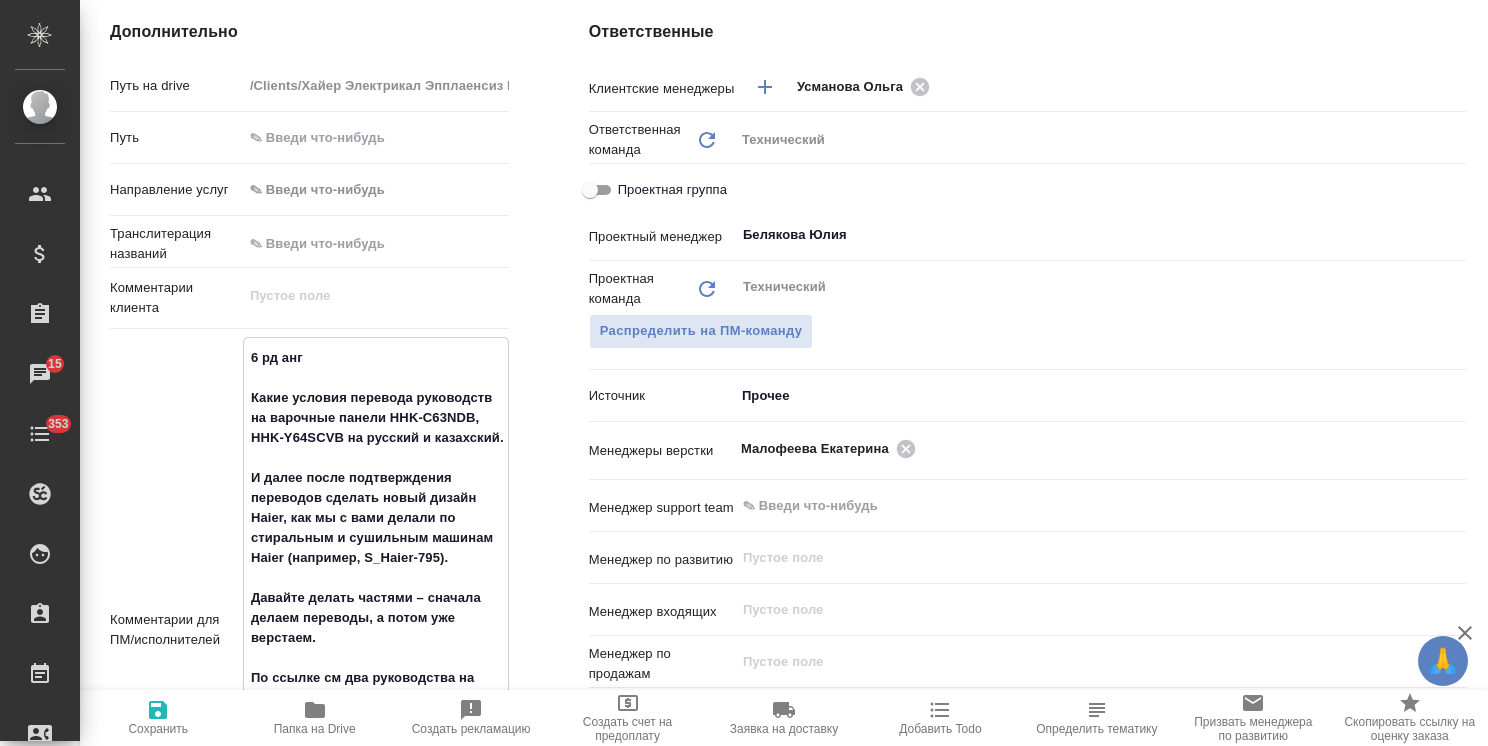 type on "x" 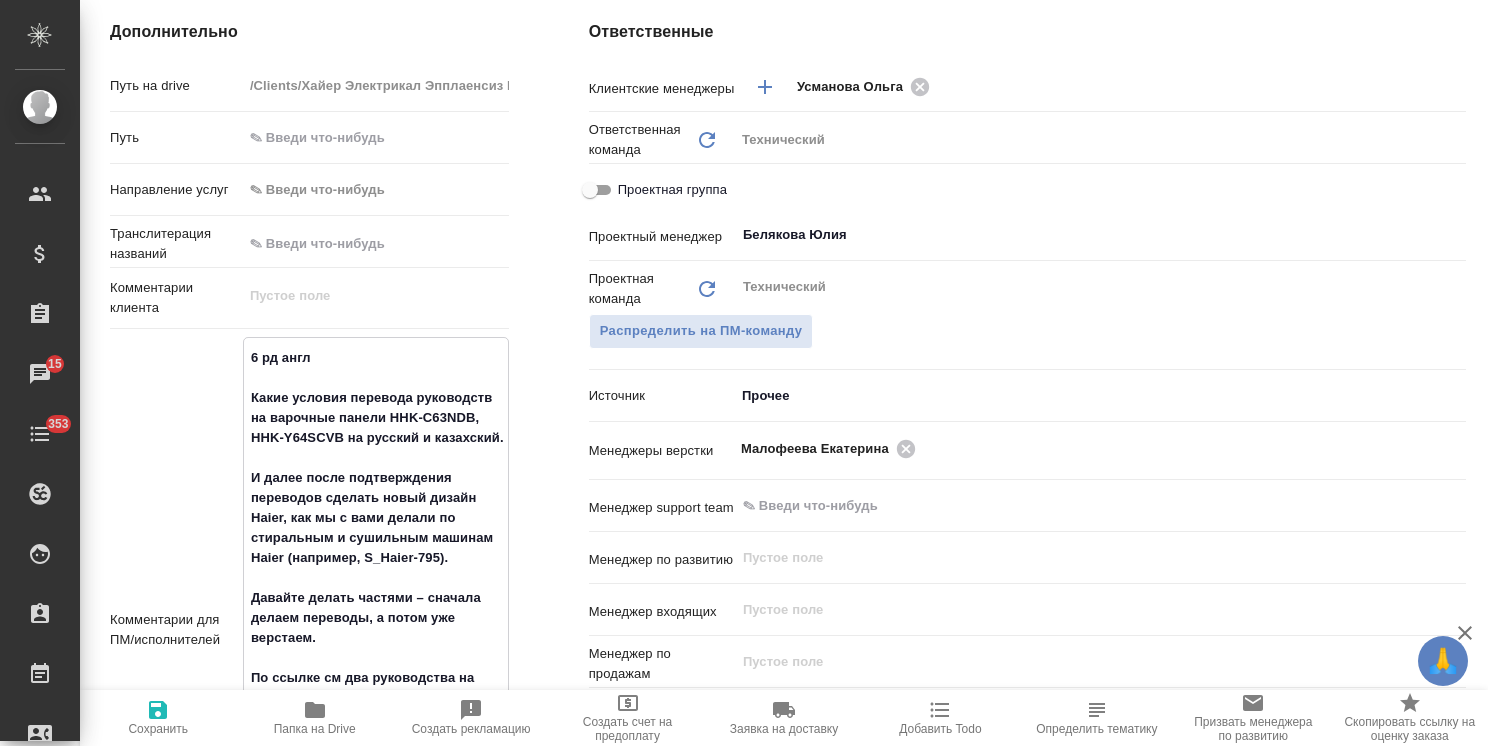type on "x" 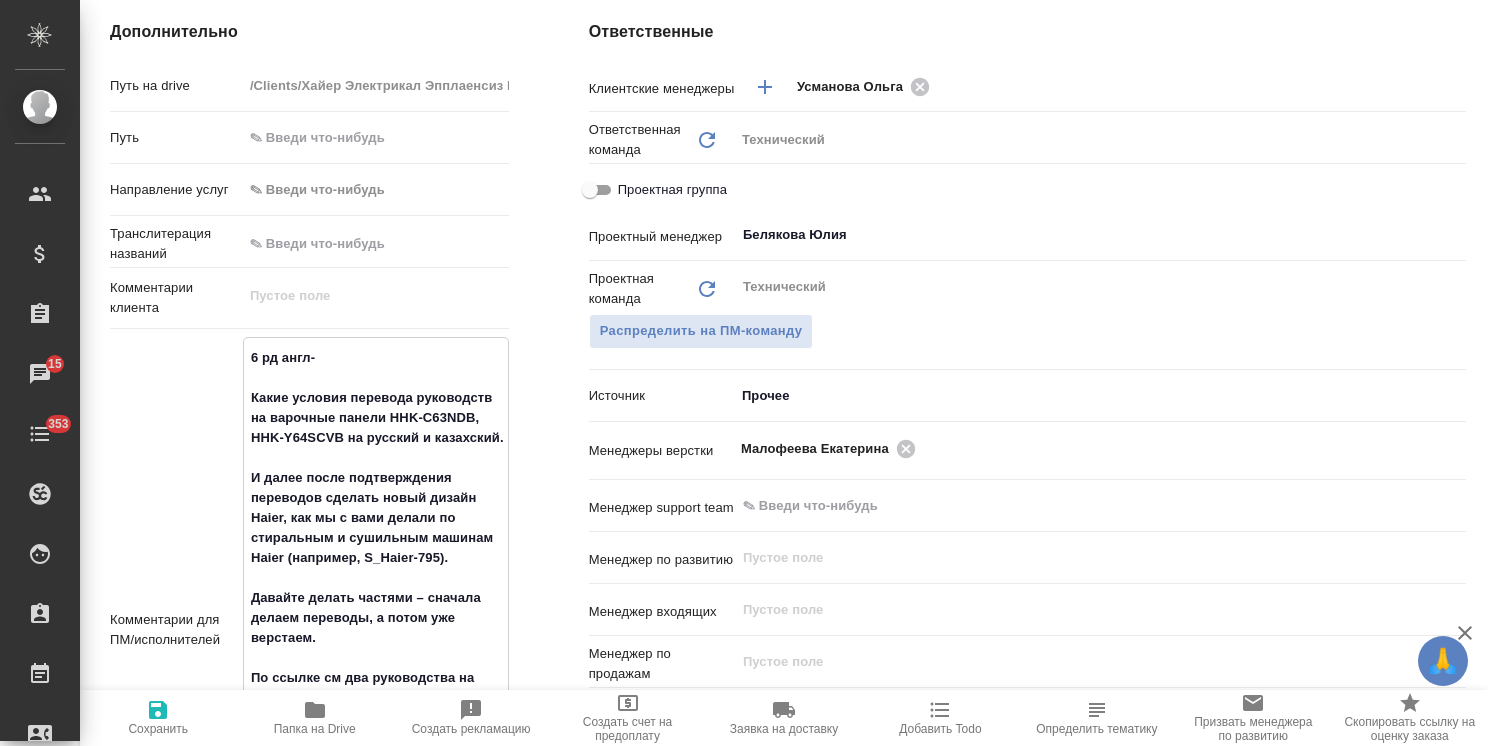 type on "6 рд англ-р
Какие условия перевода руководств на варочные панели HHK-C63NDB, HHK-Y64SCVB на русский и казахский.
И далее после подтверждения переводов сделать новый дизайн Haier, как мы с вами делали по стиральным и сушильным машинам Haier (например, S_Haier-795).
Давайте делать частями – сначала делаем переводы, а потом уже верстаем.
По ссылке см два руководства на перевод + примеры для помощи перевода - https://dropmefiles.com/ARHMm
HHK-Y64SCVB - ВСТРАИВАЕМАЯ СТЕКЛОКЕРАМИЧЕСКАЯ ИНДУКЦИОННАЯ ВАРОЧНАЯ ПАНЕЛЬ
HHK-C63NDB  - ВСТРАИВАЕМАЯ СТЕКЛОКЕРАМИЧЕСКАЯ ВАРОЧНАЯ ПАНЕЛЬ" 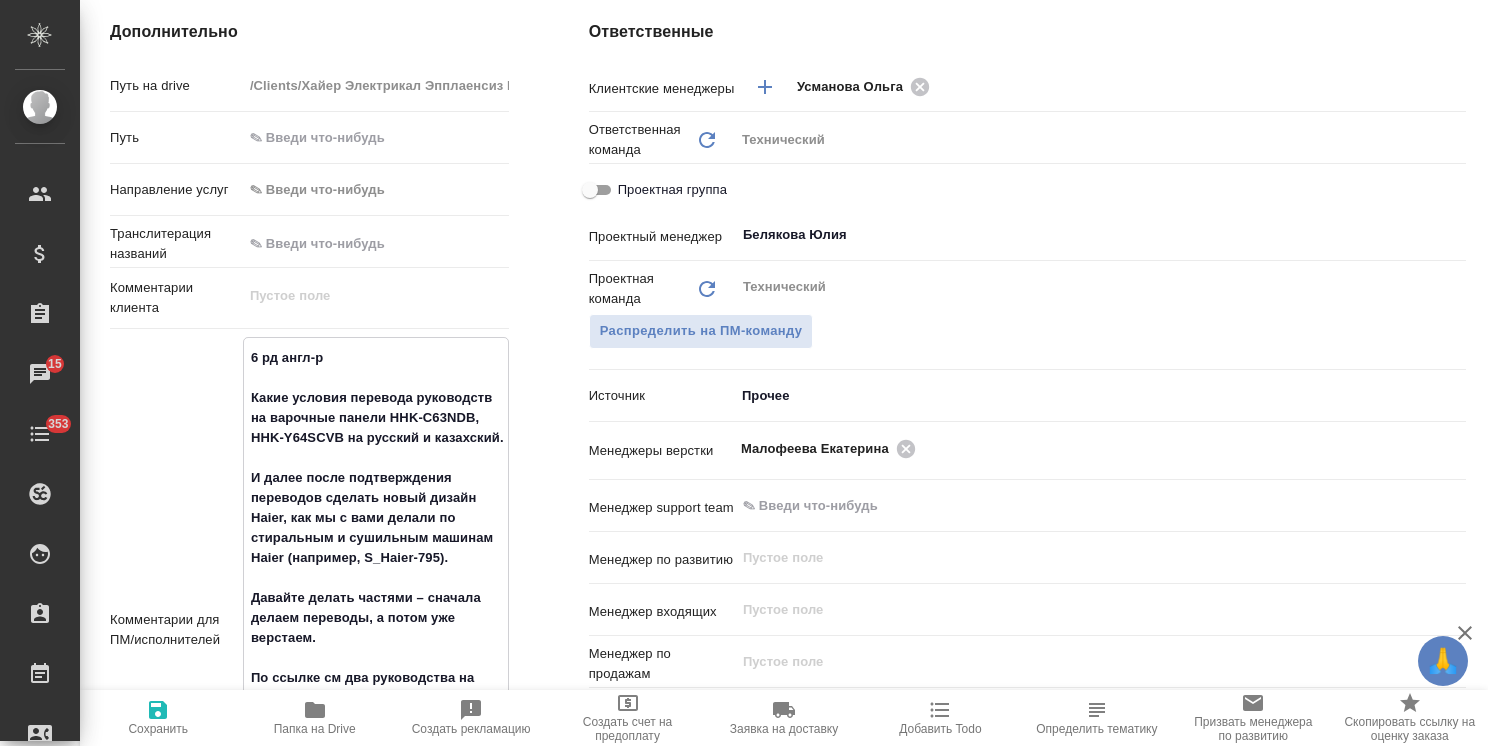 type on "x" 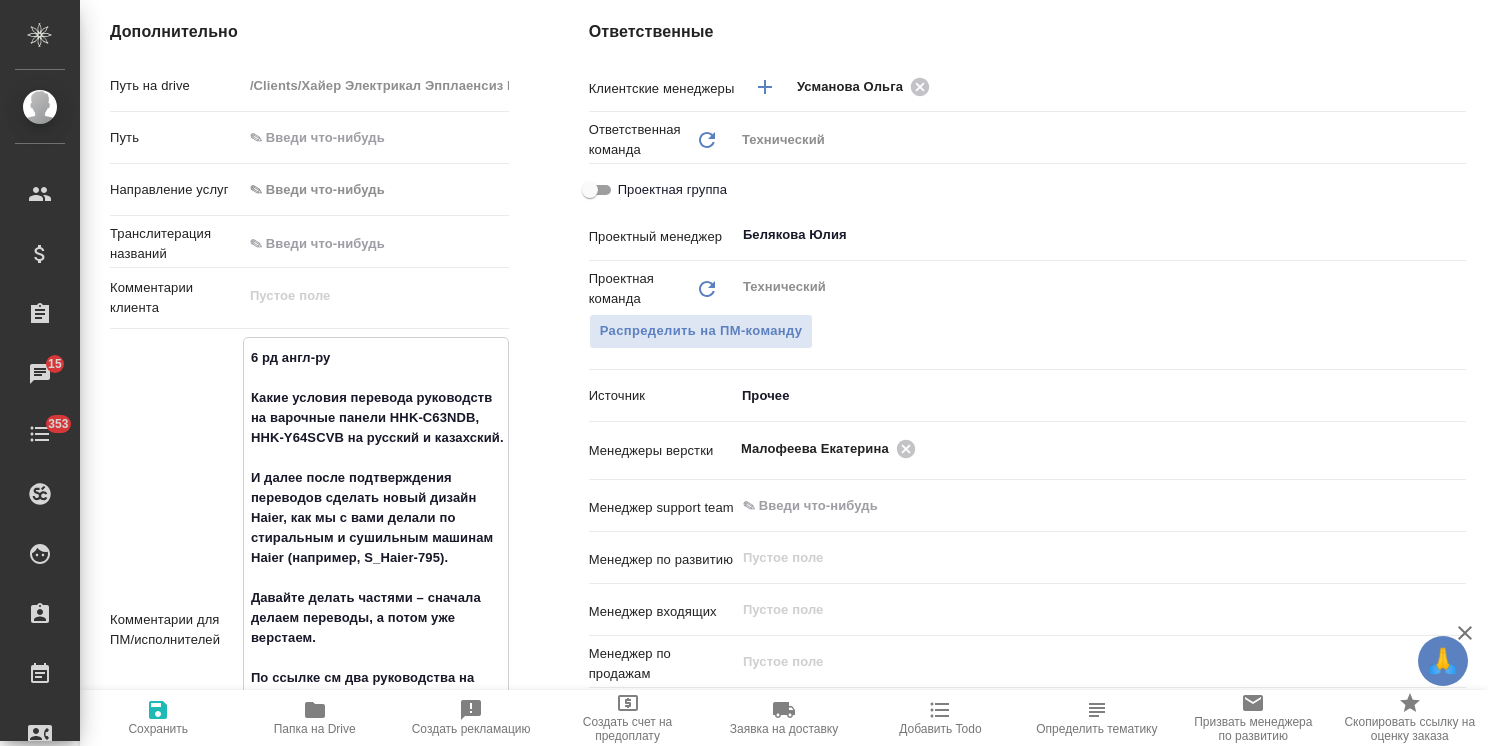 type on "x" 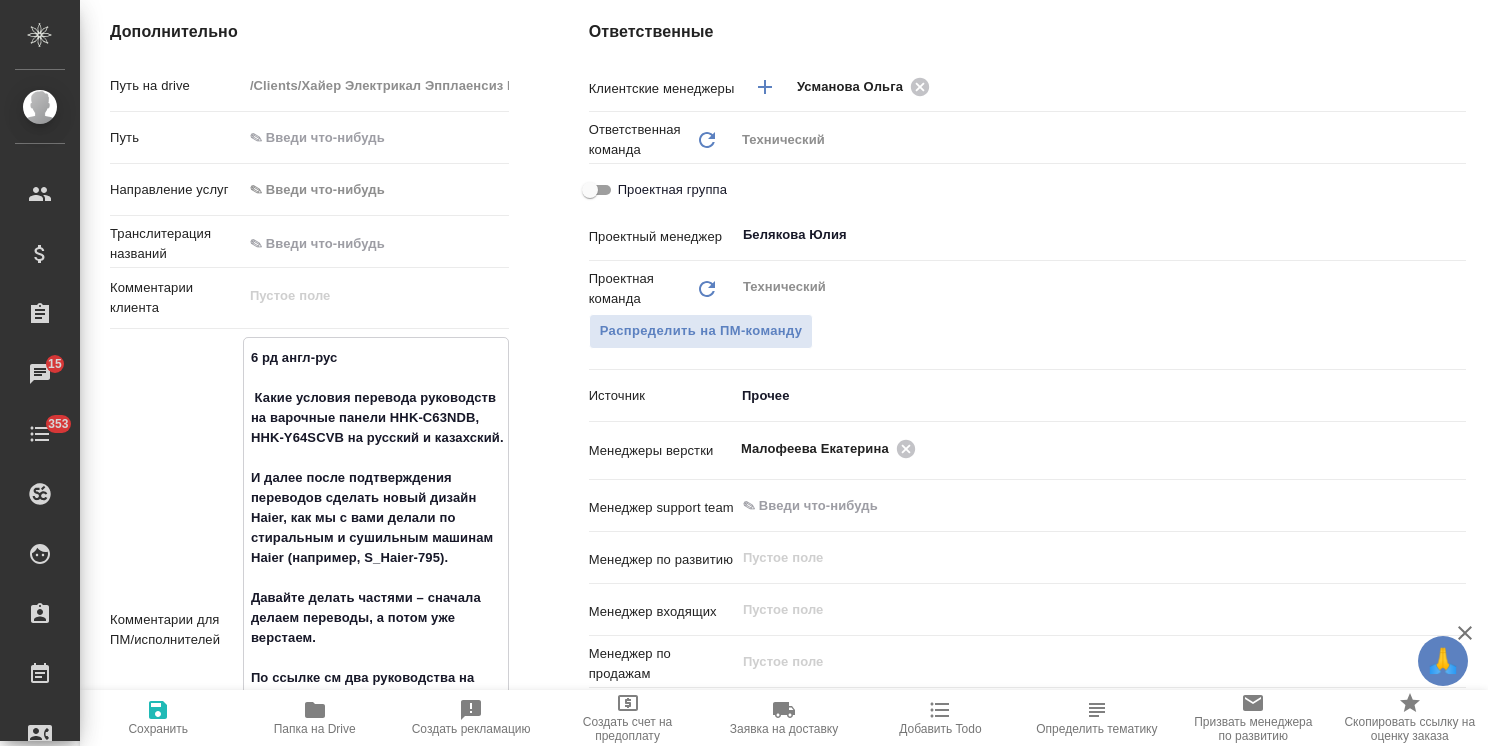 type on "x" 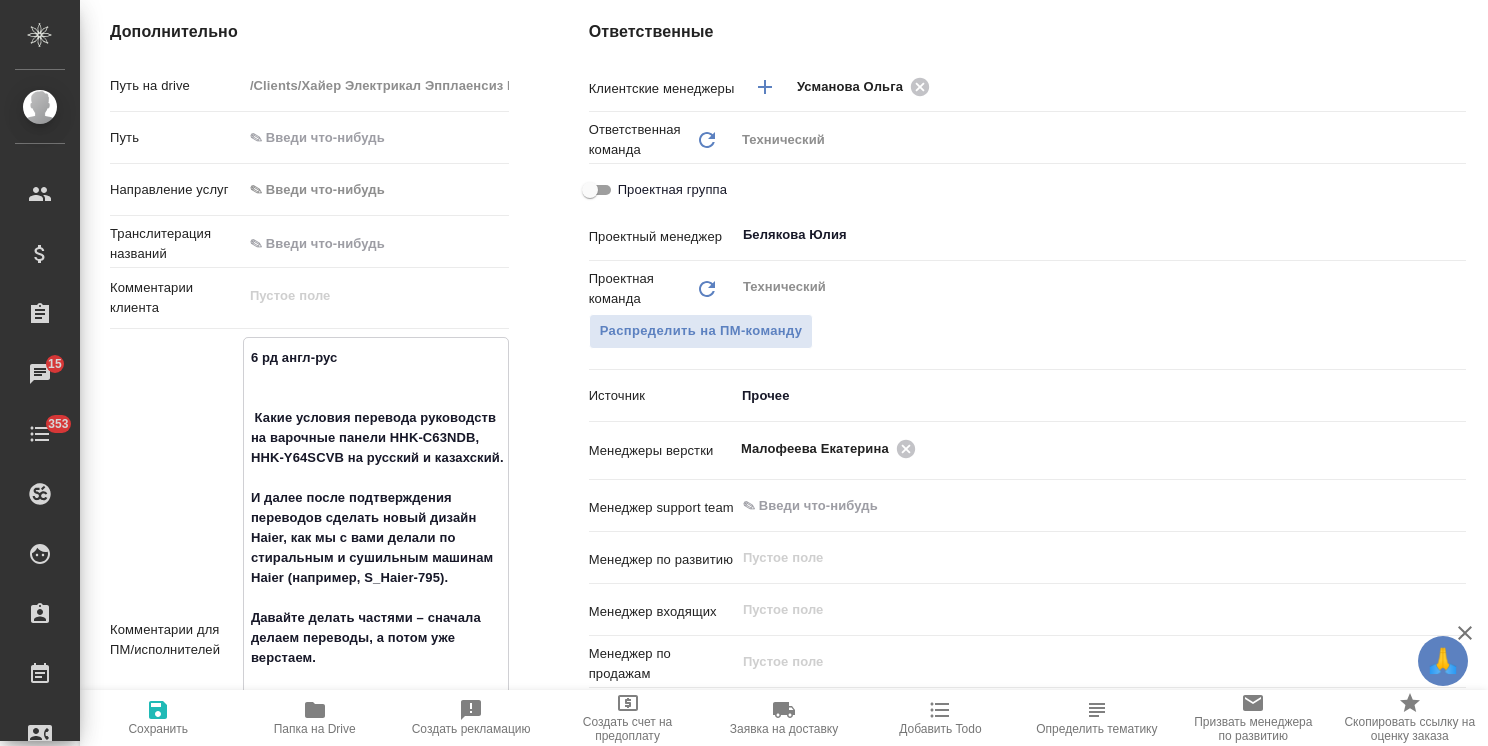 type on "6 рд англ-рус
+
Какие условия перевода руководств на варочные панели HHK-C63NDB, HHK-Y64SCVB на русский и казахский.
И далее после подтверждения переводов сделать новый дизайн Haier, как мы с вами делали по стиральным и сушильным машинам Haier (например, S_Haier-795).
Давайте делать частями – сначала делаем переводы, а потом уже верстаем.
По ссылке см два руководства на перевод + примеры для помощи перевода - https://dropmefiles.com/ARHMm
HHK-Y64SCVB - ВСТРАИВАЕМАЯ СТЕКЛОКЕРАМИЧЕСКАЯ ИНДУКЦИОННАЯ ВАРОЧНАЯ ПАНЕЛЬ
HHK-C63NDB  - ВСТРАИВАЕМАЯ СТЕКЛОКЕРАМИЧЕСКАЯ ВАРОЧНАЯ ПАНЕЛЬ" 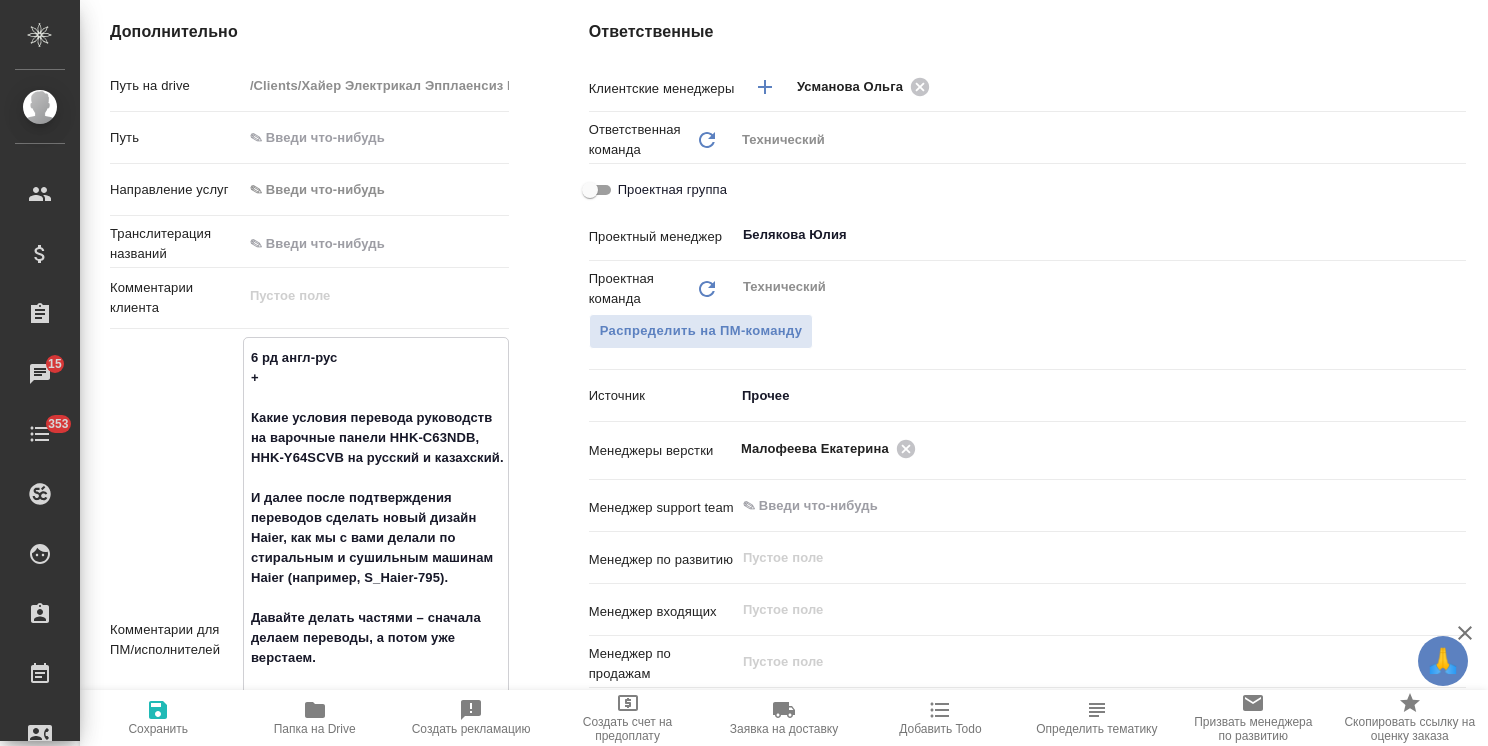 type on "x" 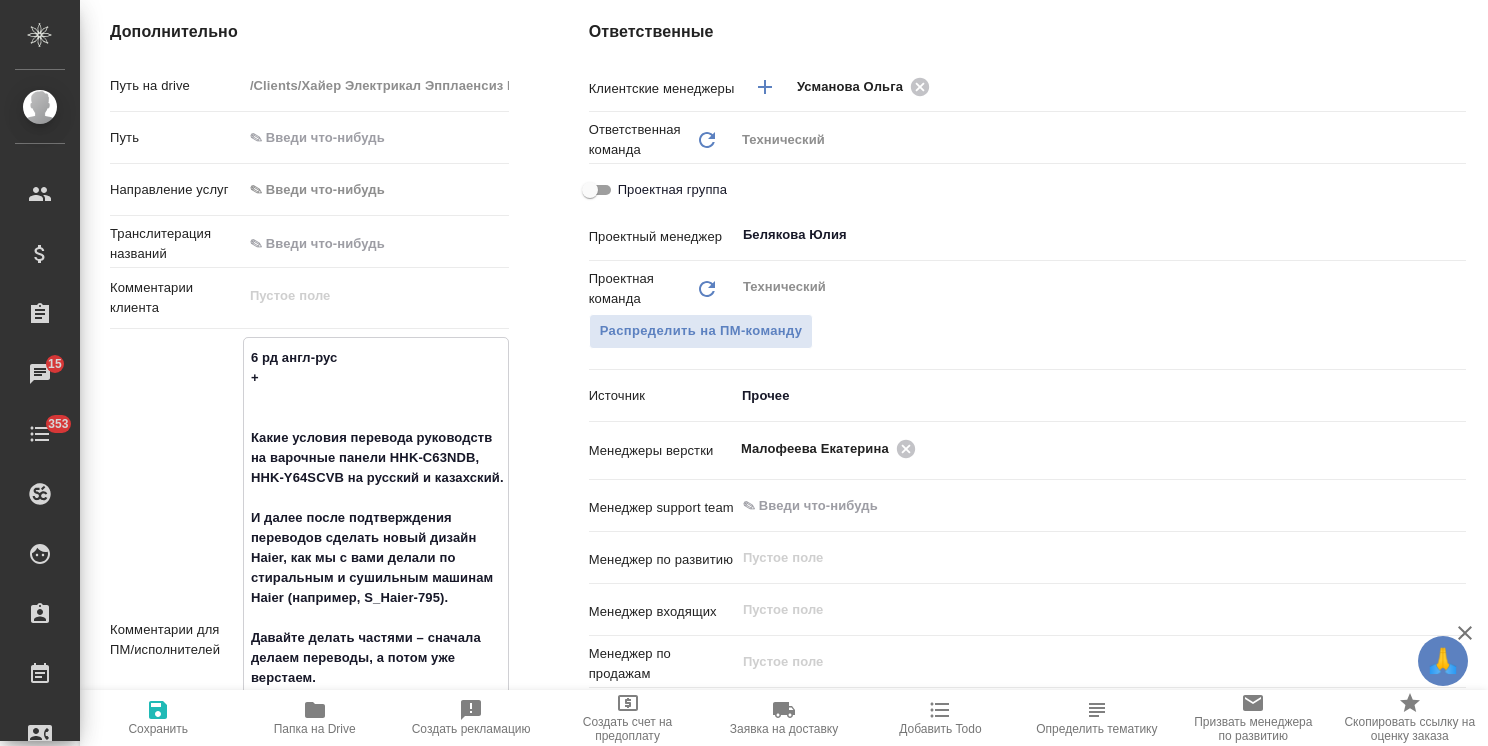 type on "x" 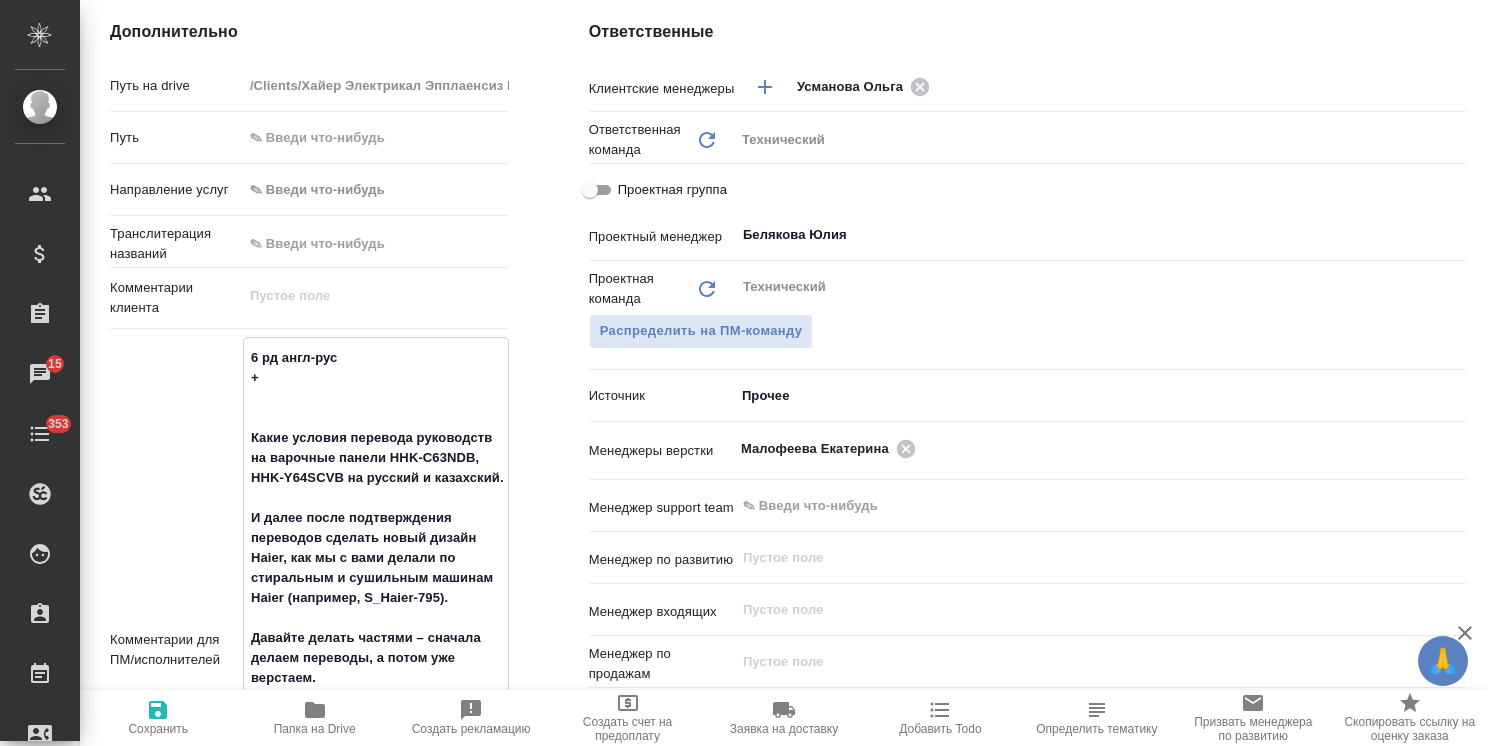 type on "x" 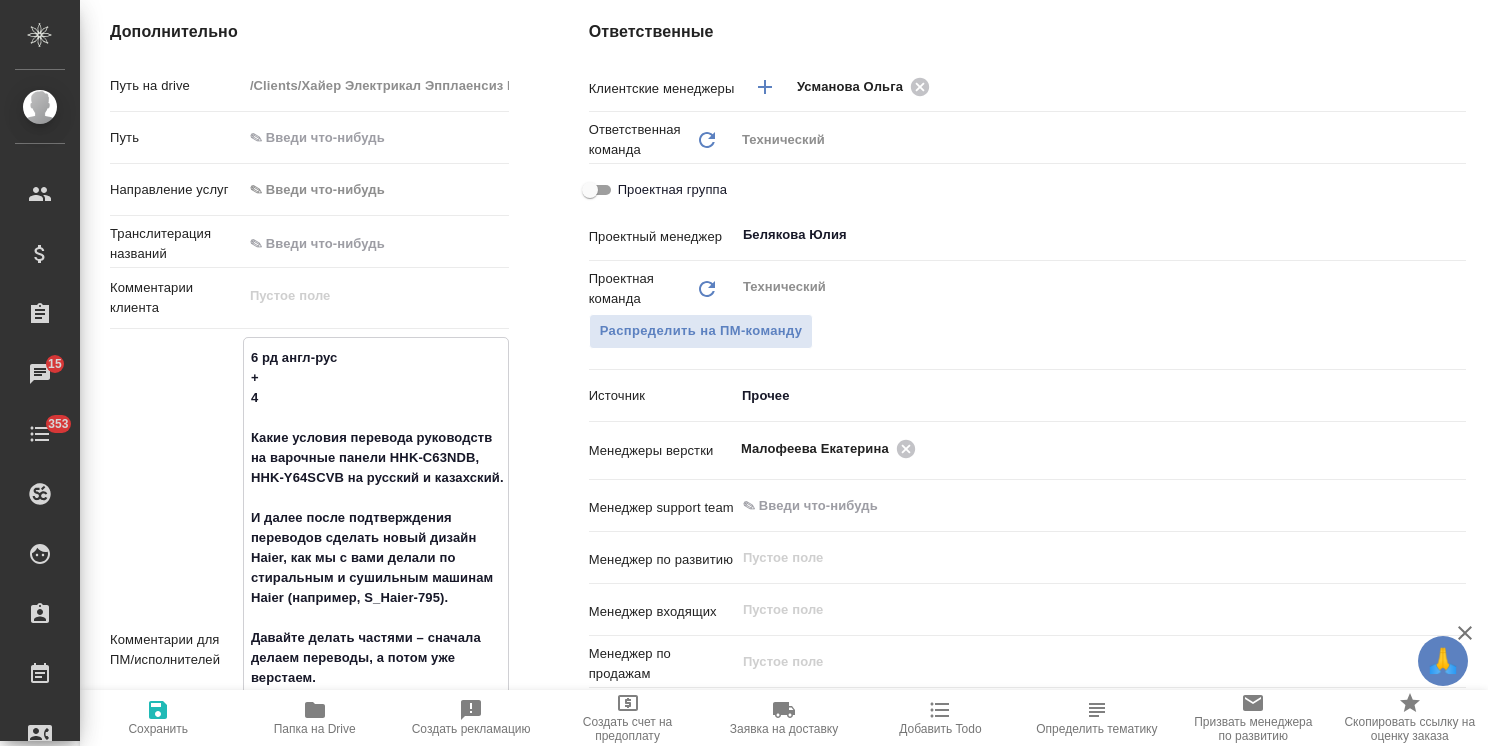 type on "x" 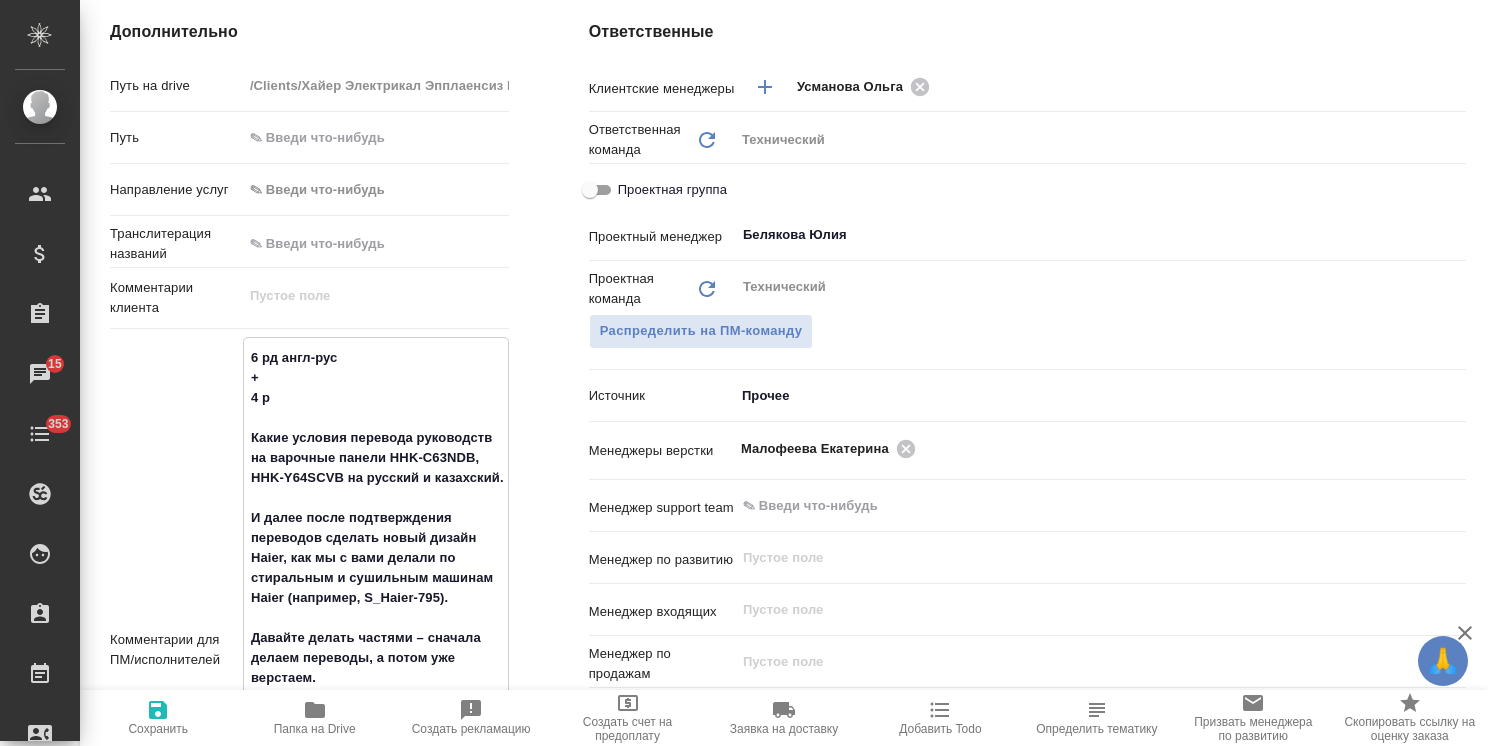 type on "x" 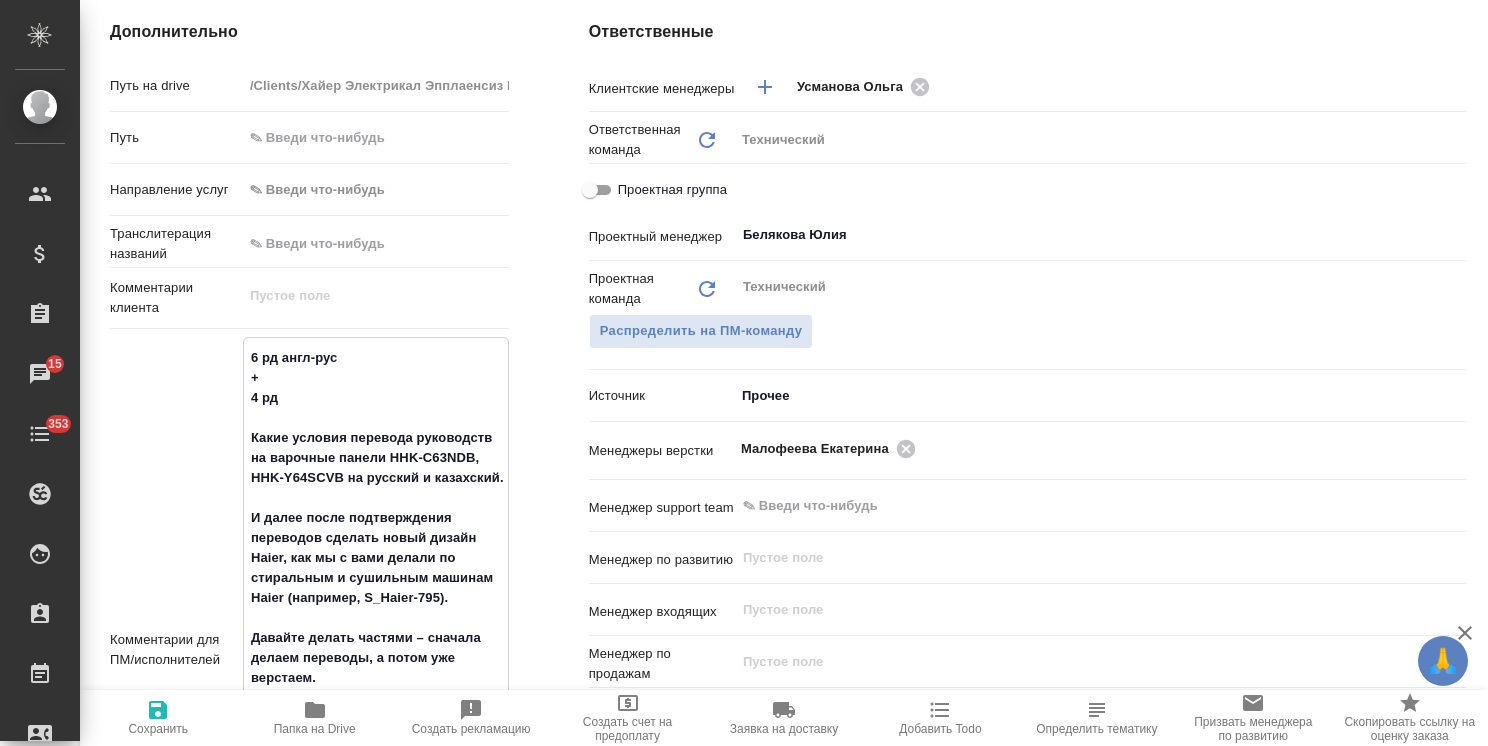 type on "x" 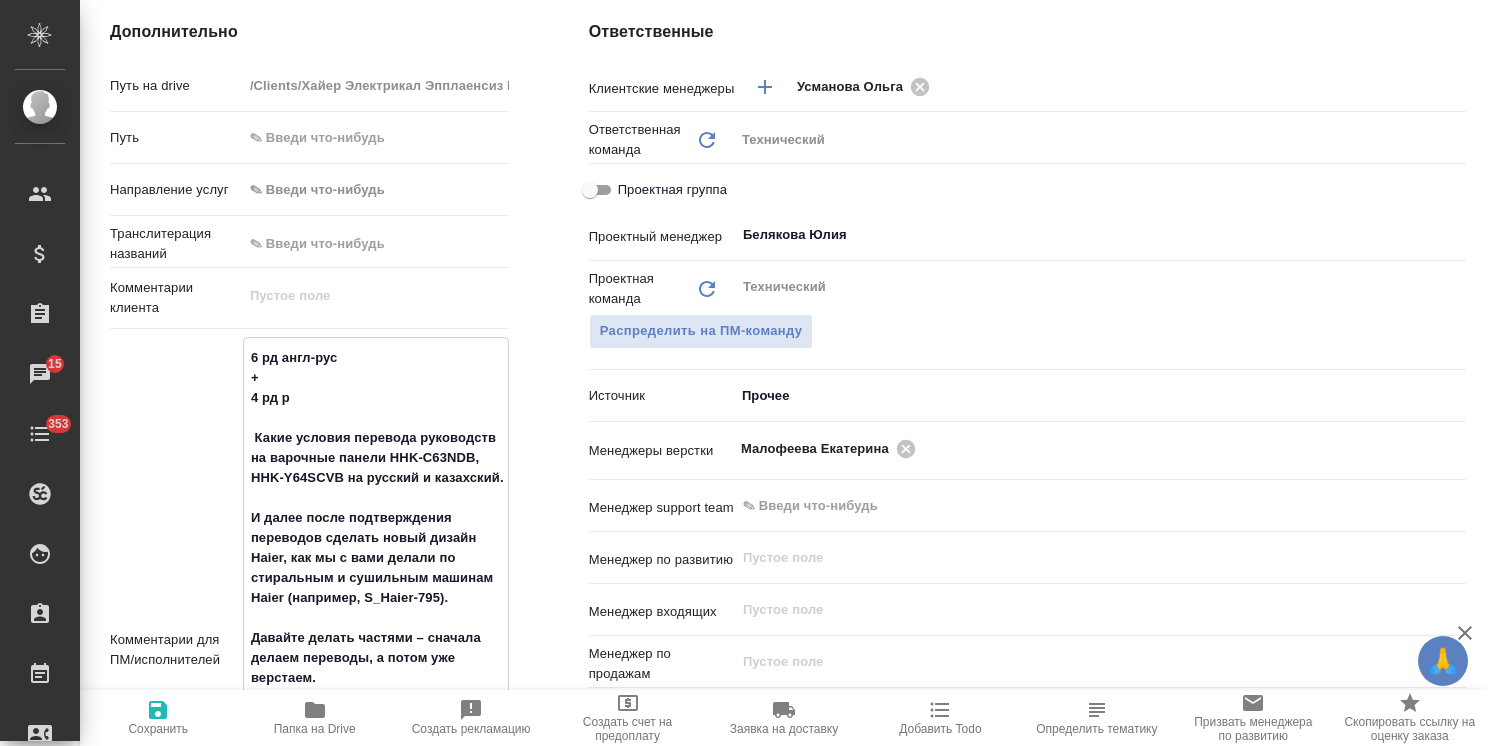 type on "6 рд англ-рус
+
4 рд ру
Какие условия перевода руководств на варочные панели HHK-C63NDB, HHK-Y64SCVB на русский и казахский.
И далее после подтверждения переводов сделать новый дизайн Haier, как мы с вами делали по стиральным и сушильным машинам Haier (например, S_Haier-795).
Давайте делать частями – сначала делаем переводы, а потом уже верстаем.
По ссылке см два руководства на перевод + примеры для помощи перевода - https://dropmefiles.com/ARHMm
HHK-Y64SCVB - ВСТРАИВАЕМАЯ СТЕКЛОКЕРАМИЧЕСКАЯ ИНДУКЦИОННАЯ ВАРОЧНАЯ ПАНЕЛЬ
HHK-C63NDB  - ВСТРАИВАЕМАЯ СТЕКЛОКЕРАМИЧЕСКАЯ ВАРОЧНАЯ ПАНЕЛЬ" 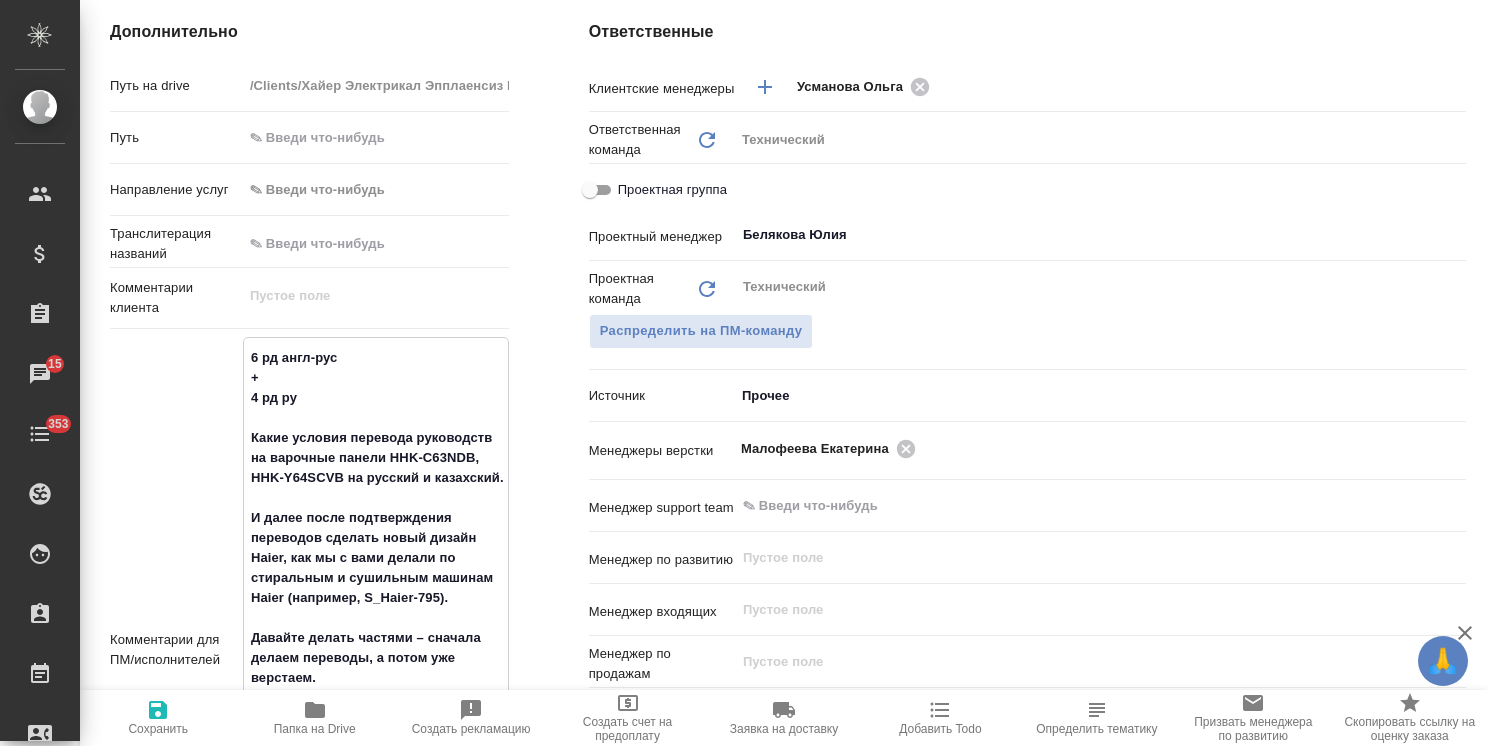 type on "x" 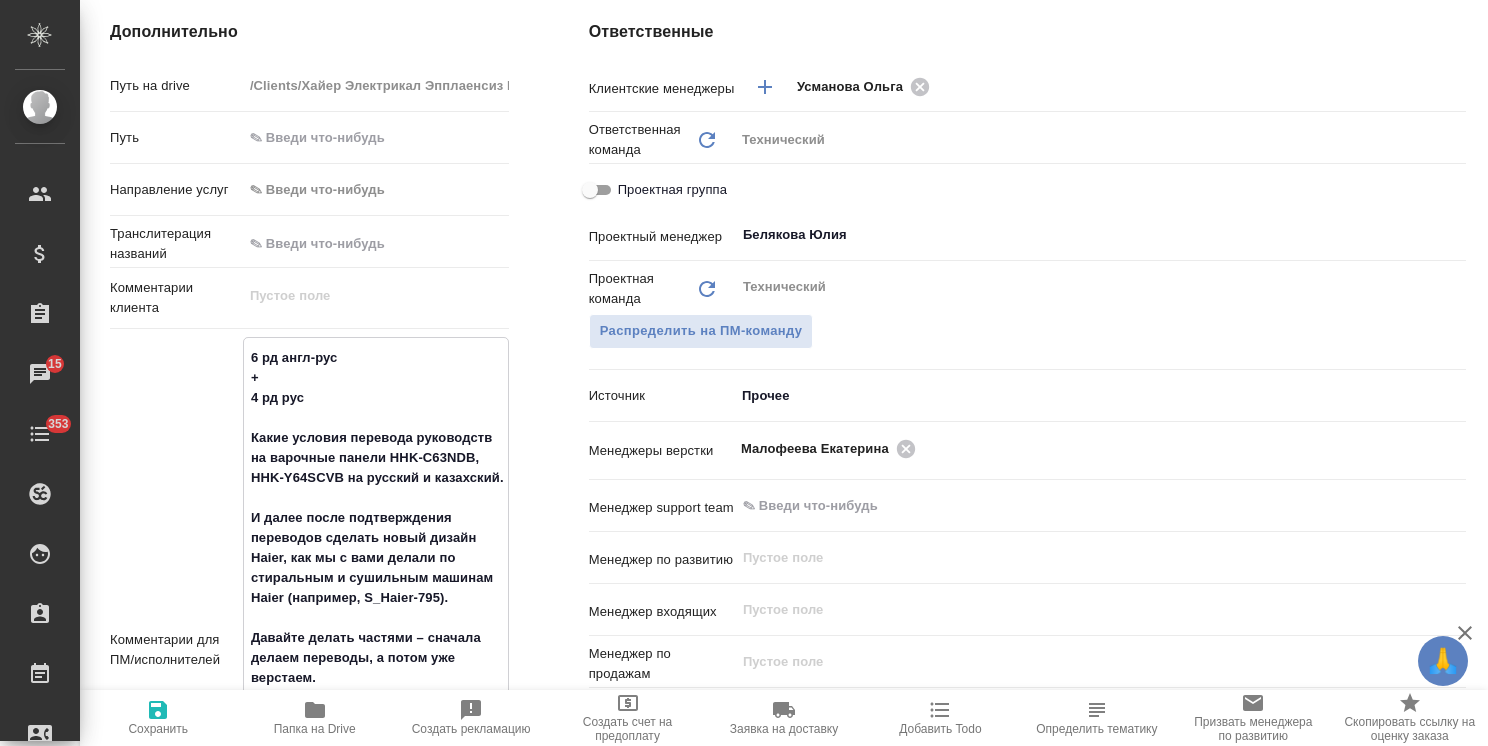 type on "6 рд англ-рус
+
4 рд рус-
Какие условия перевода руководств на варочные панели HHK-C63NDB, HHK-Y64SCVB на русский и казахский.
И далее после подтверждения переводов сделать новый дизайн Haier, как мы с вами делали по стиральным и сушильным машинам Haier (например, S_Haier-795).
Давайте делать частями – сначала делаем переводы, а потом уже верстаем.
По ссылке см два руководства на перевод + примеры для помощи перевода - https://dropmefiles.com/ARHMm
HHK-Y64SCVB - ВСТРАИВАЕМАЯ СТЕКЛОКЕРАМИЧЕСКАЯ ИНДУКЦИОННАЯ ВАРОЧНАЯ ПАНЕЛЬ
HHK-C63NDB  - ВСТРАИВАЕМАЯ СТЕКЛОКЕРАМИЧЕСКАЯ ВАРОЧНАЯ ПАНЕЛЬ" 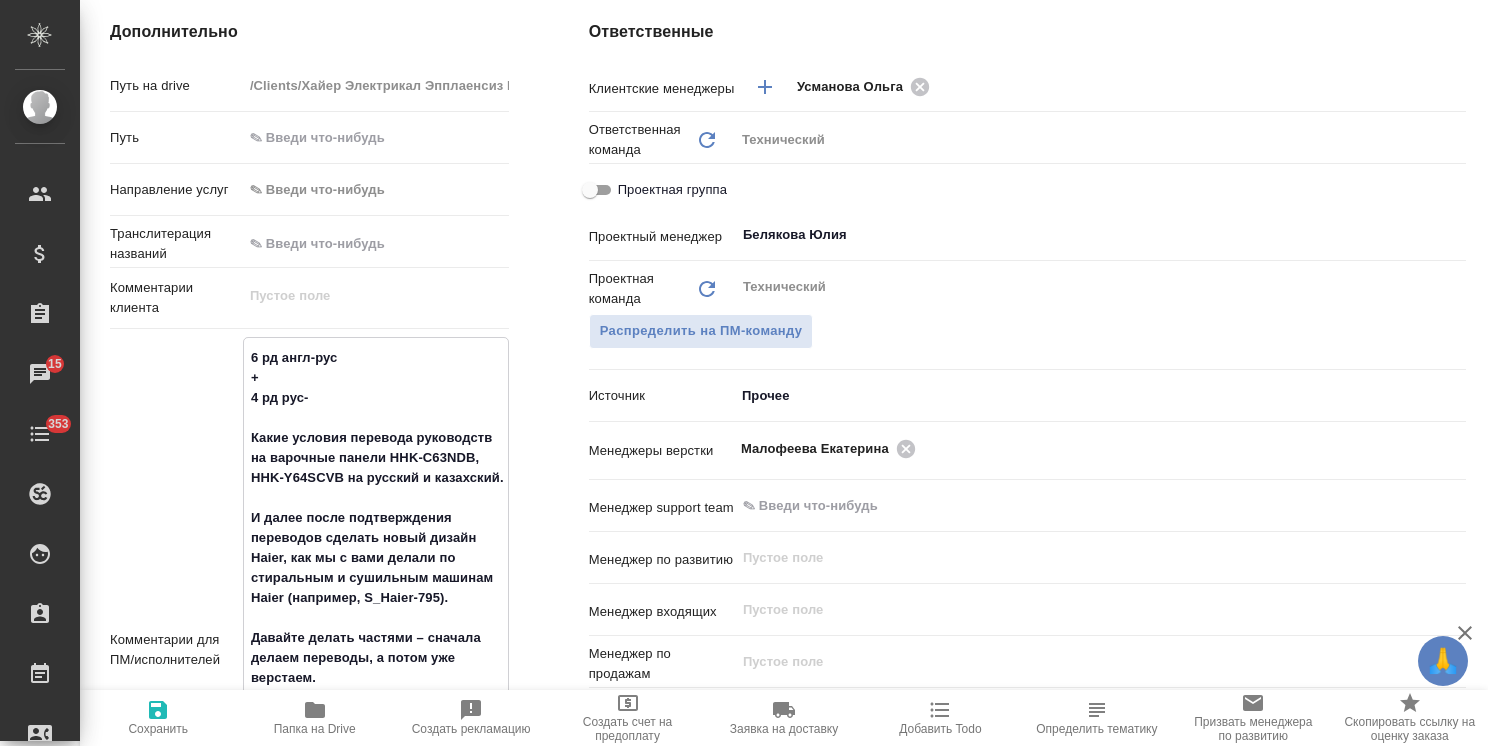 type on "x" 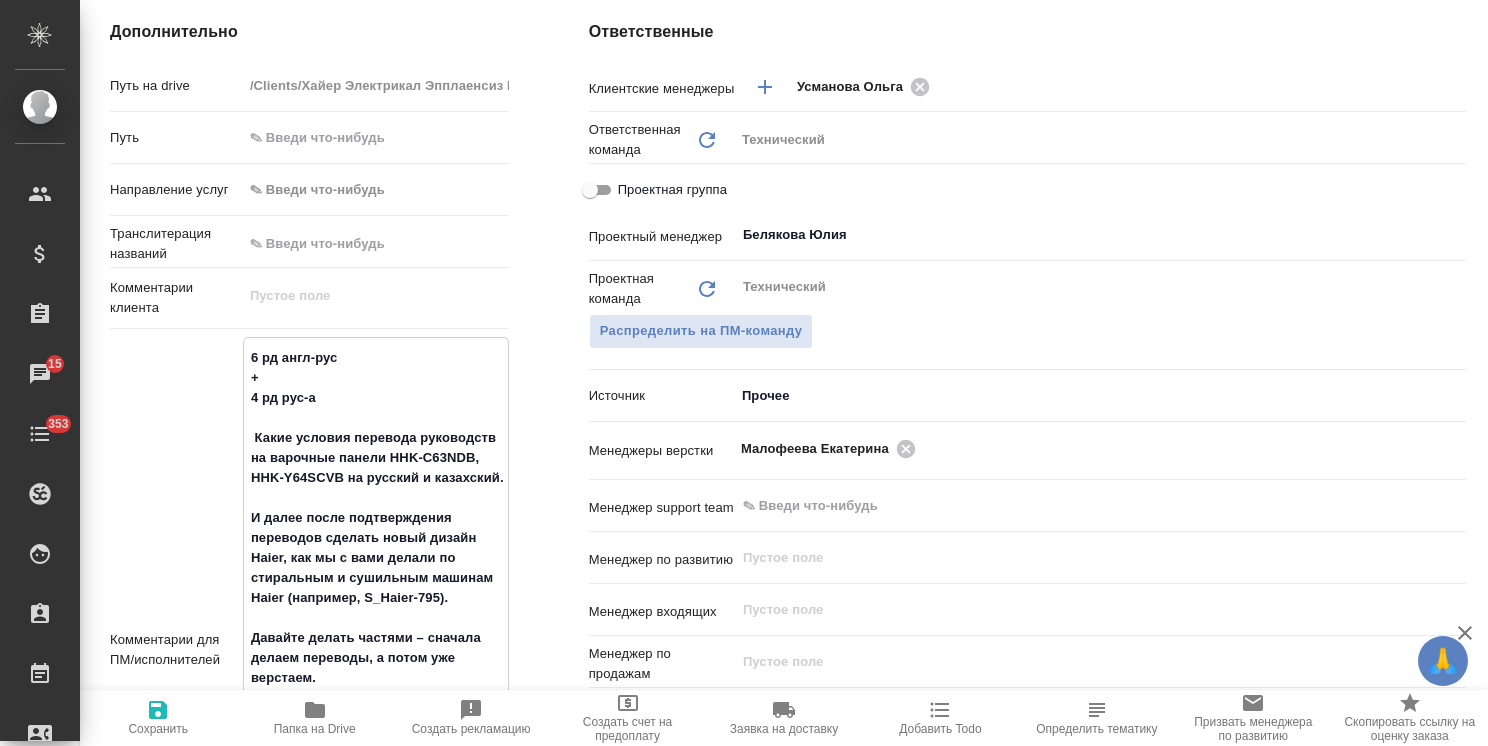 type on "x" 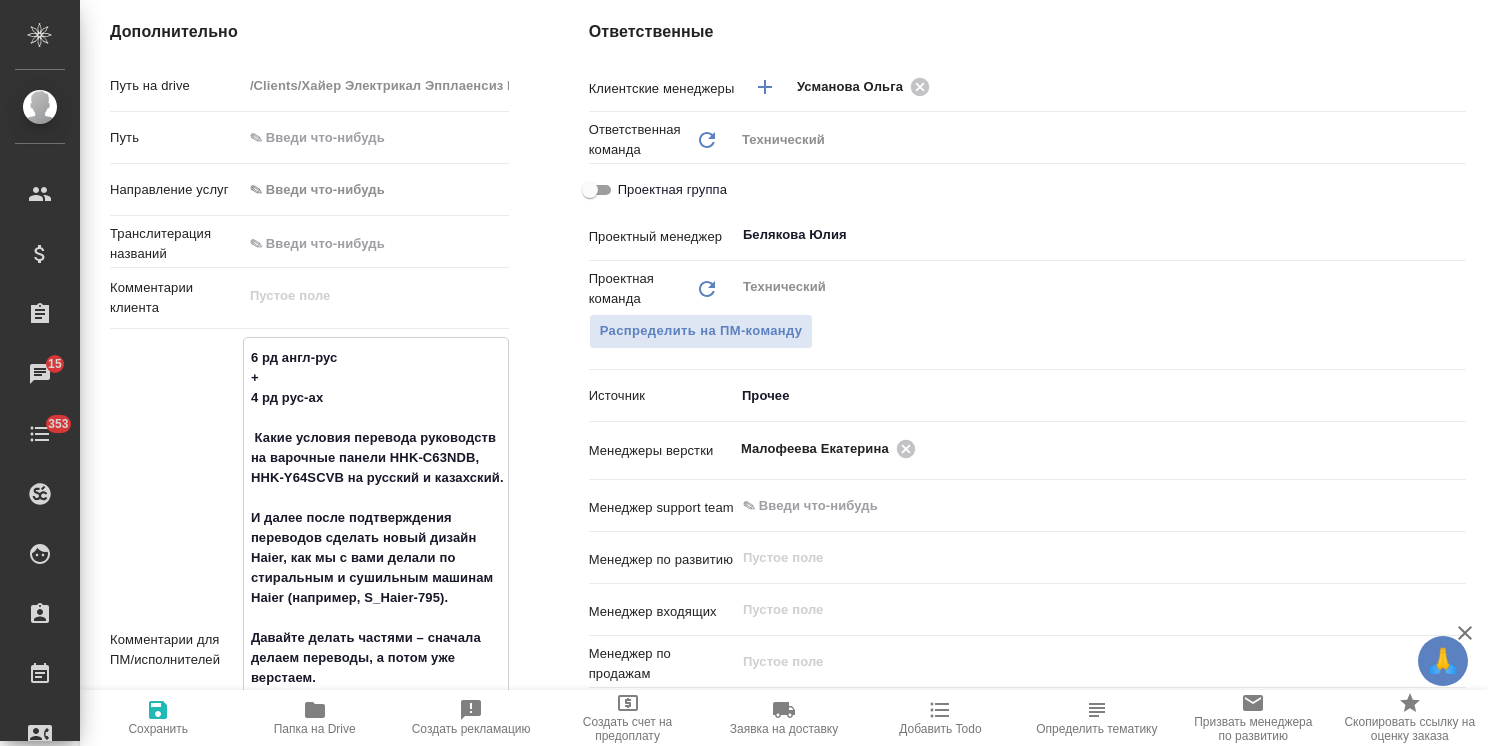 type on "x" 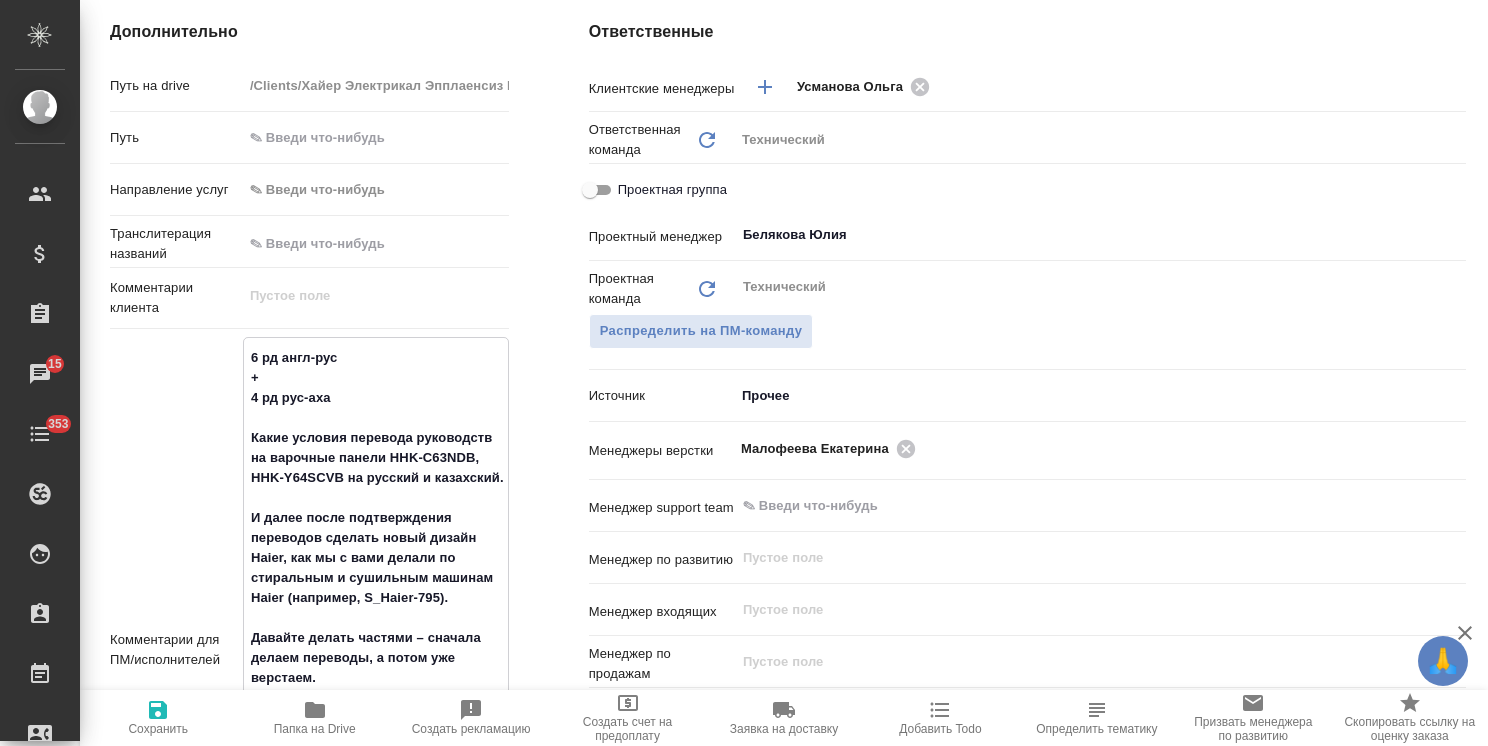type on "x" 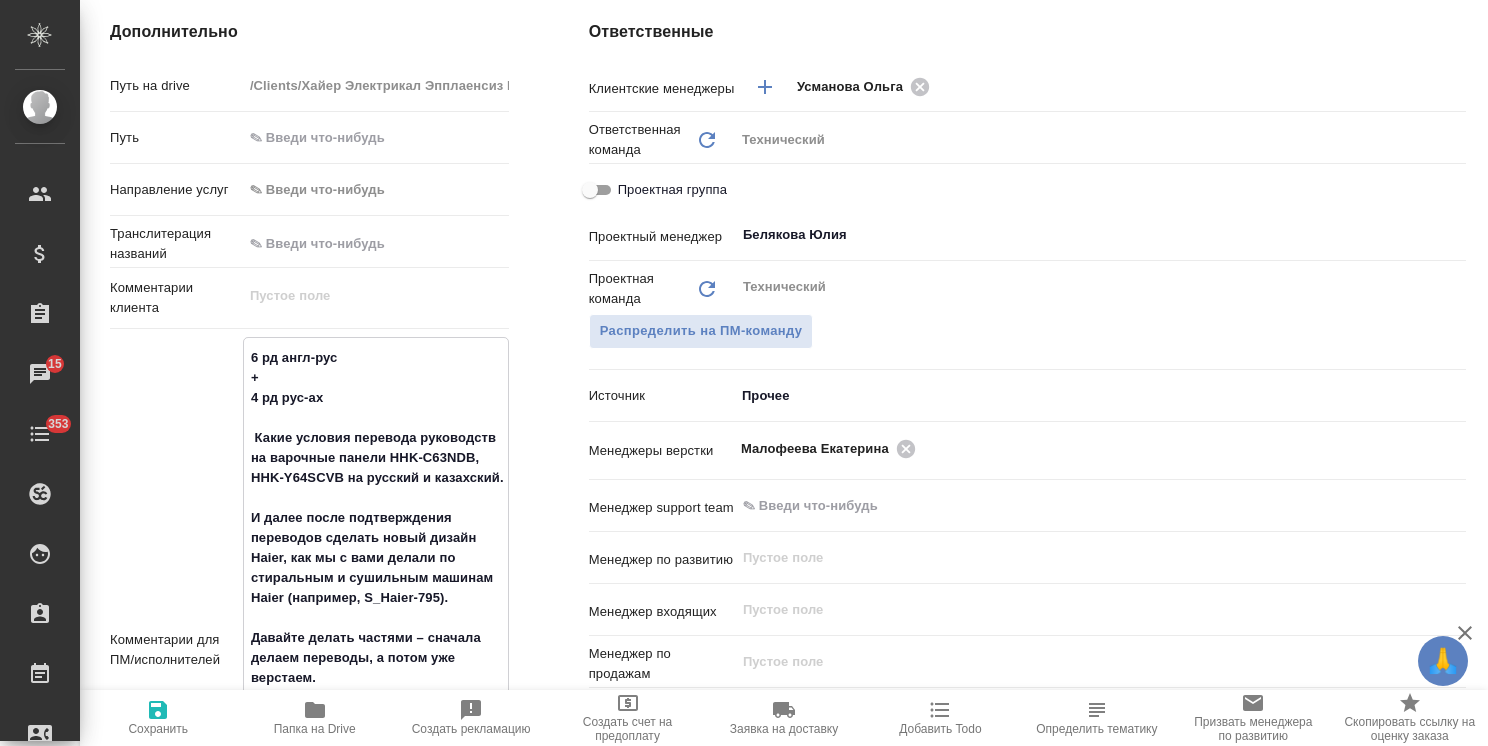 type on "x" 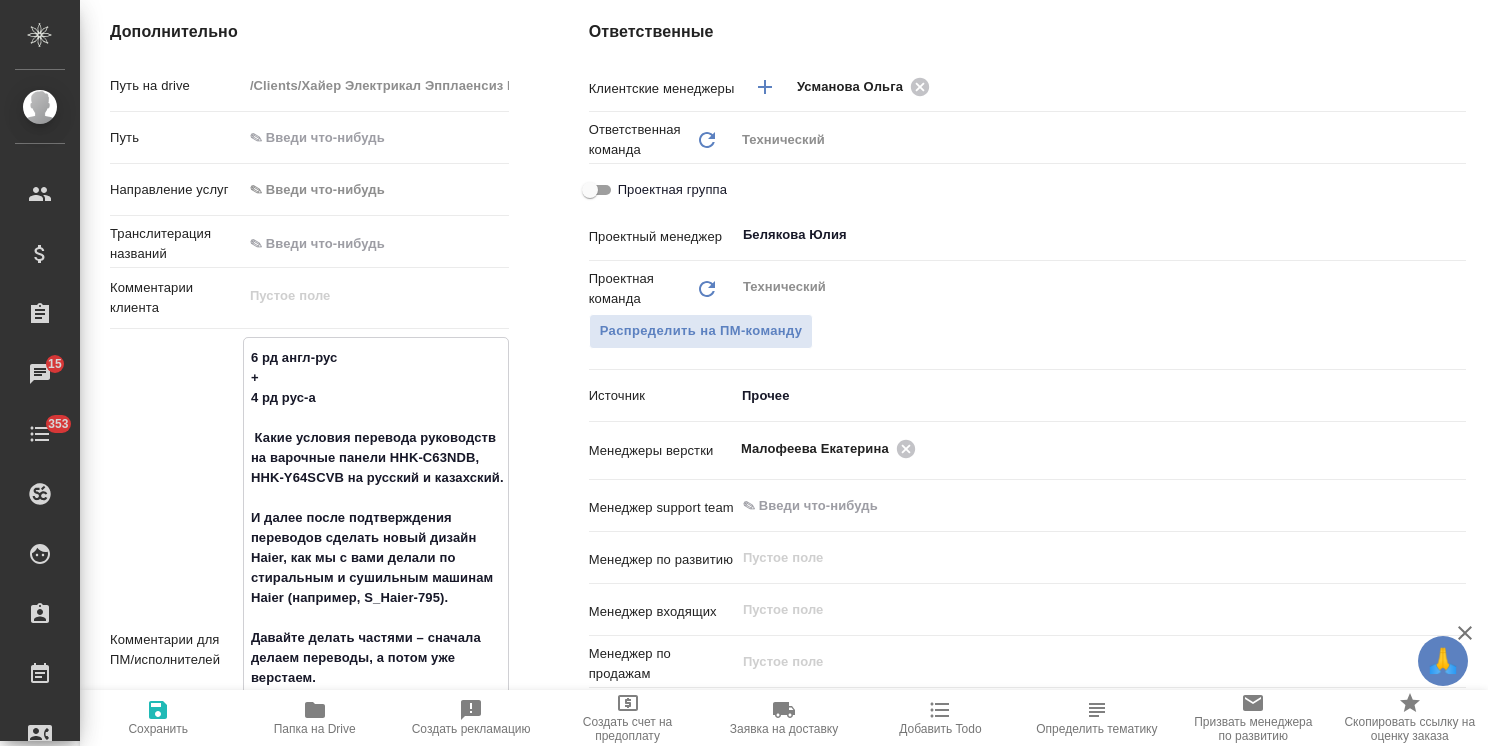 type on "x" 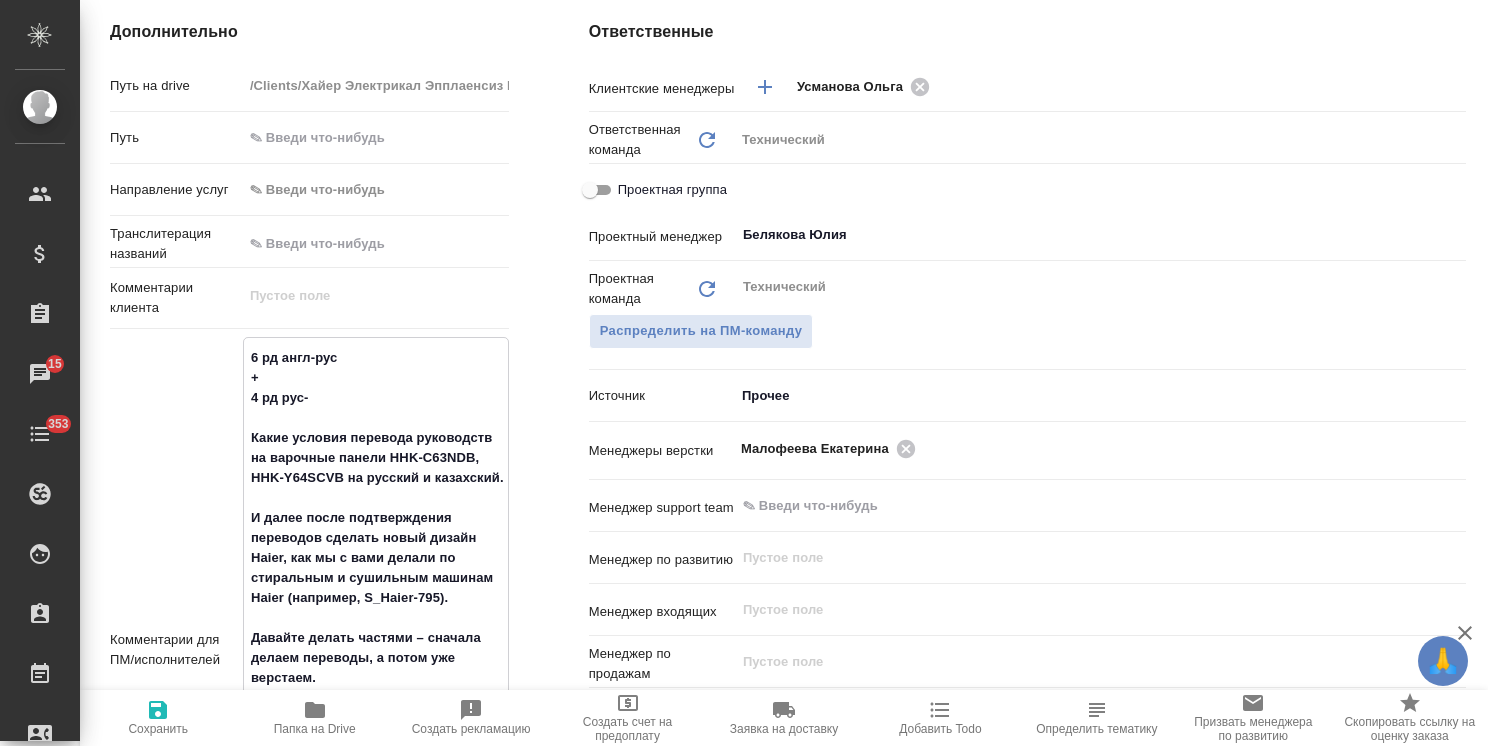 type on "6 рд англ-рус
+
4 рд рус-к
Какие условия перевода руководств на варочные панели HHK-C63NDB, HHK-Y64SCVB на русский и казахский.
И далее после подтверждения переводов сделать новый дизайн Haier, как мы с вами делали по стиральным и сушильным машинам Haier (например, S_Haier-795).
Давайте делать частями – сначала делаем переводы, а потом уже верстаем.
По ссылке см два руководства на перевод + примеры для помощи перевода - https://dropmefiles.com/ARHMm
HHK-Y64SCVB - ВСТРАИВАЕМАЯ СТЕКЛОКЕРАМИЧЕСКАЯ ИНДУКЦИОННАЯ ВАРОЧНАЯ ПАНЕЛЬ
HHK-C63NDB  - ВСТРАИВАЕМАЯ СТЕКЛОКЕРАМИЧЕСКАЯ ВАРОЧНАЯ ПАНЕЛЬ" 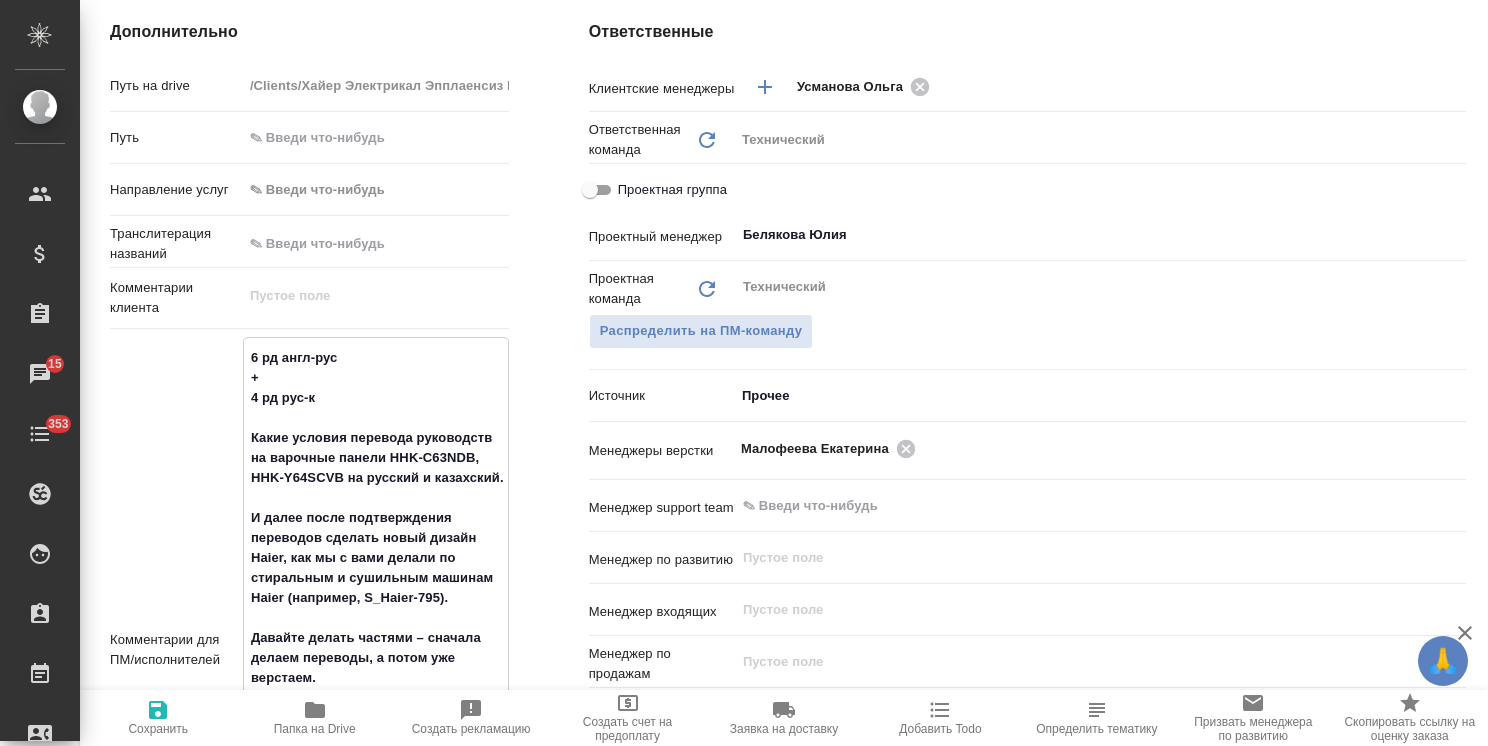 type on "x" 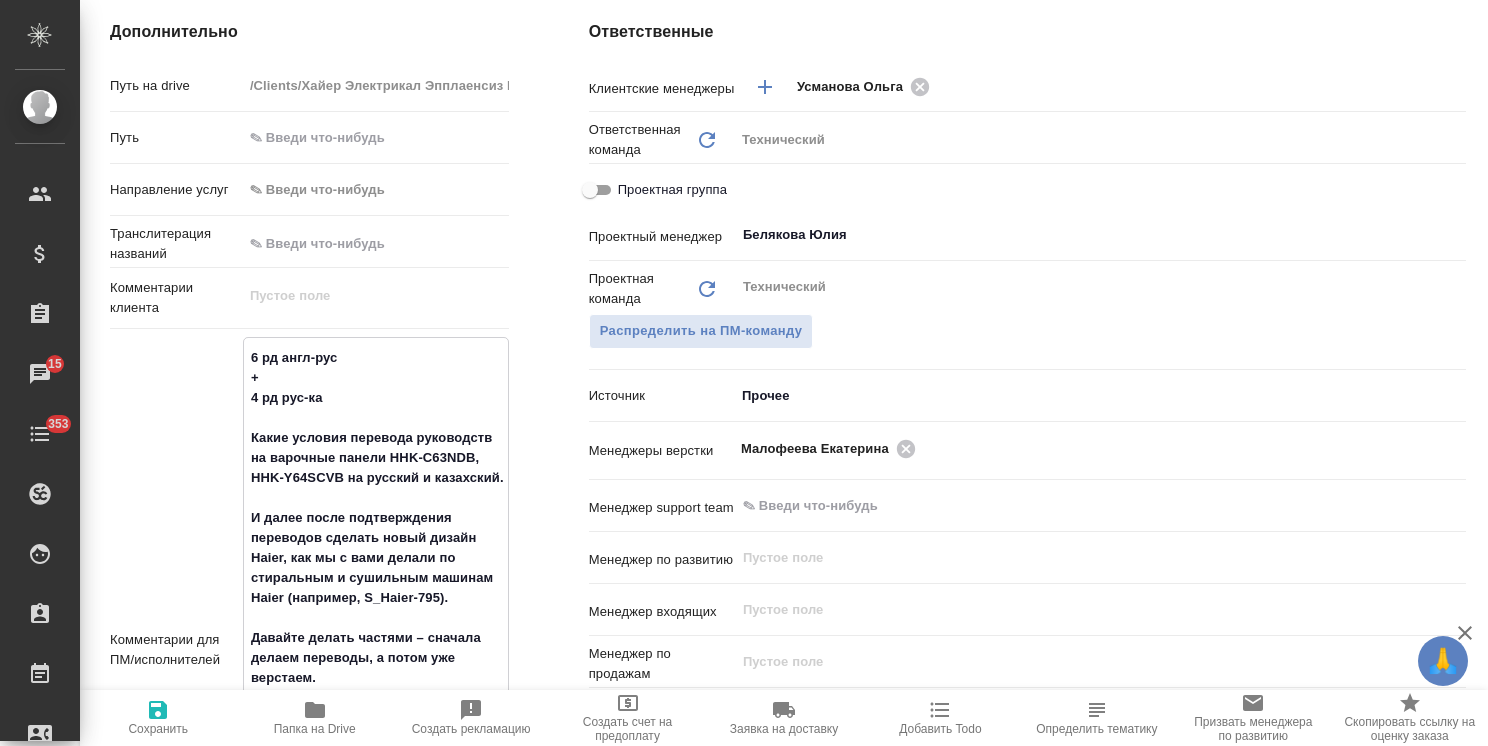 type on "x" 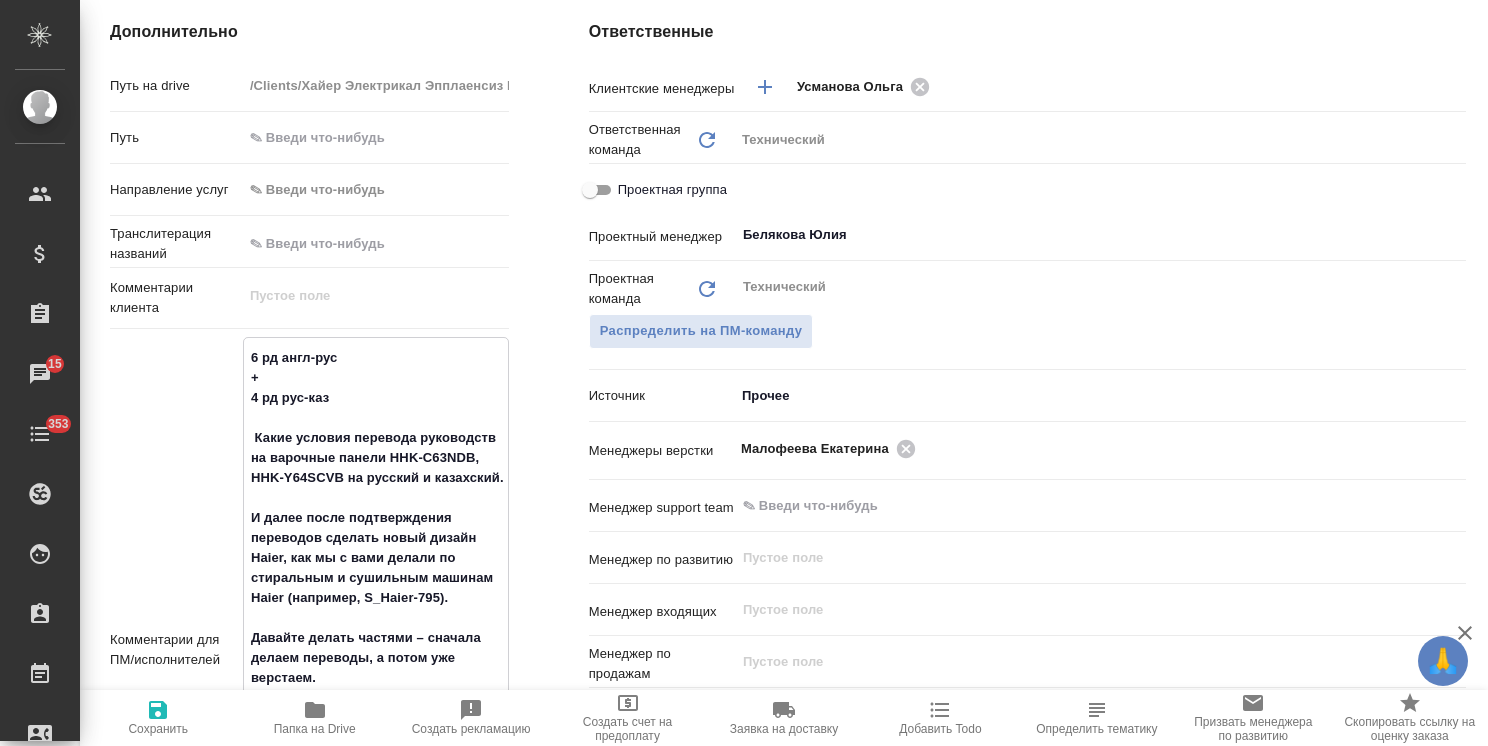 type 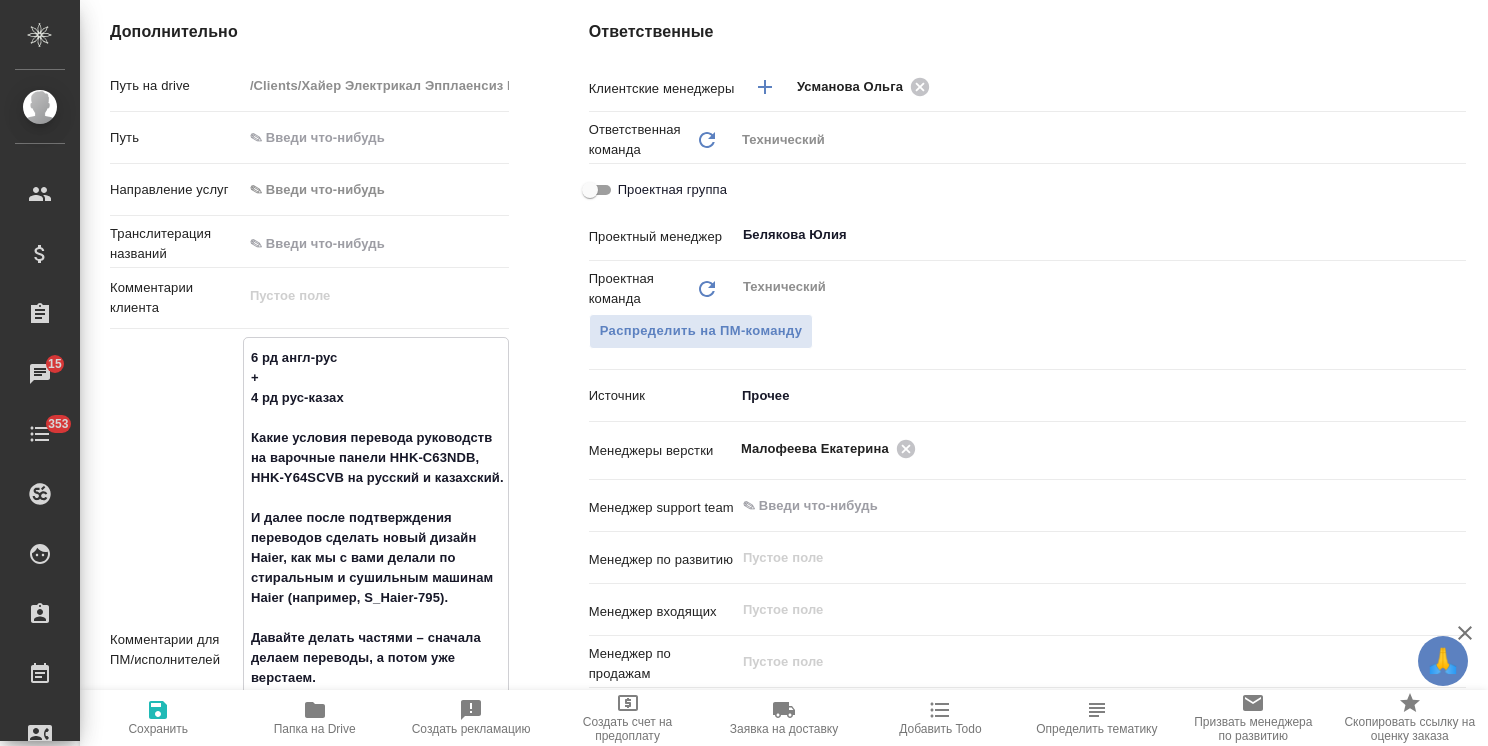click on "Сохранить" at bounding box center (158, 729) 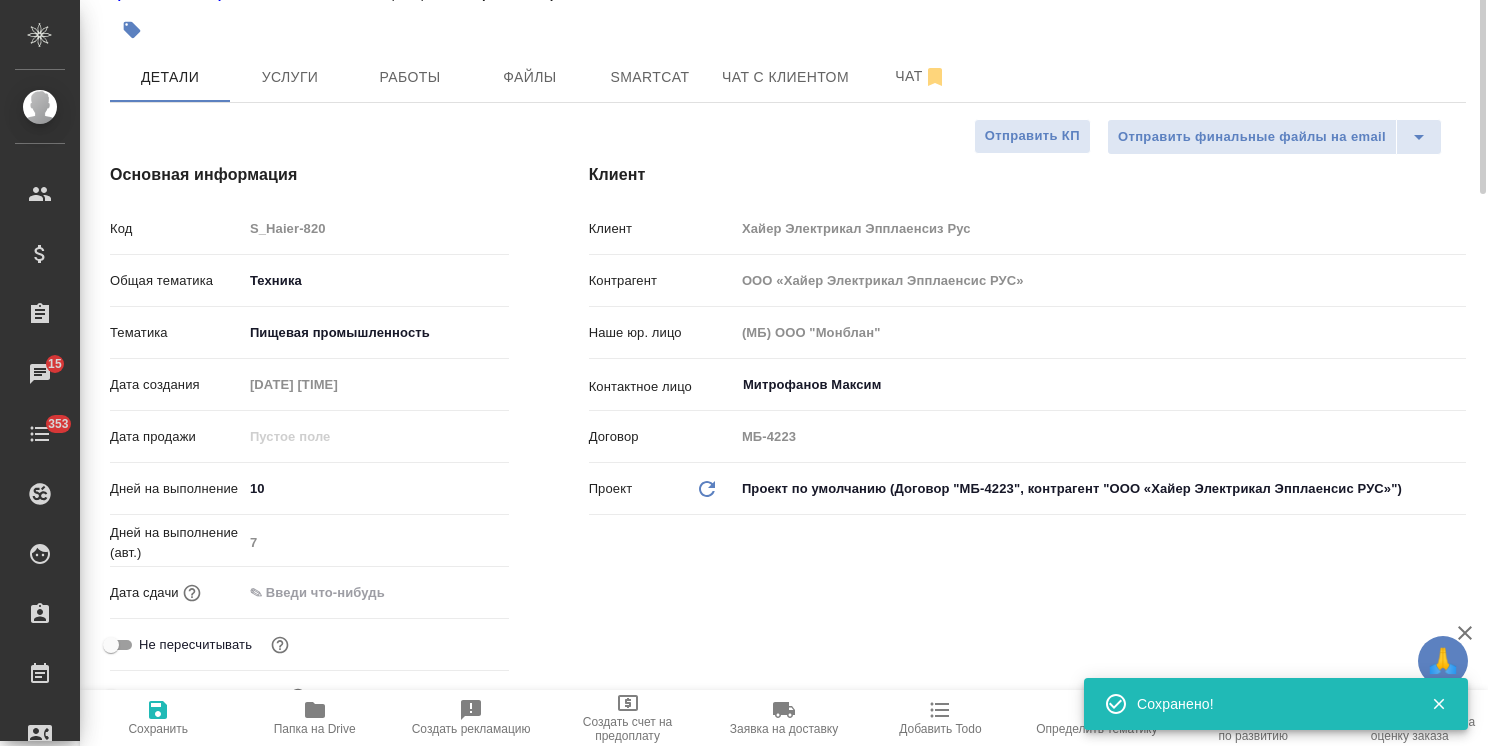 scroll, scrollTop: 0, scrollLeft: 0, axis: both 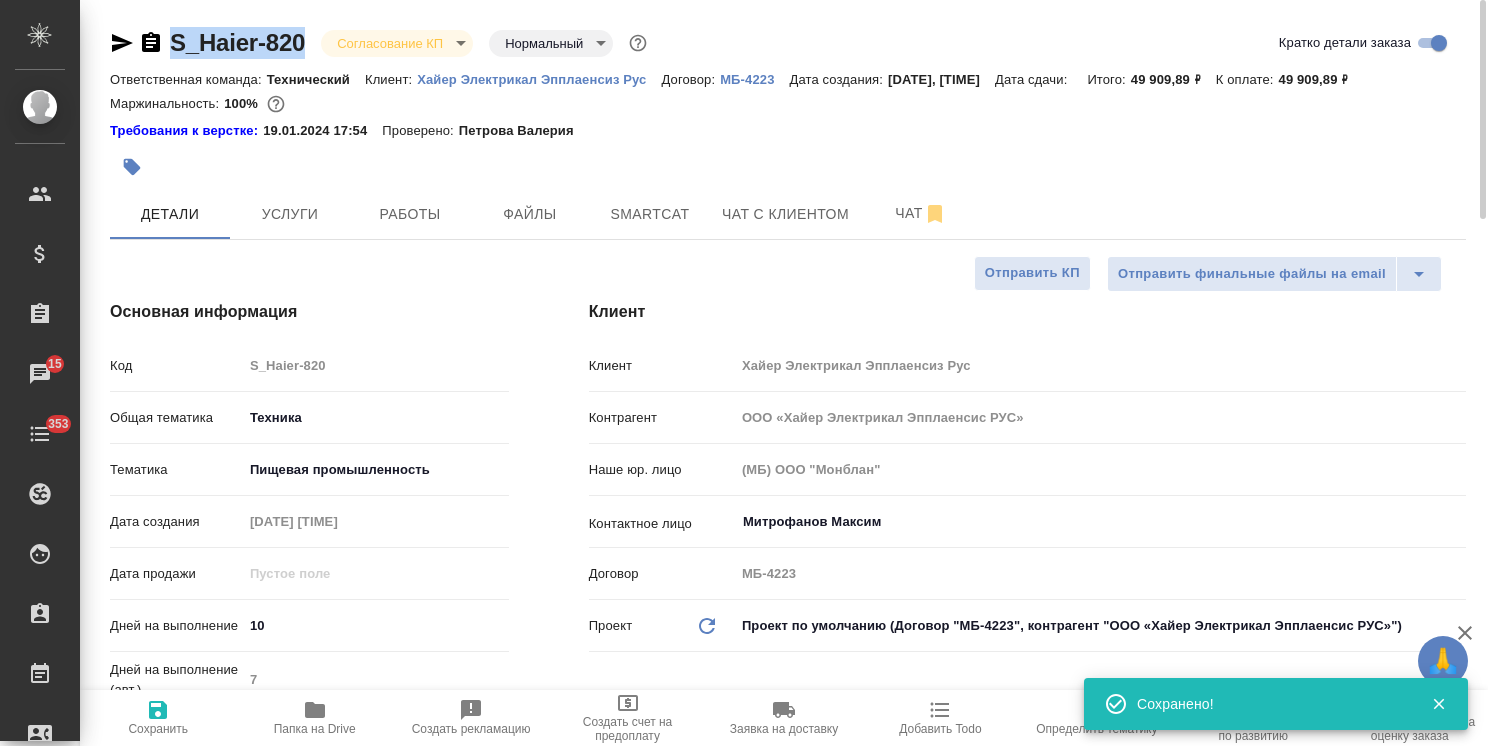drag, startPoint x: 309, startPoint y: 25, endPoint x: 127, endPoint y: 7, distance: 182.88794 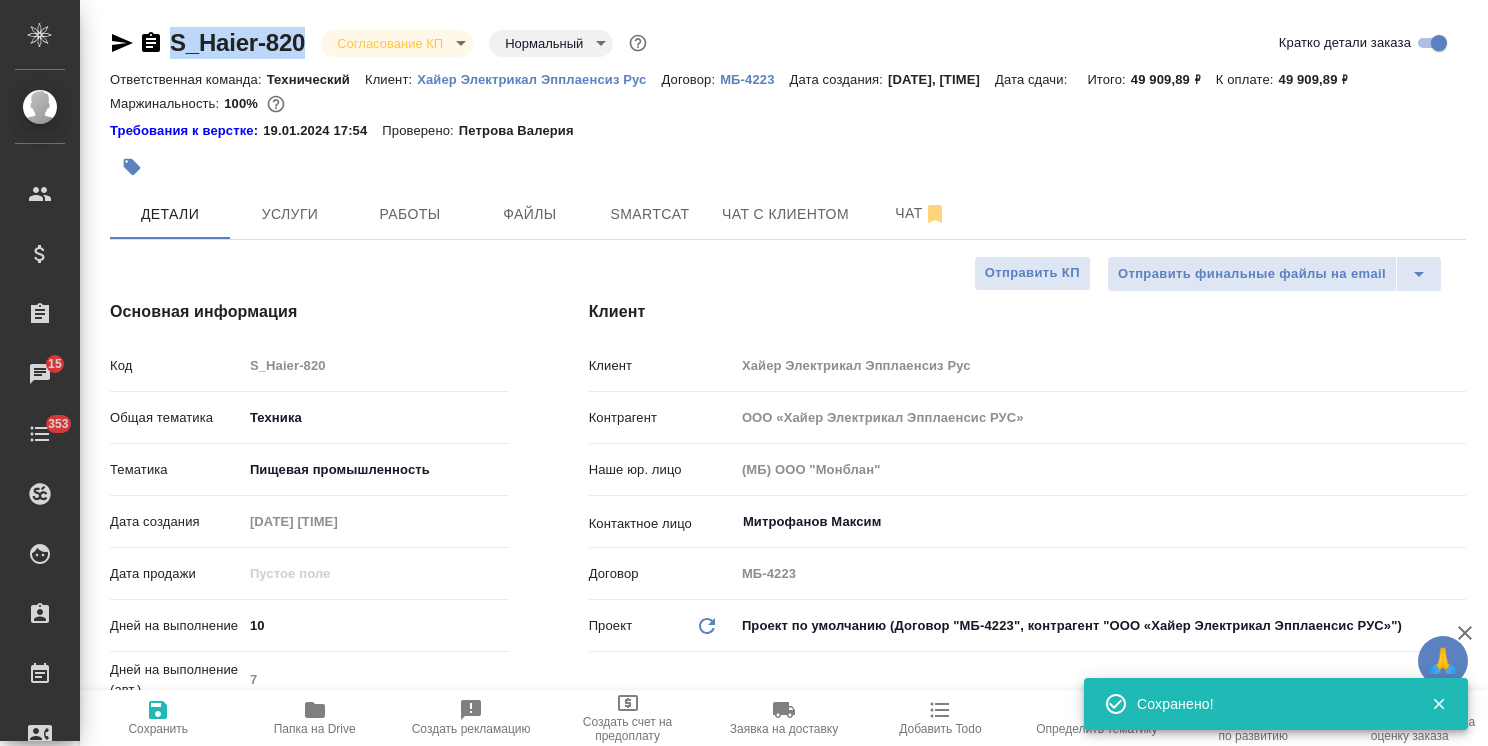 copy on "S_Haier-820" 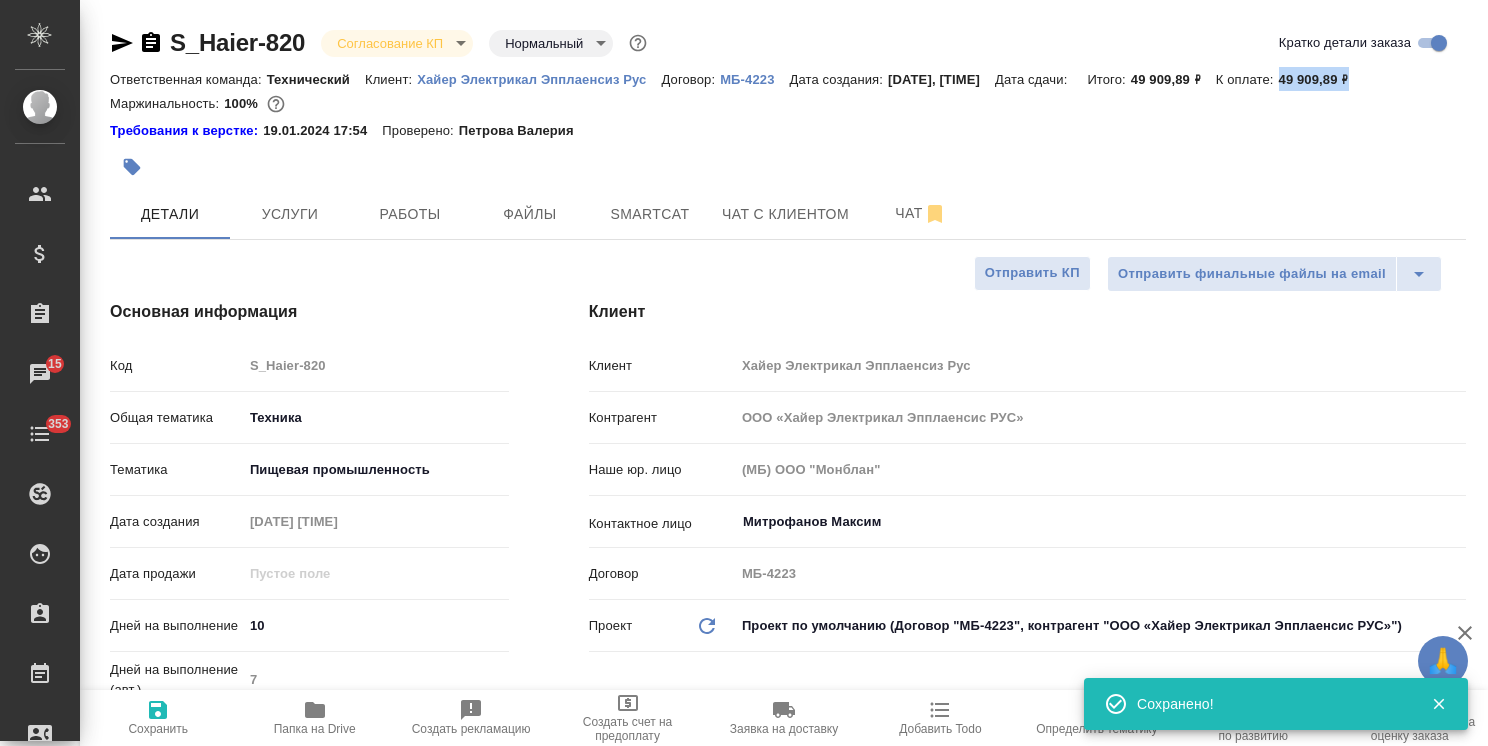 drag, startPoint x: 1374, startPoint y: 70, endPoint x: 1288, endPoint y: 86, distance: 87.47571 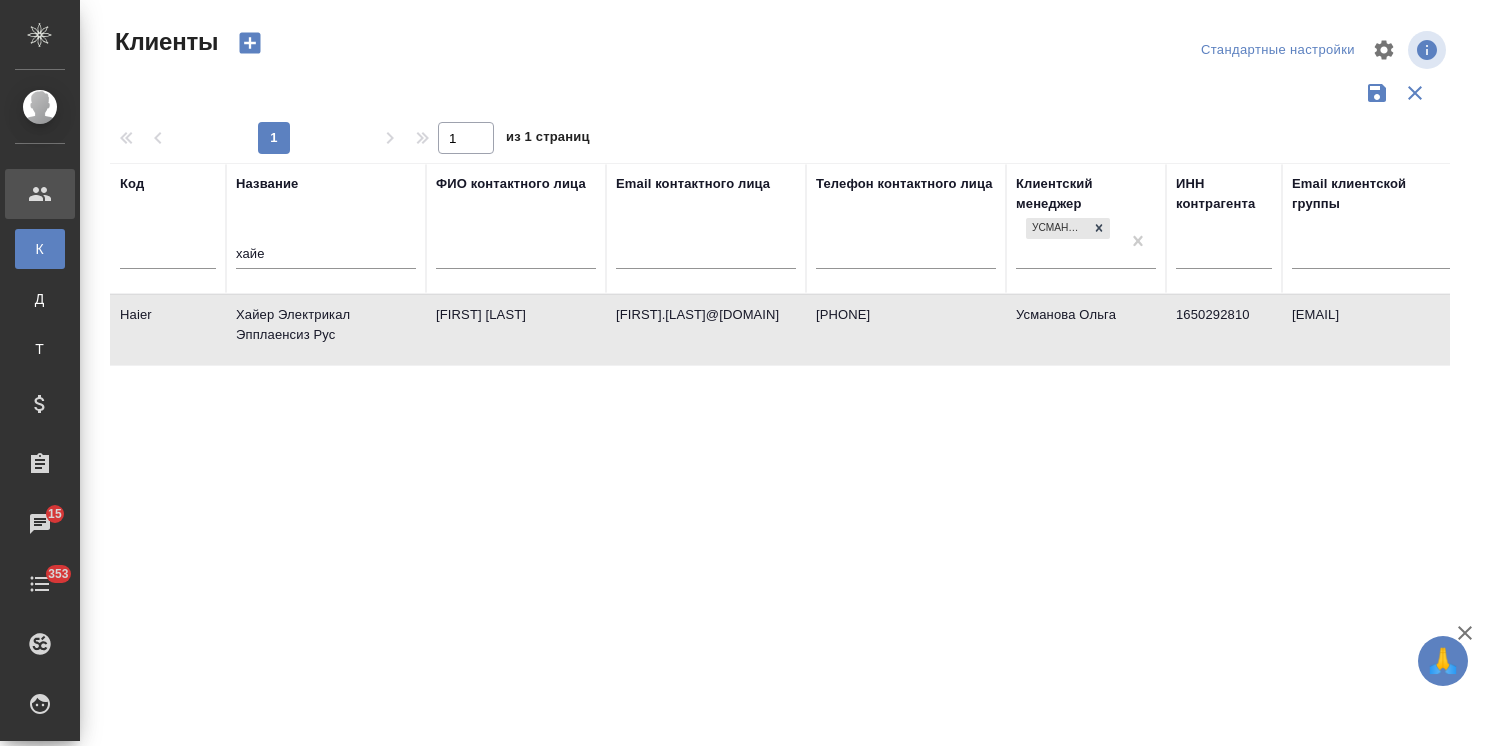 select on "RU" 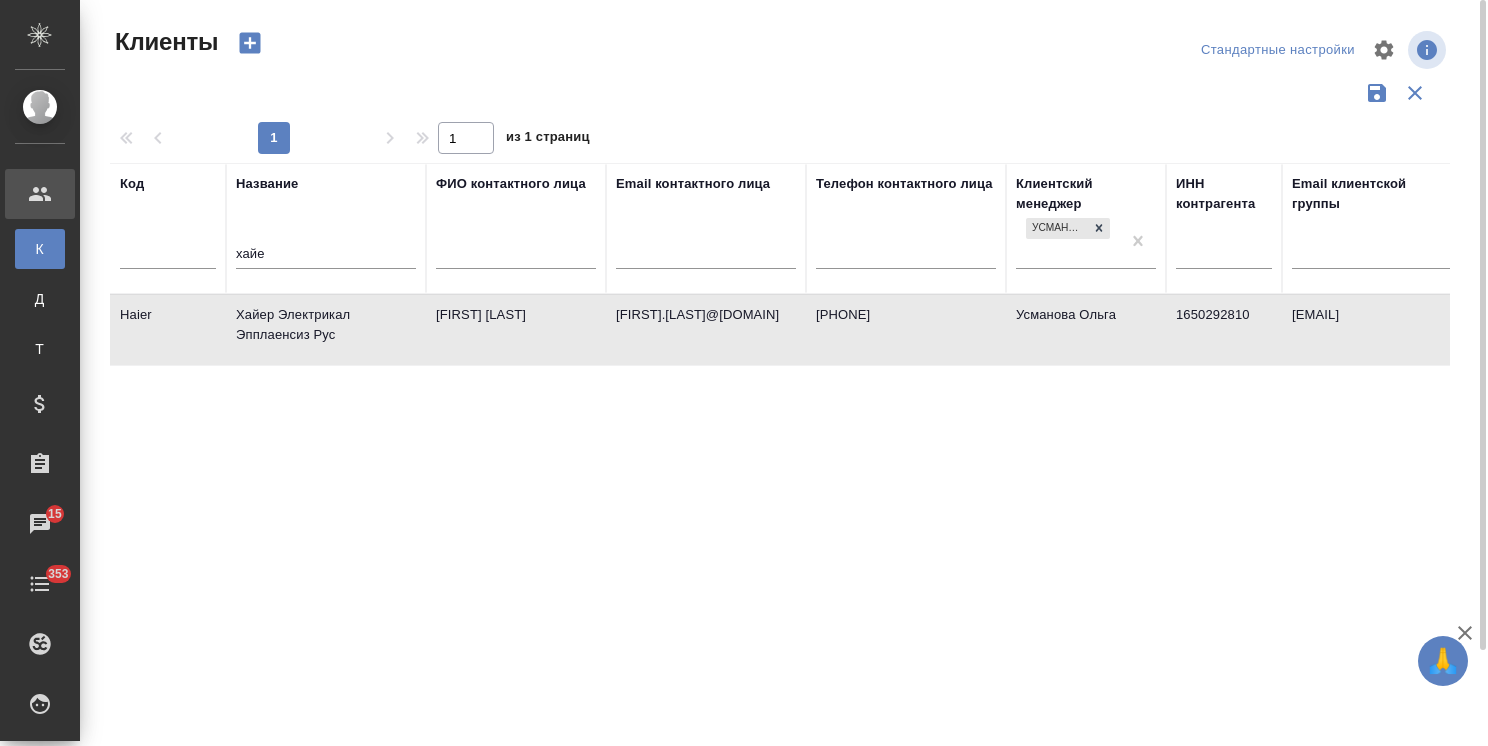 scroll, scrollTop: 0, scrollLeft: 0, axis: both 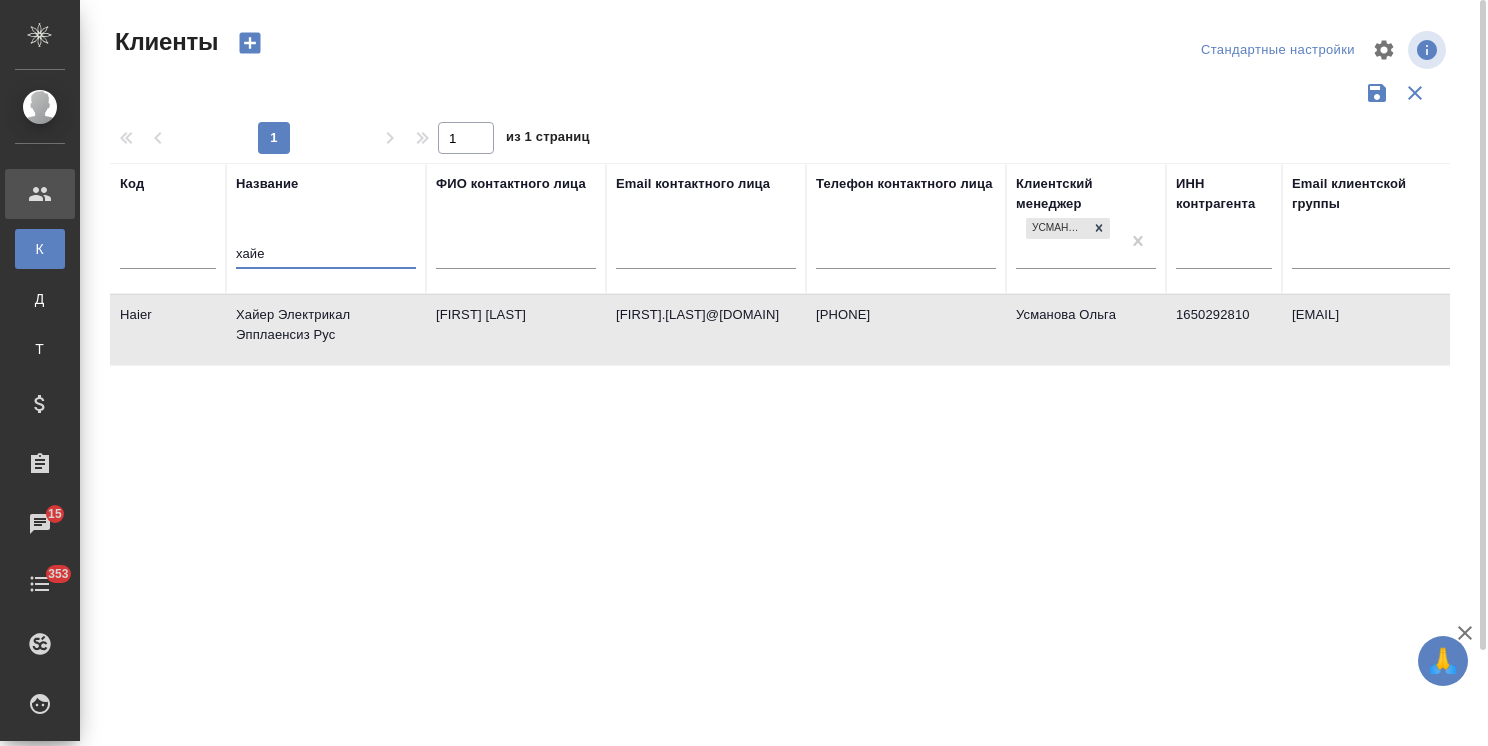 drag, startPoint x: 316, startPoint y: 254, endPoint x: 140, endPoint y: 255, distance: 176.00284 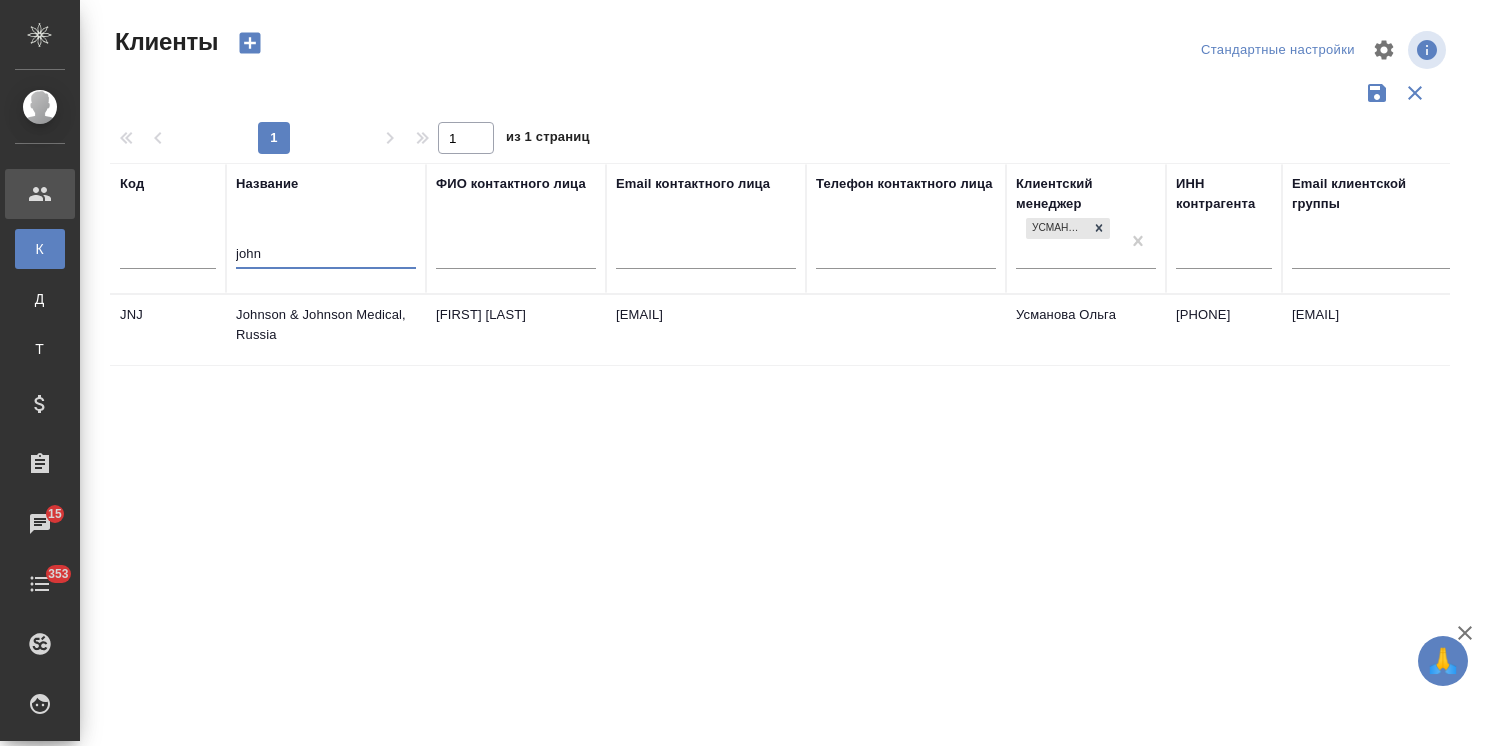 click on "Johnson & Johnson Medical, Russia" at bounding box center (326, 330) 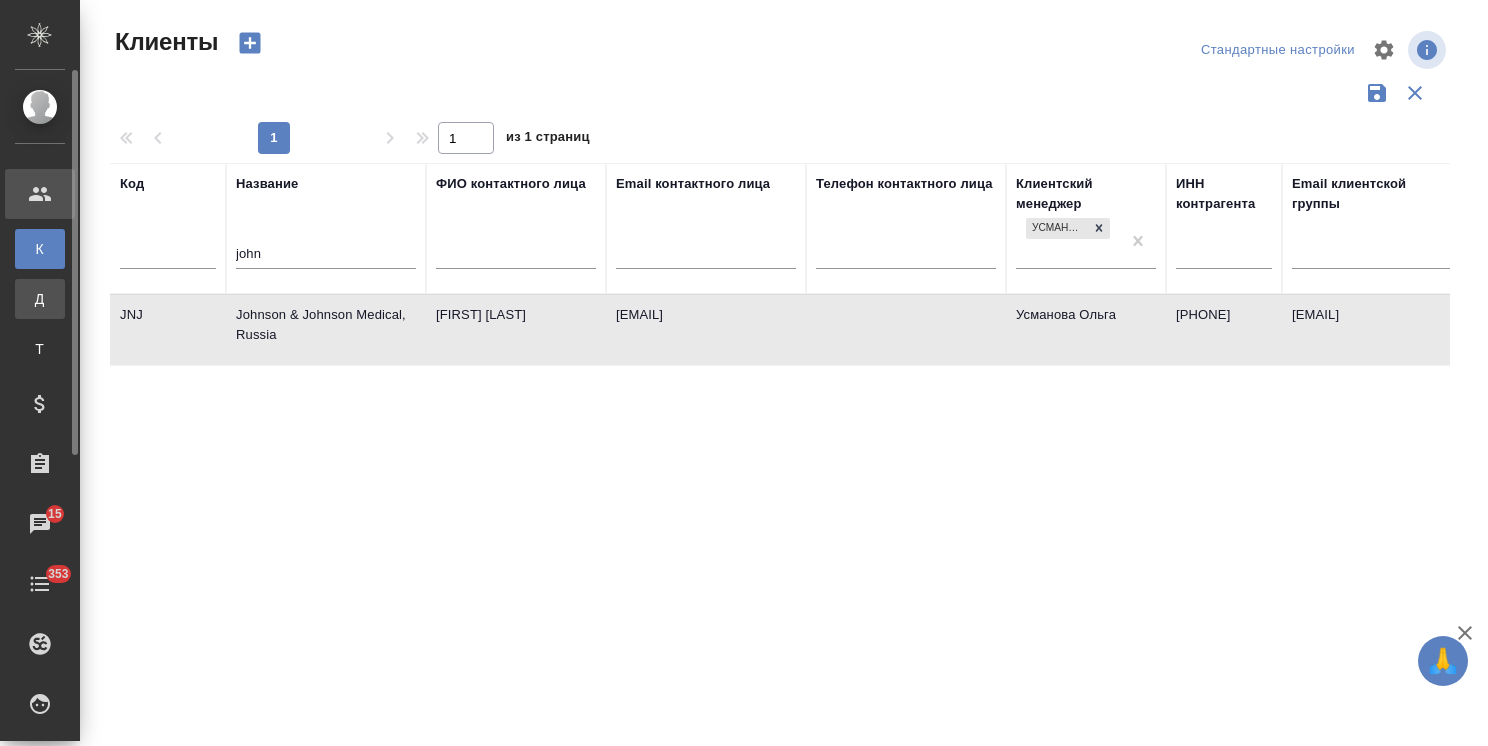 drag, startPoint x: 321, startPoint y: 258, endPoint x: 76, endPoint y: 306, distance: 249.65776 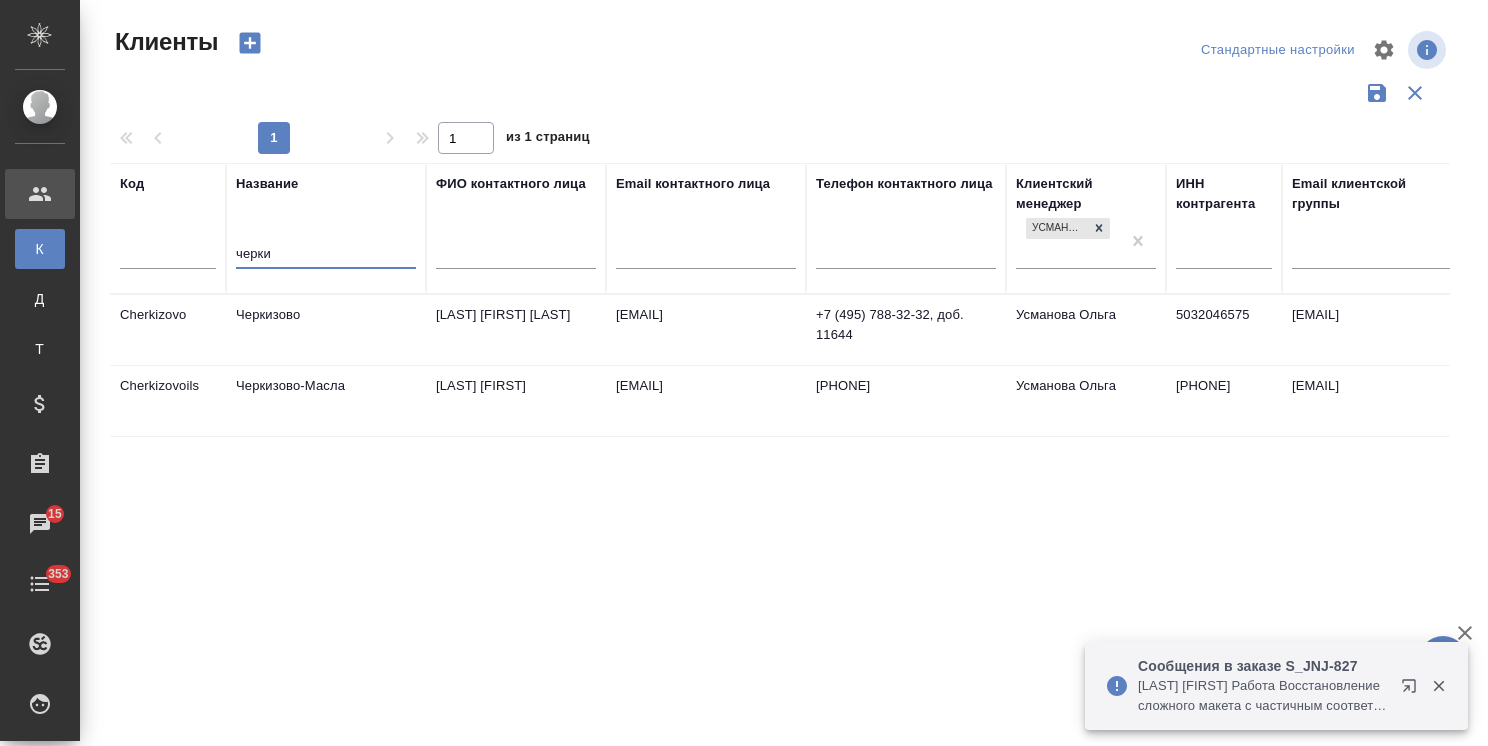 click on "Черкизово" at bounding box center [326, 330] 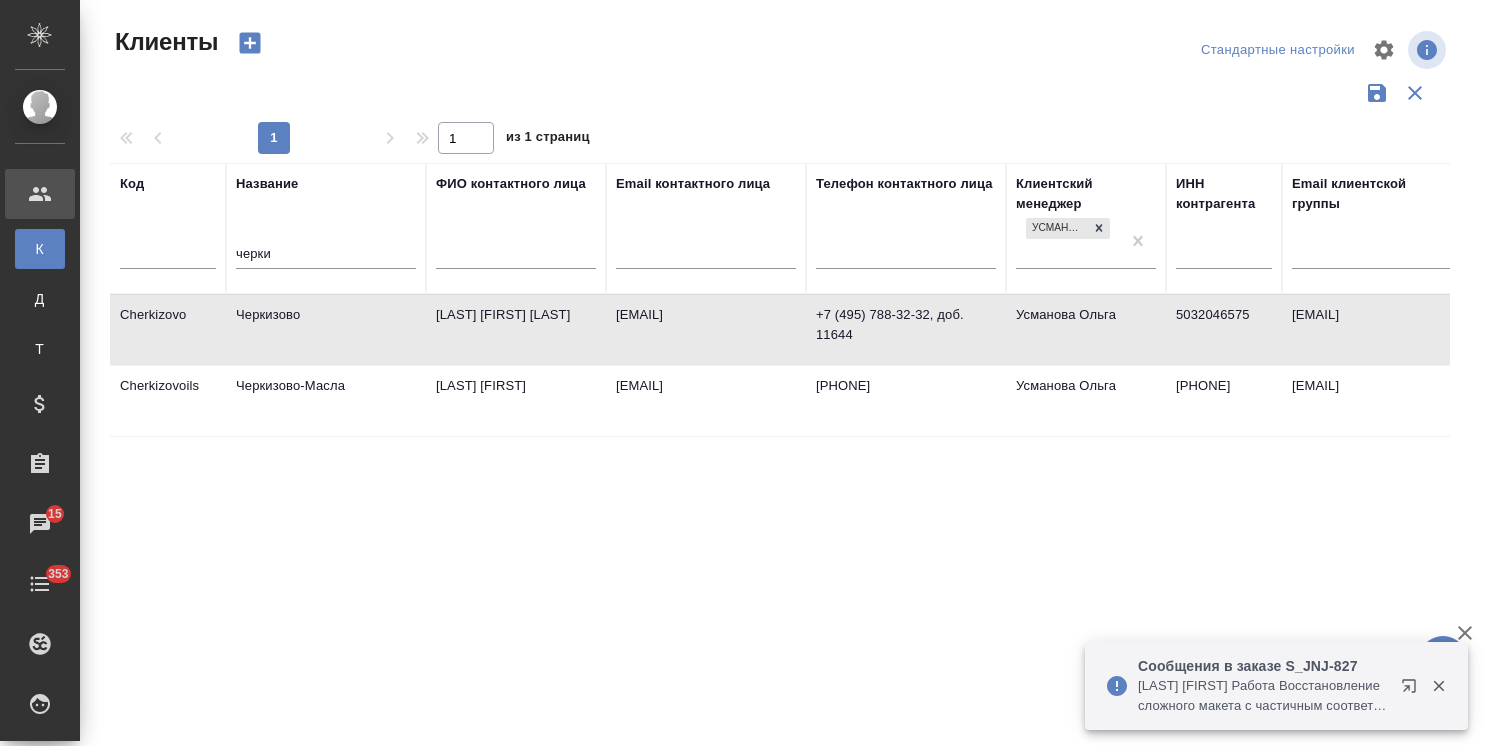 click on "Черкизово" at bounding box center [326, 330] 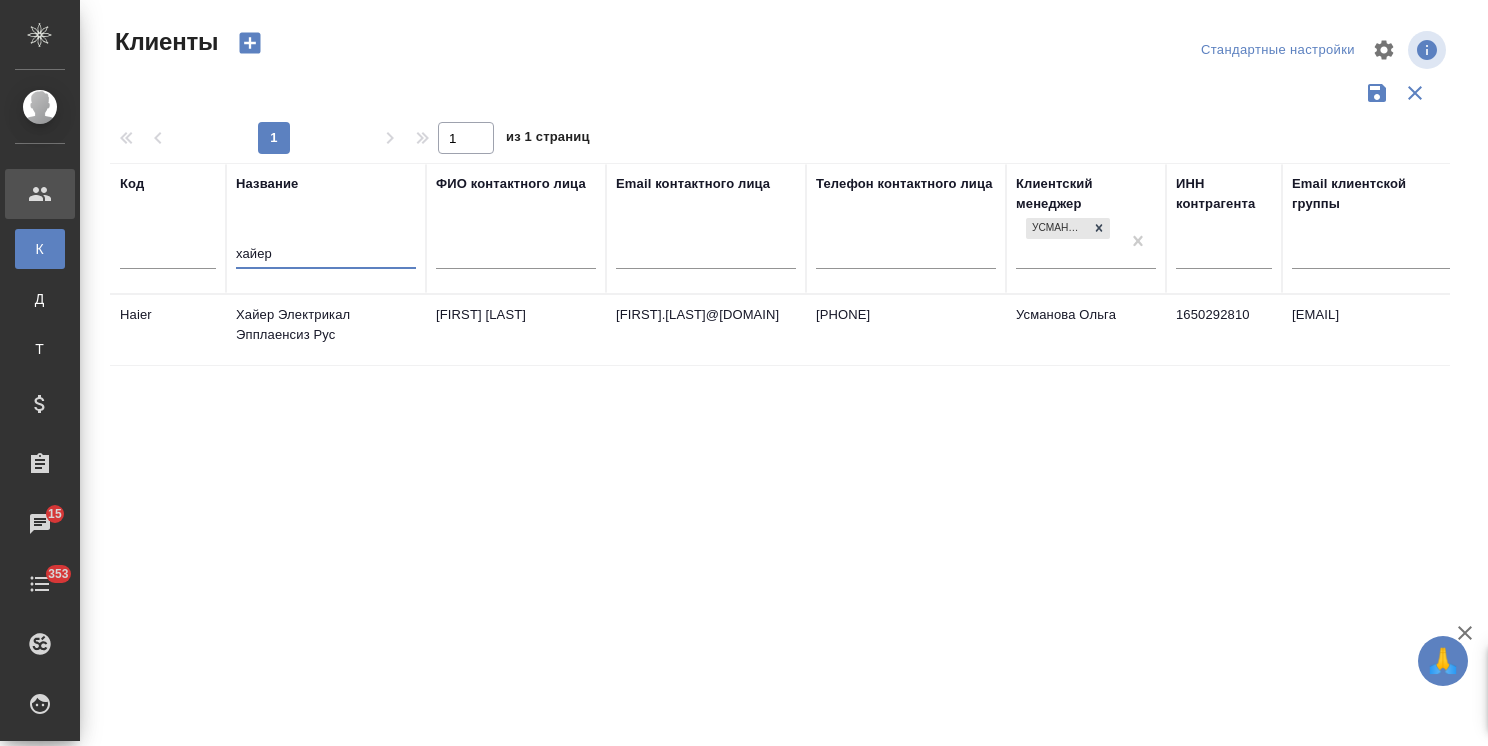 type on "хайер" 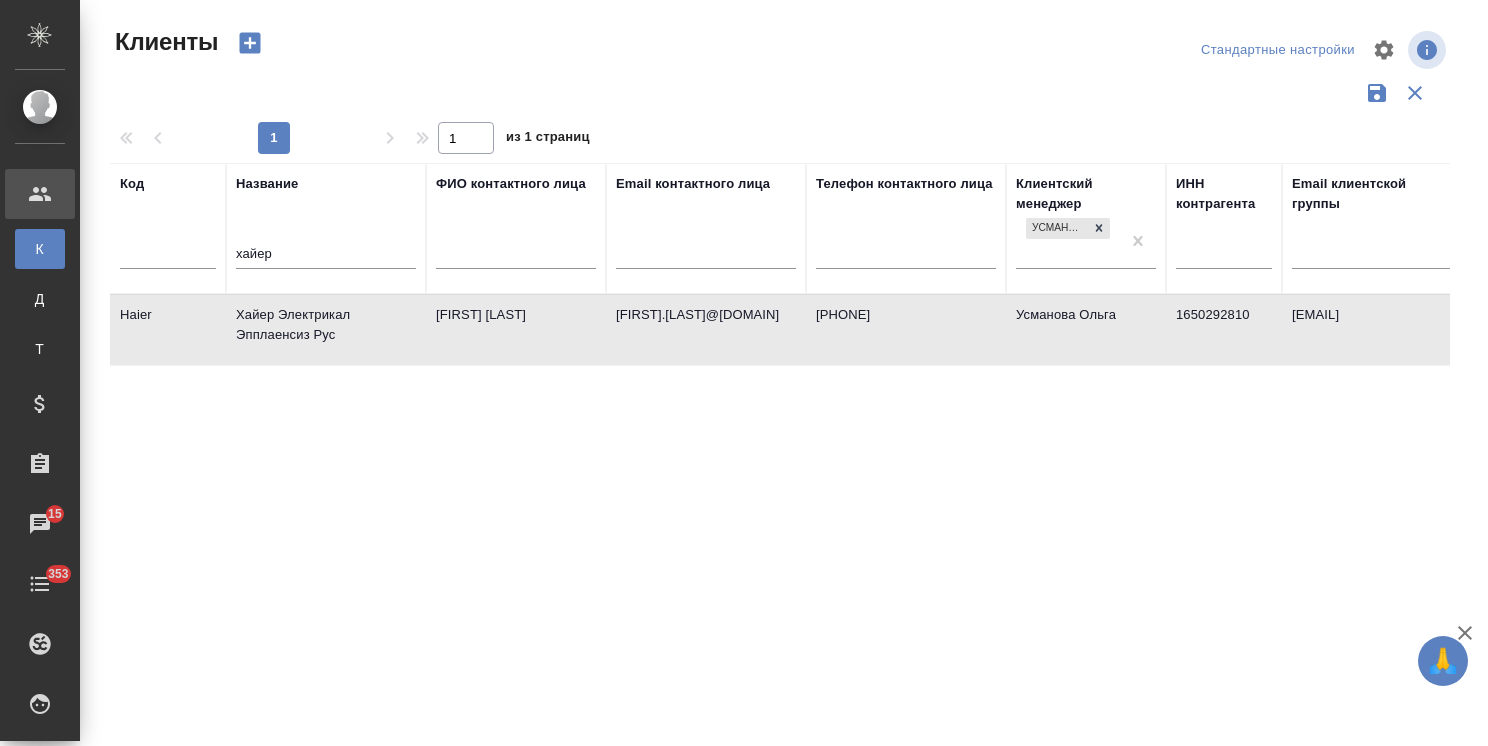 click on "Хайер Электрикал Эпплаенсиз Рус" at bounding box center (326, 330) 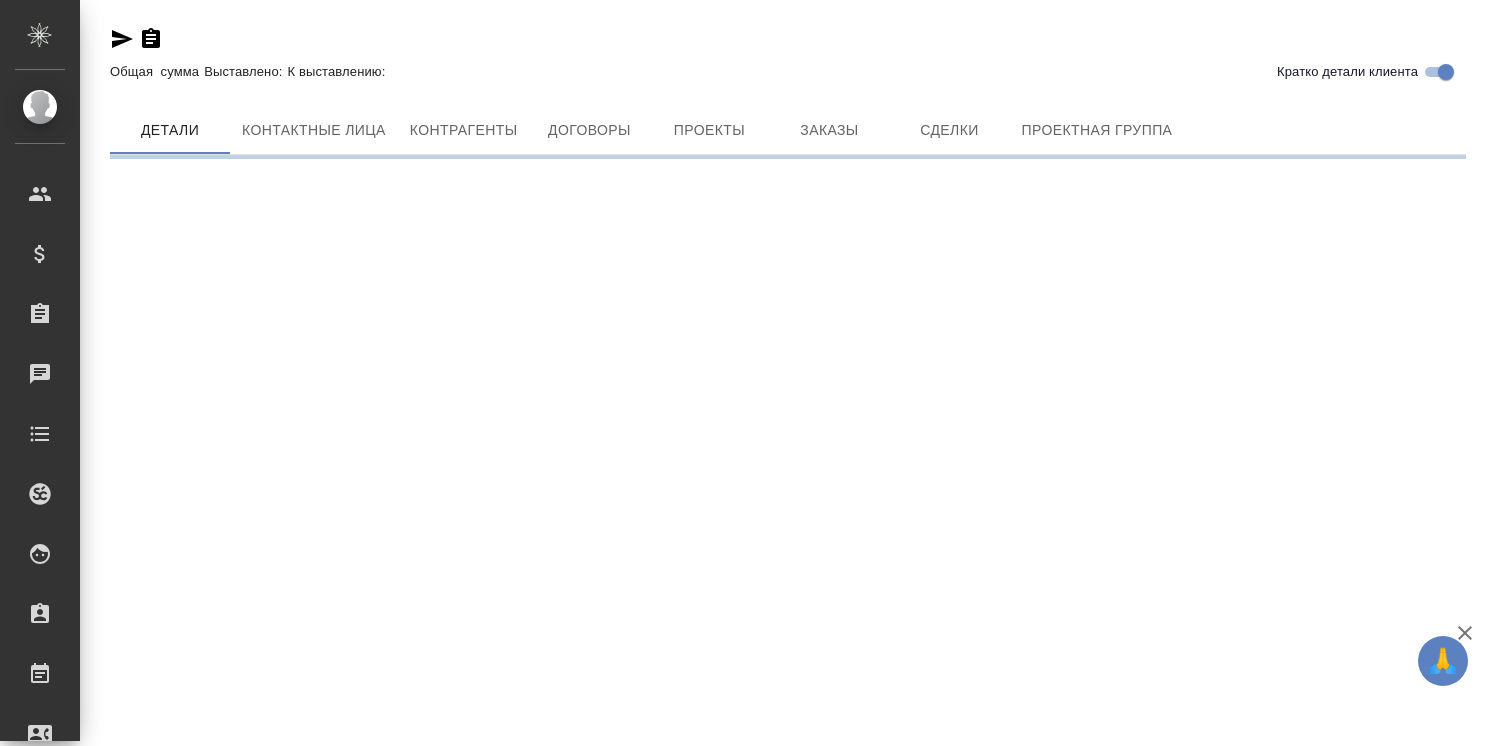 scroll, scrollTop: 0, scrollLeft: 0, axis: both 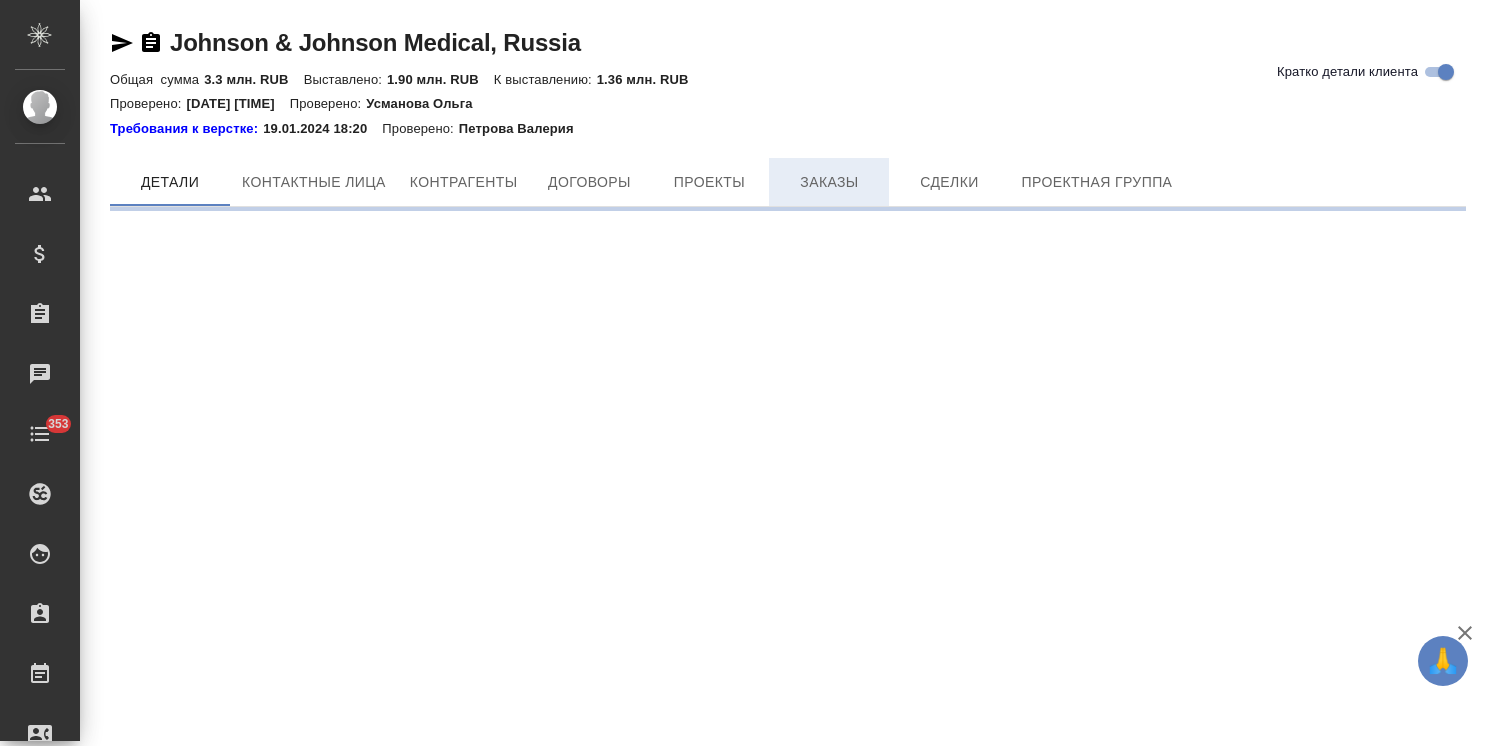 click on "Заказы" at bounding box center [829, 182] 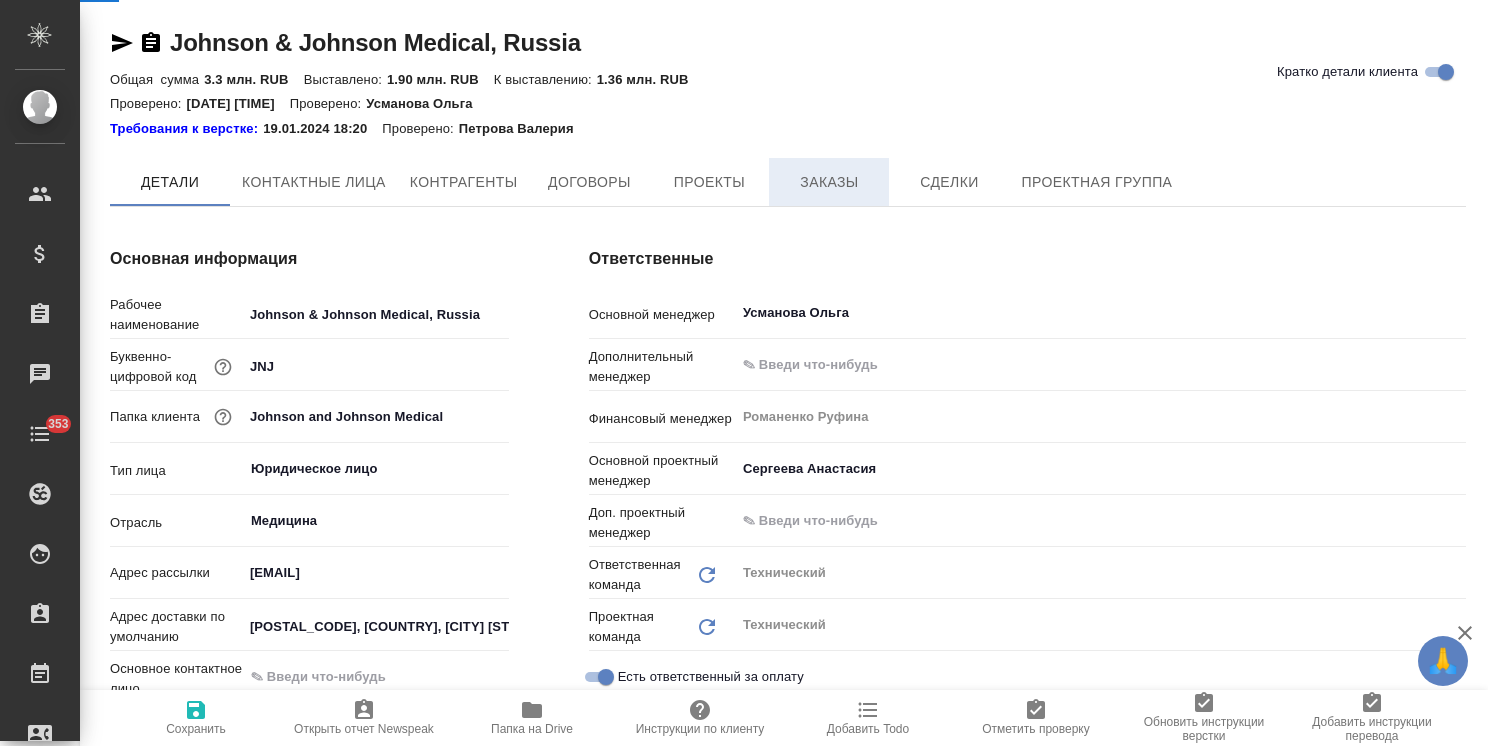 type on "x" 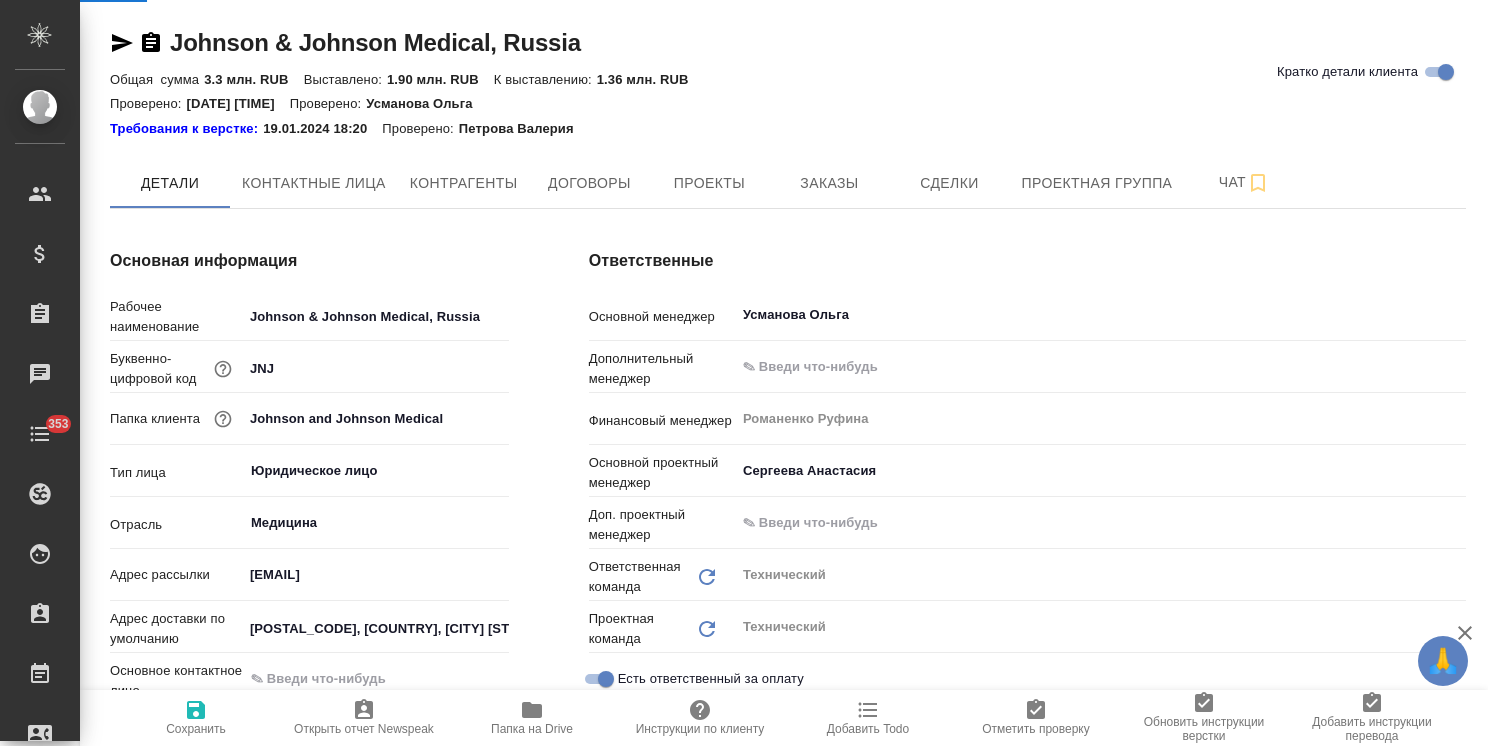 type on "x" 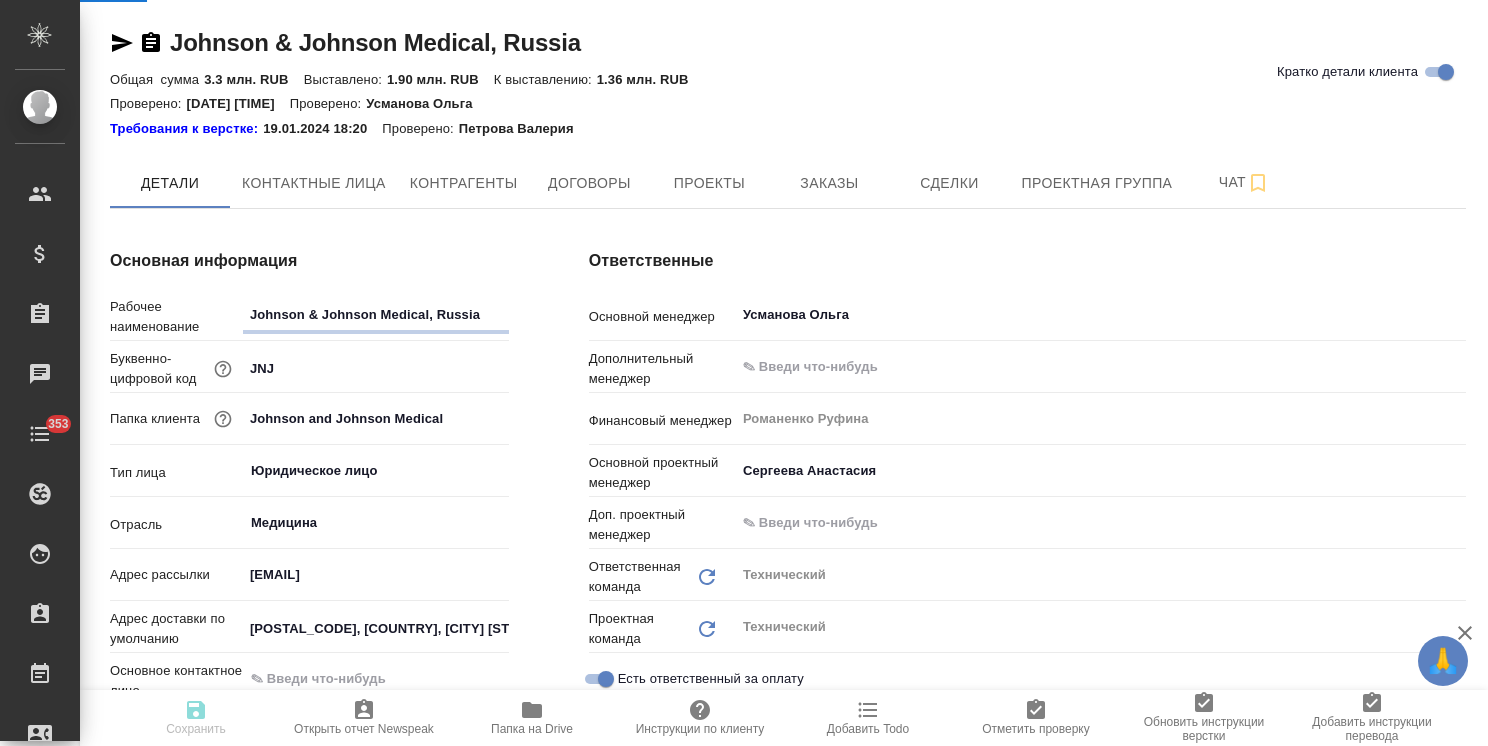 type on "x" 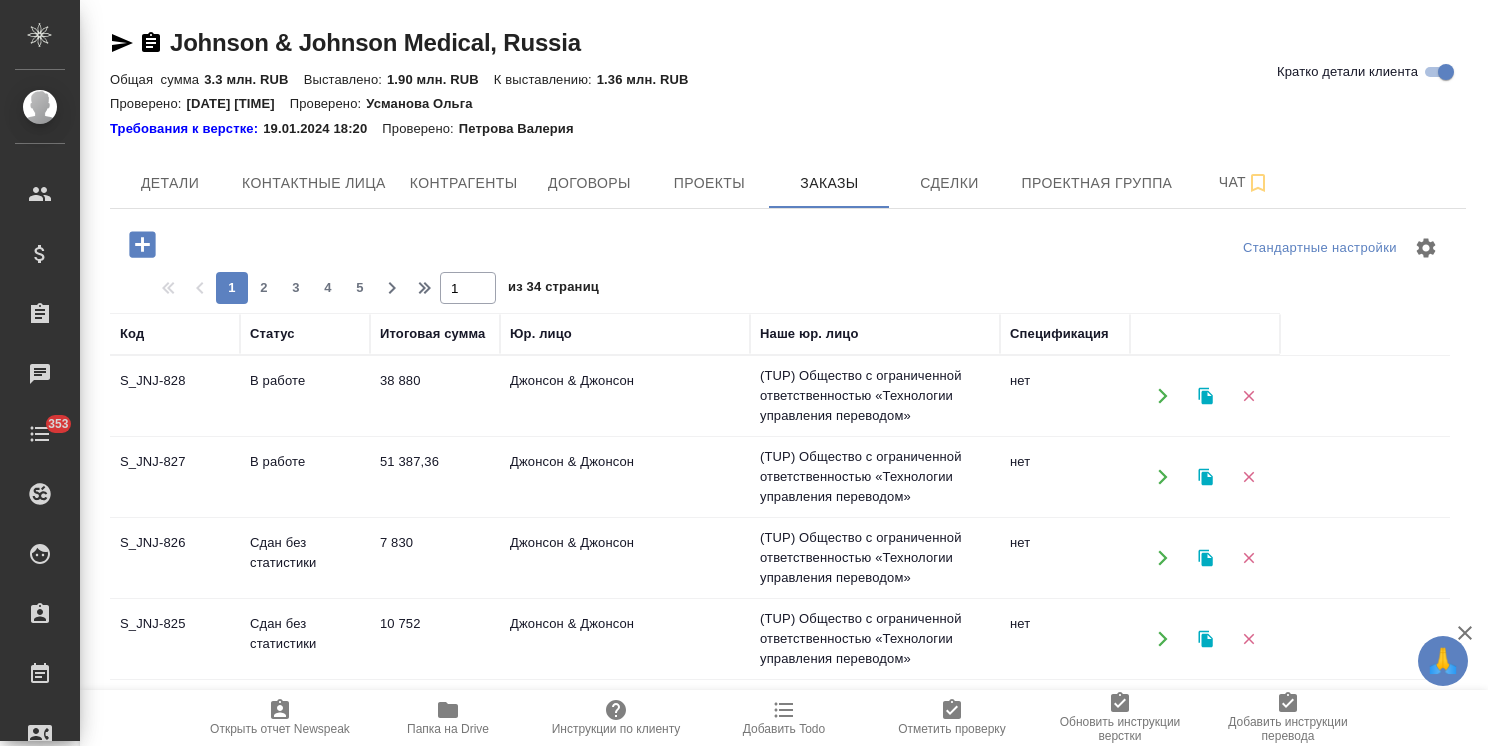 click 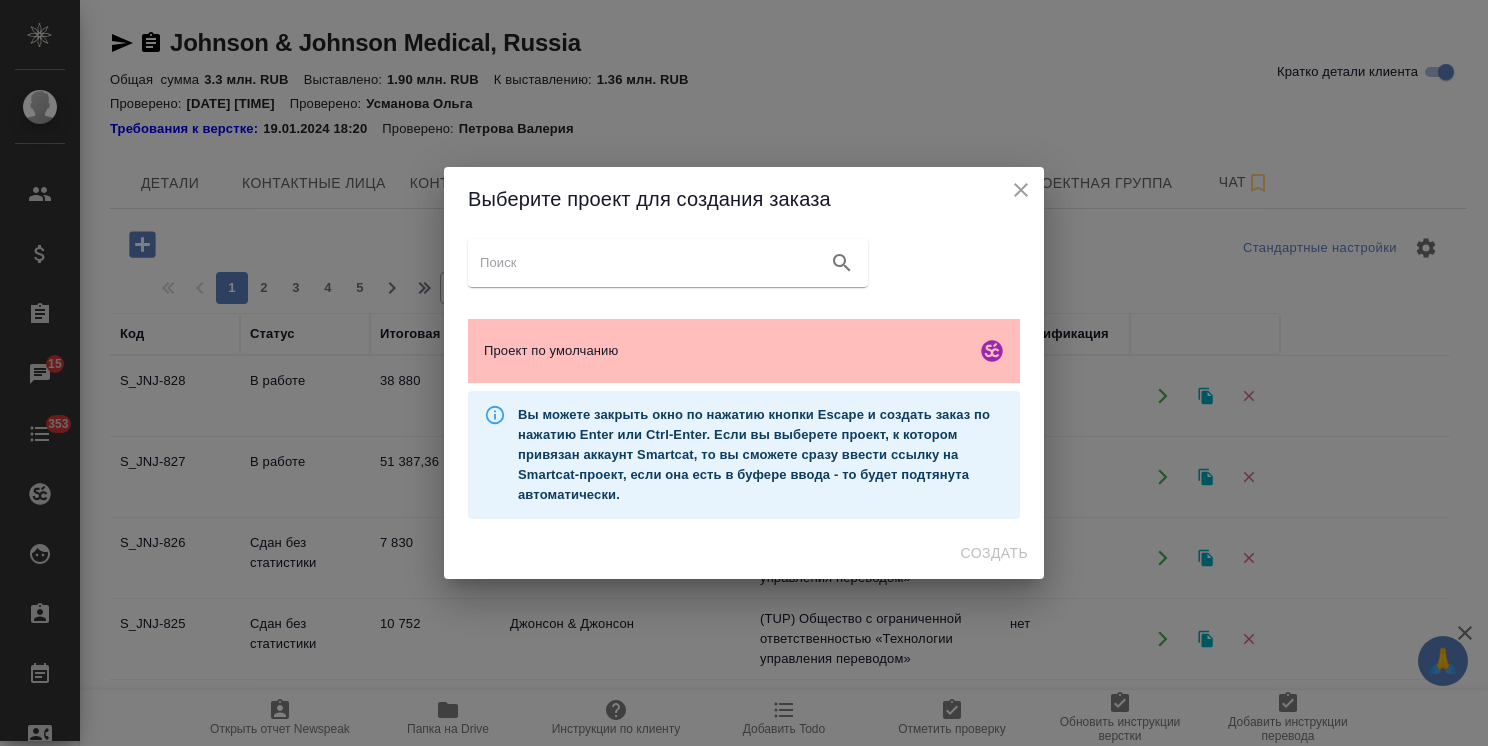 click on "Проект по умолчанию" at bounding box center (744, 351) 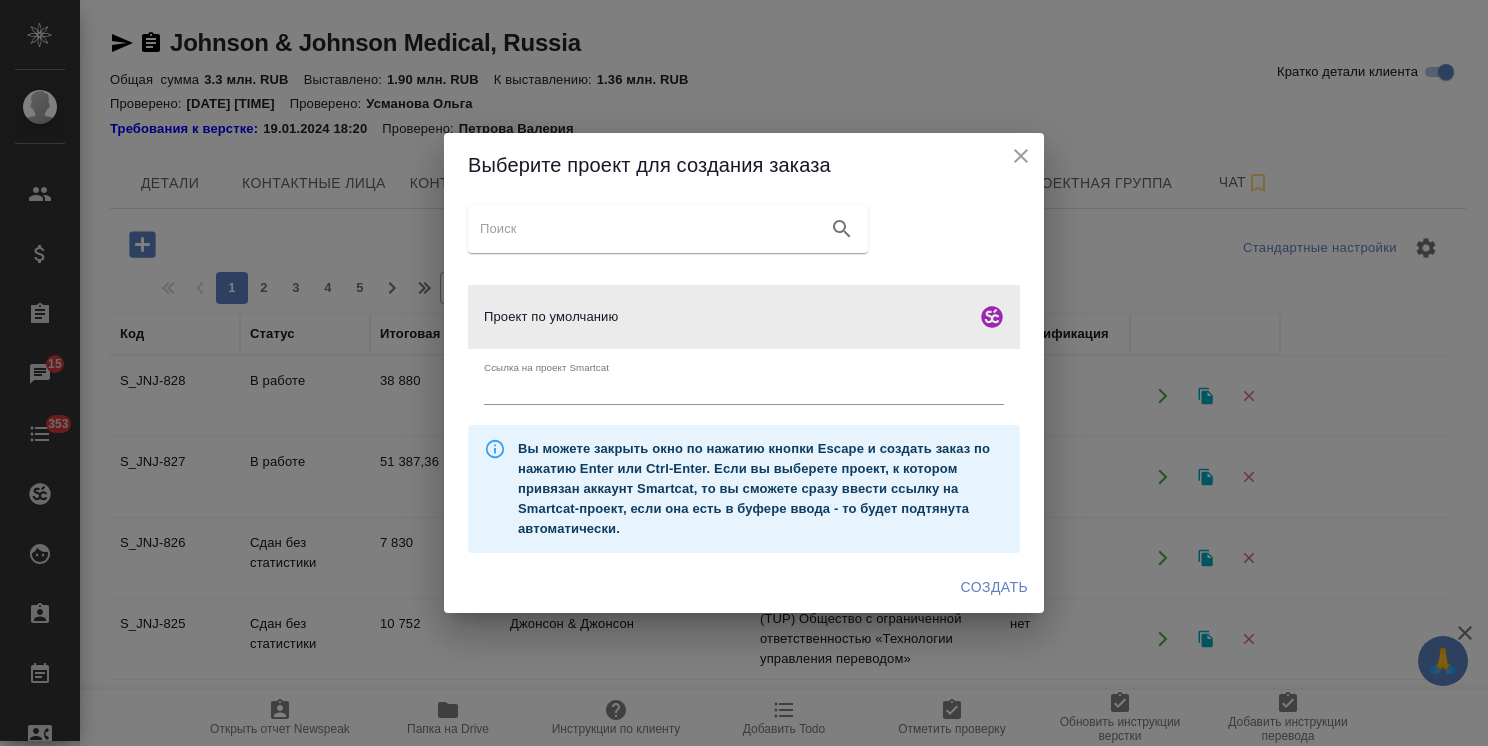 click on "Создать" at bounding box center [994, 587] 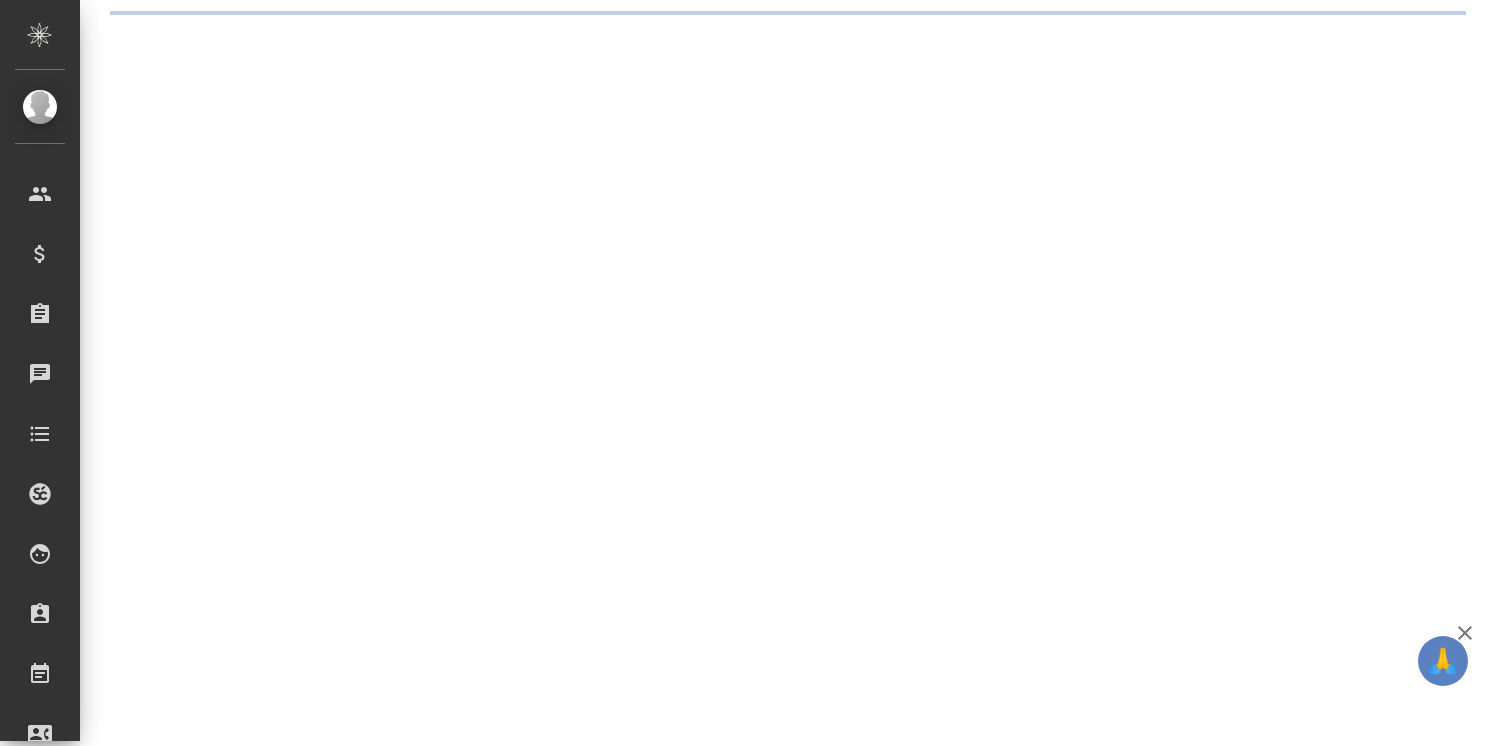 scroll, scrollTop: 0, scrollLeft: 0, axis: both 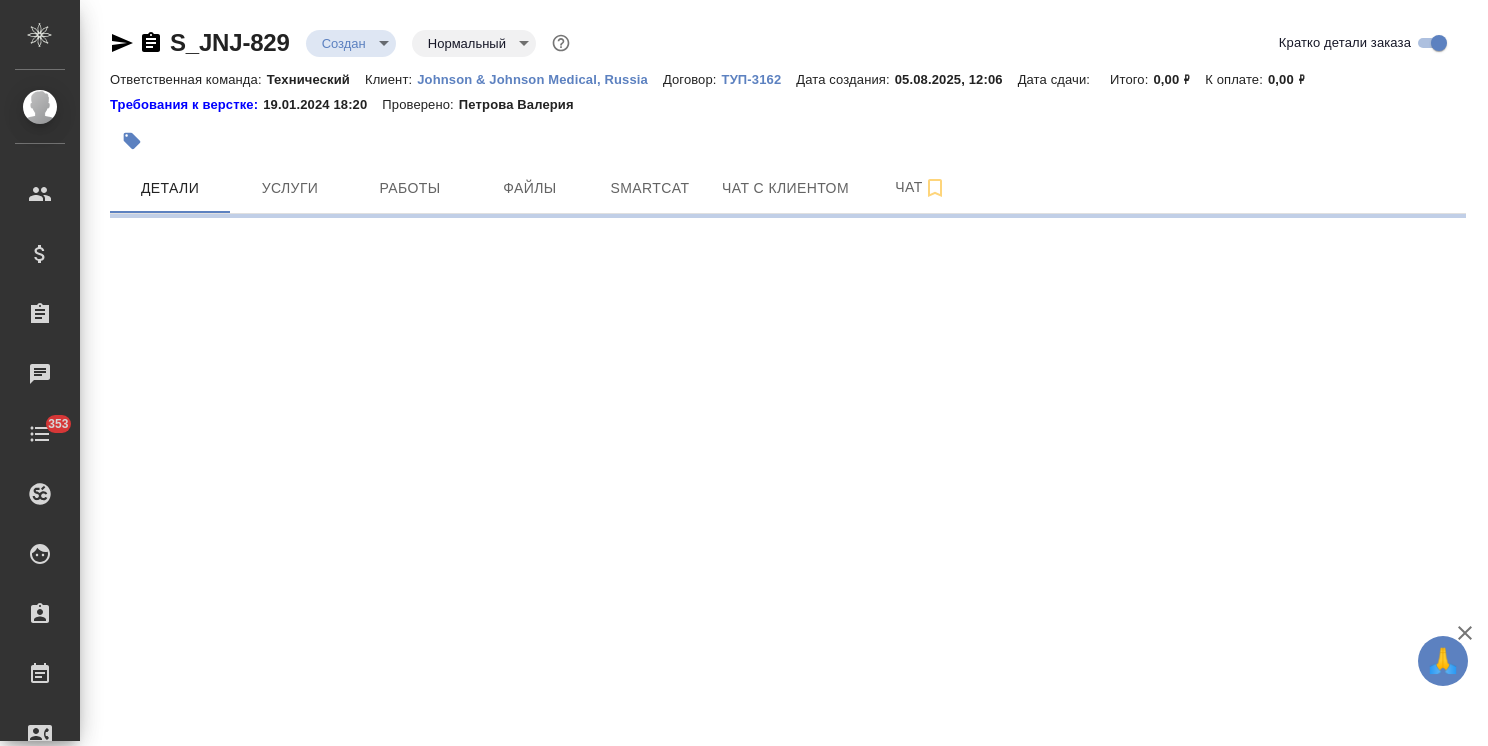 select on "RU" 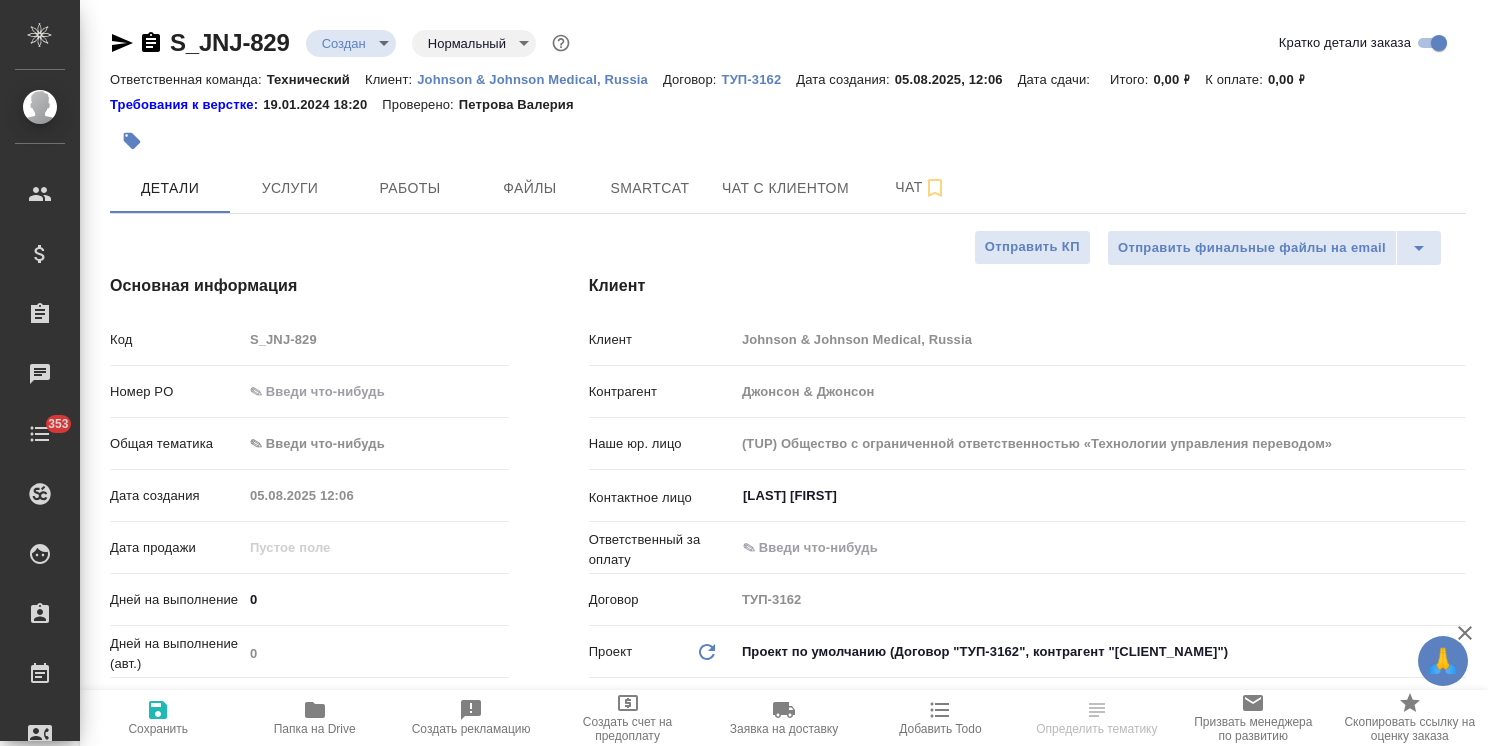 type on "x" 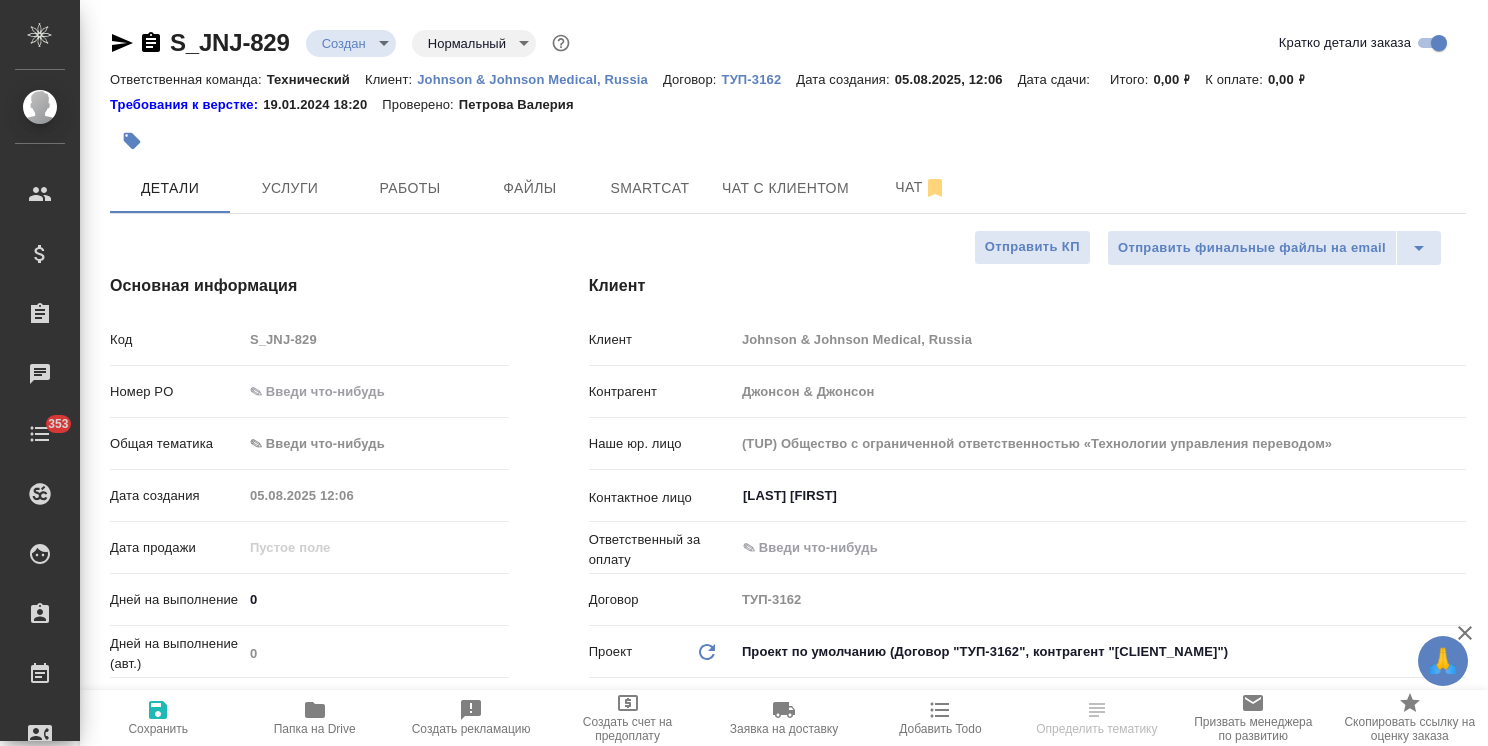 type on "x" 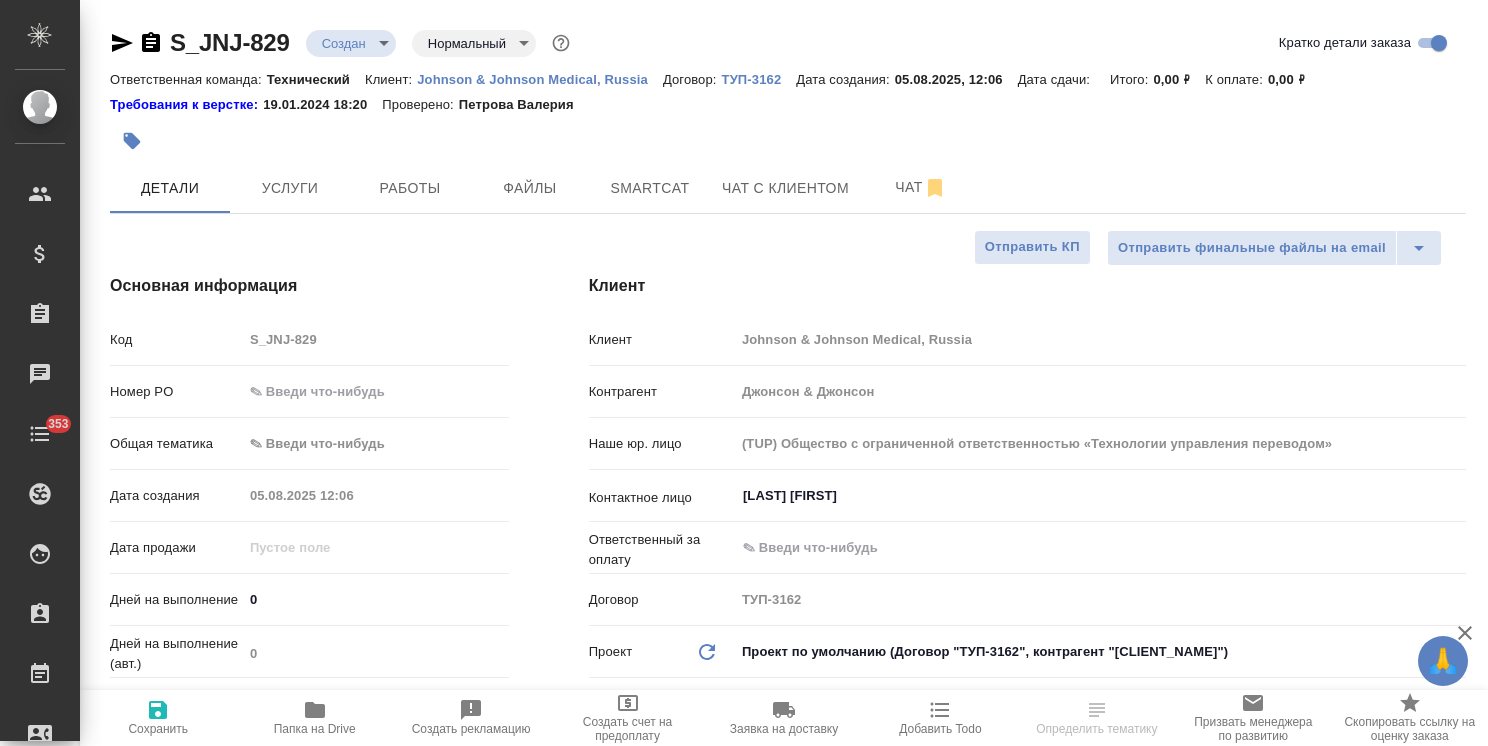 type on "x" 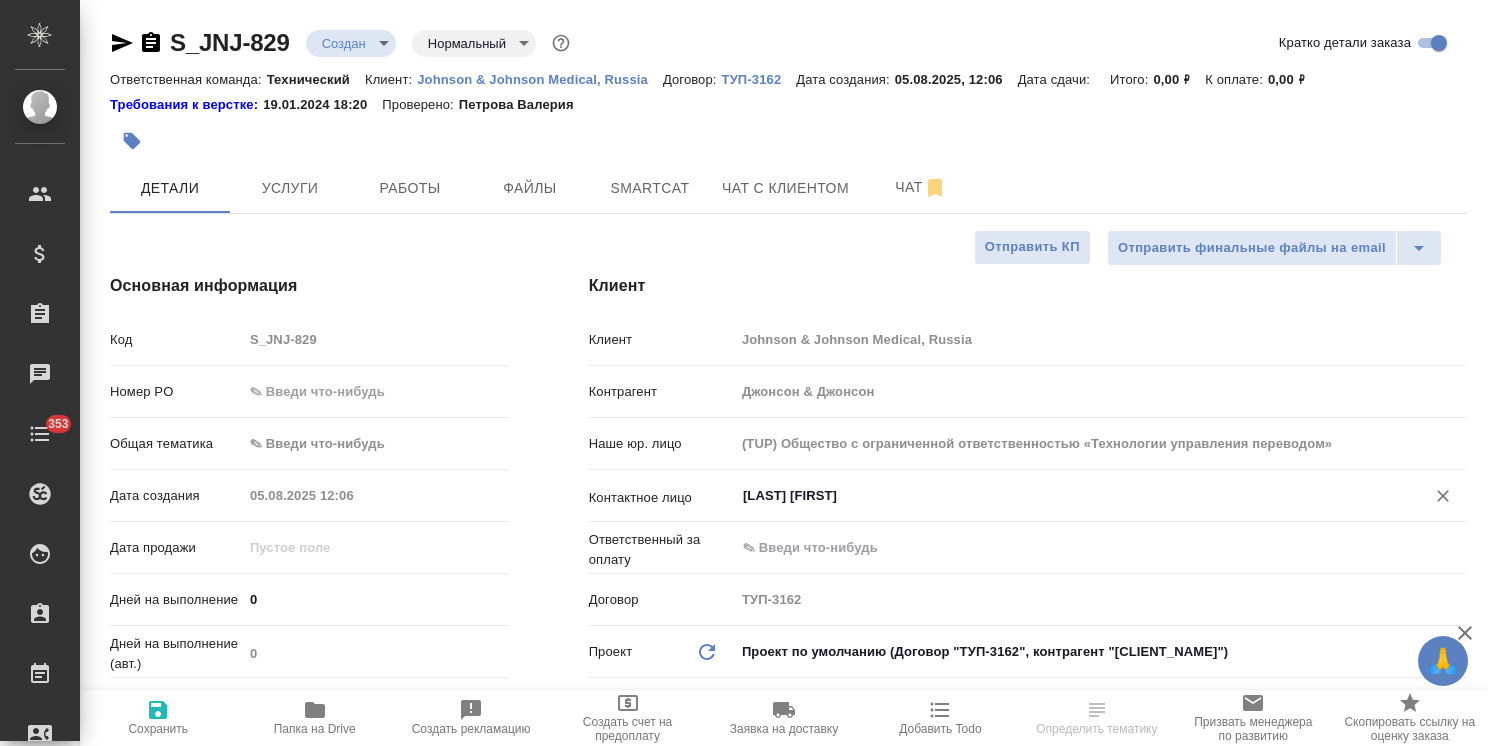 click on "Шакурова Юлия" at bounding box center (1067, 496) 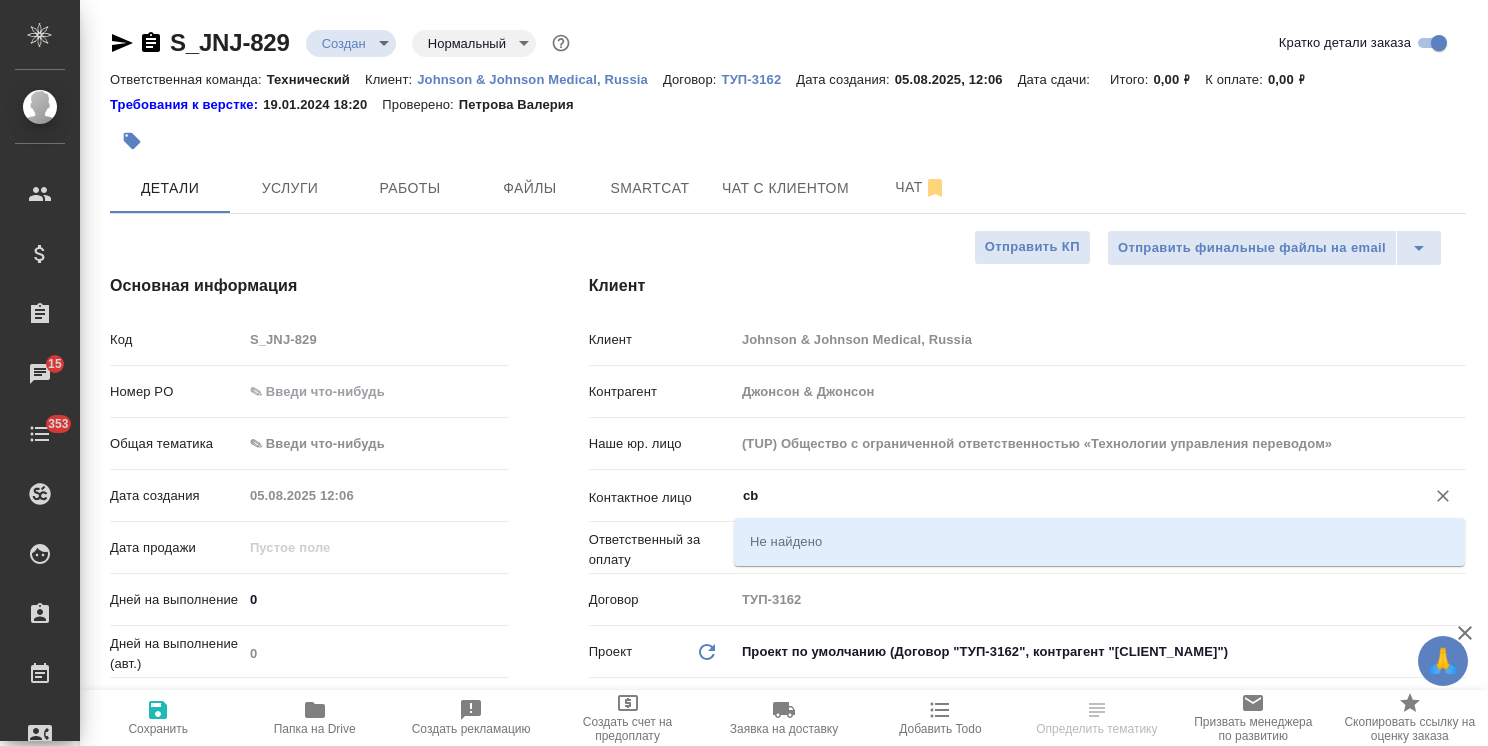 type on "c" 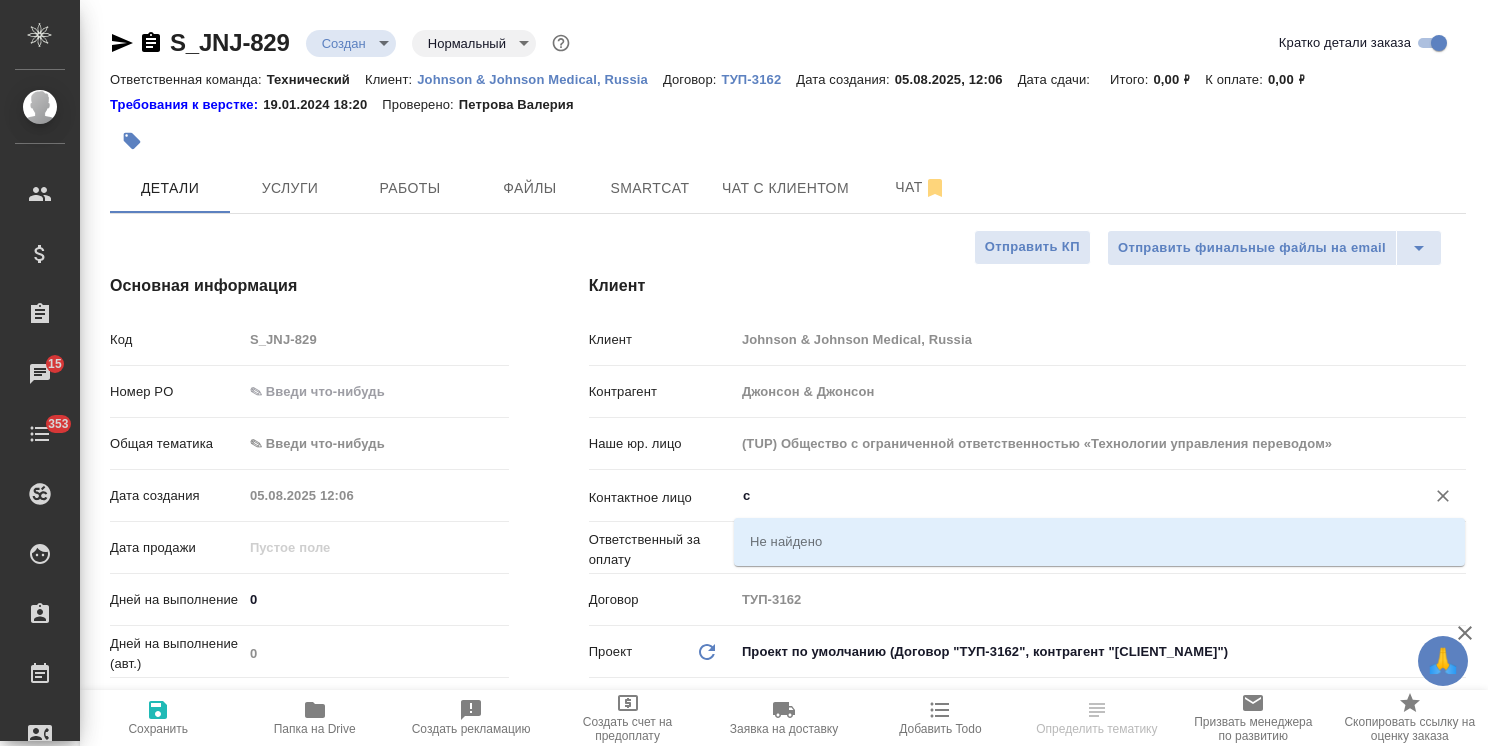 type 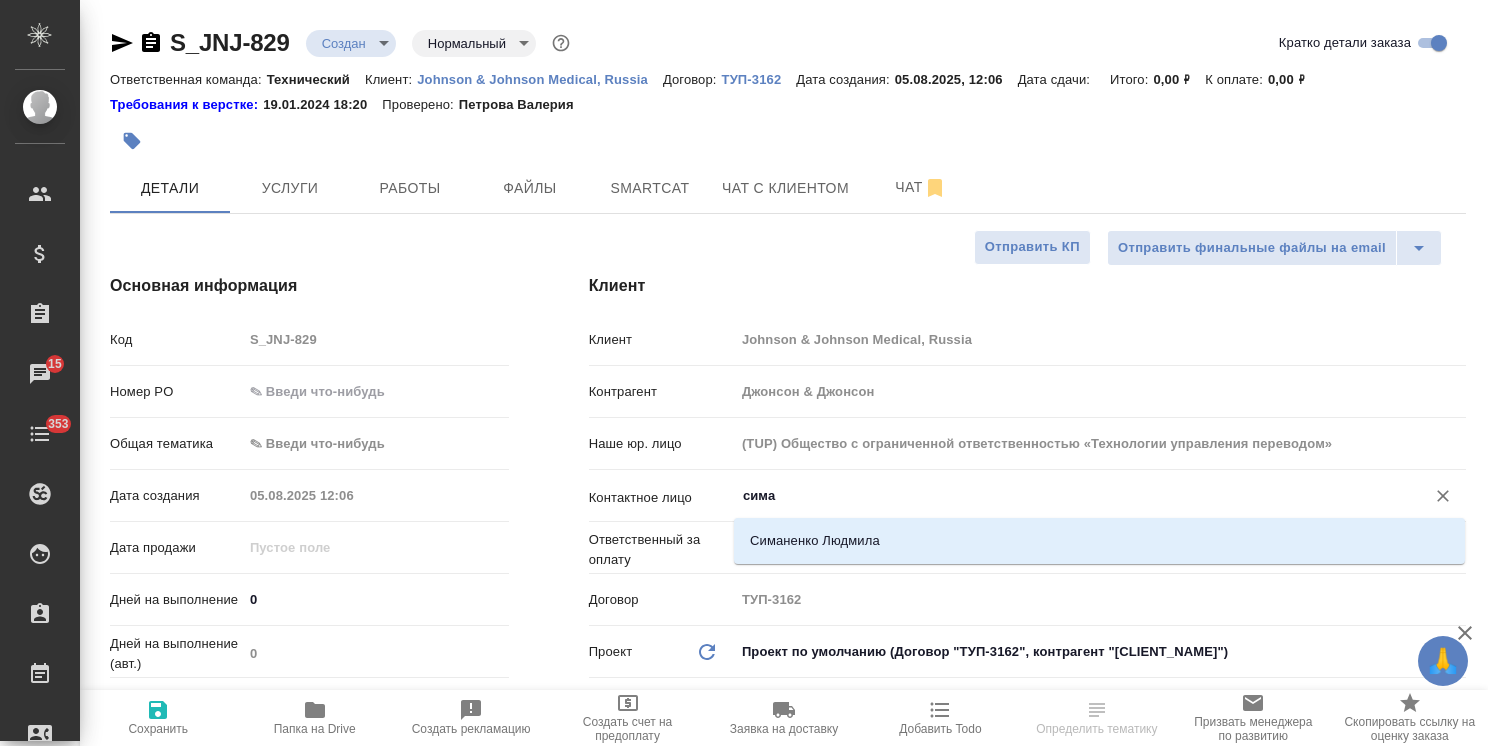 click on "Симаненко Людмила" at bounding box center [1099, 541] 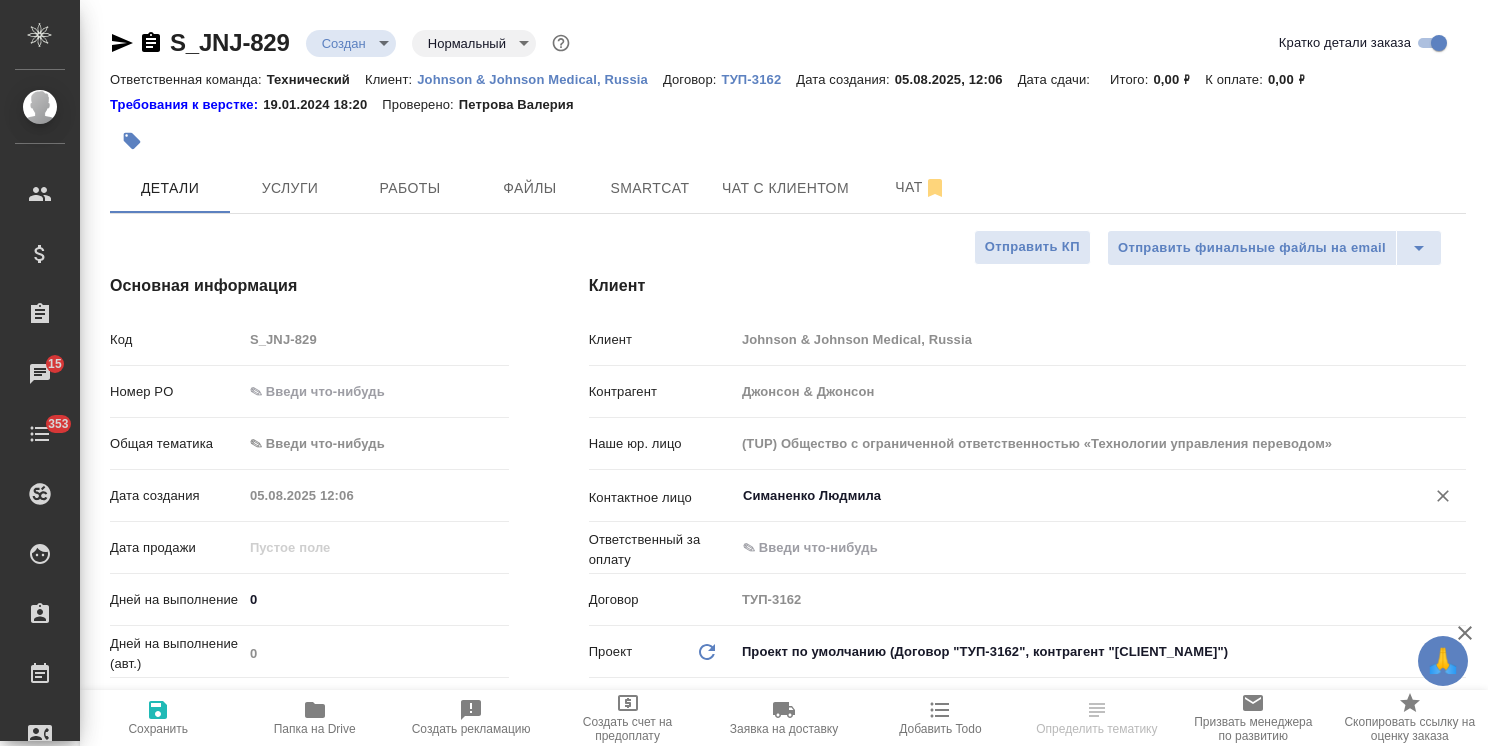 type on "Симаненко Людмила" 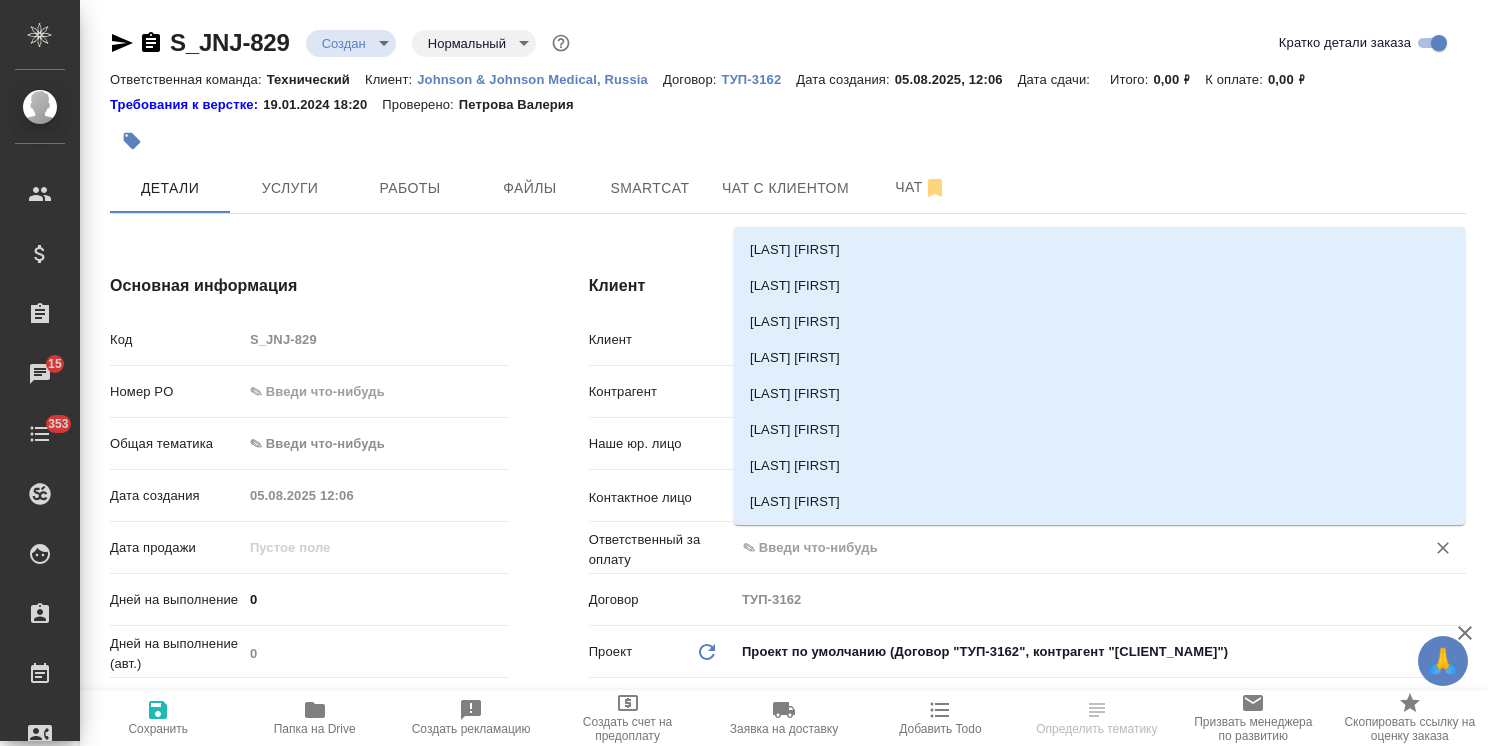 click at bounding box center [1067, 548] 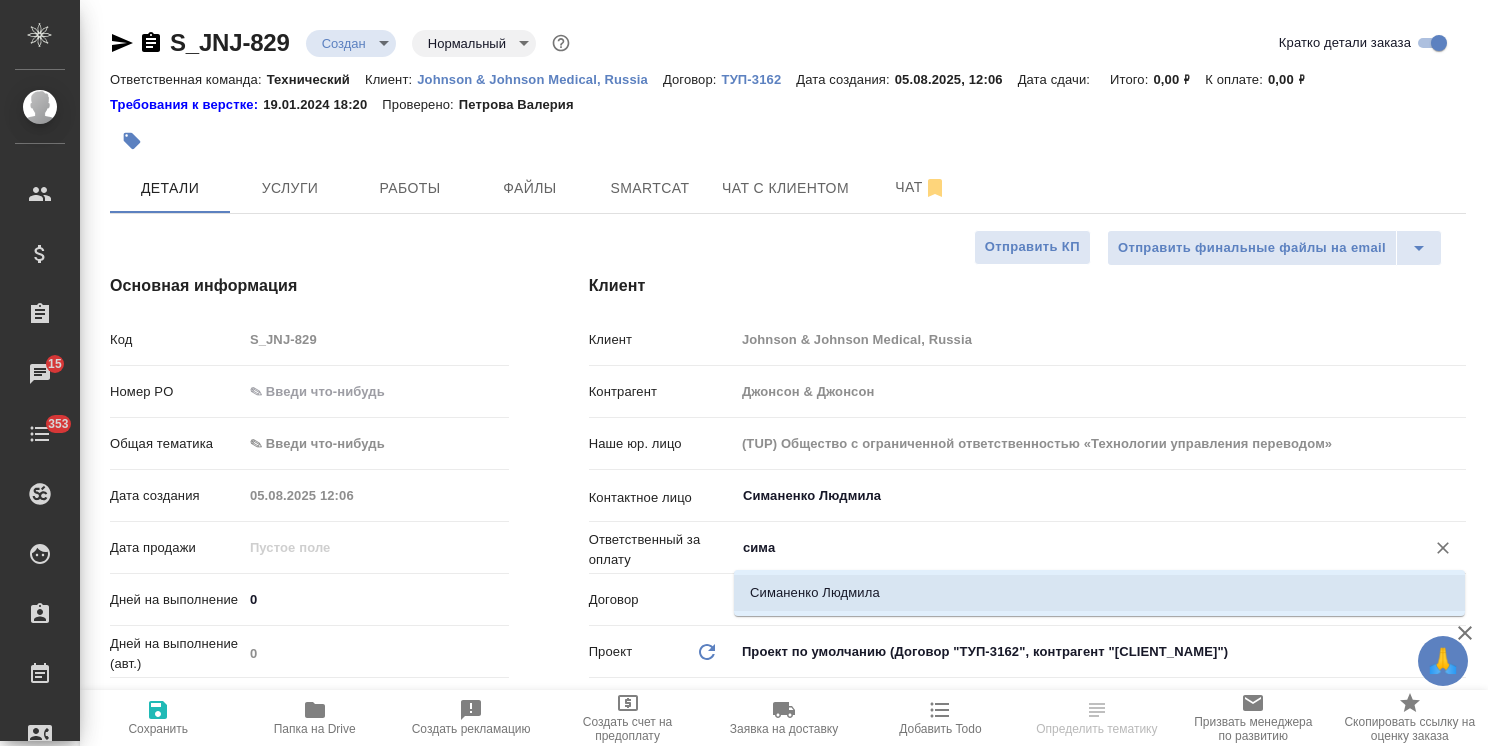 click on "Симаненко Людмила" at bounding box center (1099, 593) 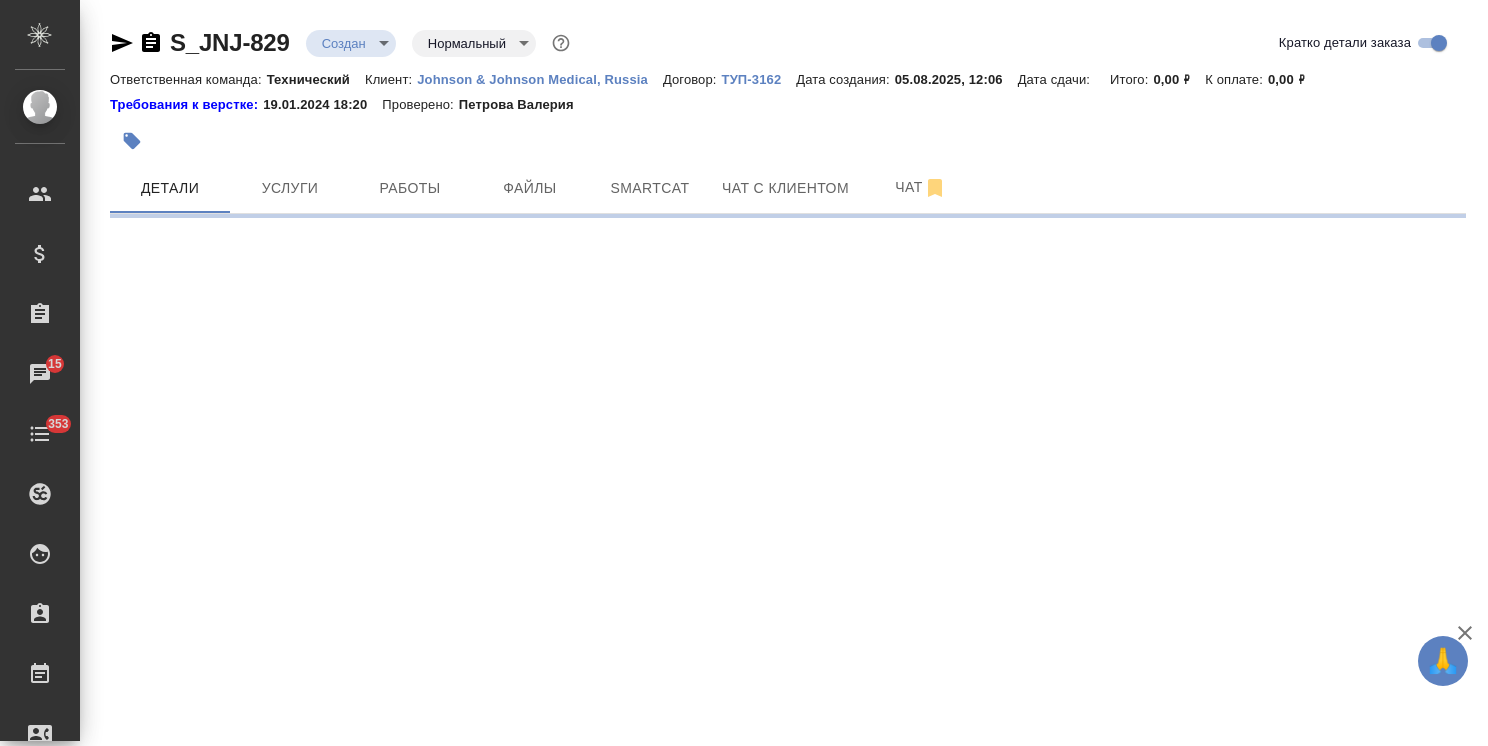 select on "RU" 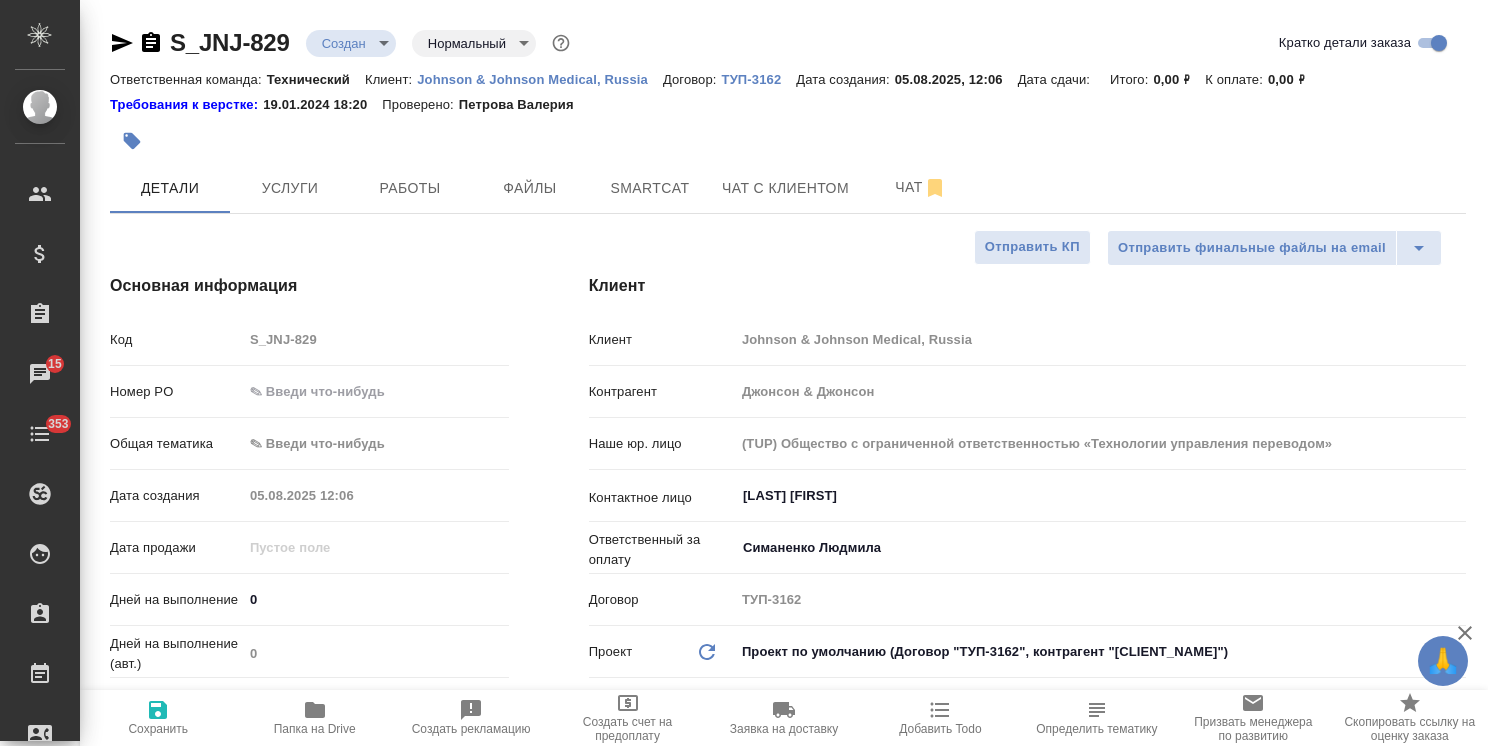 type on "x" 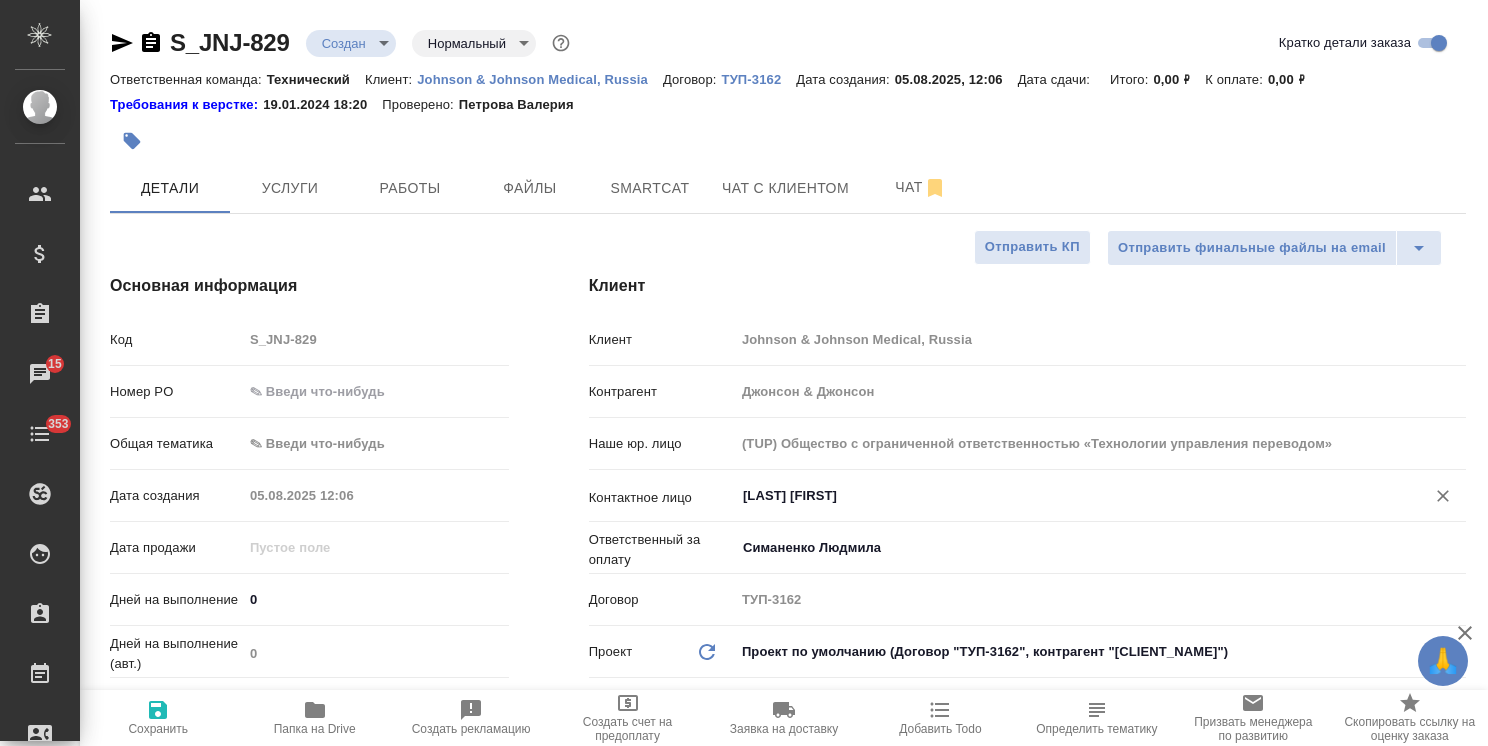 click on "Шакурова Юлия" at bounding box center [1067, 496] 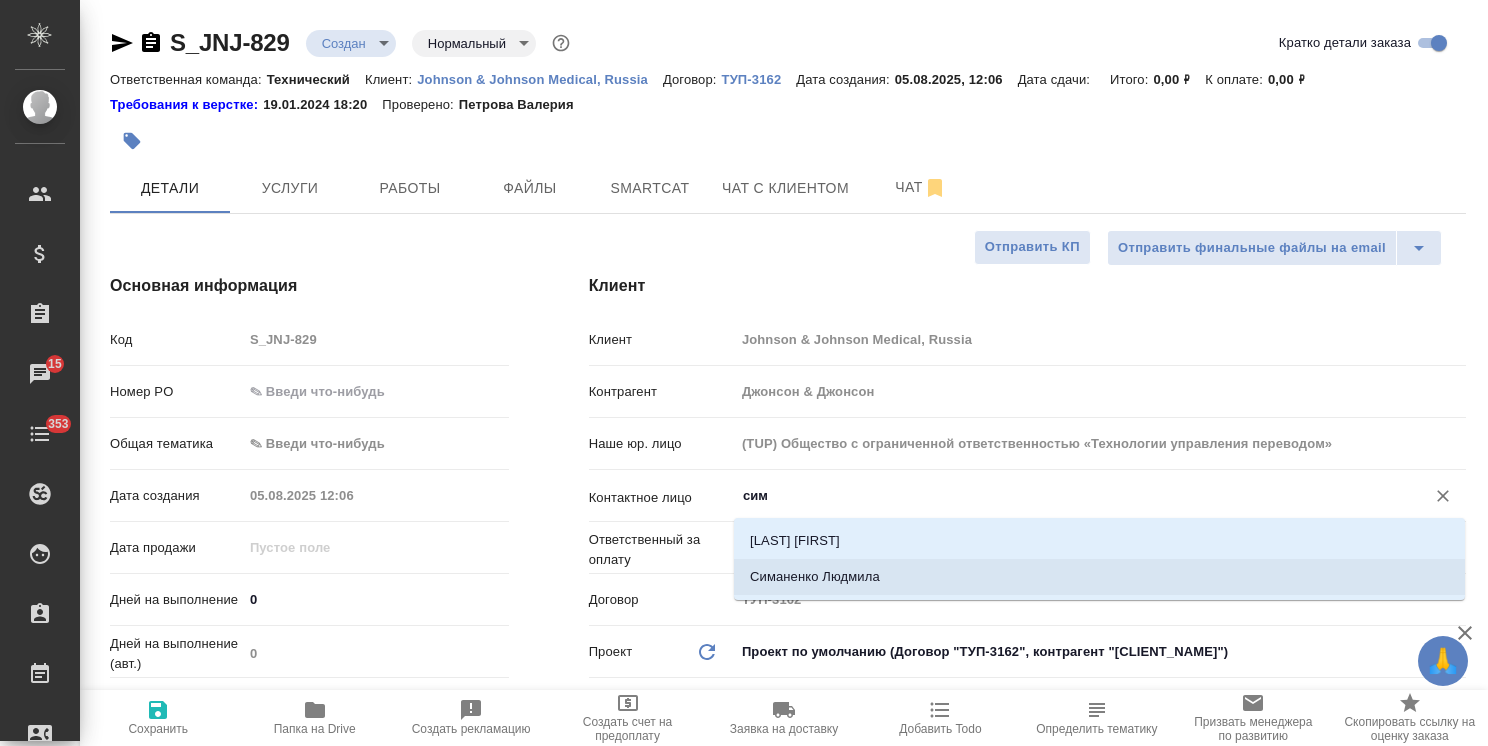 click on "Симаненко Людмила" at bounding box center (1099, 577) 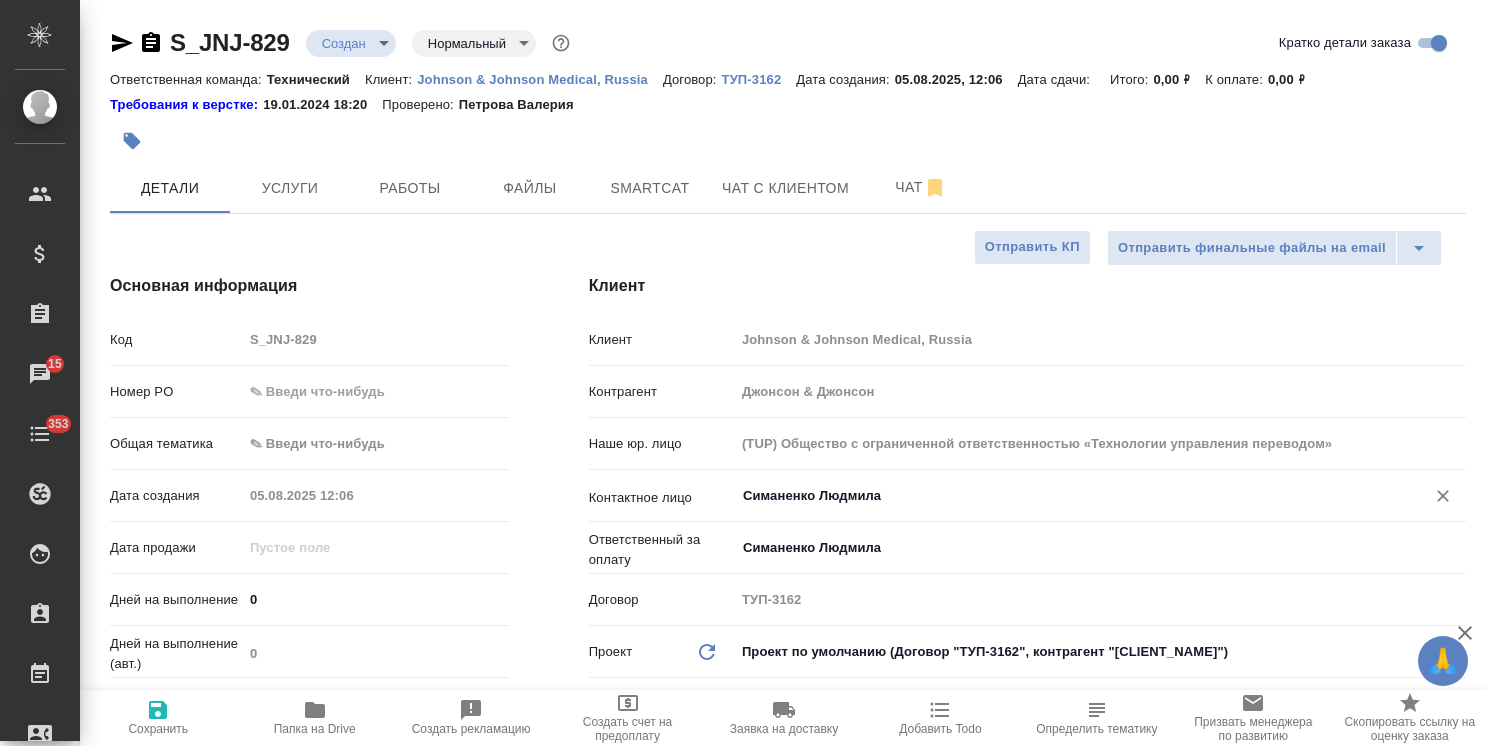 type on "Симаненко Людмила" 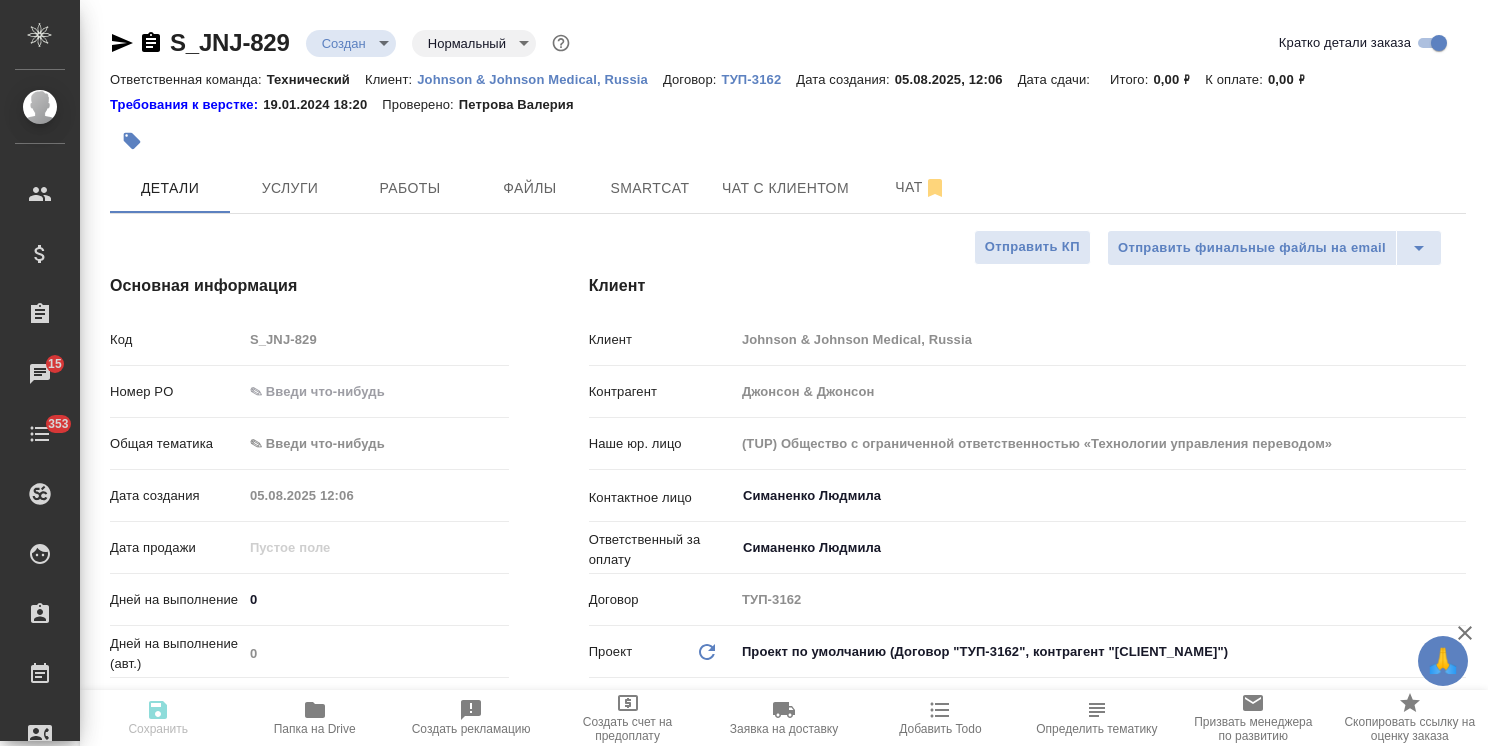 type on "x" 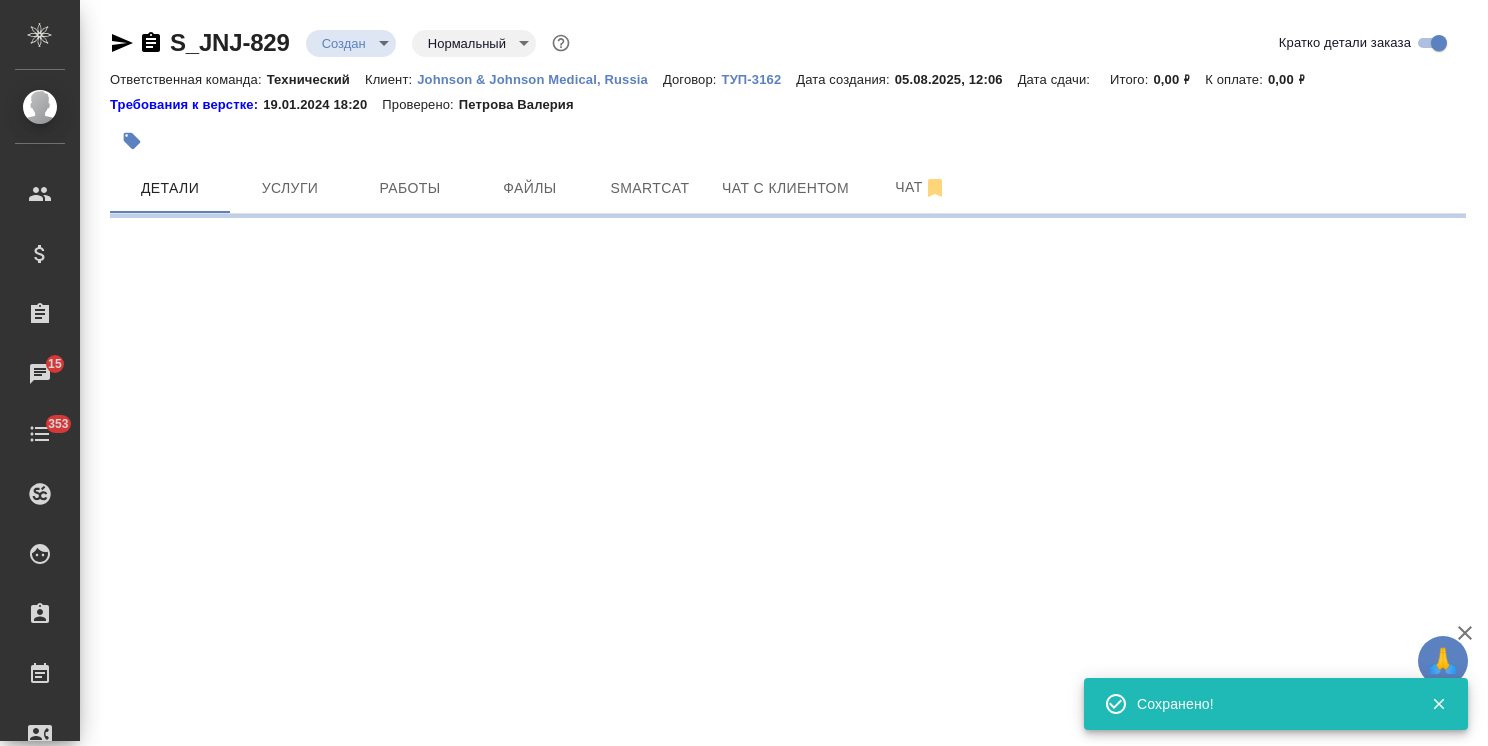type on "holyTrinity" 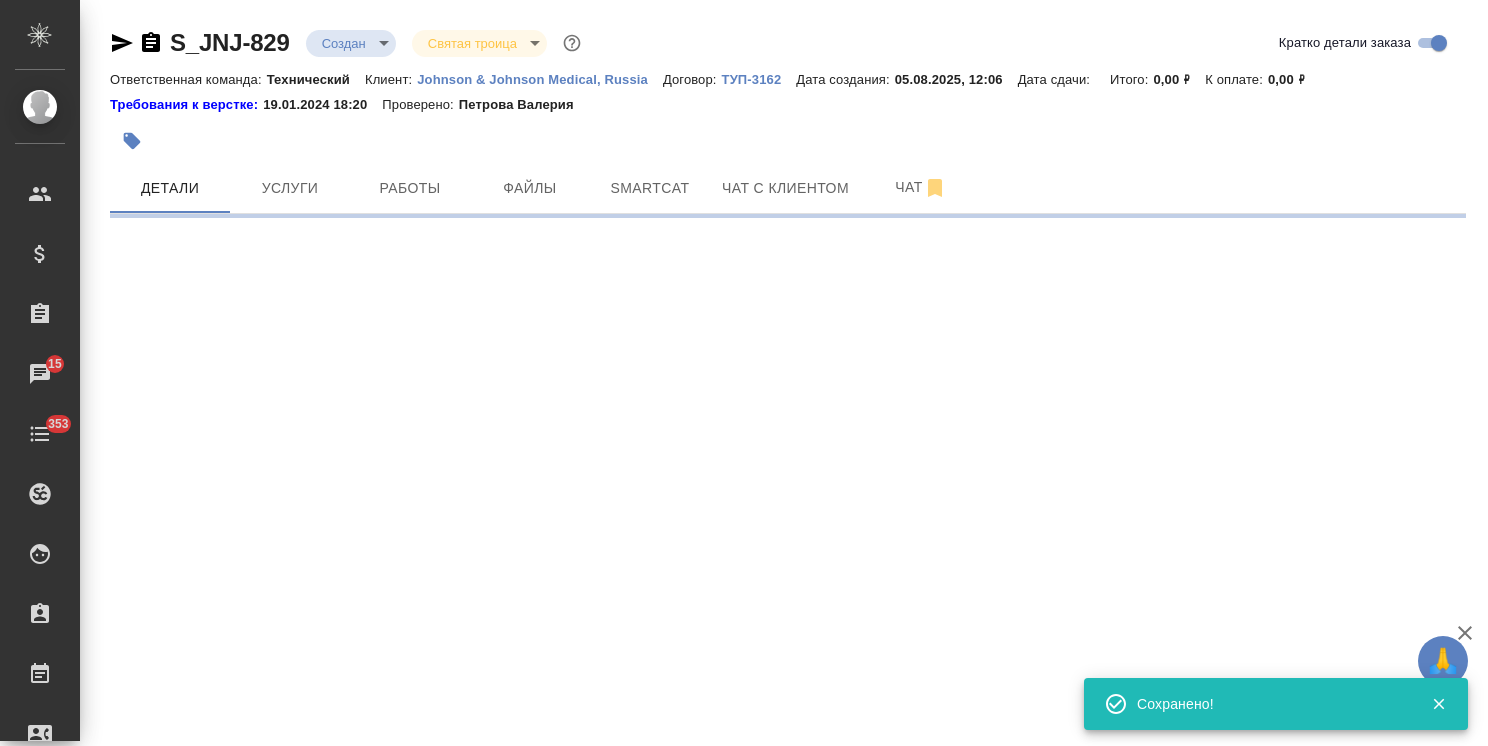 select on "RU" 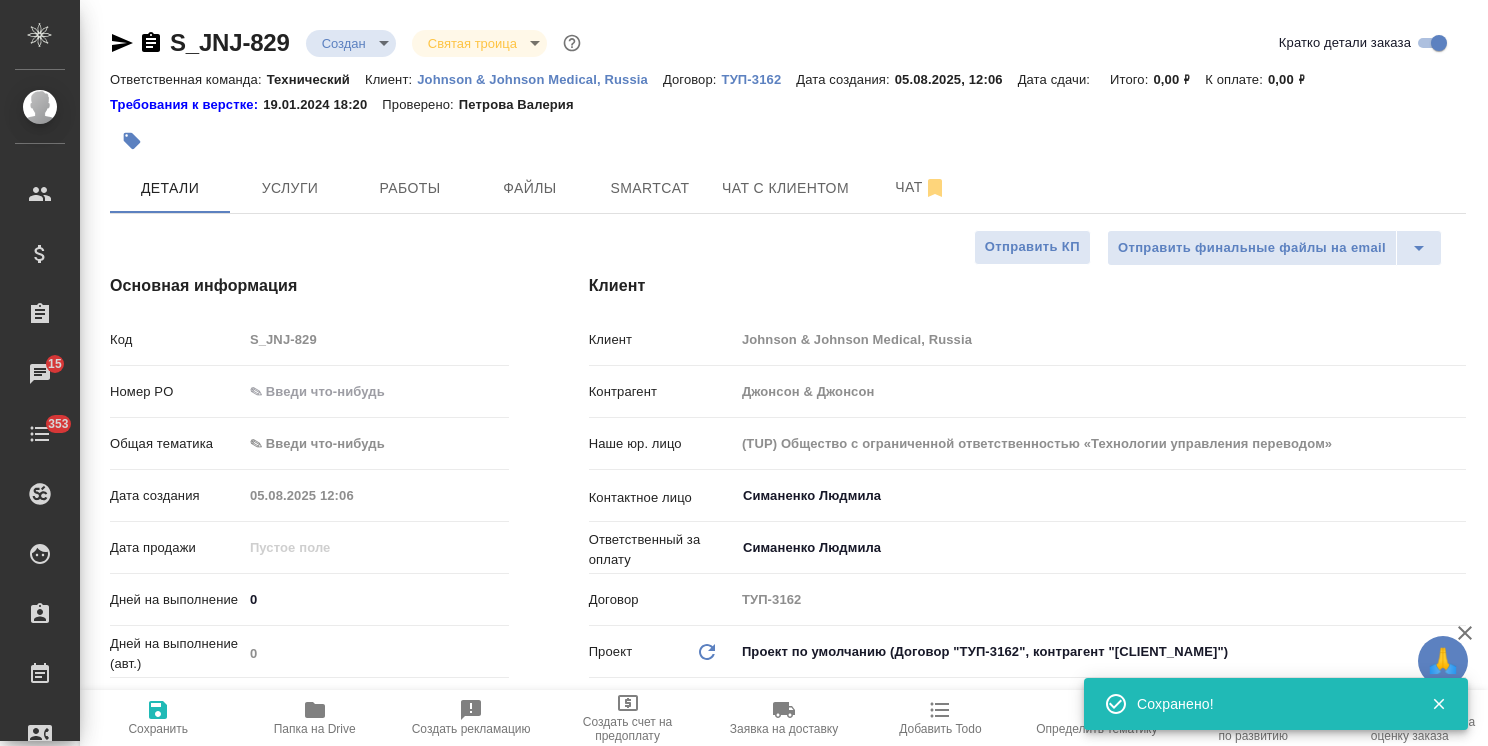 type on "x" 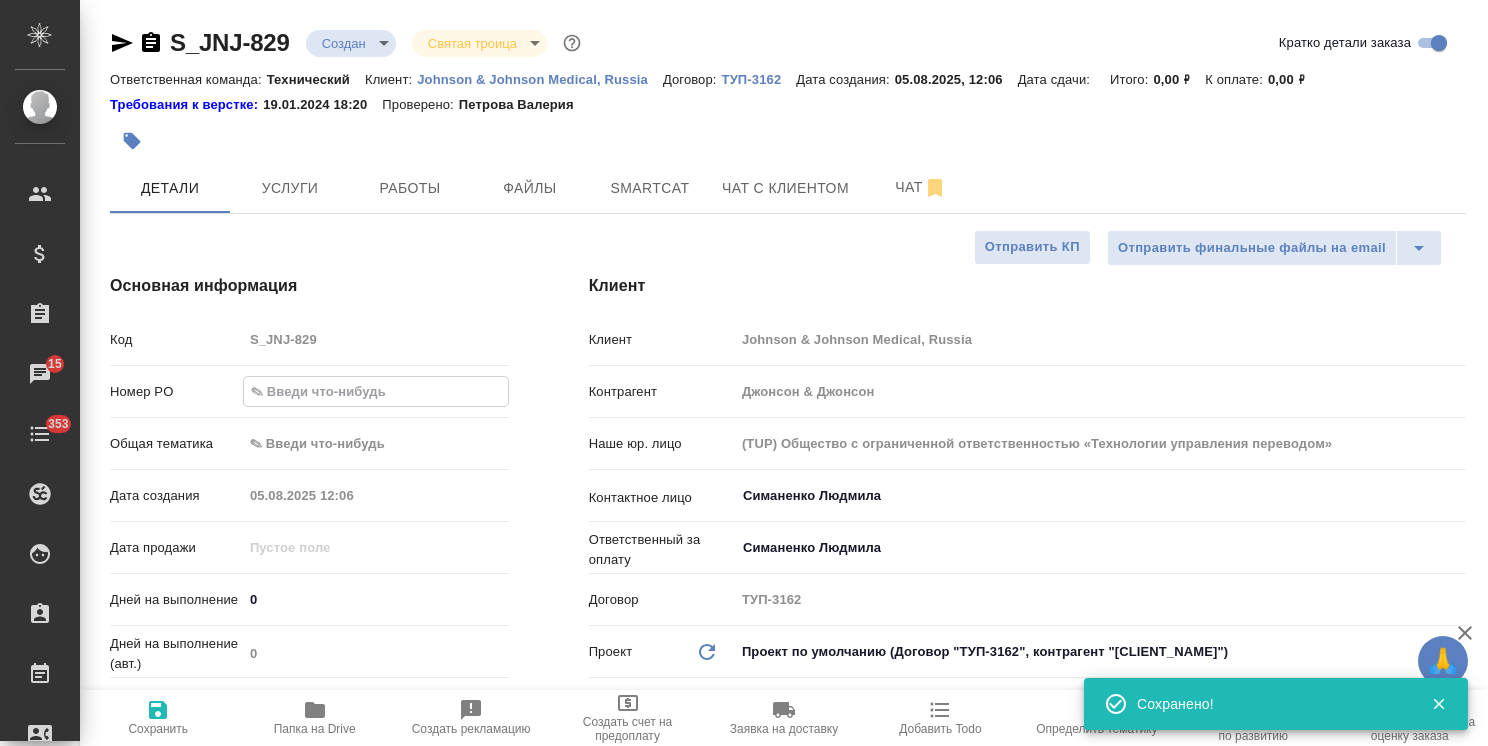 click at bounding box center (376, 391) 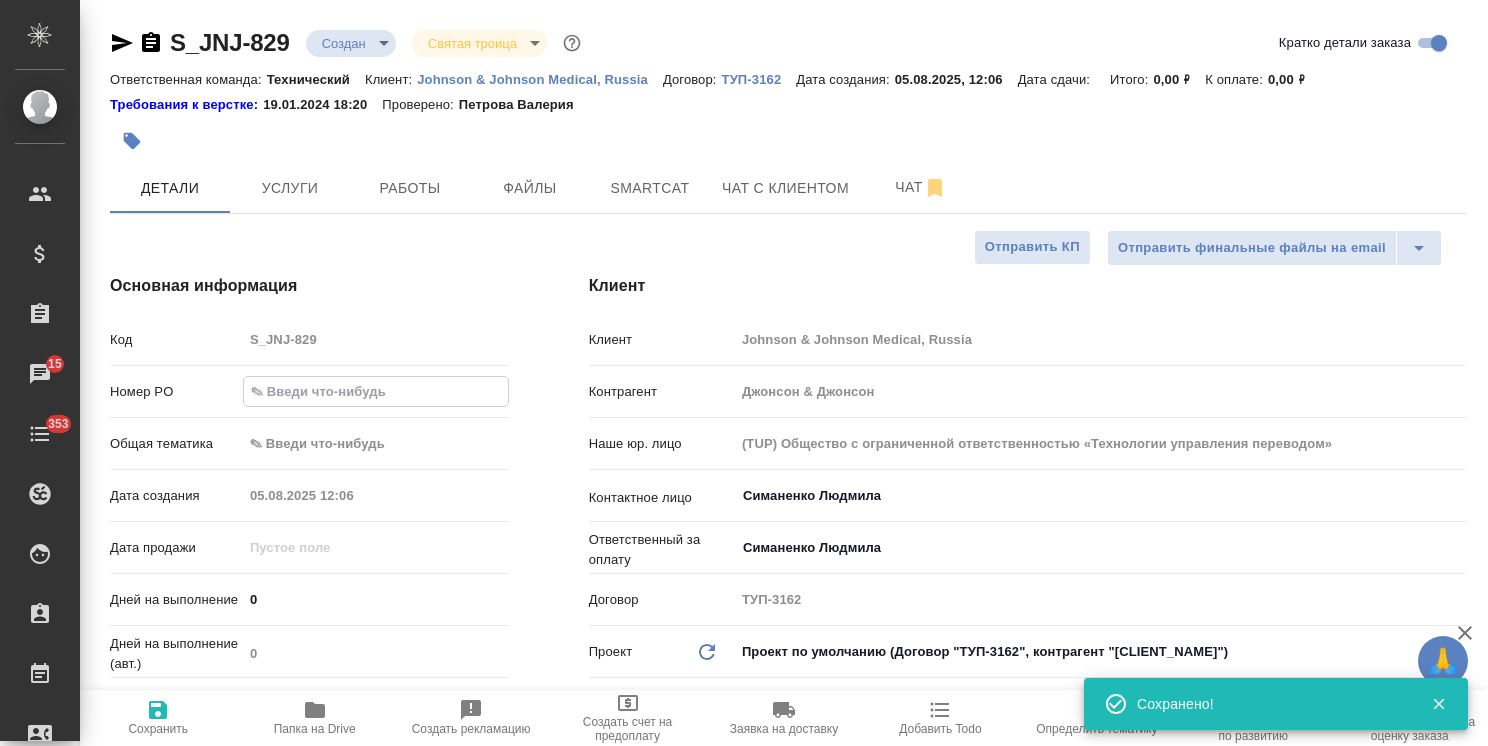 type on "!узнать!" 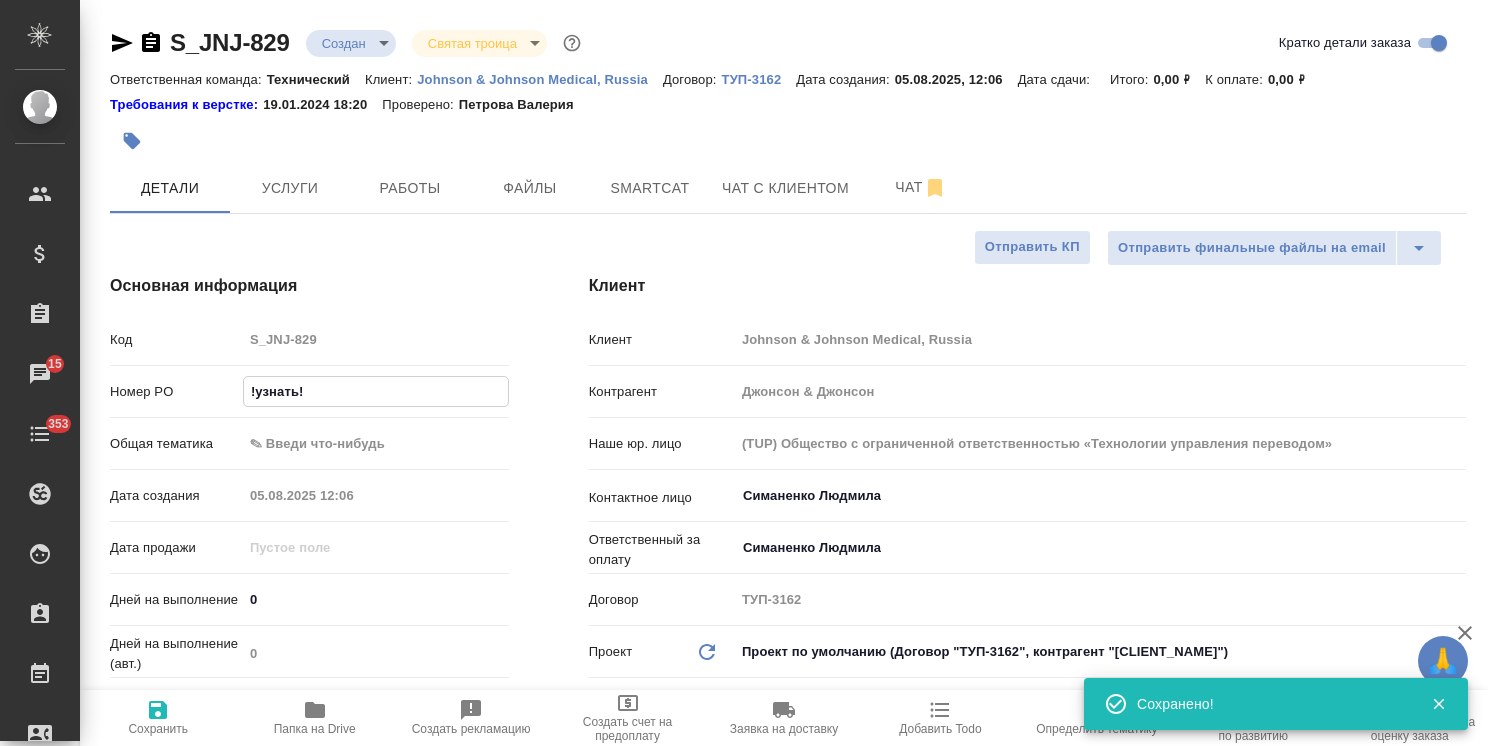 type on "x" 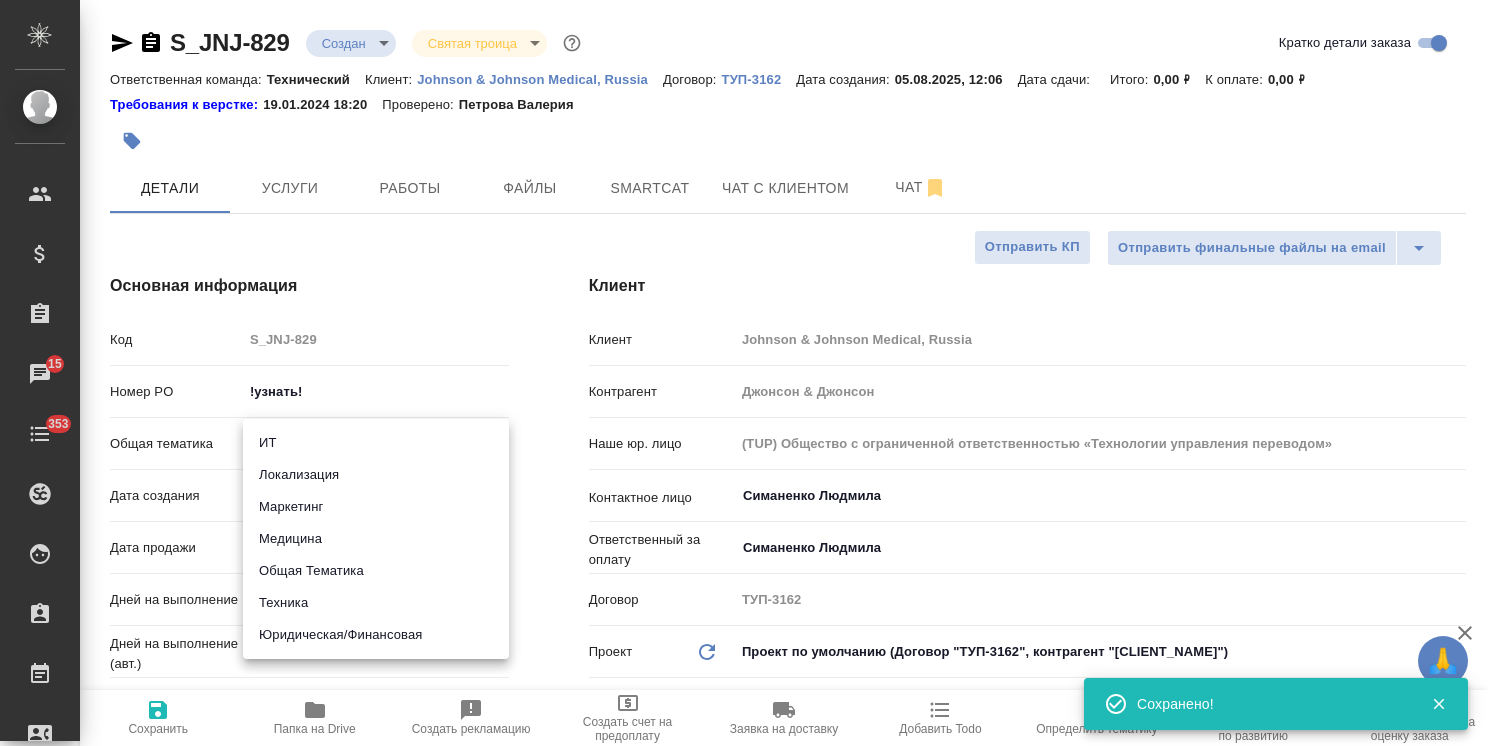 click on "Медицина" at bounding box center (376, 539) 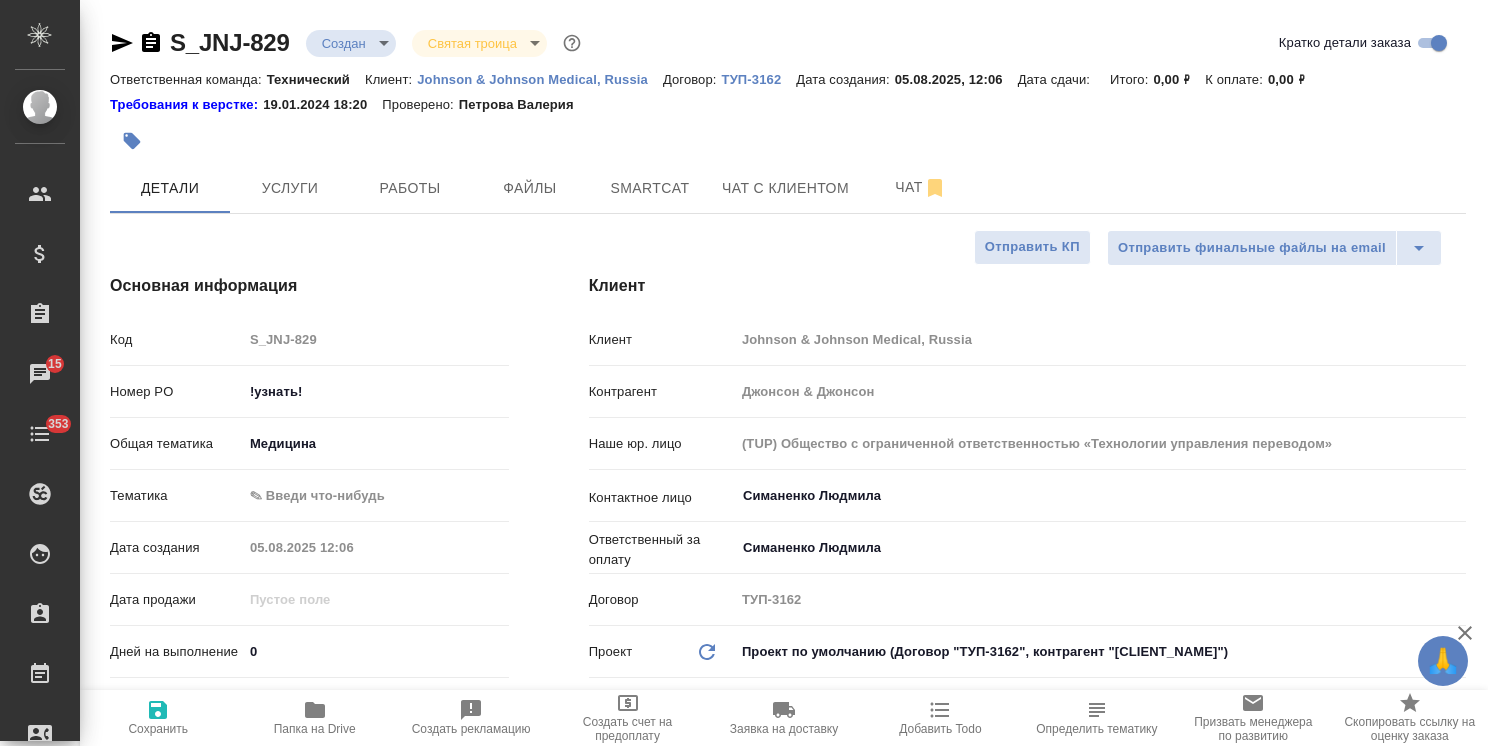 click on "🙏 .cls-1
fill:#fff;
AWATERA Usmanova Olga Клиенты Спецификации Заказы 15 Чаты 353 Todo Проекты SC Исполнители Кандидаты Работы Входящие заявки Заявки на доставку Рекламации Проекты процессинга Конференции Выйти S_JNJ-829 Создан new Святая троица holyTrinity Кратко детали заказа Ответственная команда: Технический Клиент: Johnson & Johnson Medical, Russia Договор: ТУП-3162 Дата создания: 05.08.2025, 12:06 Дата сдачи: Итого: 0,00 ₽ К оплате: 0,00 ₽ Требования к верстке: 19.01.2024 18:20 Проверено: Петрова Валерия Детали Услуги Работы Файлы Smartcat Чат с клиентом Чат Отправить финальные файлы на email Отправить КП" at bounding box center [744, 373] 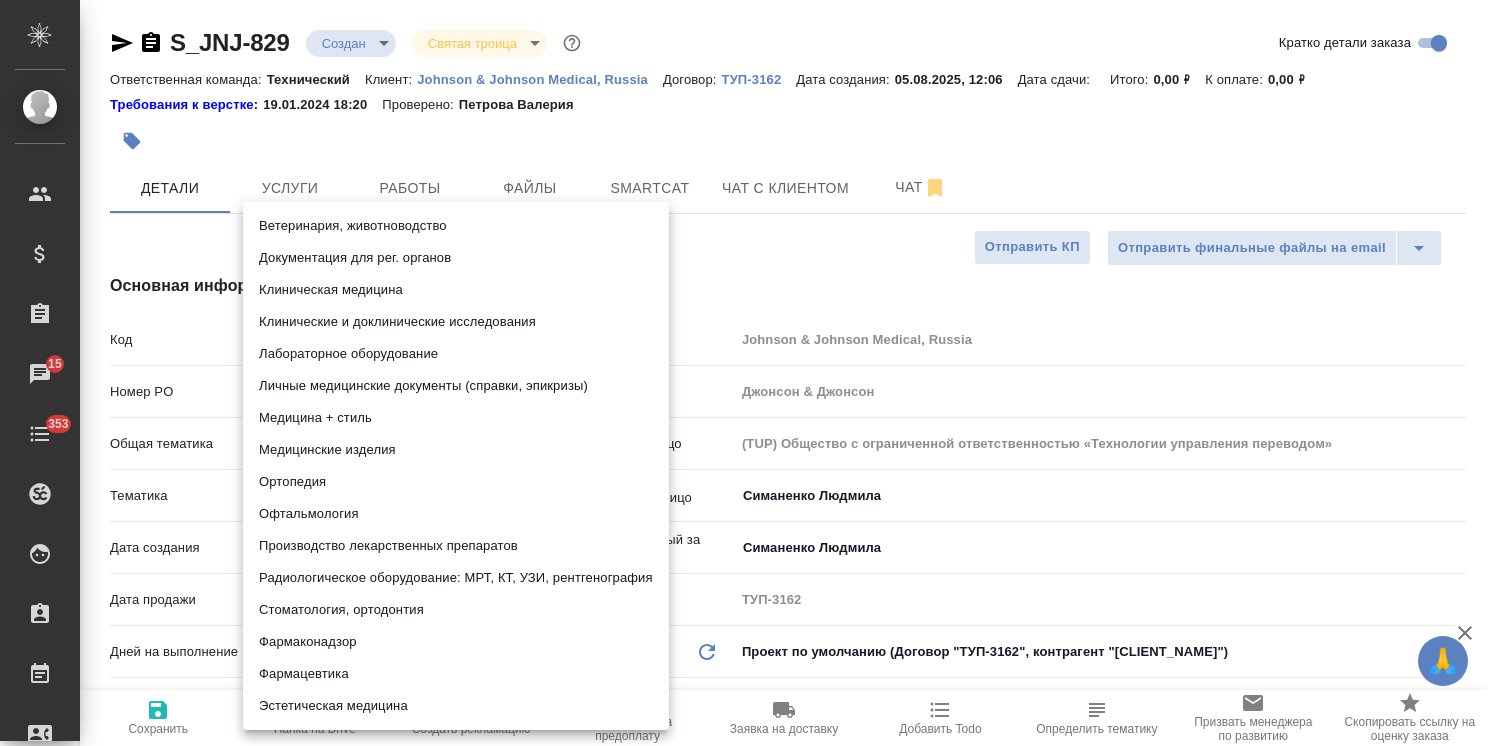 click on "Фармаконадзор" at bounding box center [456, 642] 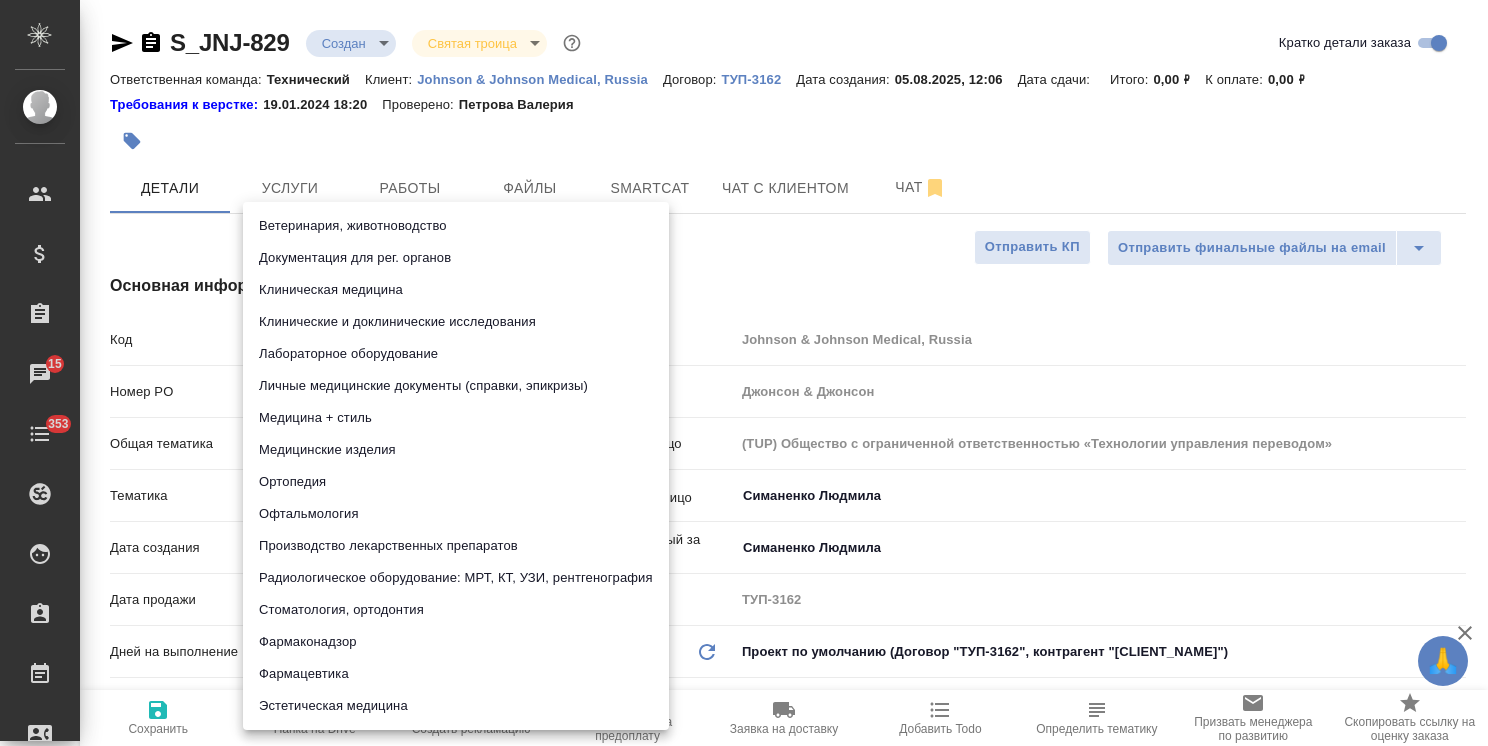 type on "x" 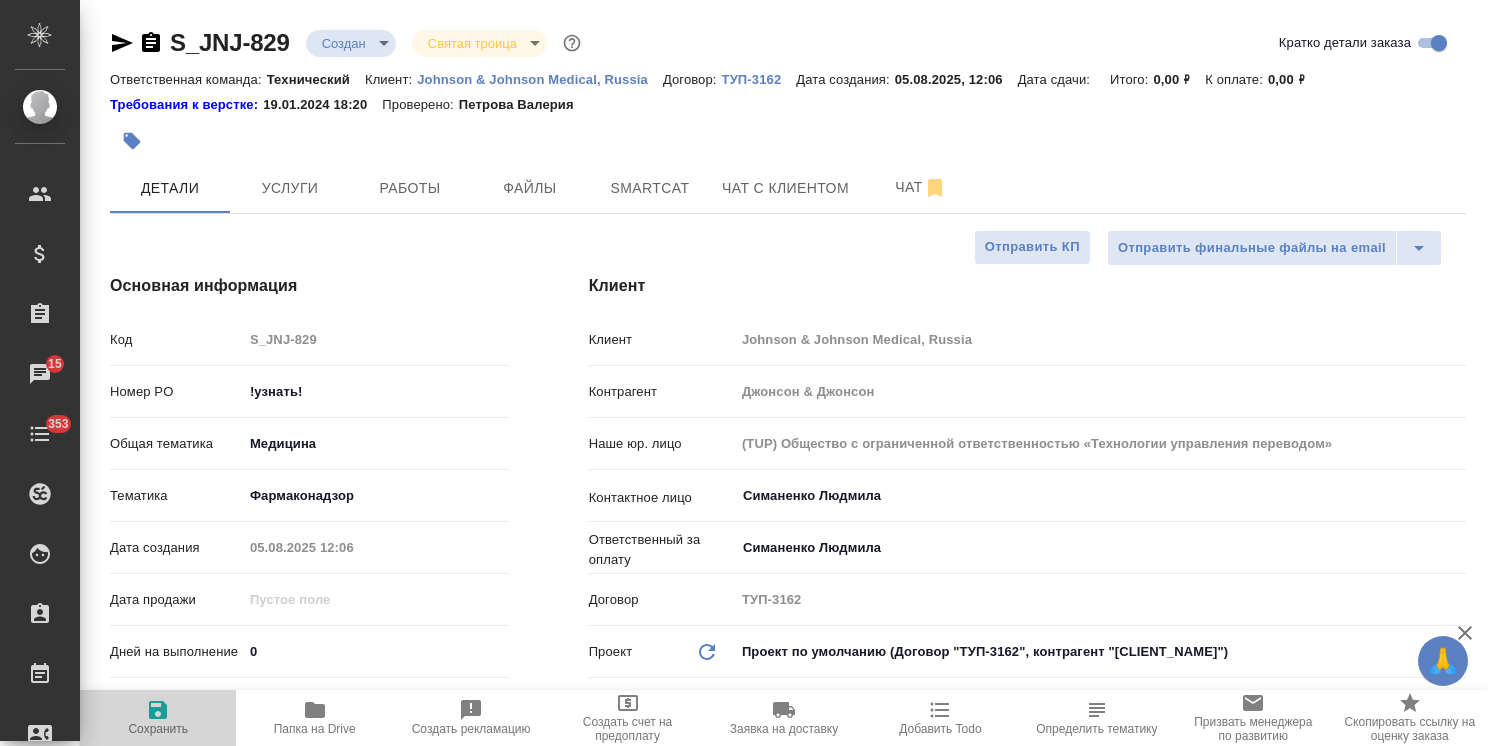 click on "Сохранить" at bounding box center [158, 729] 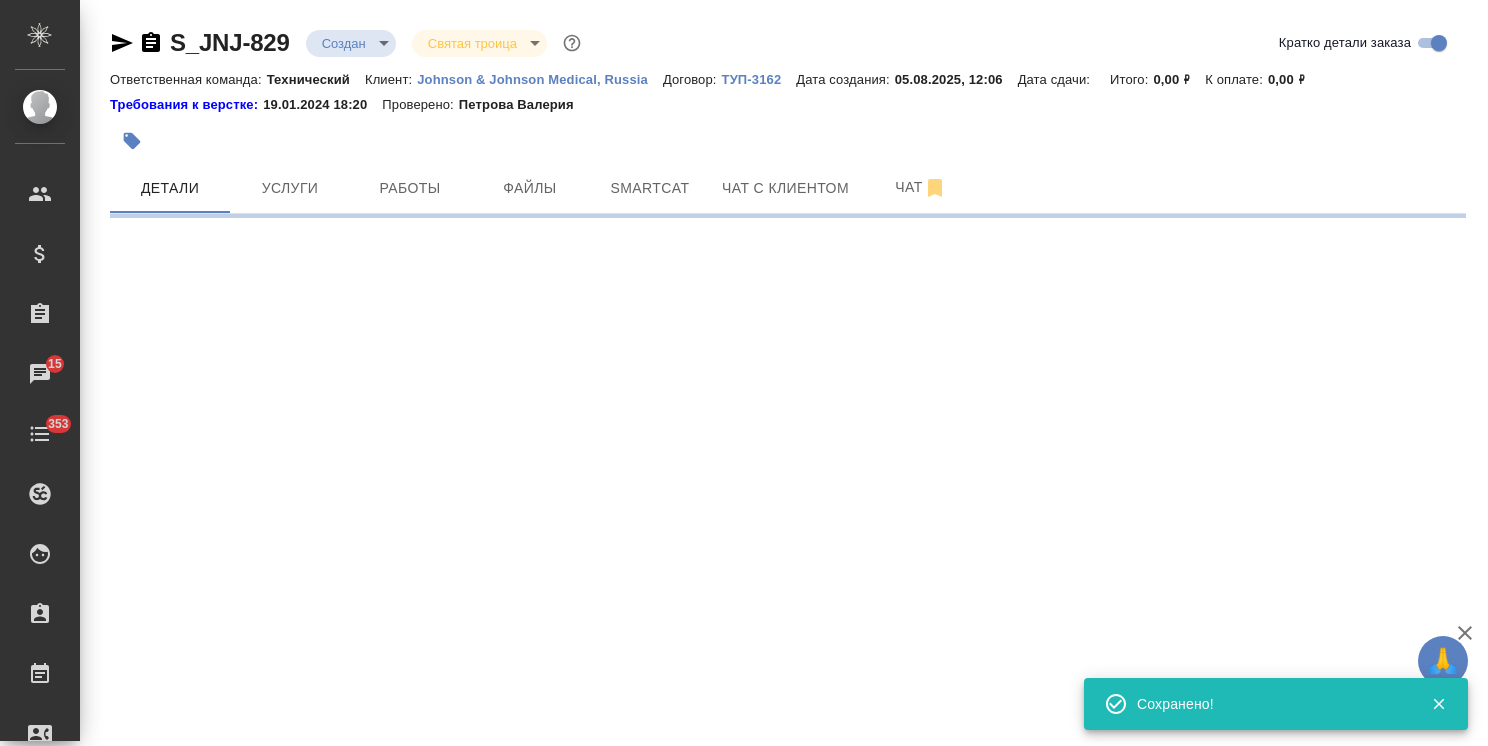 select on "RU" 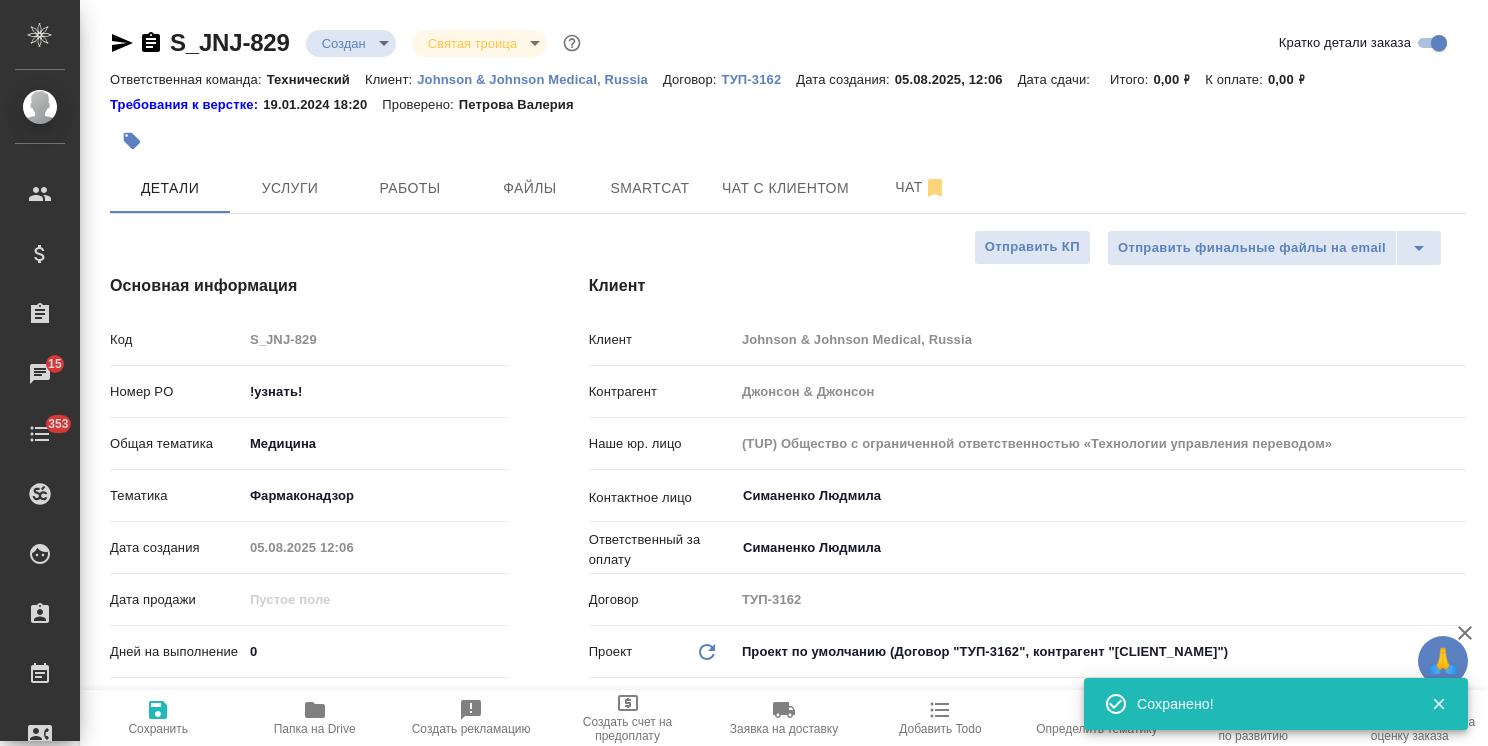 type on "x" 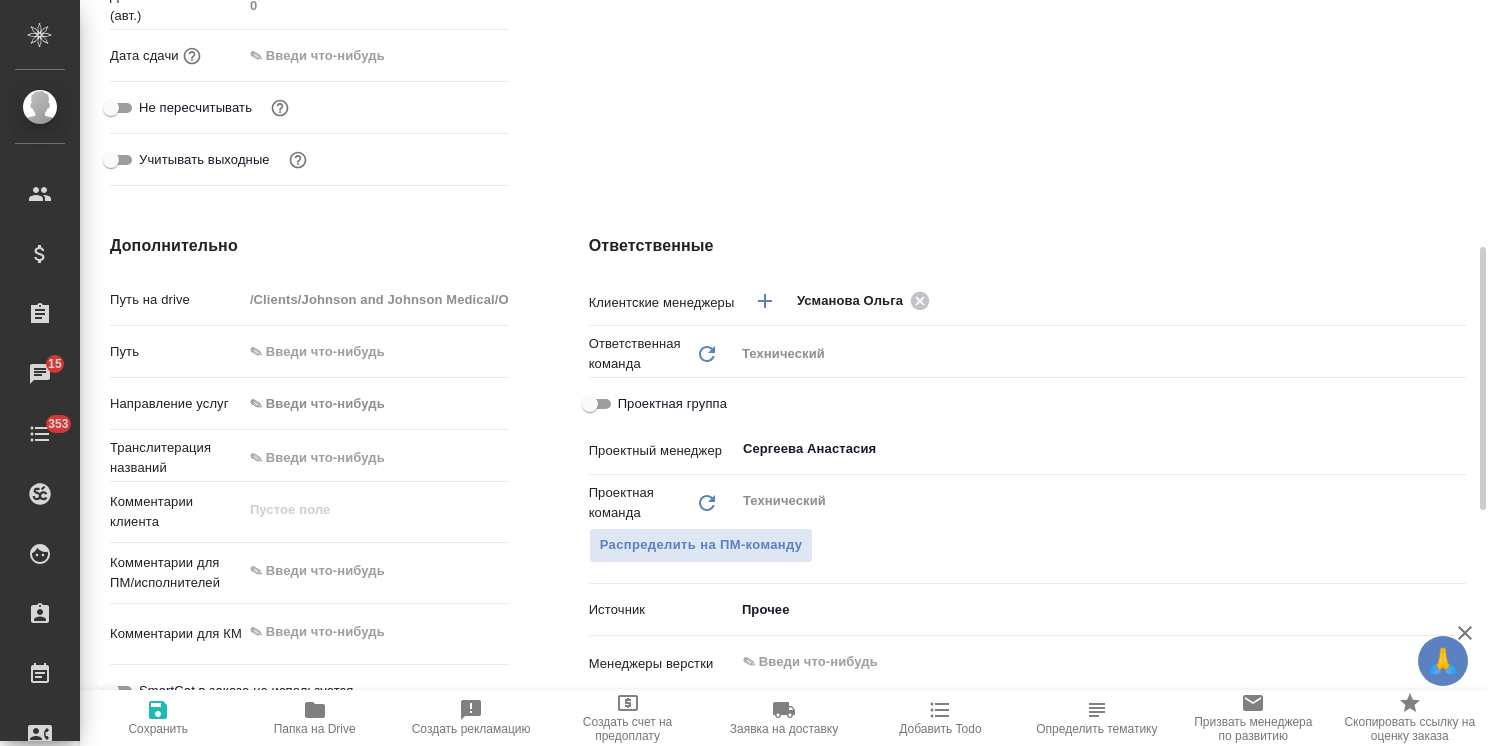 scroll, scrollTop: 1000, scrollLeft: 0, axis: vertical 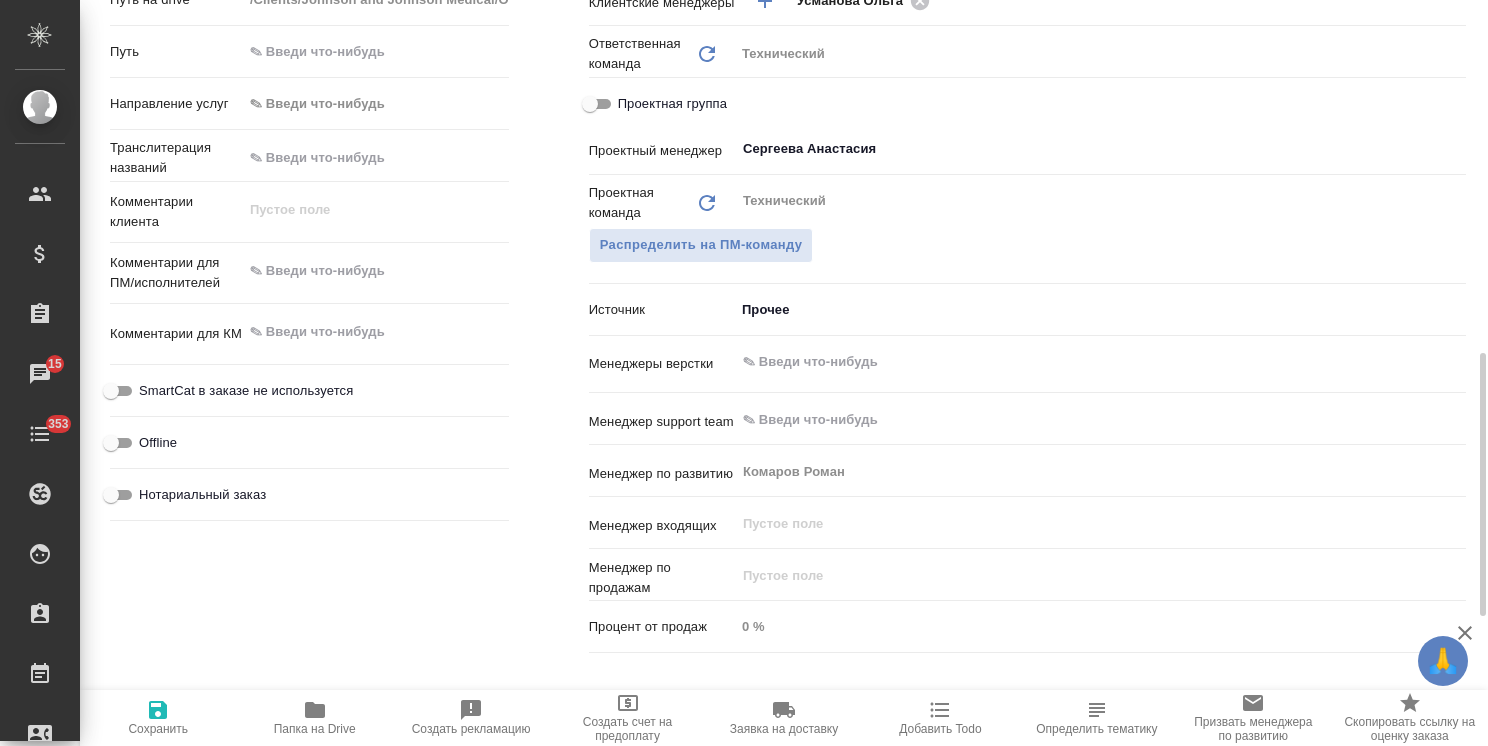 type on "x" 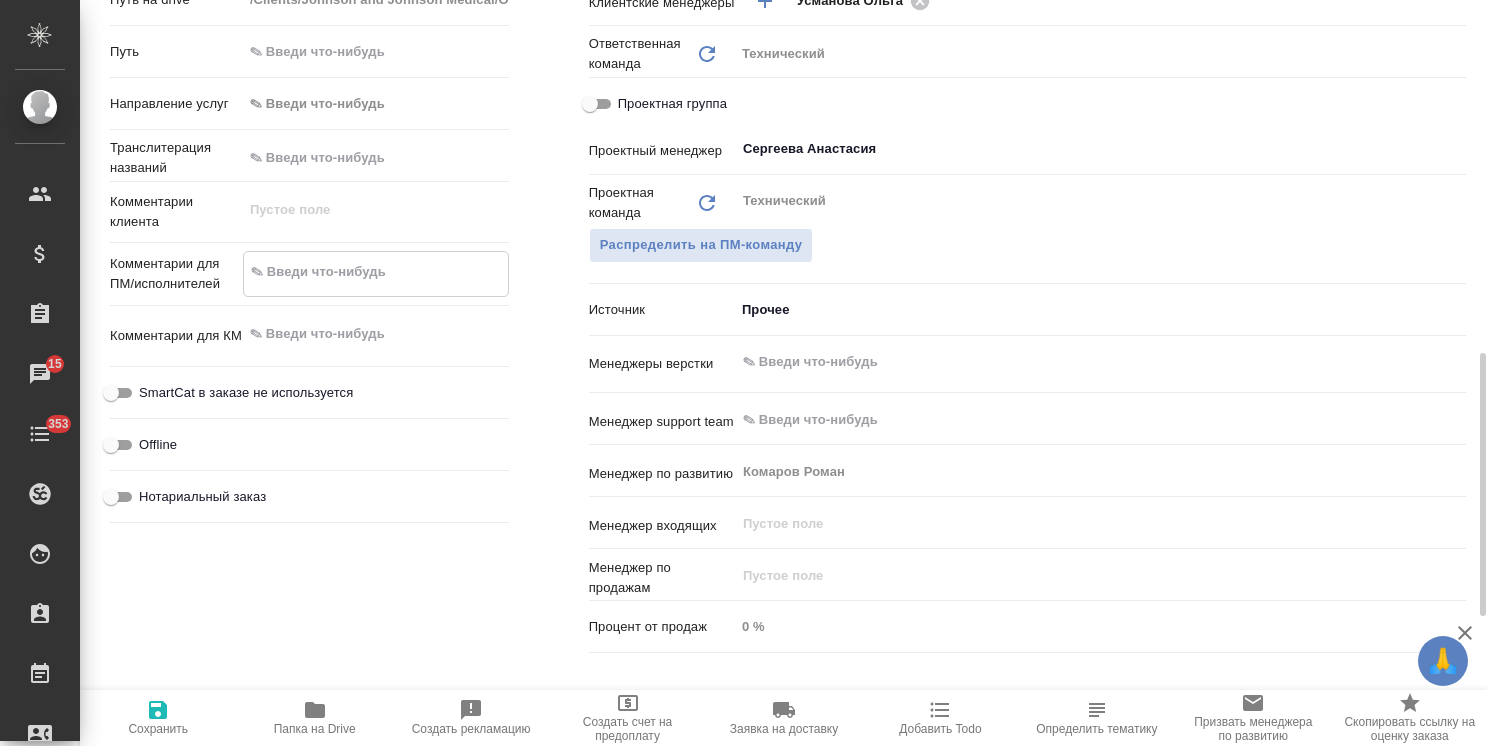 paste on "У нас срочный запрос на переводчика в Корее 12-14 августа 2025.
Если у Вас варианты?
11- 13 August  2025 Siemens Healthineers Ltd  - onsite inspection (Siemens Healthineers Ltd., 2nd & 3rd Venture Bld., Pohang Technopark 394, Jigok-Ro, Nam-Gu, Pohang-Si, Gyeongsangbuk-Do 790-834, Korea)
14 August 2025 The Standard - onsite inspection (The Standard Co., Ltd., 120,  Gunpocheomdansaneop 2-ro, Gunpo-si, Gyeonggi-do, 15880, Korea)" 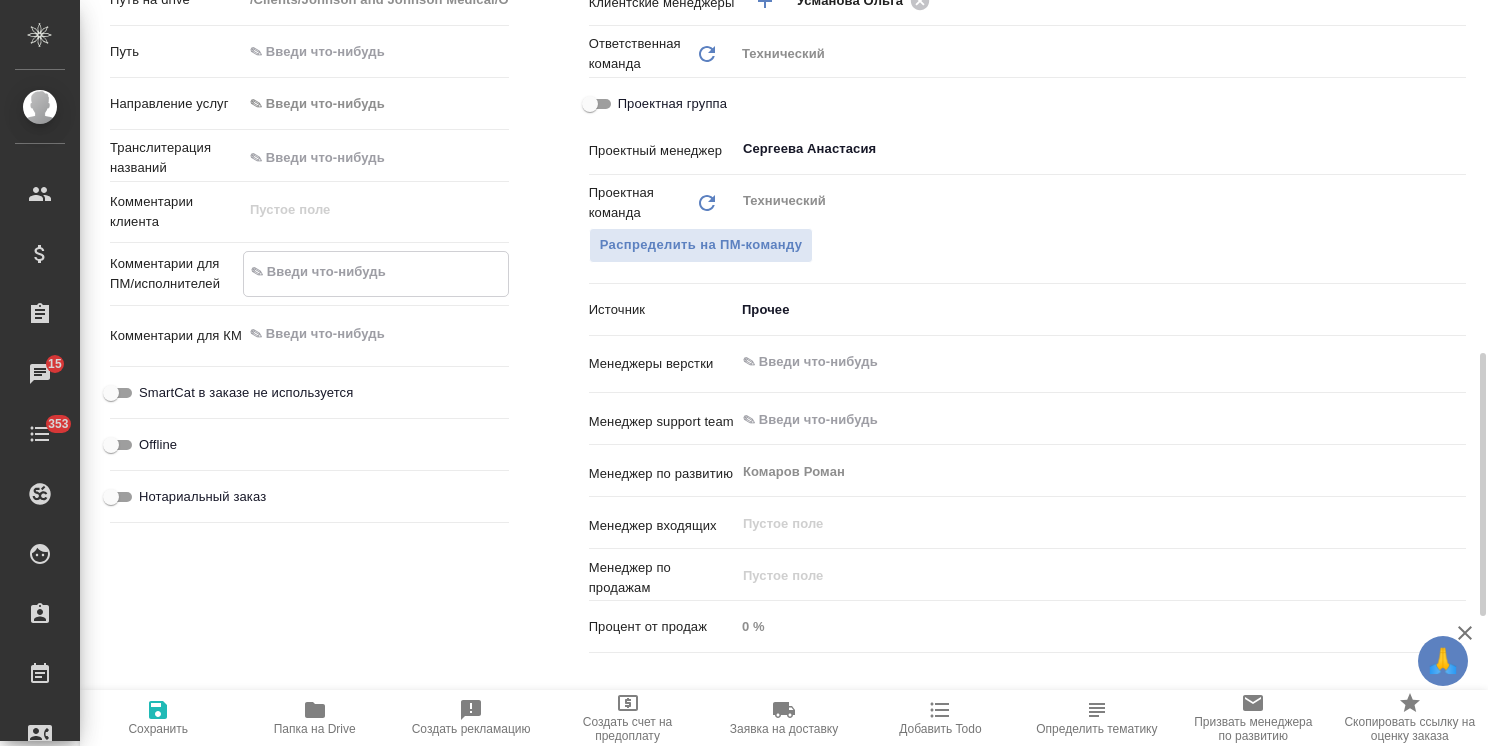 type on "x" 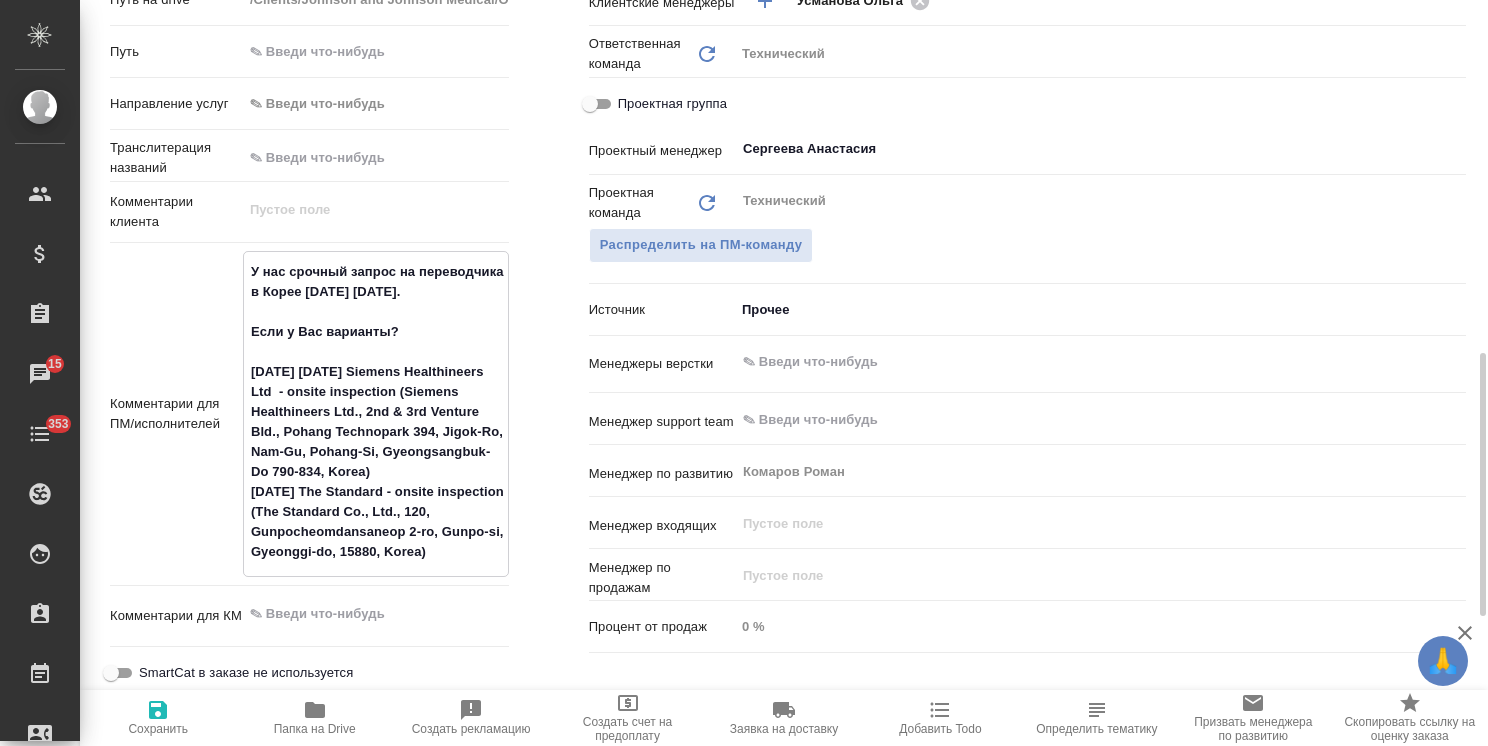 type on "У нас срочный запрос на переводчика в Корее 12-14 августа 2025.
Если у Вас варианты?
11- 13 August  2025 Siemens Healthineers Ltd  - onsite inspection (Siemens Healthineers Ltd., 2nd & 3rd Venture Bld., Pohang Technopark 394, Jigok-Ro, Nam-Gu, Pohang-Si, Gyeongsangbuk-Do 790-834, Korea)
14 August 2025 The Standard - onsite inspection (The Standard Co., Ltd., 120,  Gunpocheomdansaneop 2-ro, Gunpo-si, Gyeonggi-do, 15880, Korea)" 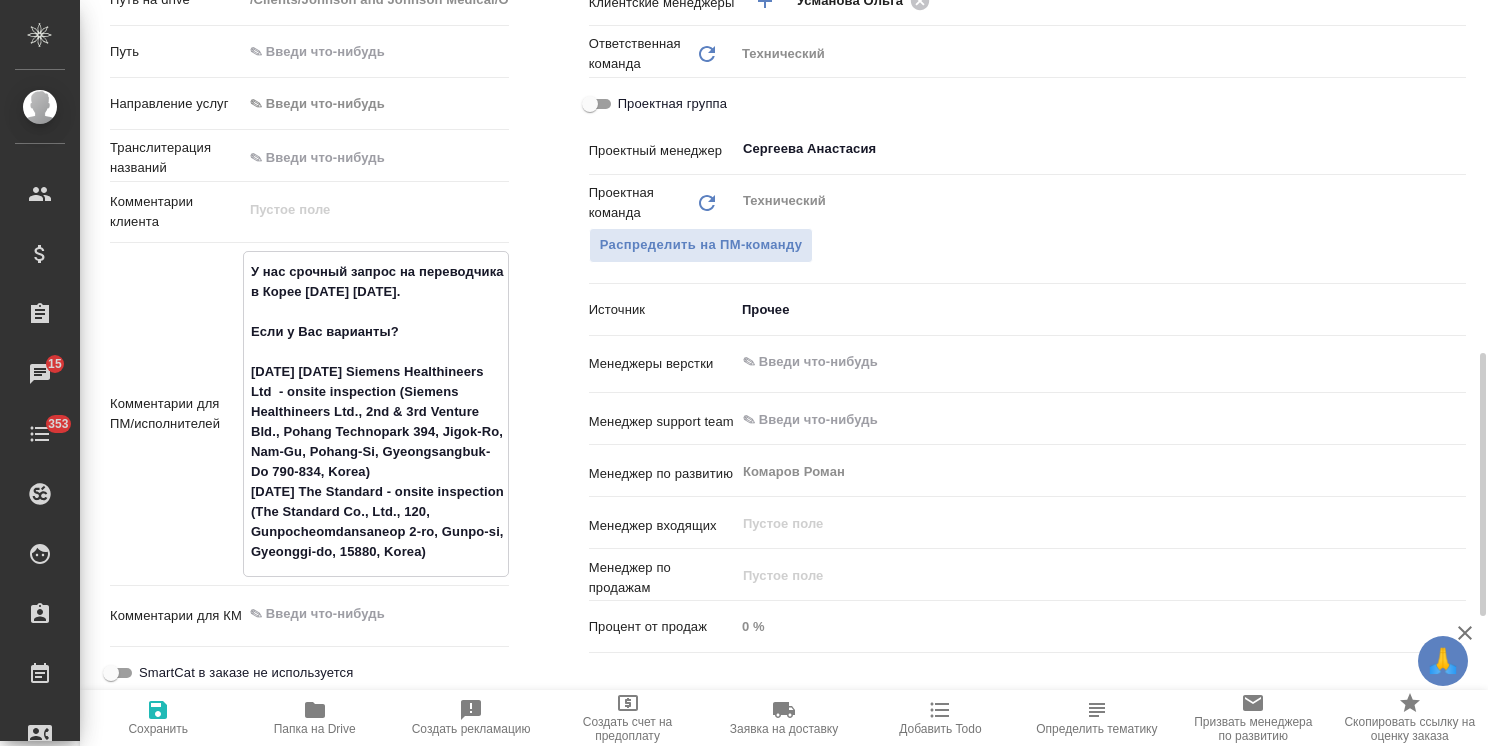 type on "x" 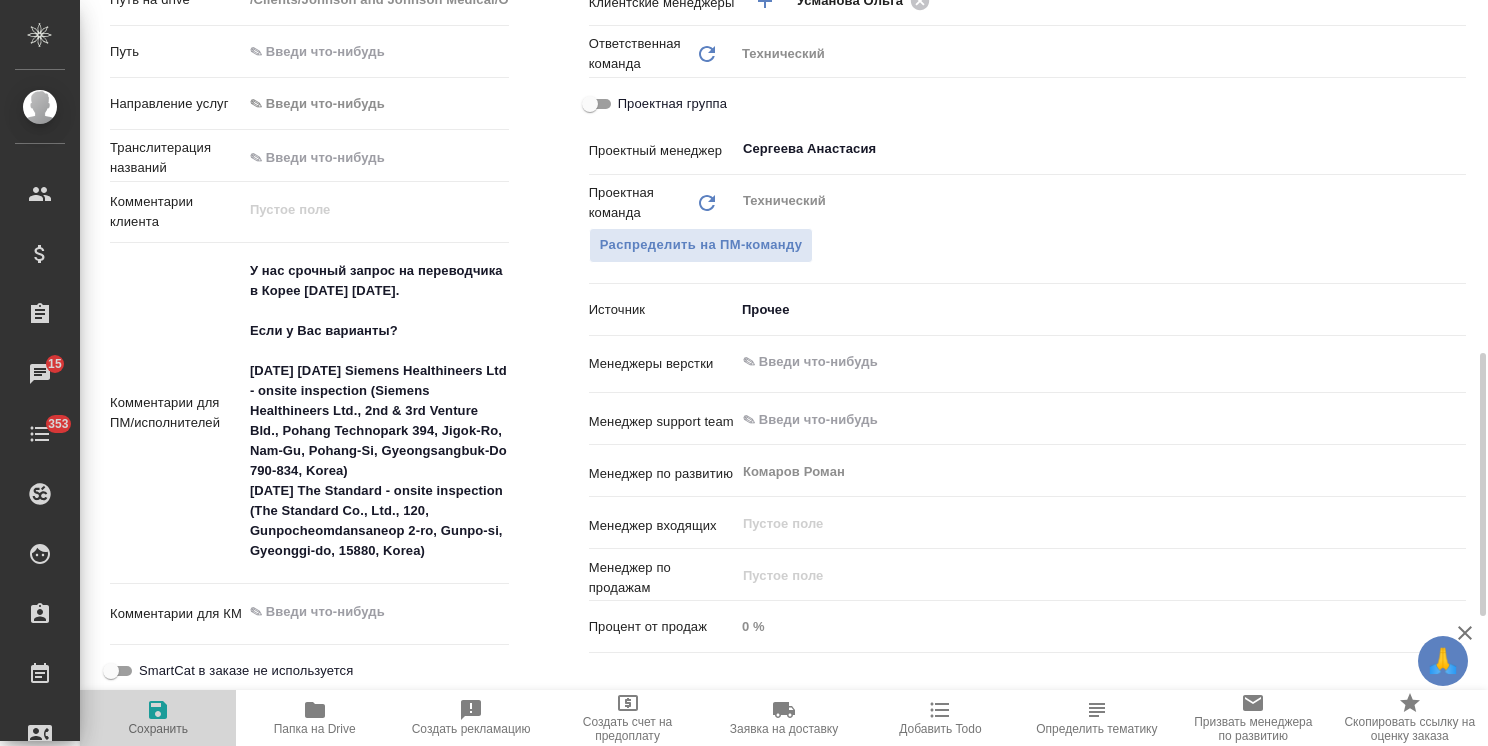 click on "Сохранить" at bounding box center (158, 729) 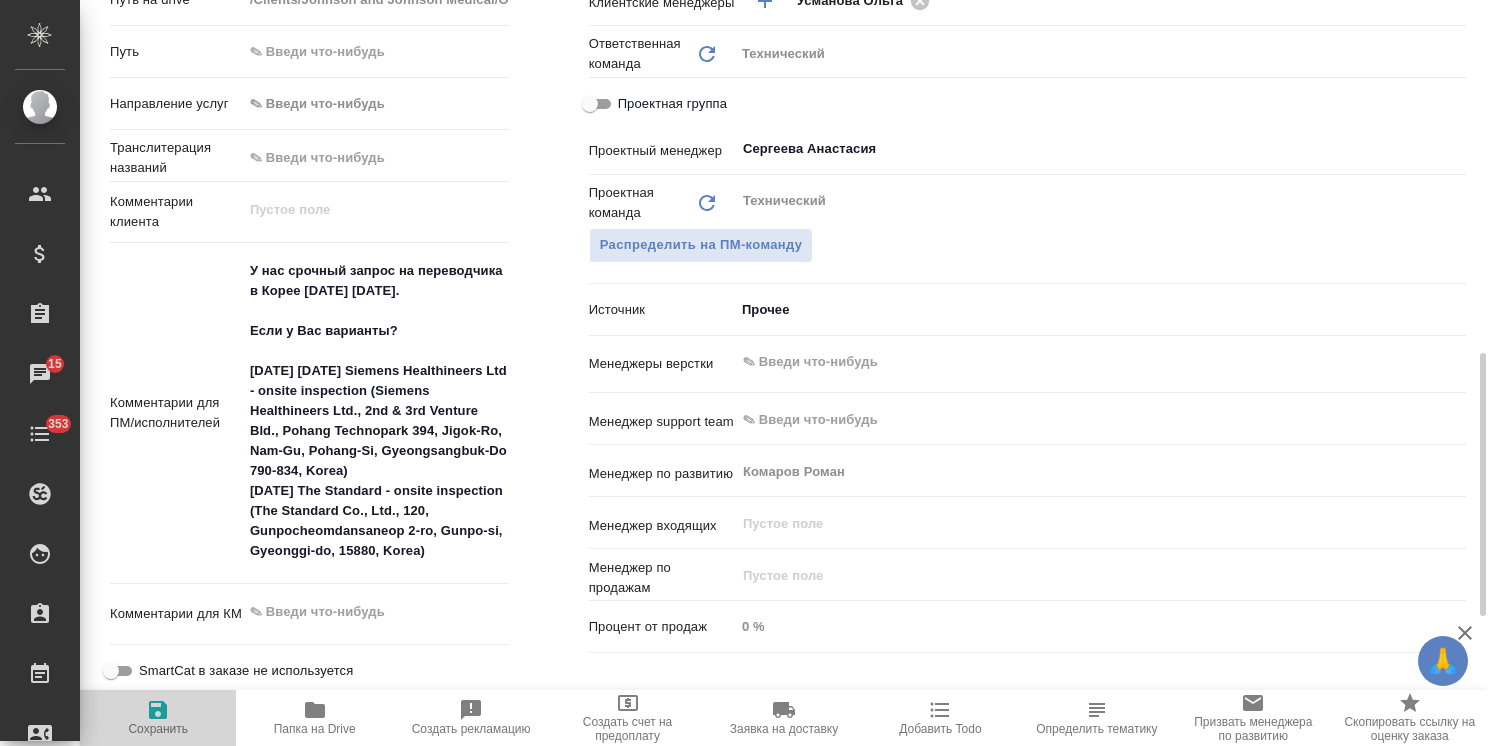 type on "x" 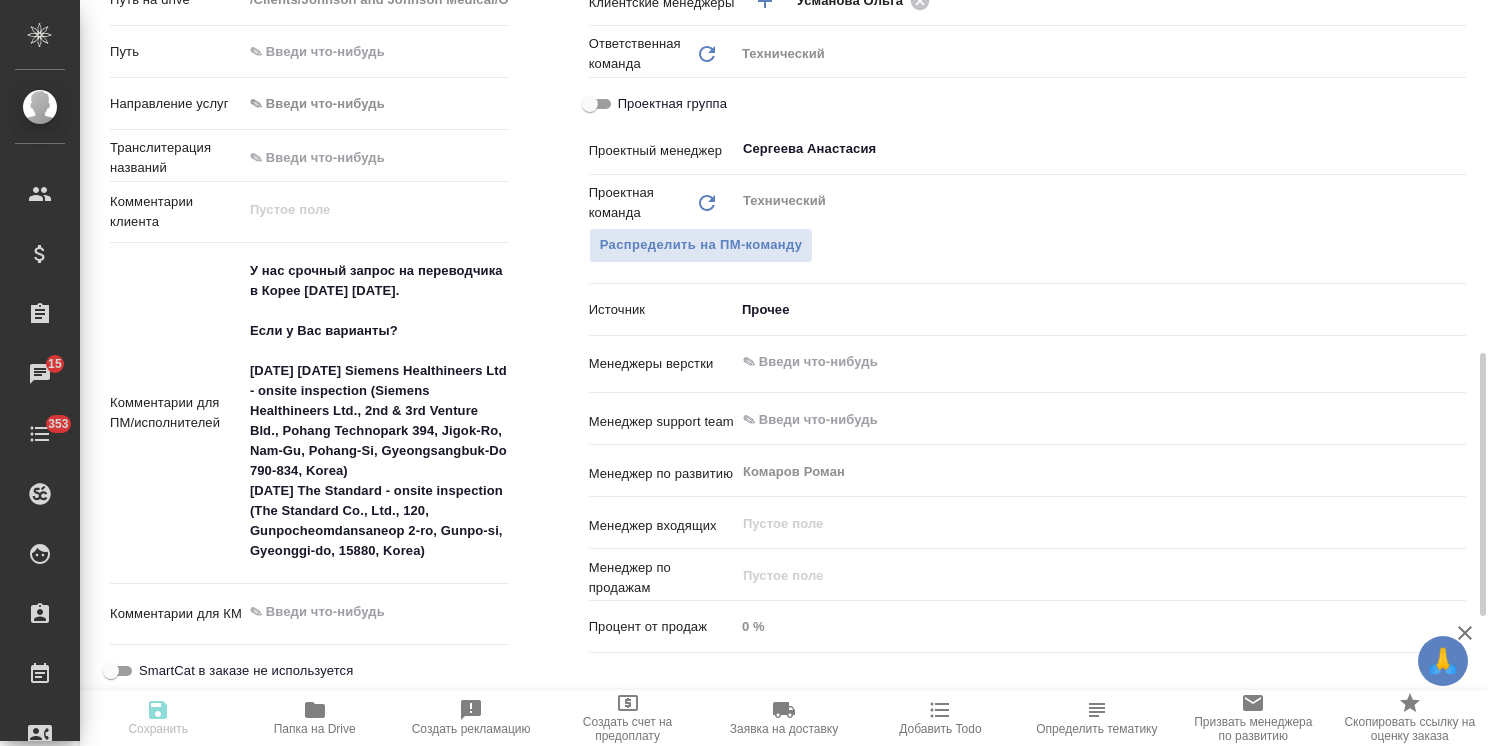 type on "x" 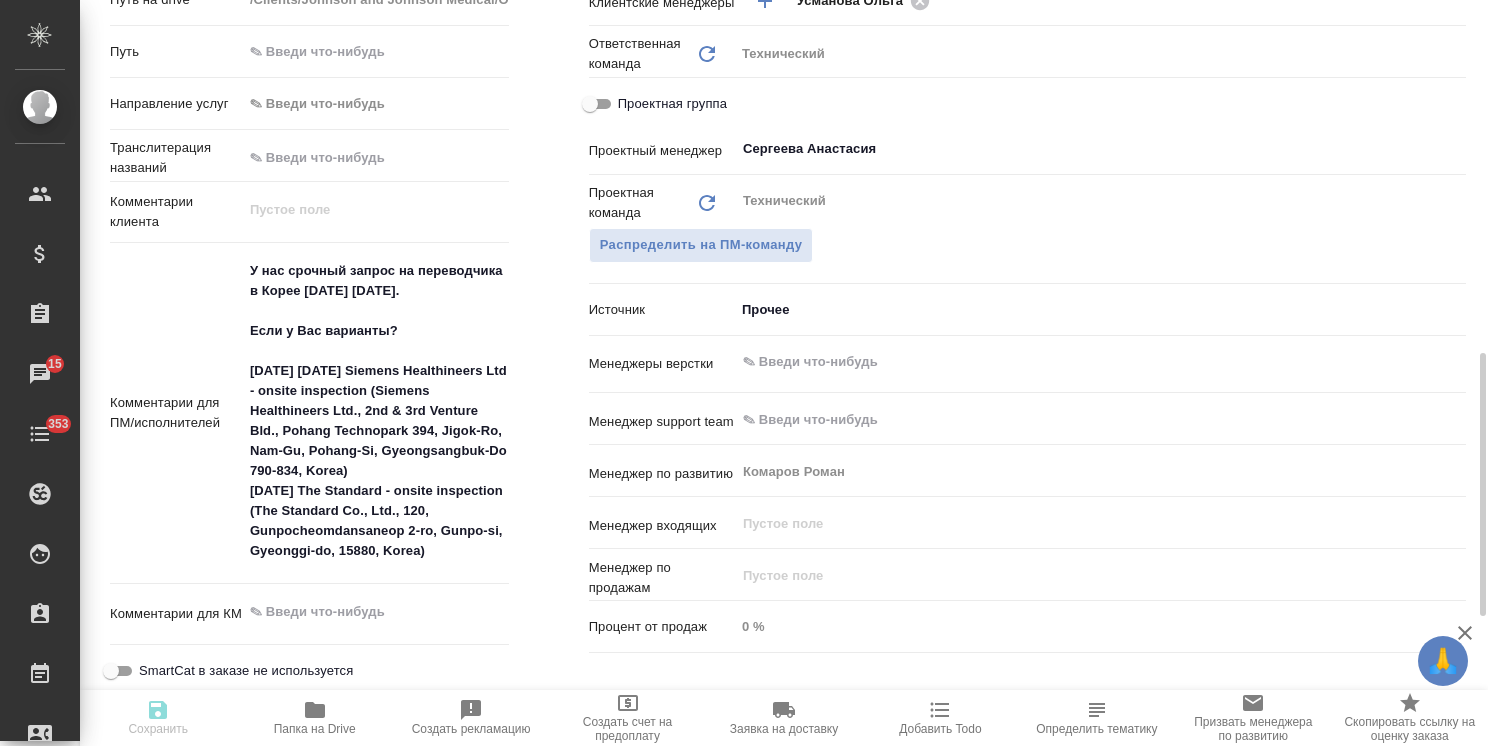 type on "x" 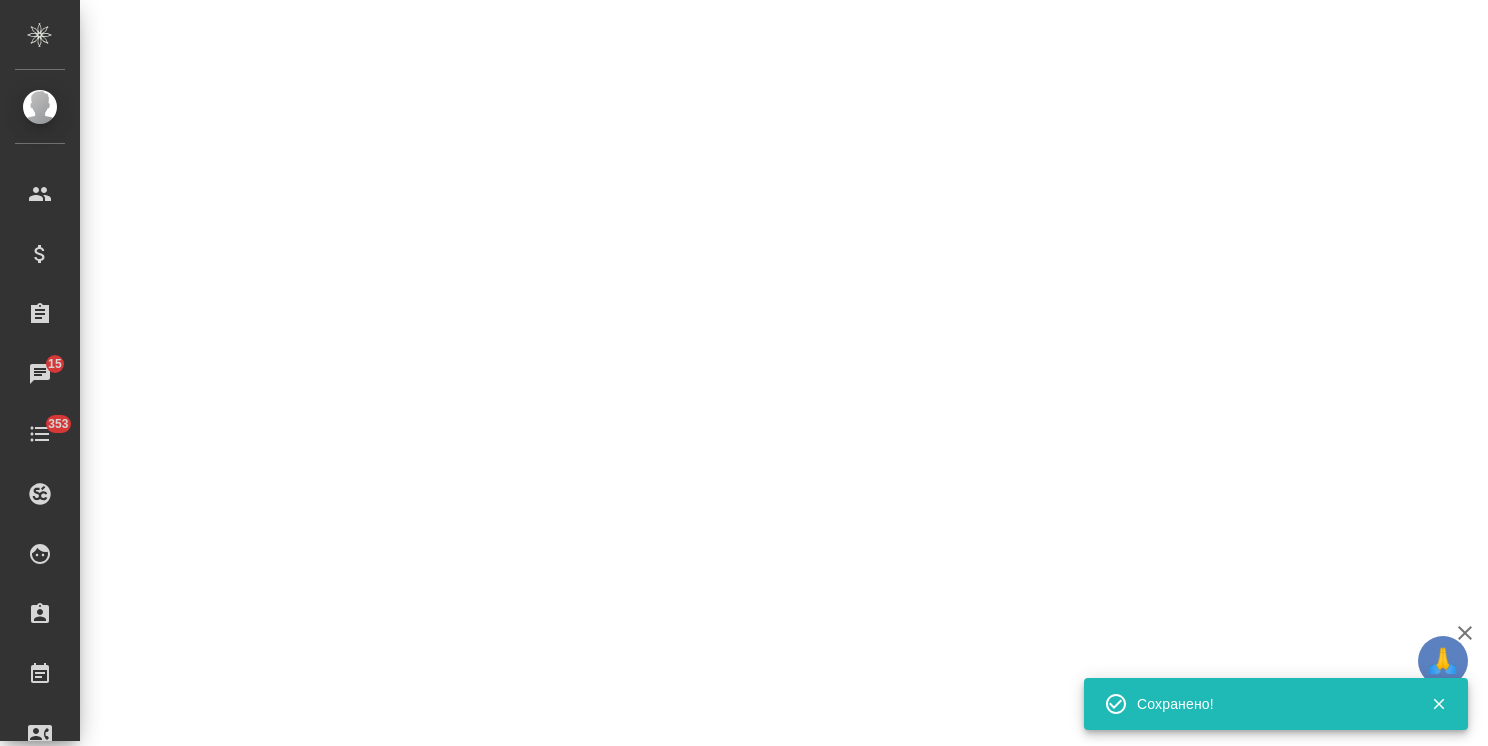 select on "RU" 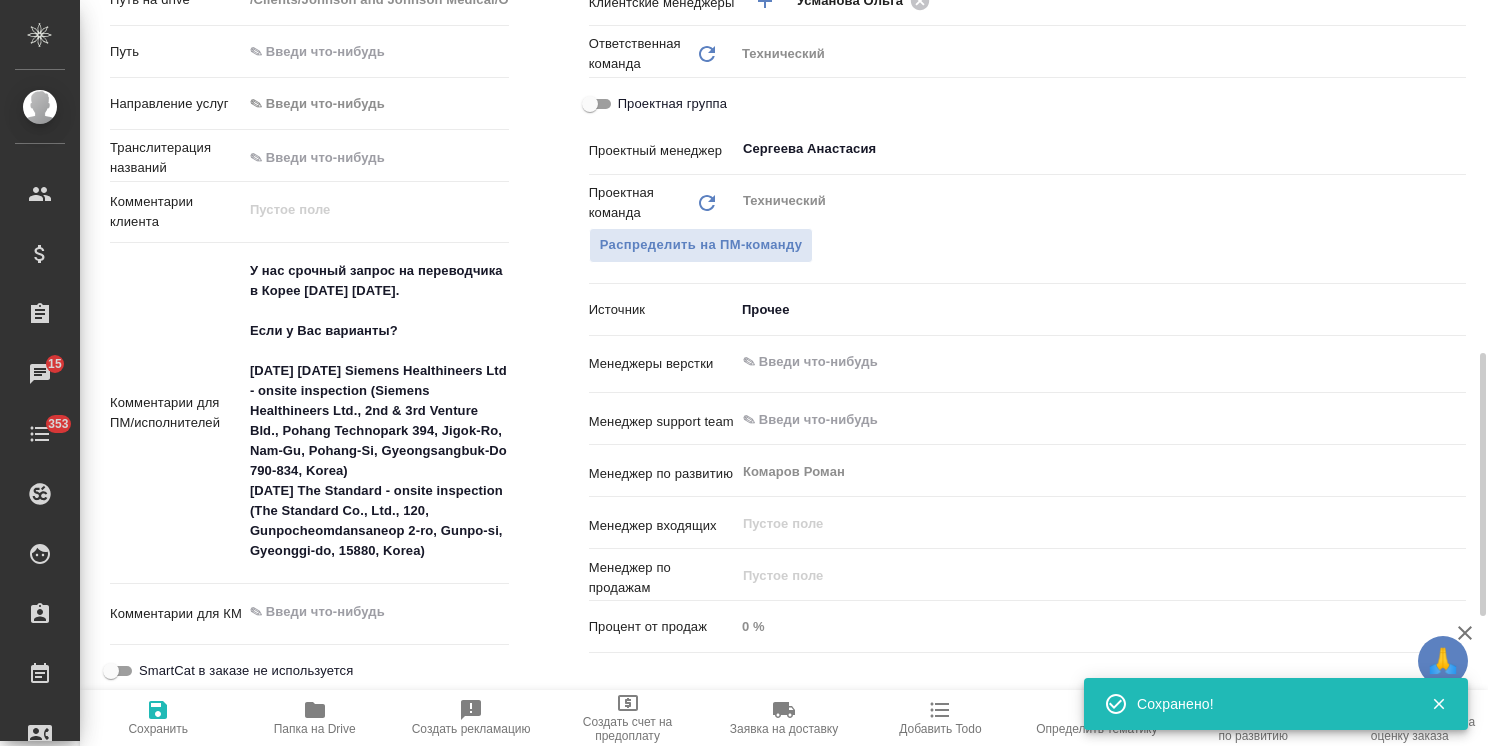type on "x" 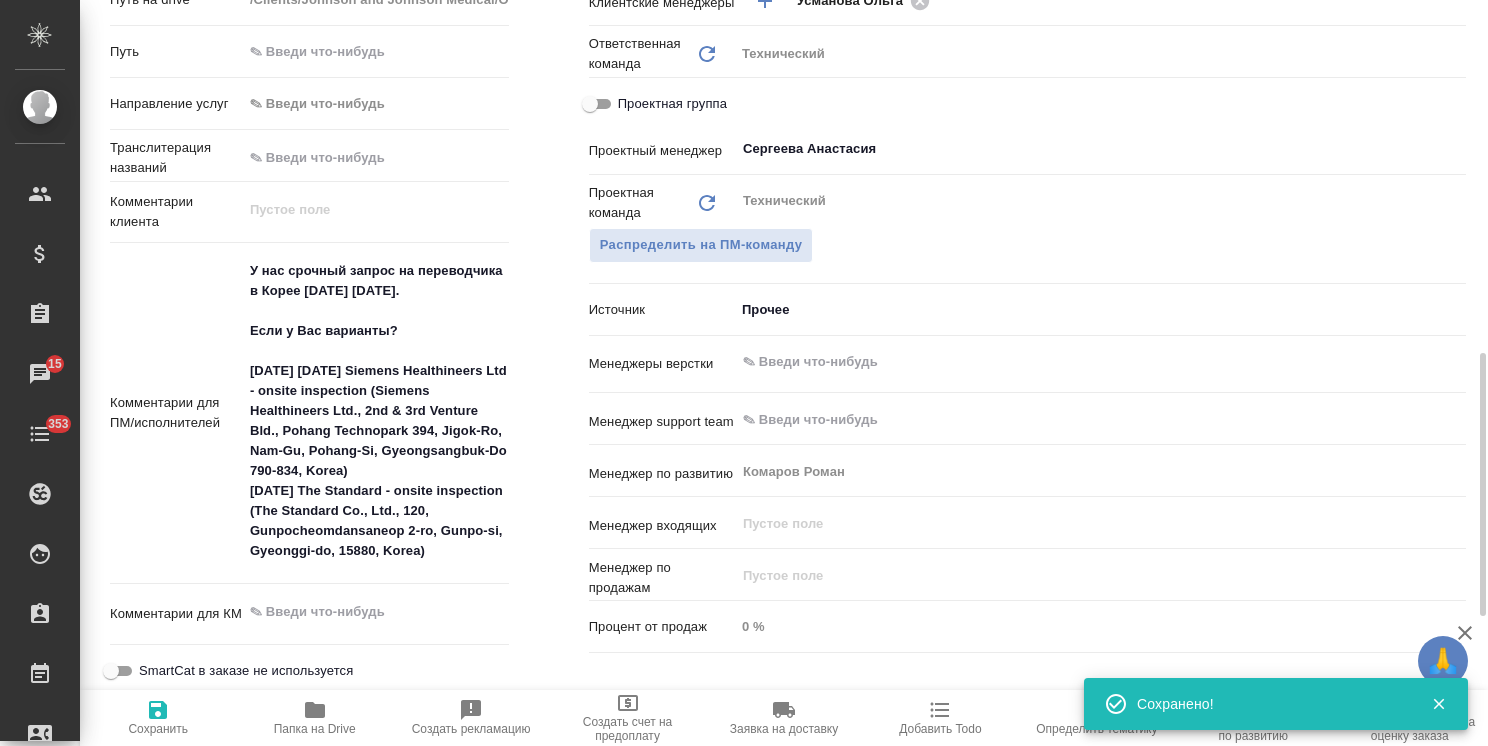type on "x" 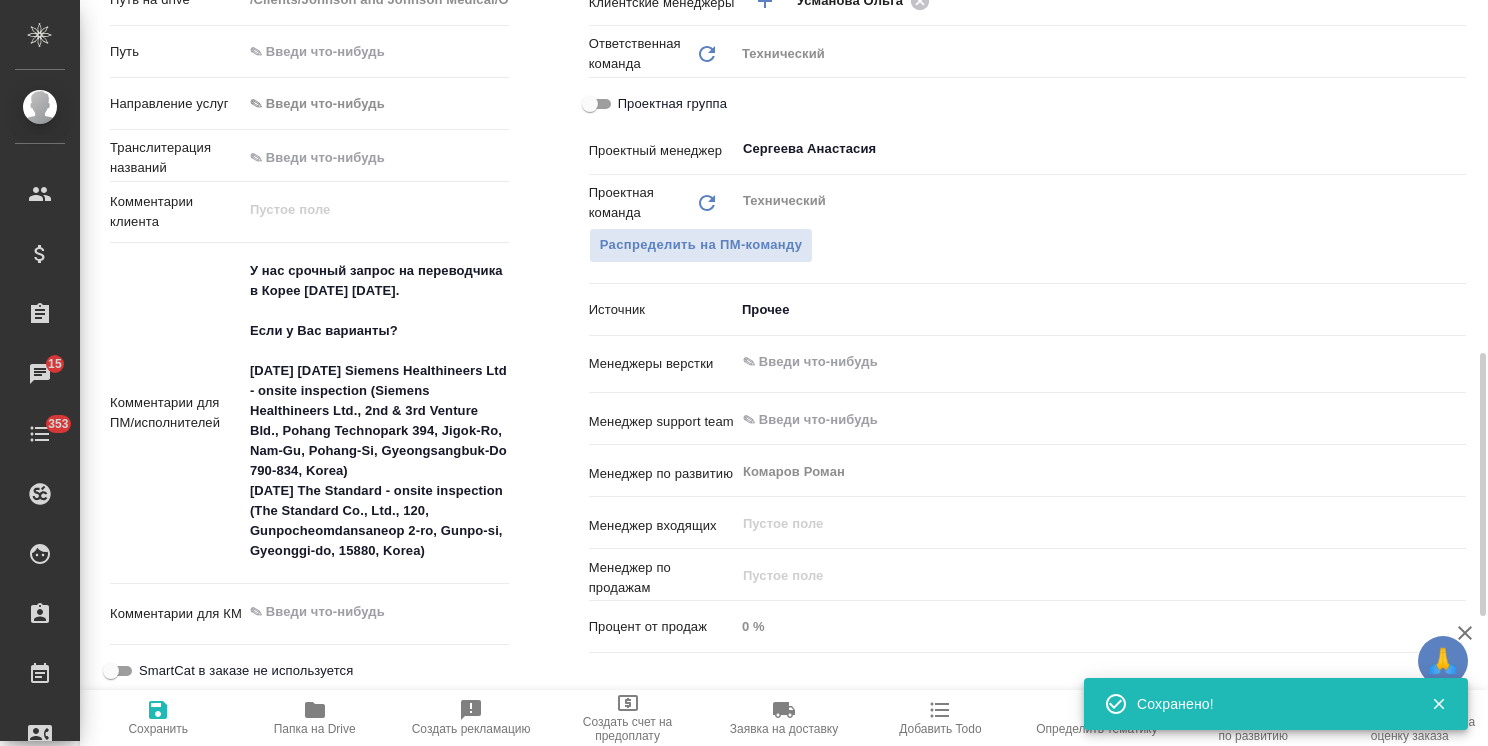 type on "x" 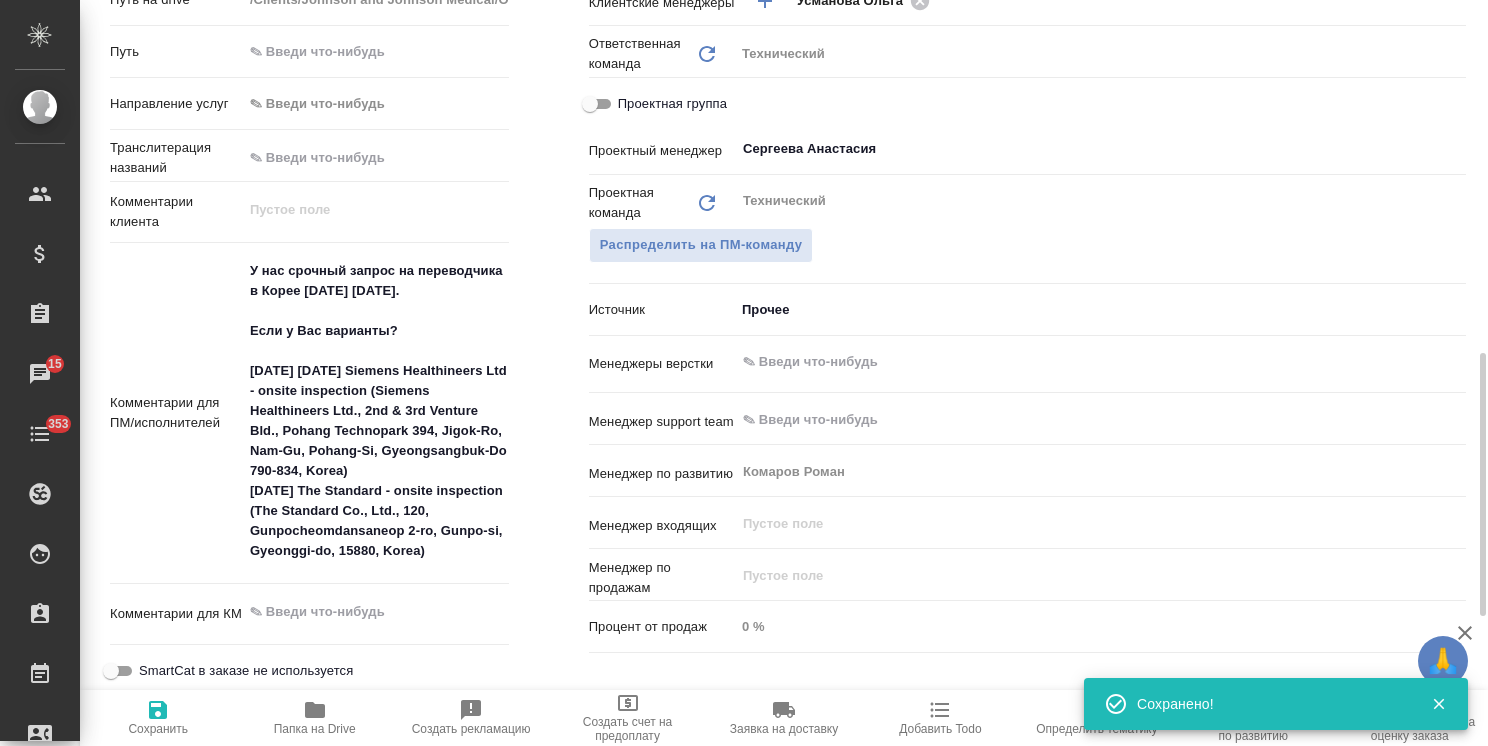 type on "x" 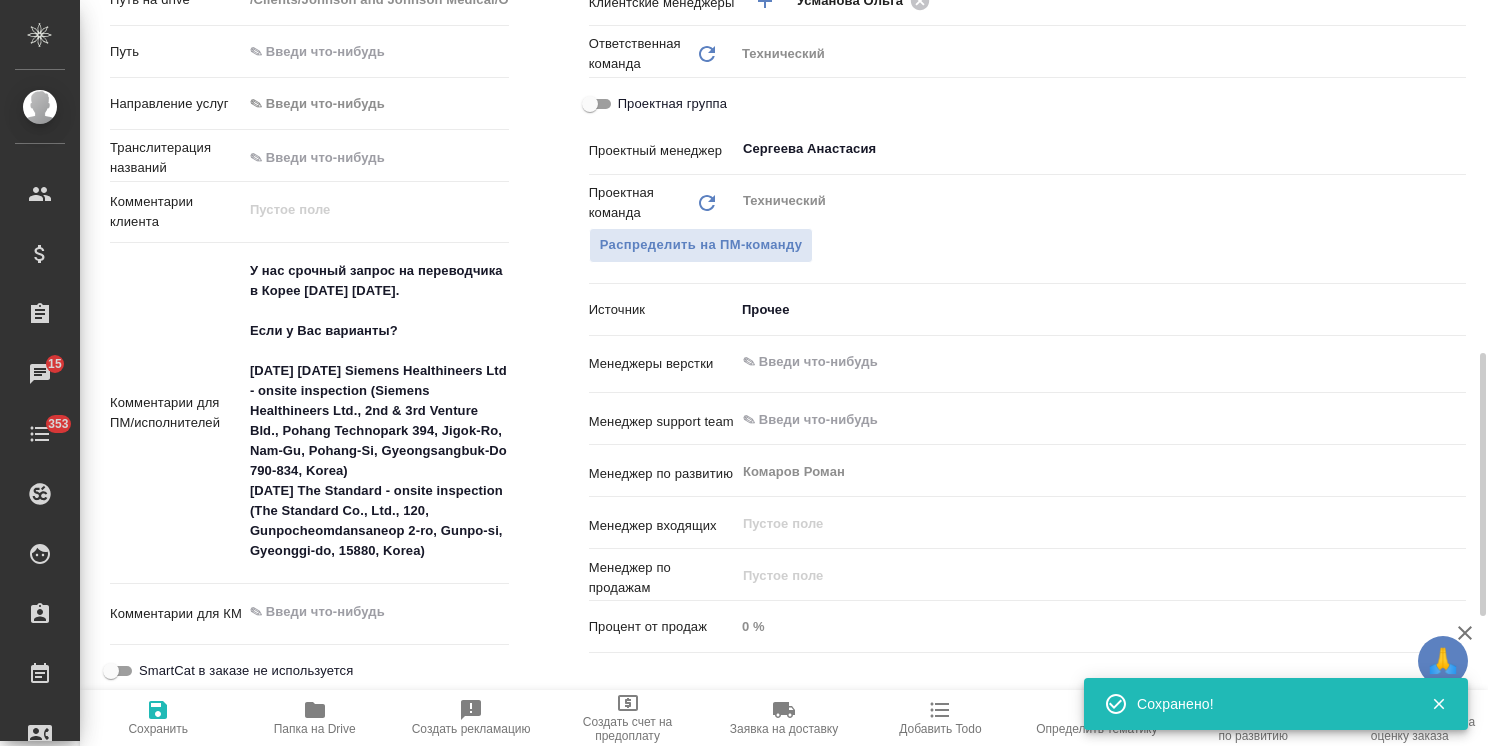 type on "x" 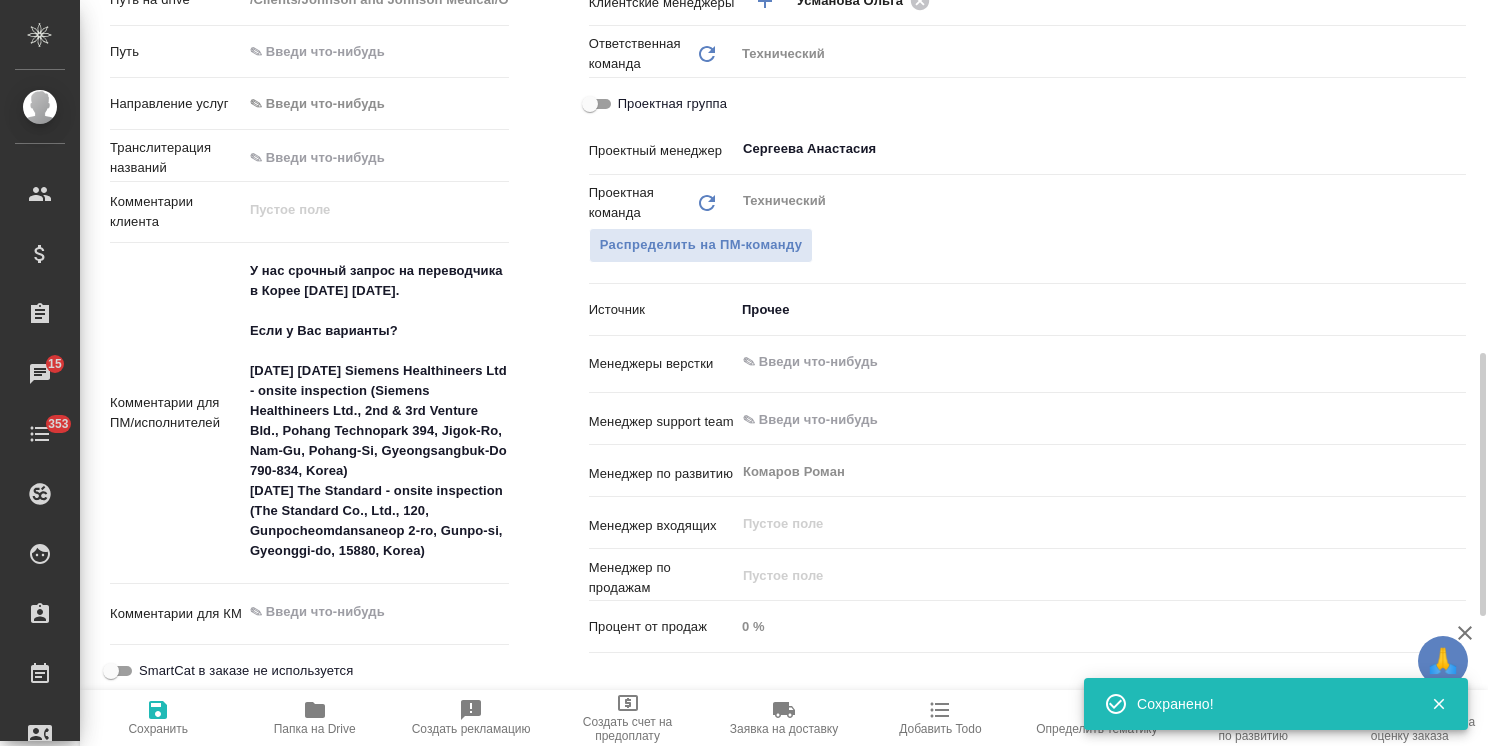 type on "x" 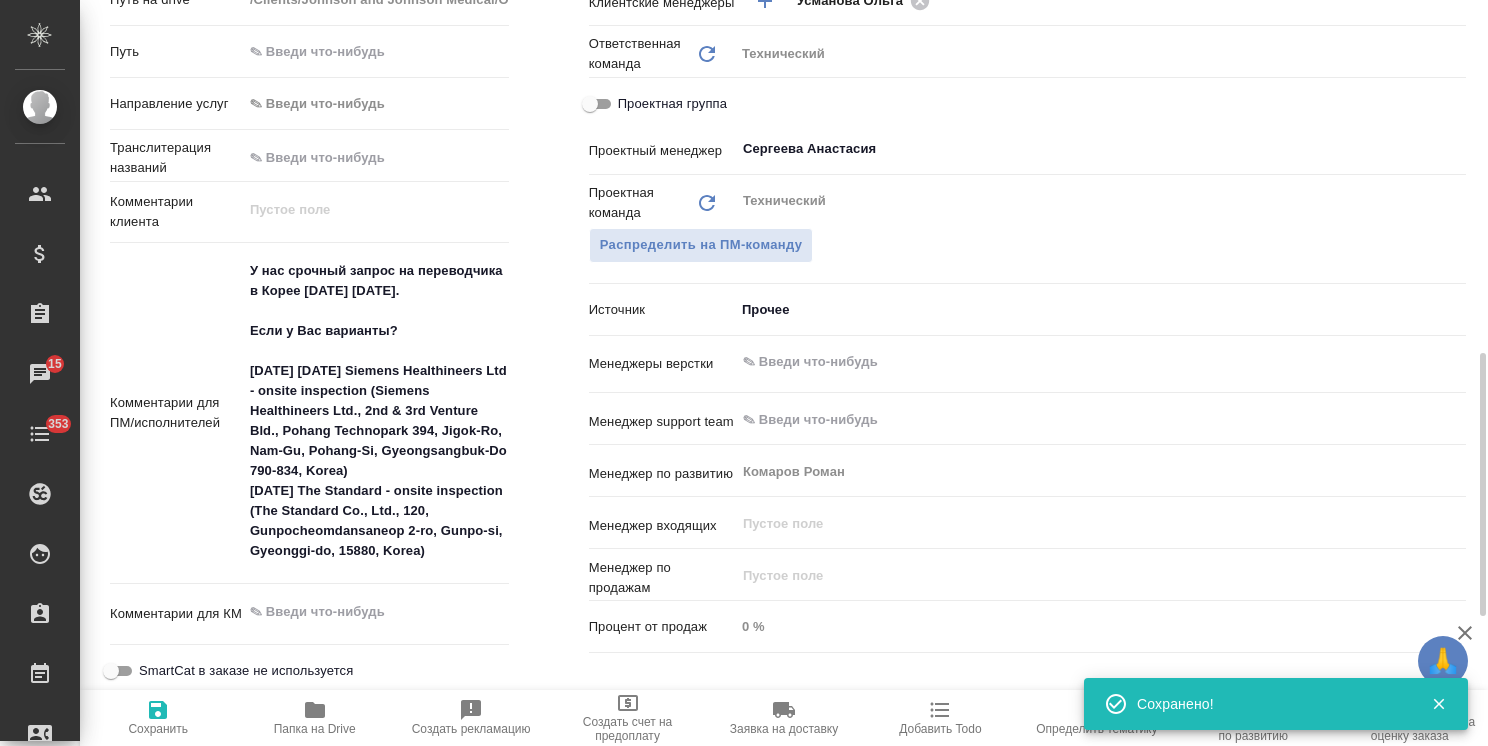 type on "x" 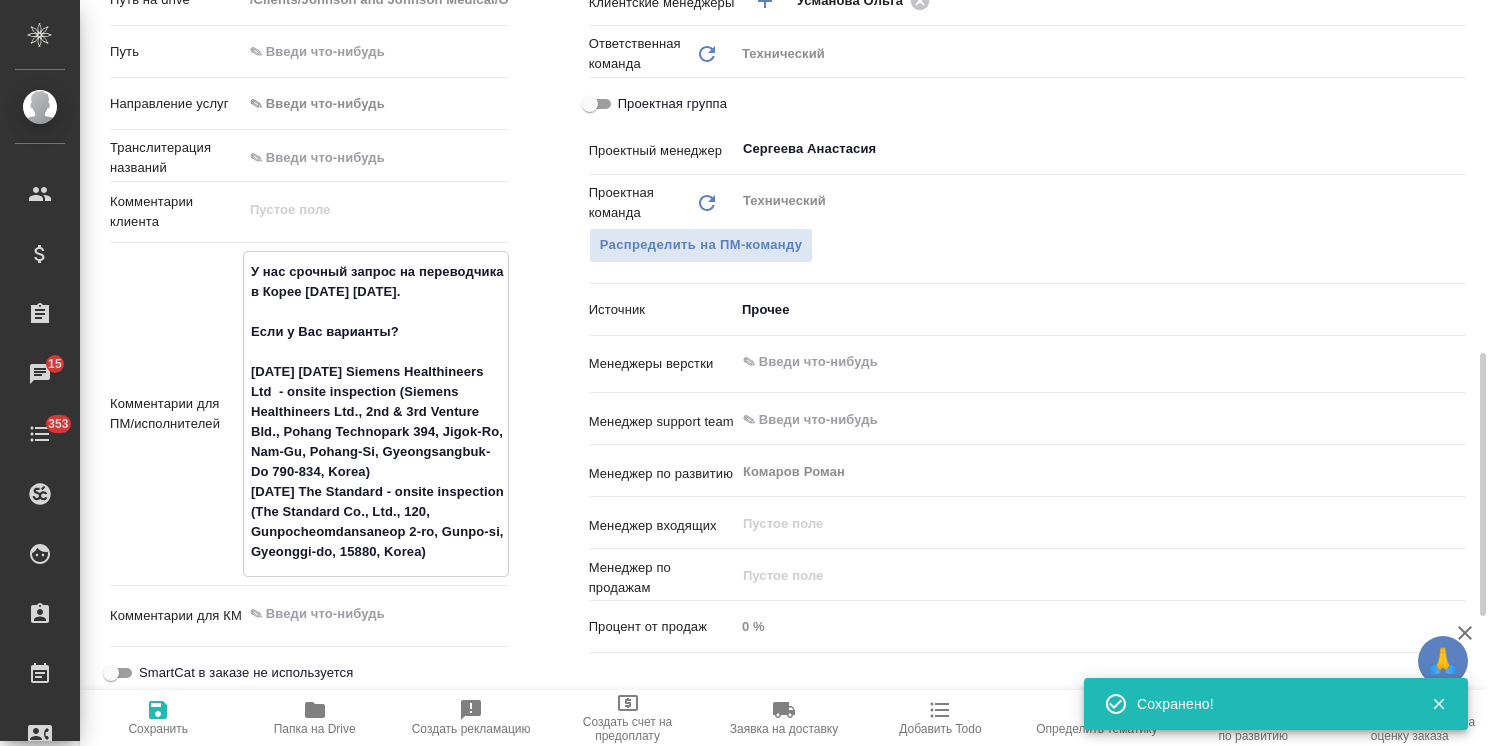 click on "У нас срочный запрос на переводчика в Корее 12-14 августа 2025.
Если у Вас варианты?
11- 13 August  2025 Siemens Healthineers Ltd  - onsite inspection (Siemens Healthineers Ltd., 2nd & 3rd Venture Bld., Pohang Technopark 394, Jigok-Ro, Nam-Gu, Pohang-Si, Gyeongsangbuk-Do 790-834, Korea)
14 August 2025 The Standard - onsite inspection (The Standard Co., Ltd., 120,  Gunpocheomdansaneop 2-ro, Gunpo-si, Gyeonggi-do, 15880, Korea)" at bounding box center (376, 412) 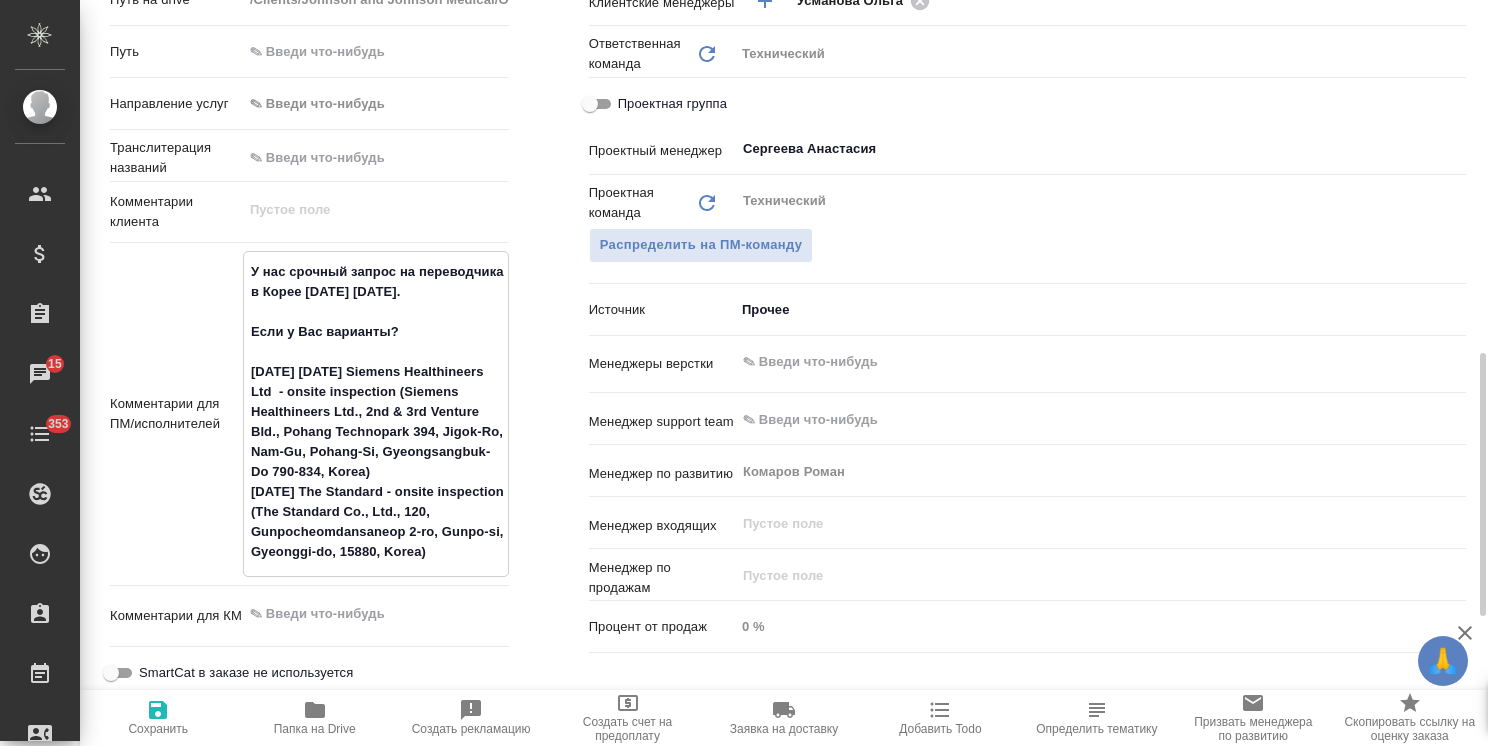 type on "У нас срочный запрос на переводчика в Корее 12-14 августа 2025.
Если у Вас варианты?
11- 13 August  2025 Siemens Healthineers Ltd  - onsite inspection (Siemens Healthineers Ltd., 2nd & 3rd Venture Bld., Pohang Technopark 394, Jigok-Ro, Nam-Gu, Pohang-Si, Gyeongsangbuk-Do 790-834, Korea)
14 August 2025 The Standard - onsite inspection (The Standard Co., Ltd., 120,  Gunpocheomdansaneop 2-ro, Gunpo-si, Gyeonggi-do, 15880, Korea)" 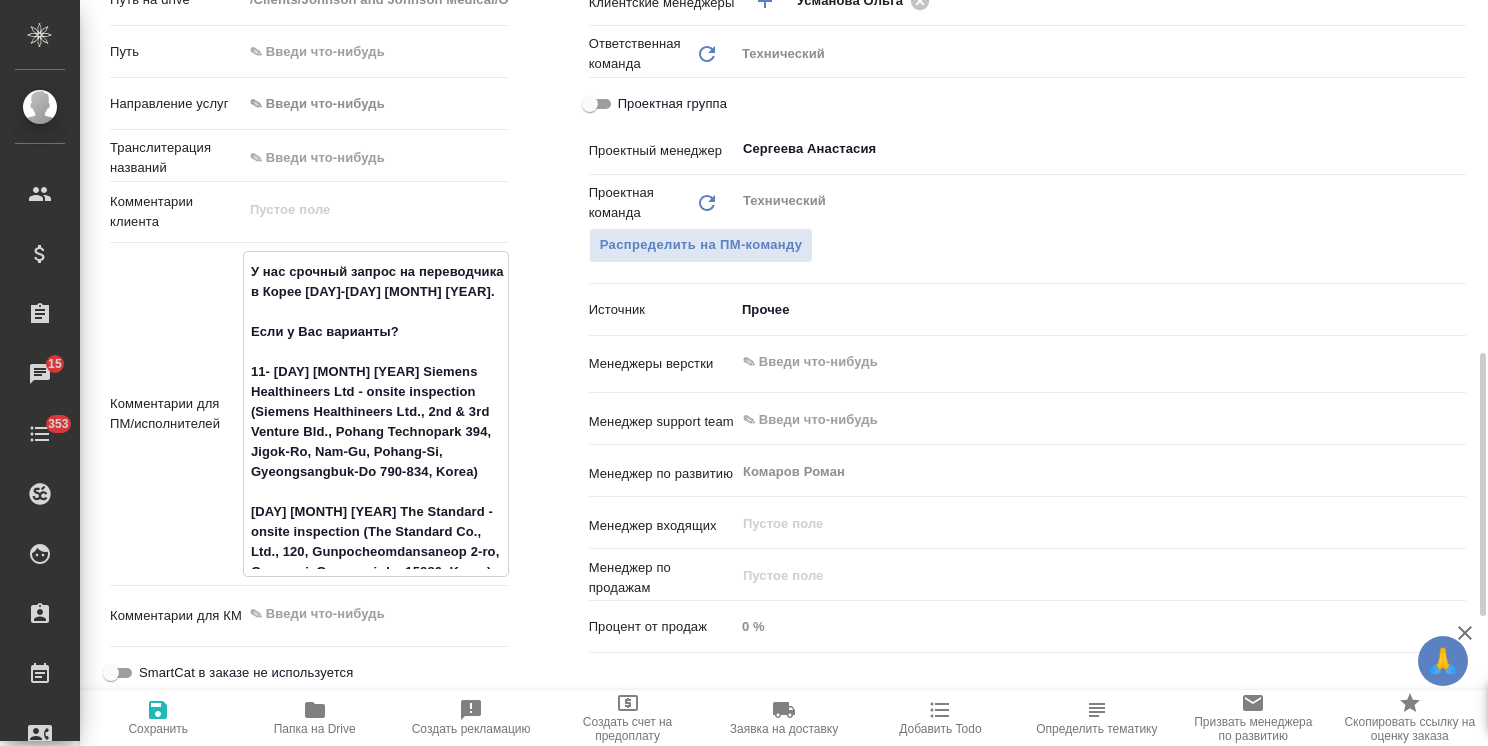 type on "x" 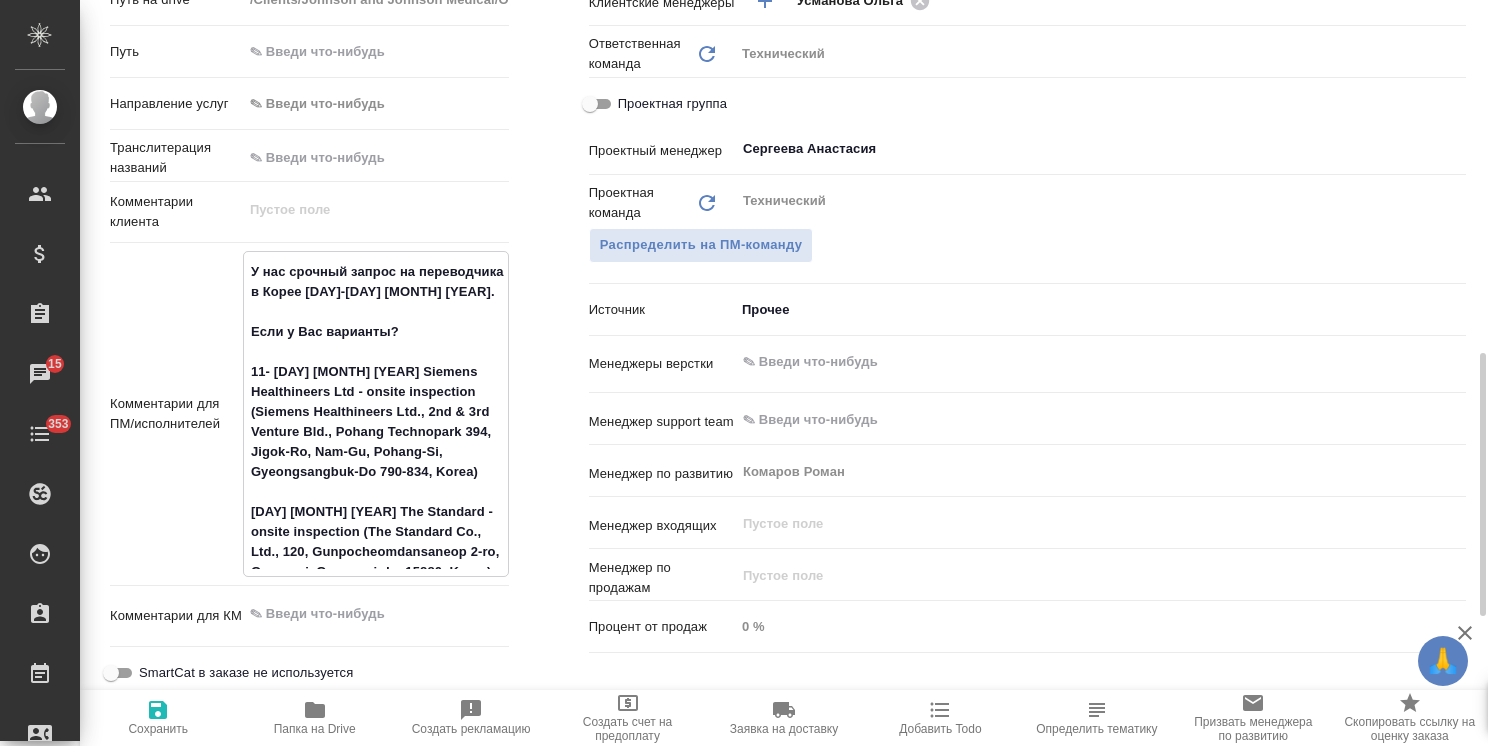 type on "x" 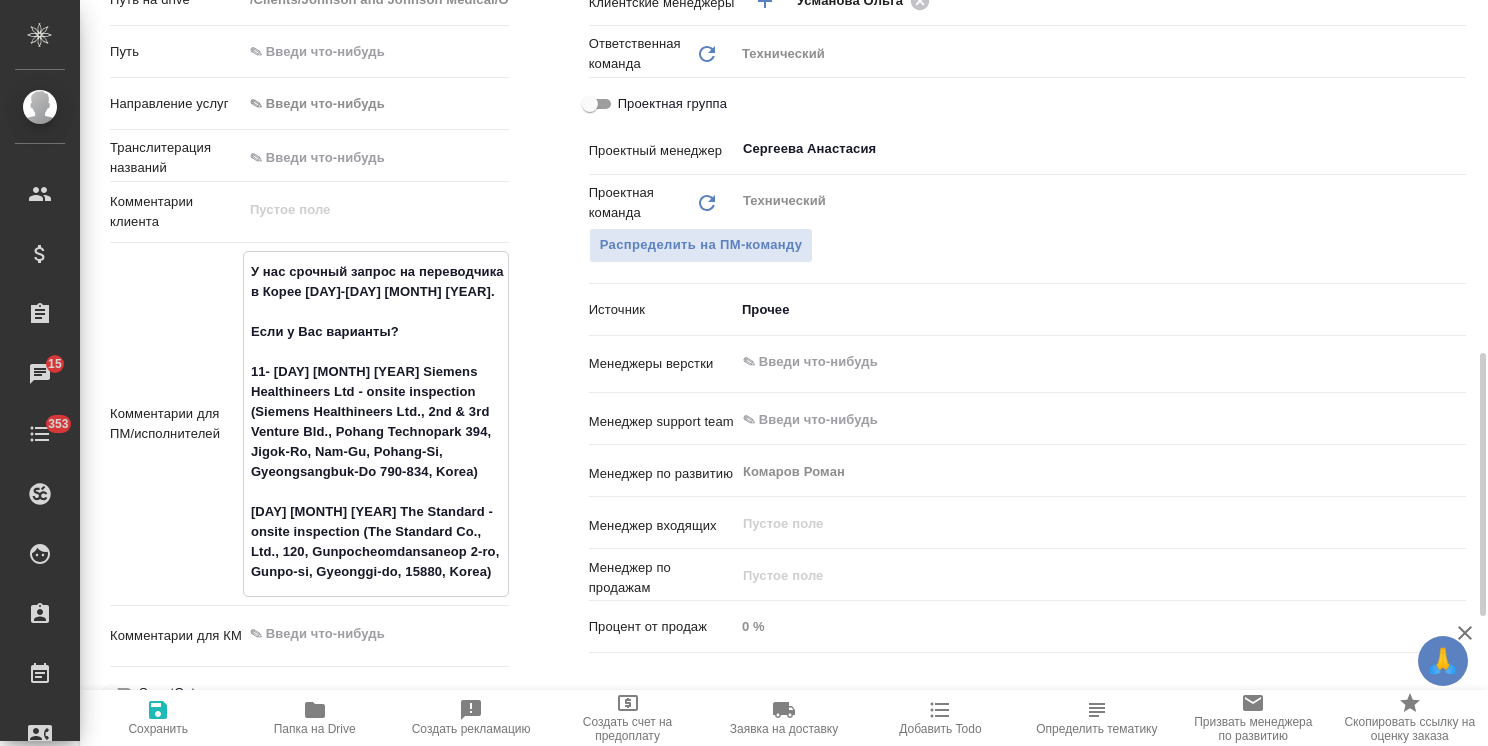 type on "У нас срочный запрос на переводчика в Корее 12-14 августа 2025.
Если у Вас варианты?
11- 13 August  2025 Siemens Healthineers Ltd  - onsite inspection (Siemens Healthineers Ltd., 2nd & 3rd Venture Bld., Pohang Technopark 394, Jigok-Ro, Nam-Gu, Pohang-Si, Gyeongsangbuk-Do 790-834, Korea)
14 August 2025 The Standard - onsite inspection (The Standard Co., Ltd., 120,  Gunpocheomdansaneop 2-ro, Gunpo-si, Gyeonggi-do, 15880, Korea)" 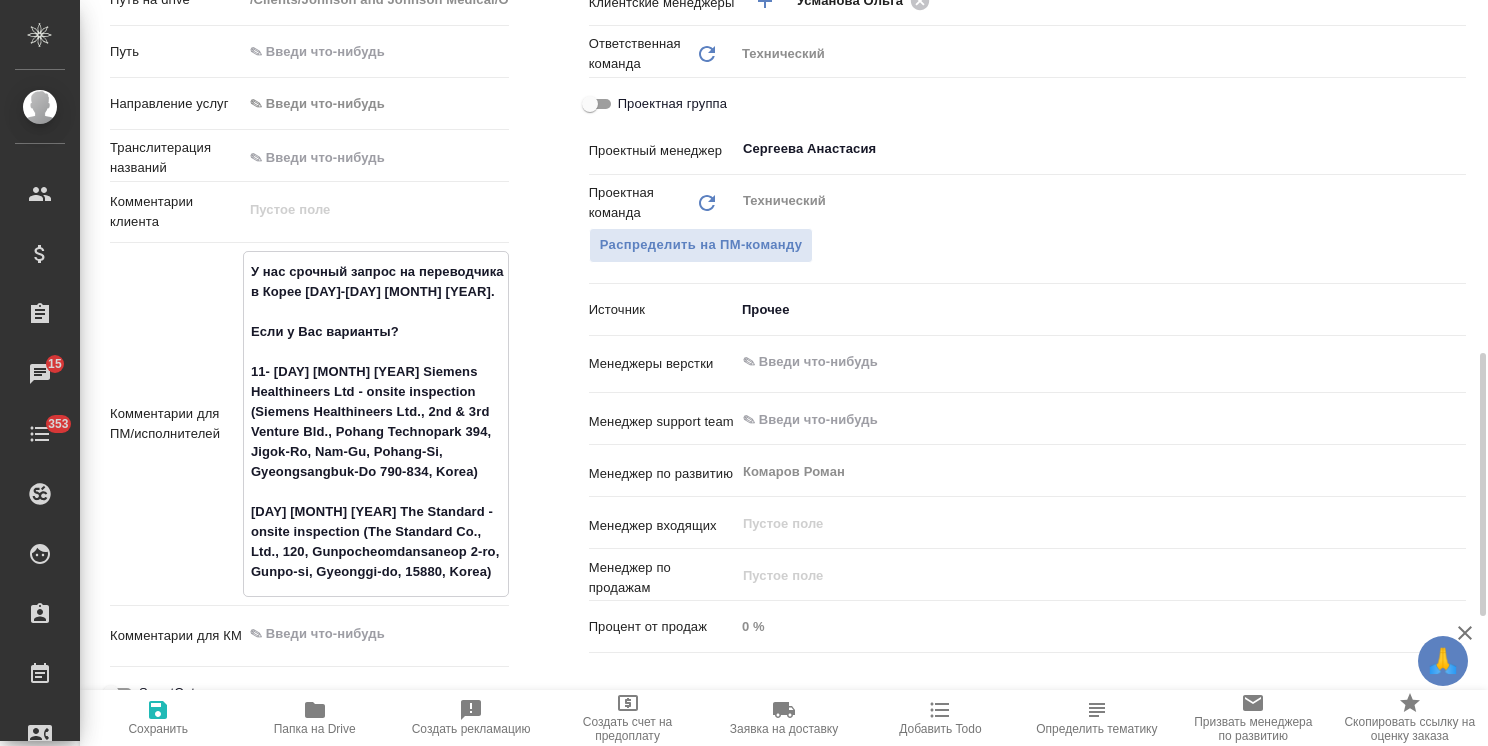 type on "x" 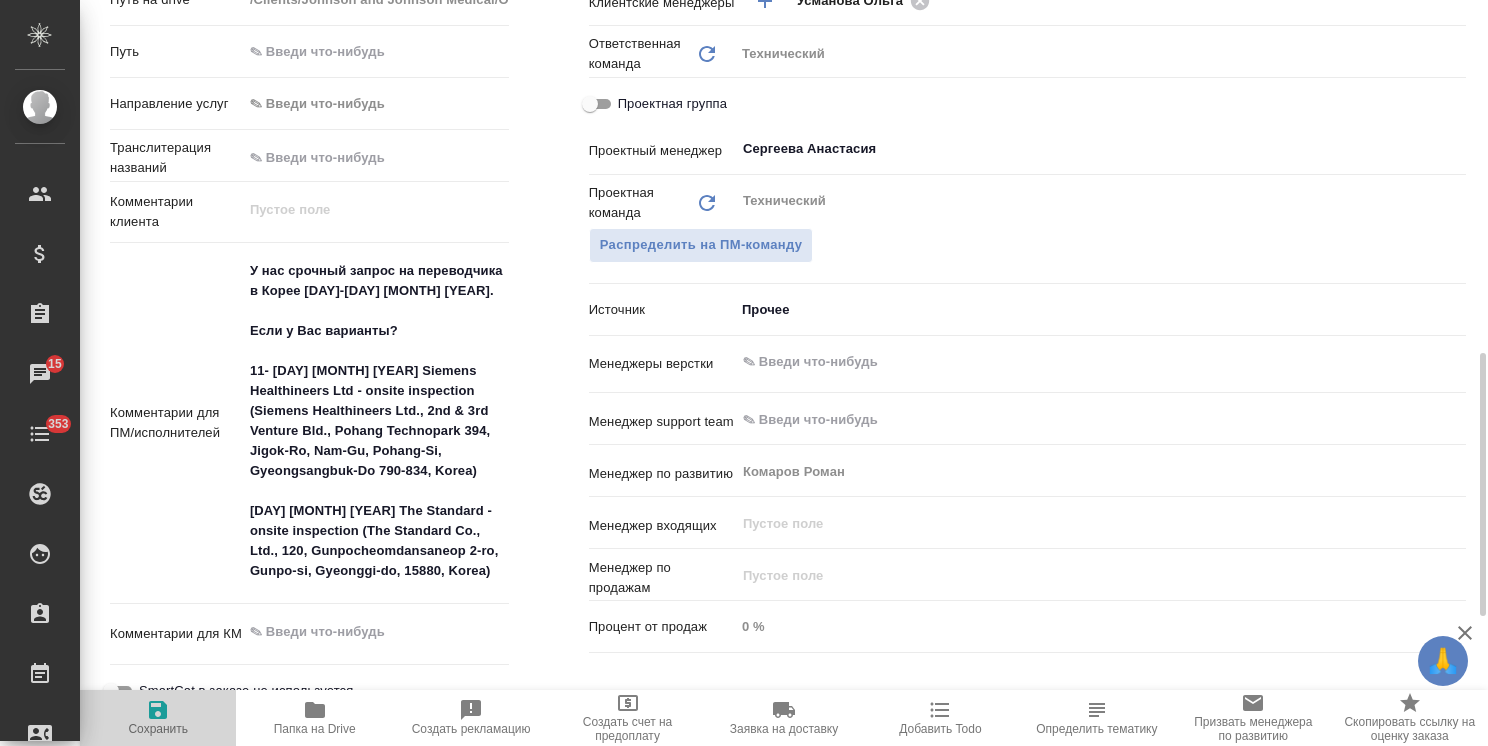 click on "Сохранить" at bounding box center [158, 717] 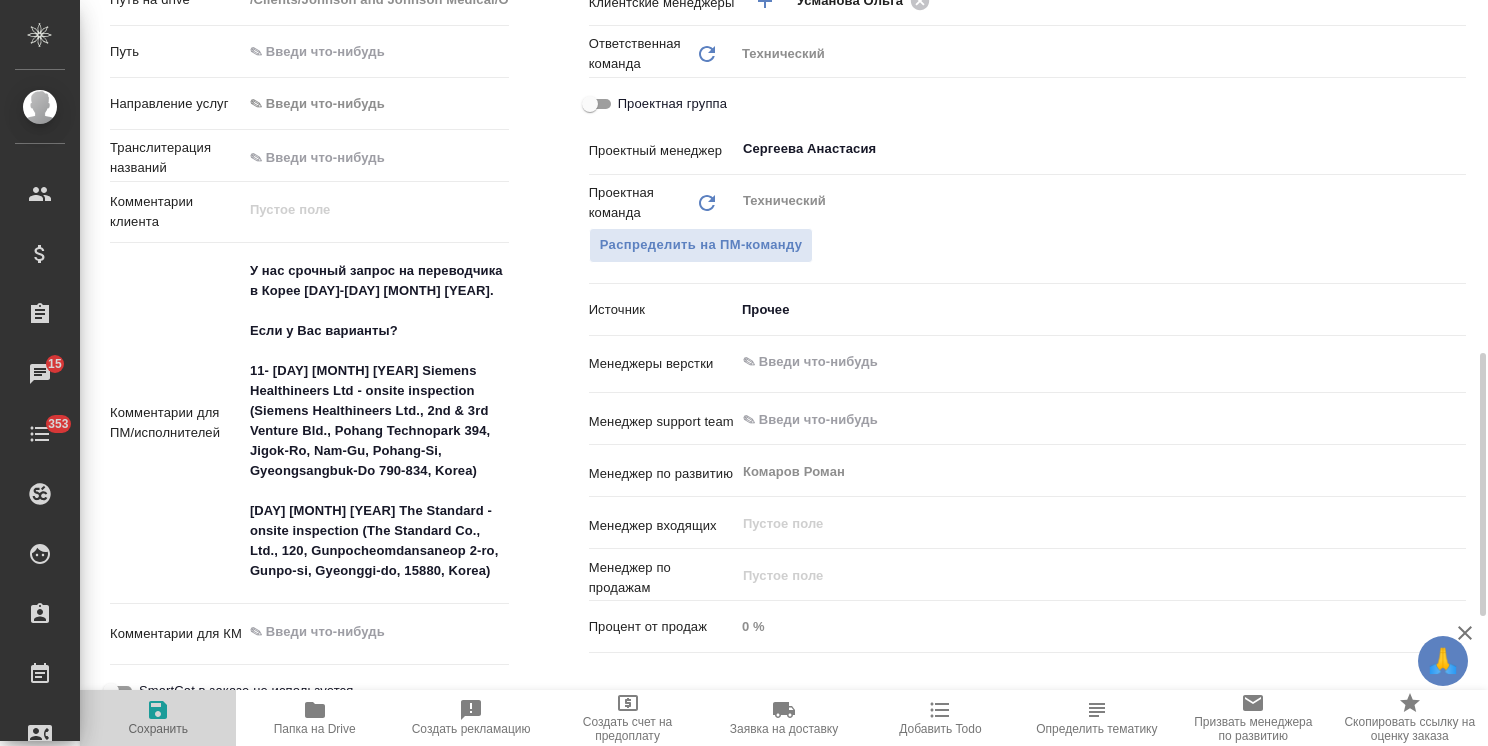 type on "x" 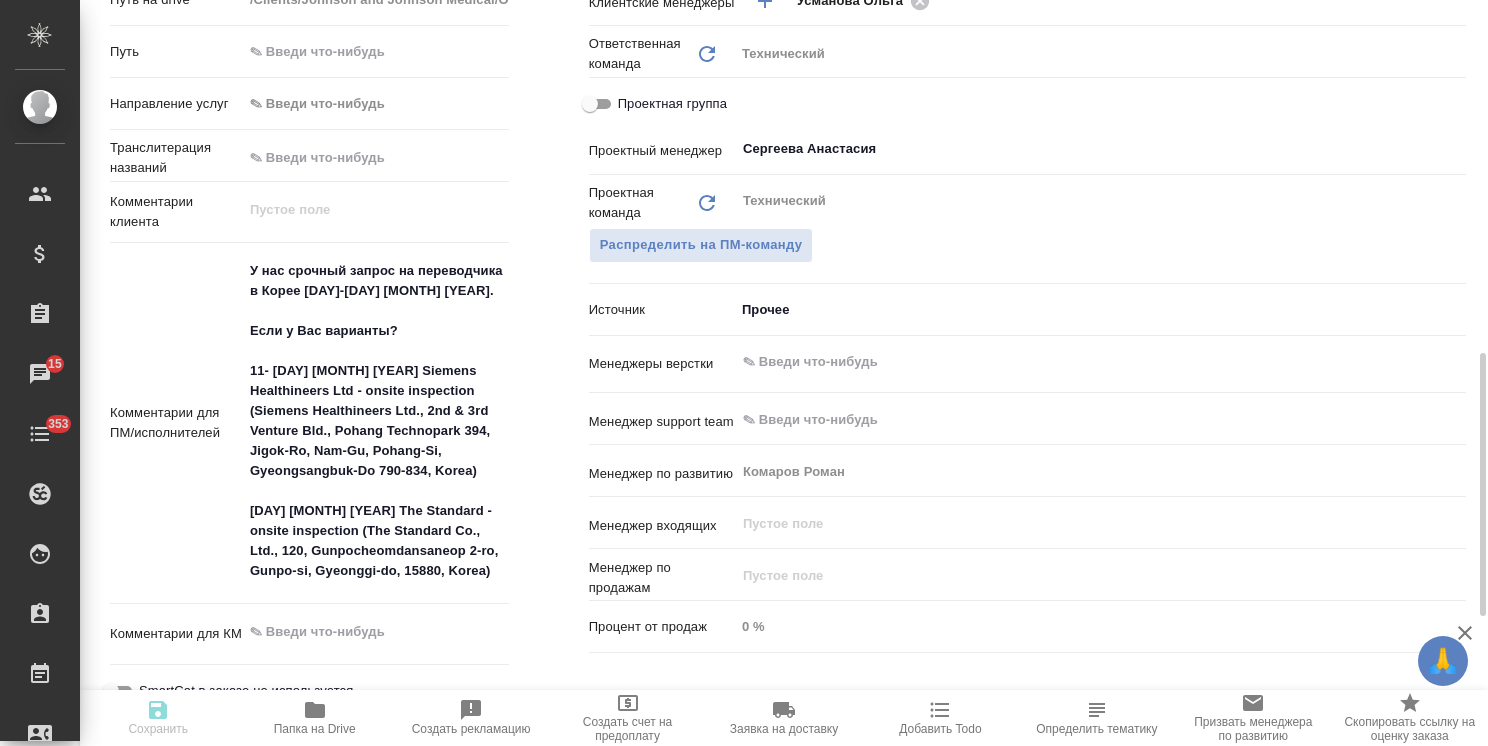 type on "x" 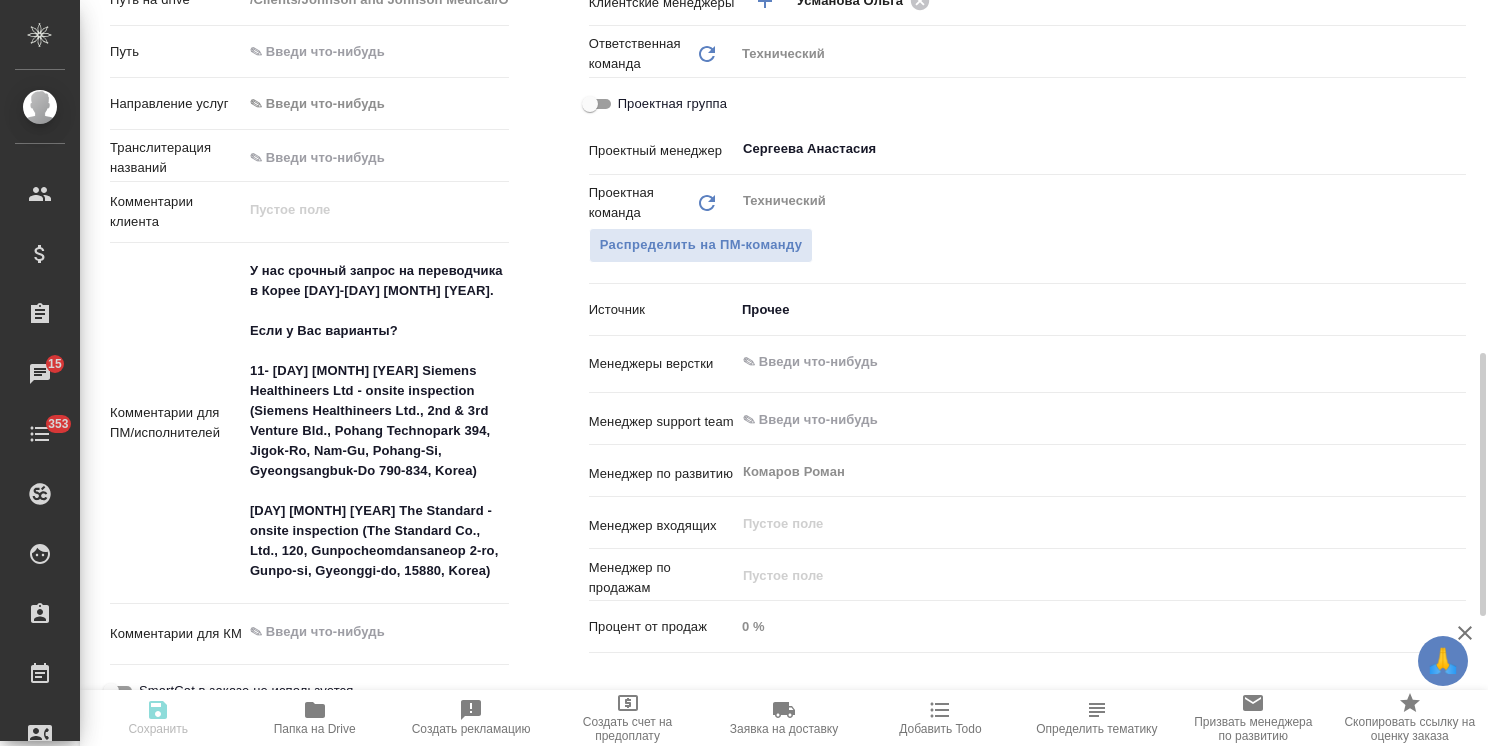 type on "x" 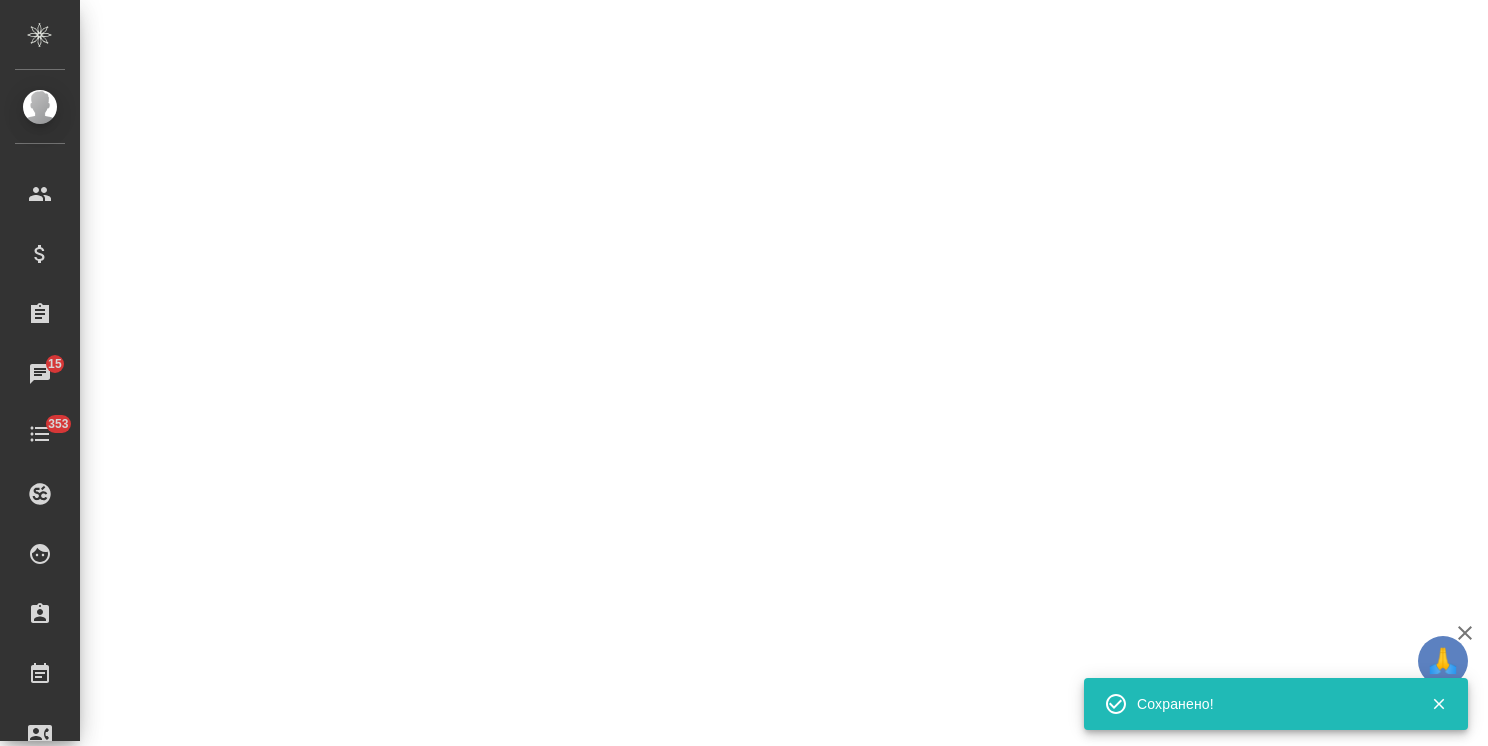 select on "RU" 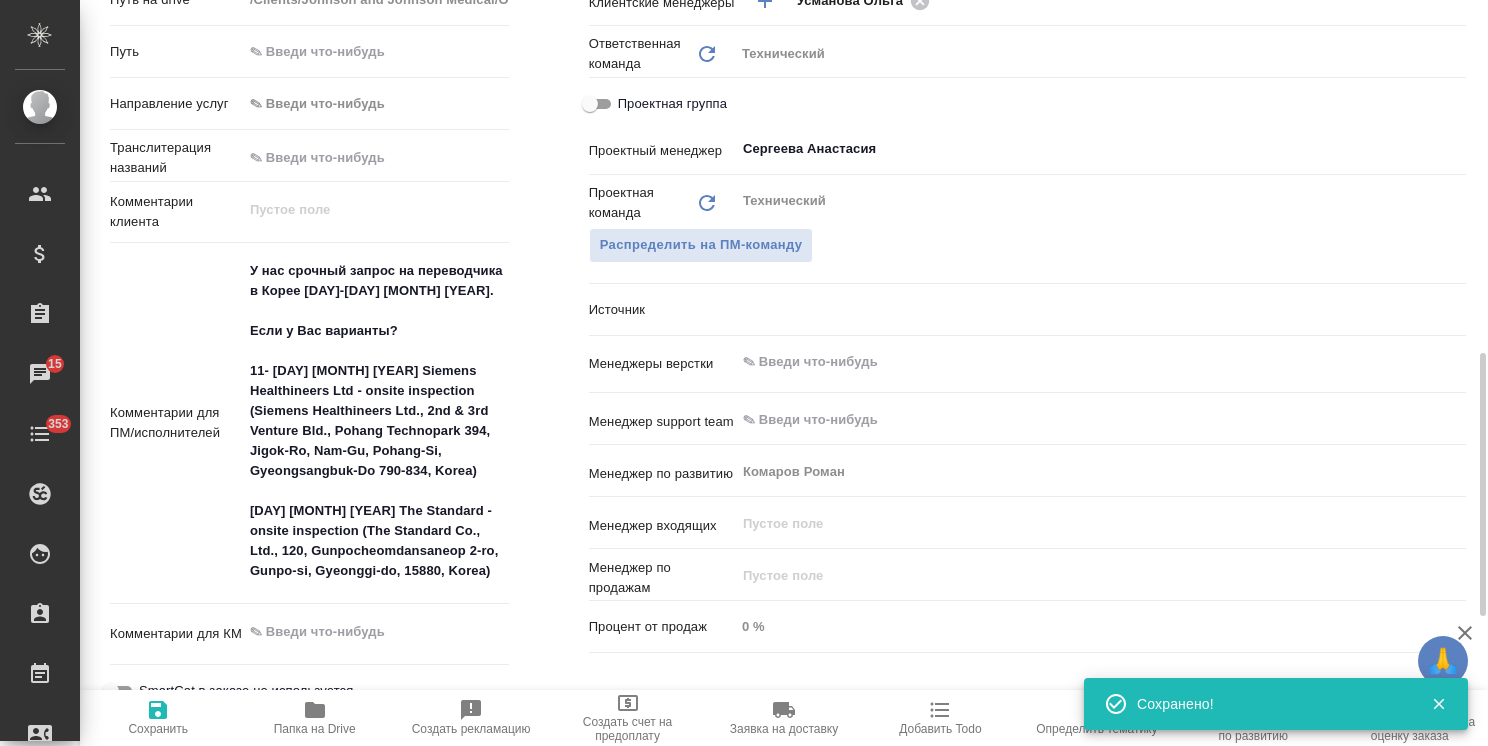 type on "x" 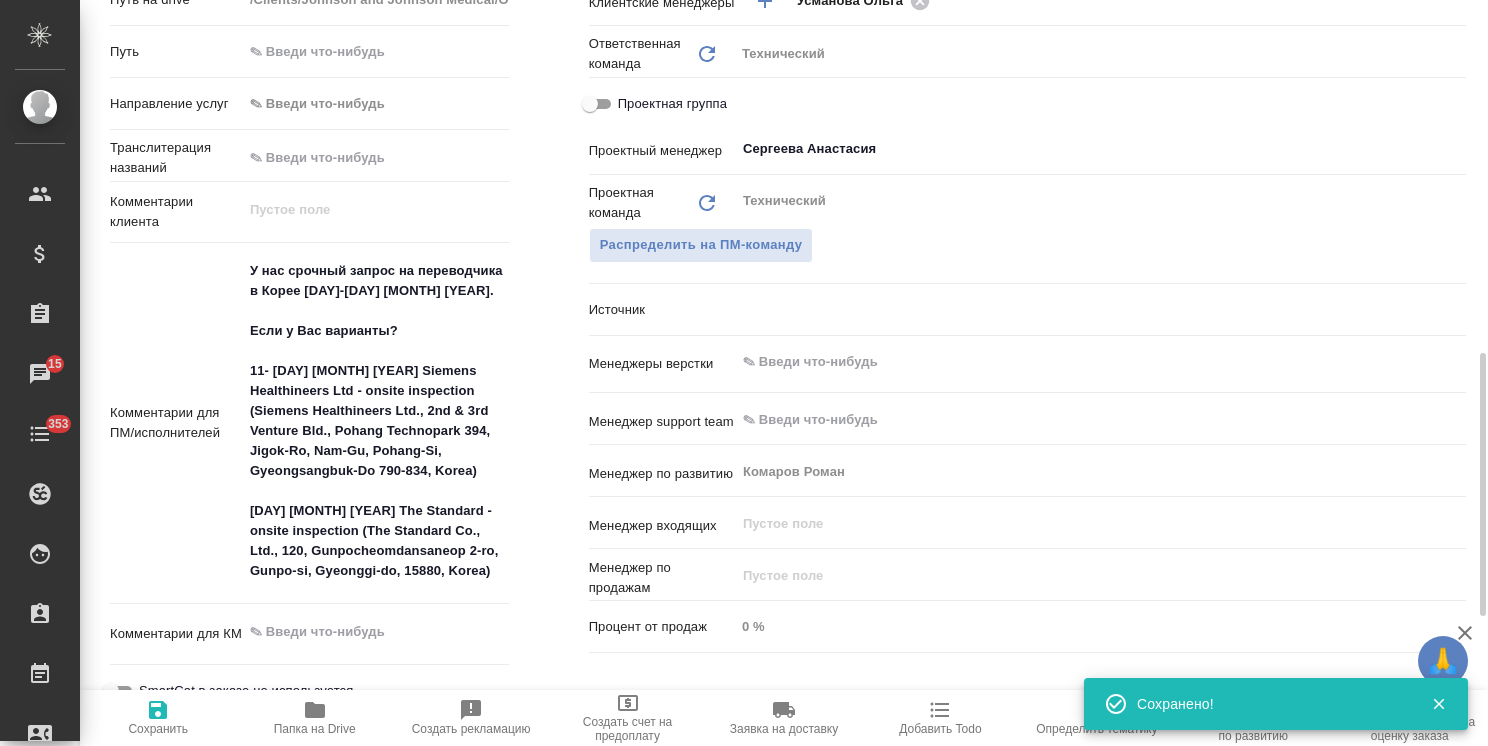 type on "x" 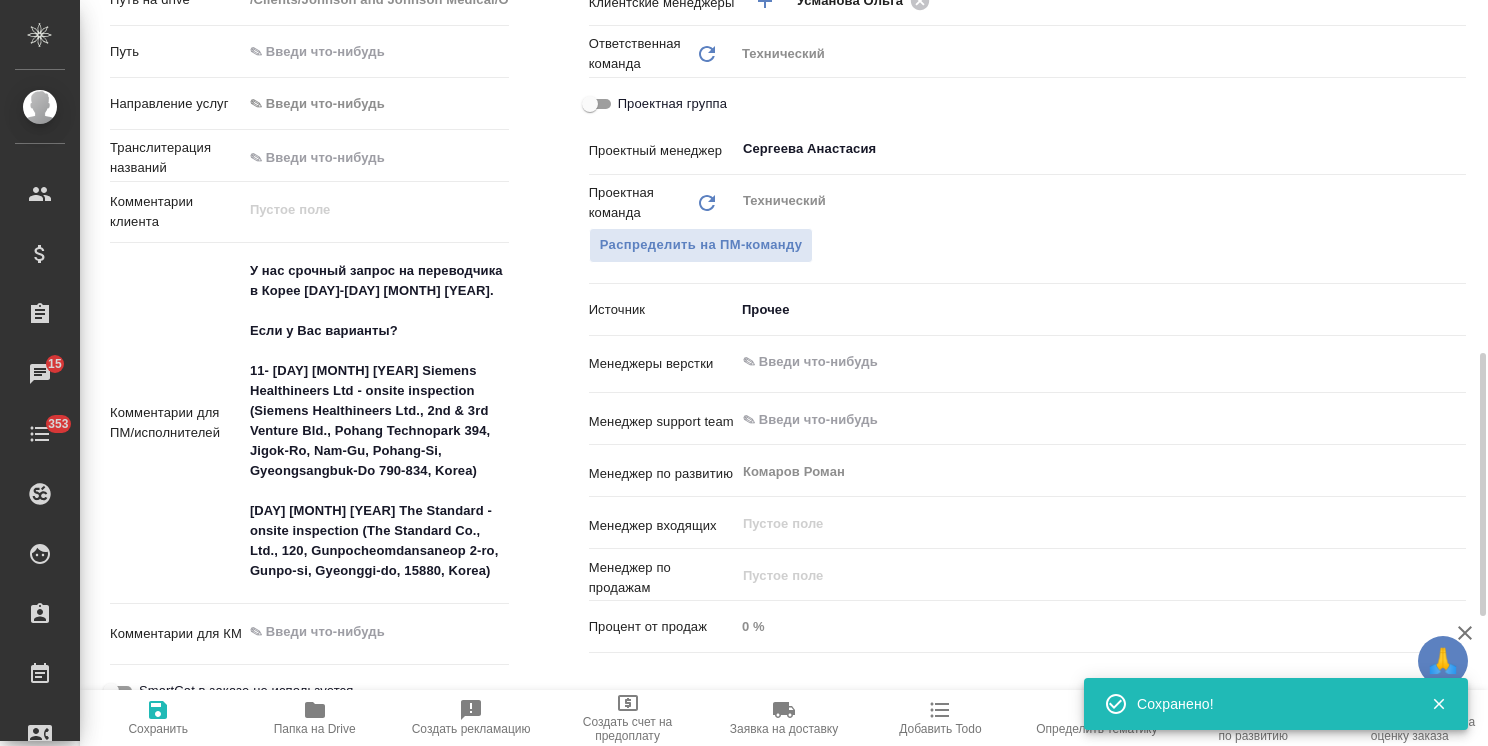 type on "x" 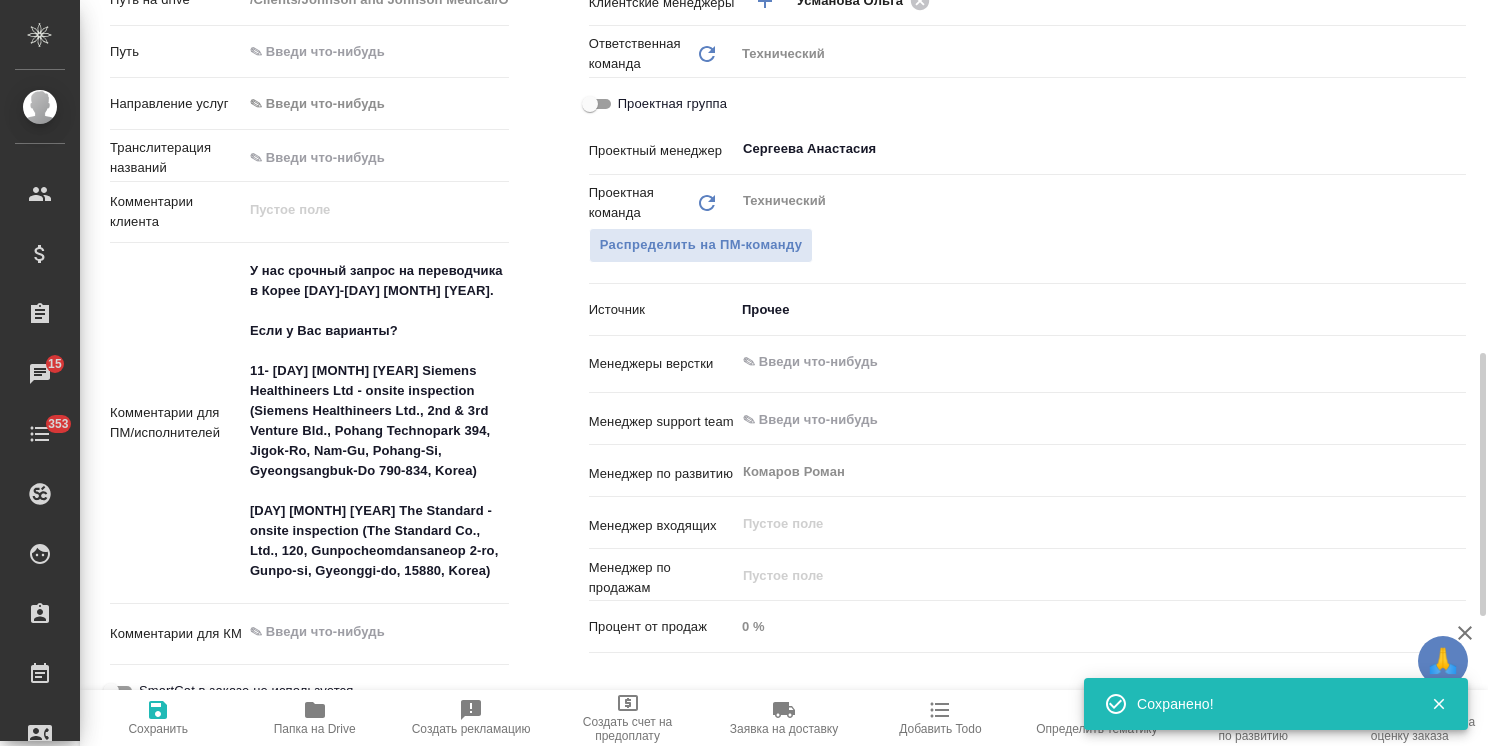 type on "x" 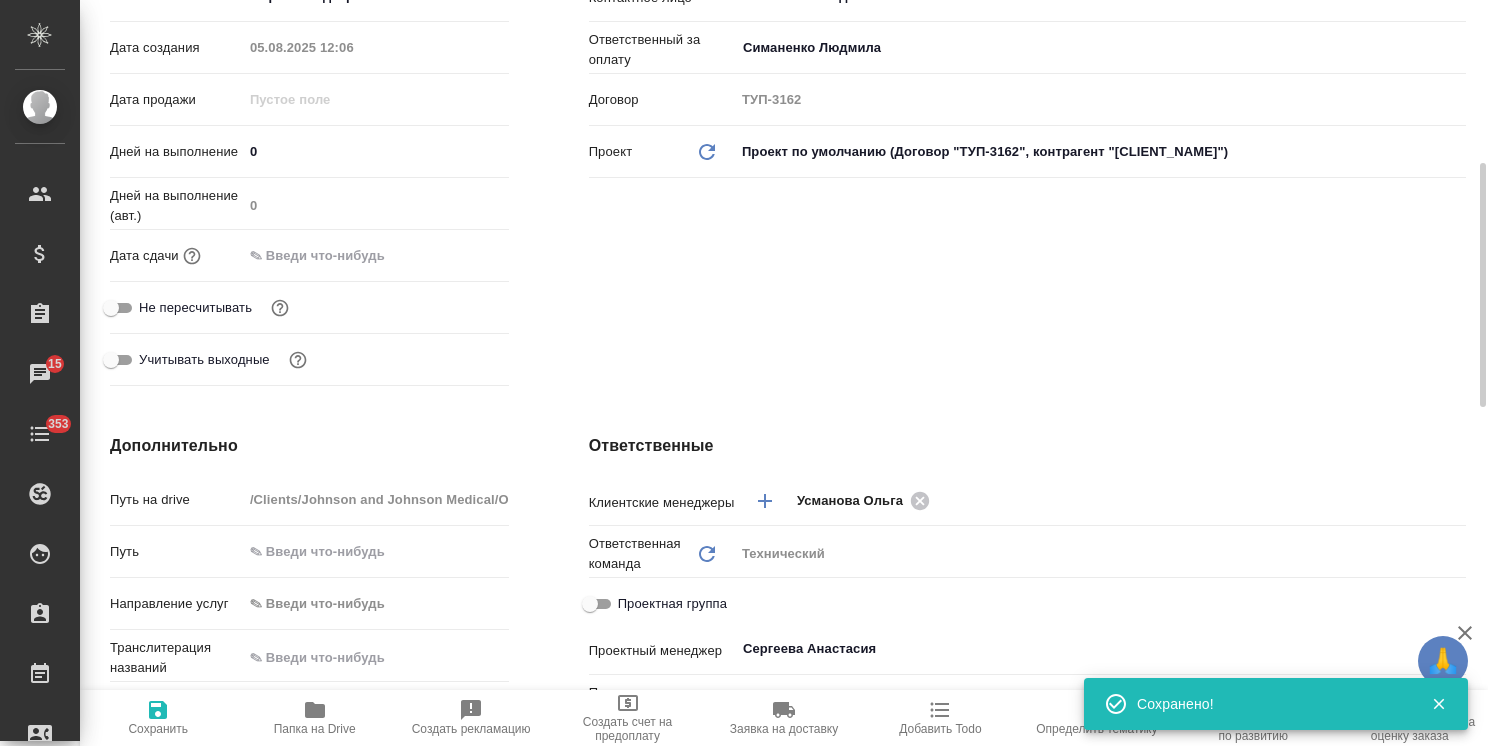 scroll, scrollTop: 600, scrollLeft: 0, axis: vertical 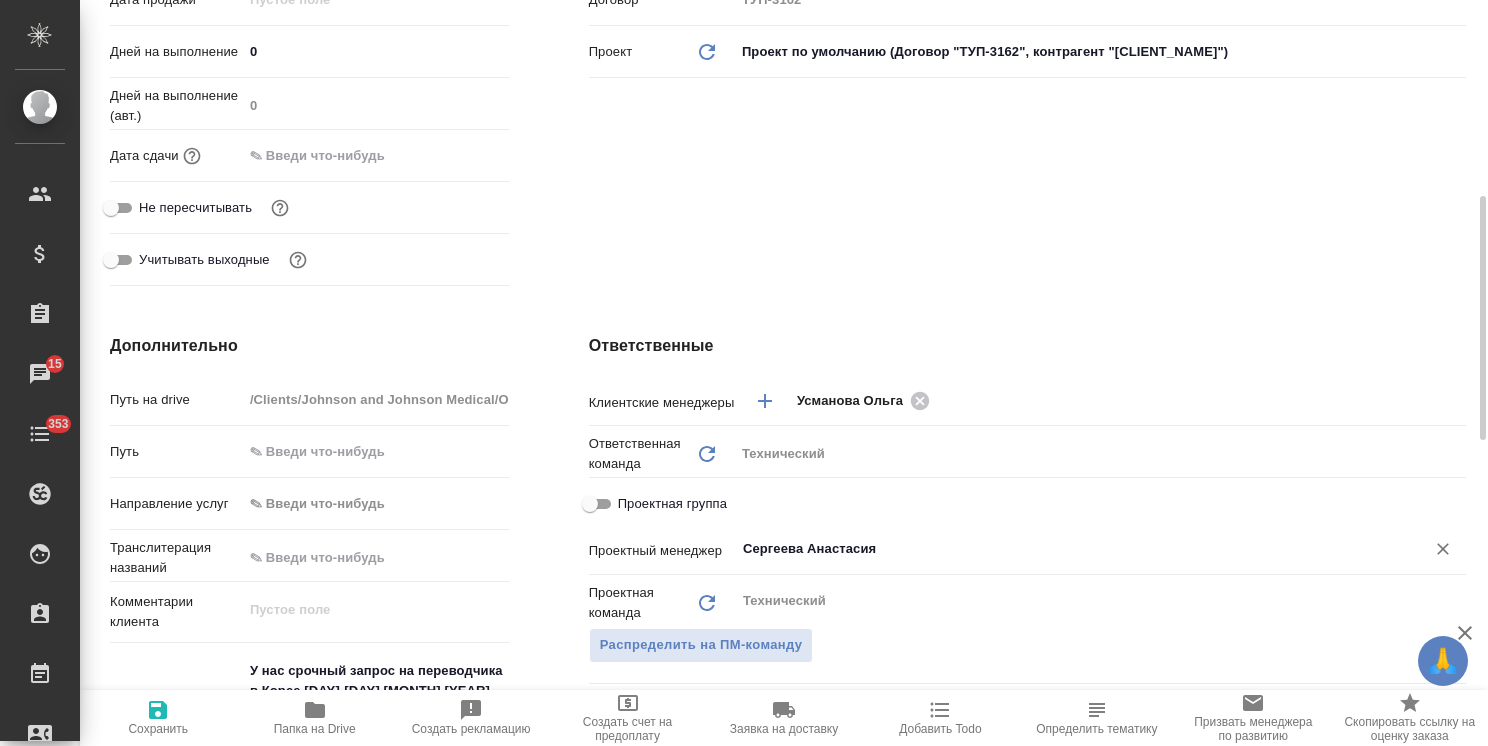 click on "Сергеева Анастасия" at bounding box center (1067, 549) 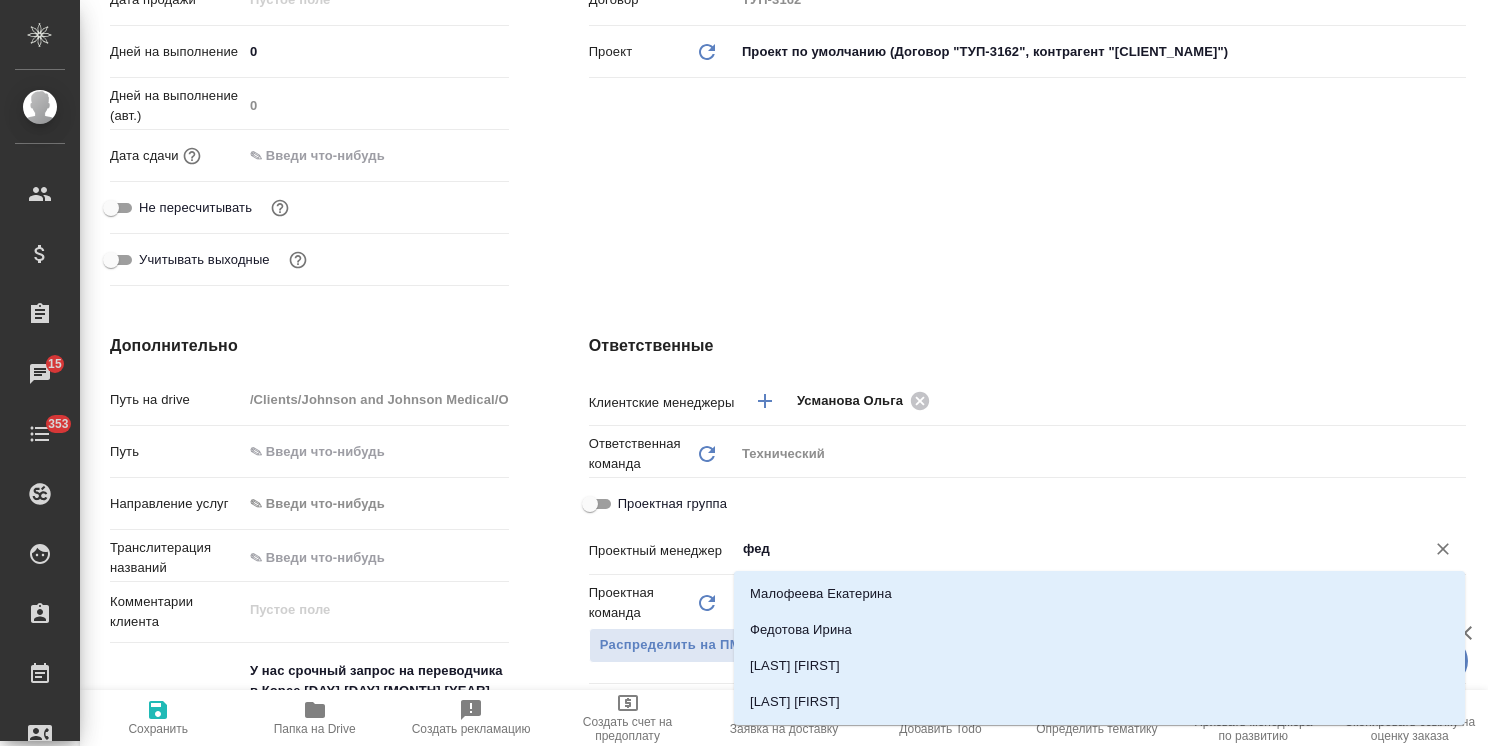 type on "федо" 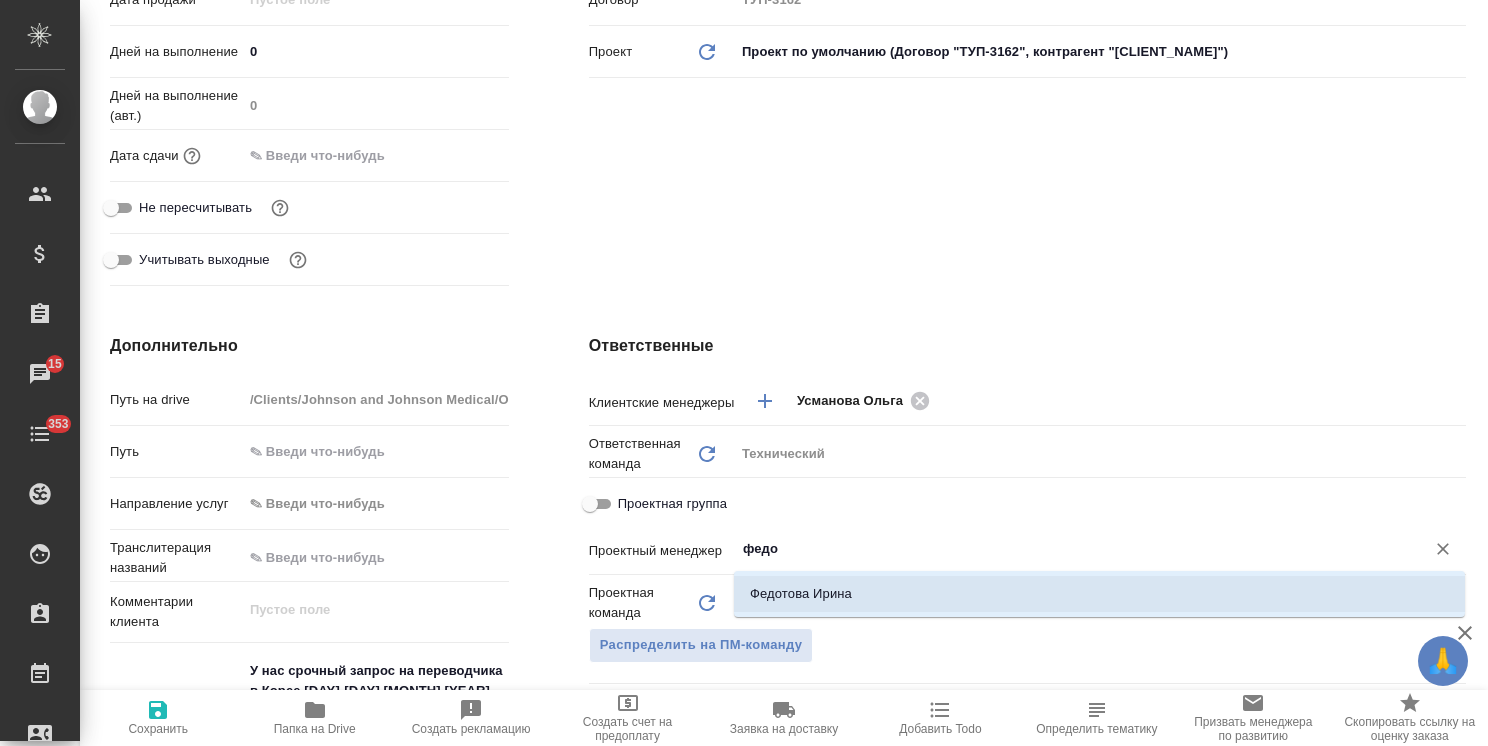 click on "Федотова Ирина" at bounding box center [1099, 594] 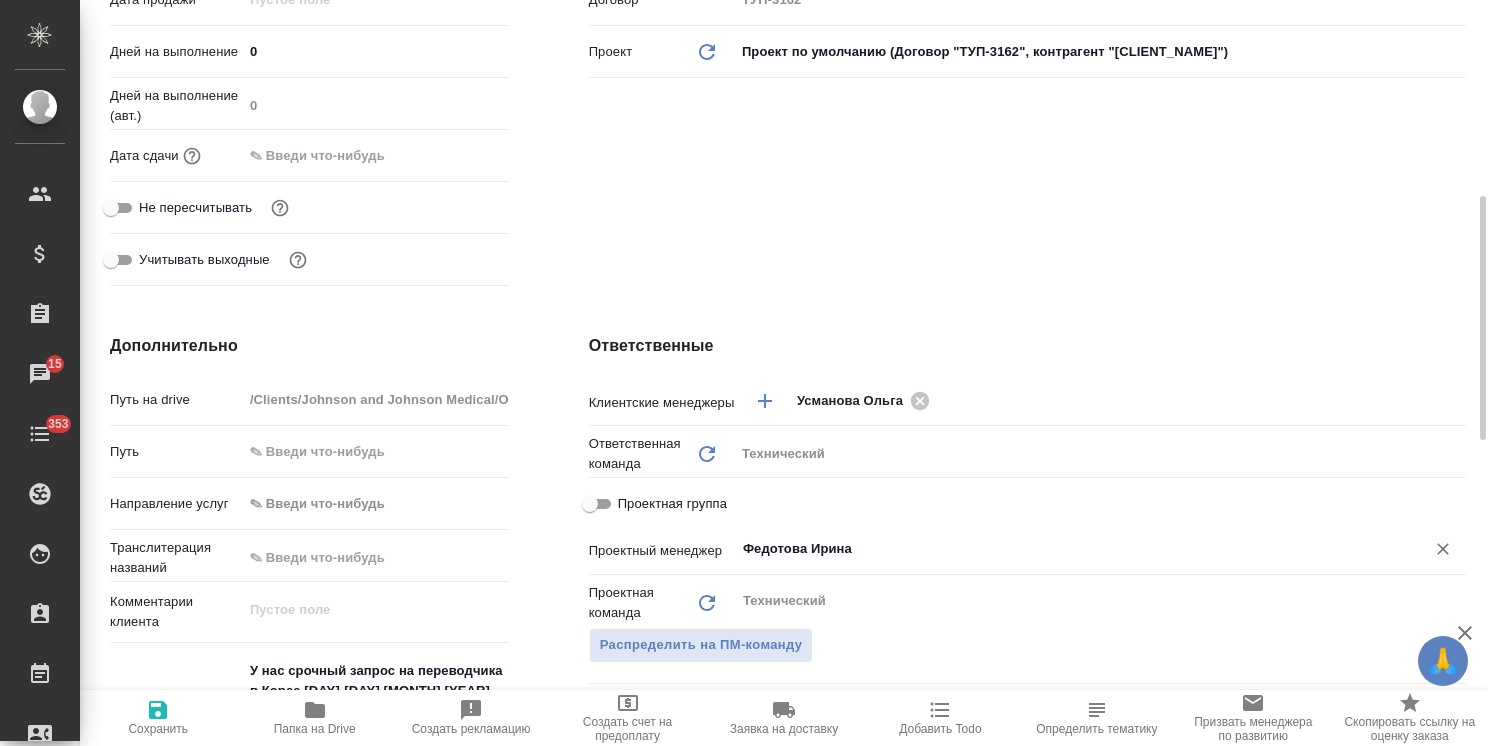 type on "Федотова Ирина" 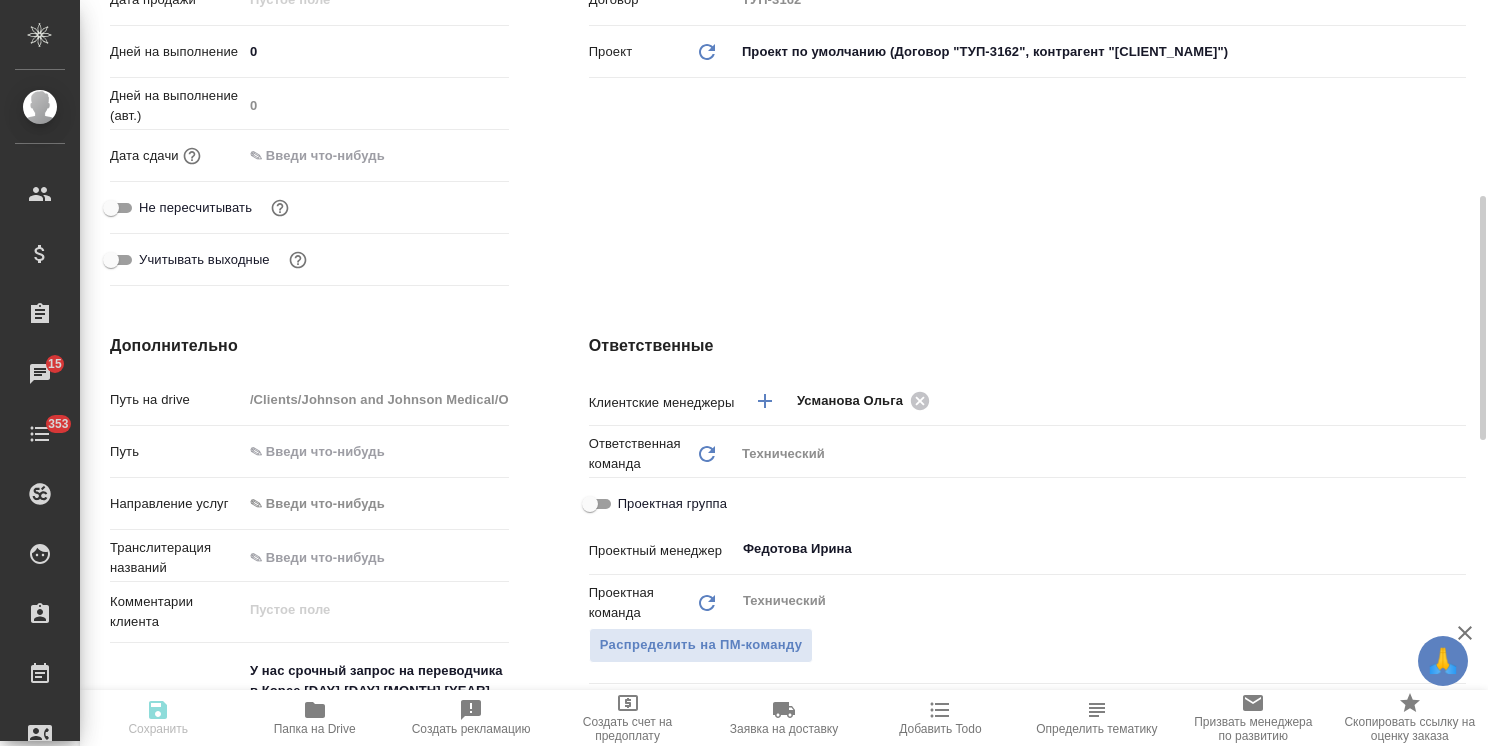 type on "x" 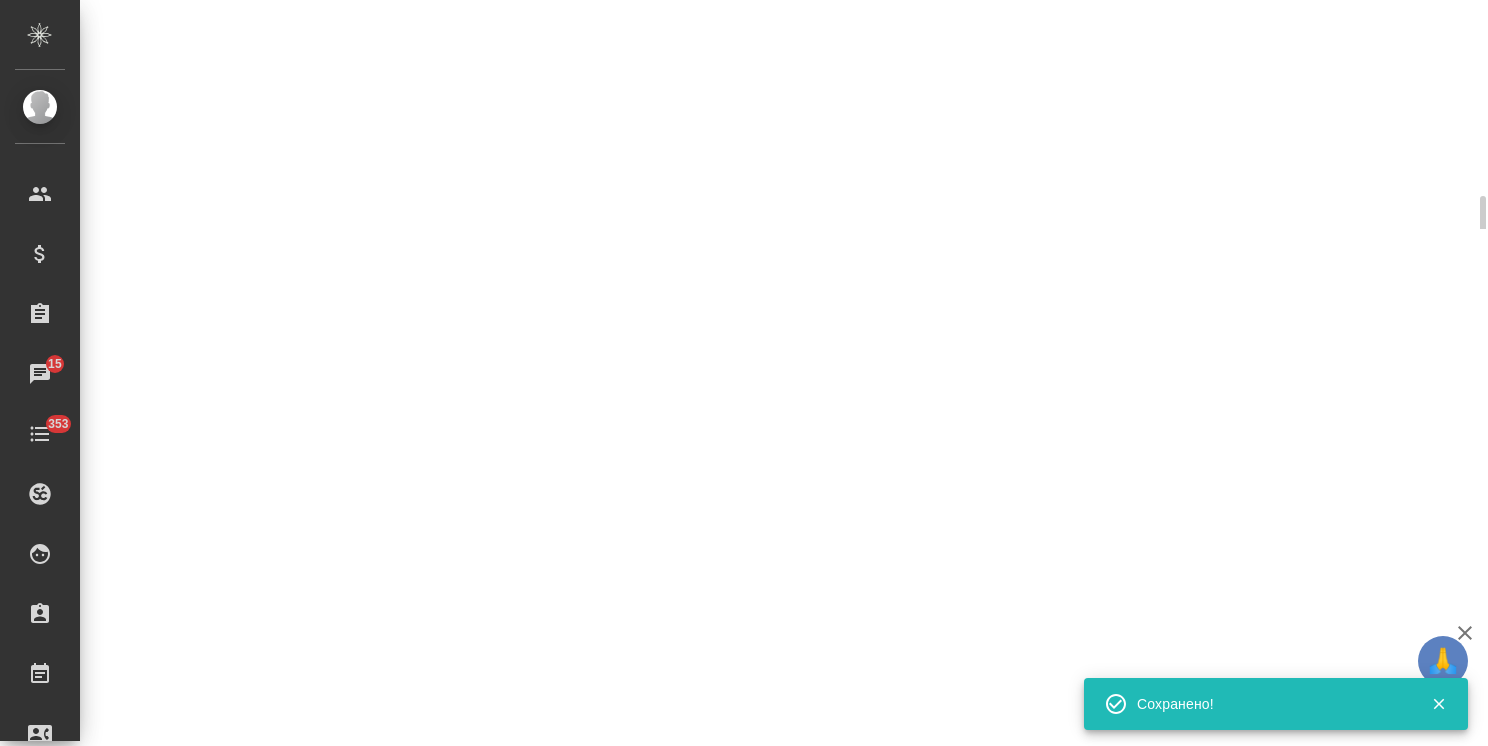 select on "RU" 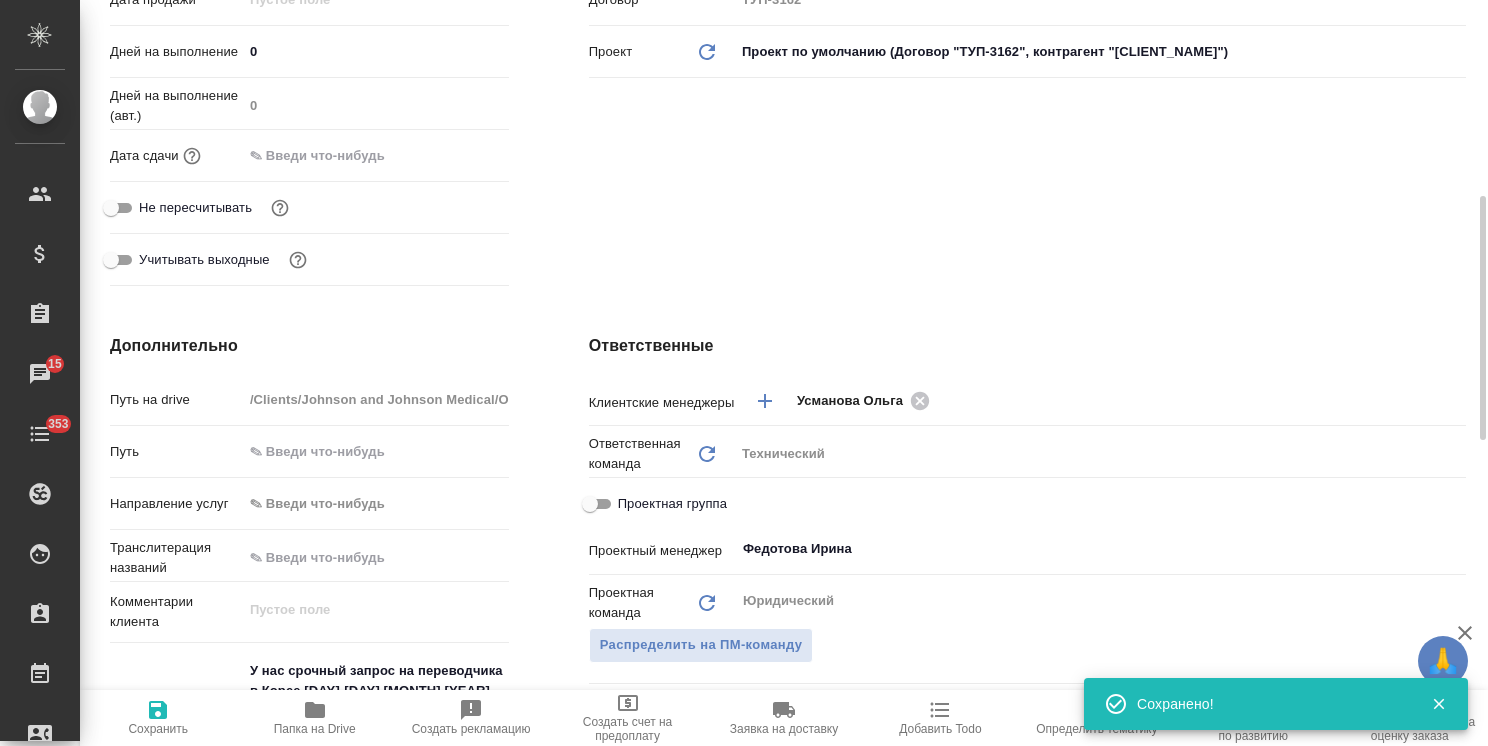 type on "x" 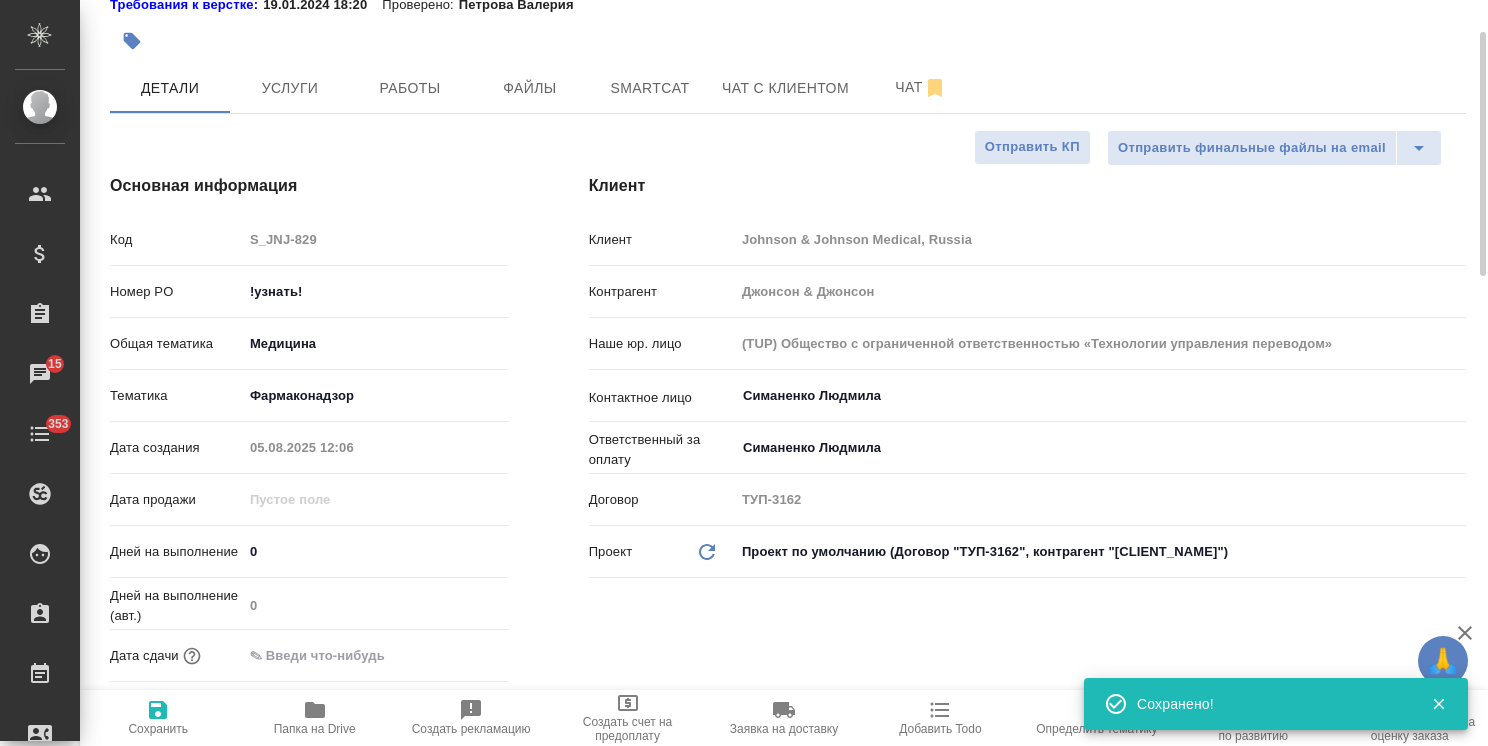 scroll, scrollTop: 0, scrollLeft: 0, axis: both 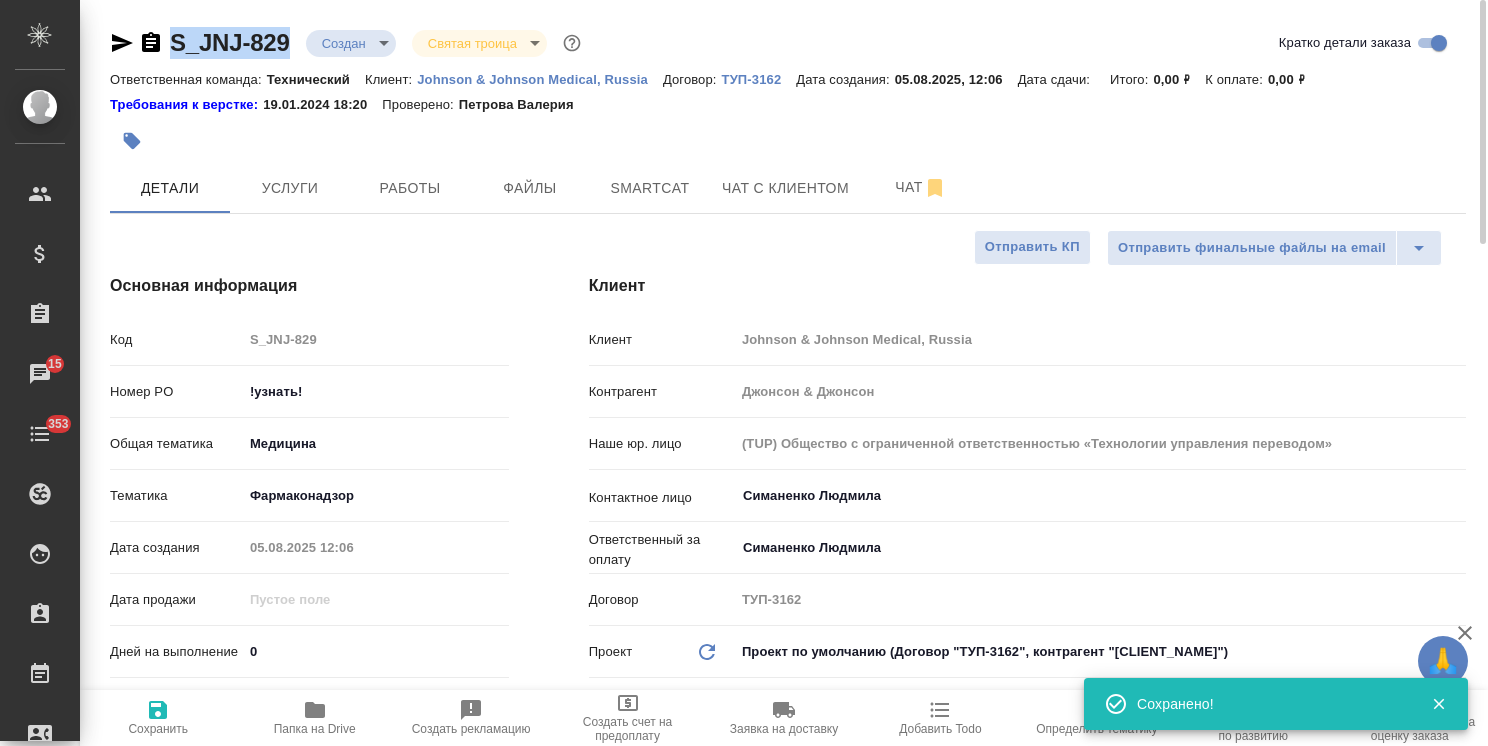 drag, startPoint x: 303, startPoint y: 25, endPoint x: 154, endPoint y: 18, distance: 149.16434 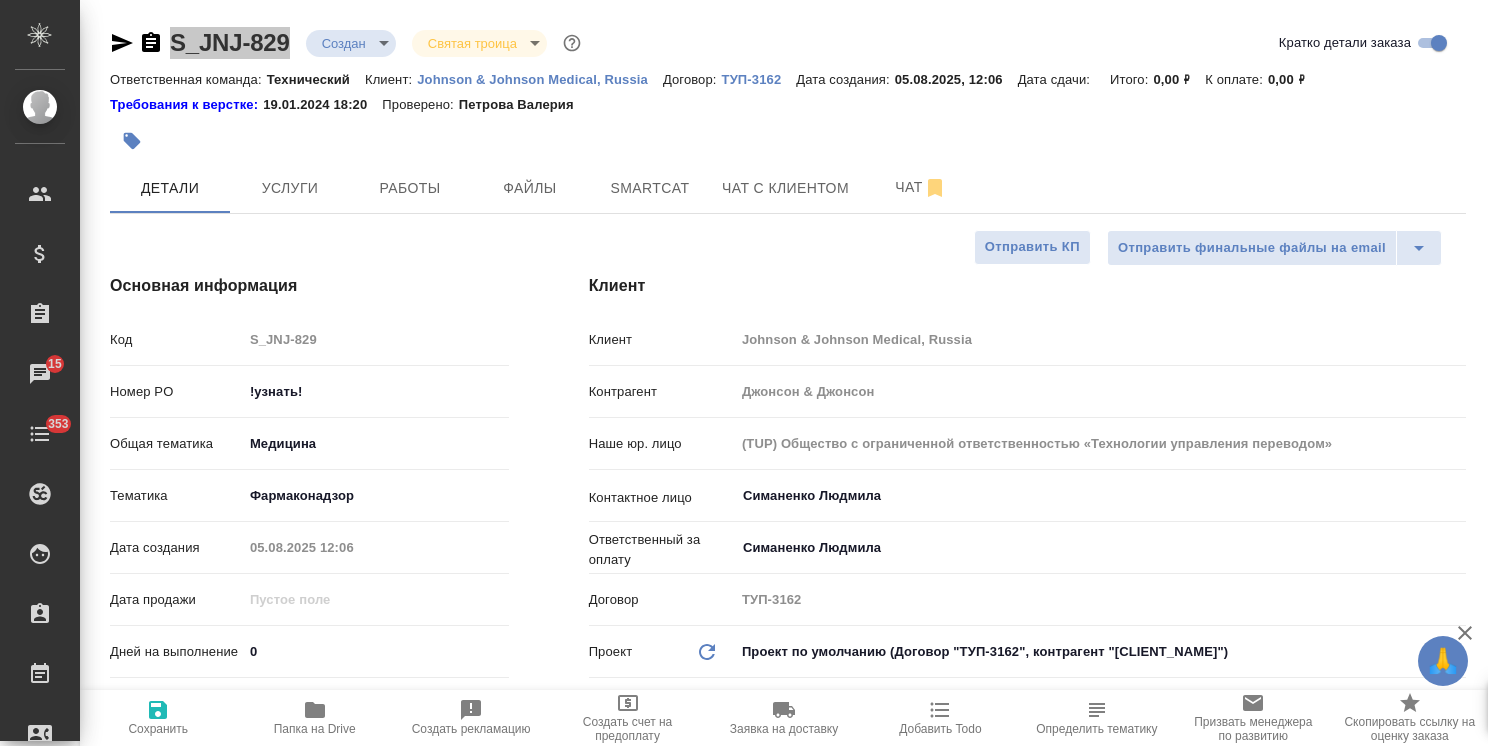 type on "x" 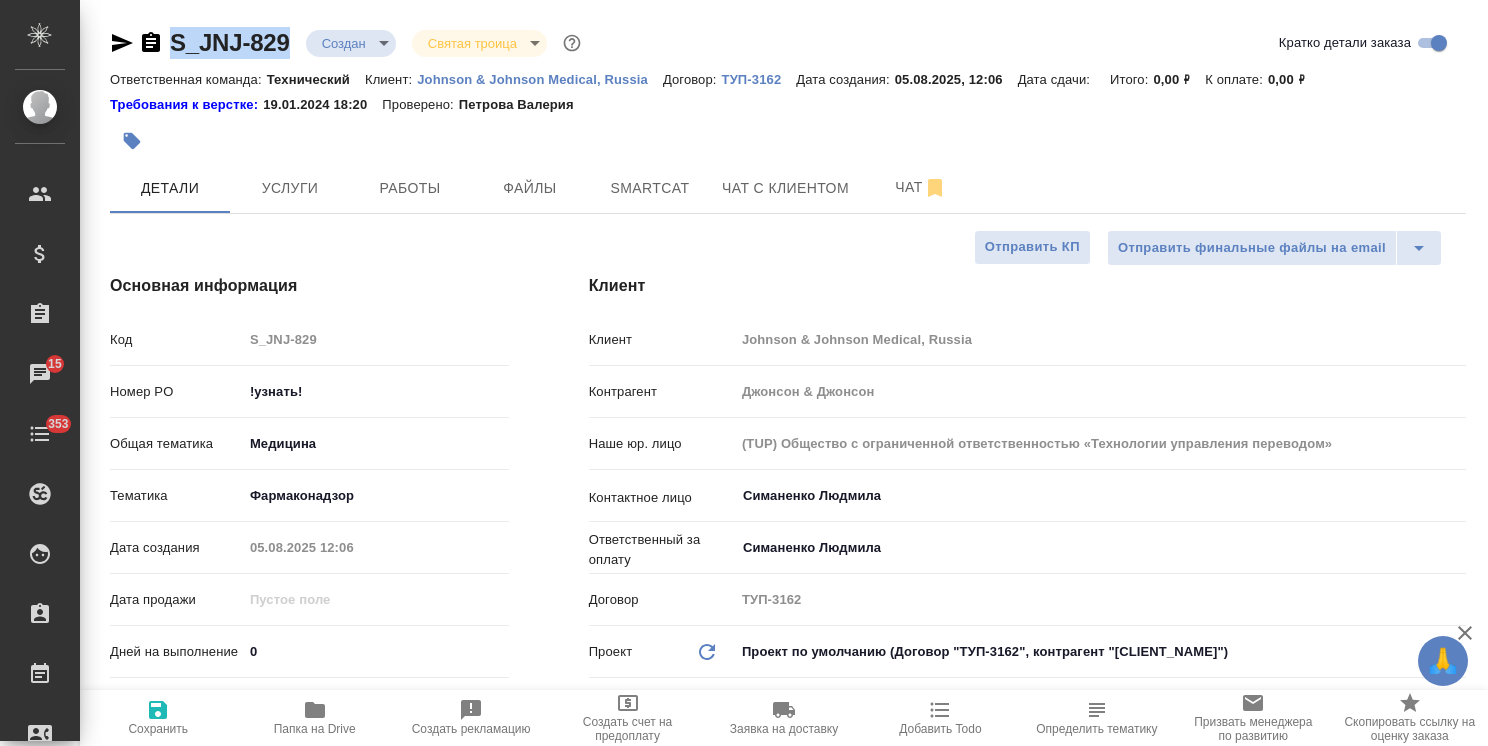 type on "x" 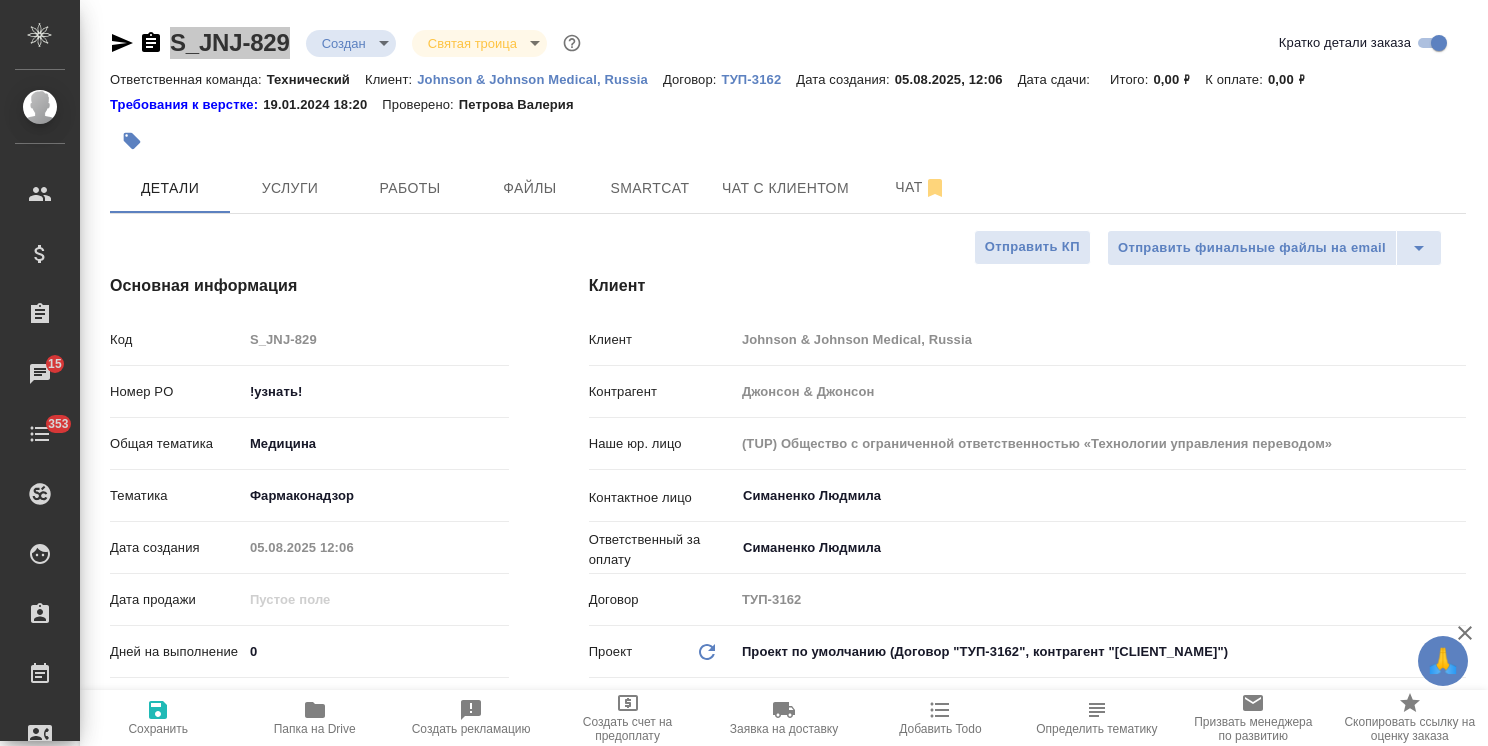 type on "x" 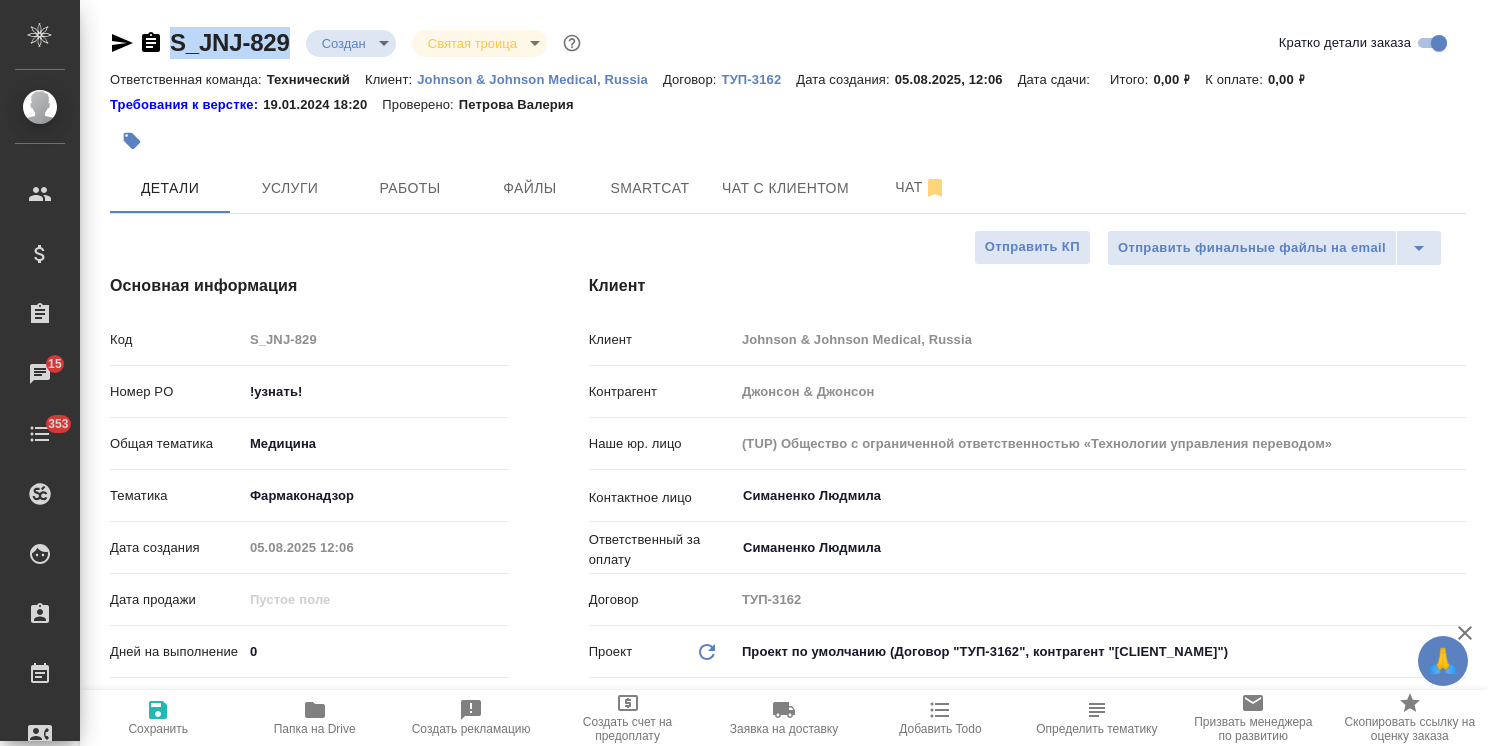 type on "x" 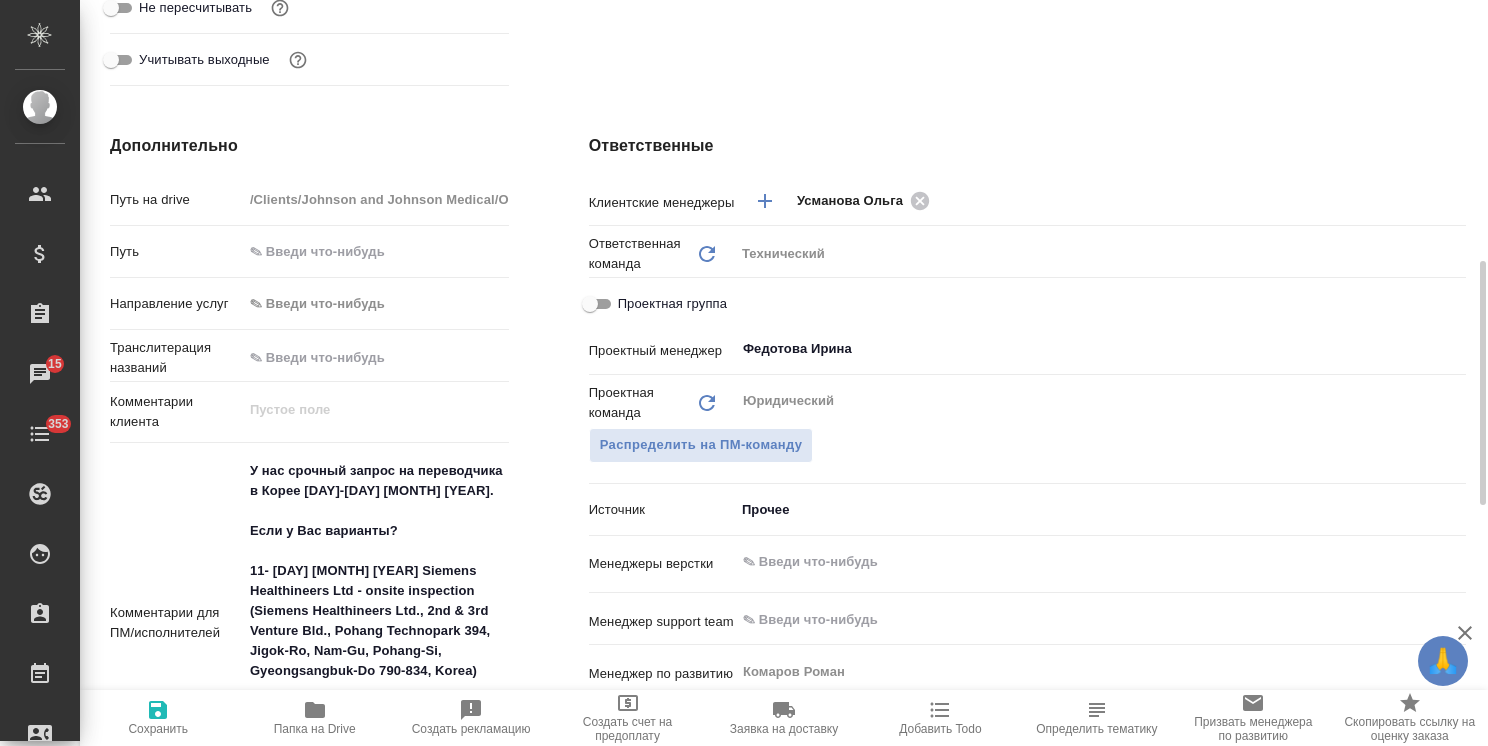 scroll, scrollTop: 1000, scrollLeft: 0, axis: vertical 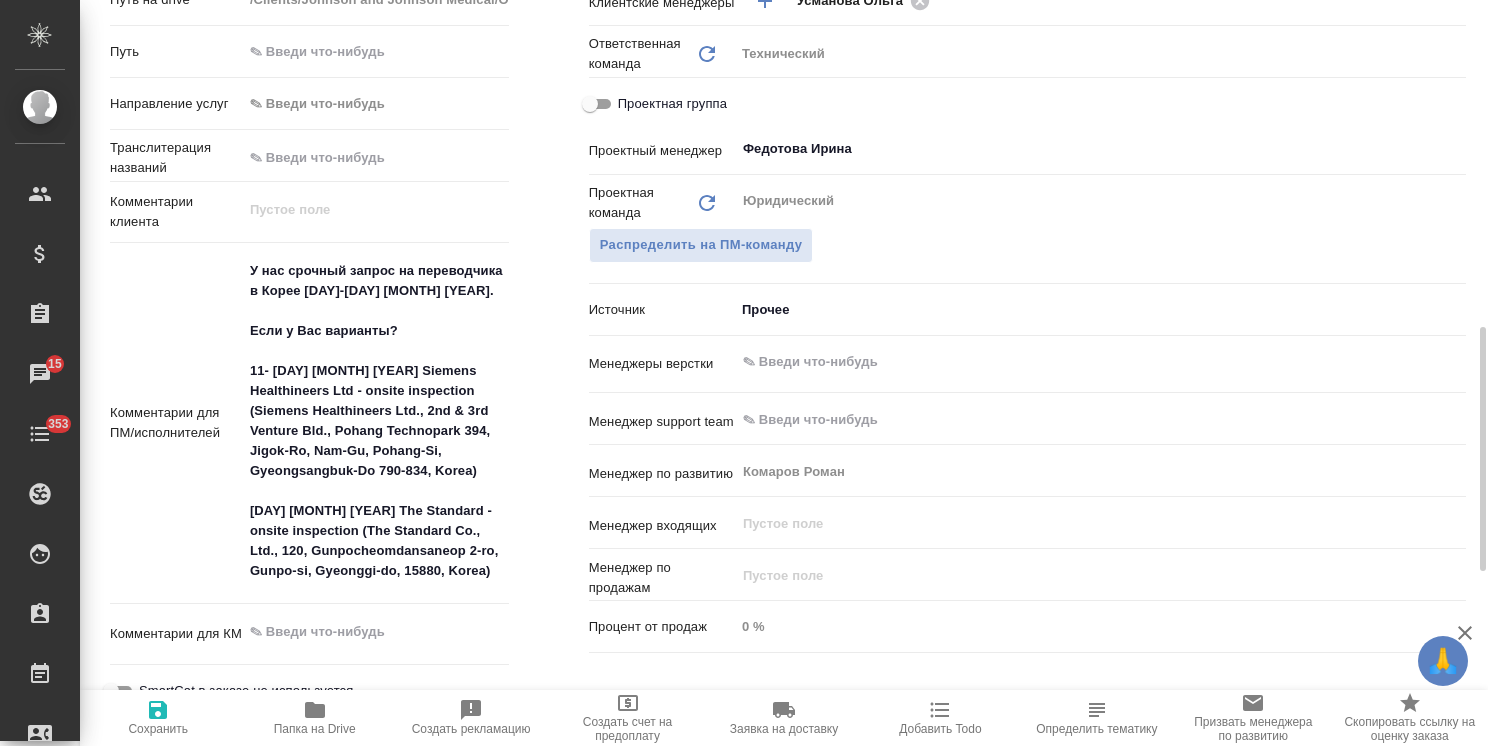 type on "x" 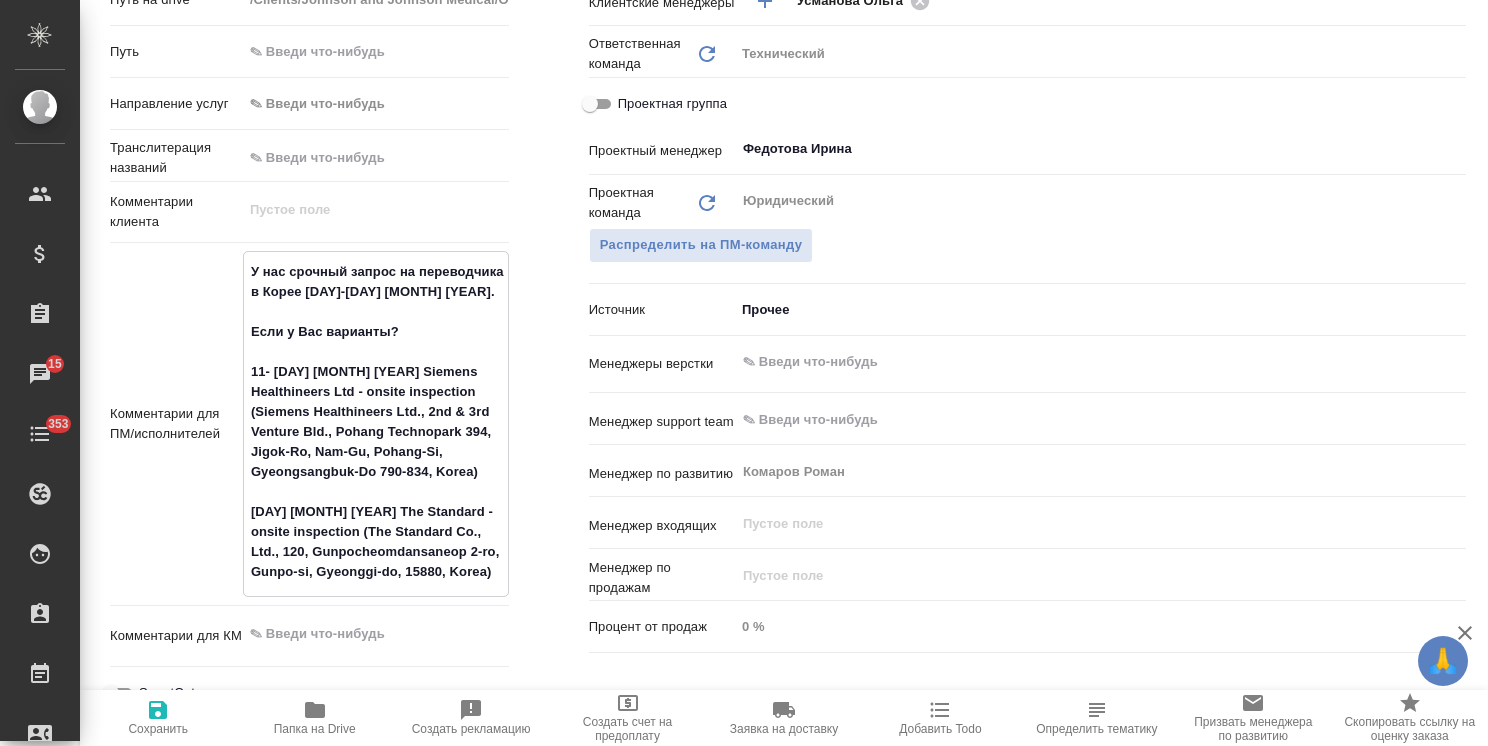 click on "У нас срочный запрос на переводчика в Корее 12-14 августа 2025.
Если у Вас варианты?
11- 13 August  2025 Siemens Healthineers Ltd  - onsite inspection (Siemens Healthineers Ltd., 2nd & 3rd Venture Bld., Pohang Technopark 394, Jigok-Ro, Nam-Gu, Pohang-Si, Gyeongsangbuk-Do 790-834, Korea)
14 August 2025 The Standard - onsite inspection (The Standard Co., Ltd., 120,  Gunpocheomdansaneop 2-ro, Gunpo-si, Gyeonggi-do, 15880, Korea)" at bounding box center (376, 422) 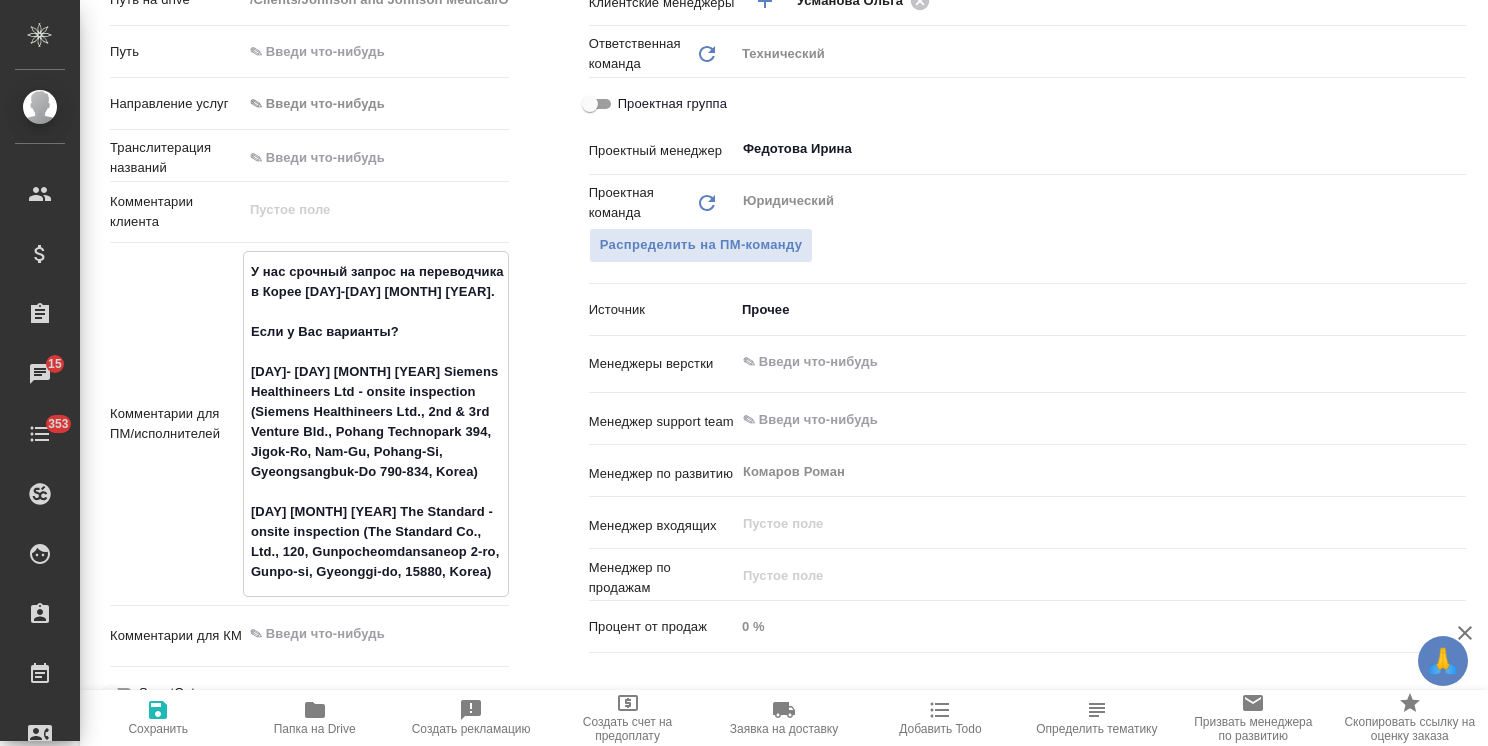 type on "x" 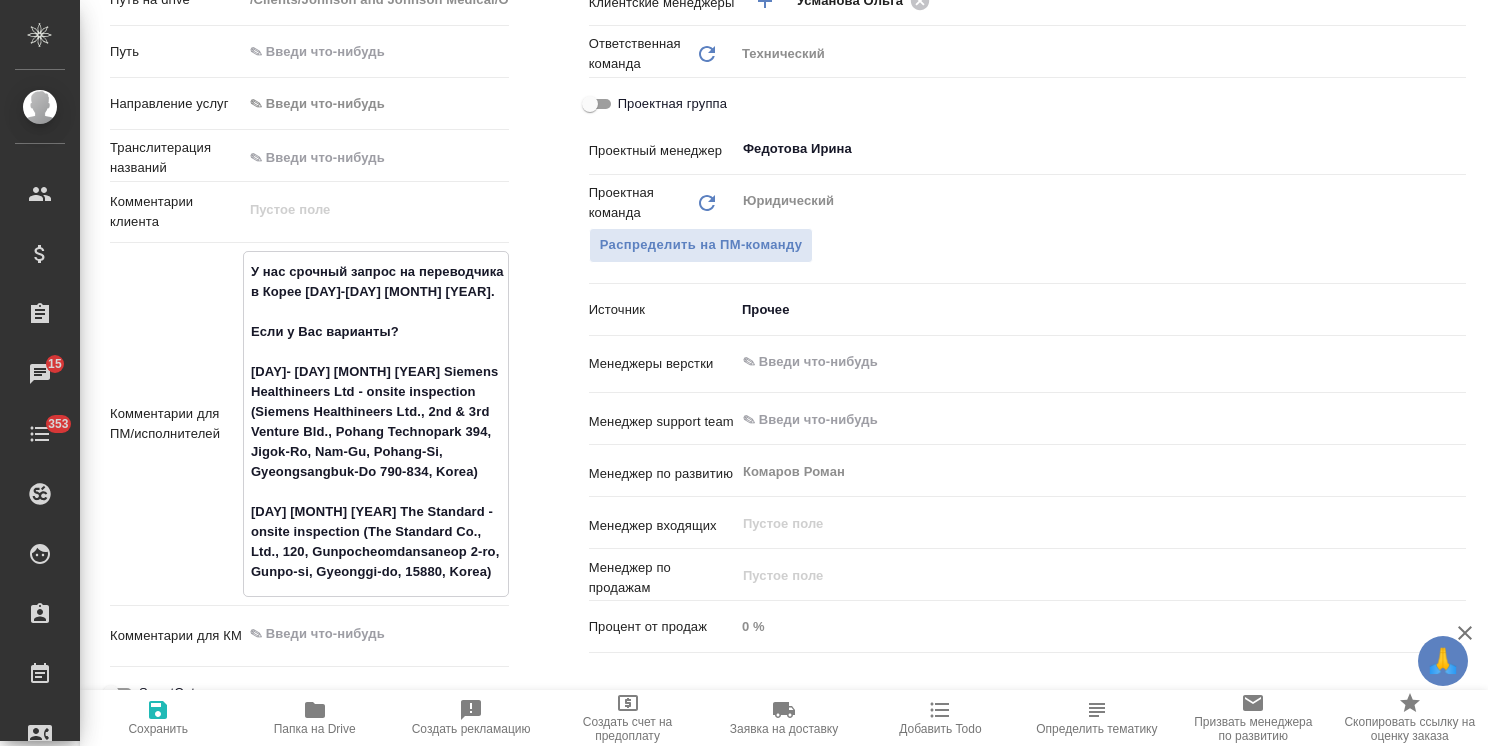 type on "x" 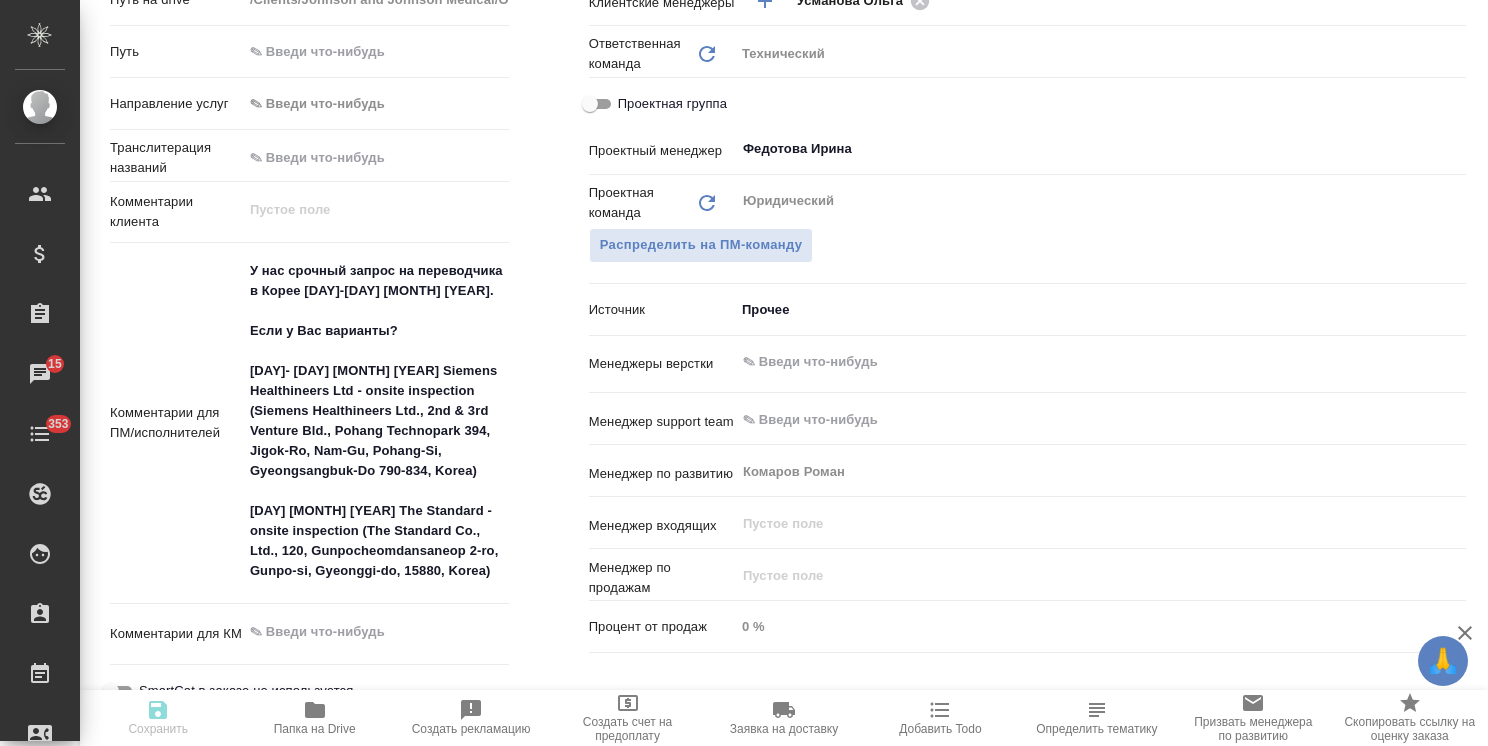 type on "x" 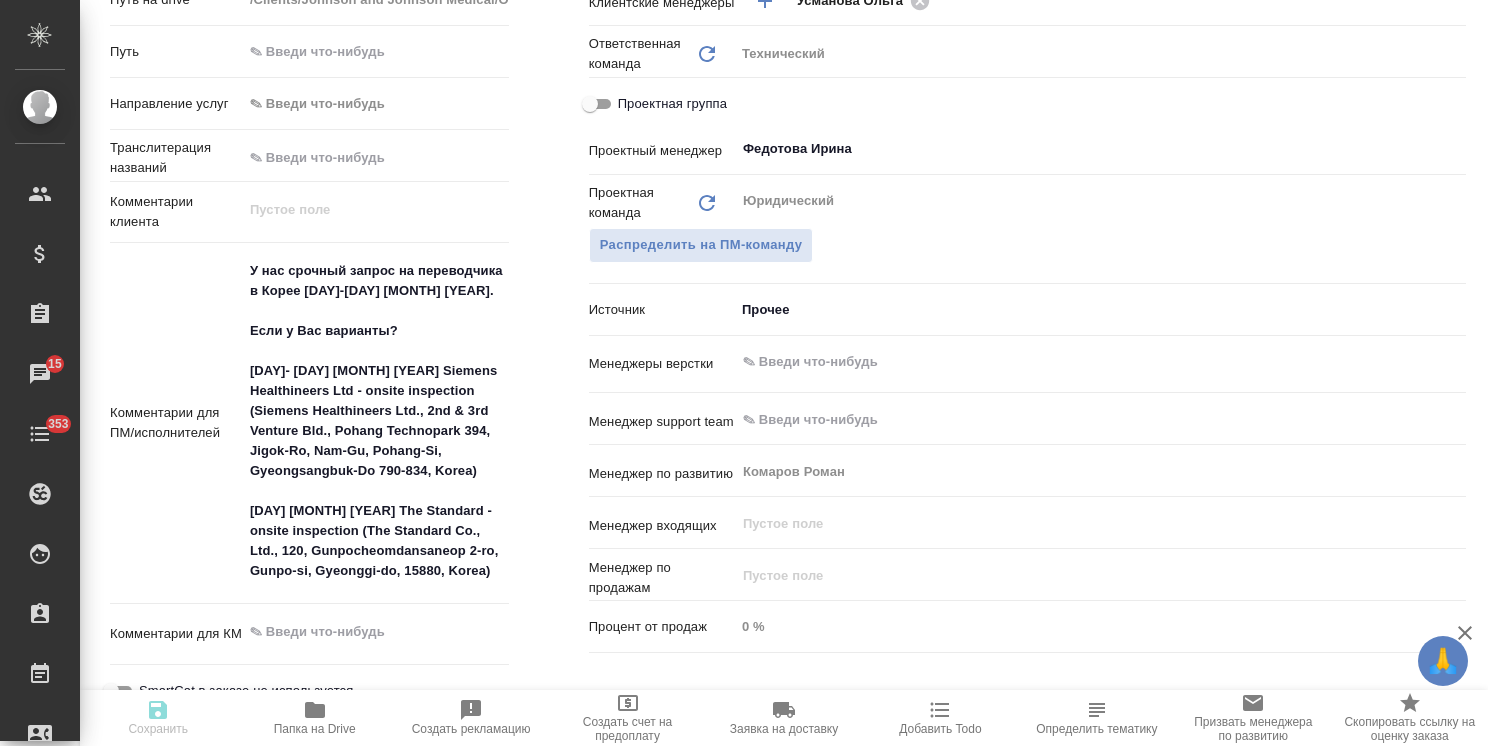 type on "x" 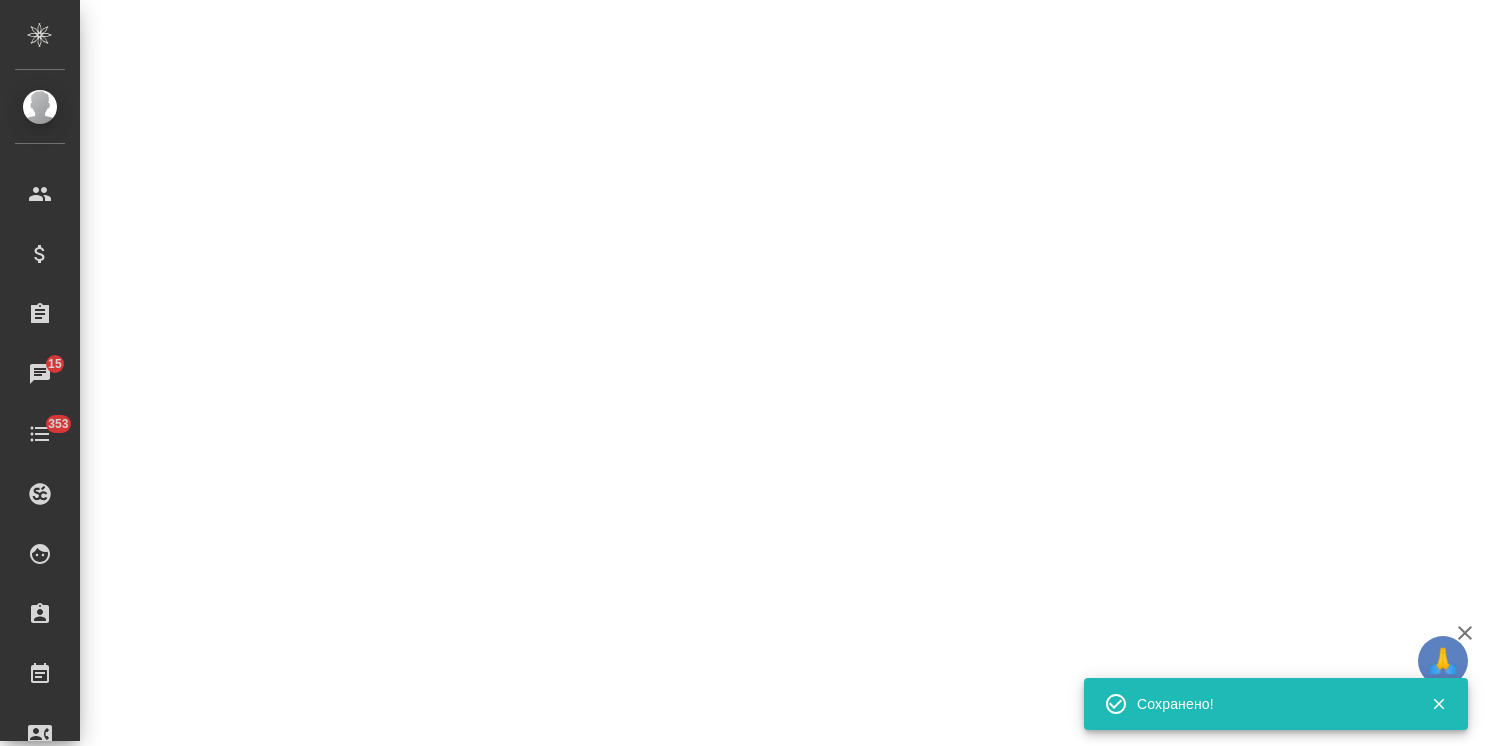 select on "RU" 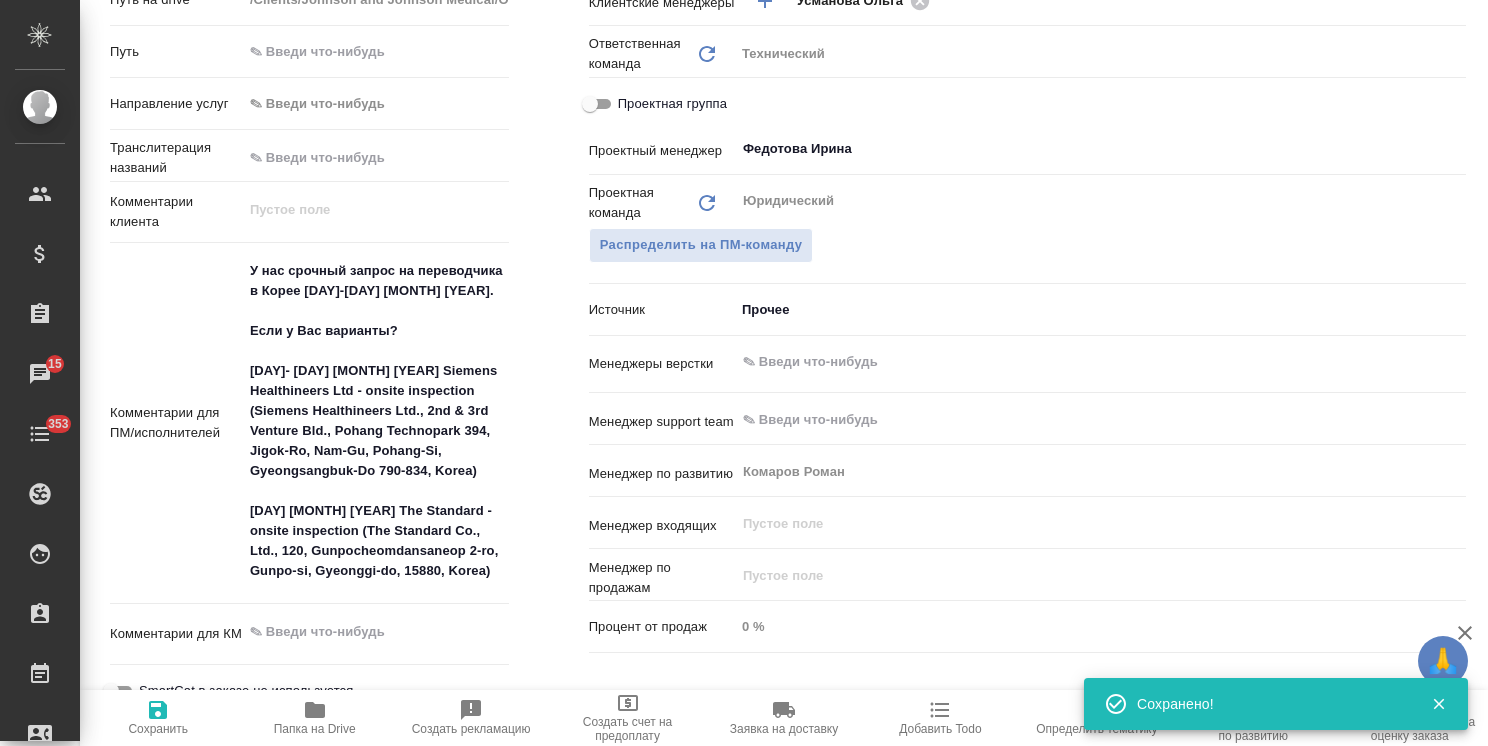 type on "x" 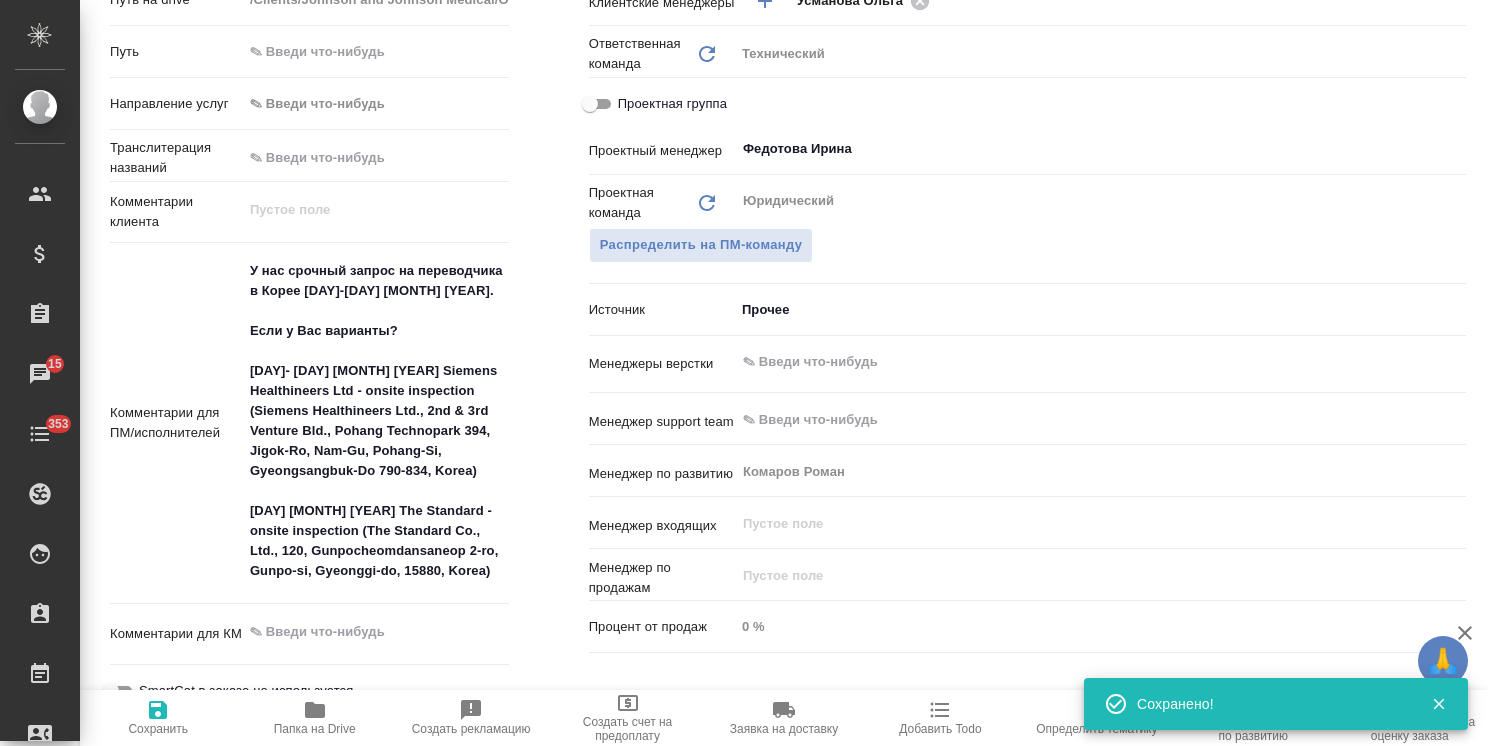 type on "x" 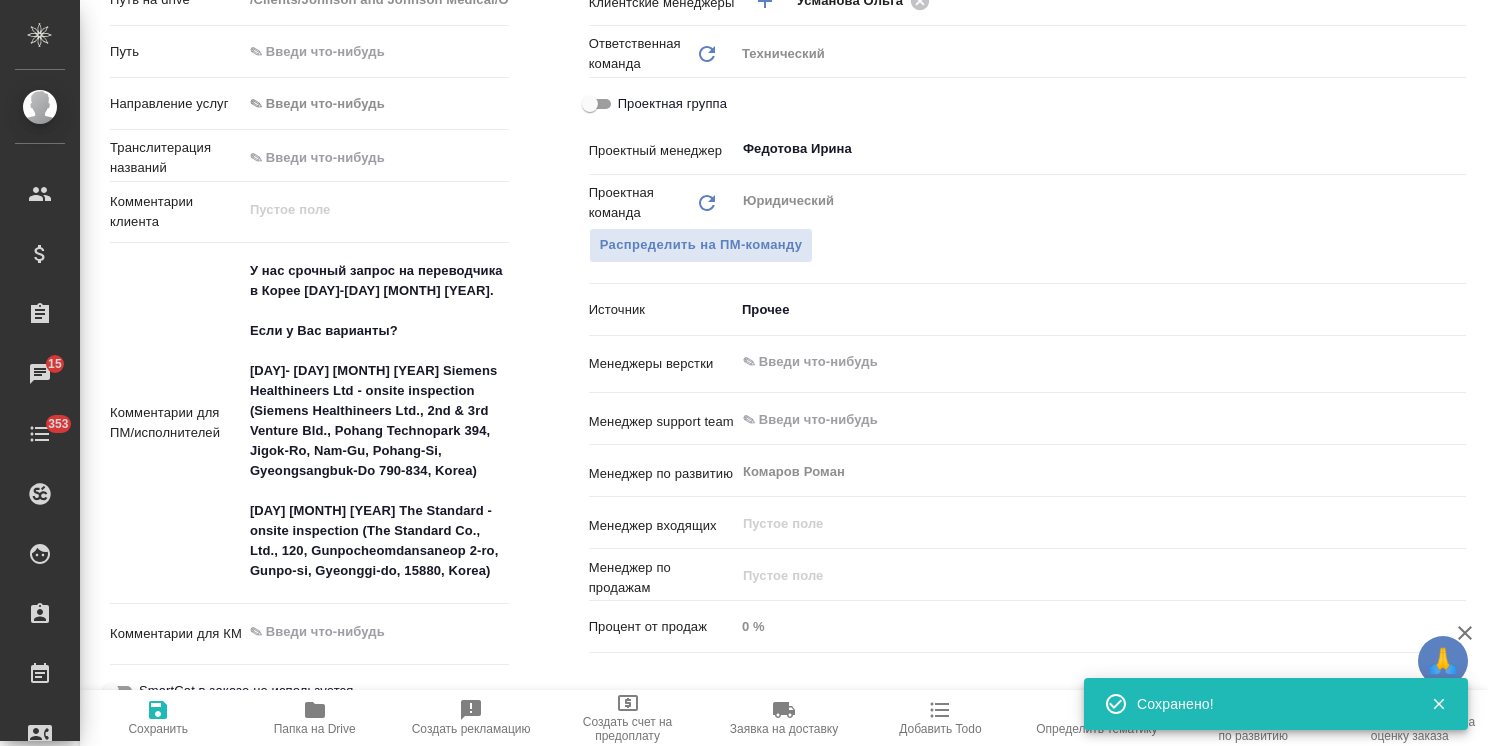 type on "x" 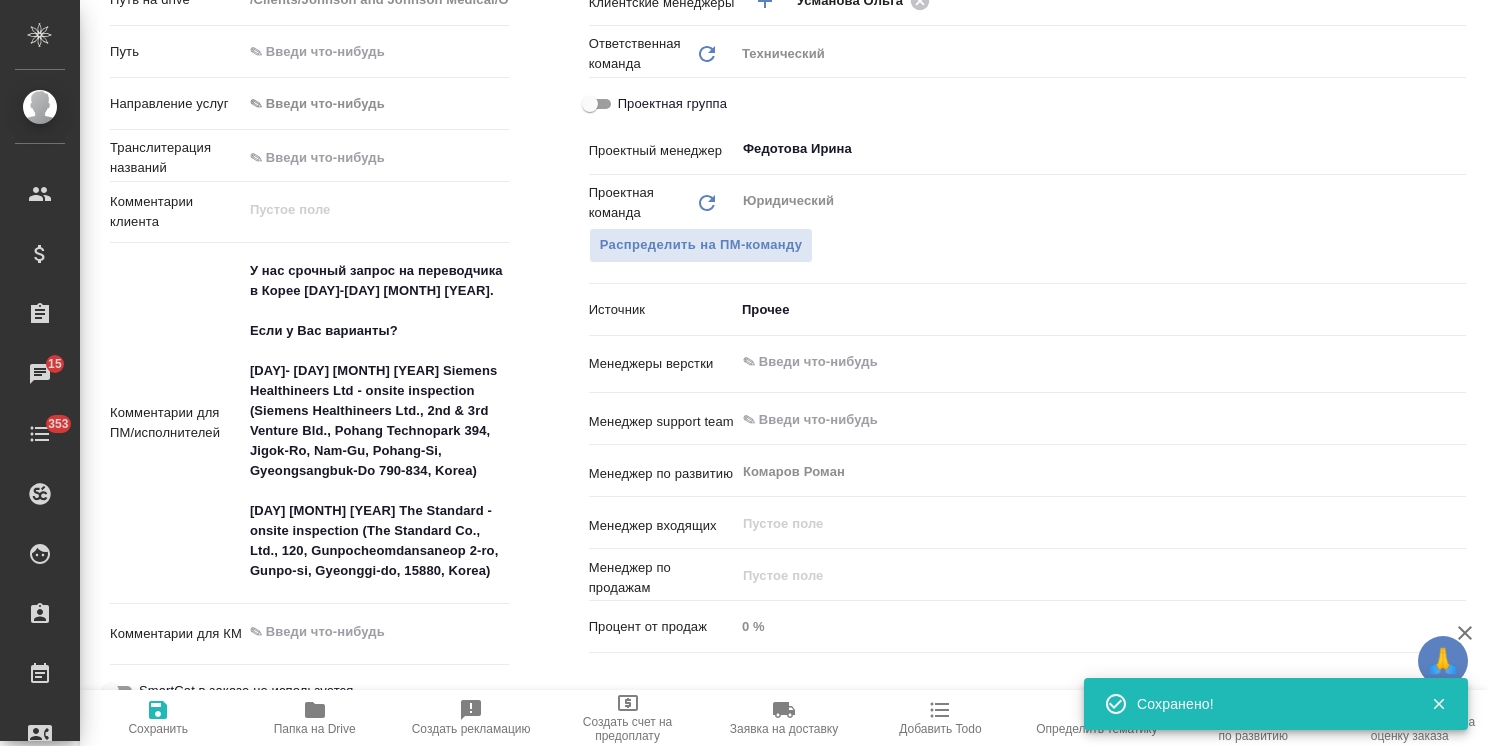 type on "x" 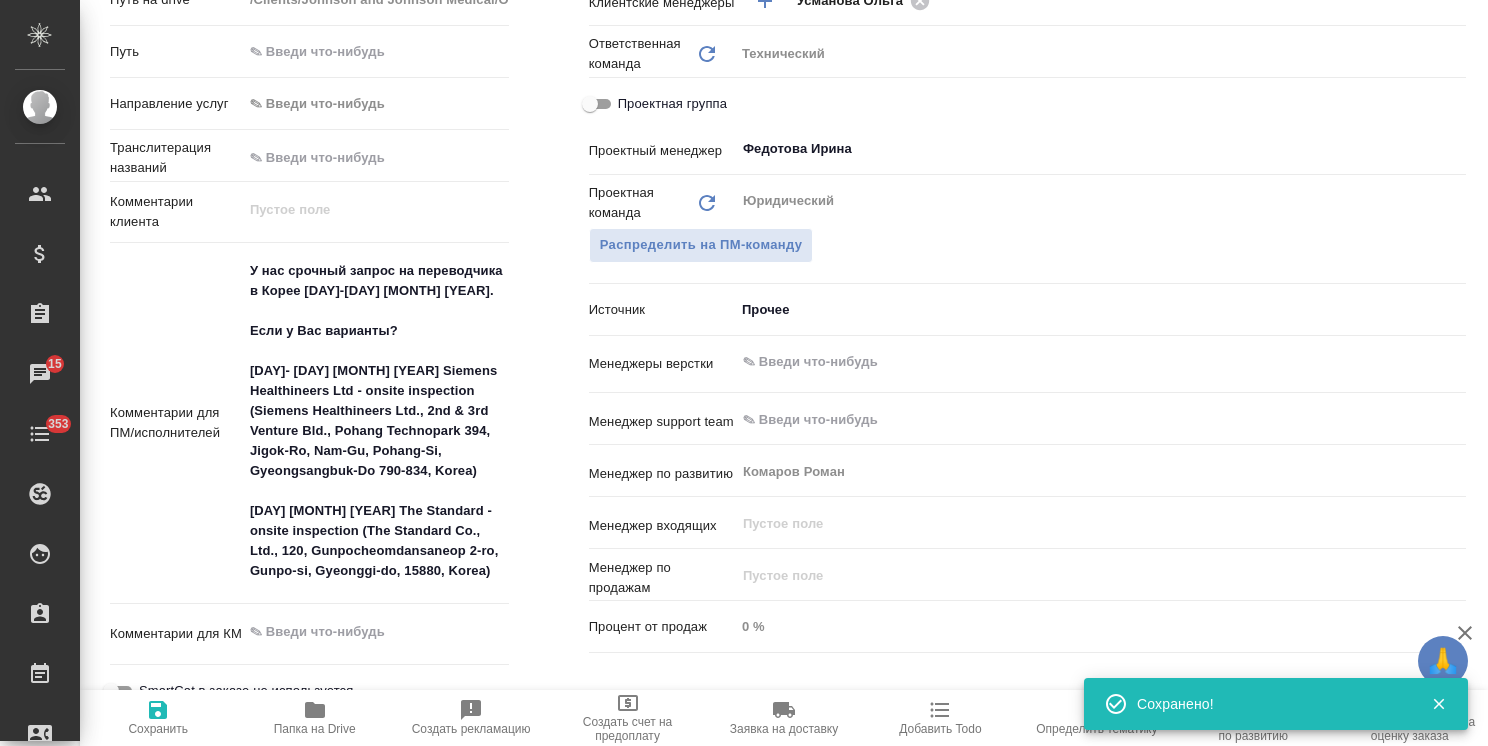type on "x" 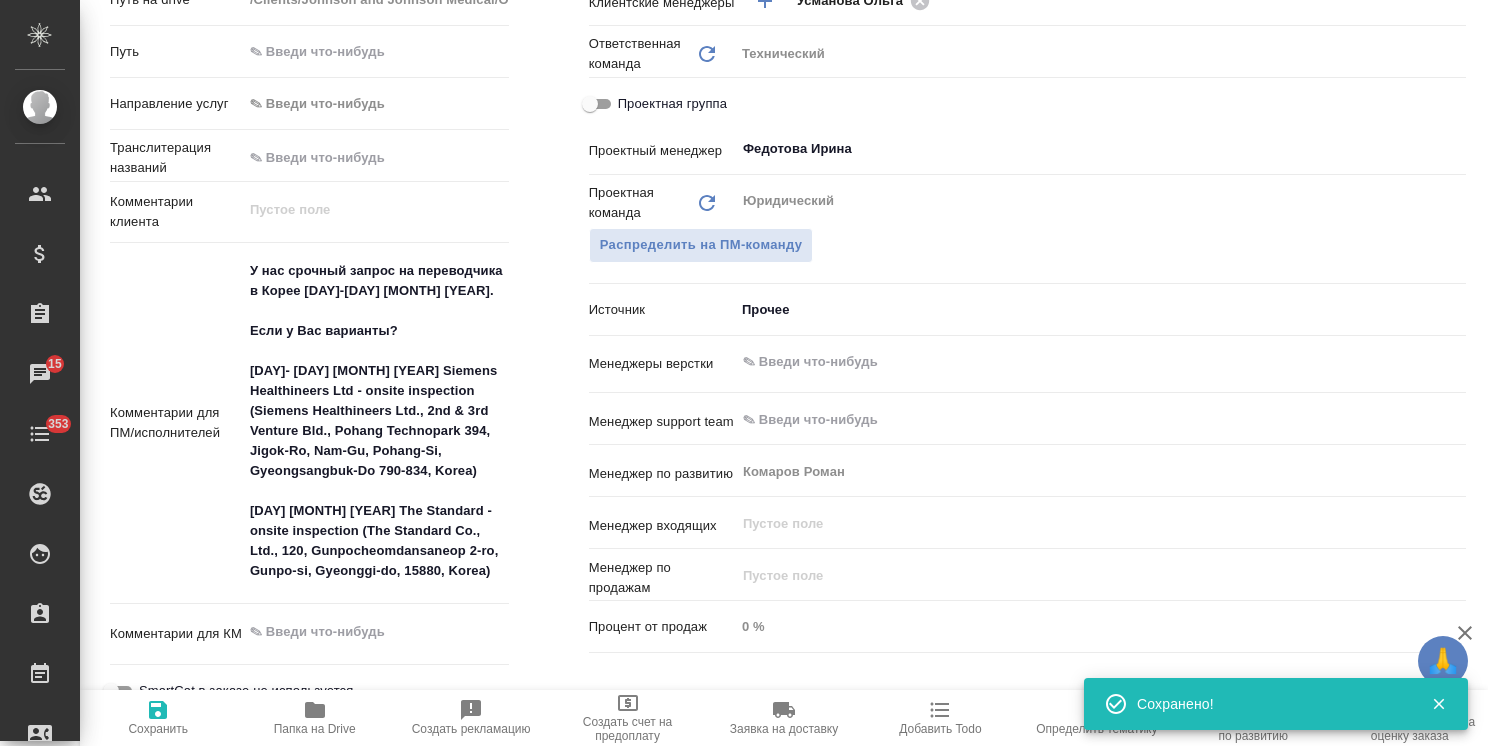 type on "x" 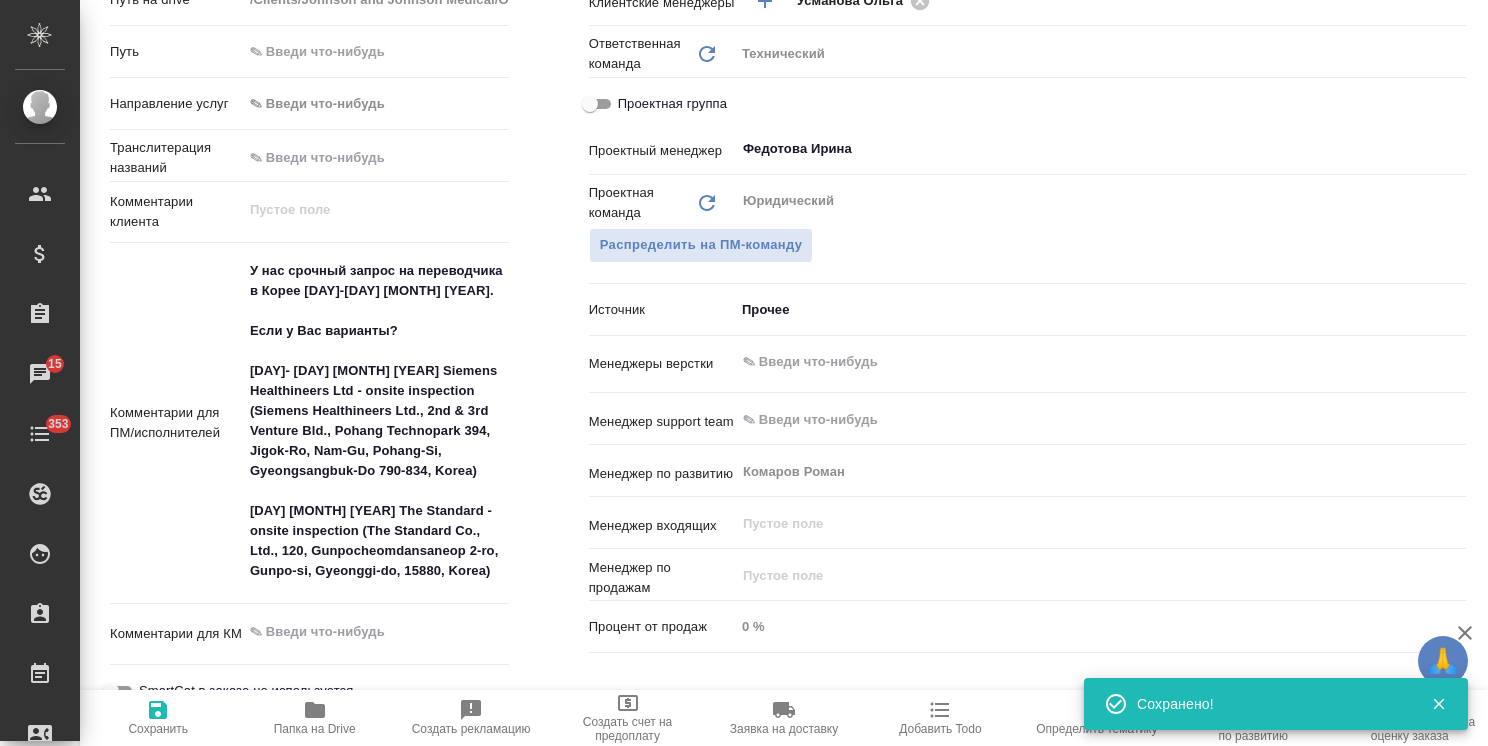 type on "x" 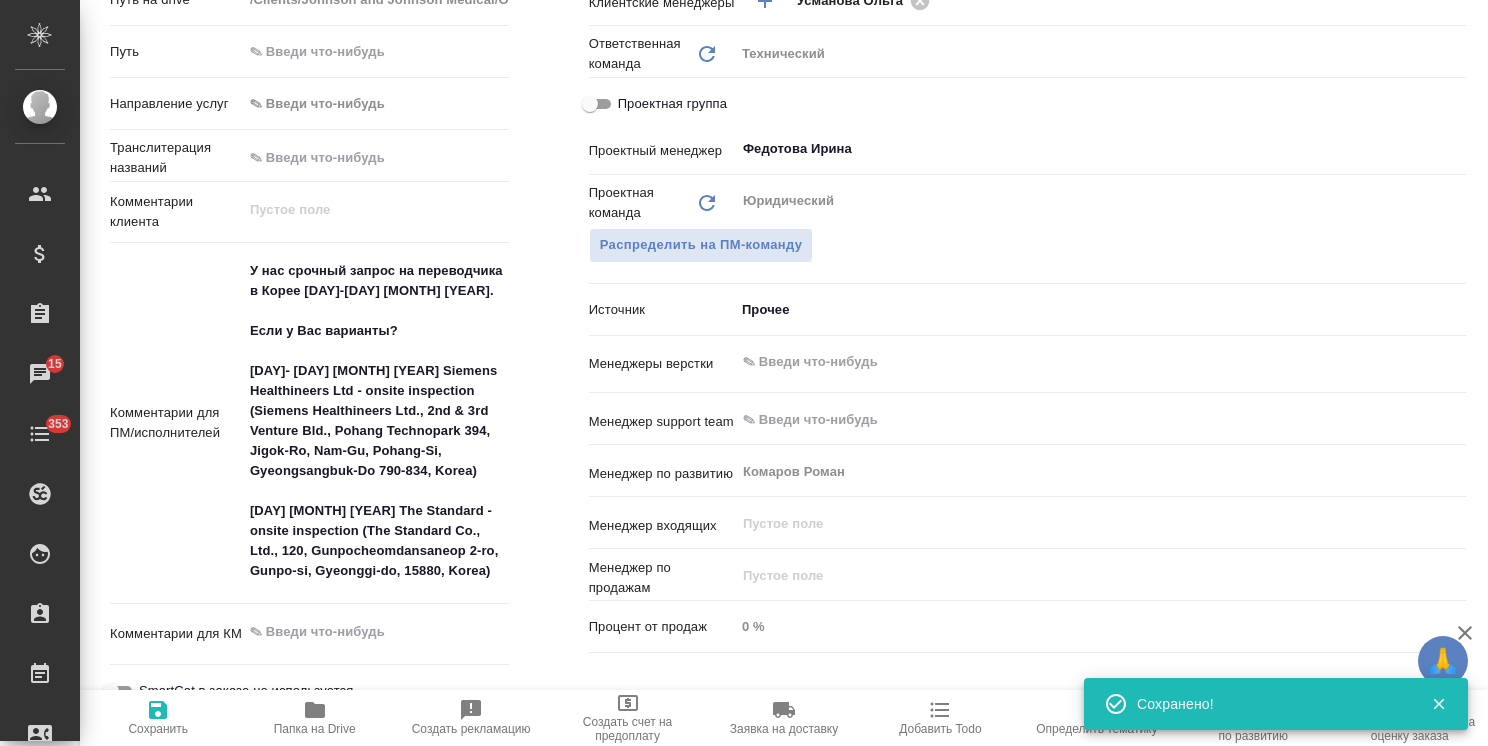 type on "x" 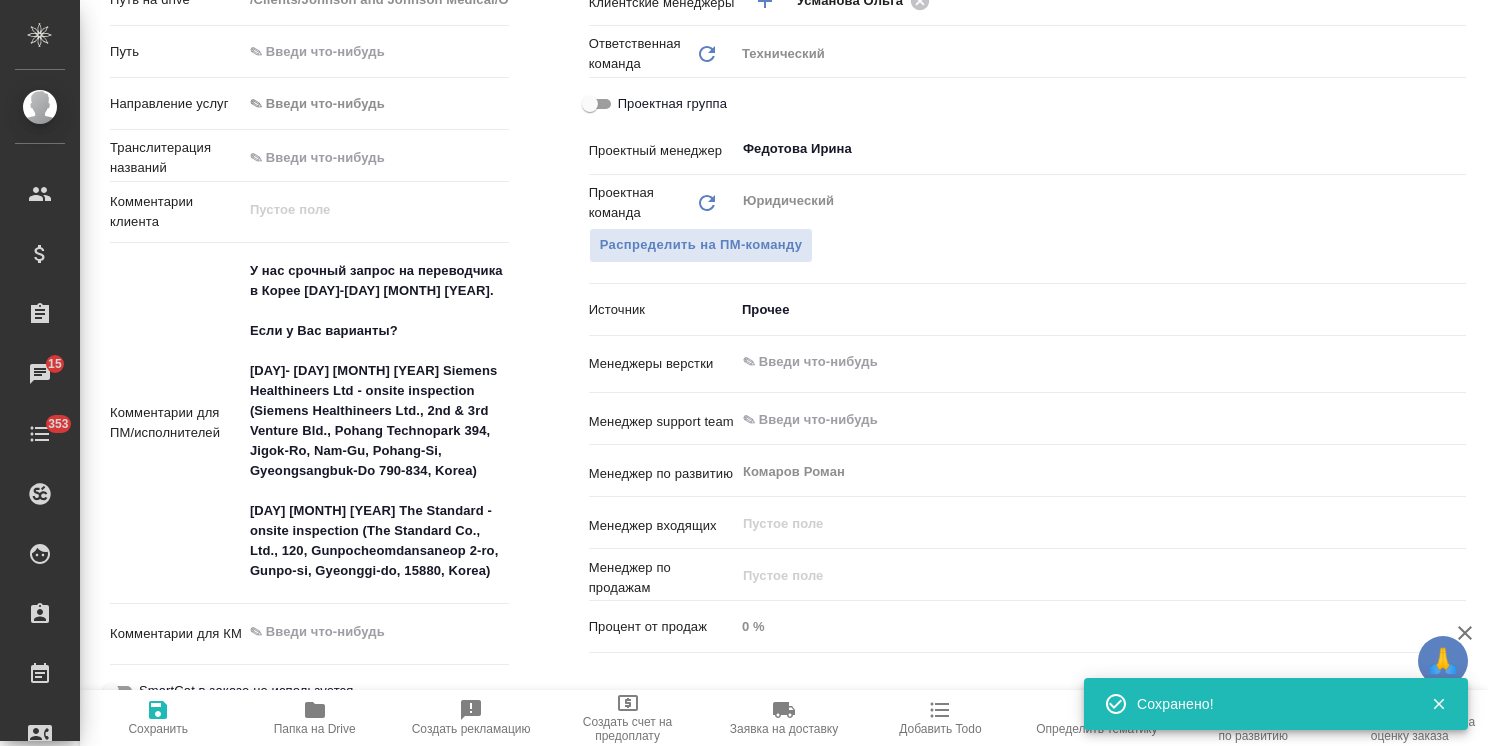 type on "x" 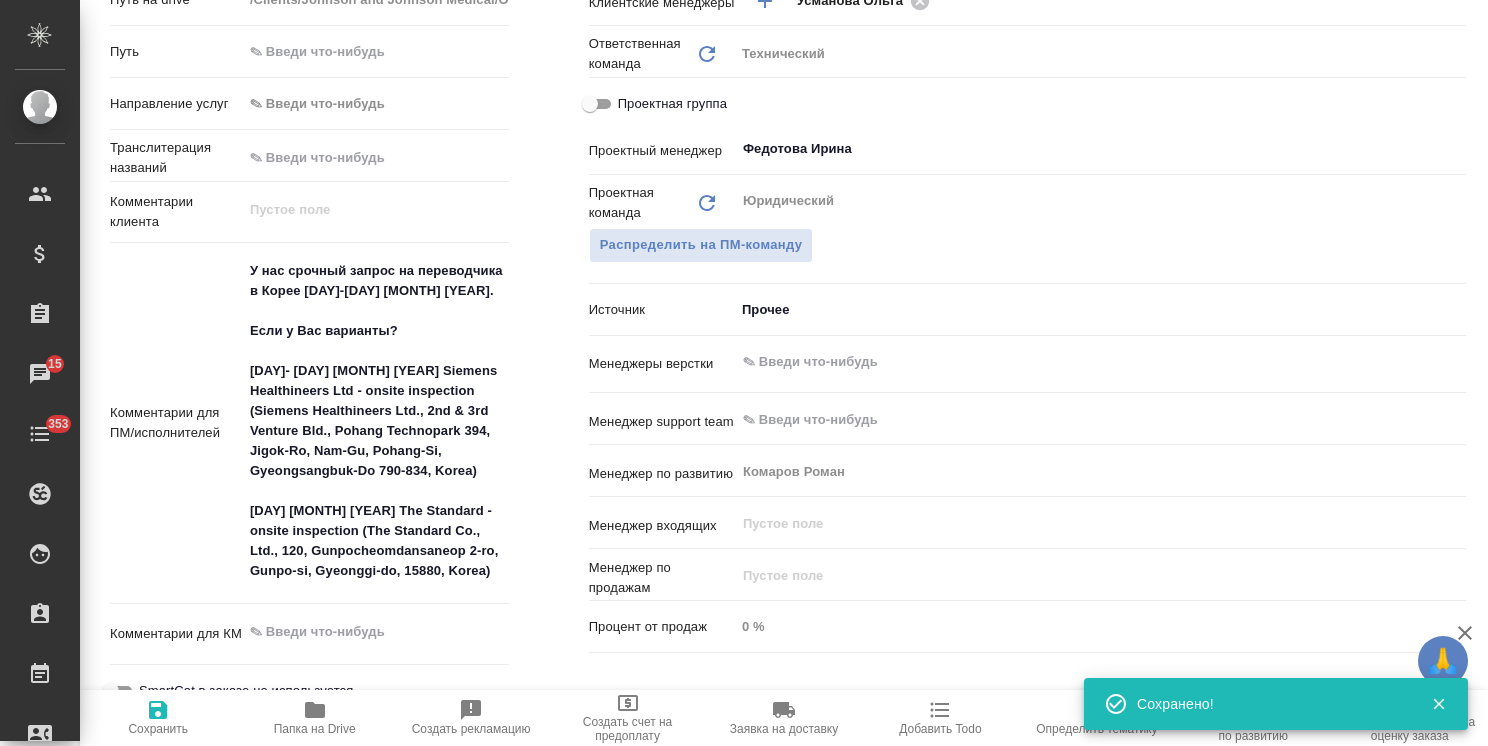 type on "x" 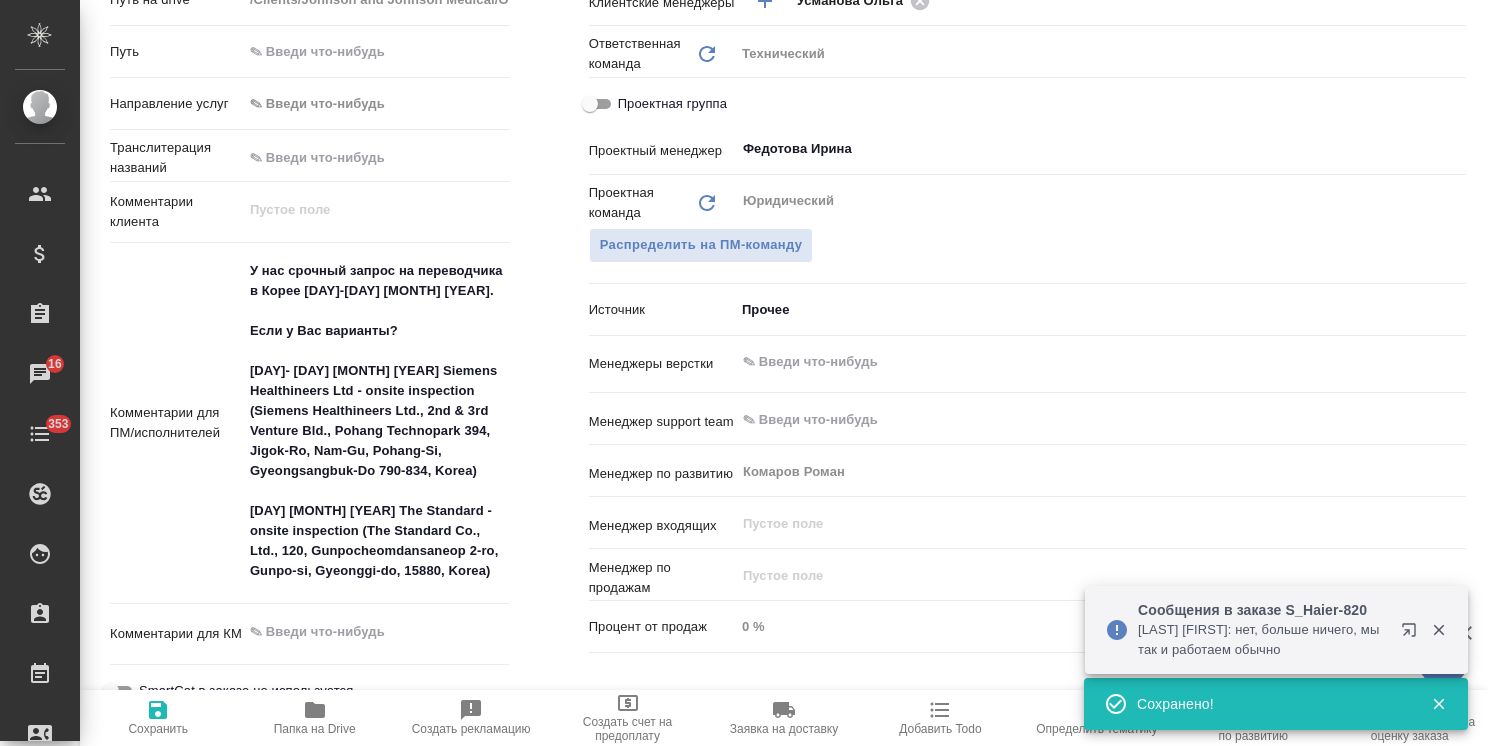 type on "x" 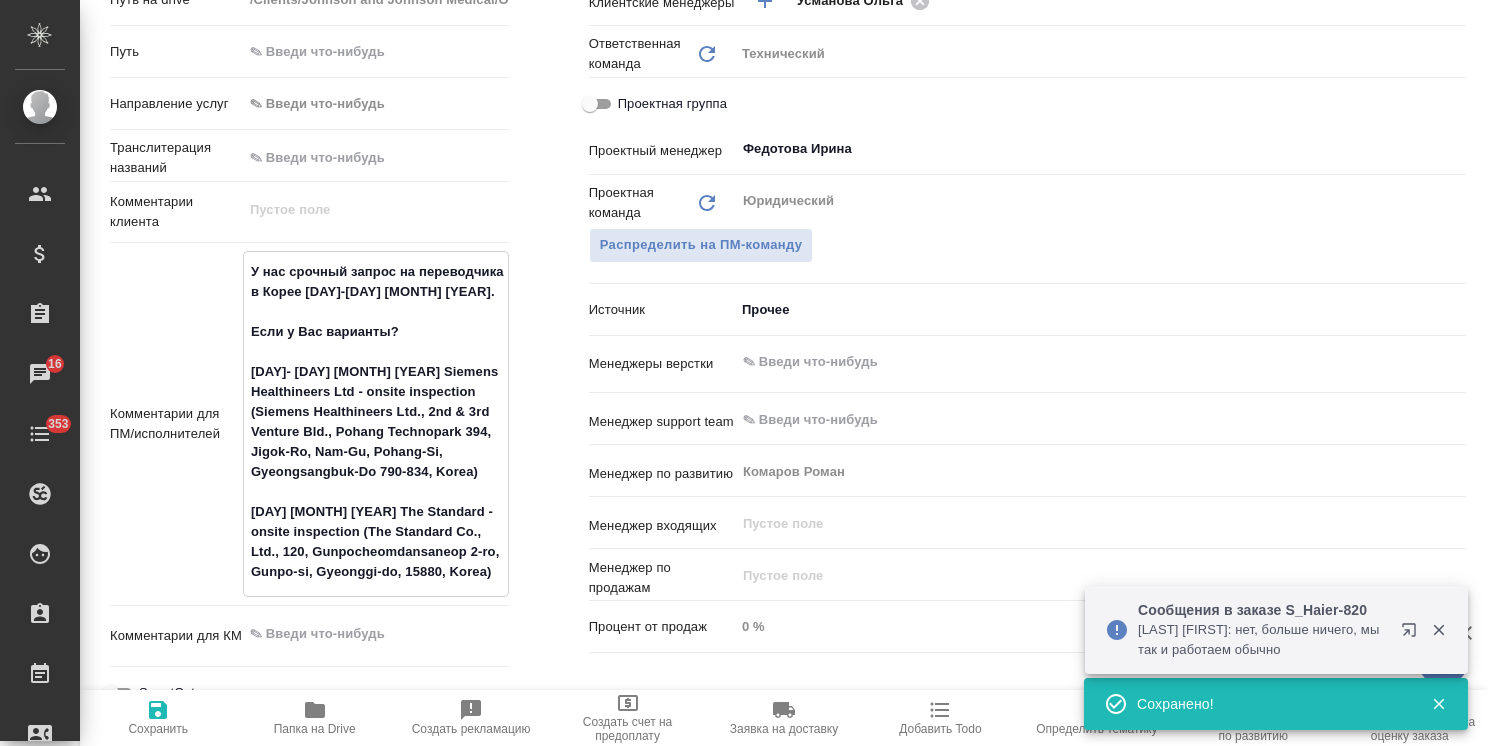 type on "x" 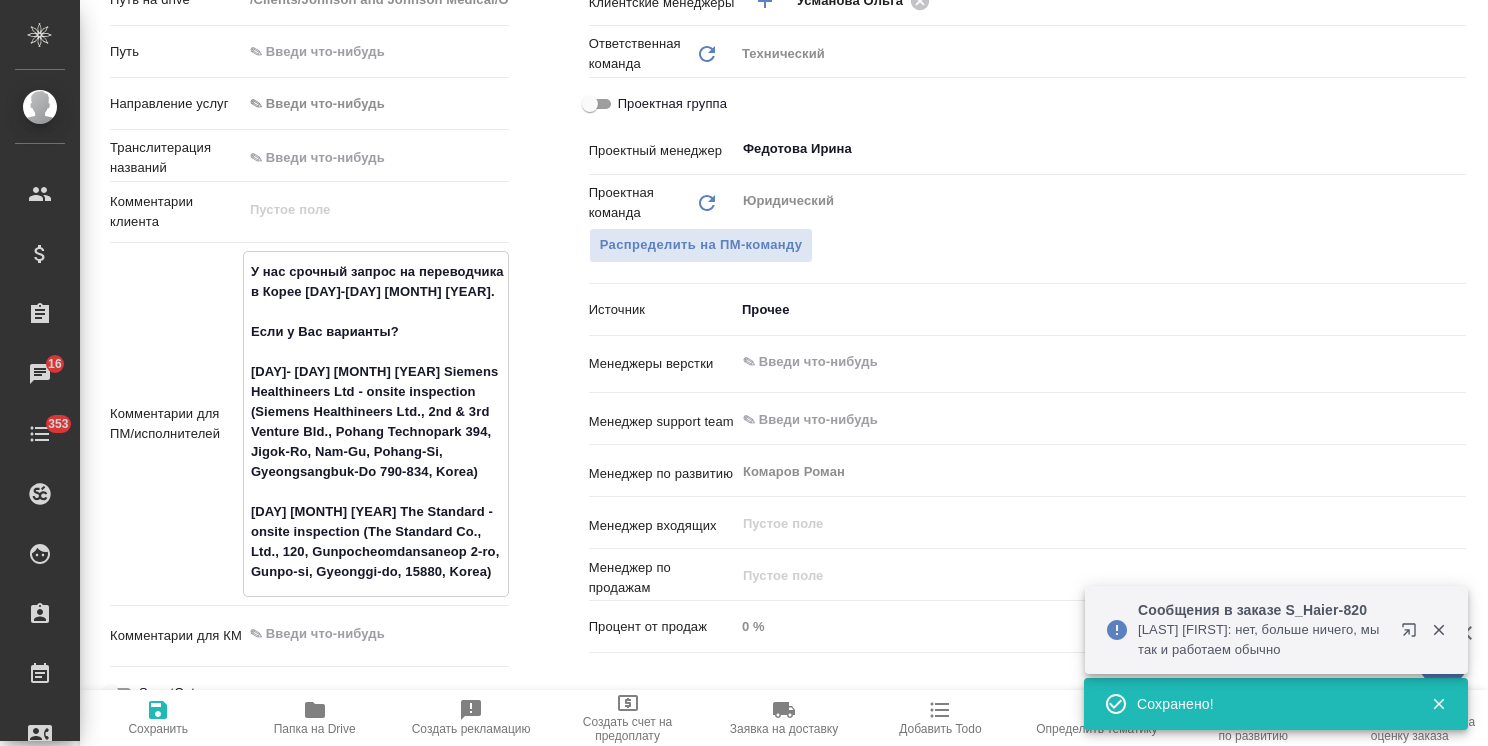type on "У нас срочный запрос на переводчика в Корее 12-14 августа 2025.
Если у Вас варианты?
12- 13 August  2025 Siemens Healthineers Ltd  - onsite inspection (Siemens Healthineers Ltd., 2nd & 3rd Venture Bld., Pohang Technopark 394, Jigok-Ro, Nam-Gu, Pohang-Si, Gyeongsangbuk-Do 790-834, Korea)
14 August 2025 The Standard - onsite inspection (The Standard Co., Ltd., 120,  Gunpocheomdansaneop 2-ro, Gunpo-si, Gyeonggi-do, 15880, Korea)" 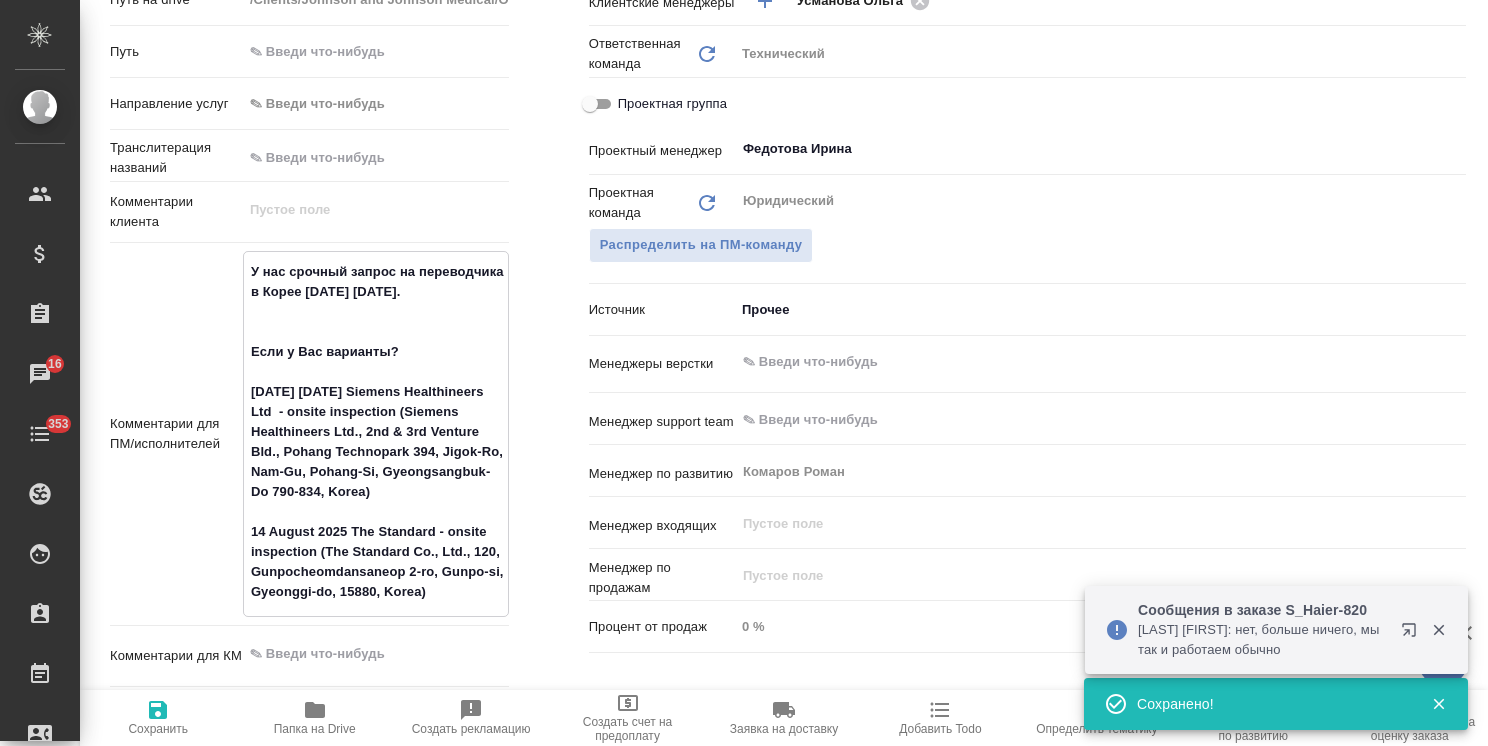 paste on "Перевод последовательный, с русского на английский и обратно." 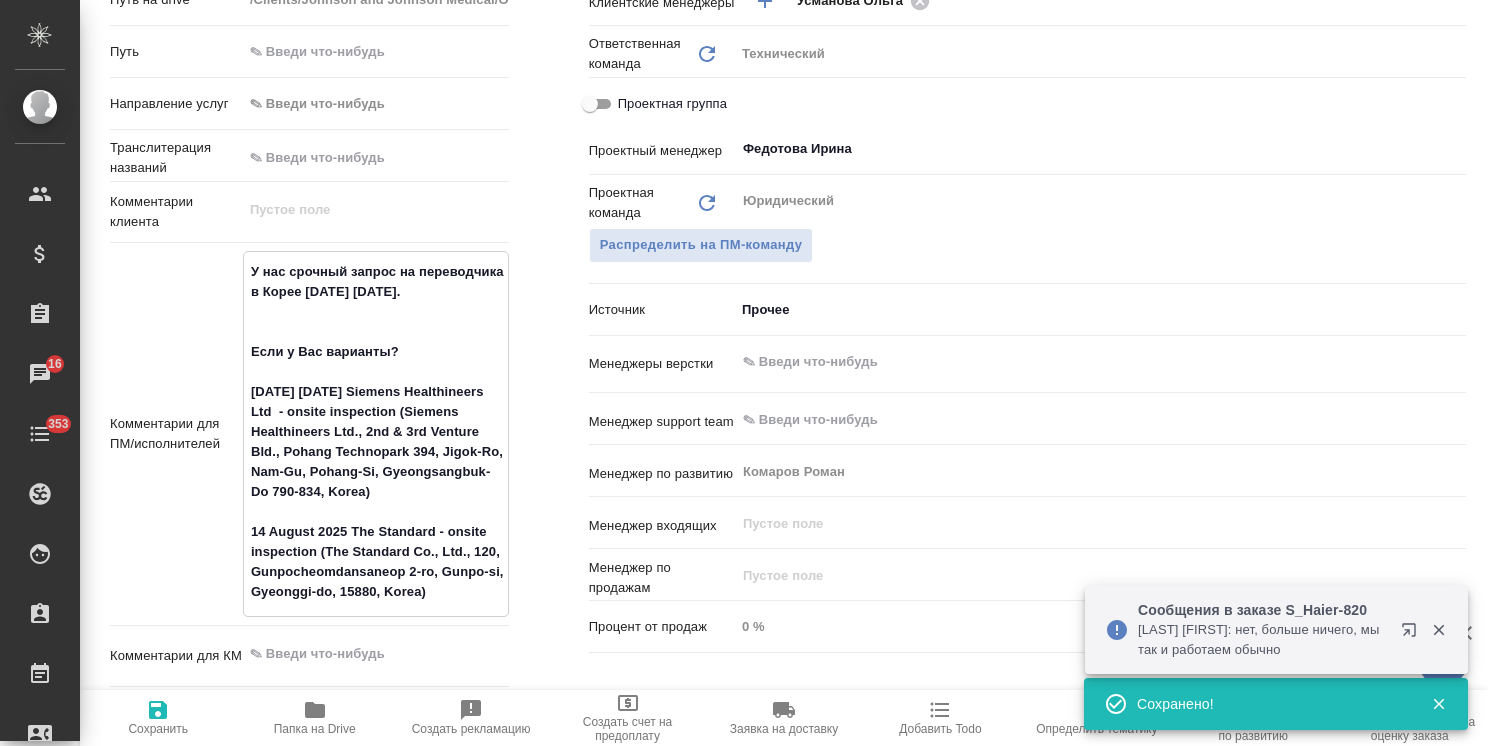 type on "x" 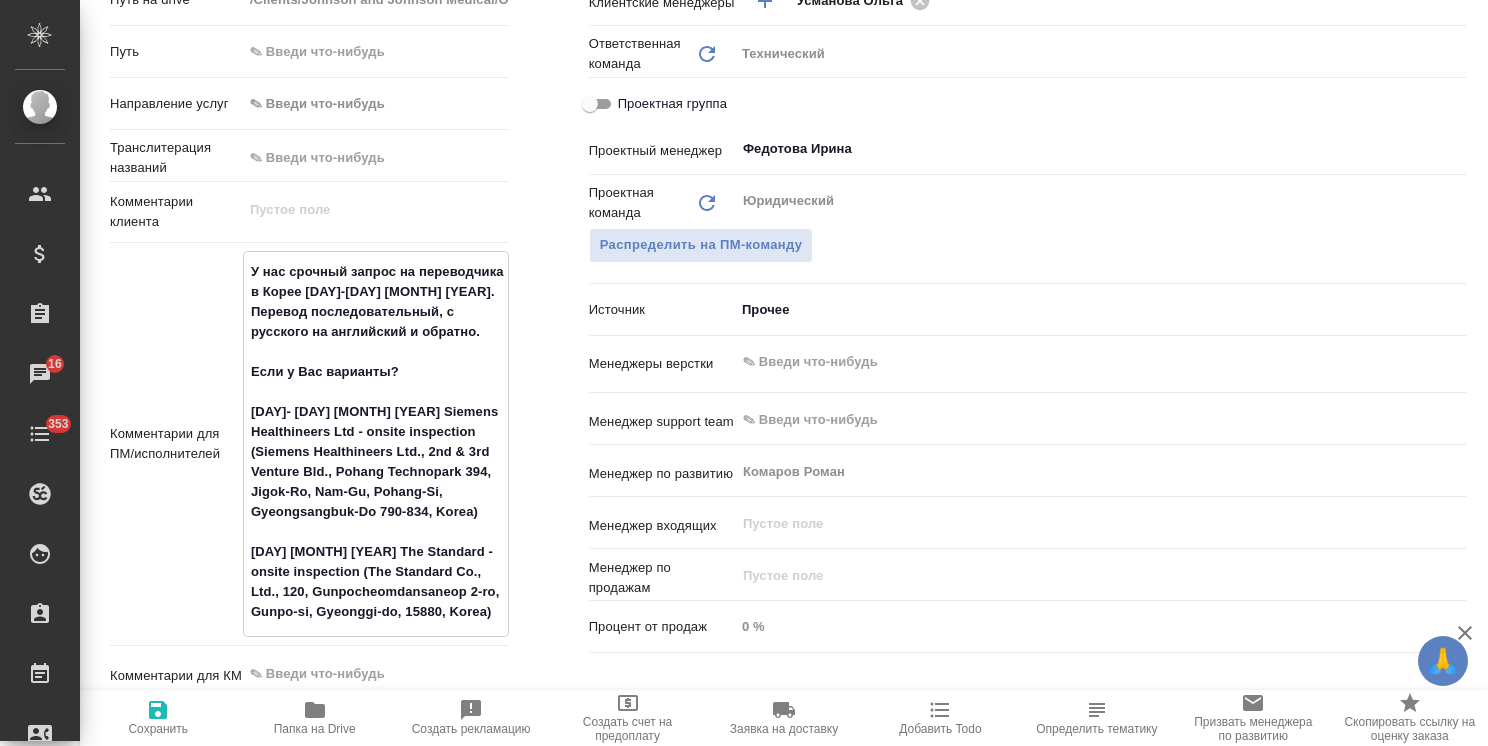 type on "У нас срочный запрос на переводчика в Корее 12-14 августа 2025.
Перевод последовательный, с русского на английский и обратно.
Если у Вас варианты?
12- 13 August  2025 Siemens Healthineers Ltd  - onsite inspection (Siemens Healthineers Ltd., 2nd & 3rd Venture Bld., Pohang Technopark 394, Jigok-Ro, Nam-Gu, Pohang-Si, Gyeongsangbuk-Do 790-834, Korea)
14 August 2025 The Standard - onsite inspection (The Standard Co., Ltd., 120,  Gunpocheomdansaneop 2-ro, Gunpo-si, Gyeonggi-do, 15880, Korea)" 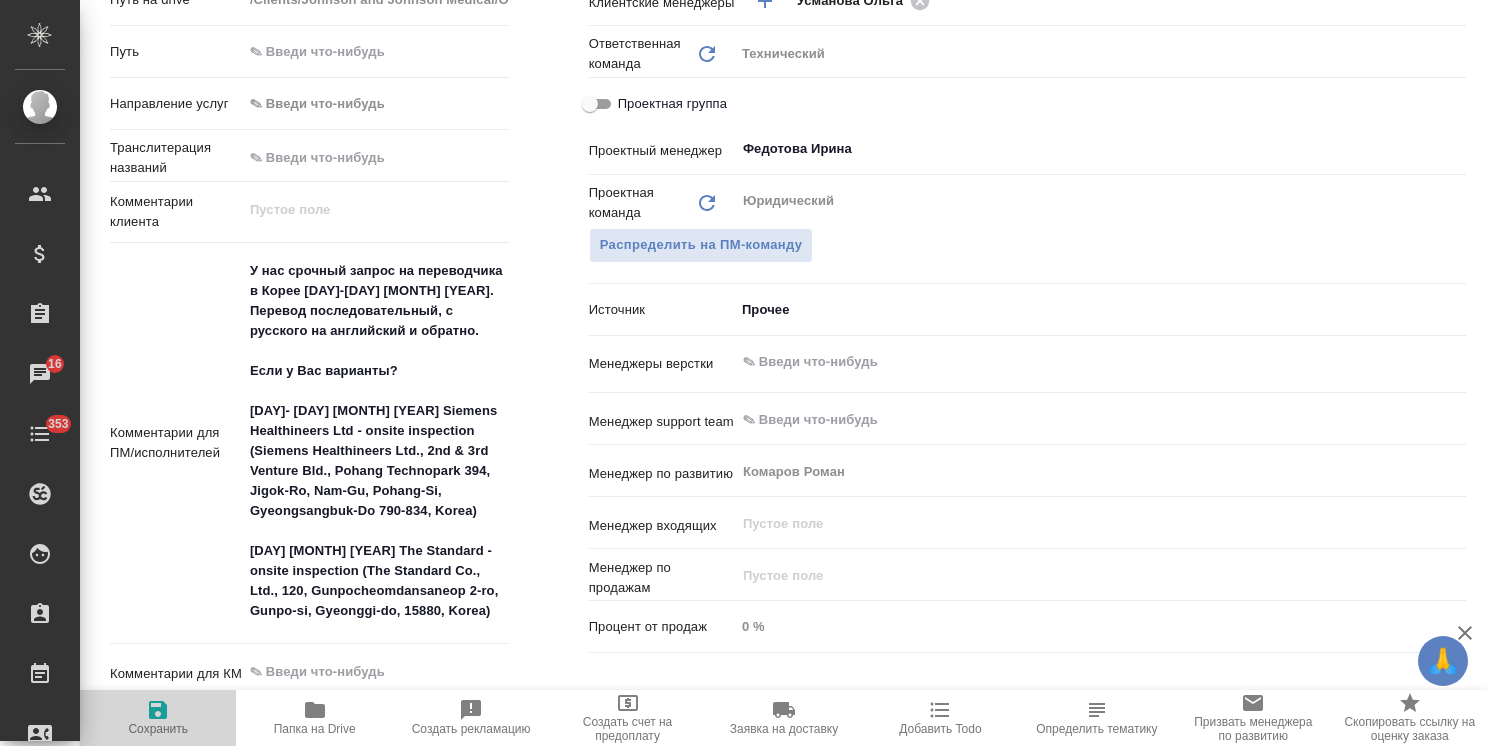 click on "Сохранить" at bounding box center [158, 729] 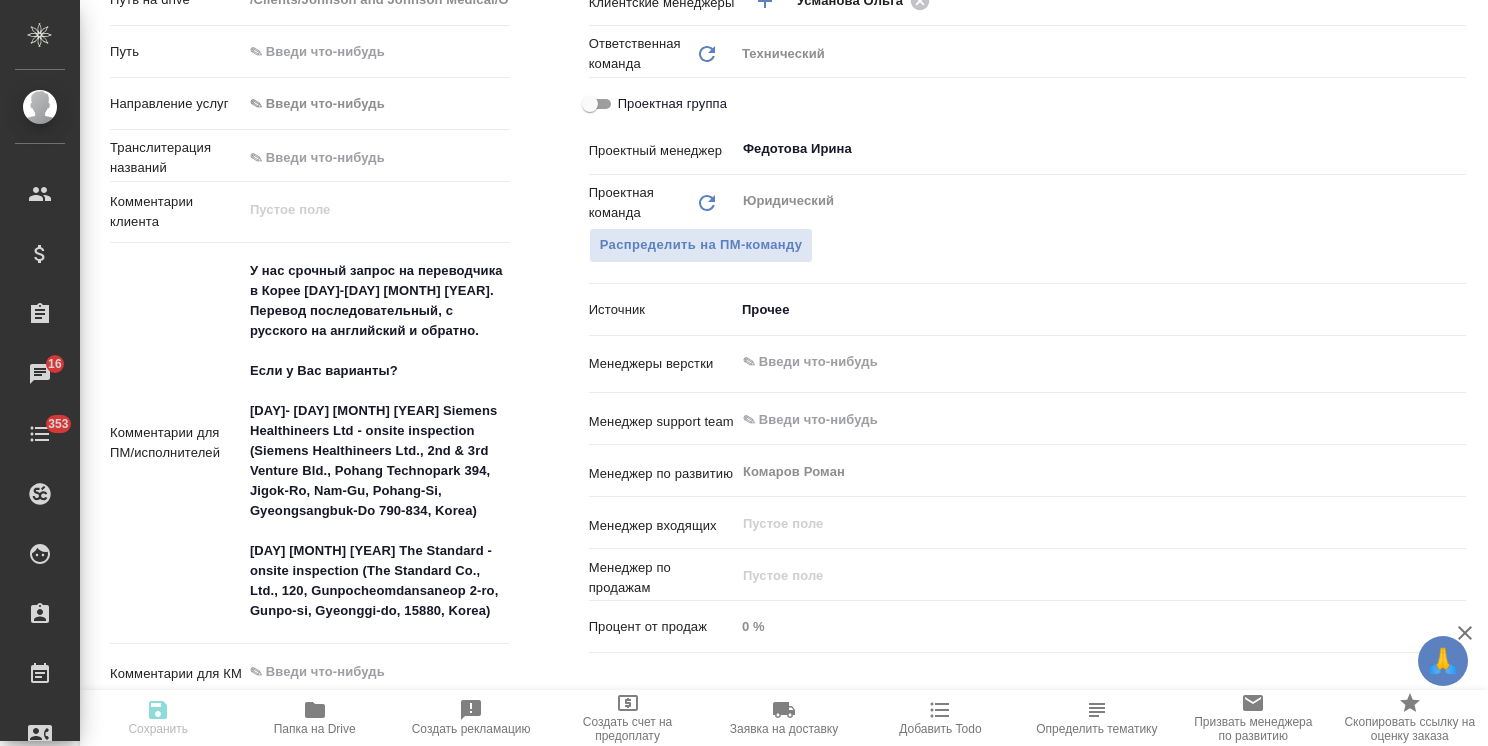 type on "x" 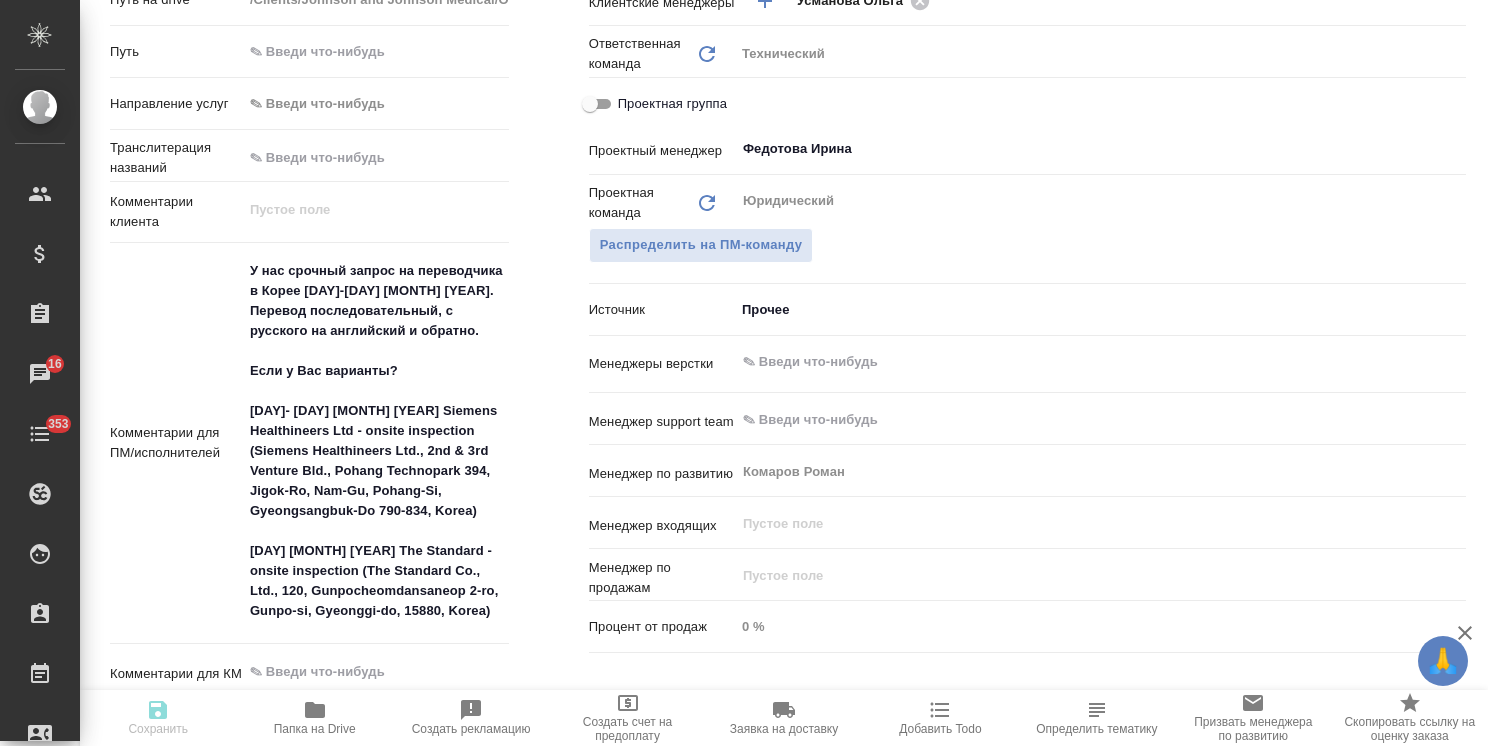 type on "x" 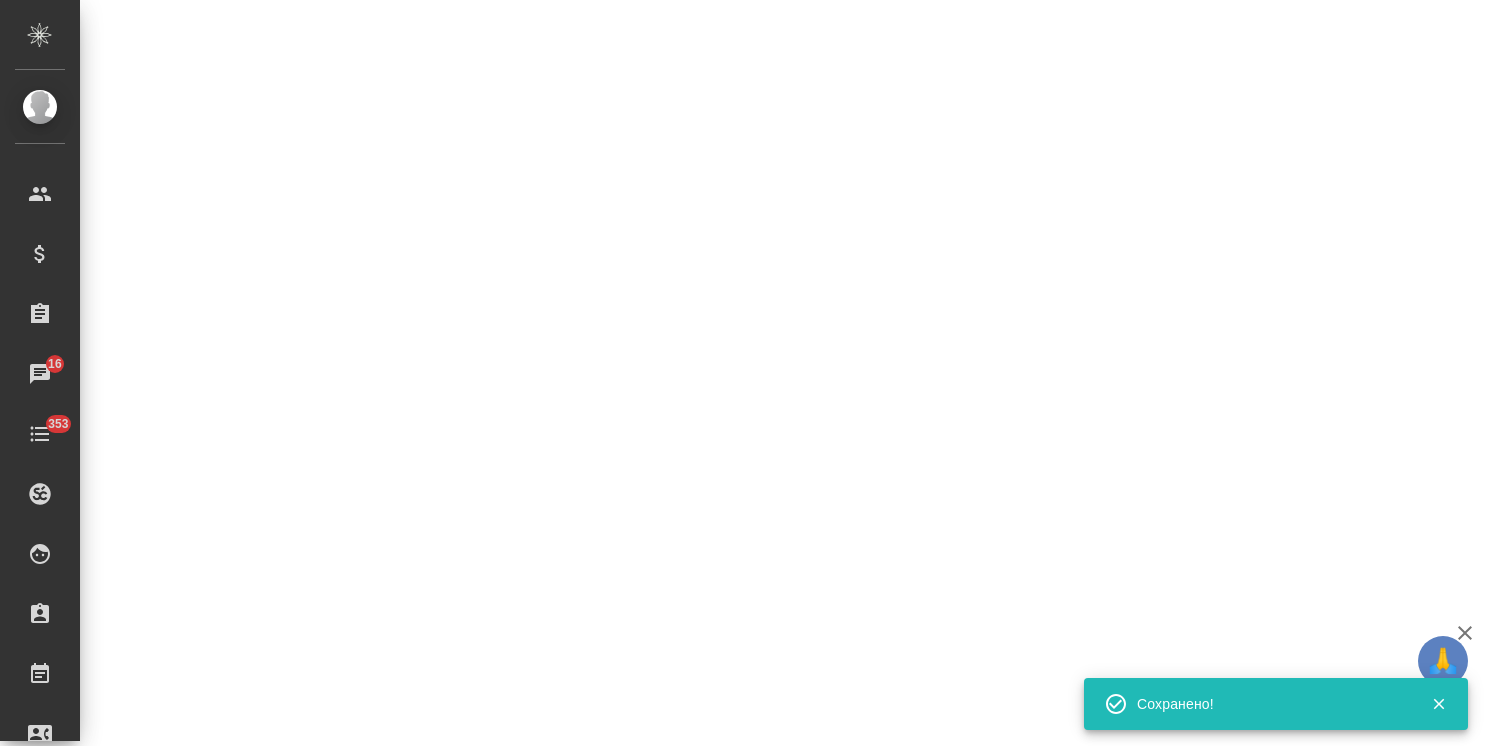 select on "RU" 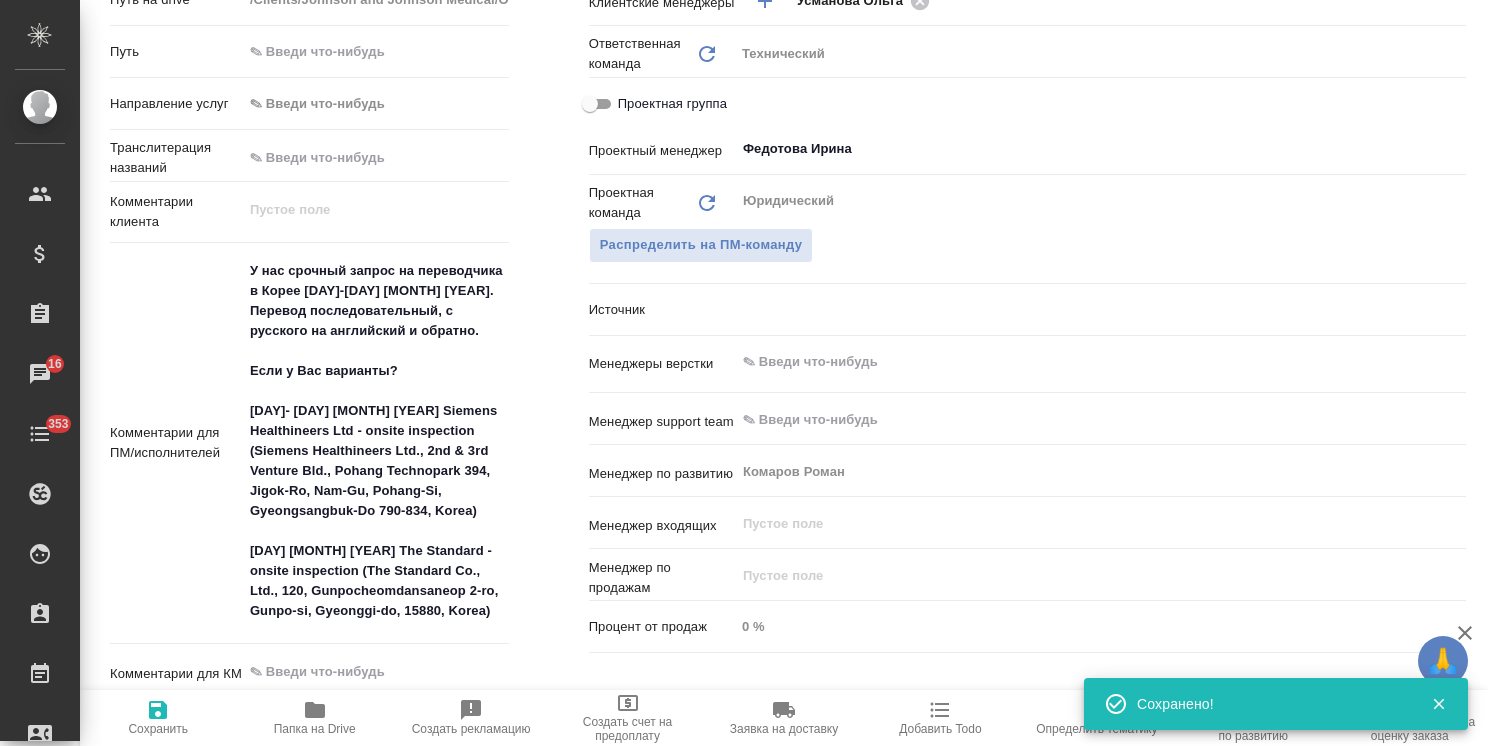 type on "x" 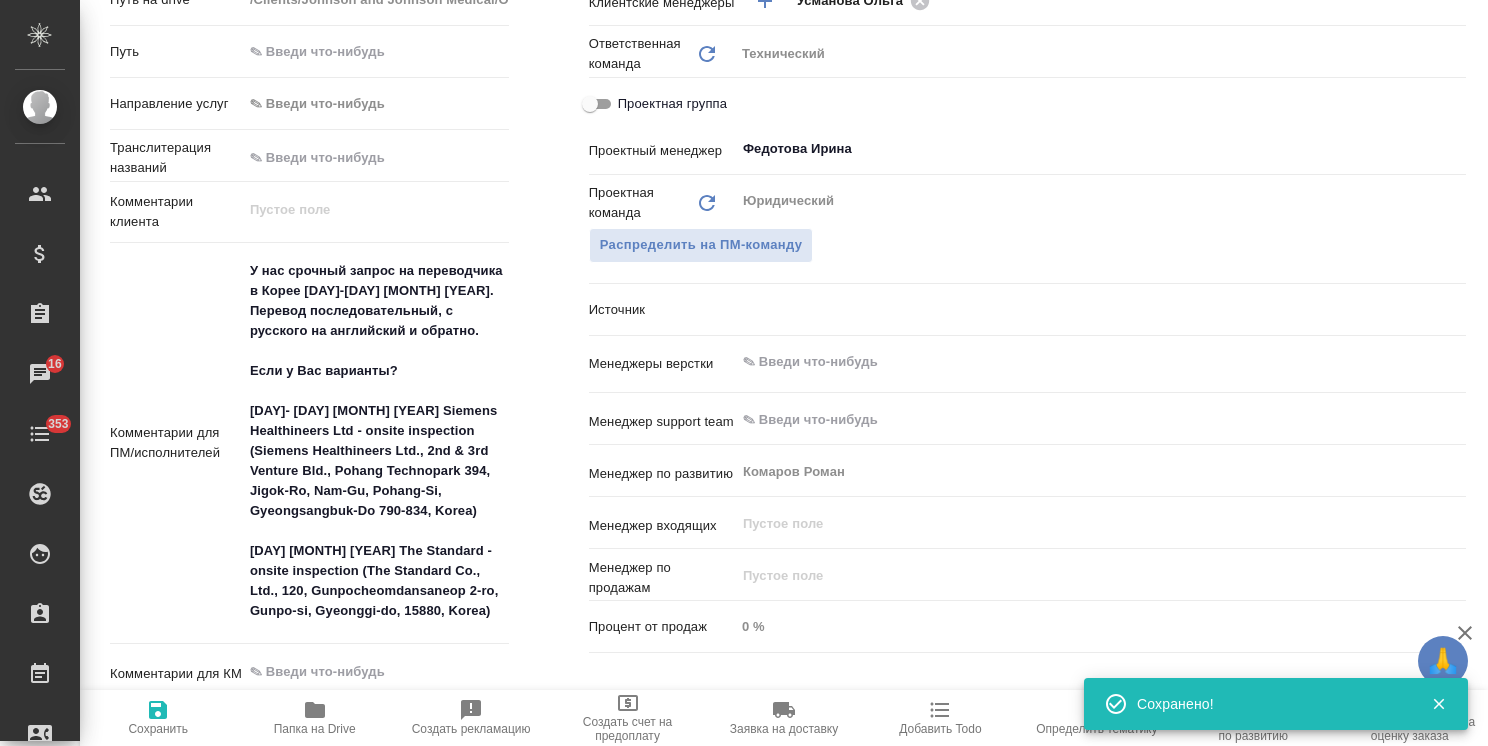 type on "x" 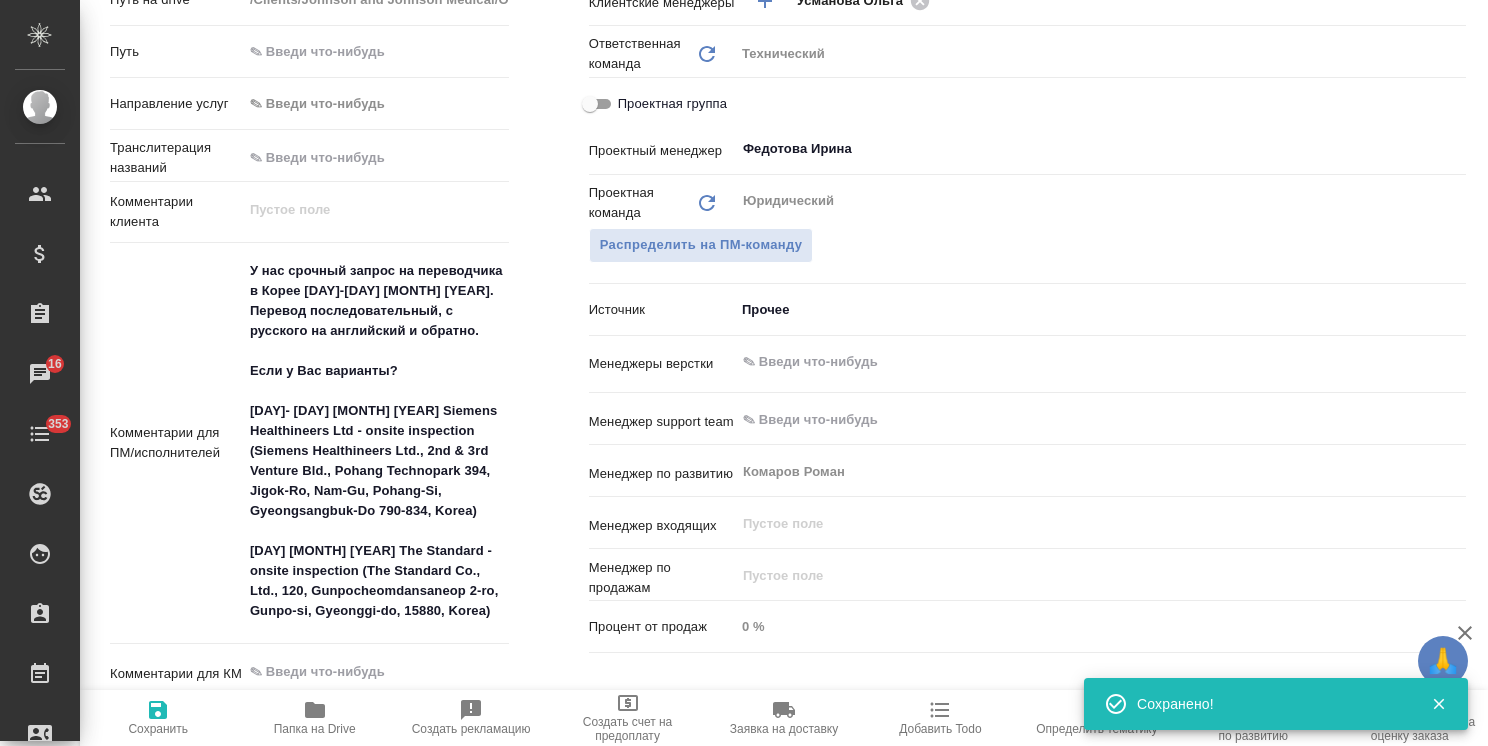 type on "x" 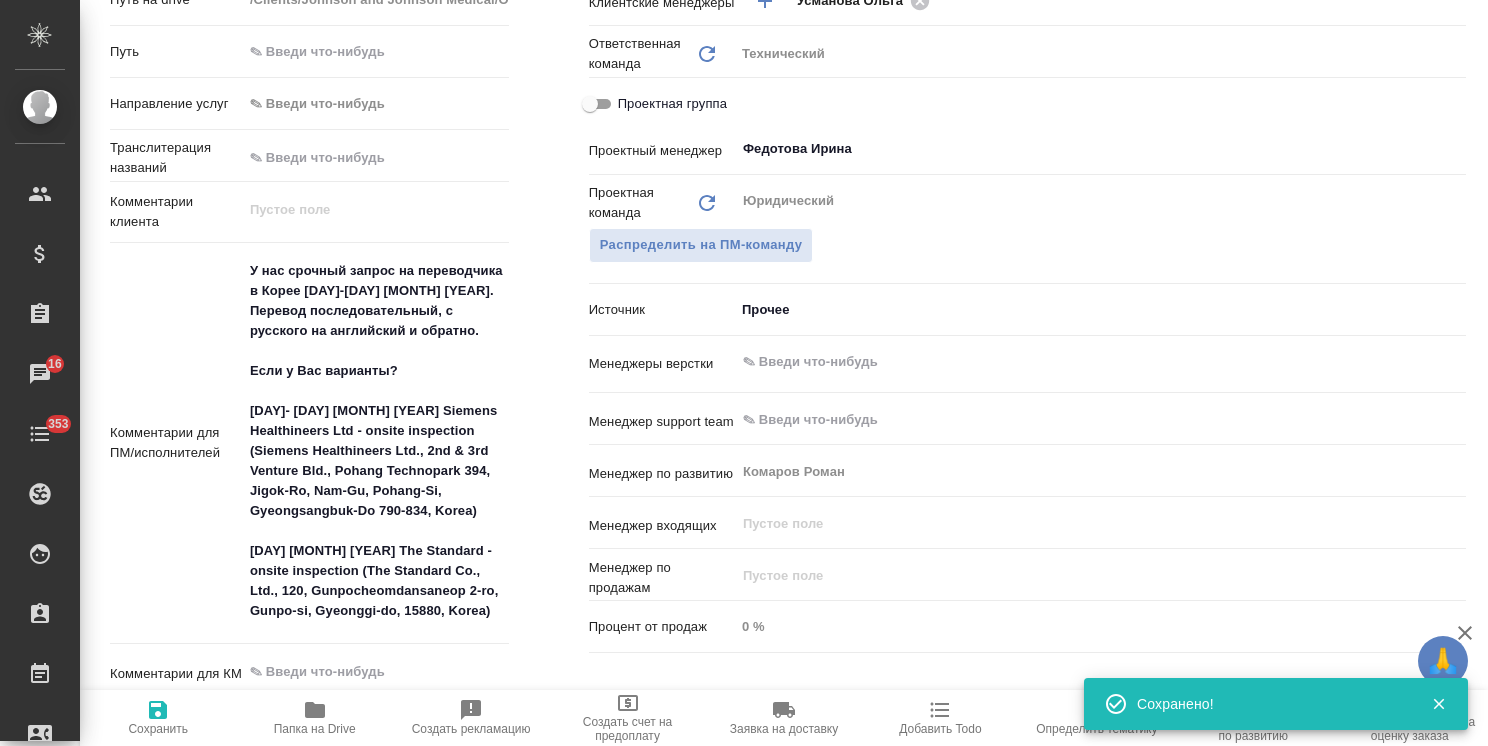 type on "x" 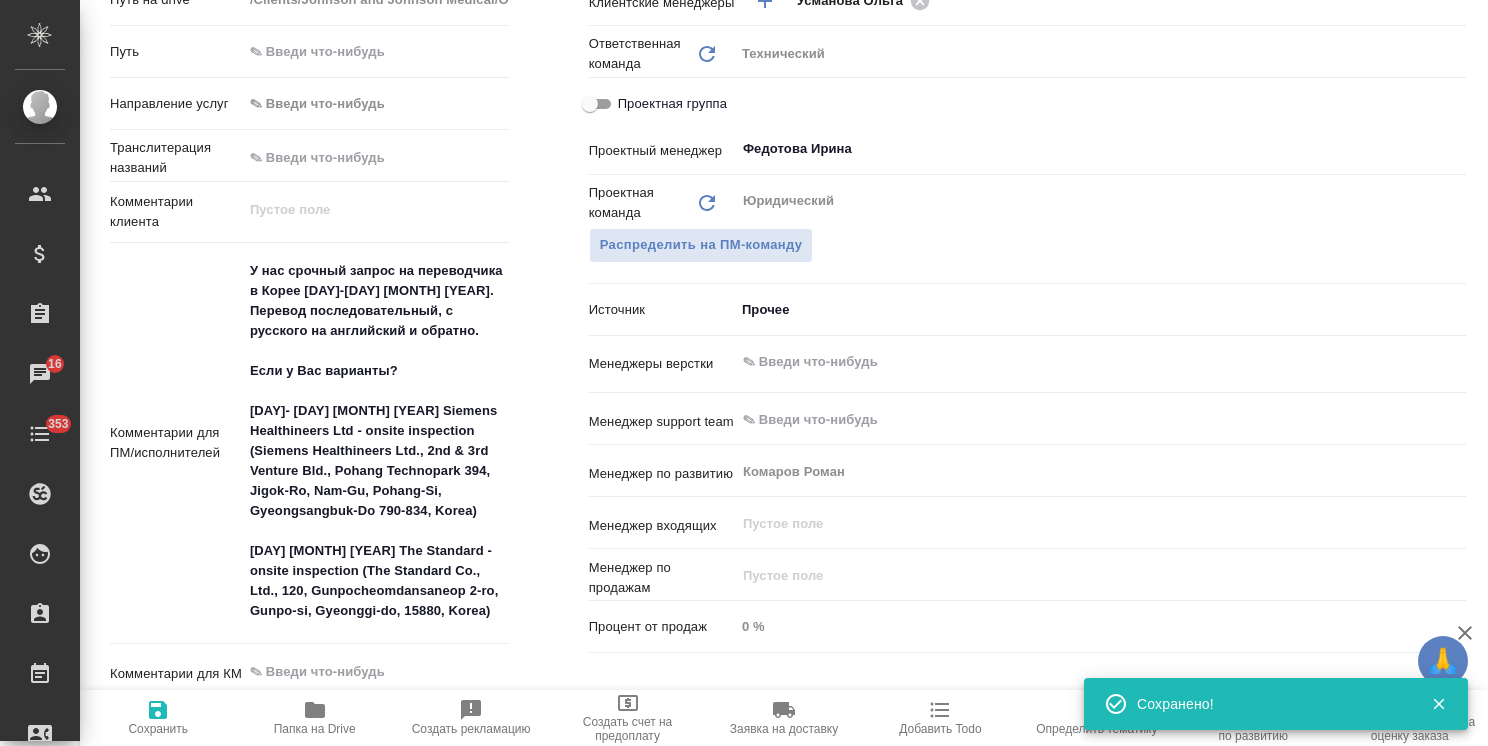 type on "x" 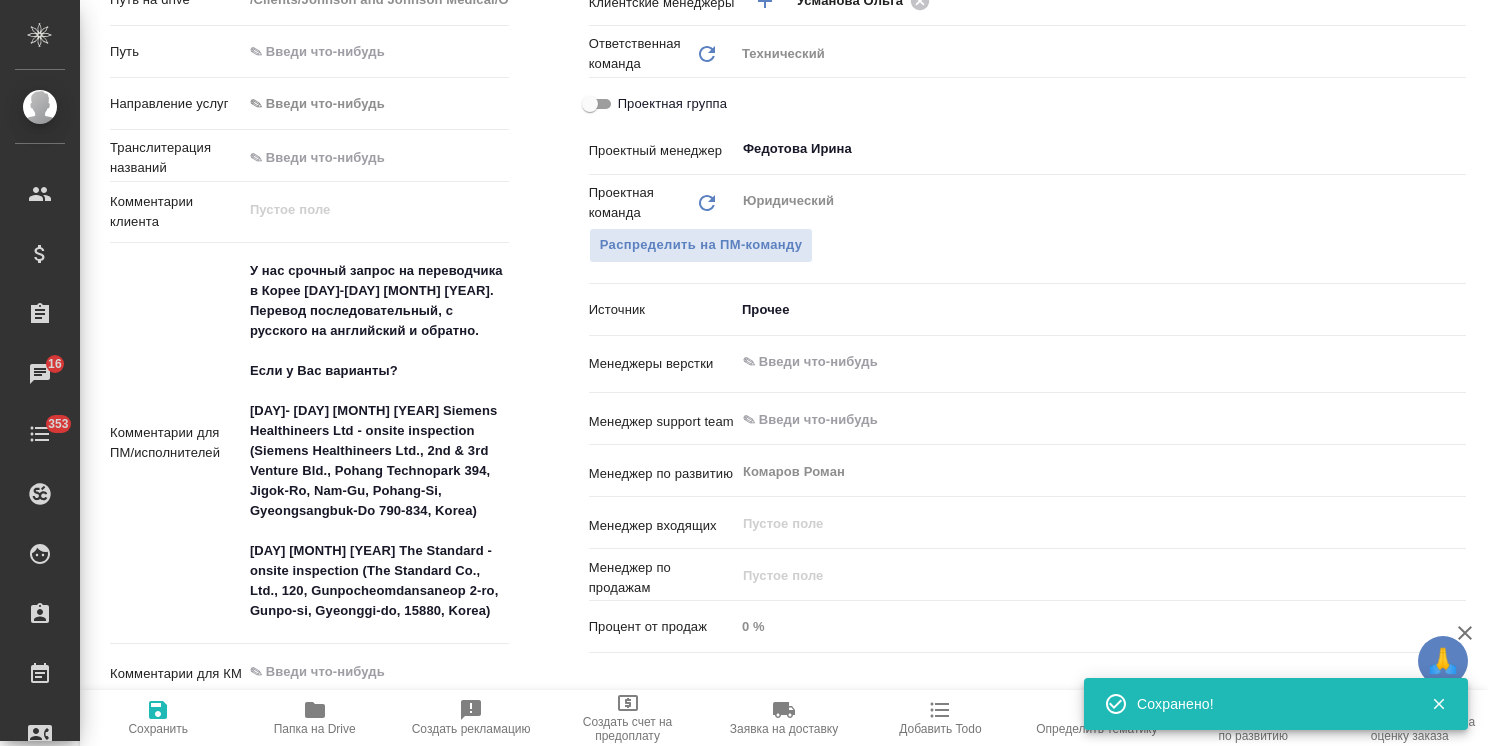 type on "x" 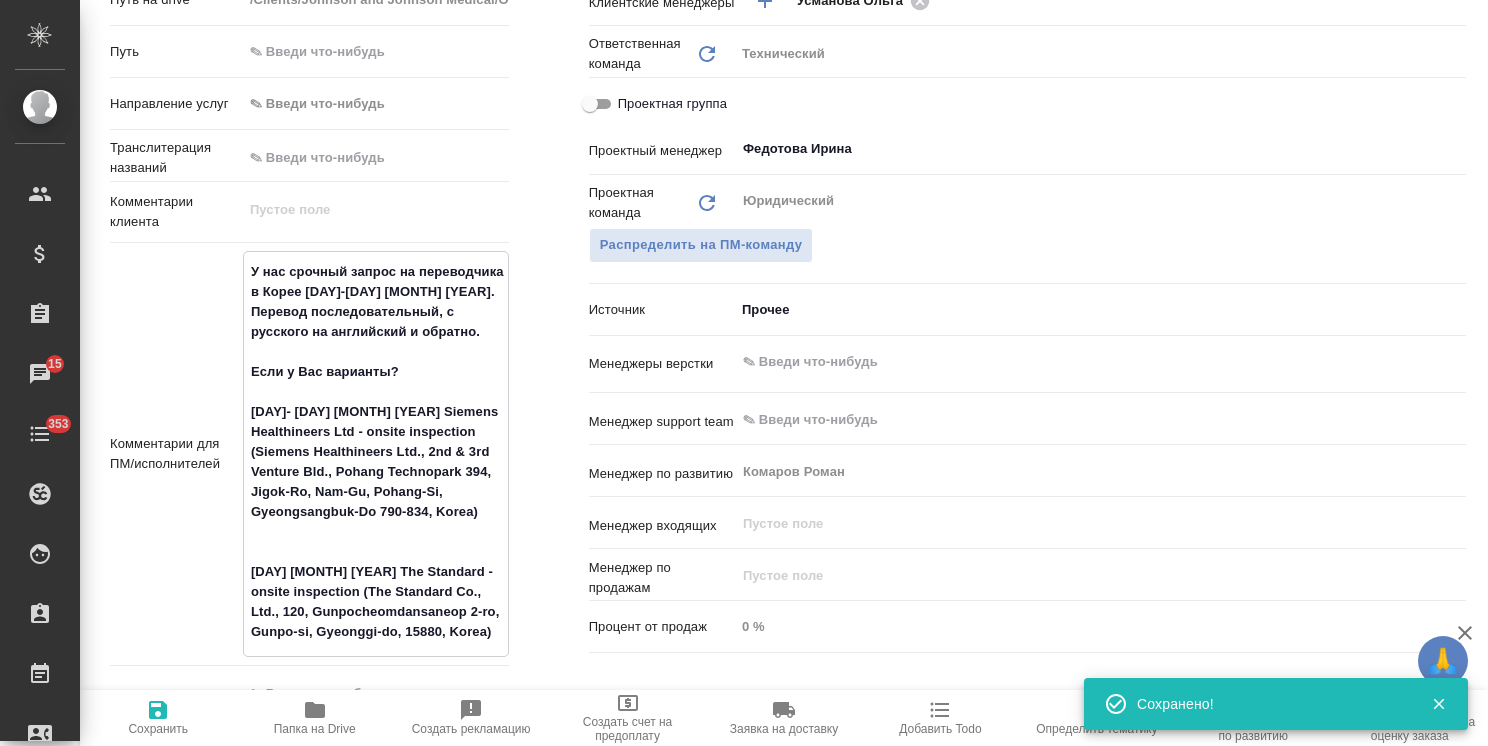 paste on "12 и 13 августа с 09 до 18, с 12 до 13 перерыв." 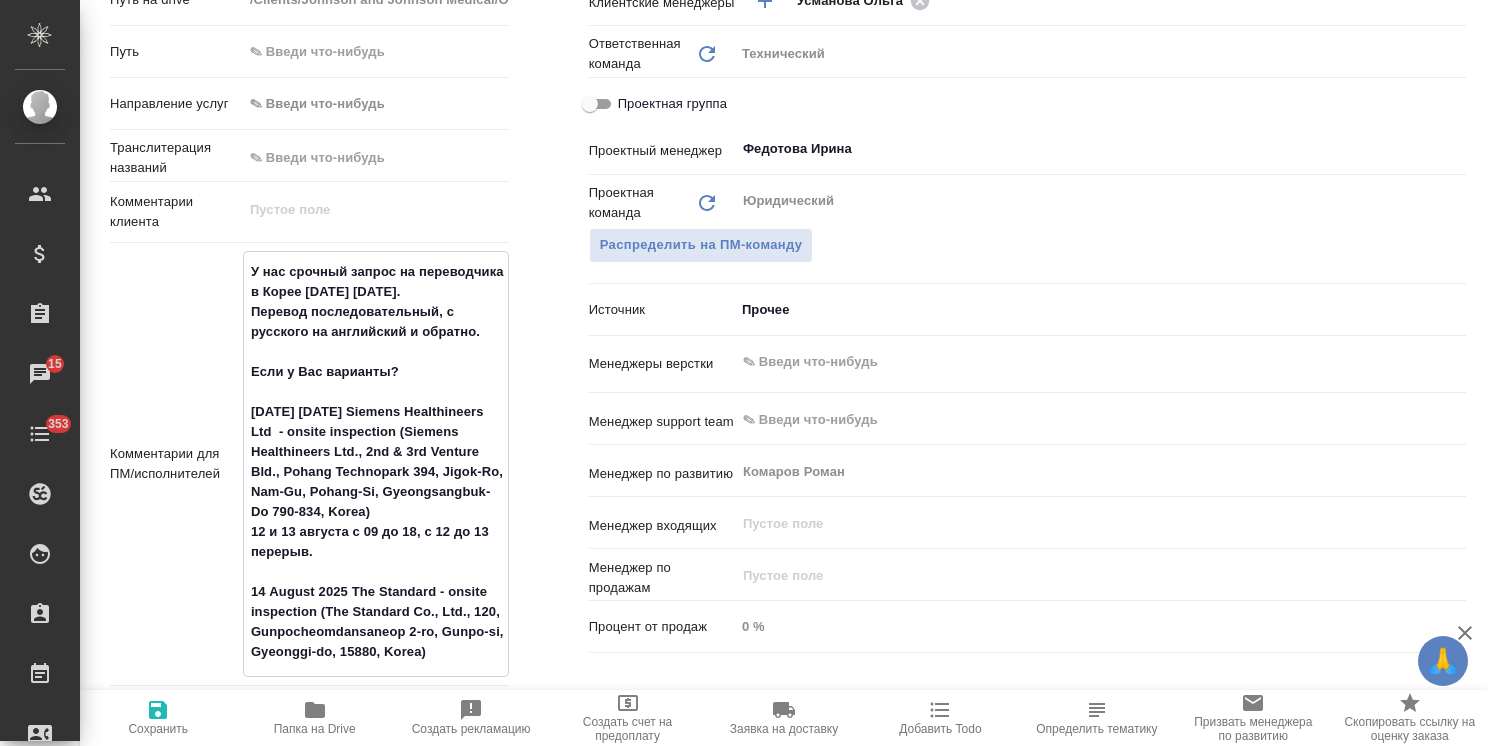 click on "У нас срочный запрос на переводчика в Корее 12-14 августа 2025.
Перевод последовательный, с русского на английский и обратно.
Если у Вас варианты?
12- 13 August  2025 Siemens Healthineers Ltd  - onsite inspection (Siemens Healthineers Ltd., 2nd & 3rd Venture Bld., Pohang Technopark 394, Jigok-Ro, Nam-Gu, Pohang-Si, Gyeongsangbuk-Do 790-834, Korea)
12 и 13 августа с 09 до 18, с 12 до 13 перерыв.
14 August 2025 The Standard - onsite inspection (The Standard Co., Ltd., 120,  Gunpocheomdansaneop 2-ro, Gunpo-si, Gyeonggi-do, 15880, Korea)" at bounding box center (376, 462) 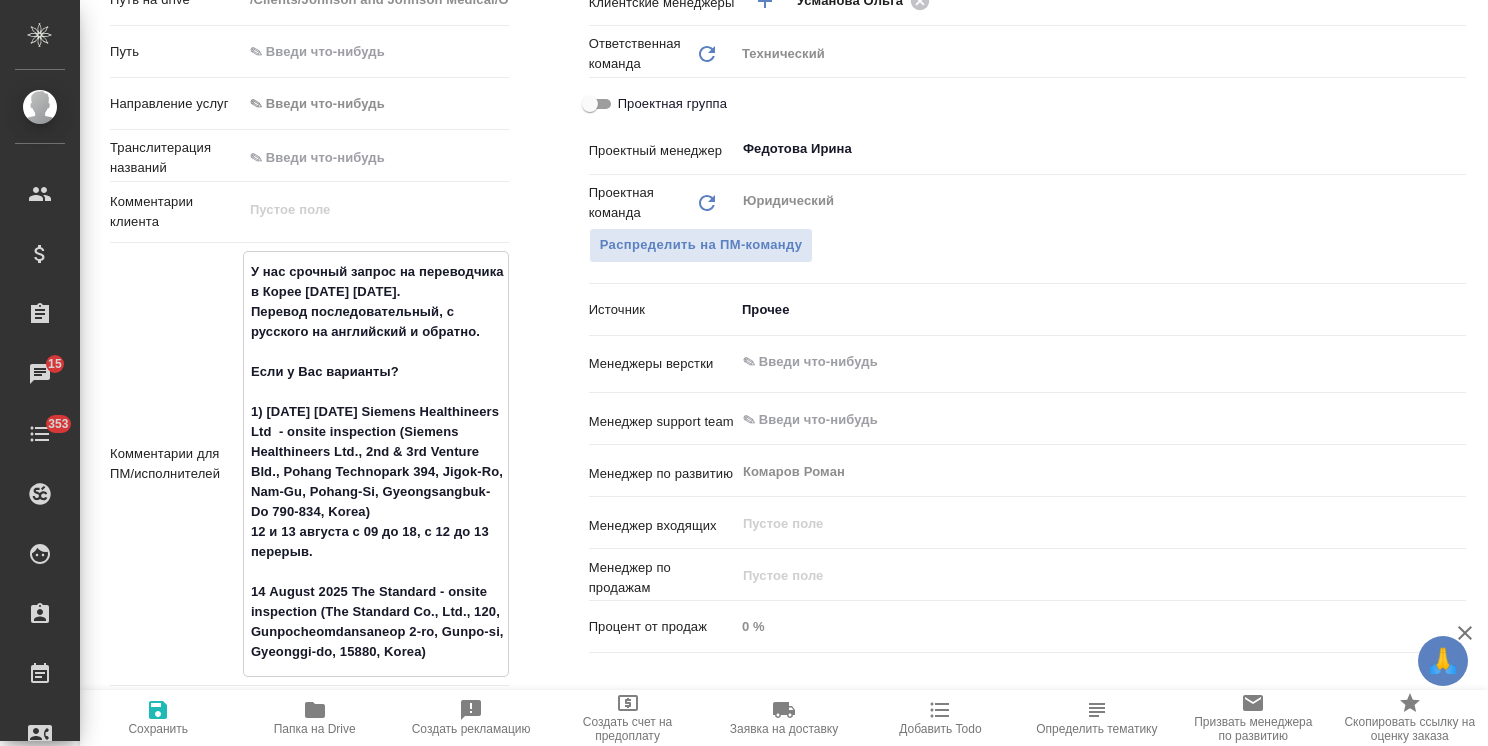 click on "У нас срочный запрос на переводчика в Корее 12-14 августа 2025.
Перевод последовательный, с русского на английский и обратно.
Если у Вас варианты?
1) 12- 13 August  2025 Siemens Healthineers Ltd  - onsite inspection (Siemens Healthineers Ltd., 2nd & 3rd Venture Bld., Pohang Technopark 394, Jigok-Ro, Nam-Gu, Pohang-Si, Gyeongsangbuk-Do 790-834, Korea)
12 и 13 августа с 09 до 18, с 12 до 13 перерыв.
14 August 2025 The Standard - onsite inspection (The Standard Co., Ltd., 120,  Gunpocheomdansaneop 2-ro, Gunpo-si, Gyeonggi-do, 15880, Korea)" at bounding box center [376, 462] 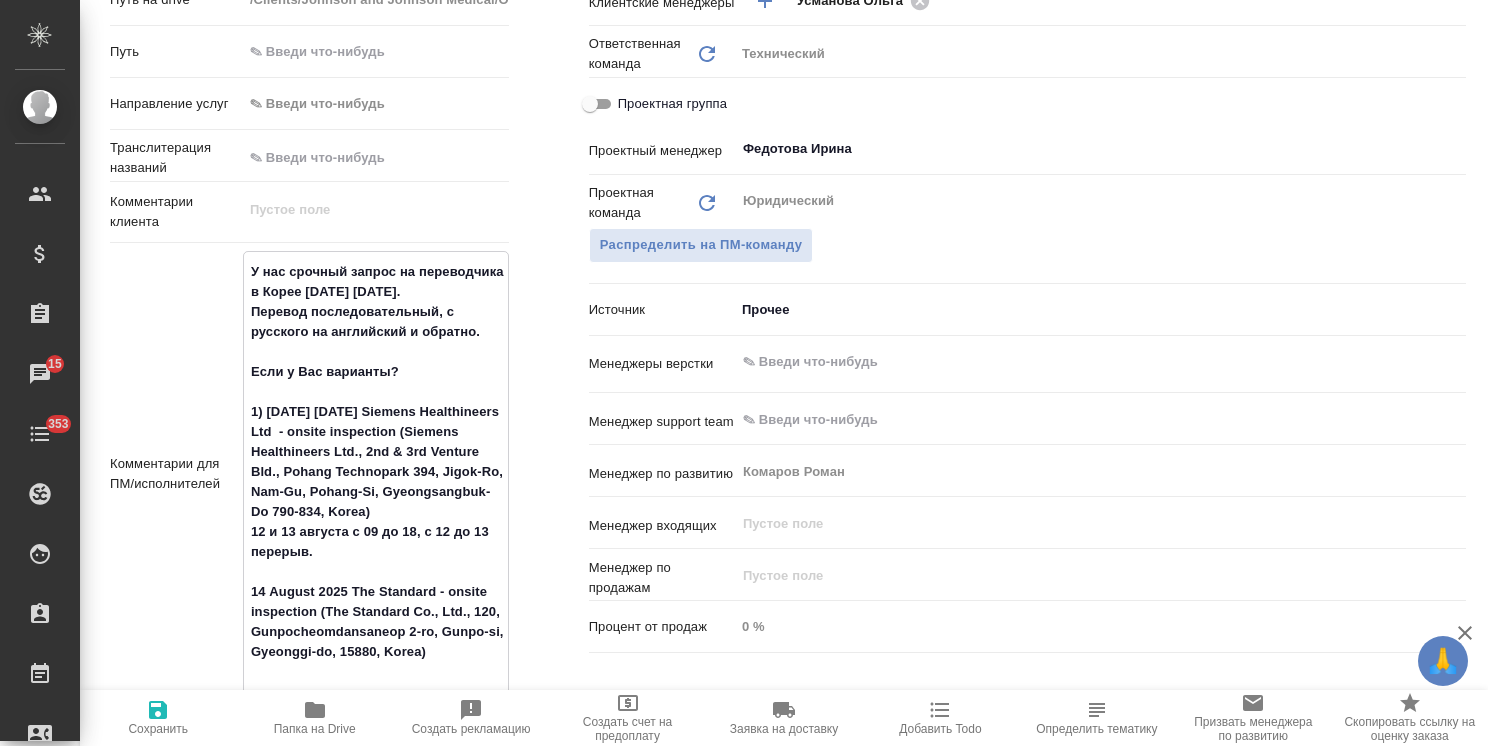 paste on "14 августа – 5 часов максимум, но мы бронируем целый день." 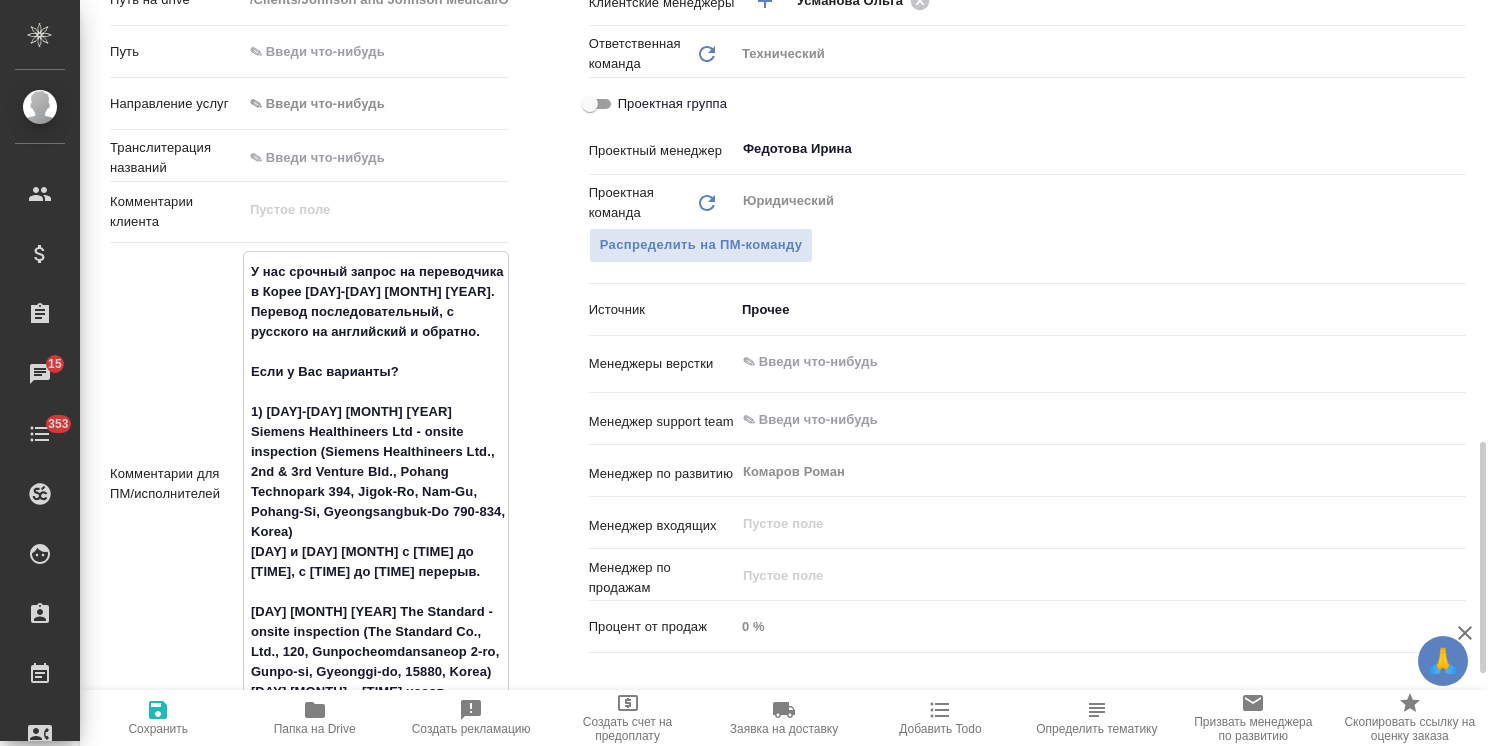 scroll, scrollTop: 1100, scrollLeft: 0, axis: vertical 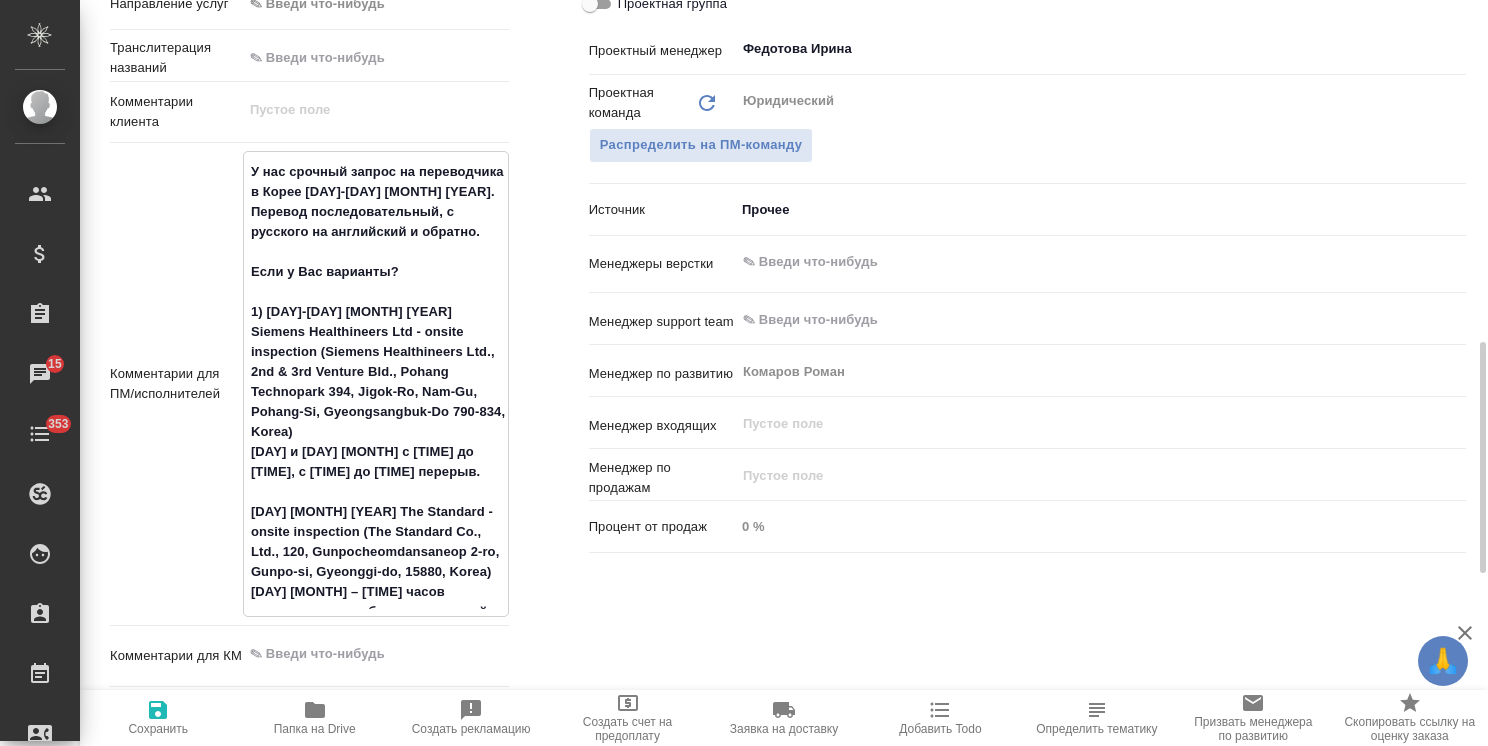 click on "У нас срочный запрос на переводчика в Корее 12-14 августа 2025.
Перевод последовательный, с русского на английский и обратно.
Если у Вас варианты?
1) 12- 13 August  2025 Siemens Healthineers Ltd  - onsite inspection (Siemens Healthineers Ltd., 2nd & 3rd Venture Bld., Pohang Technopark 394, Jigok-Ro, Nam-Gu, Pohang-Si, Gyeongsangbuk-Do 790-834, Korea)
12 и 13 августа с 09 до 18, с 12 до 13 перерыв.
14 August 2025 The Standard - onsite inspection (The Standard Co., Ltd., 120,  Gunpocheomdansaneop 2-ro, Gunpo-si, Gyeonggi-do, 15880, Korea)
14 августа – 5 часов максимум, но мы бронируем целый день." at bounding box center (376, 382) 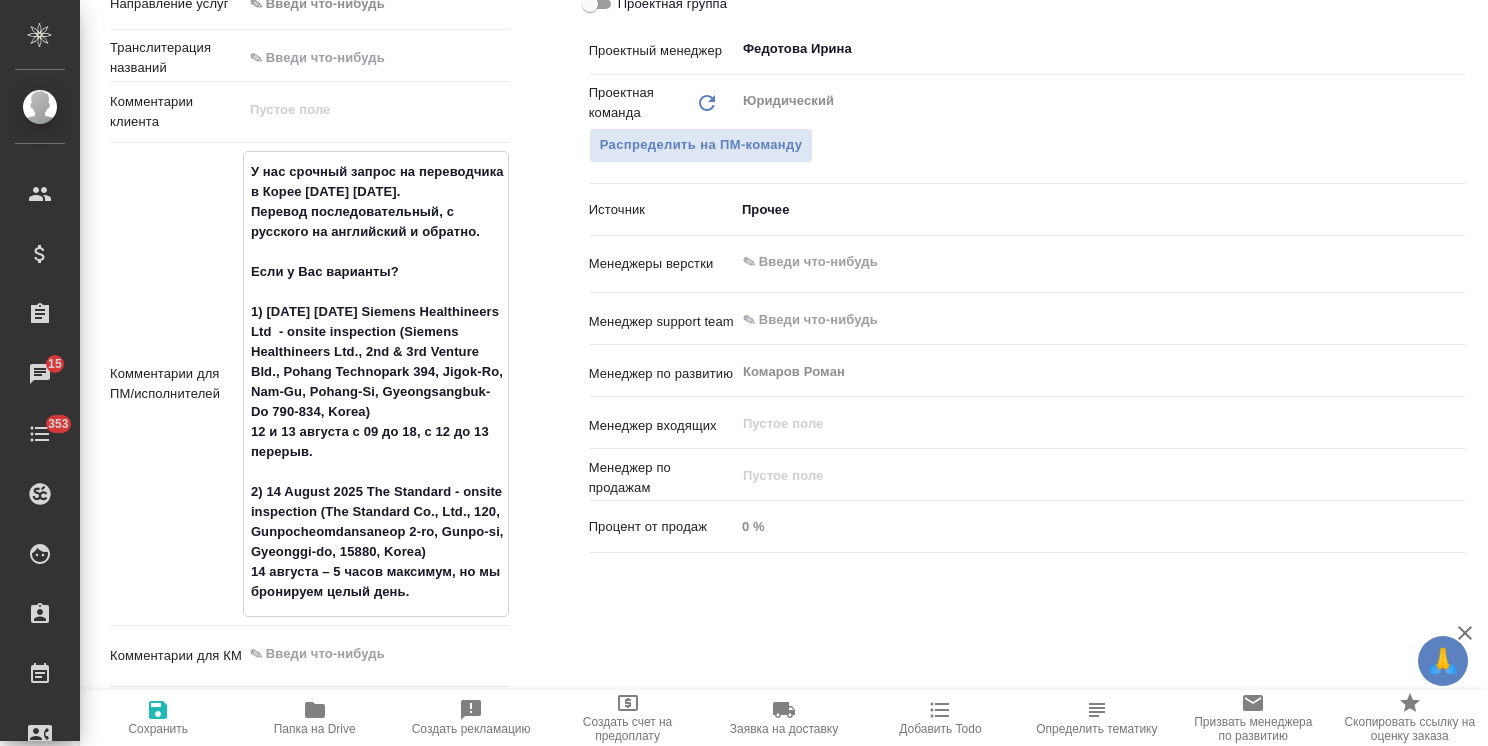 click 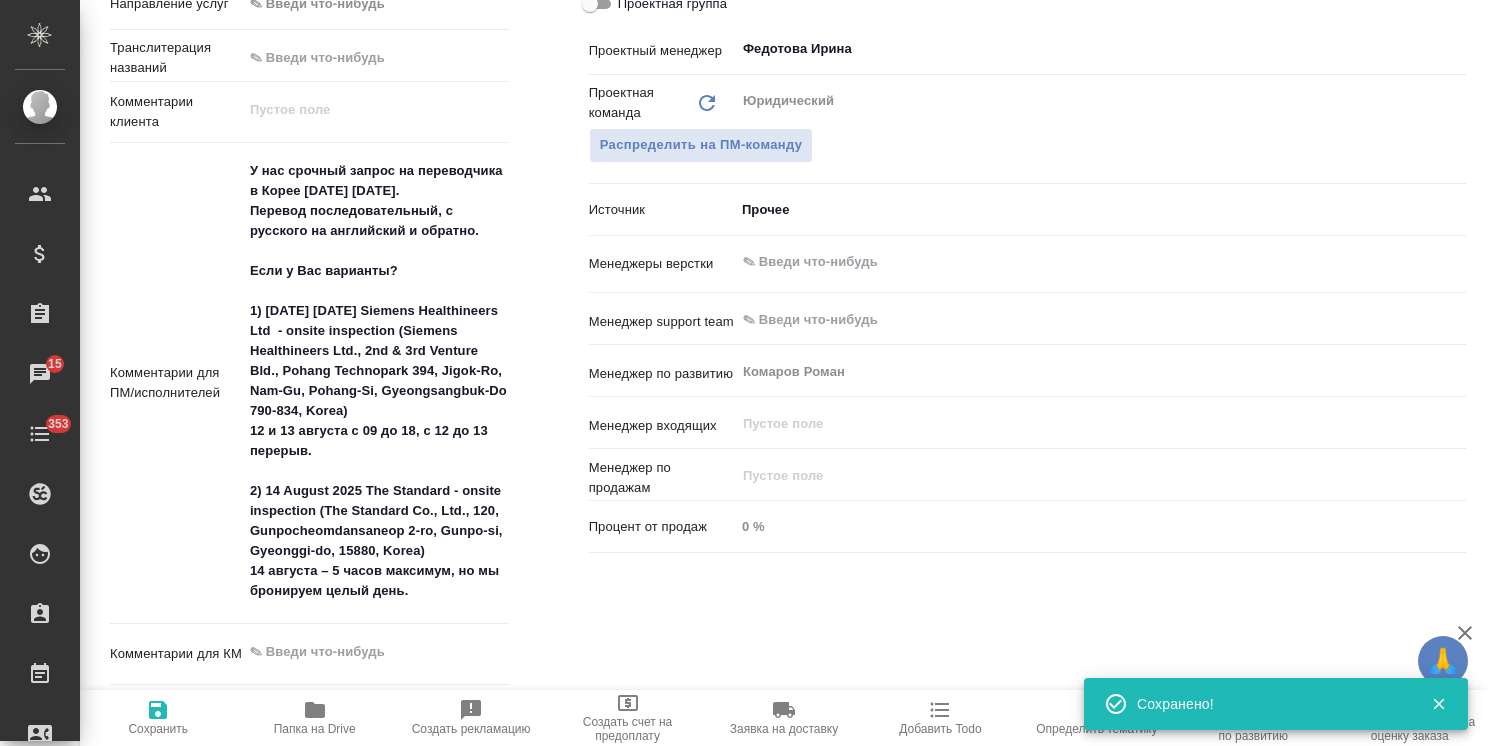 click 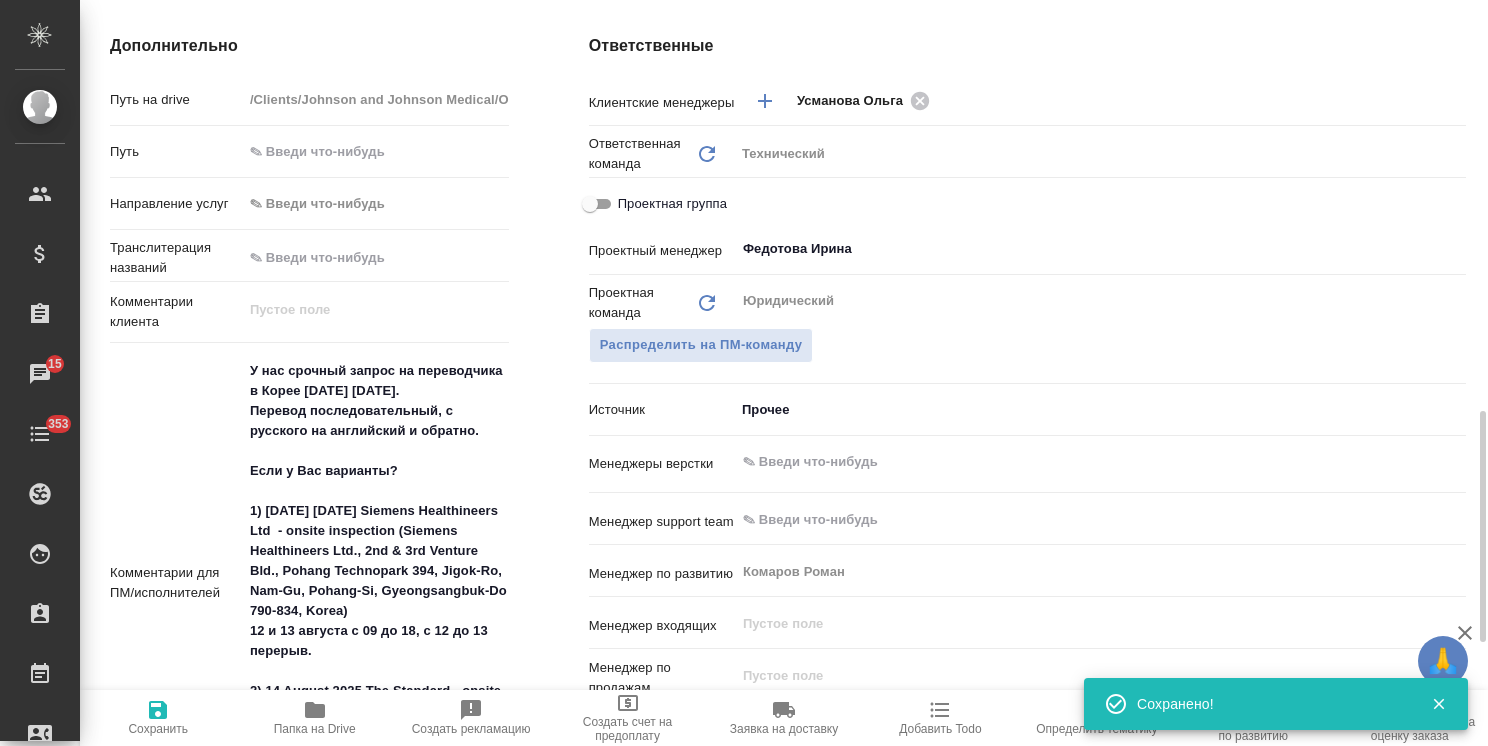 scroll, scrollTop: 700, scrollLeft: 0, axis: vertical 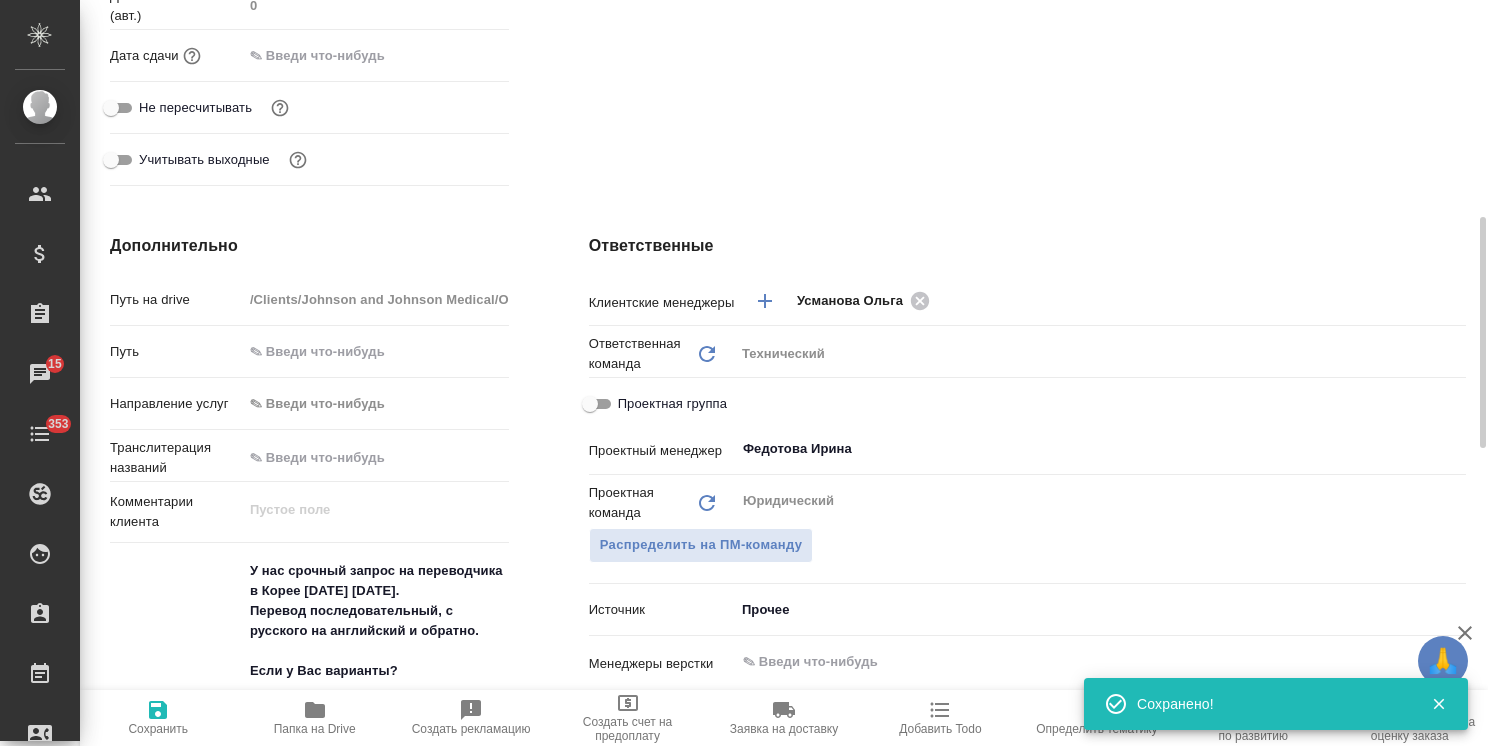 click on "Сохранить" at bounding box center [158, 729] 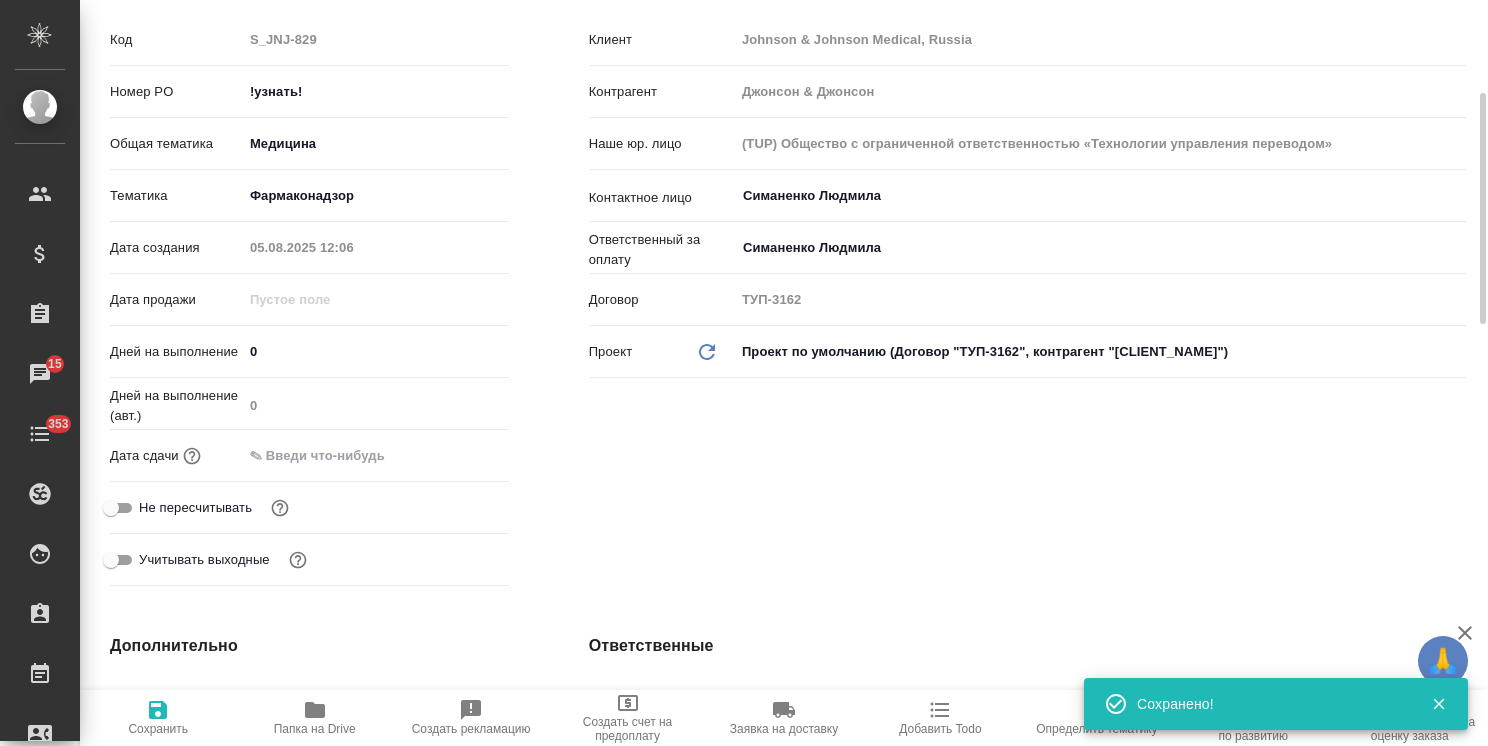 scroll, scrollTop: 0, scrollLeft: 0, axis: both 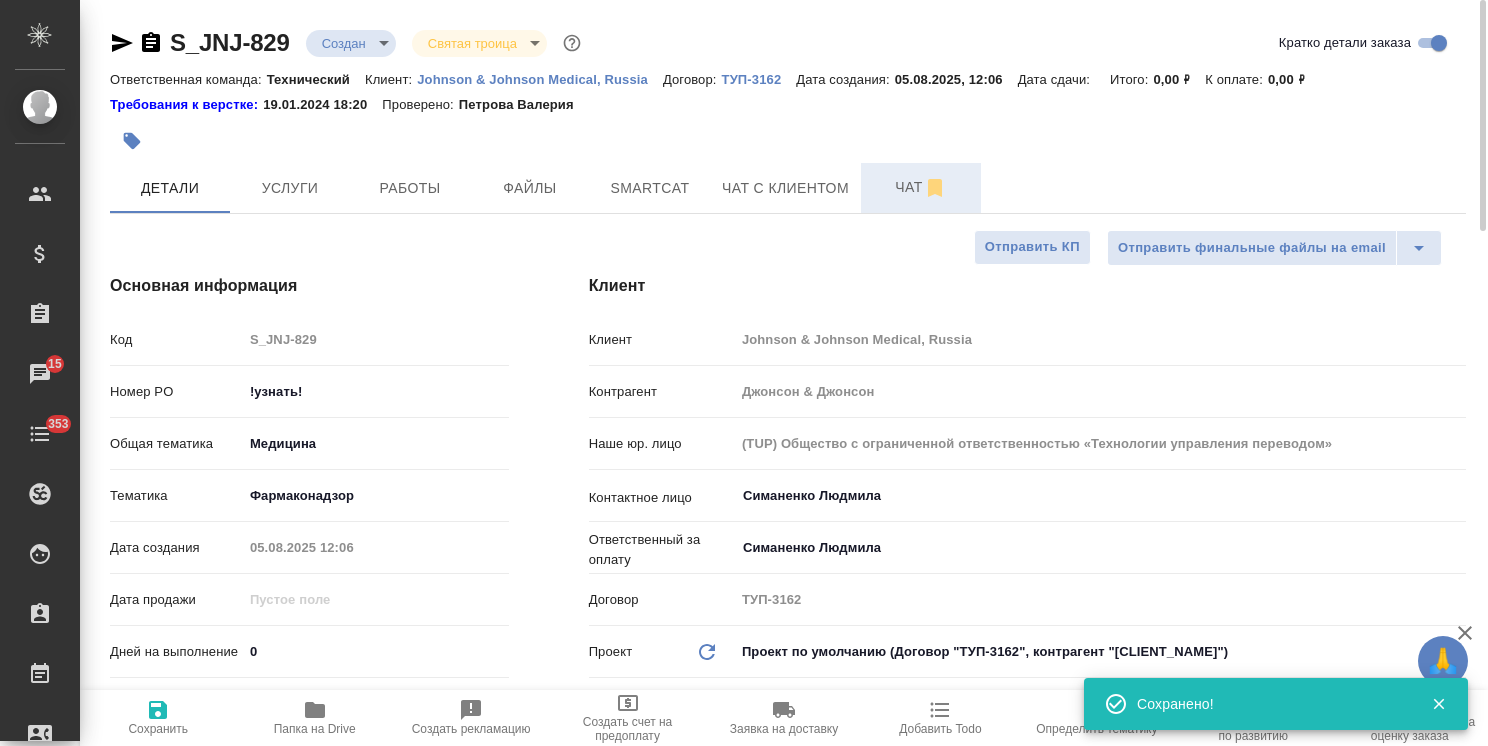 click on "Чат" at bounding box center (921, 187) 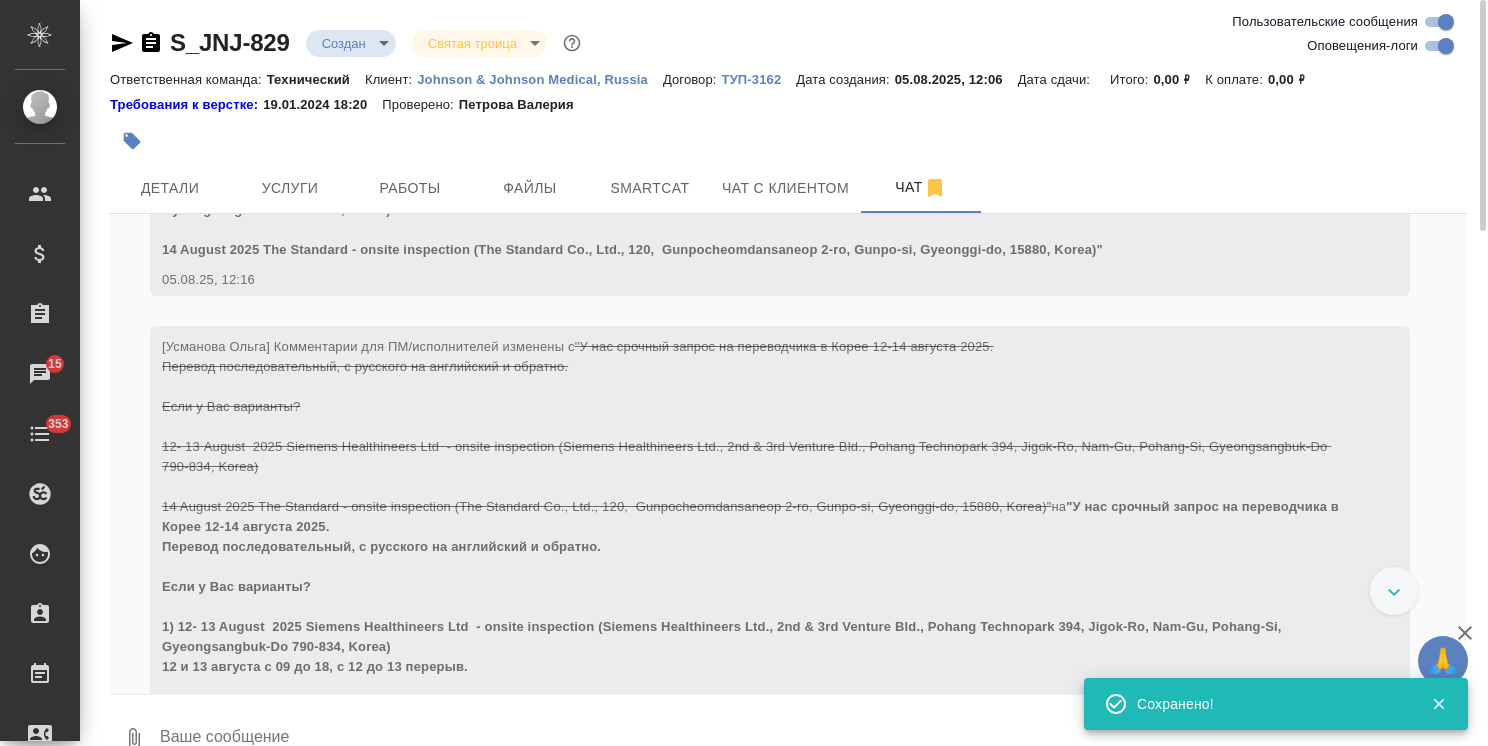 scroll, scrollTop: 1943, scrollLeft: 0, axis: vertical 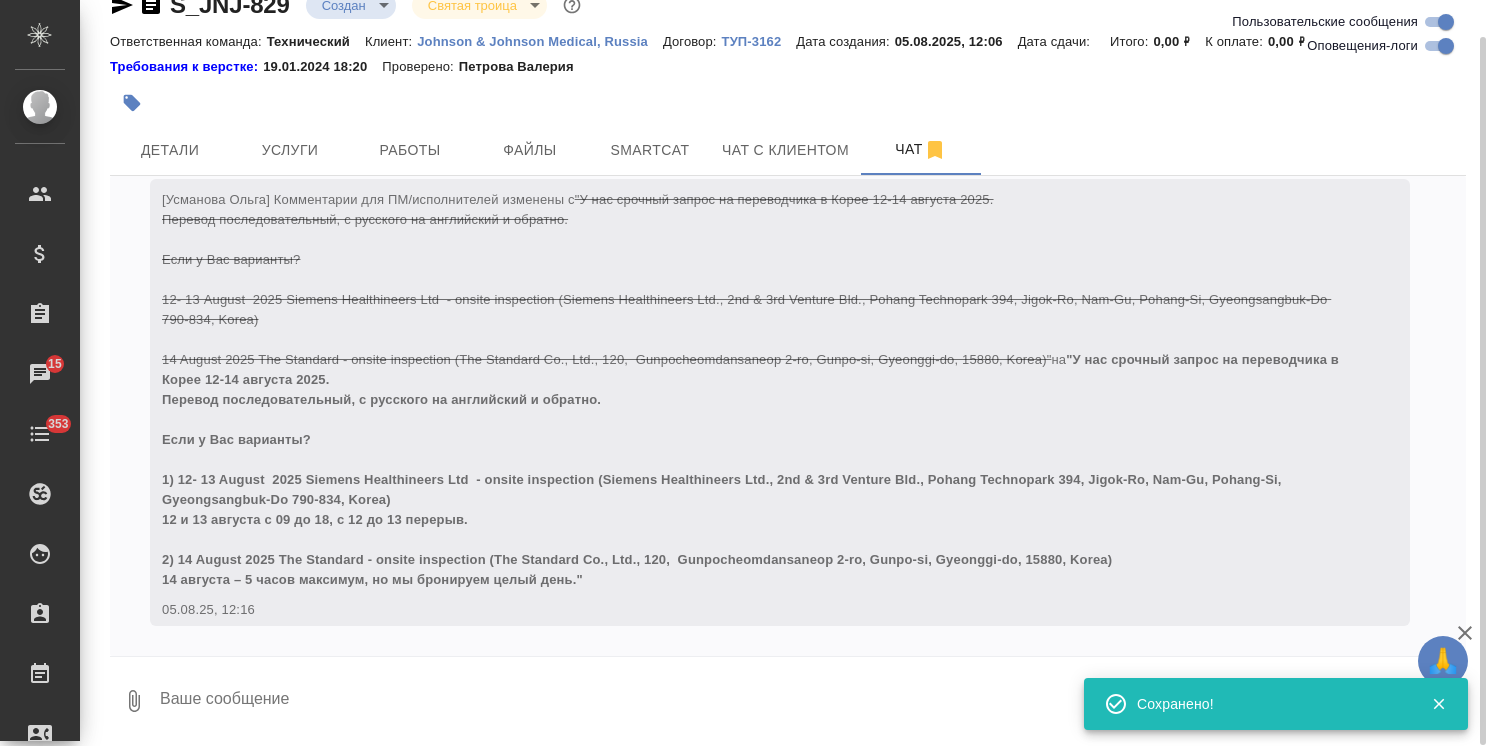 click at bounding box center [812, 701] 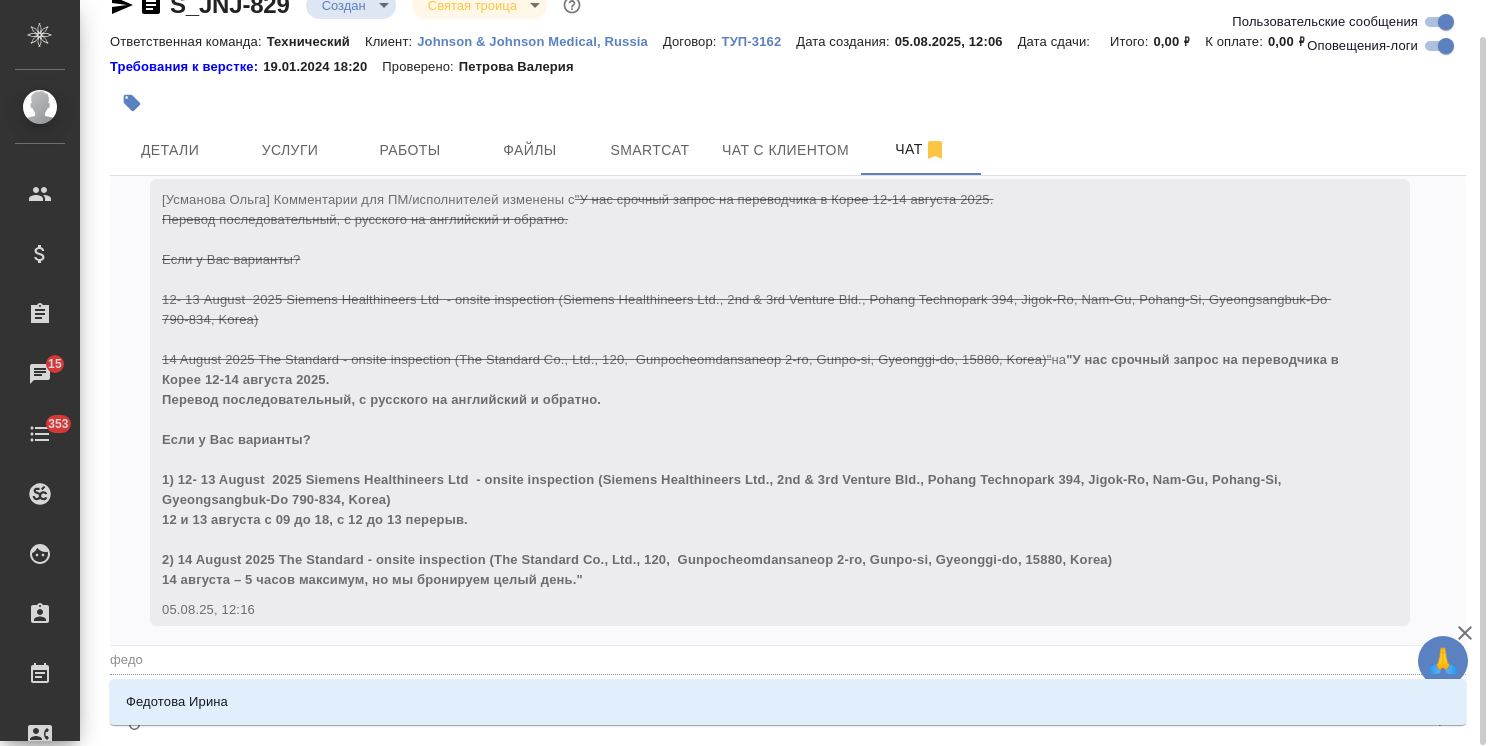 click on "Федотова Ирина" at bounding box center [788, 702] 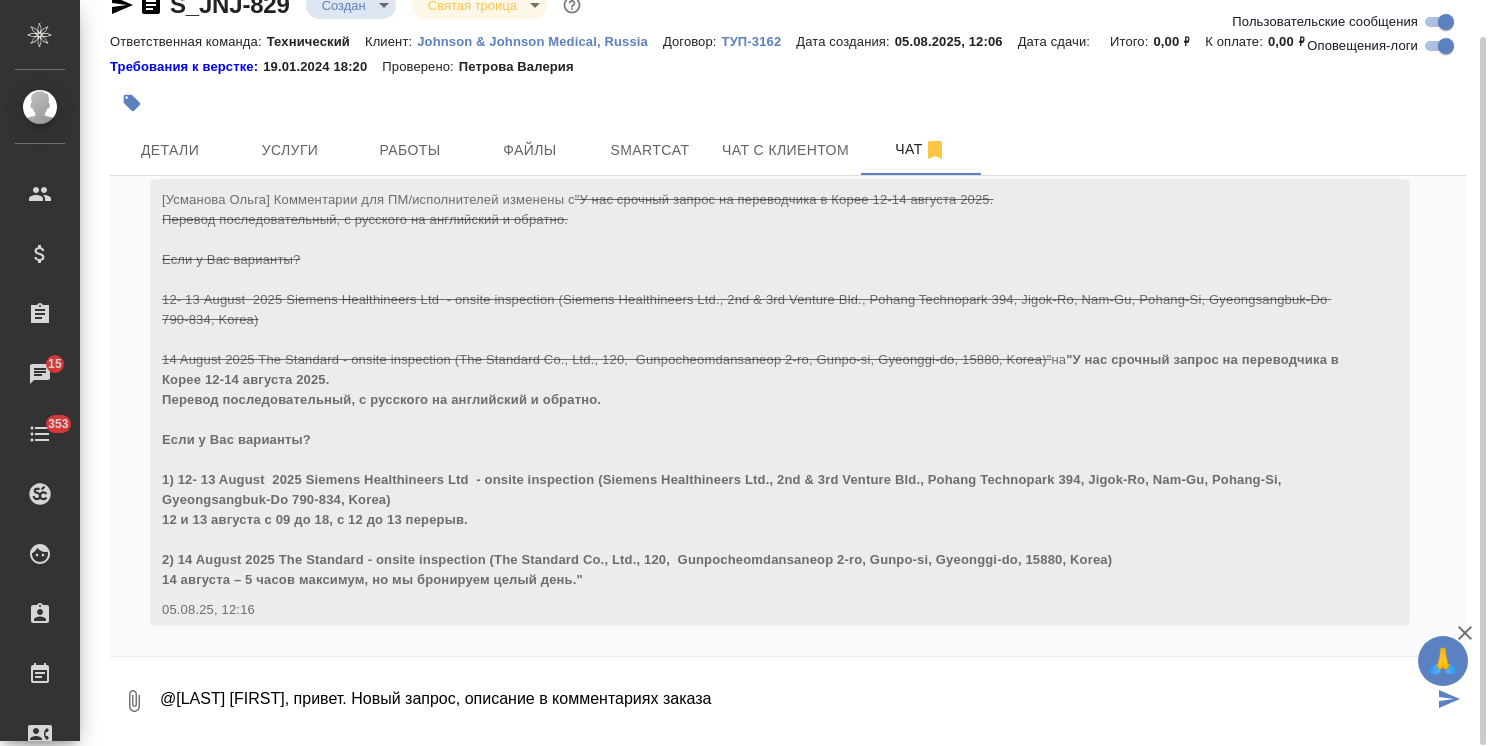 click on "@Федотова Ирина Ира, привет. Новый запрос, описание в комментариях заказа" at bounding box center (795, 701) 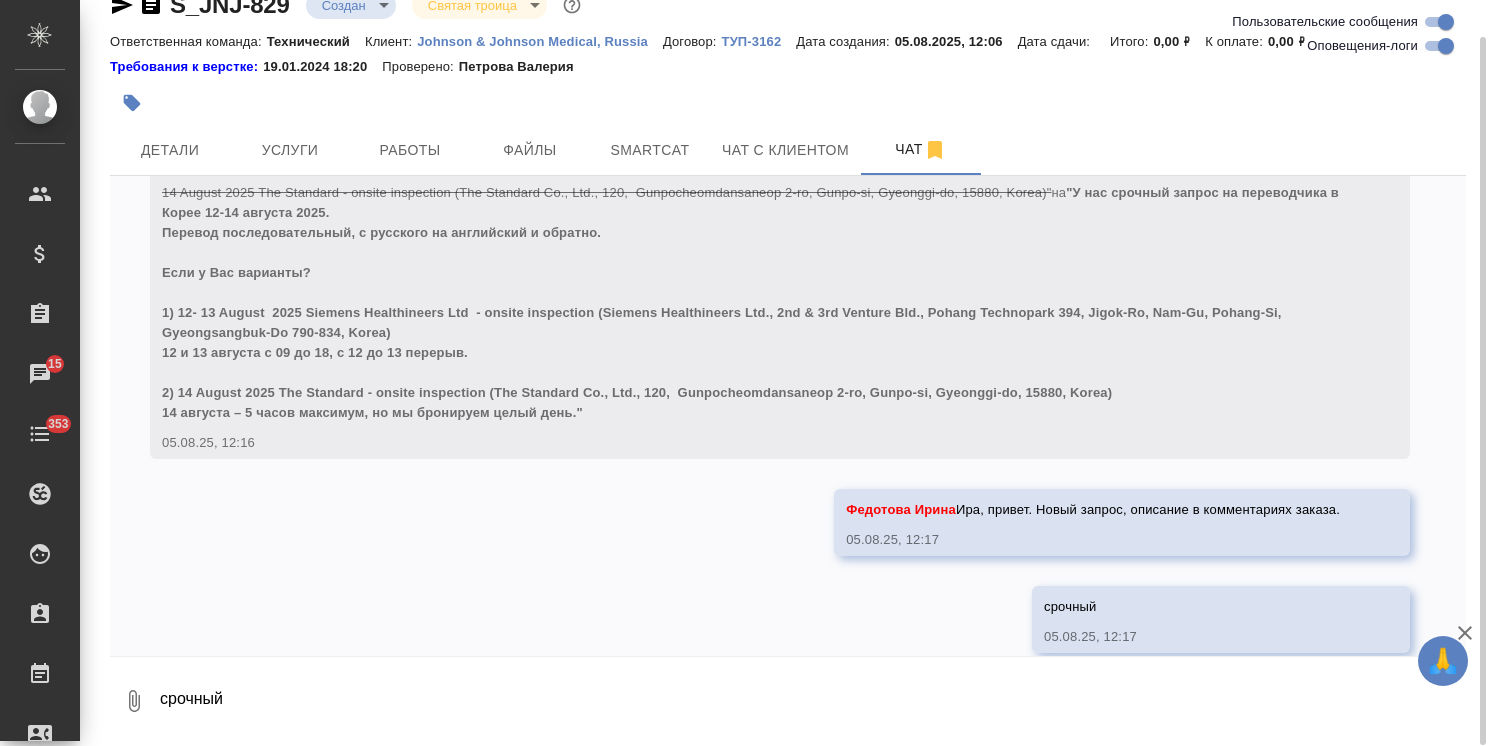 scroll, scrollTop: 2136, scrollLeft: 0, axis: vertical 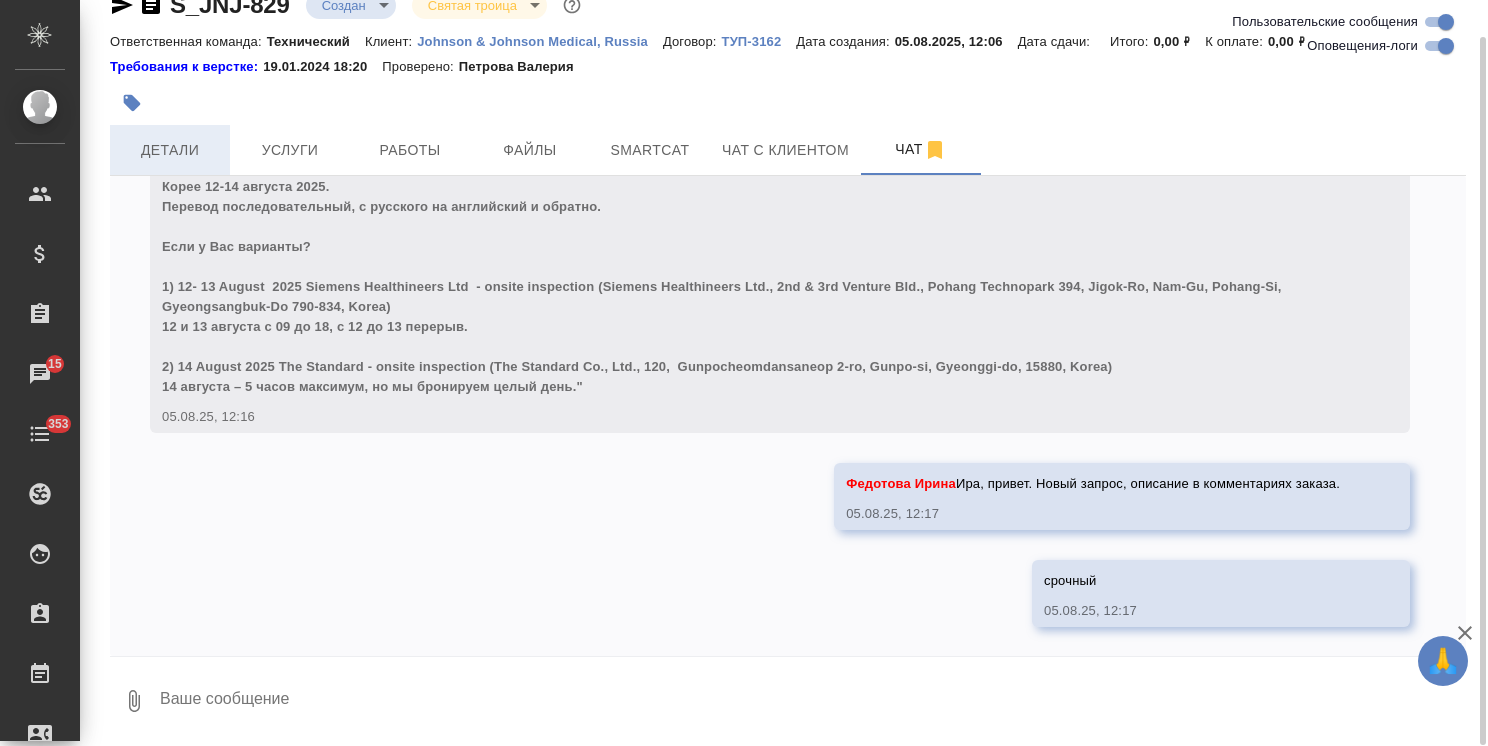 click on "Детали" at bounding box center (170, 150) 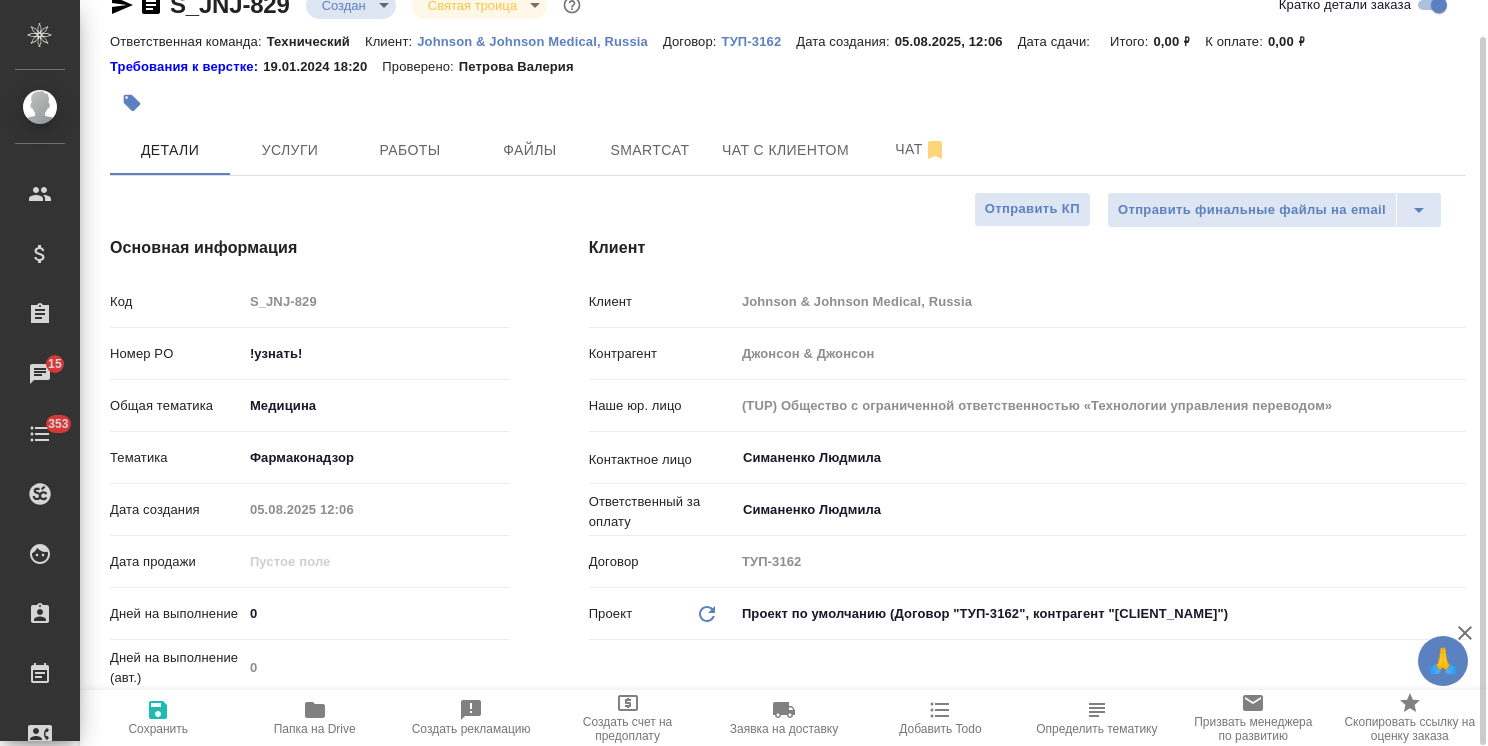 click 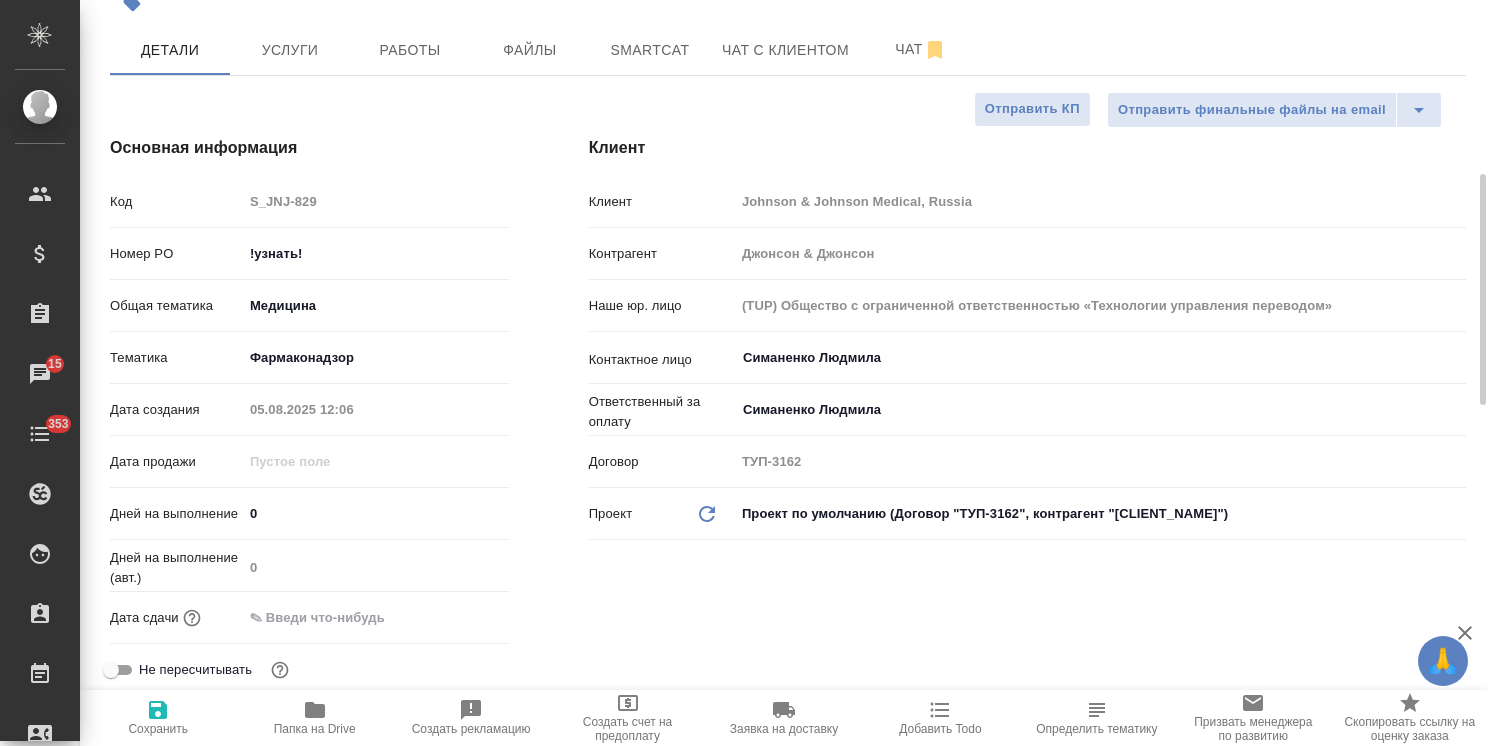 scroll, scrollTop: 38, scrollLeft: 0, axis: vertical 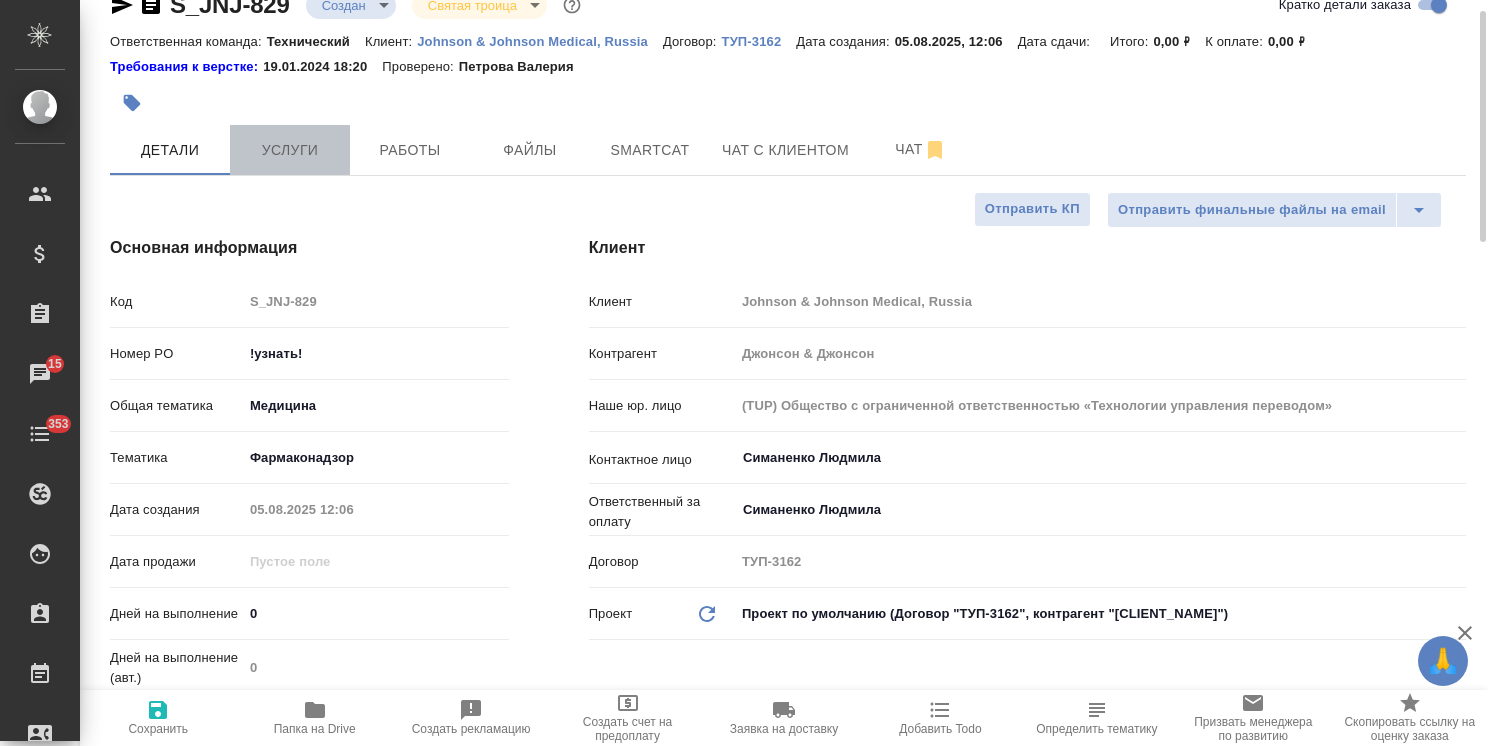 click on "Услуги" at bounding box center [290, 150] 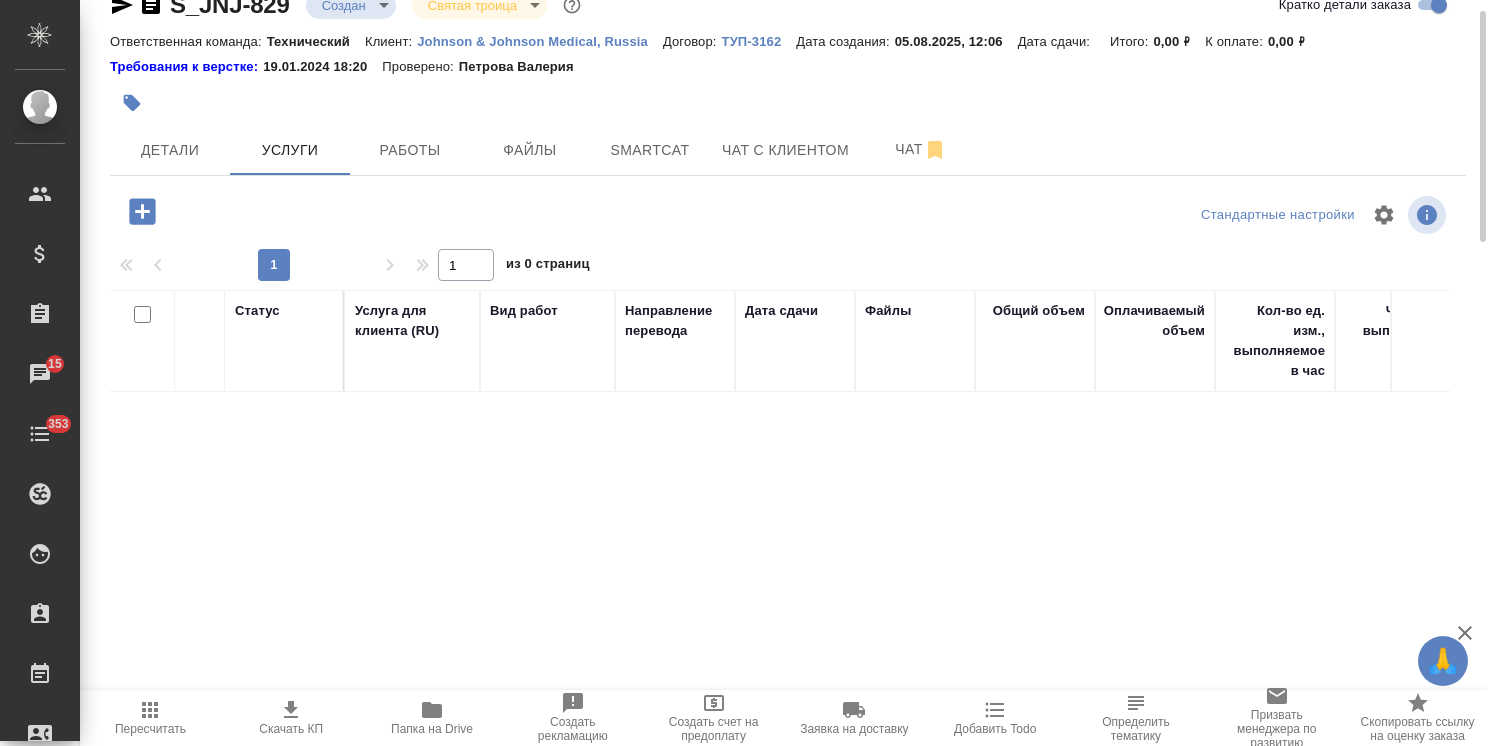 click 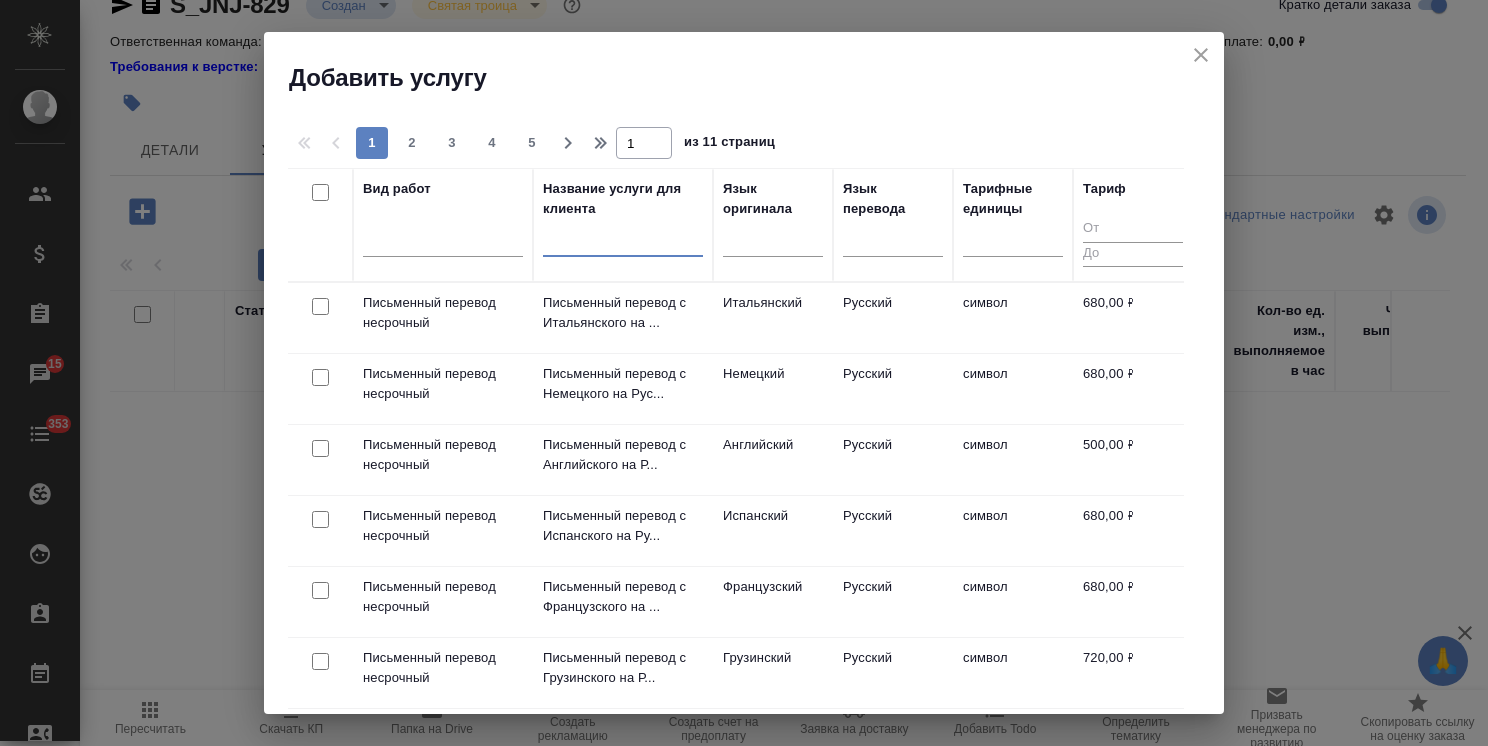 click at bounding box center (623, 244) 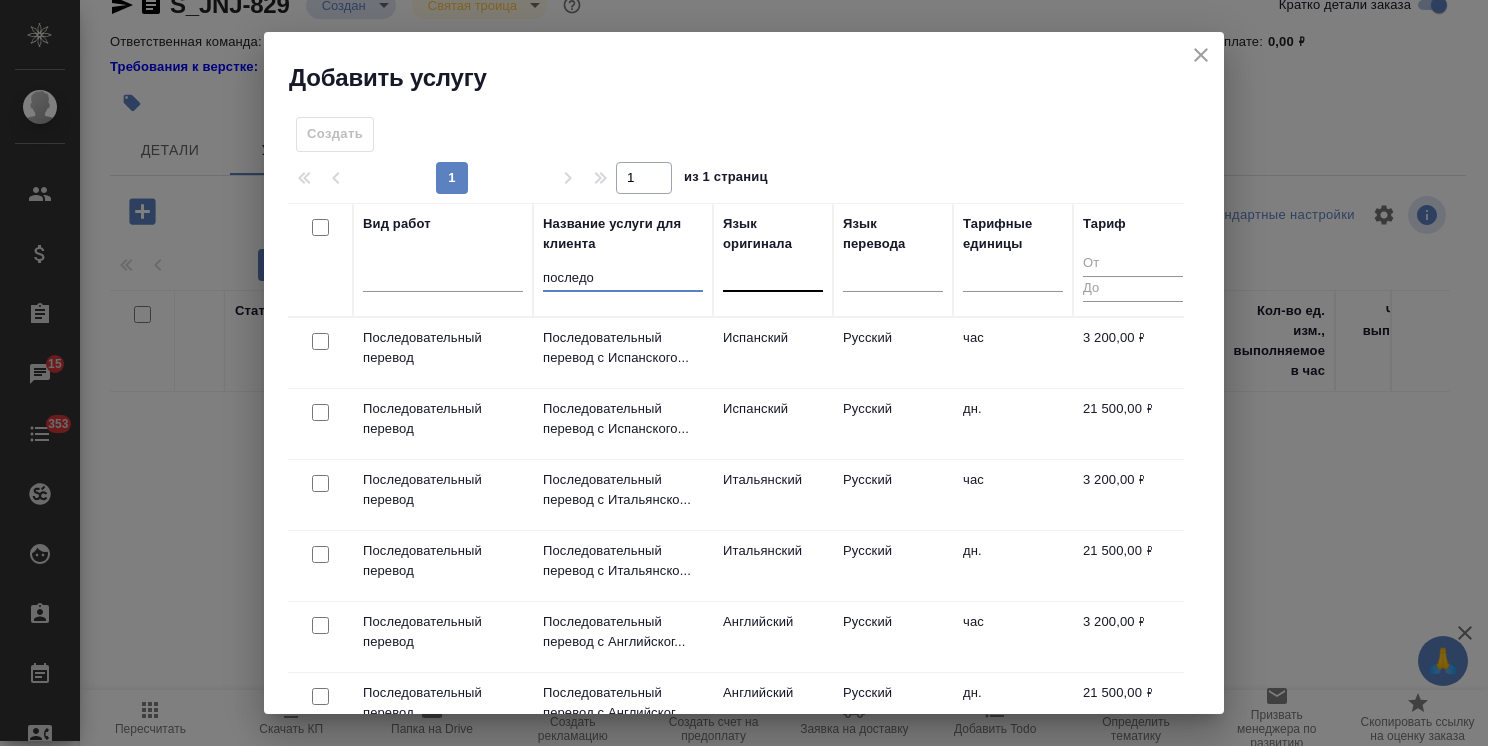 click at bounding box center [773, 271] 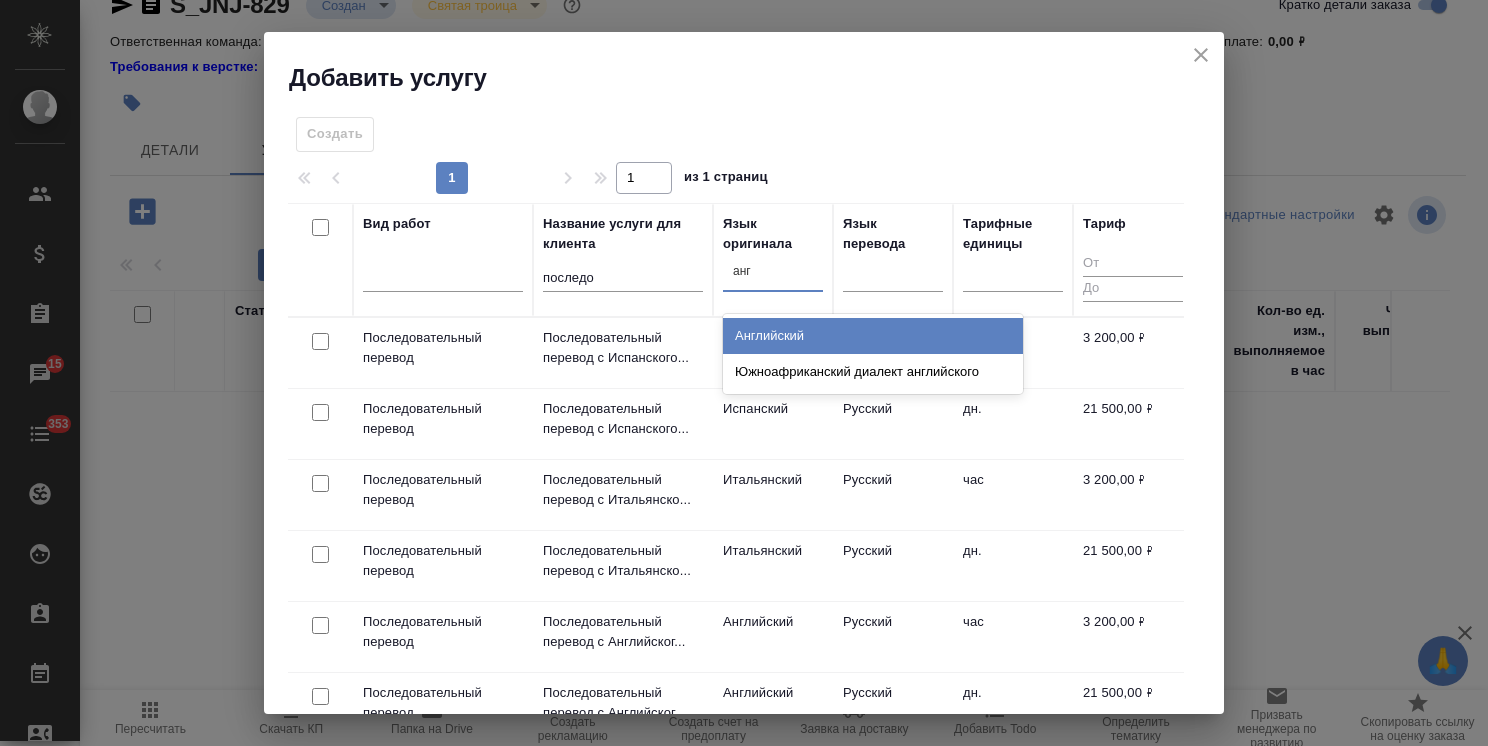 click on "Английский" at bounding box center [873, 336] 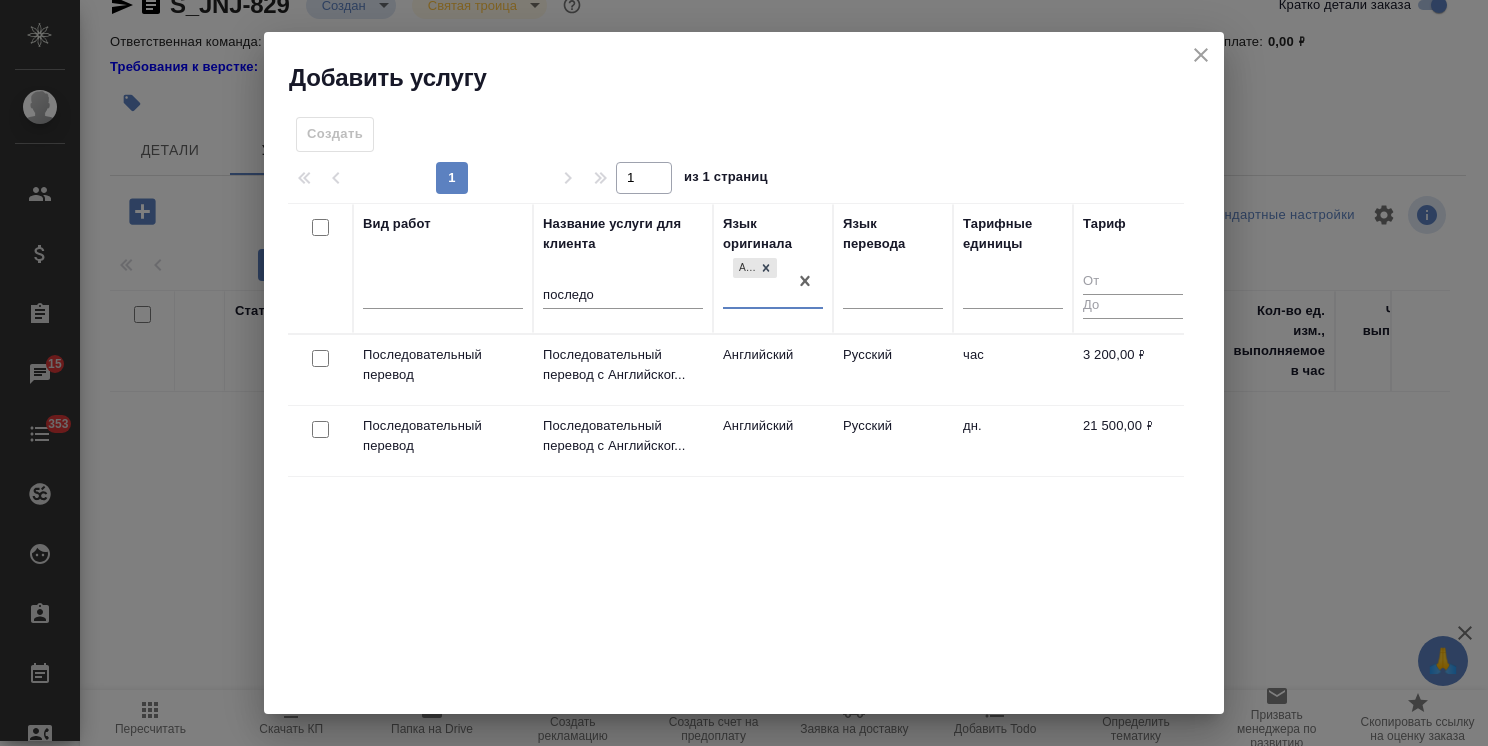 click at bounding box center [320, 358] 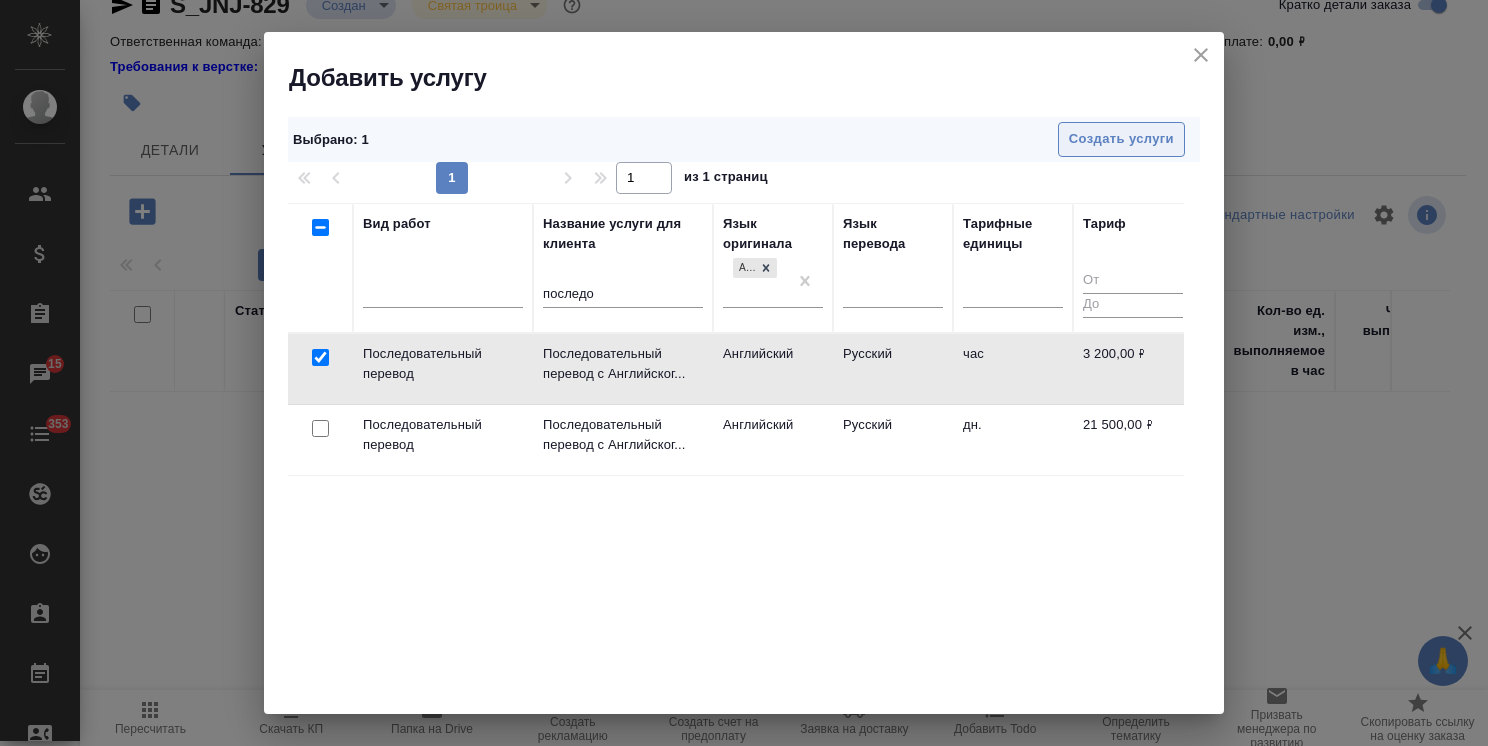click on "Создать услуги" at bounding box center [1121, 139] 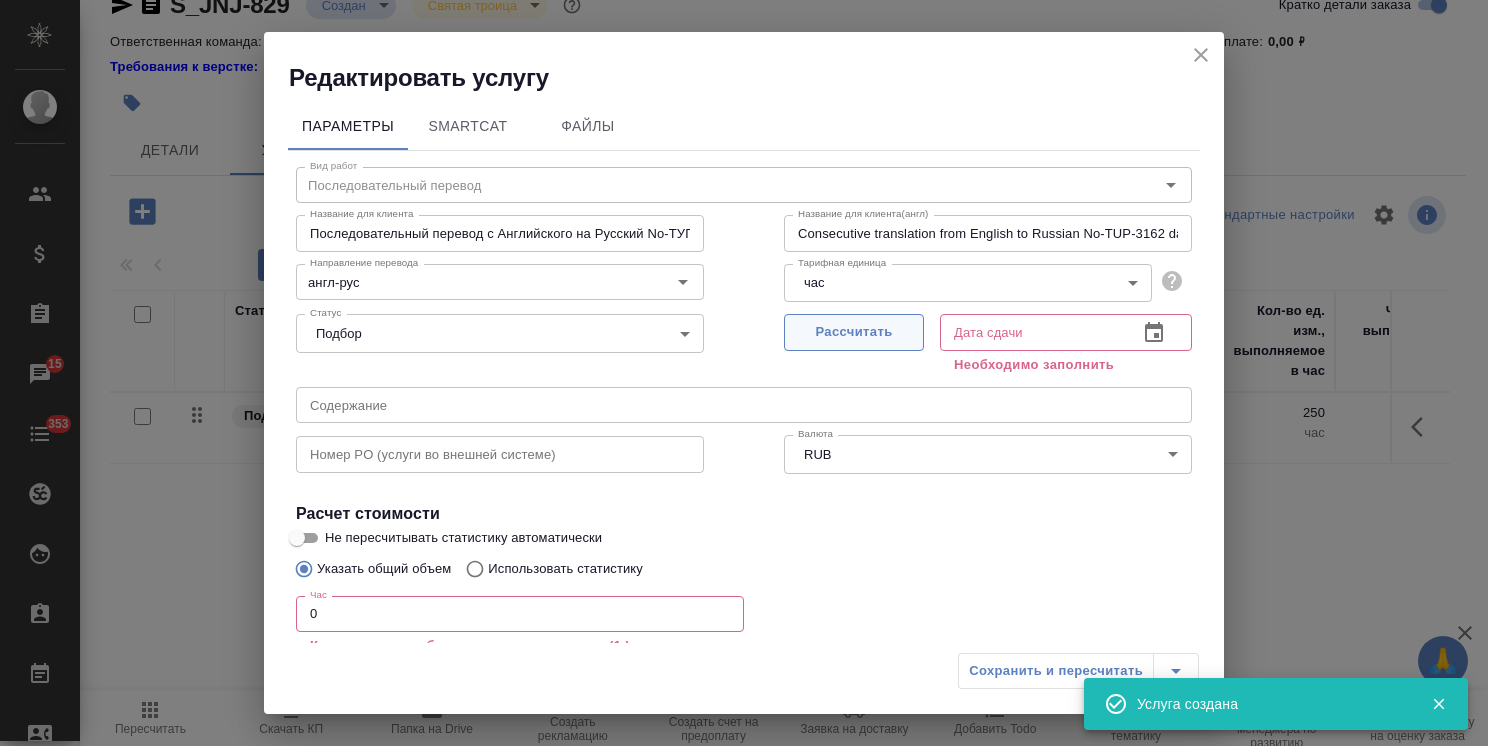 click on "Рассчитать" at bounding box center (854, 332) 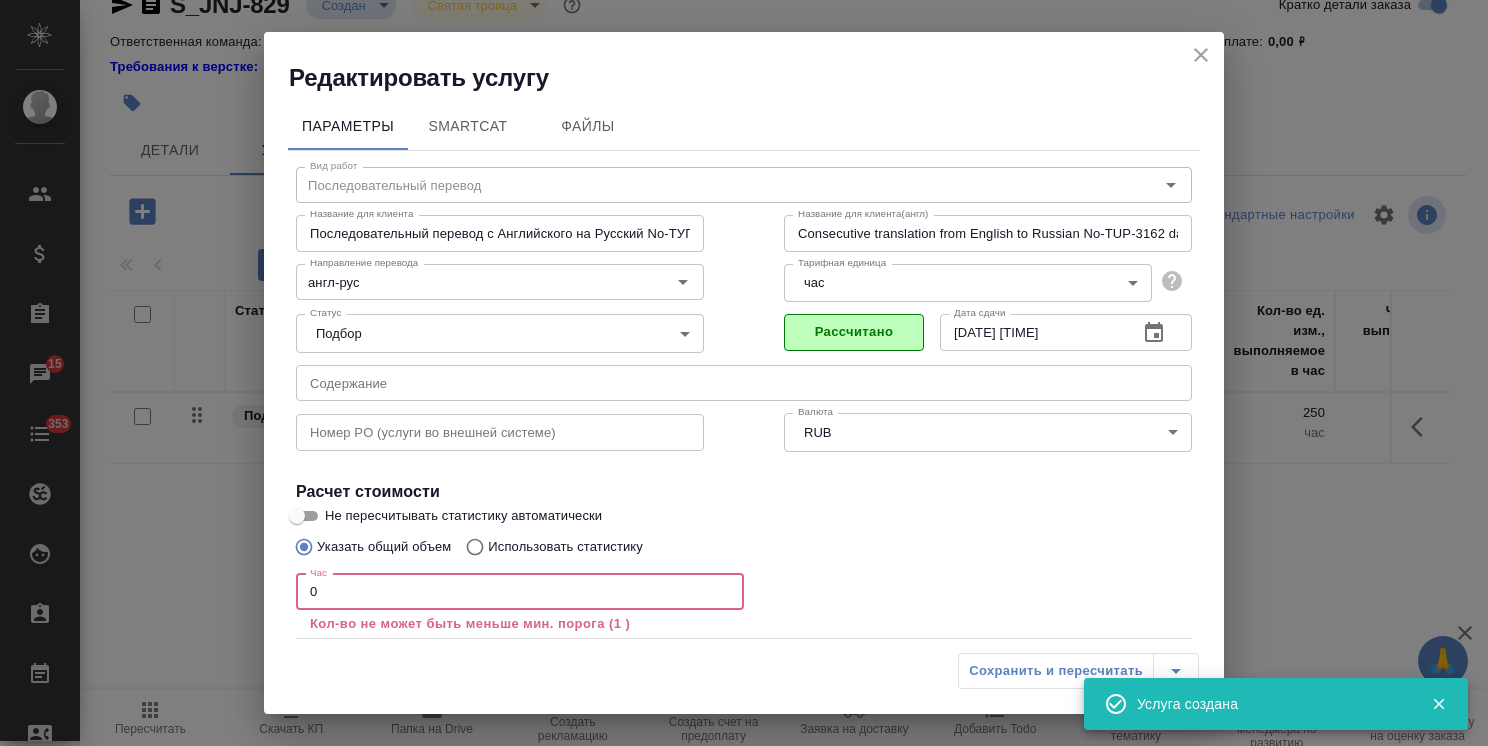 drag, startPoint x: 352, startPoint y: 590, endPoint x: 295, endPoint y: 582, distance: 57.558666 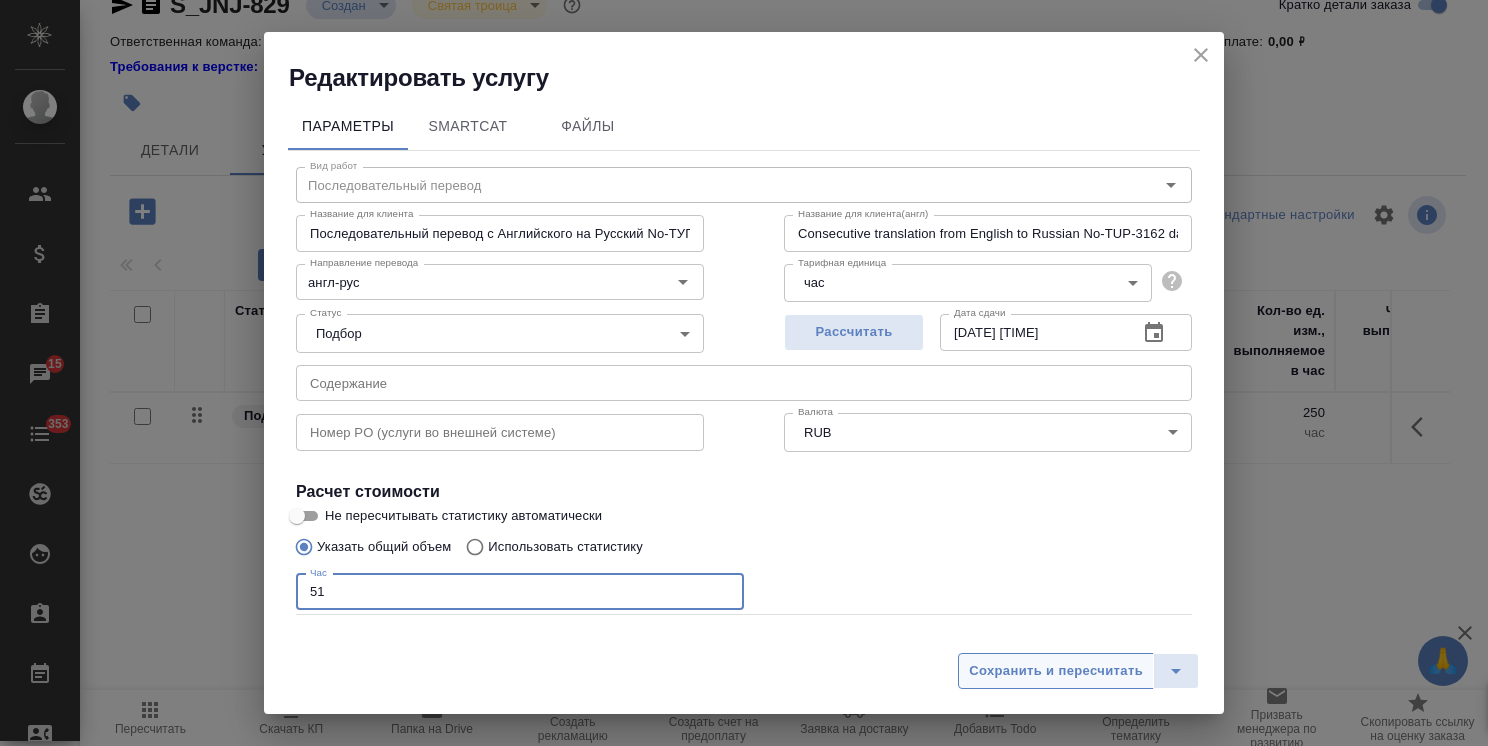 click on "Сохранить и пересчитать" at bounding box center [1056, 671] 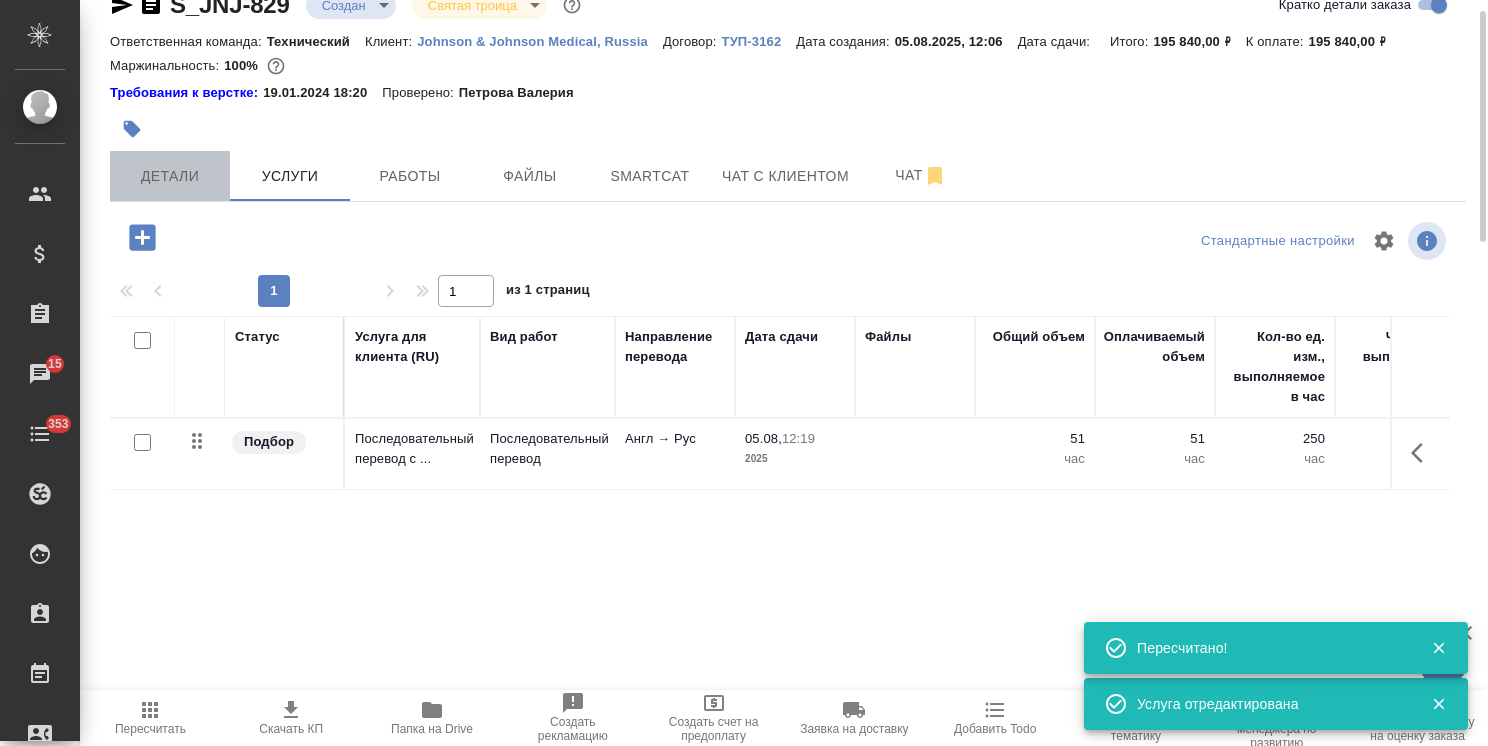click on "Детали" at bounding box center [170, 176] 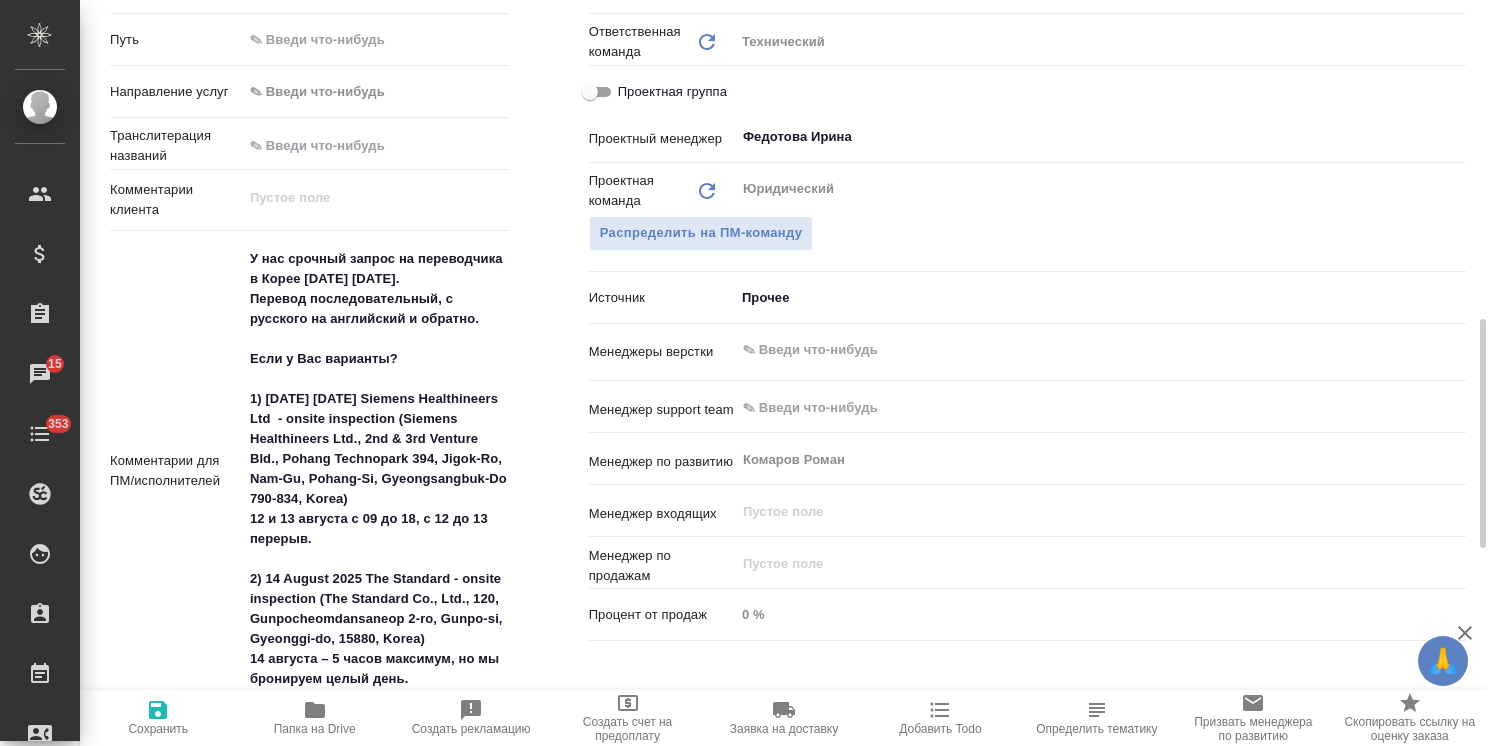 scroll, scrollTop: 1138, scrollLeft: 0, axis: vertical 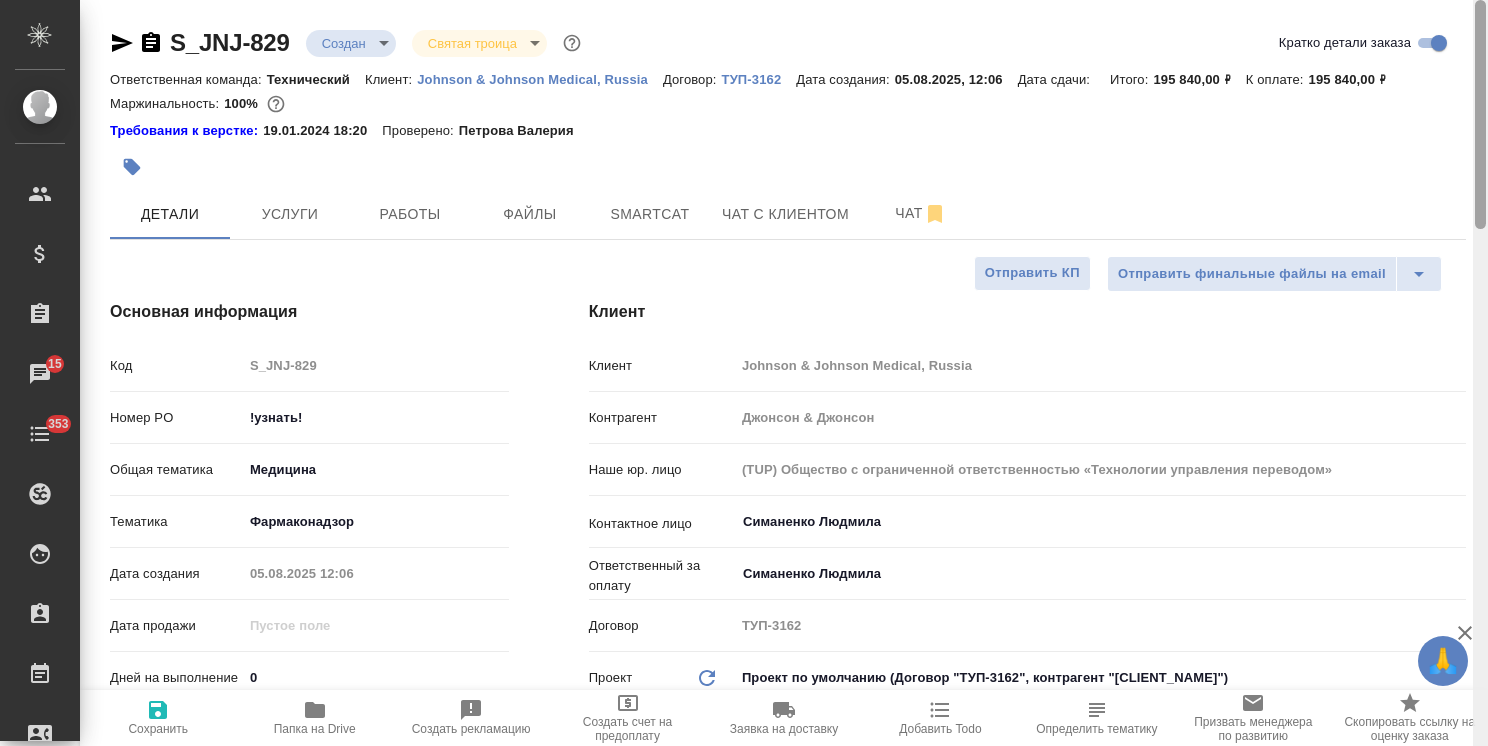 drag, startPoint x: 1481, startPoint y: 506, endPoint x: 1469, endPoint y: 89, distance: 417.17264 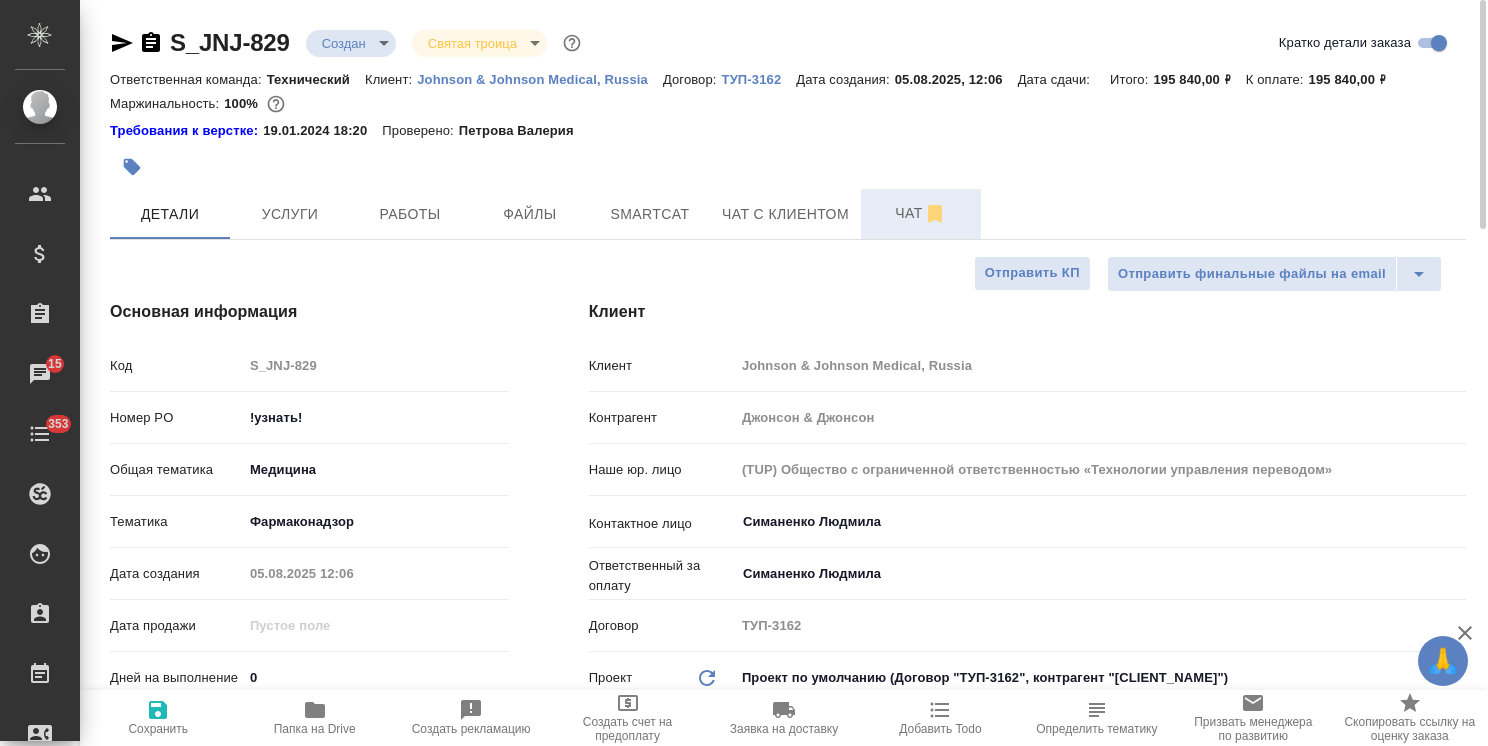 click on "Чат" at bounding box center (921, 213) 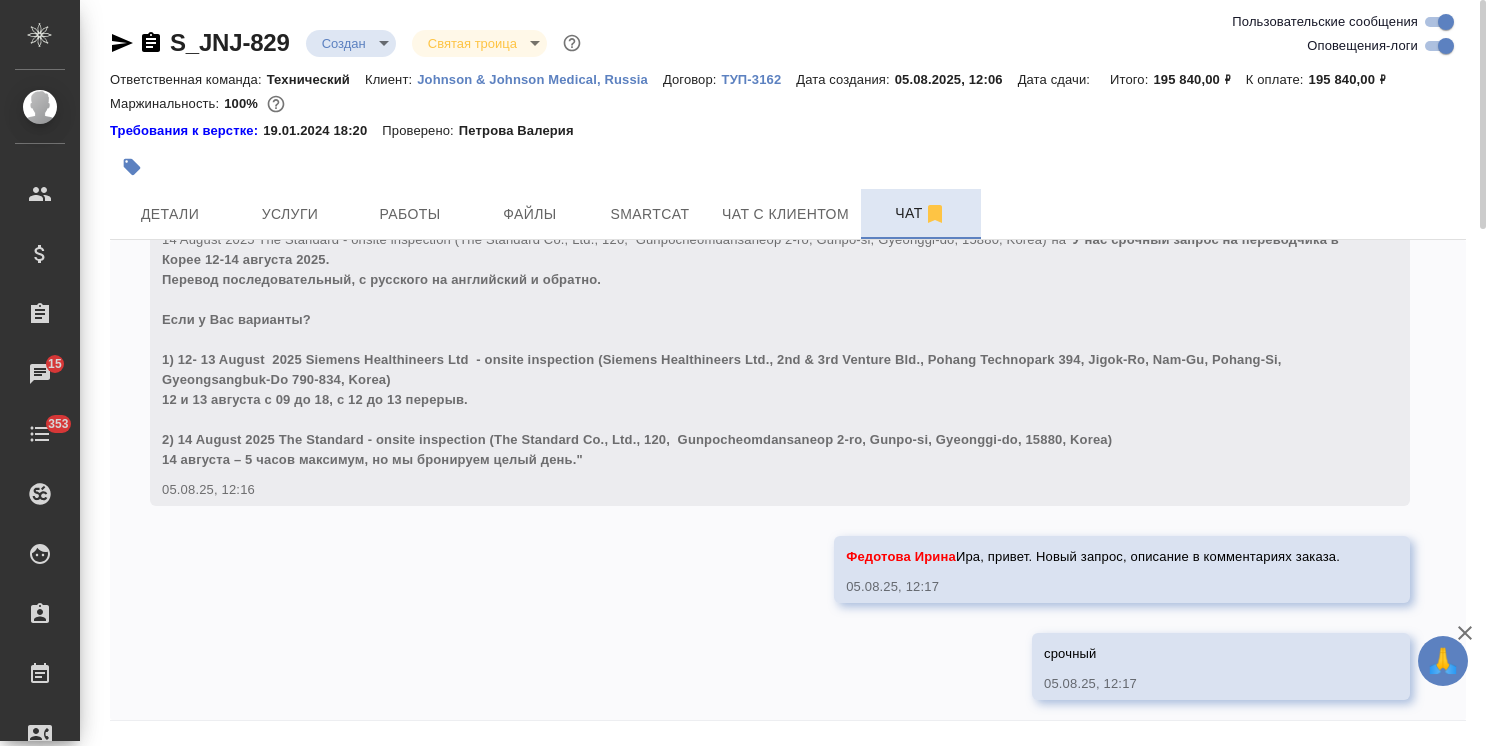 scroll, scrollTop: 2136, scrollLeft: 0, axis: vertical 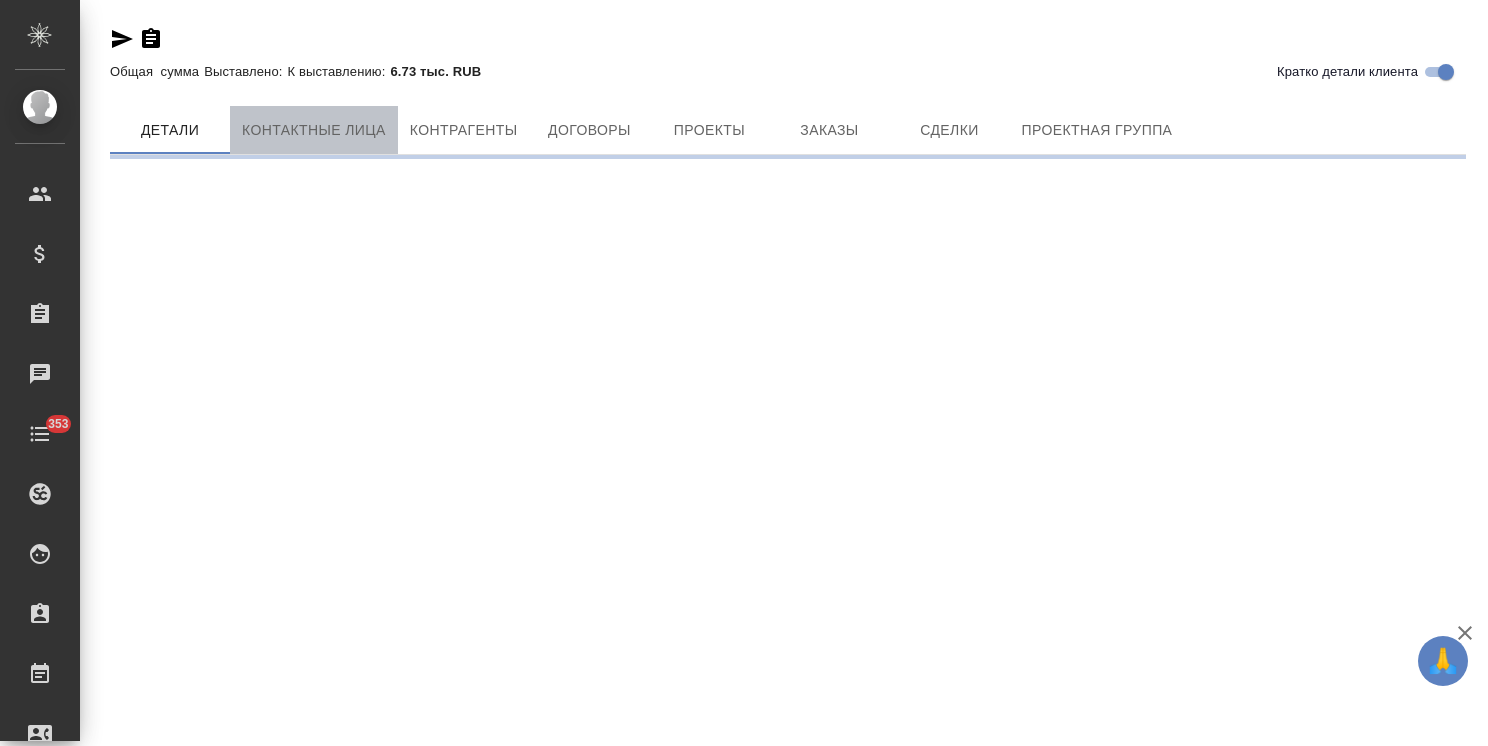 click on "Контактные лица" at bounding box center [314, 130] 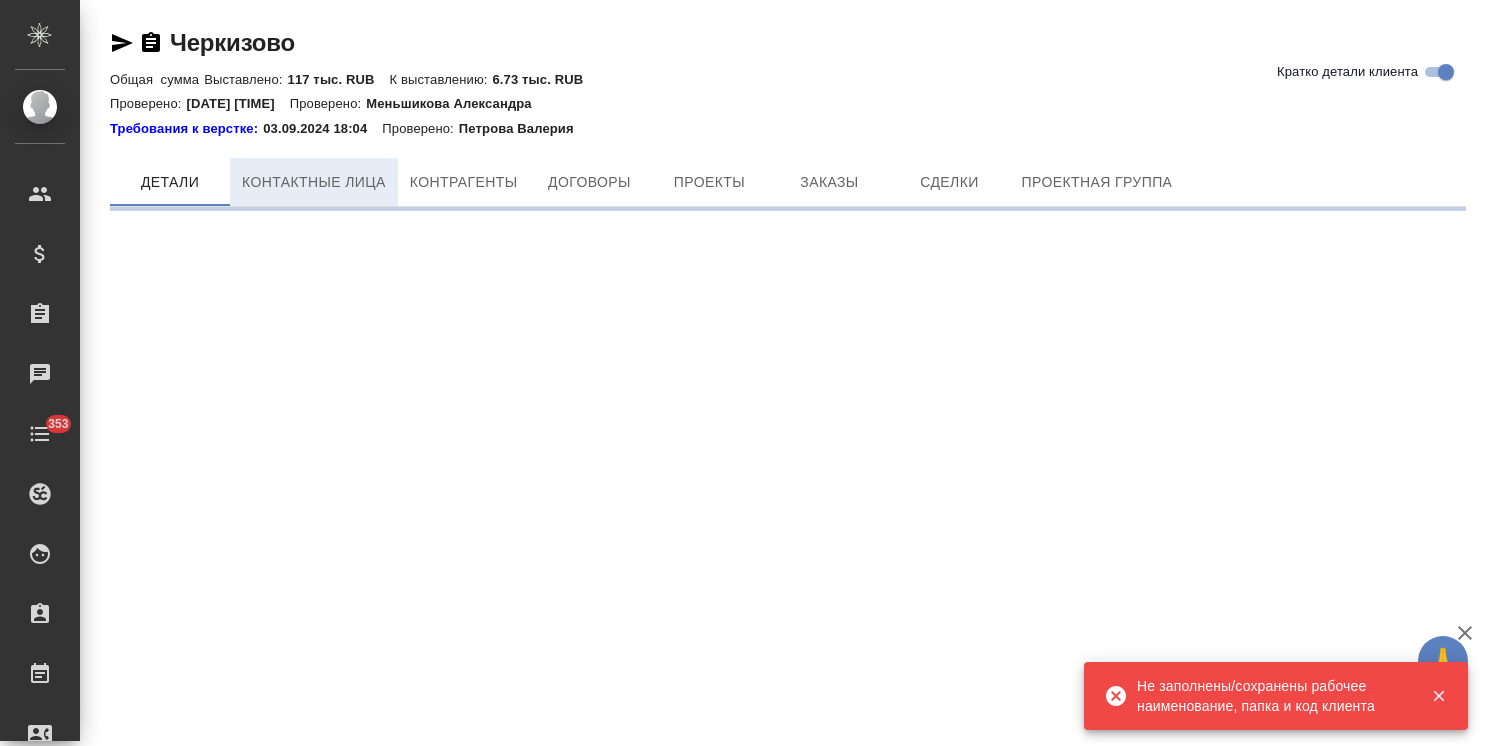 click on "Контактные лица" at bounding box center [314, 182] 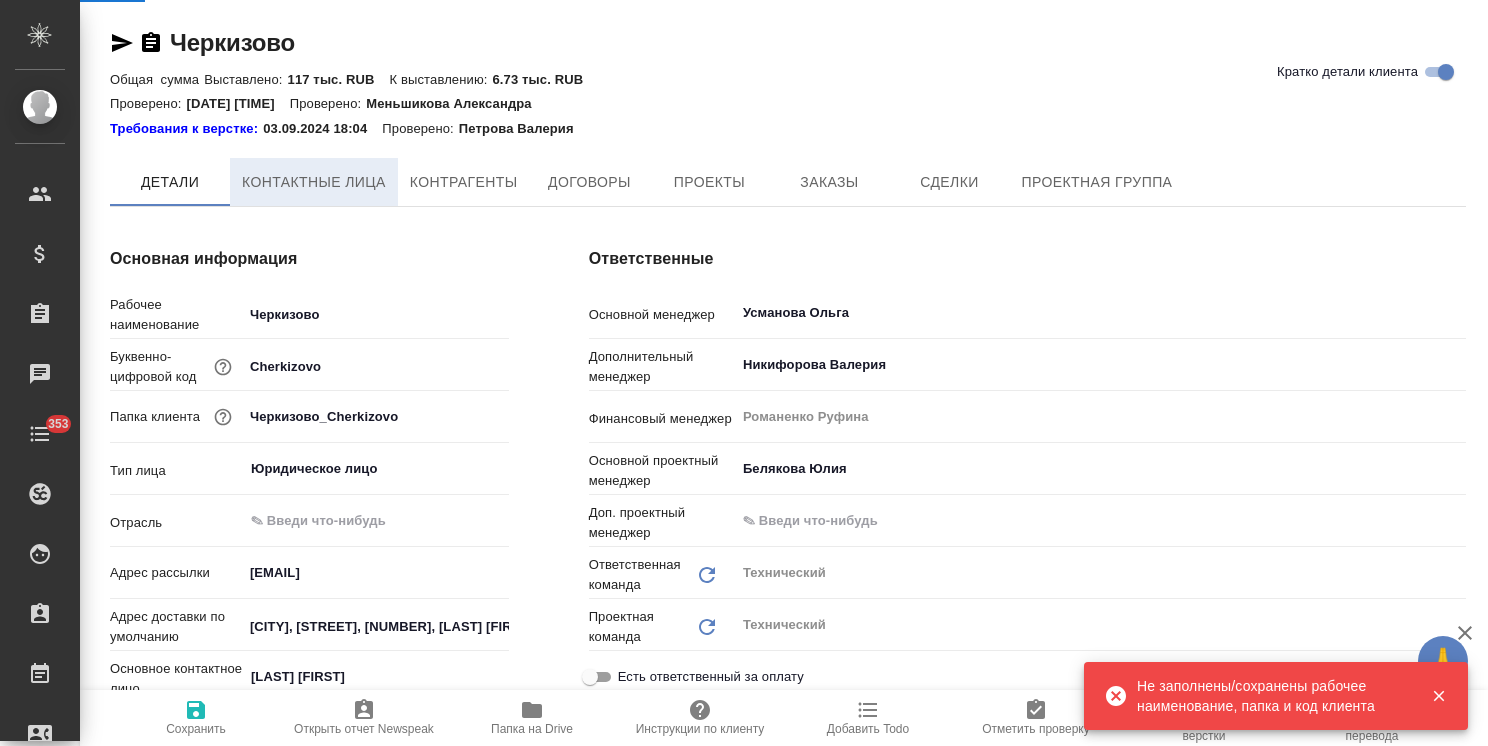 select on "RU" 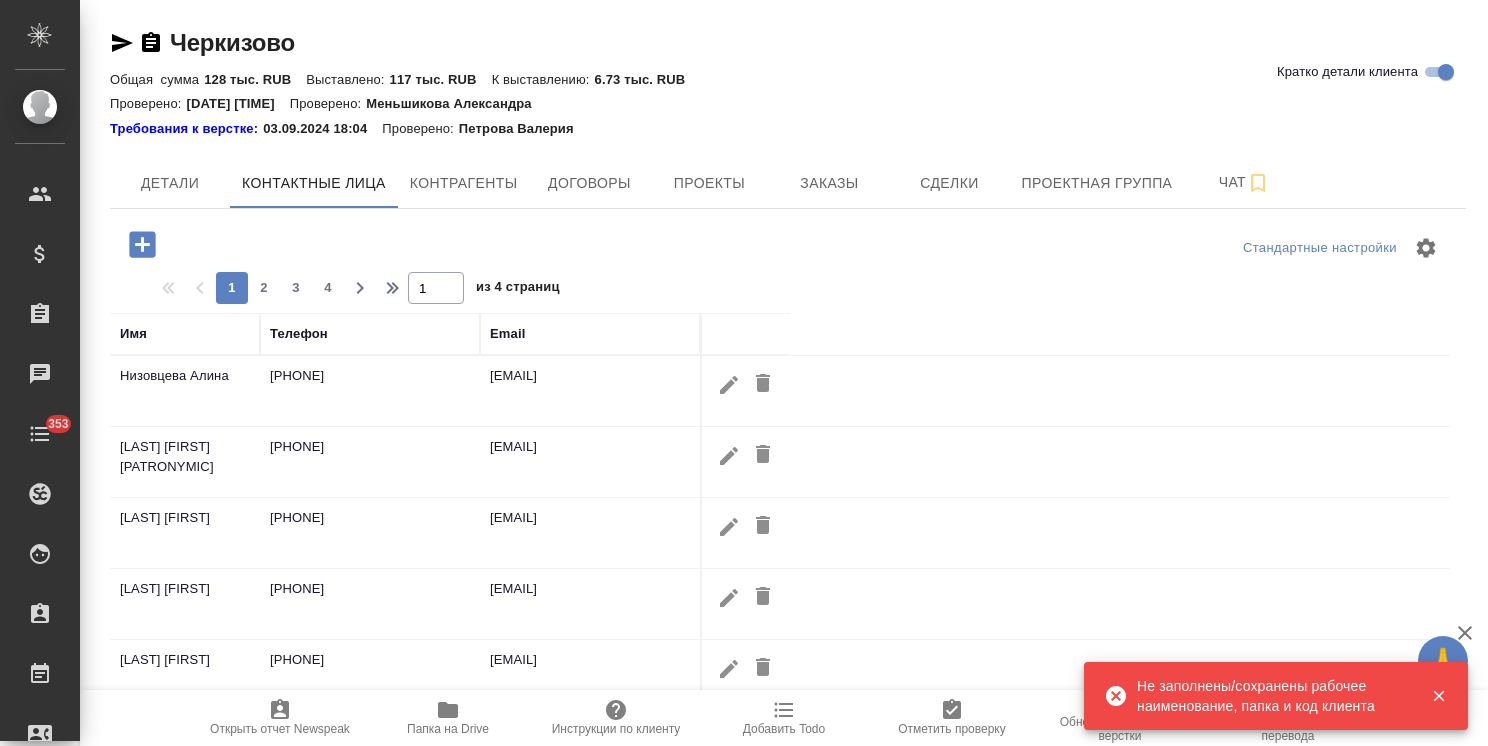 click on "Имя" at bounding box center [133, 334] 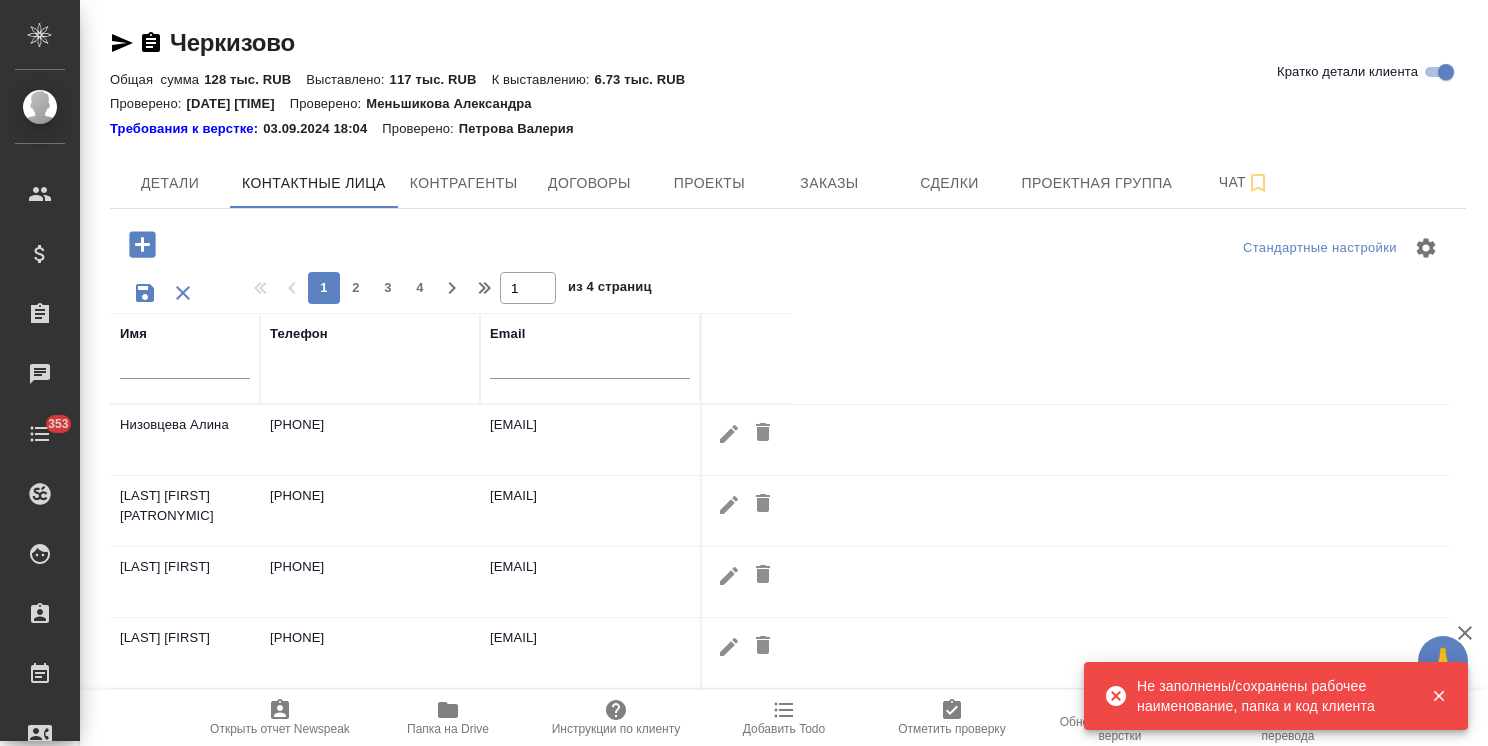 click at bounding box center (185, 368) 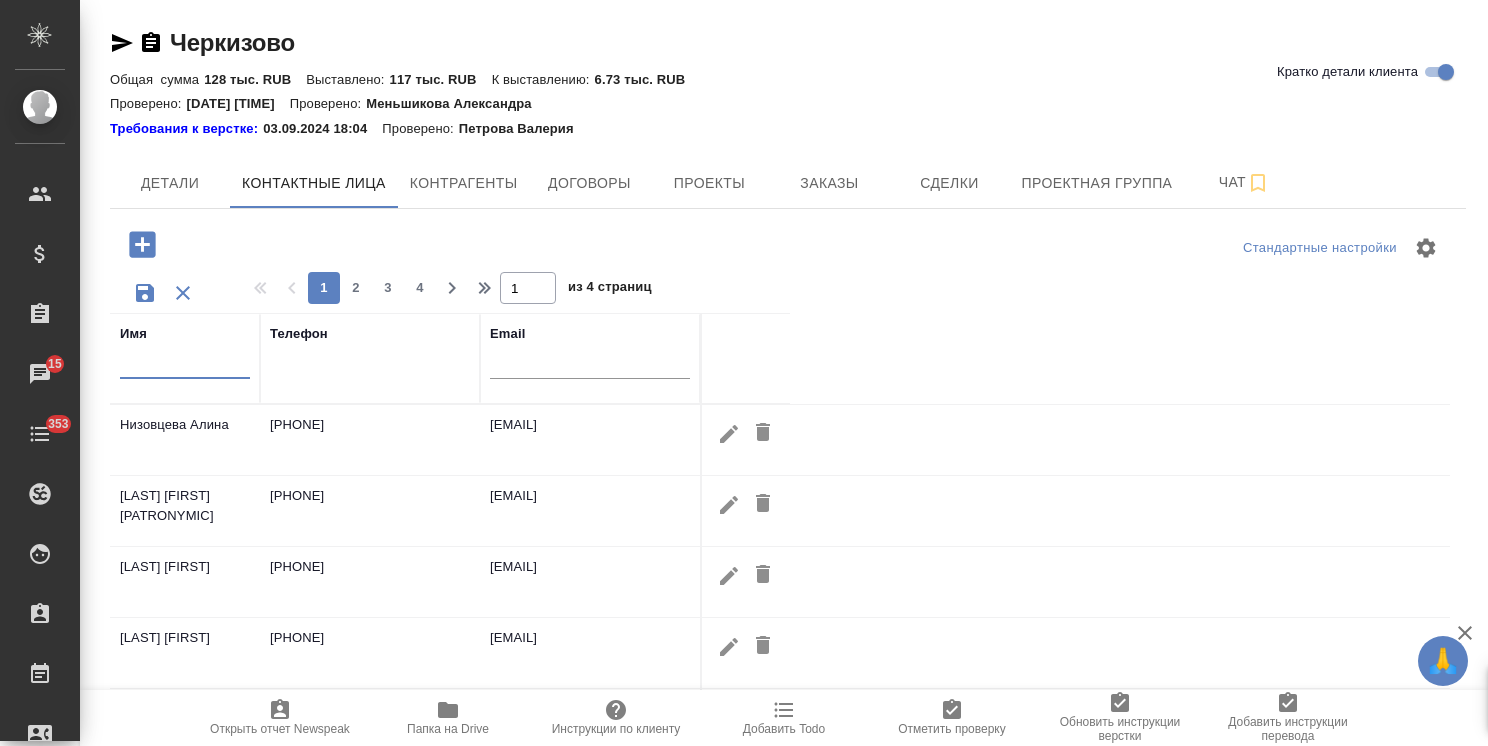 click at bounding box center [185, 366] 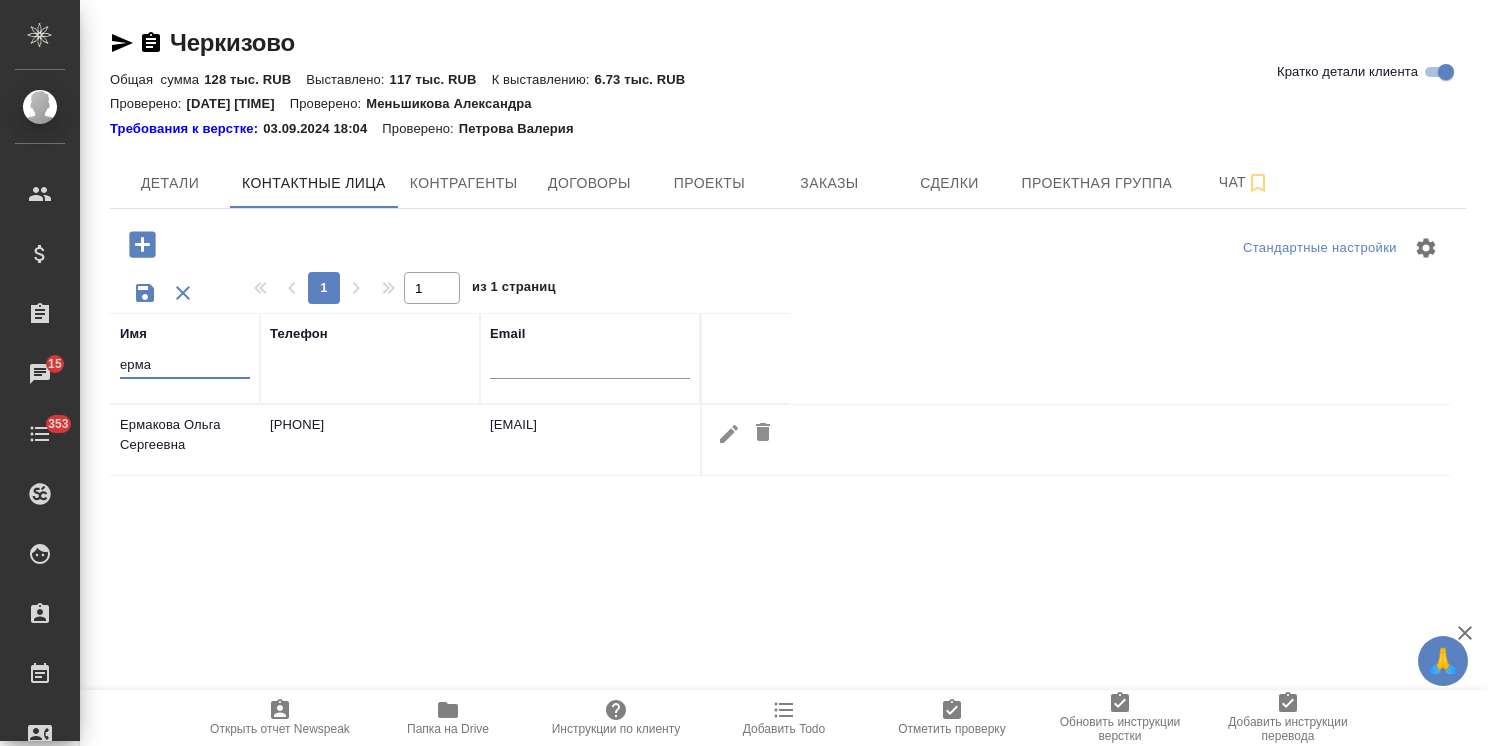 type on "ерма" 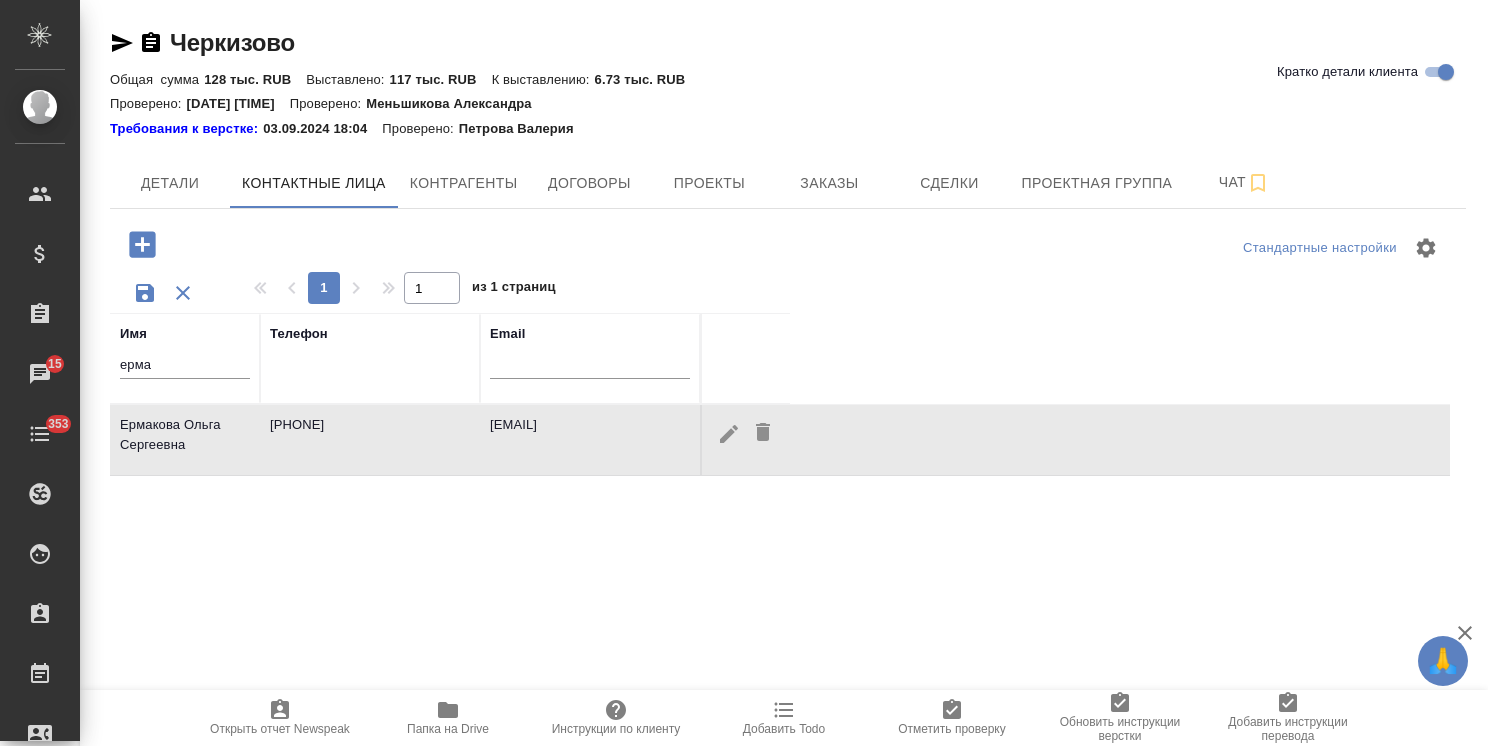 click on "Ермакова Ольга Сергеевна" at bounding box center (185, 440) 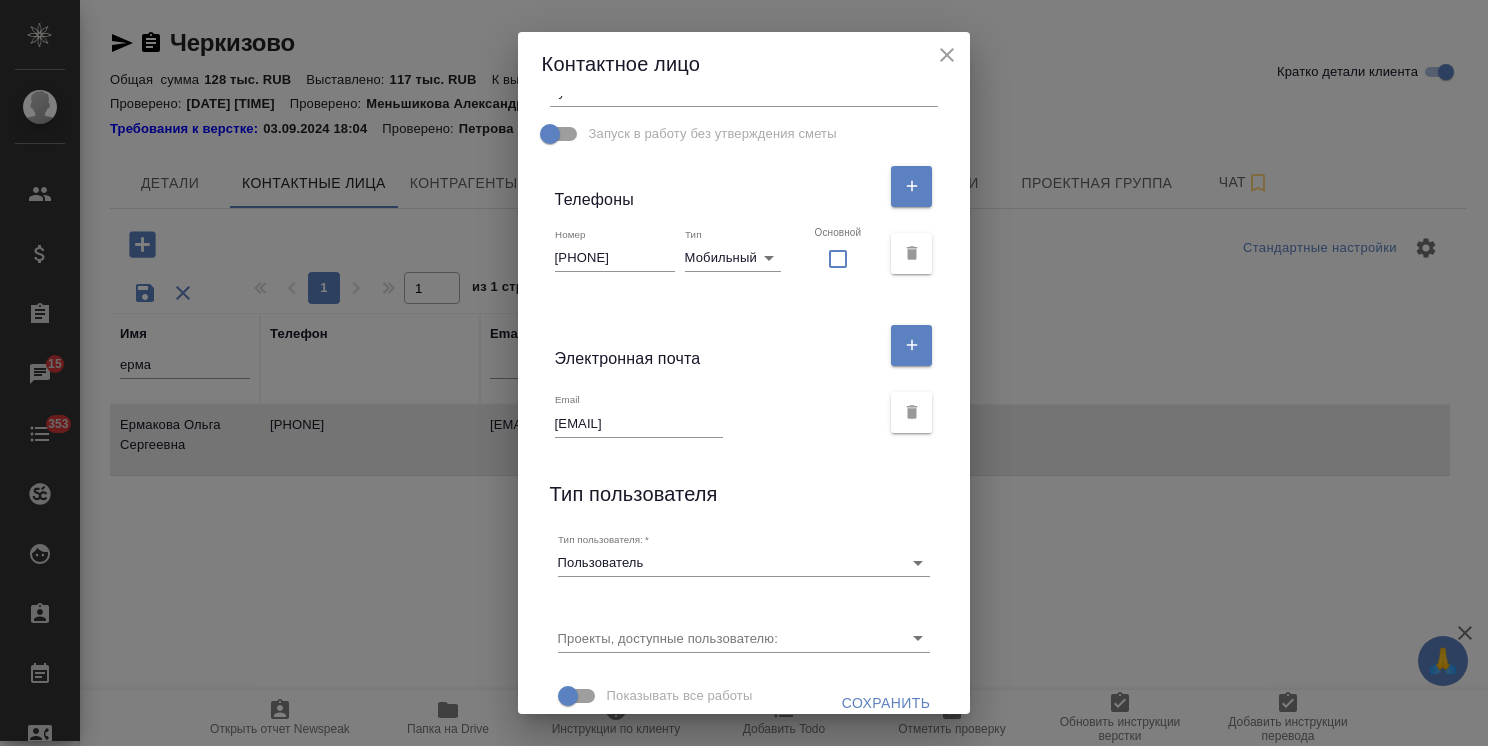 scroll, scrollTop: 373, scrollLeft: 0, axis: vertical 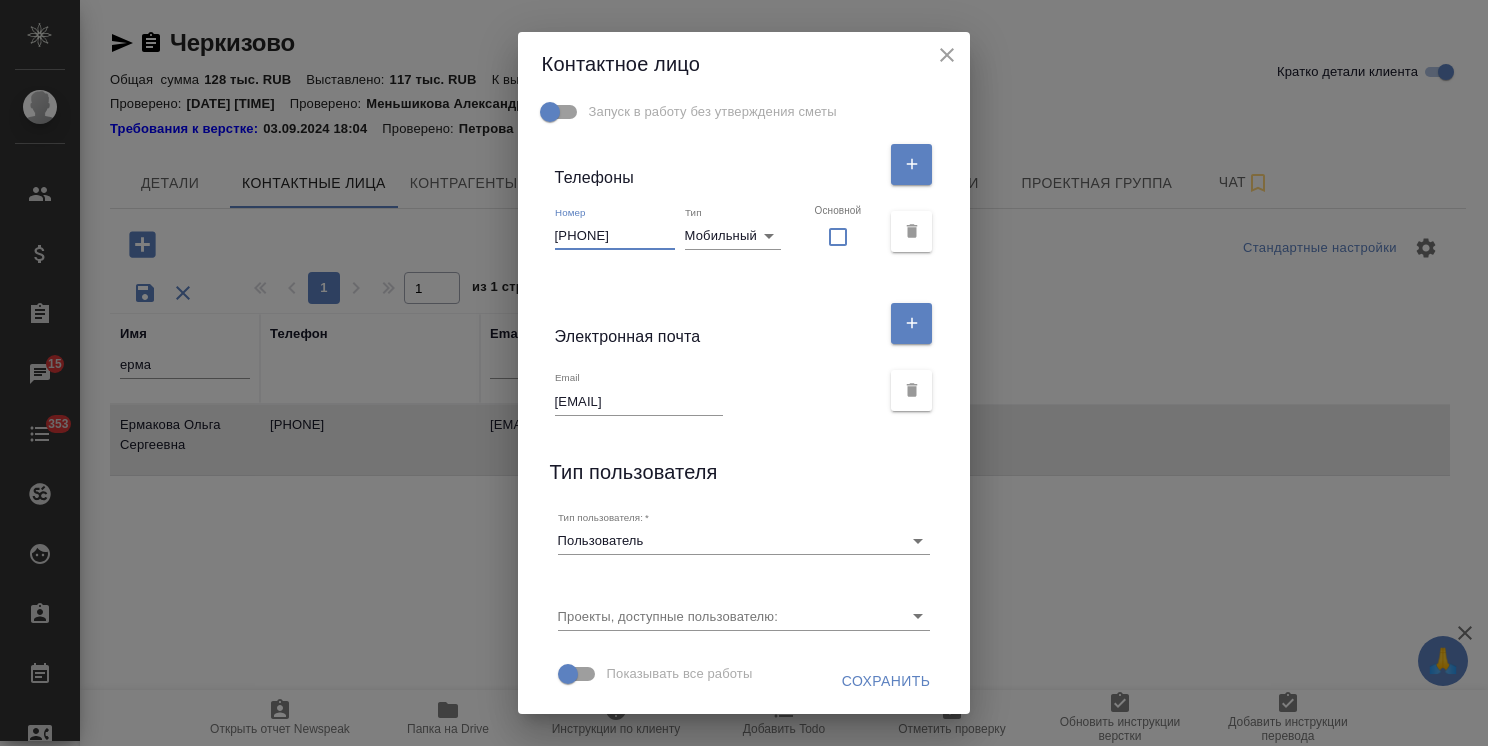 drag, startPoint x: 671, startPoint y: 235, endPoint x: 479, endPoint y: 227, distance: 192.1666 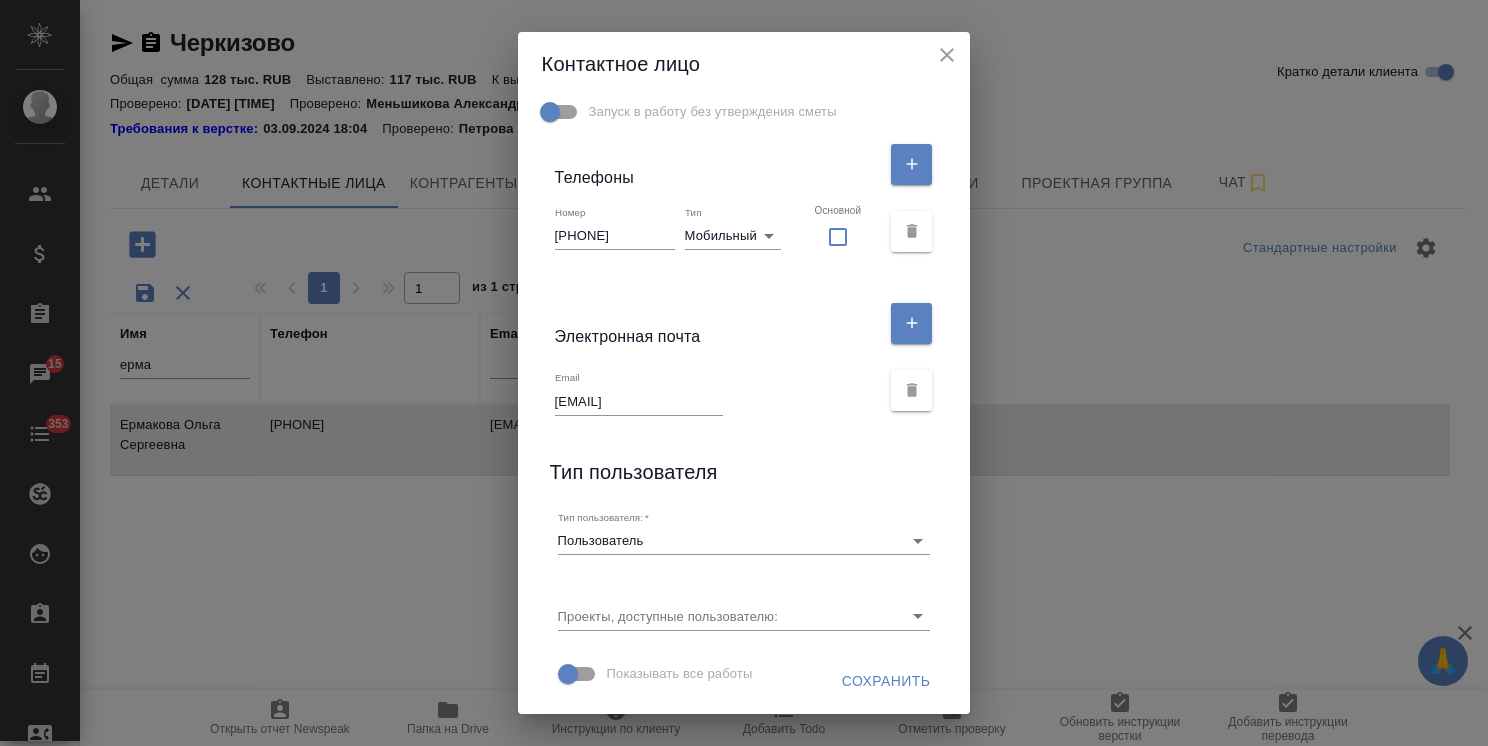 click 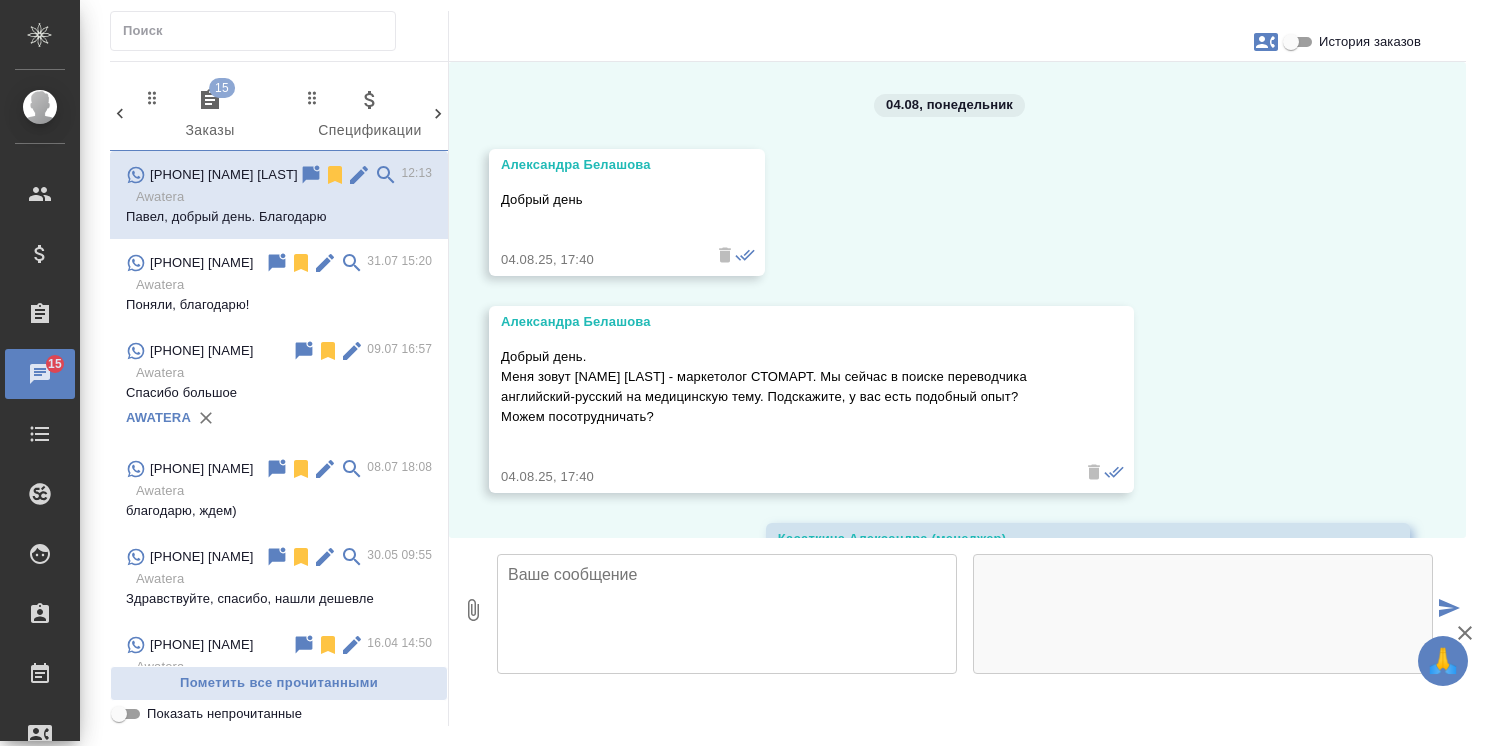 scroll, scrollTop: 0, scrollLeft: 0, axis: both 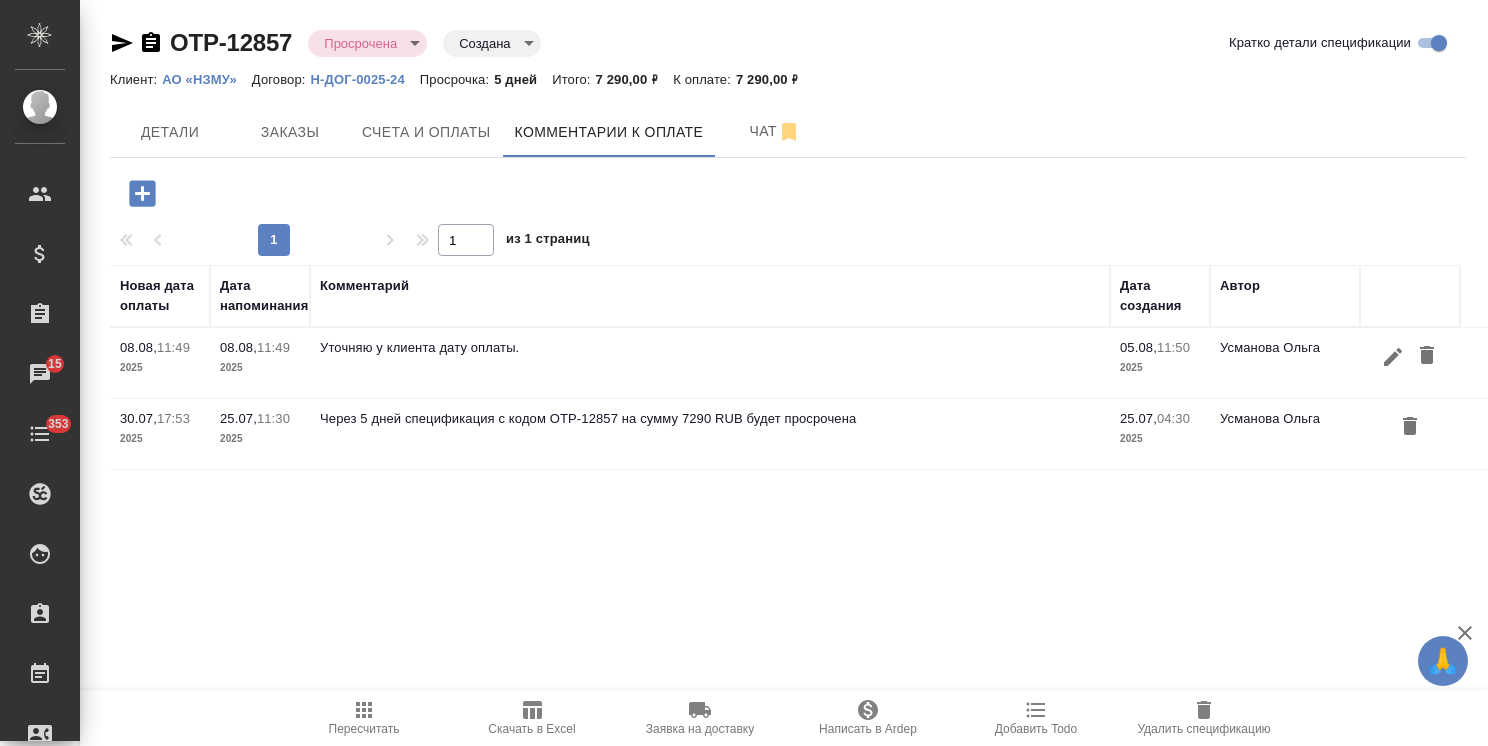 click 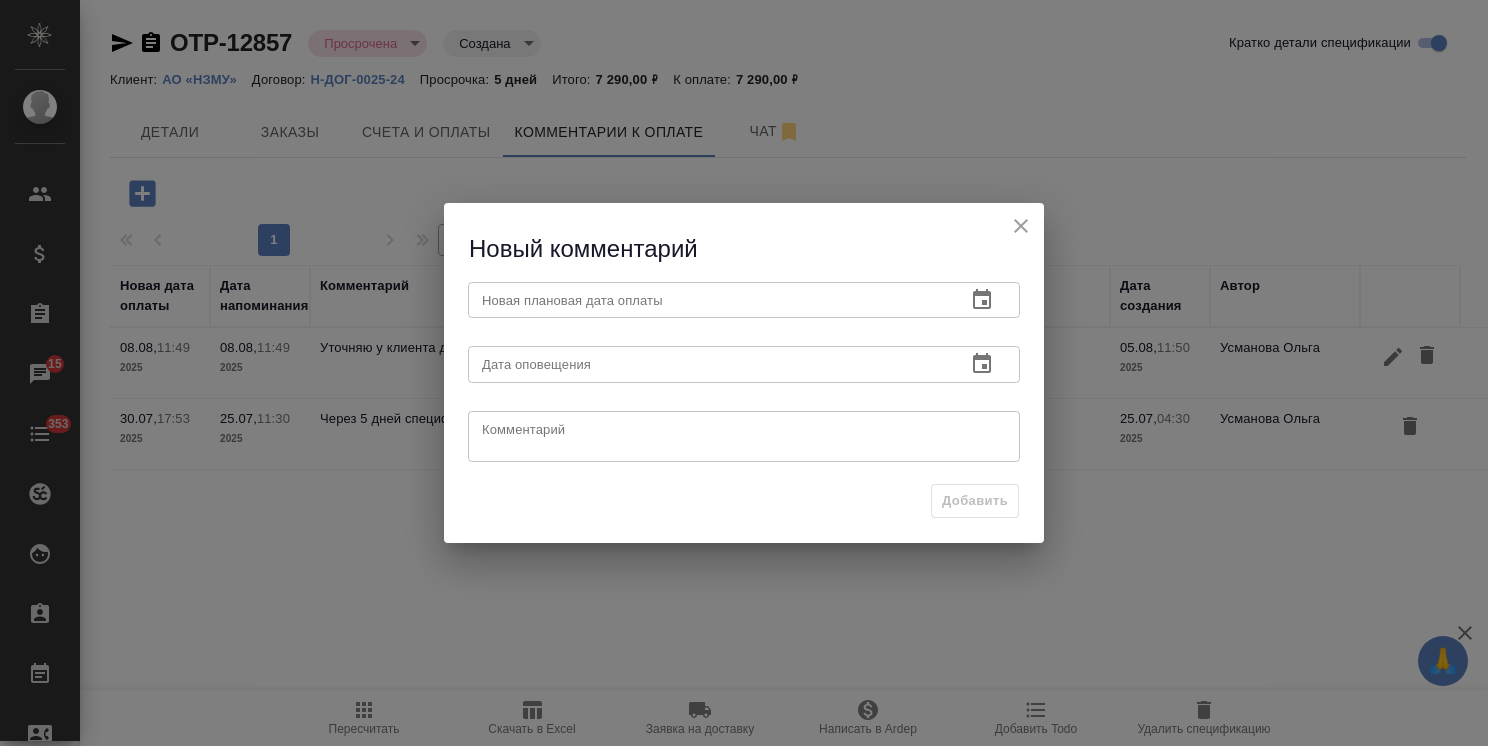 click 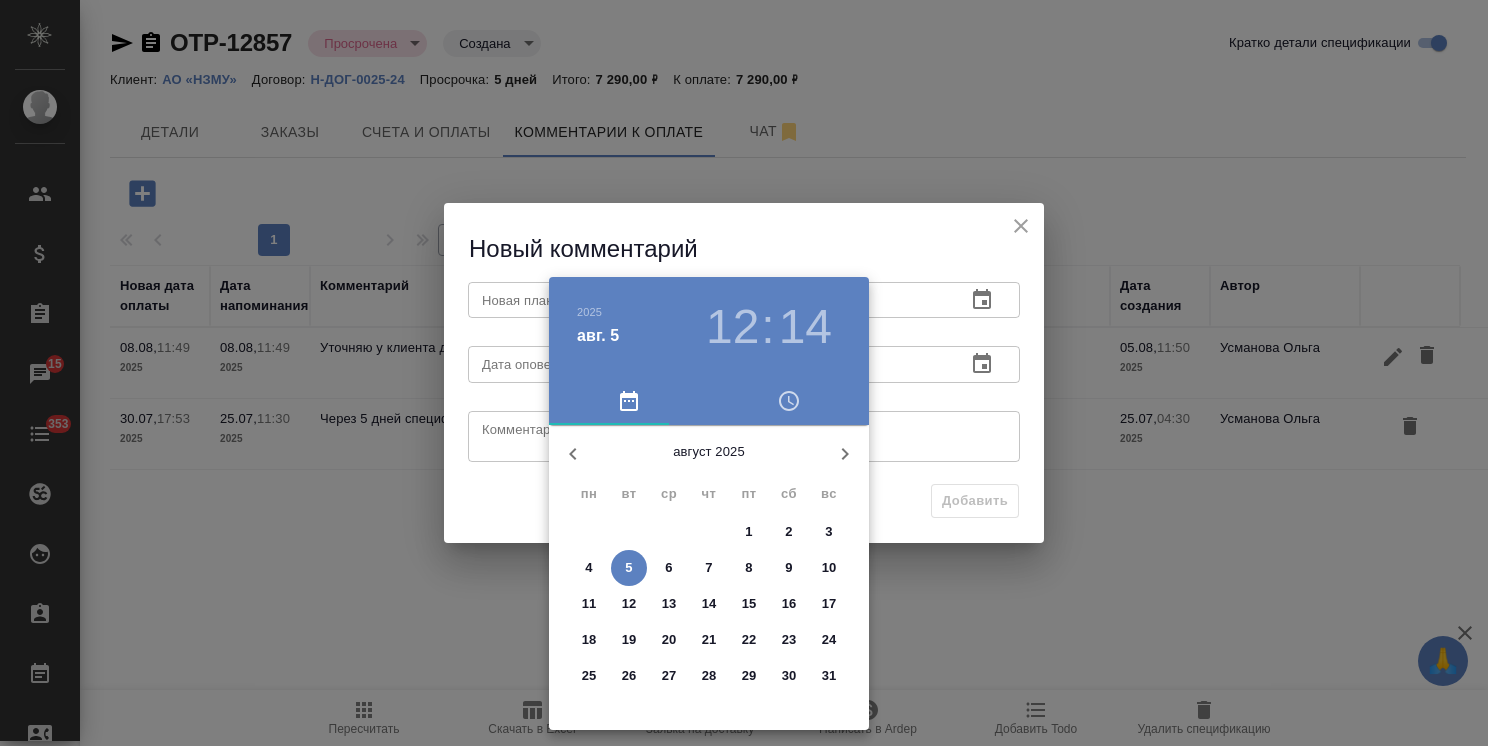 click on "15" at bounding box center [749, 604] 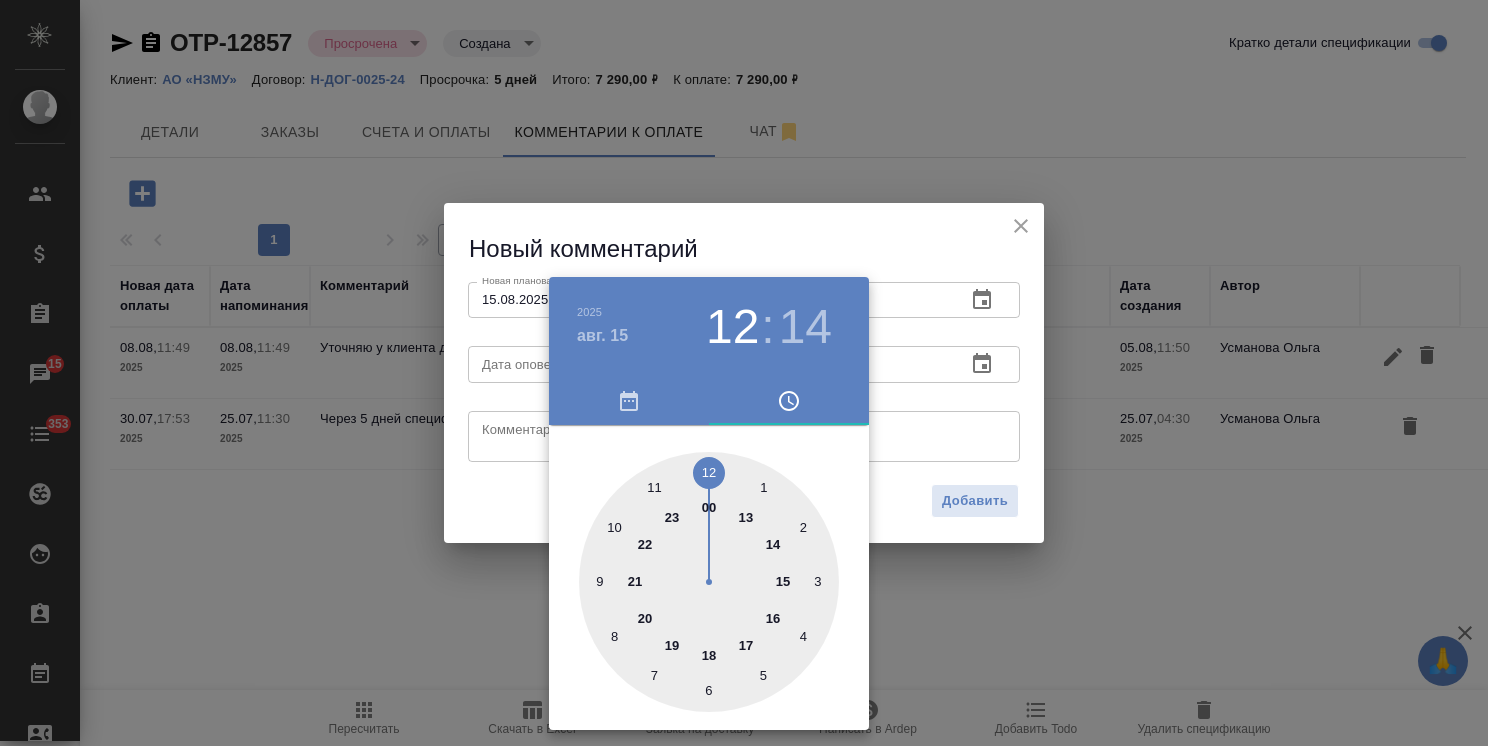 click at bounding box center (744, 373) 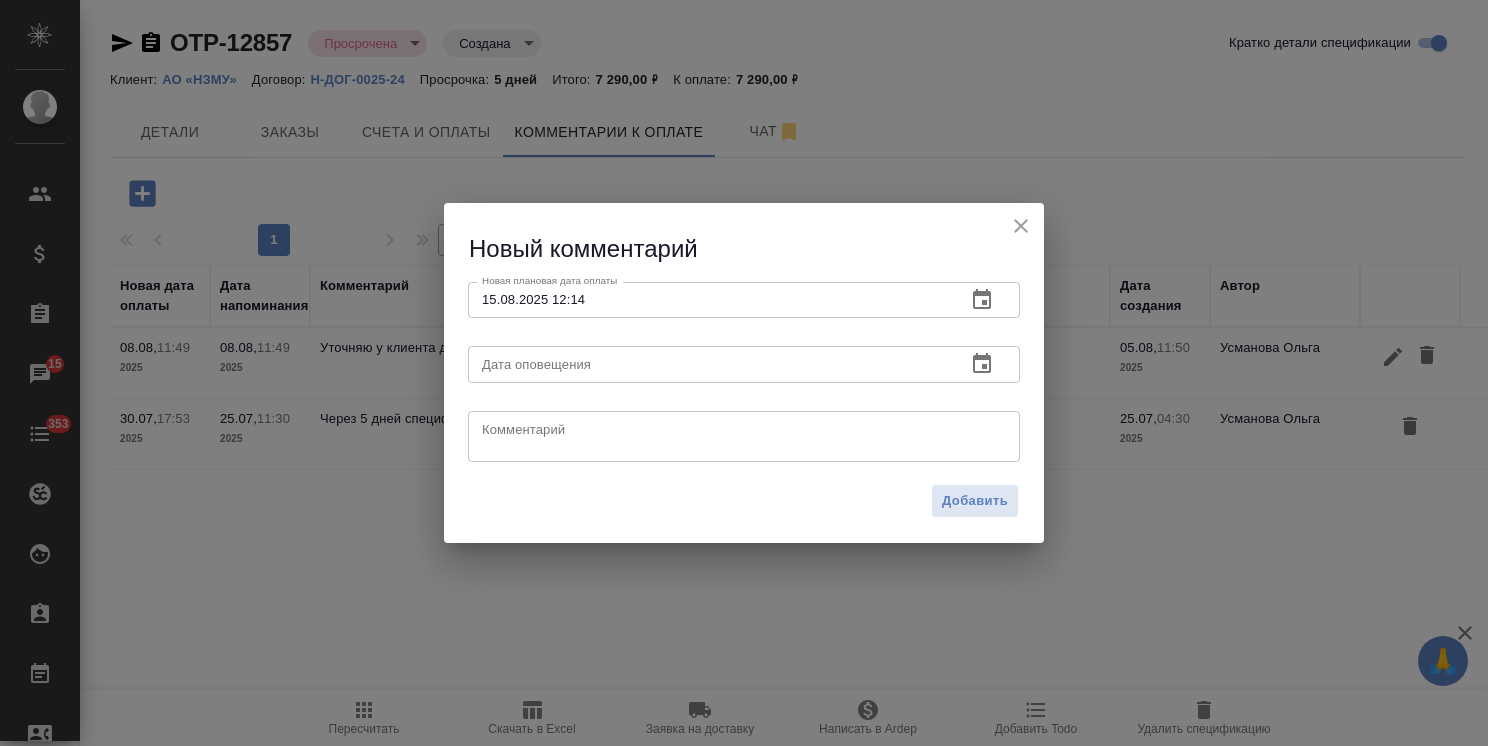 click 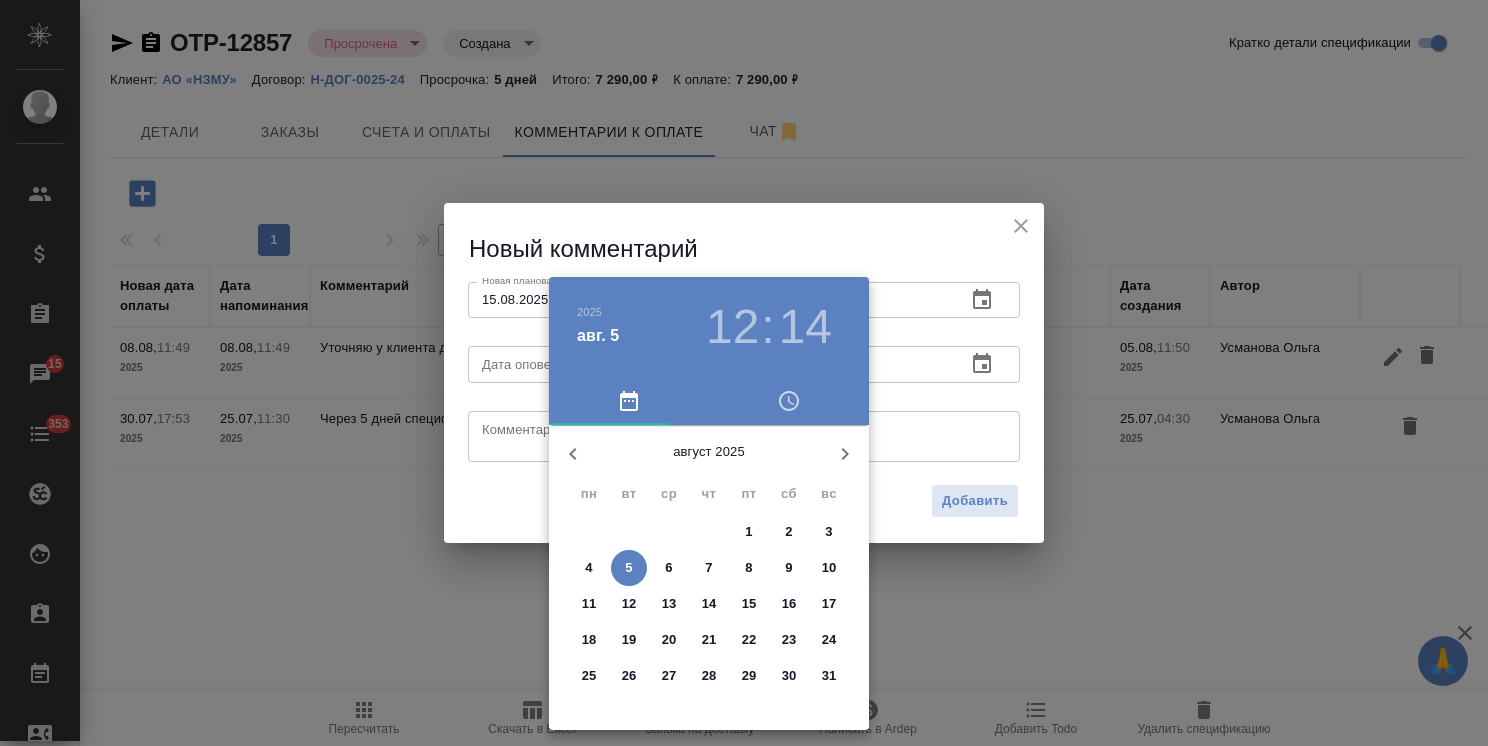 click on "15" at bounding box center (749, 604) 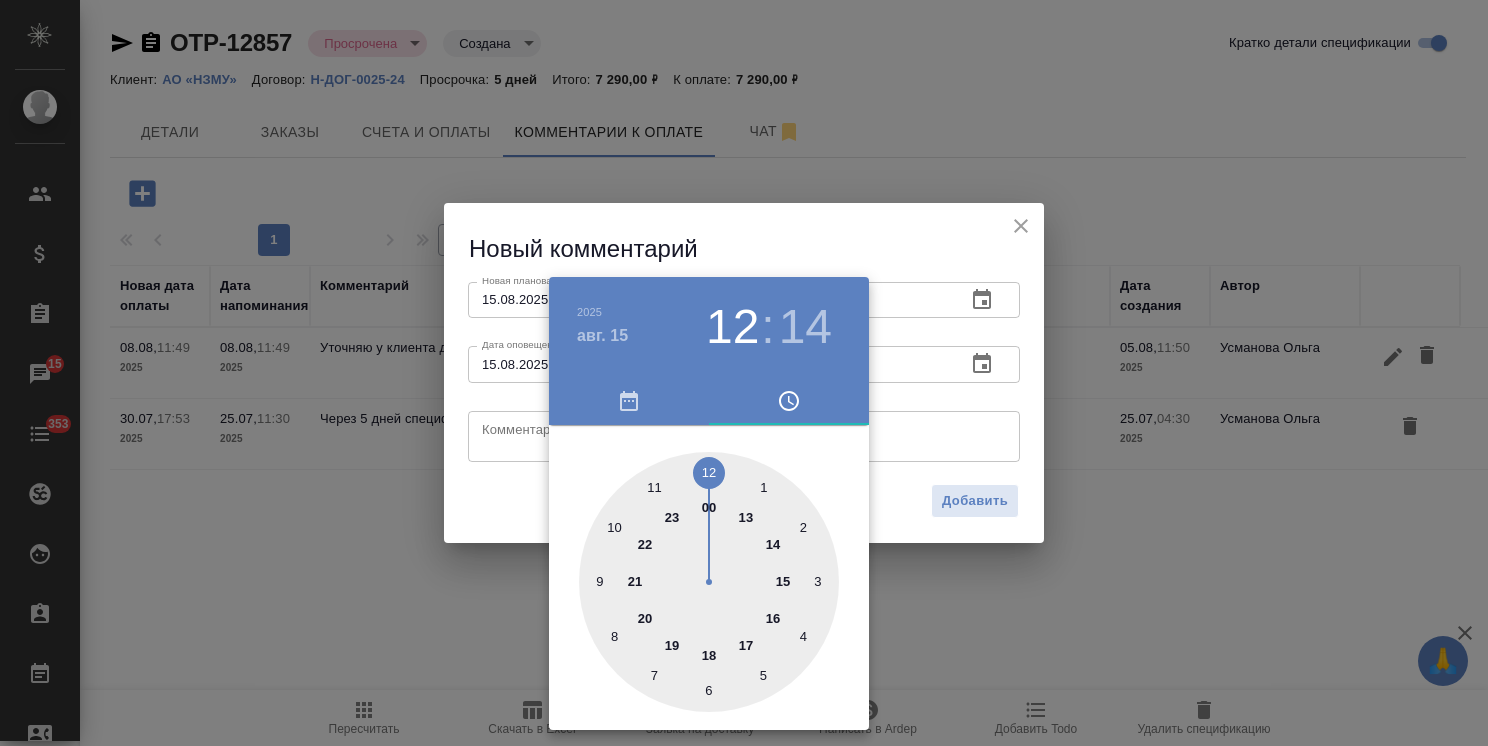 type on "15.08.2025 12:14" 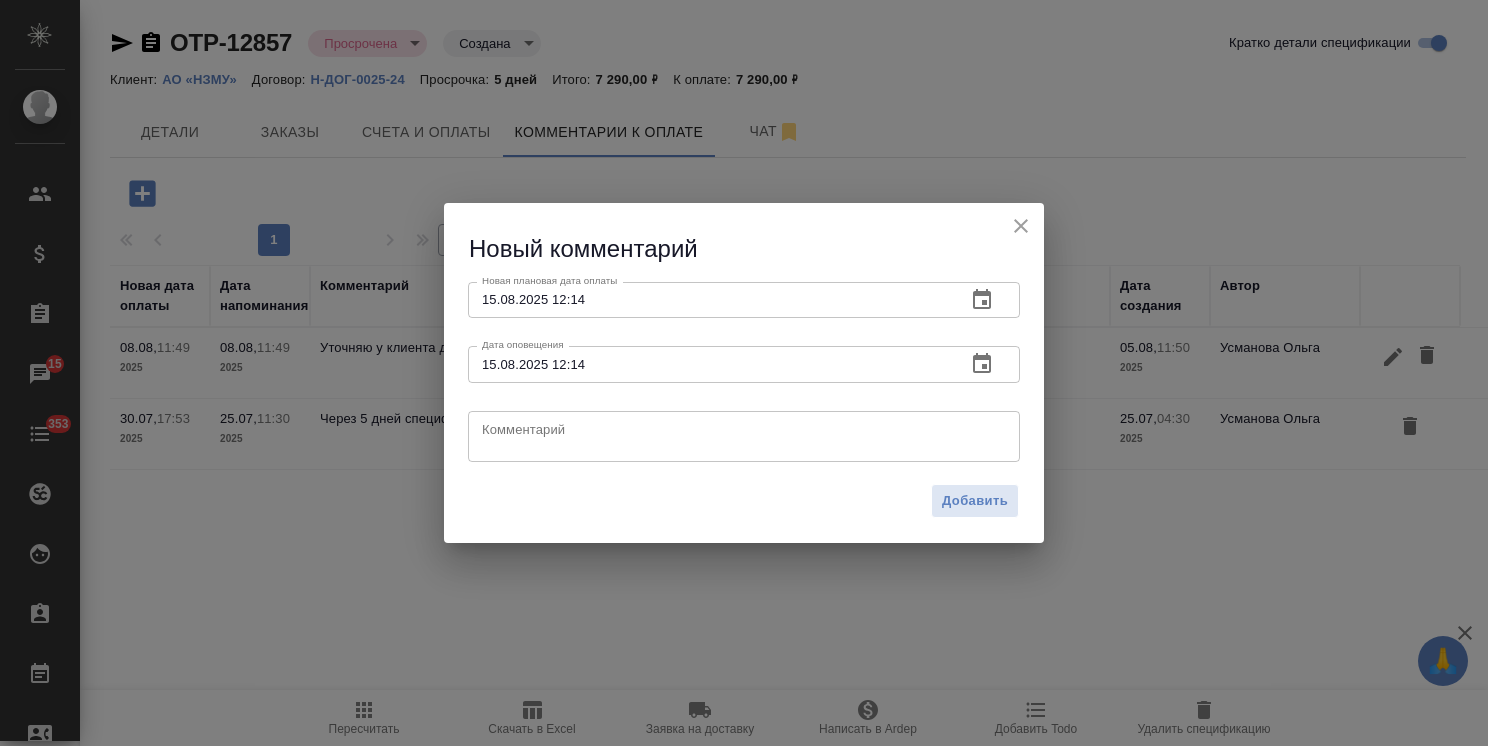 click at bounding box center [744, 436] 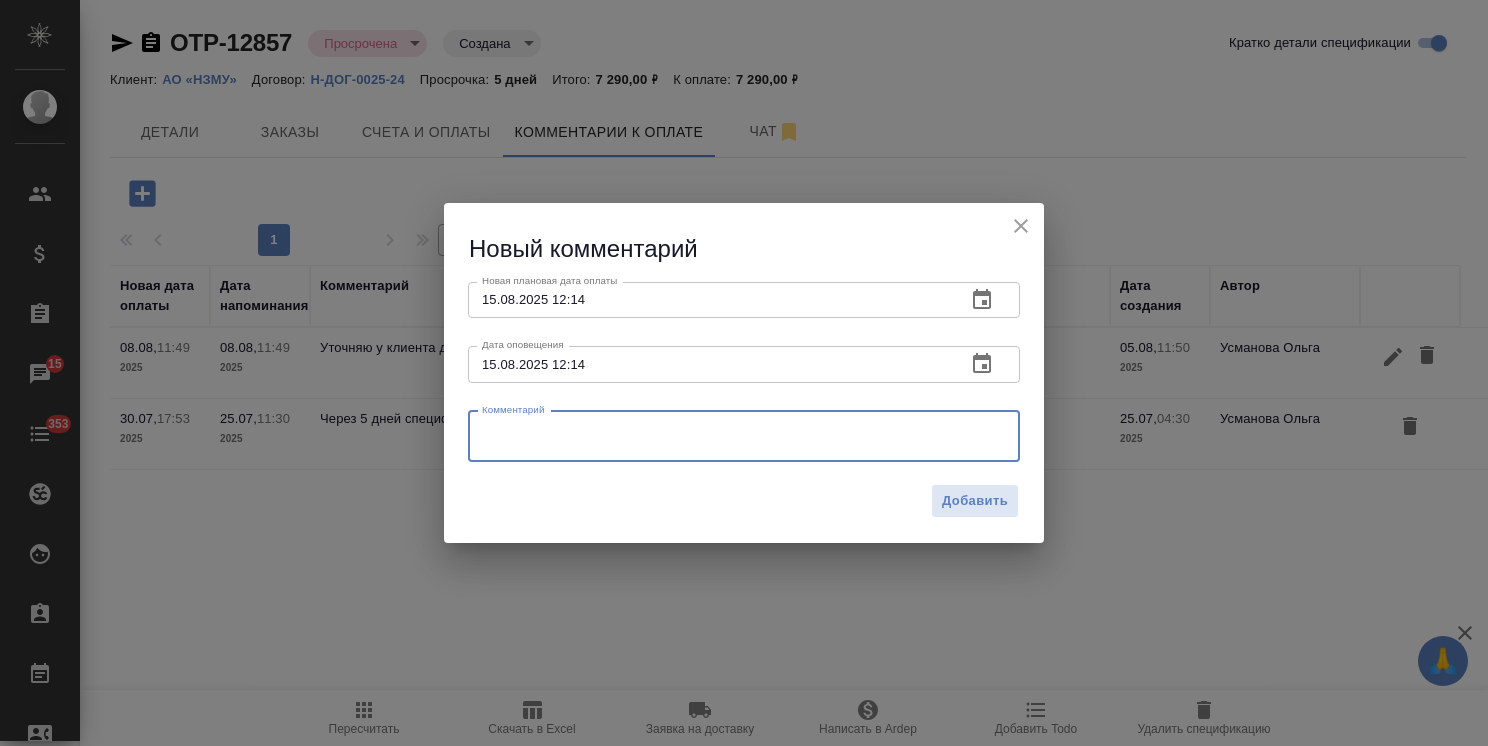 paste on "[FIRST], добрый день!
Уточнила в бухгалтерии, произошел технический сбой. Оплата будет 15 августа.
С уважением,
[LAST] [LAST]" 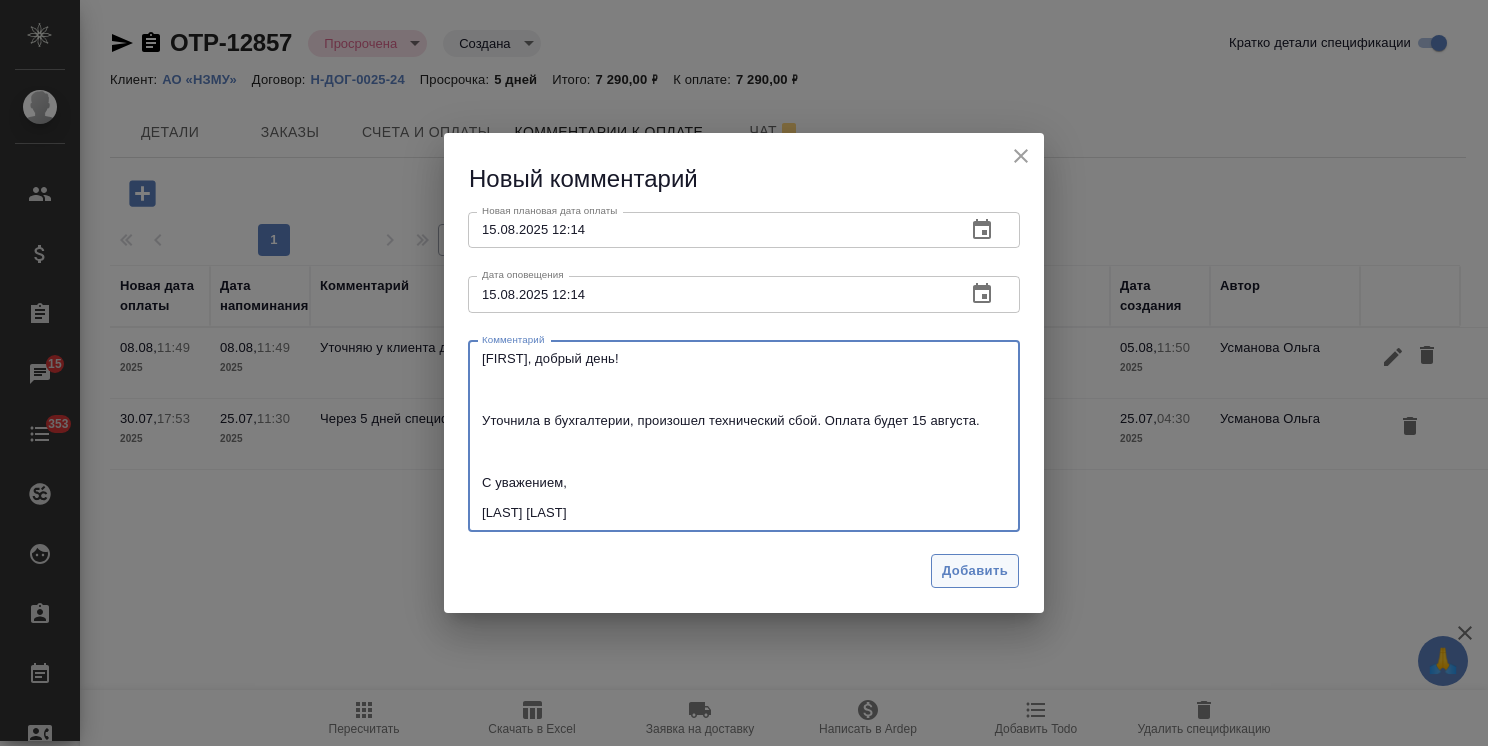 type on "[FIRST], добрый день!
Уточнила в бухгалтерии, произошел технический сбой. Оплата будет 15 августа.
С уважением,
[LAST] [LAST]" 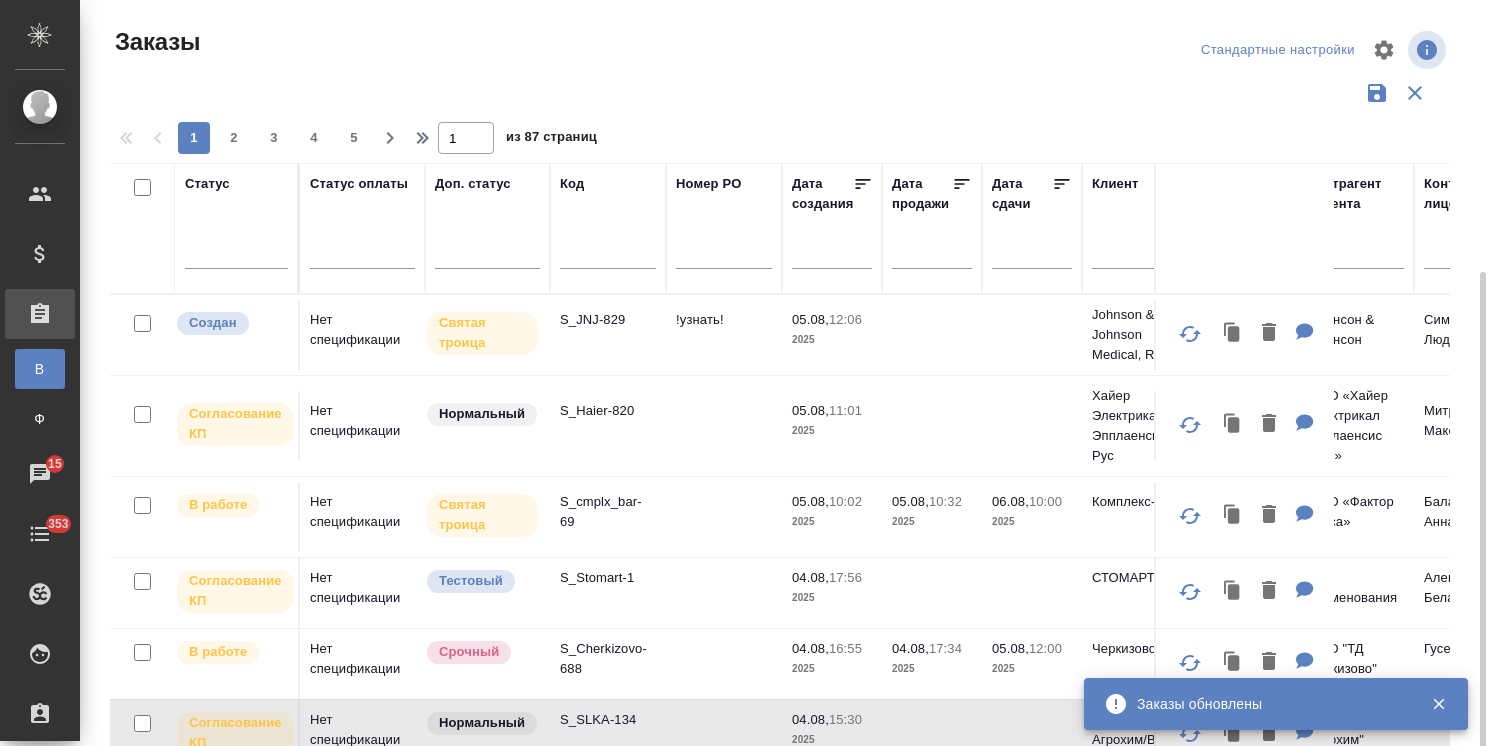 scroll, scrollTop: 0, scrollLeft: 0, axis: both 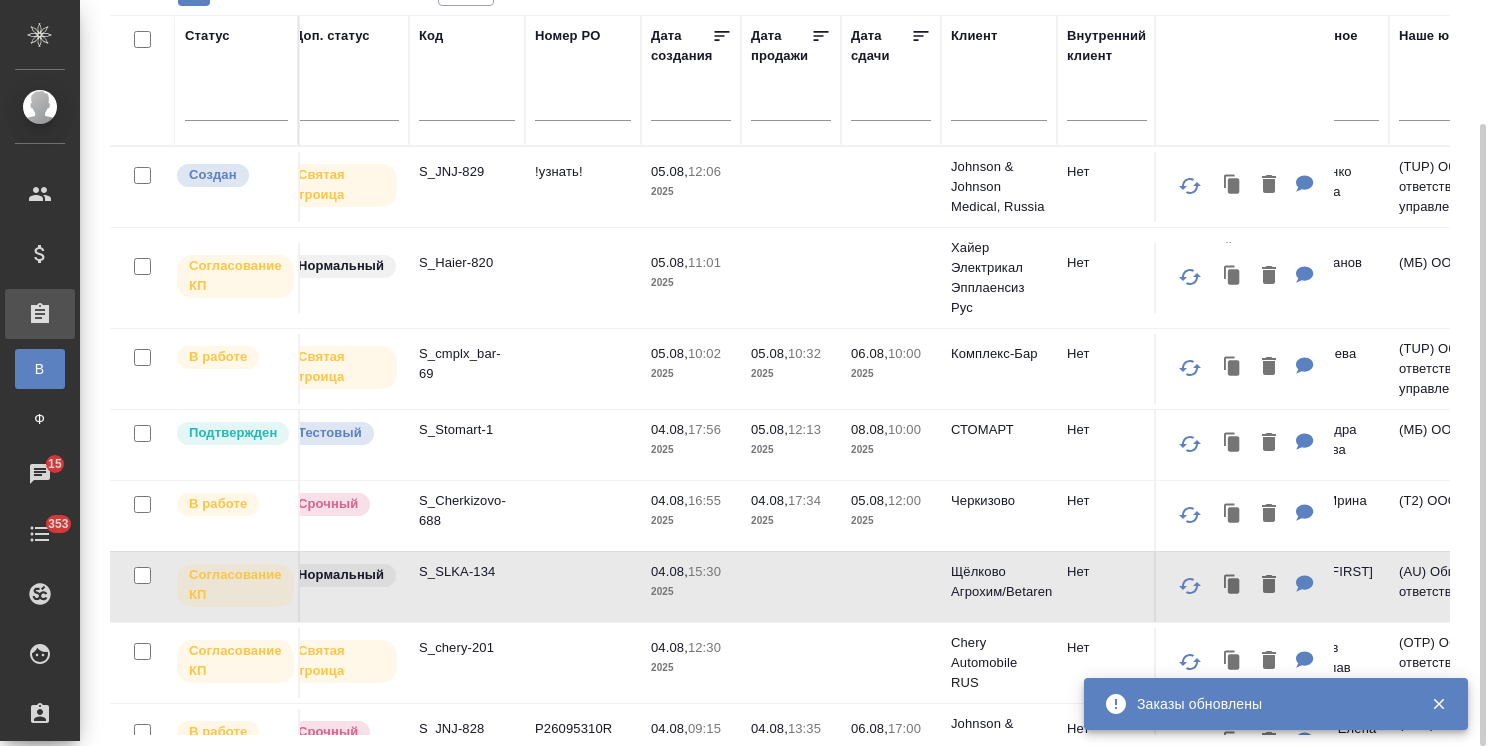 click on "S_Haier-820" at bounding box center [467, 263] 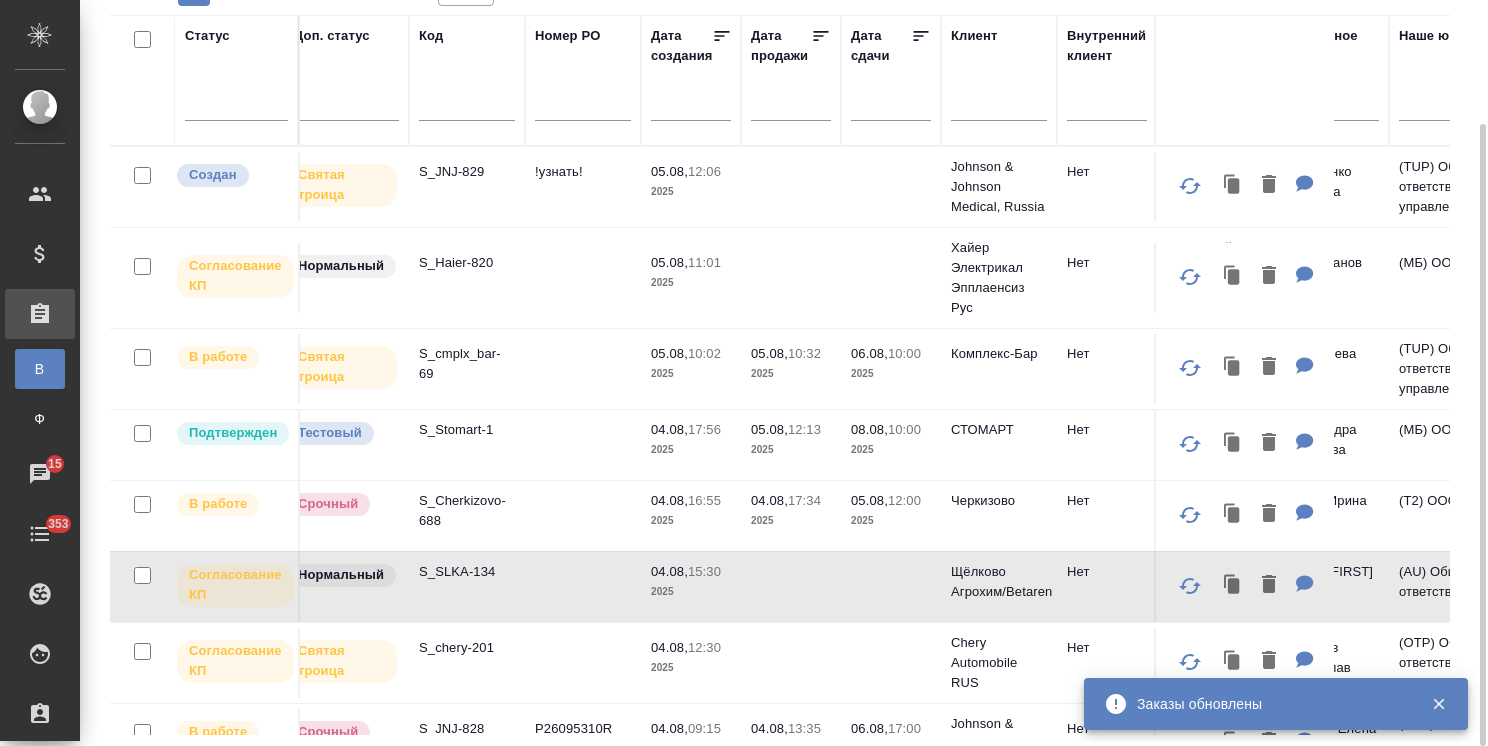 scroll, scrollTop: 100, scrollLeft: 141, axis: both 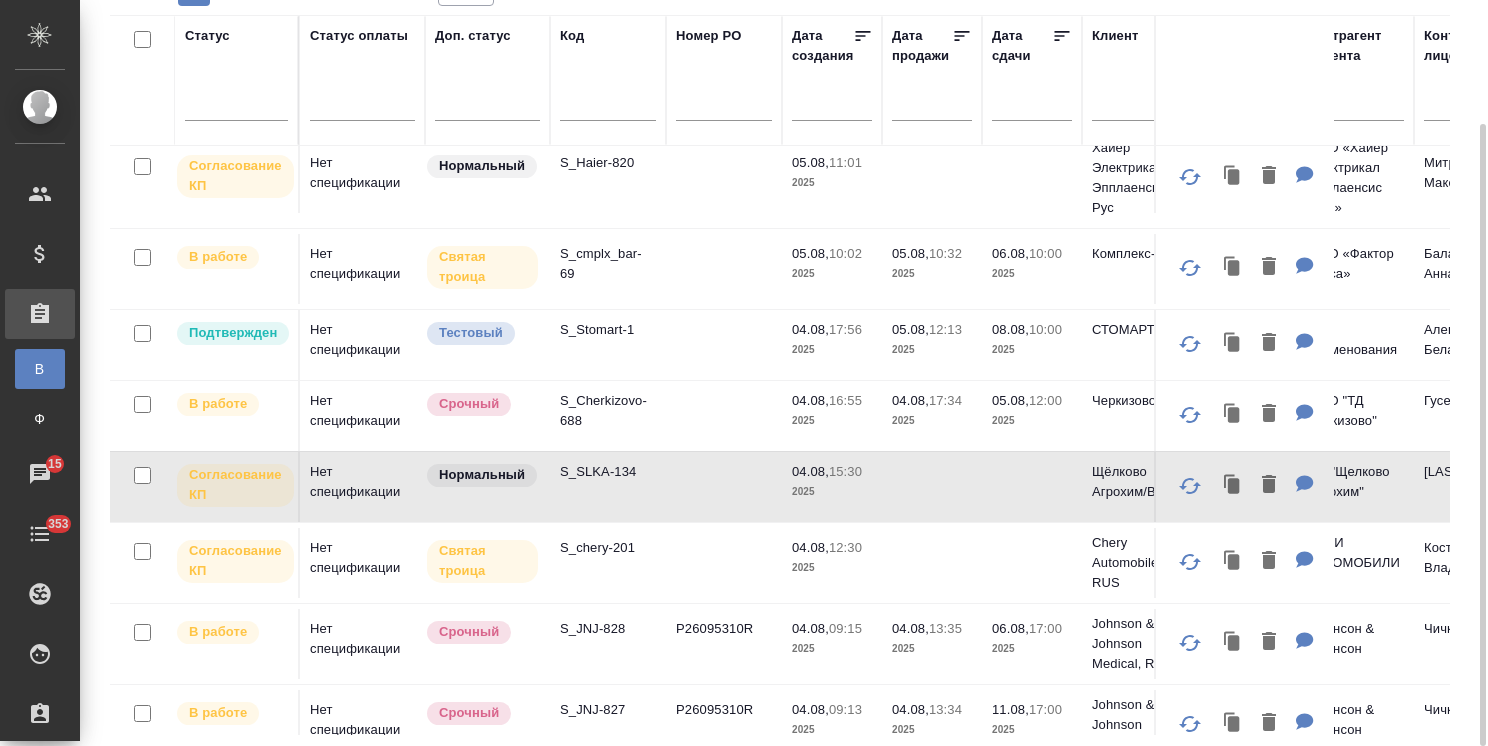 click at bounding box center (608, 107) 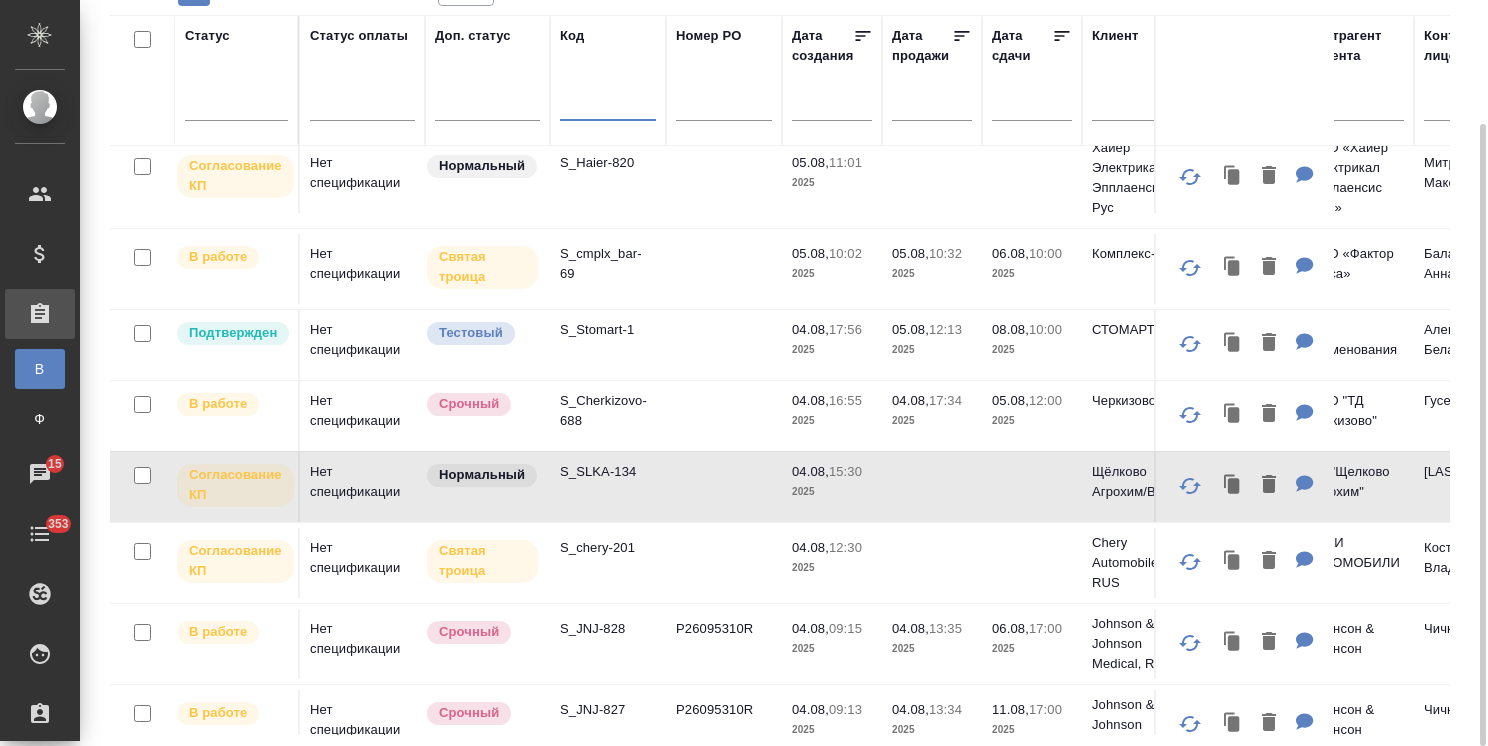 paste on "S_JNJ-802" 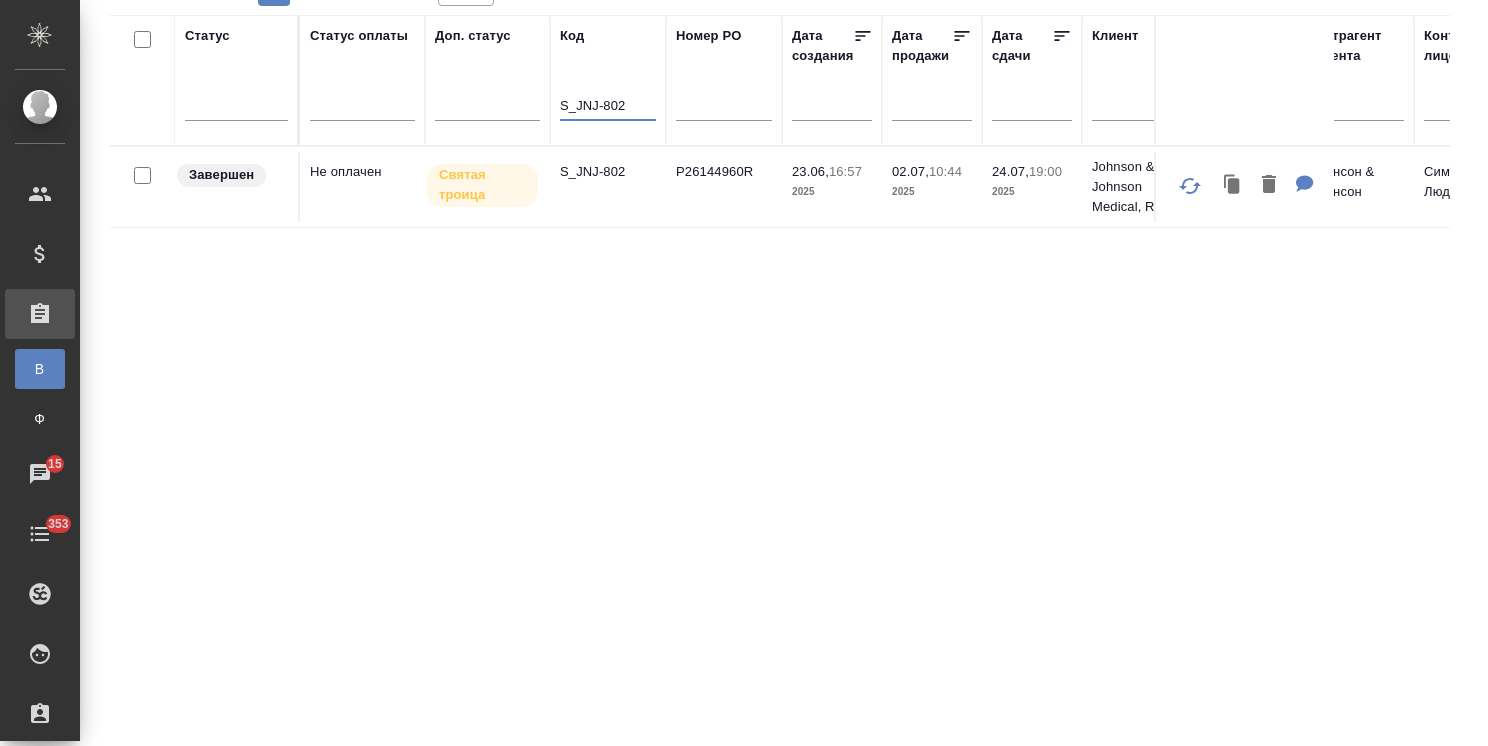 scroll, scrollTop: 0, scrollLeft: 0, axis: both 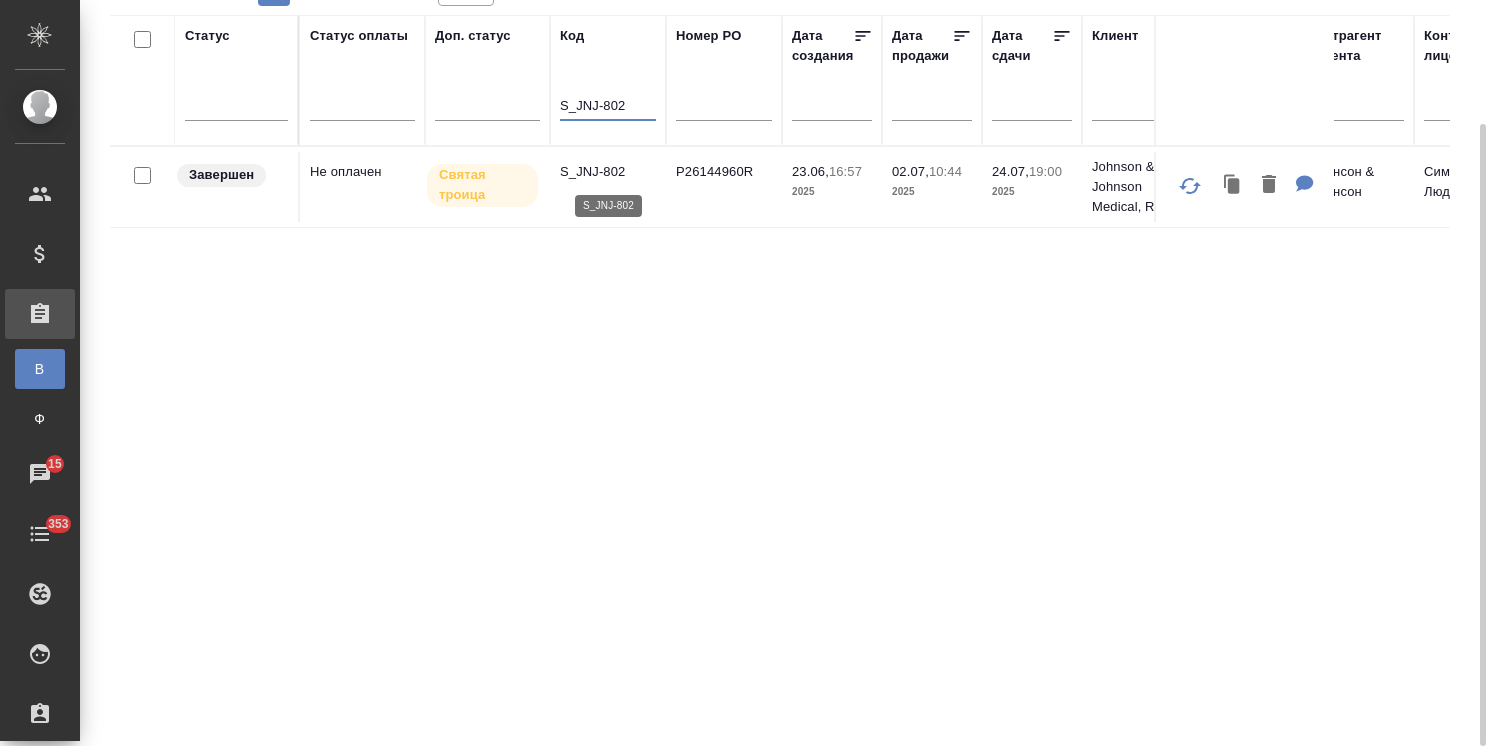 type on "S_JNJ-802" 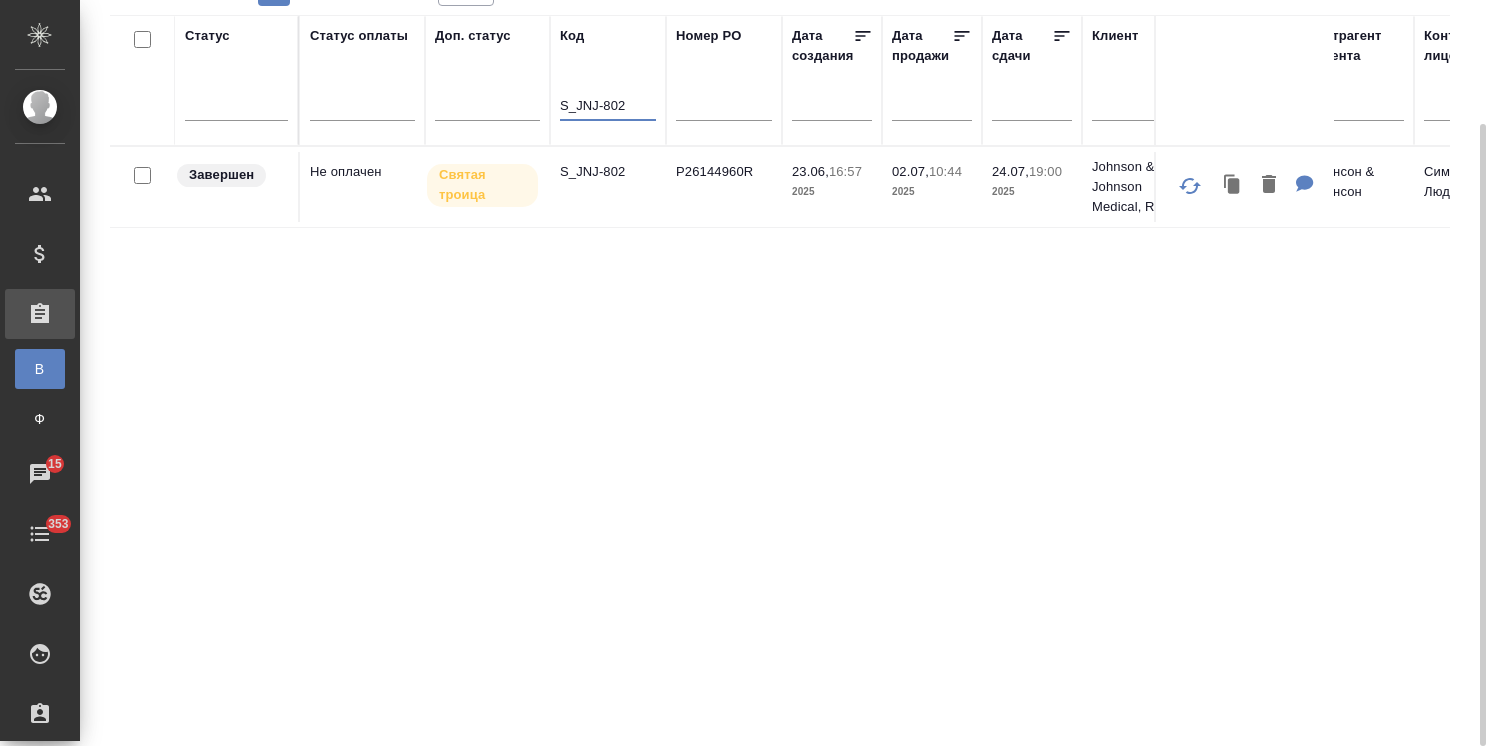 drag, startPoint x: 635, startPoint y: 112, endPoint x: 490, endPoint y: 121, distance: 145.27904 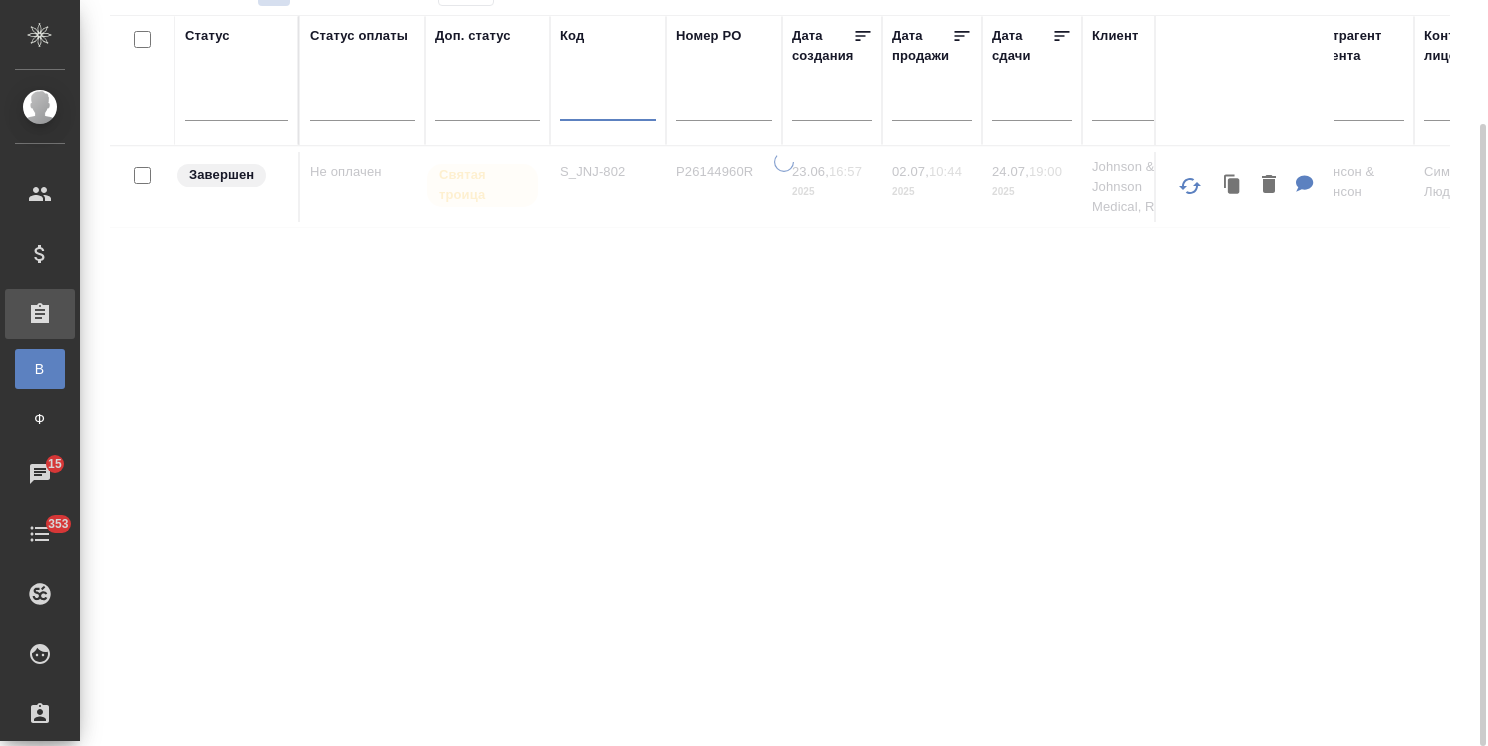 type 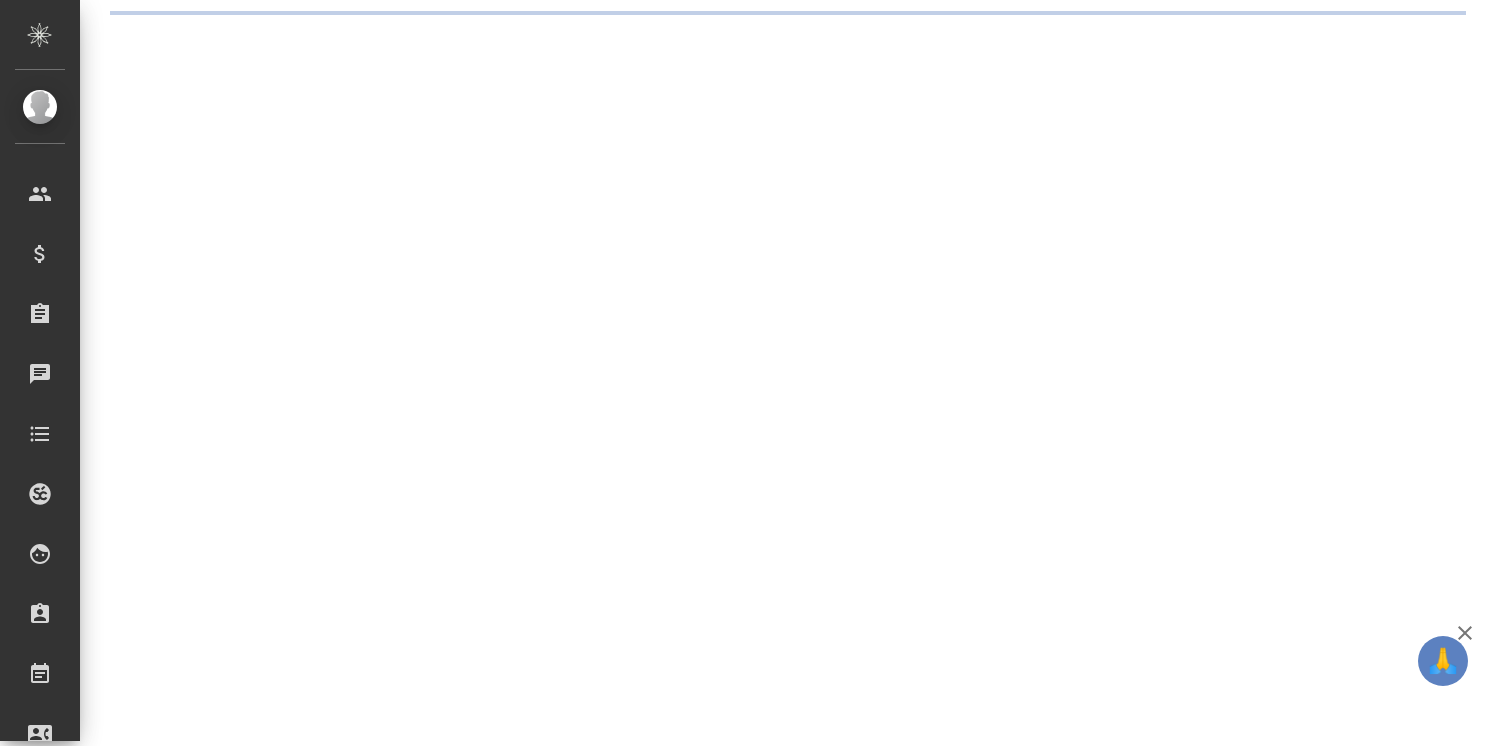 scroll, scrollTop: 0, scrollLeft: 0, axis: both 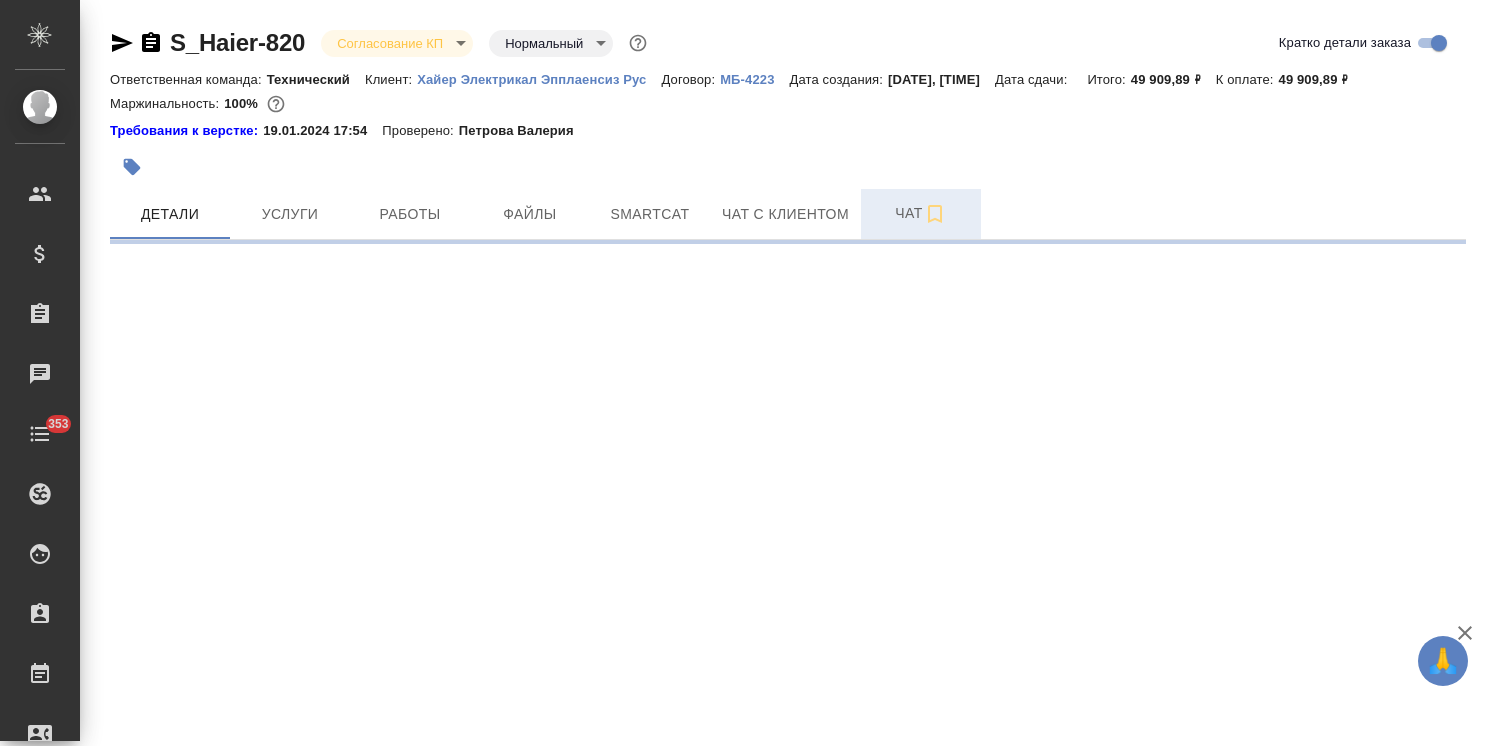 select on "RU" 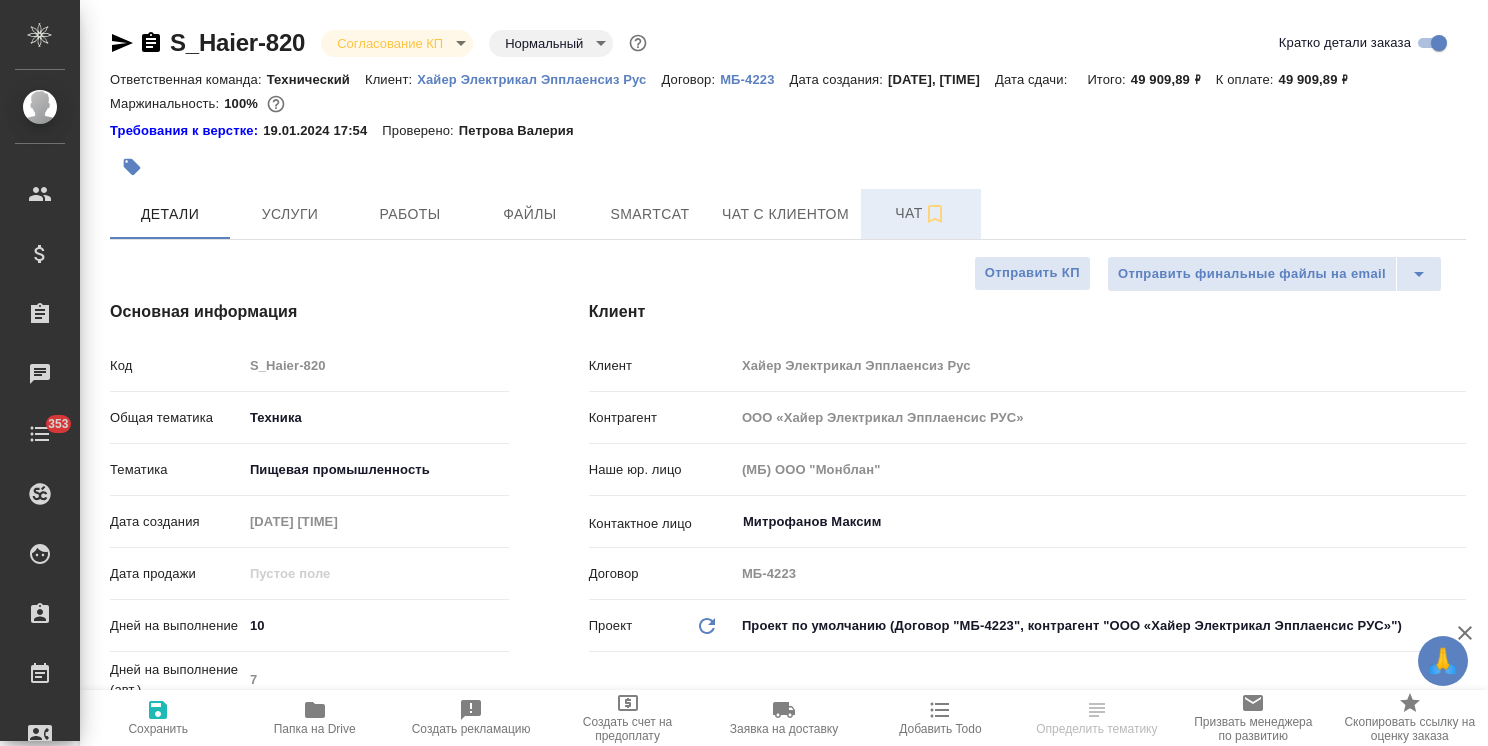 click on "Чат" at bounding box center (921, 213) 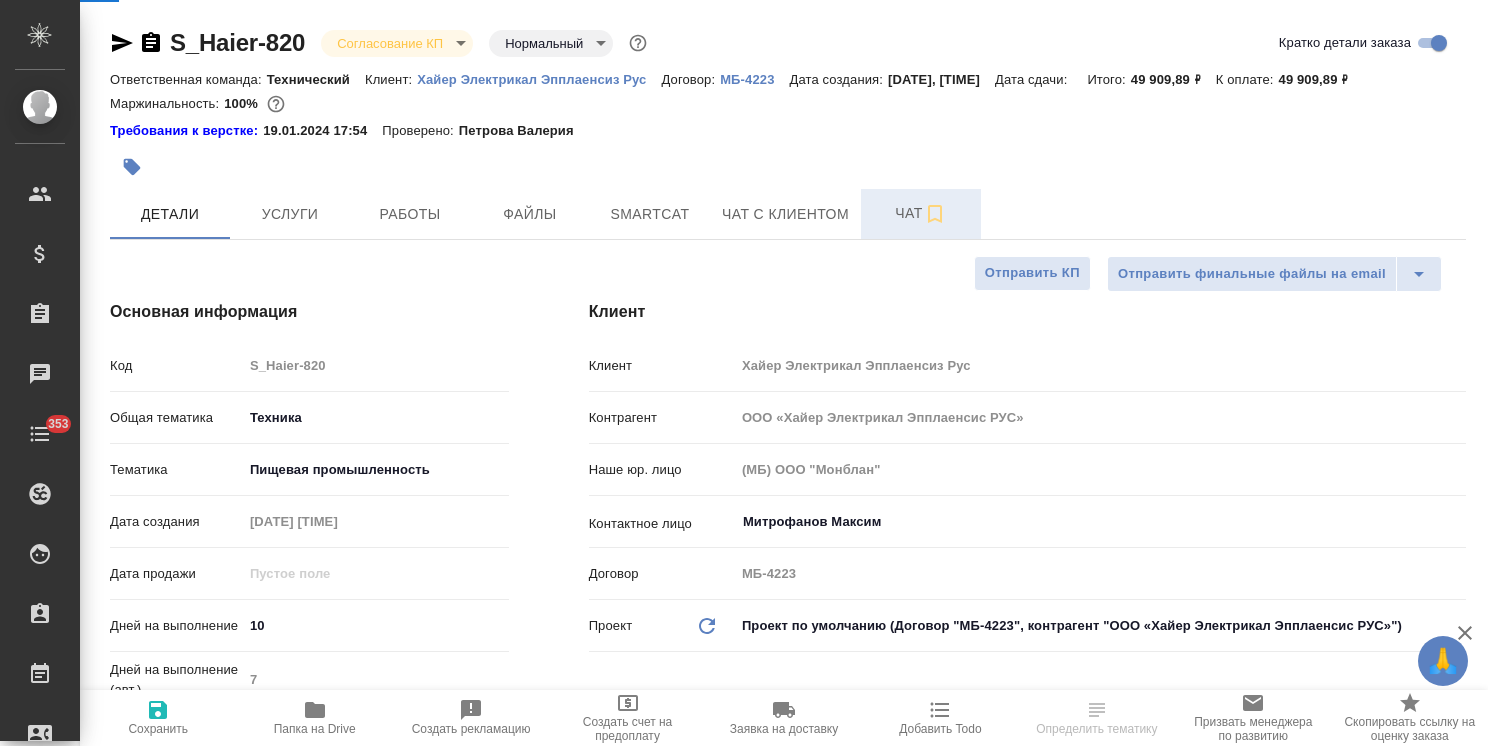 type on "x" 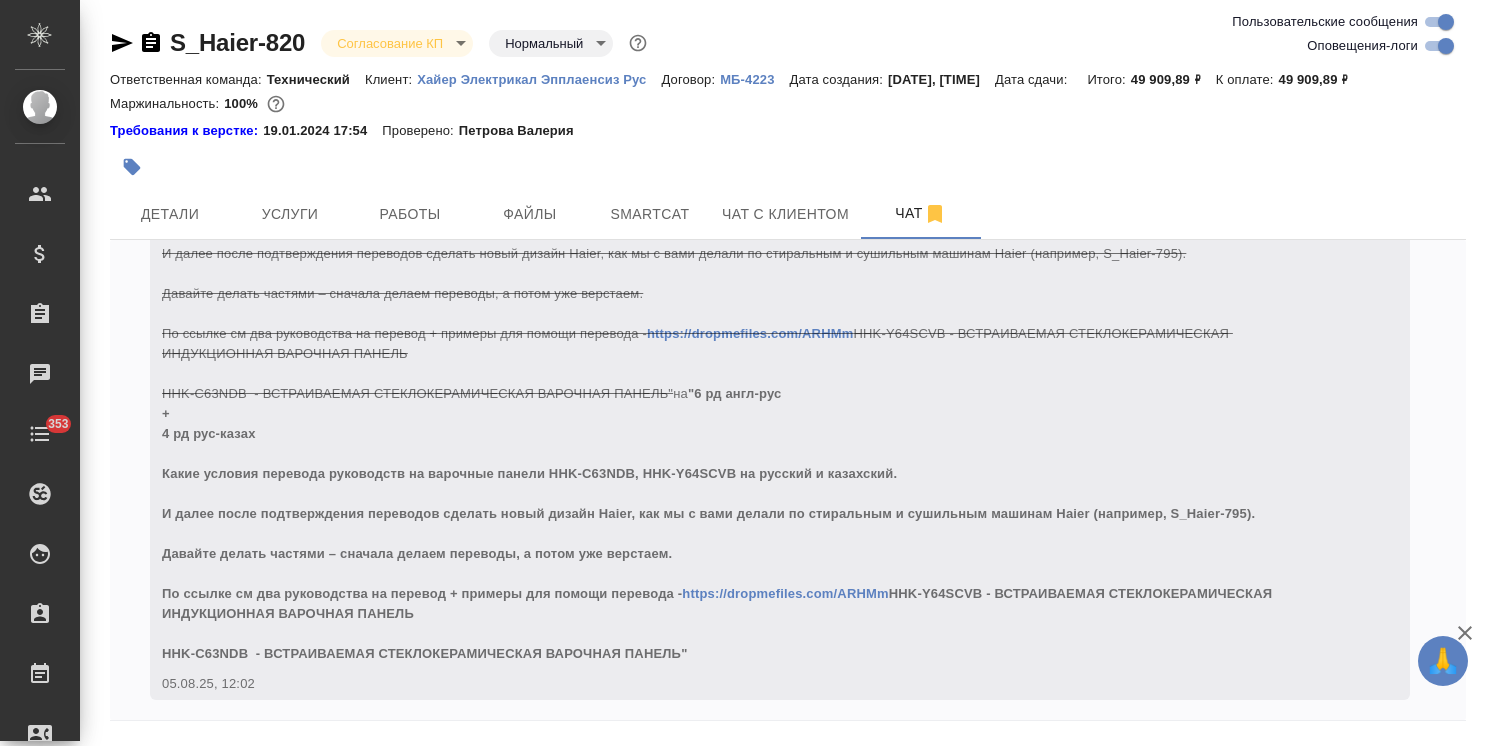 scroll, scrollTop: 2972, scrollLeft: 0, axis: vertical 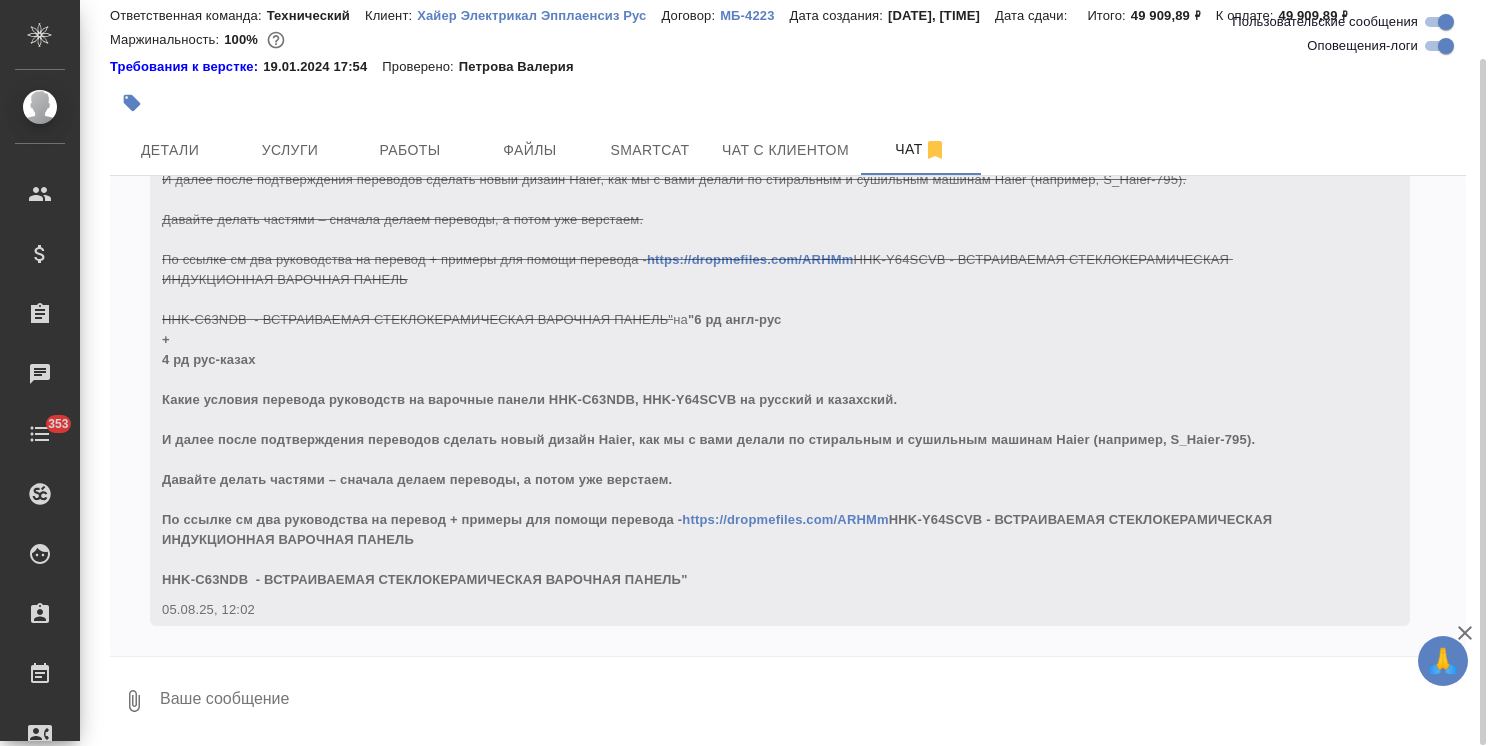 drag, startPoint x: 292, startPoint y: 694, endPoint x: 302, endPoint y: 702, distance: 12.806249 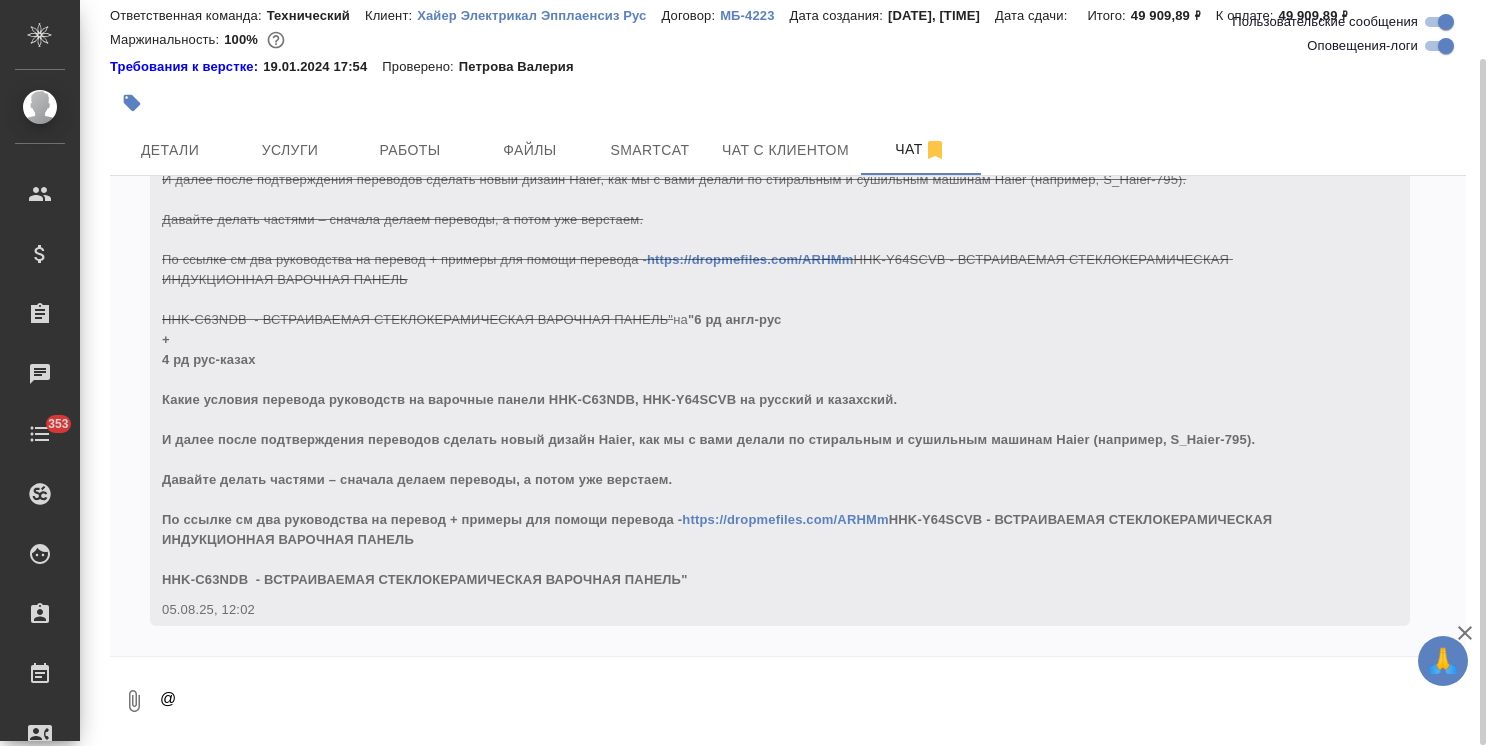 scroll, scrollTop: 3068, scrollLeft: 0, axis: vertical 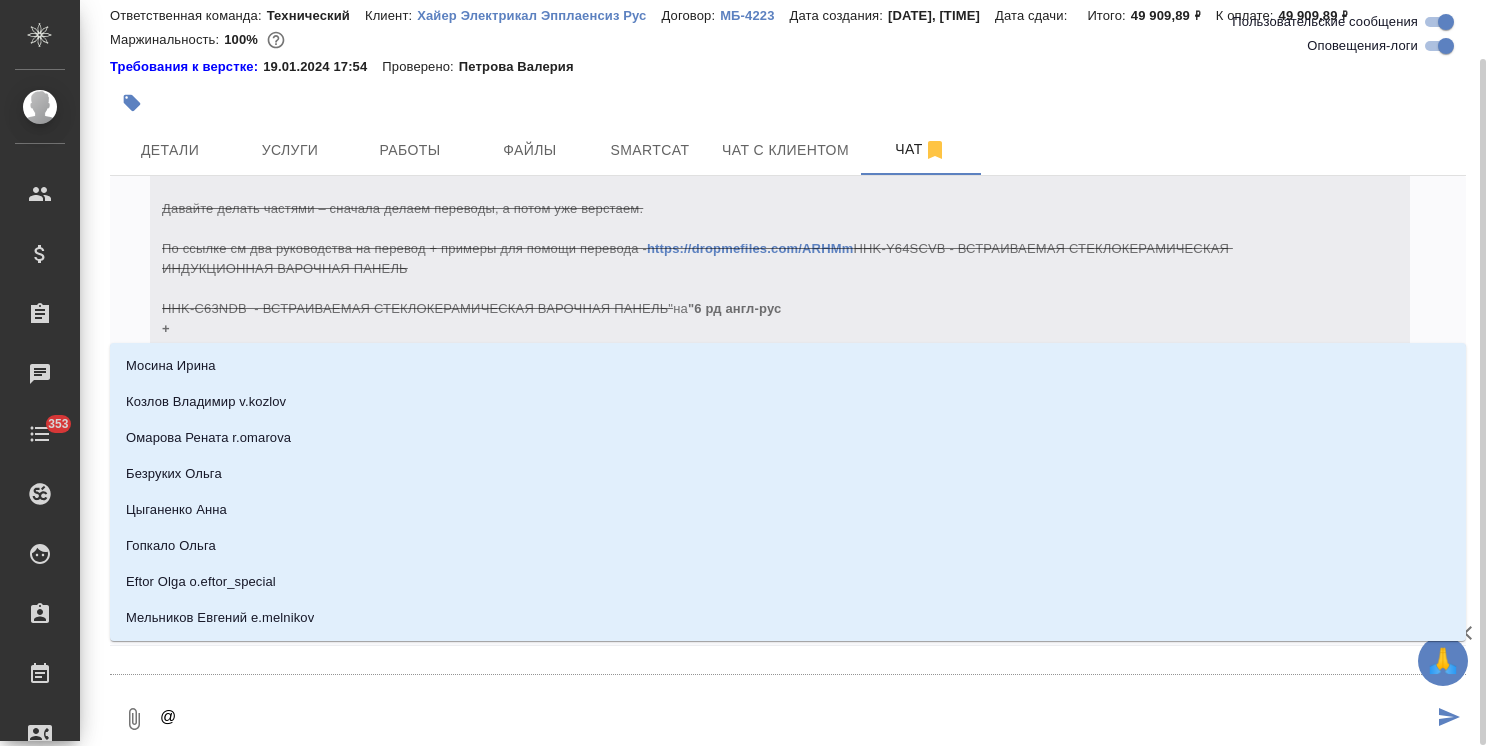 type on "@м" 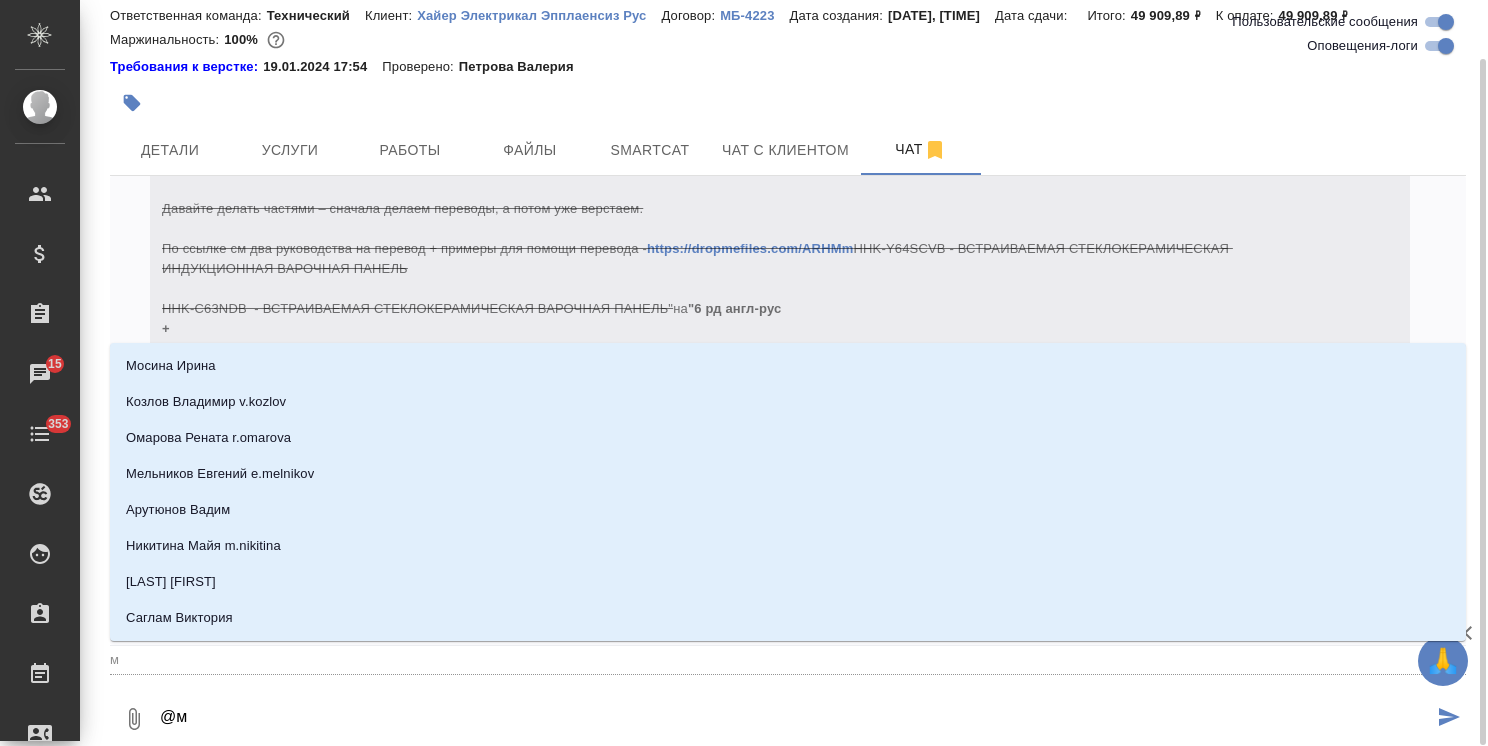 type on "@ма" 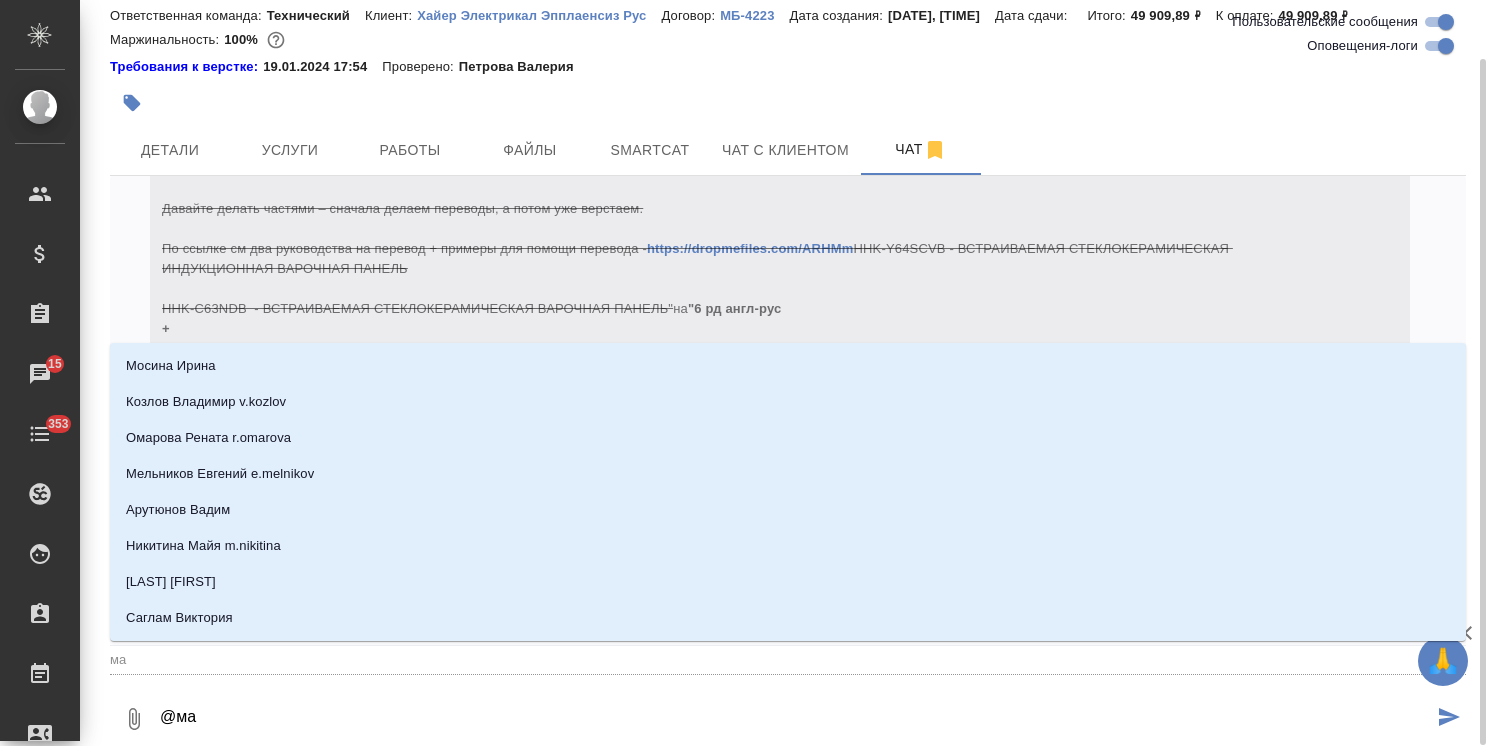 type on "@мал" 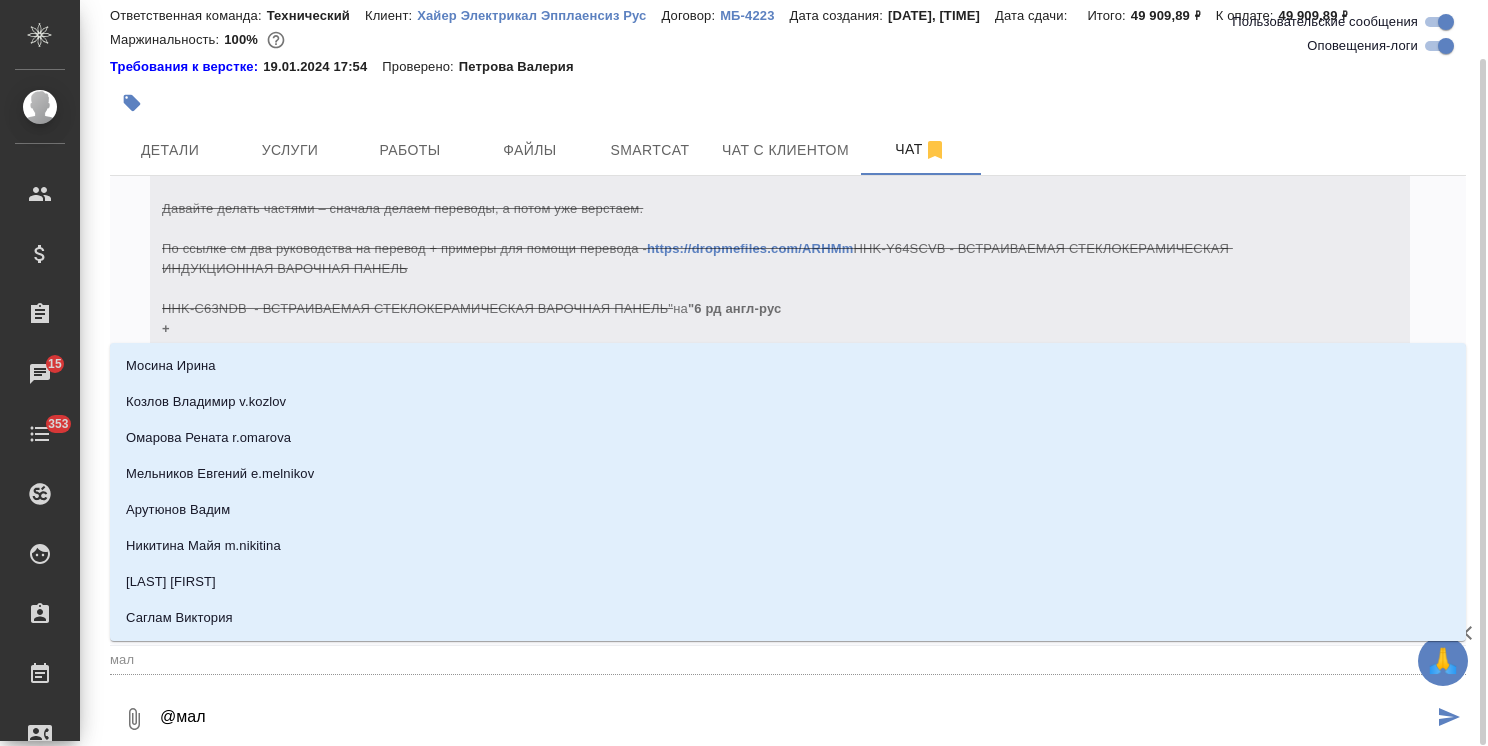 type on "@мало" 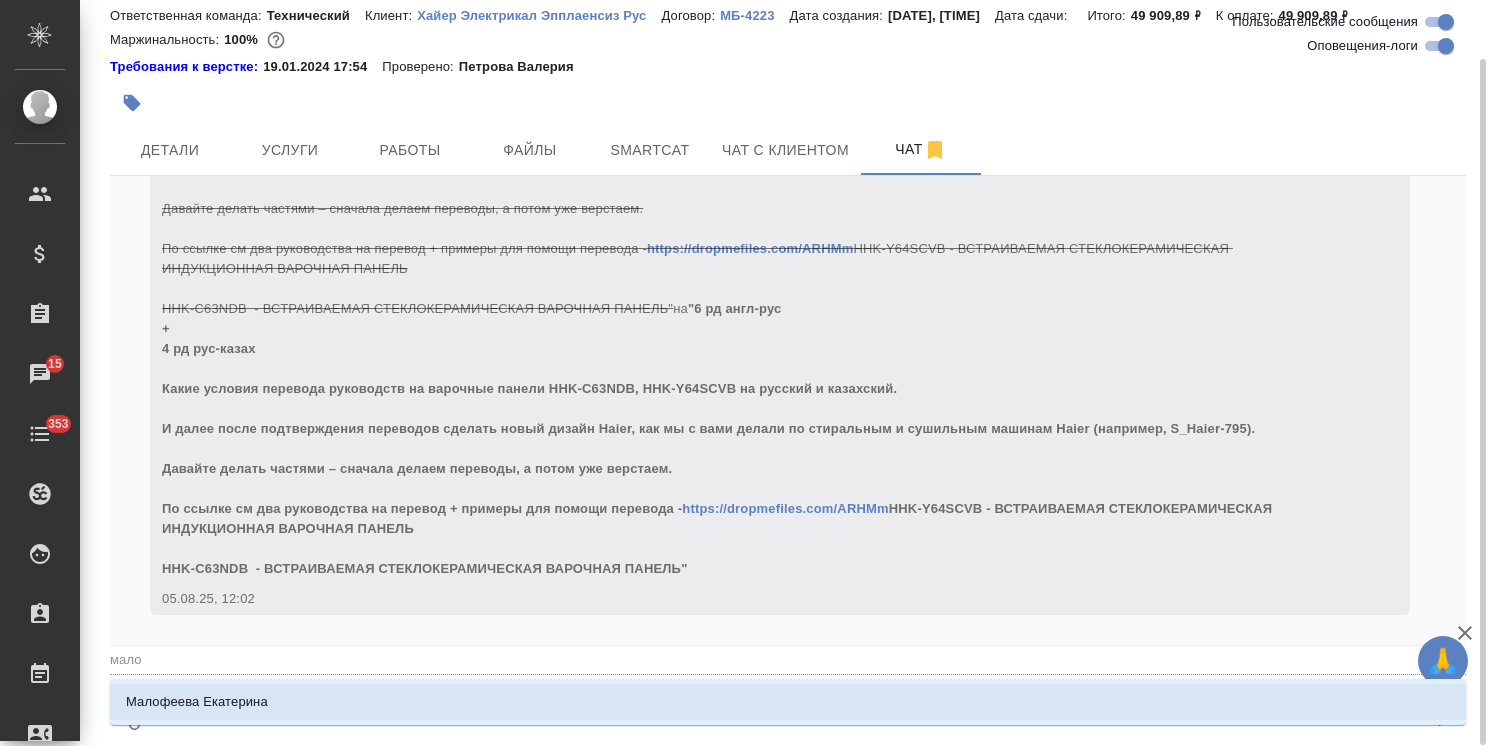 type on "[EMAIL]" 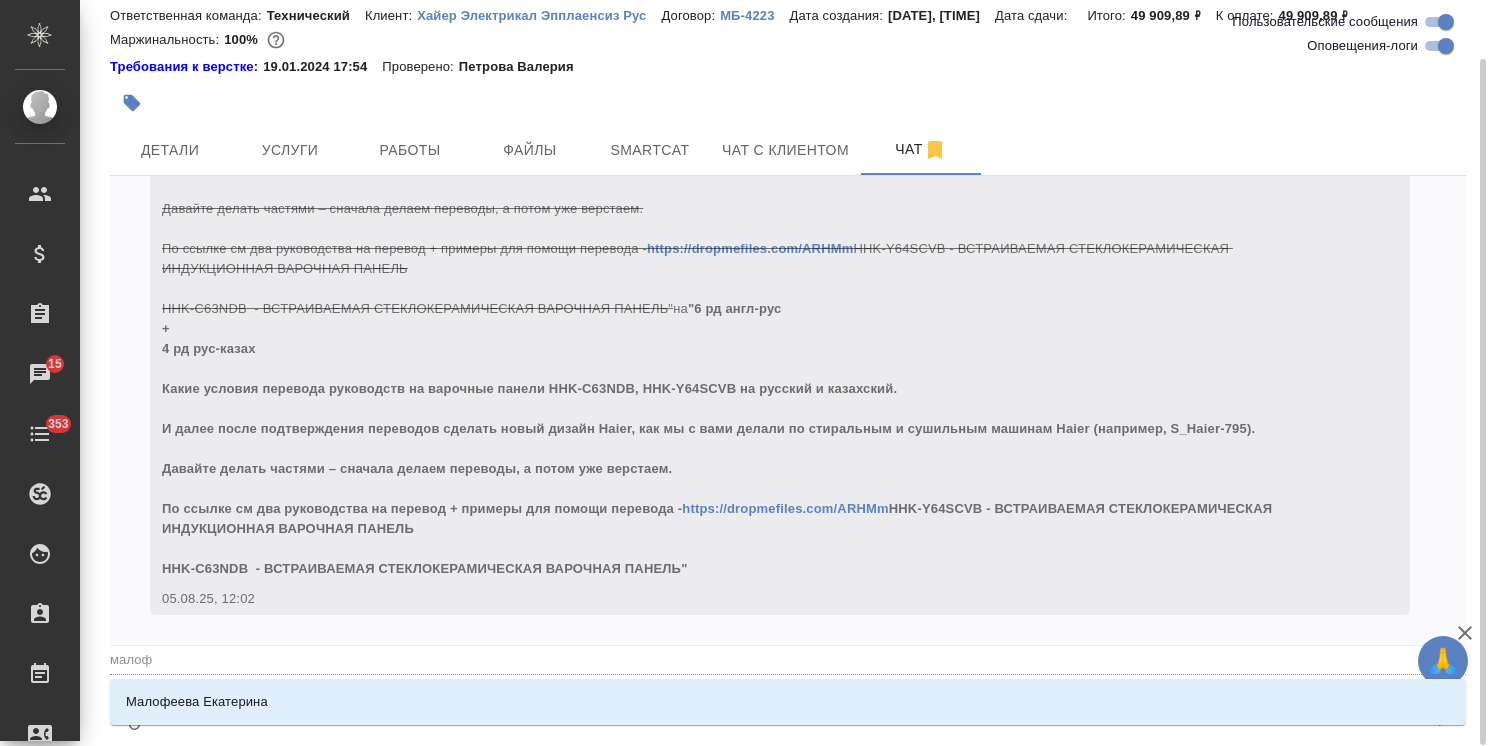 click on "Малофеева Екатерина" at bounding box center [788, 702] 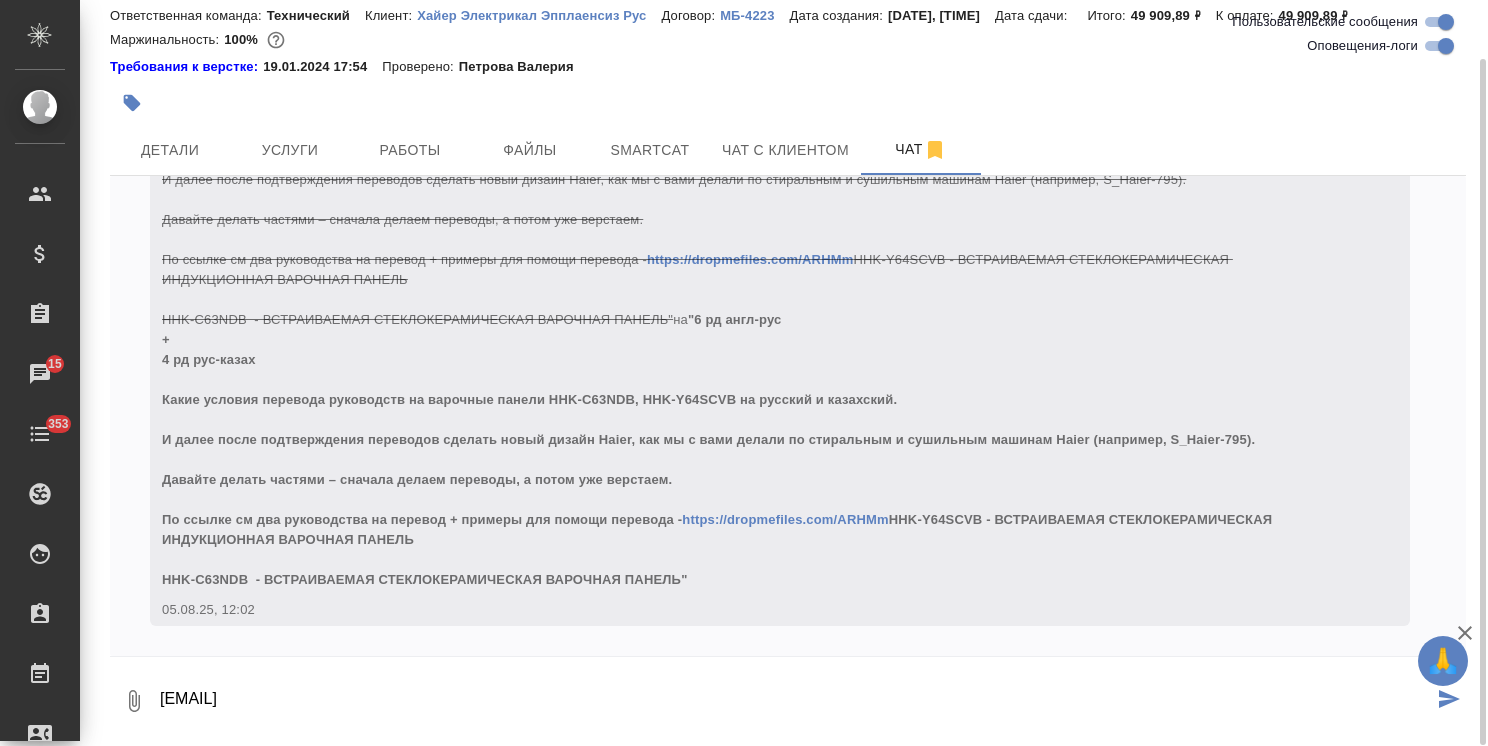 scroll, scrollTop: 3068, scrollLeft: 0, axis: vertical 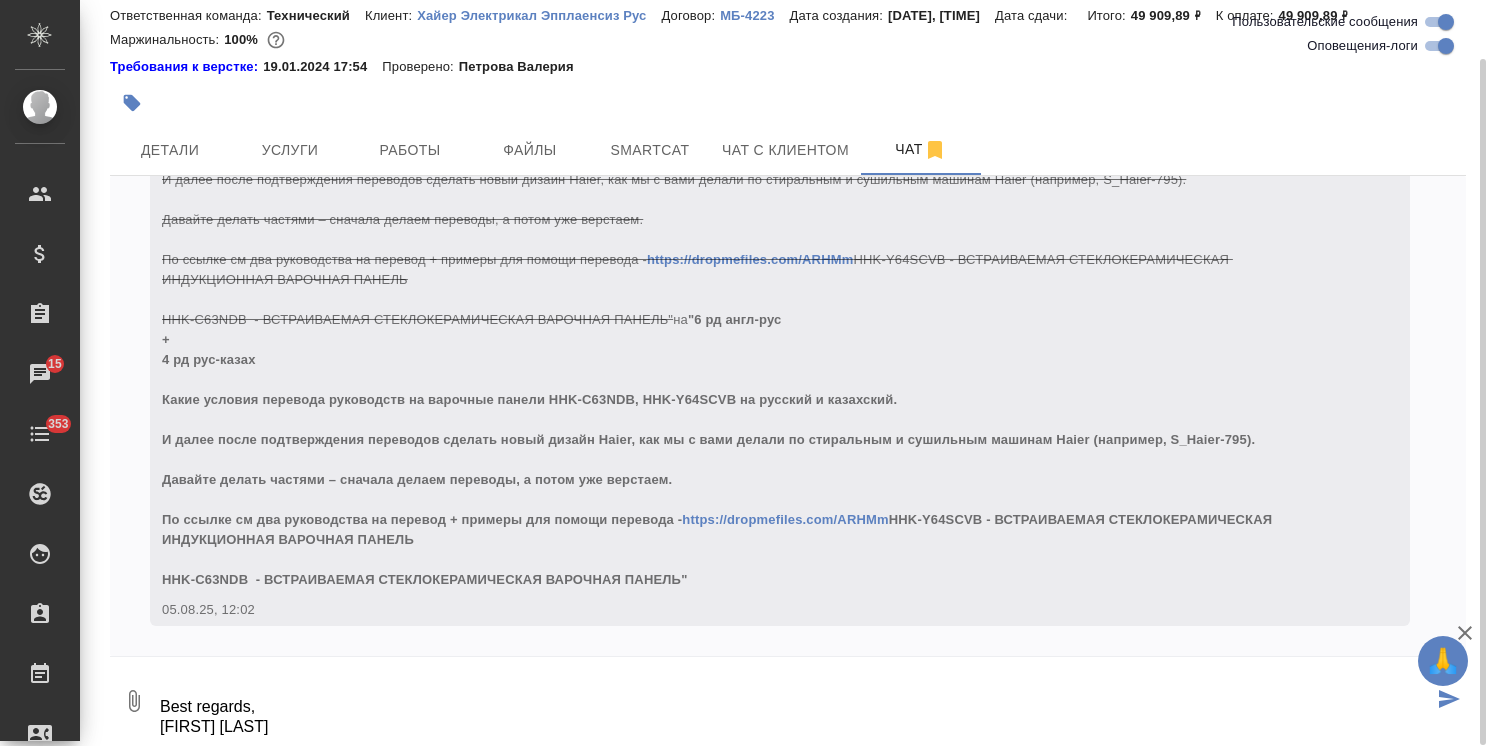 type on "[EMAIL], на ваше усмотрение.
Что -то требуется с мое стороны для старта работы?
Вы хотите сделать дизайн сначала с английским текстом?
Сразу скажу, что в русской и казахской части позже еще добавится инфа по Гарантии, сервисной службе поддержки + последняя страница.
Best regards,
[FIRST] [LAST]" 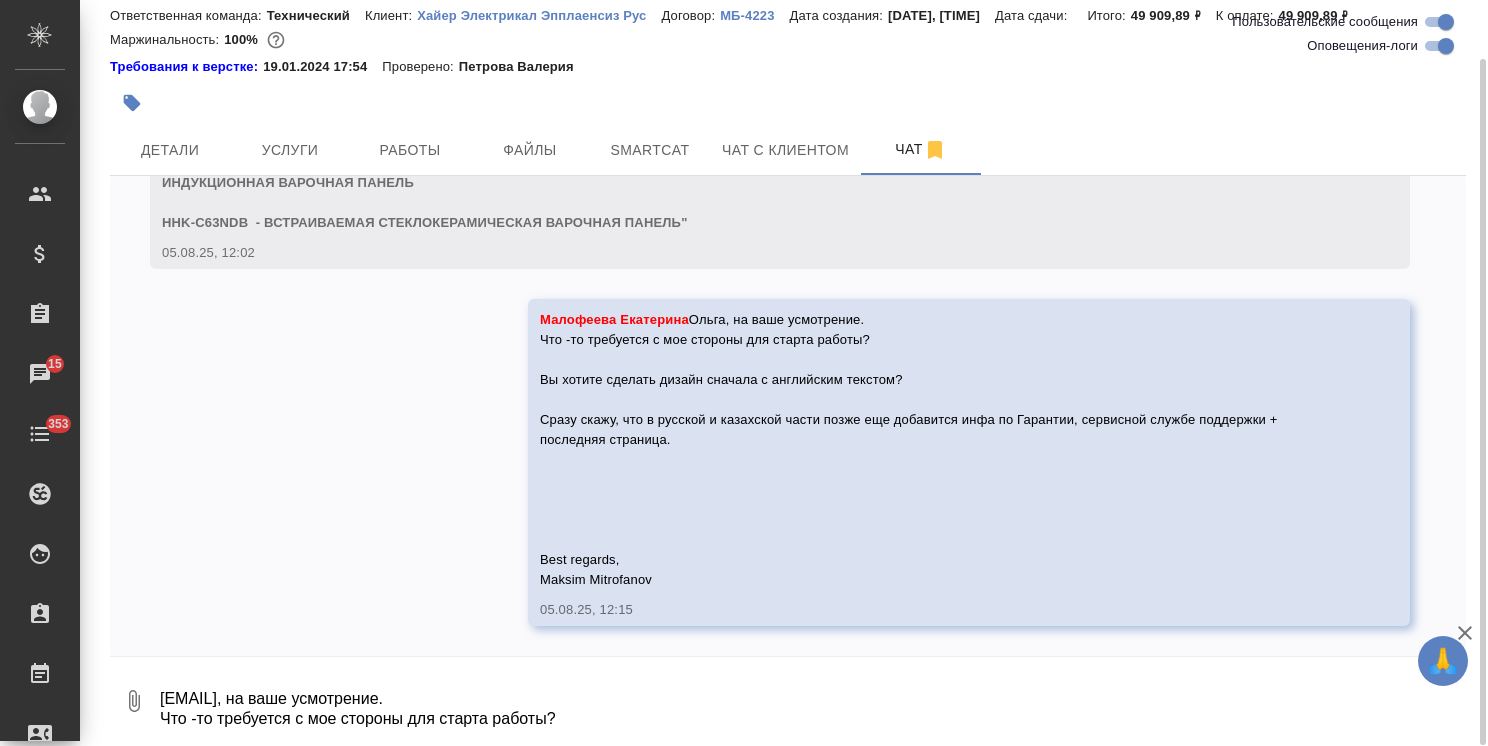 scroll, scrollTop: 3424, scrollLeft: 0, axis: vertical 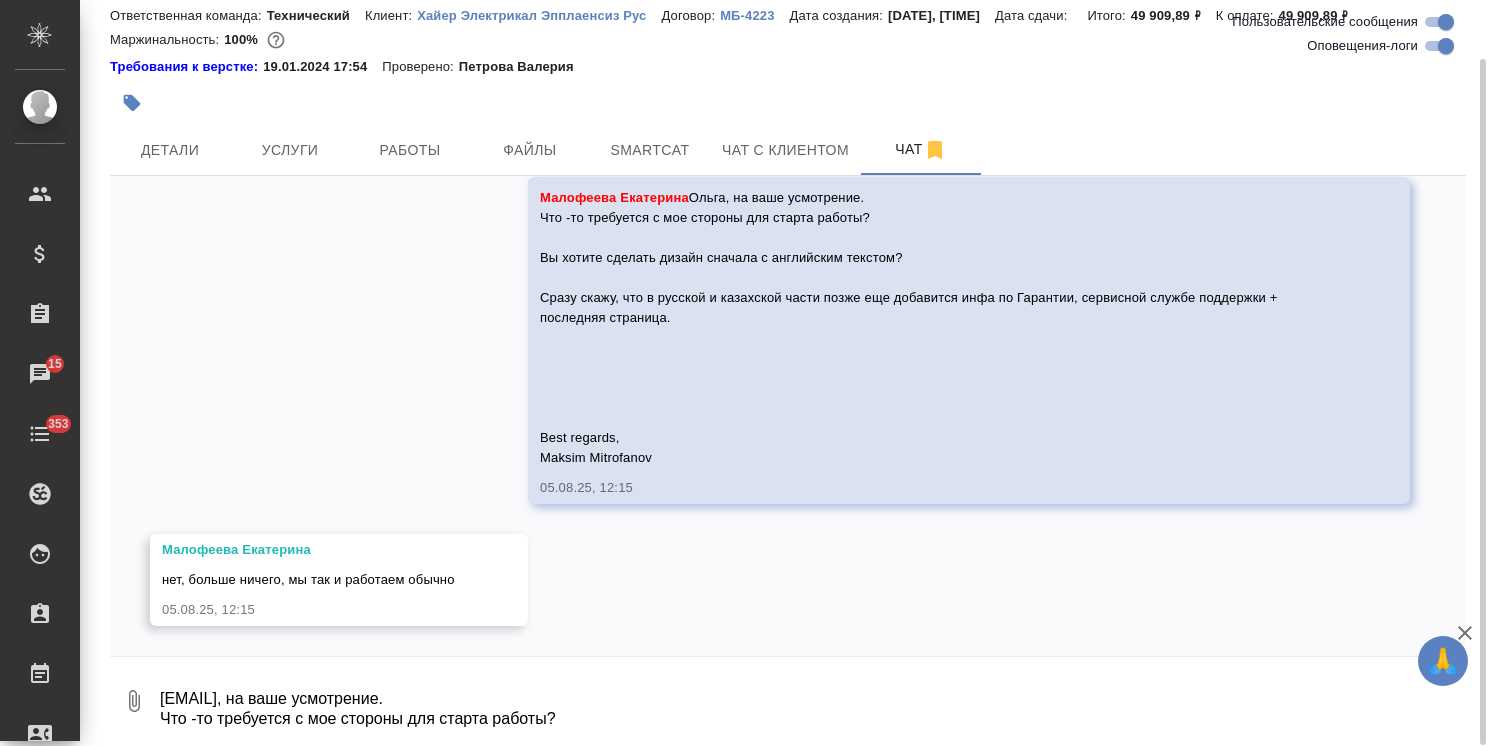 click on "[EMAIL], на ваше усмотрение.
Что -то требуется с мое стороны для старта работы?
Вы хотите сделать дизайн сначала с английским текстом?
Сразу скажу, что в русской и казахской части позже еще добавится инфа по Гарантии, сервисной службе поддержки + последняя страница.
Best regards,
[FIRST] [LAST]" at bounding box center (812, 701) 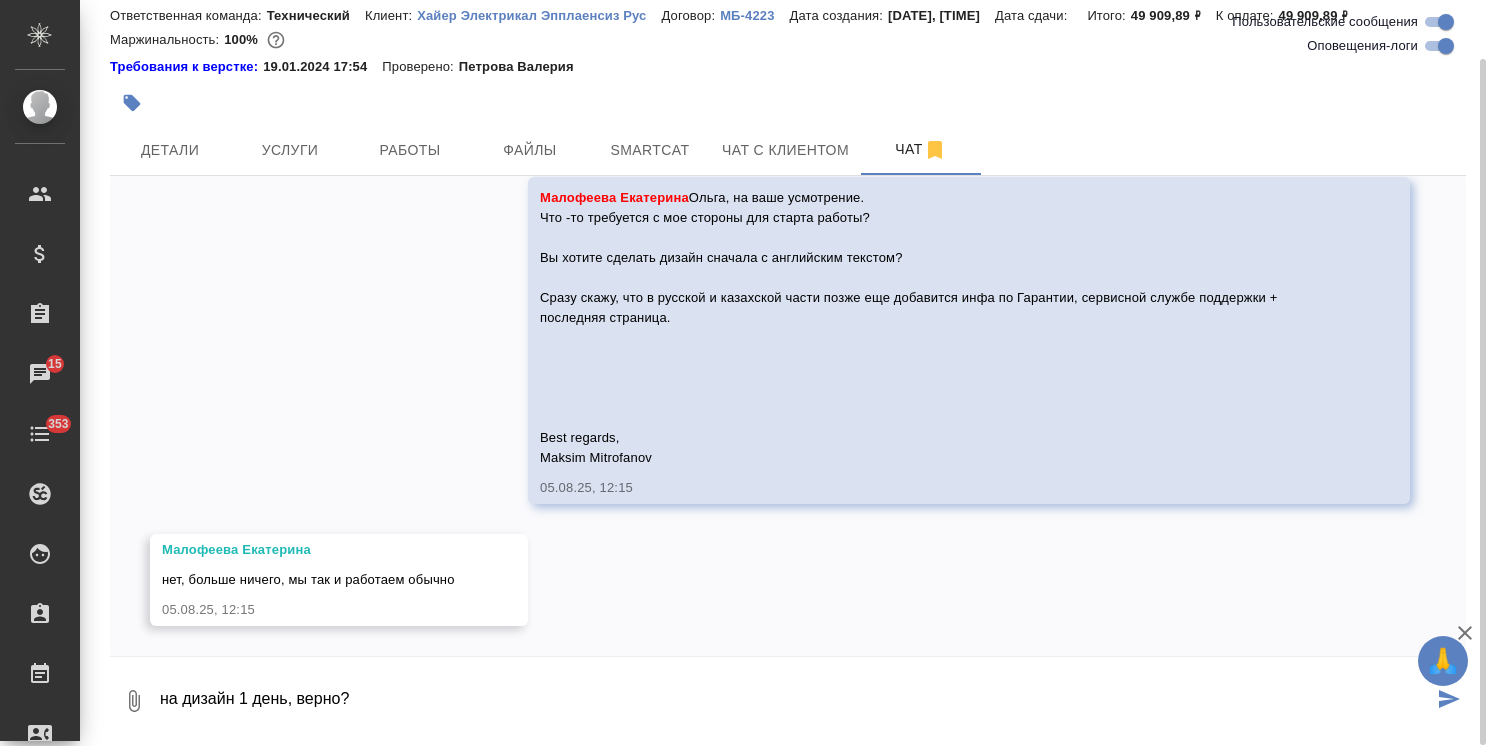 type on "на дизайн 1 день, верно?" 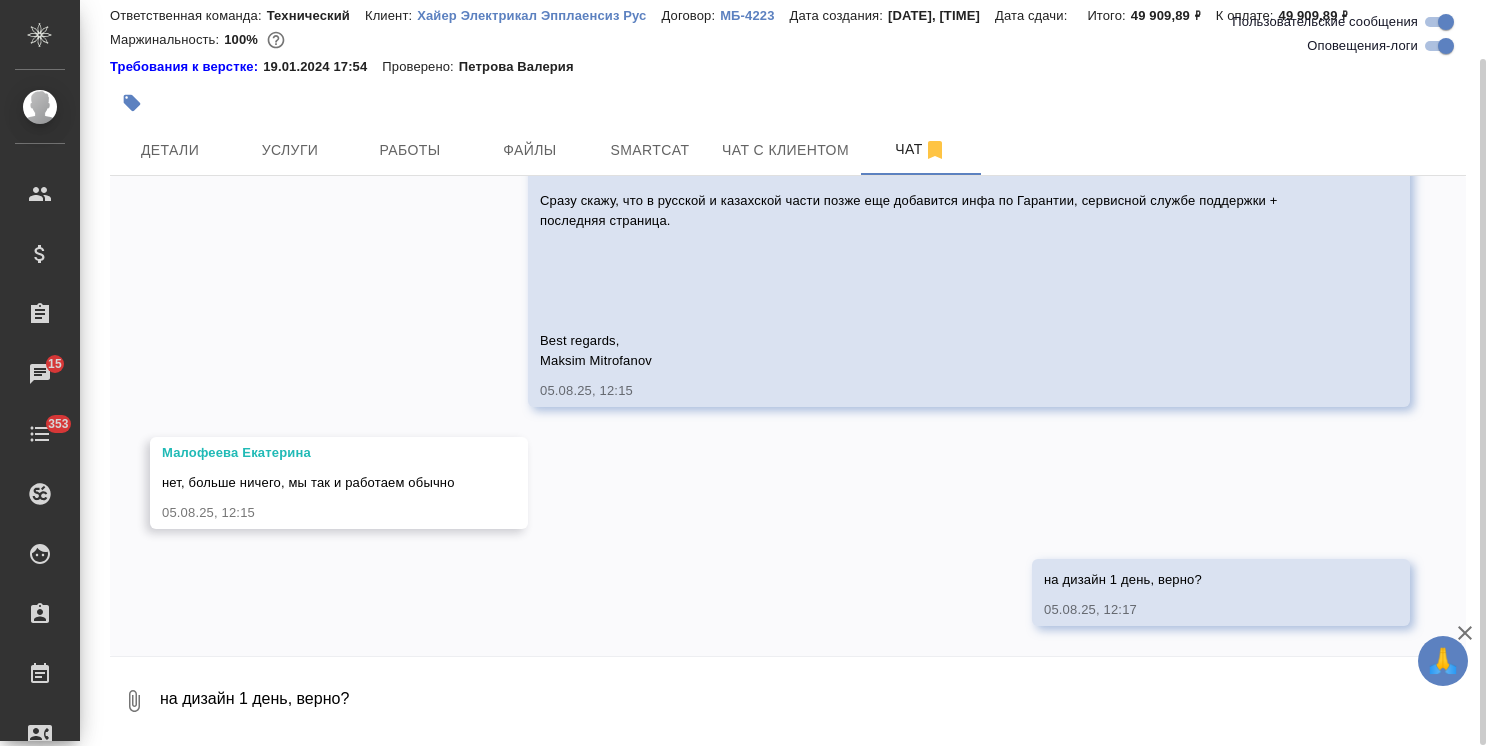 scroll, scrollTop: 3644, scrollLeft: 0, axis: vertical 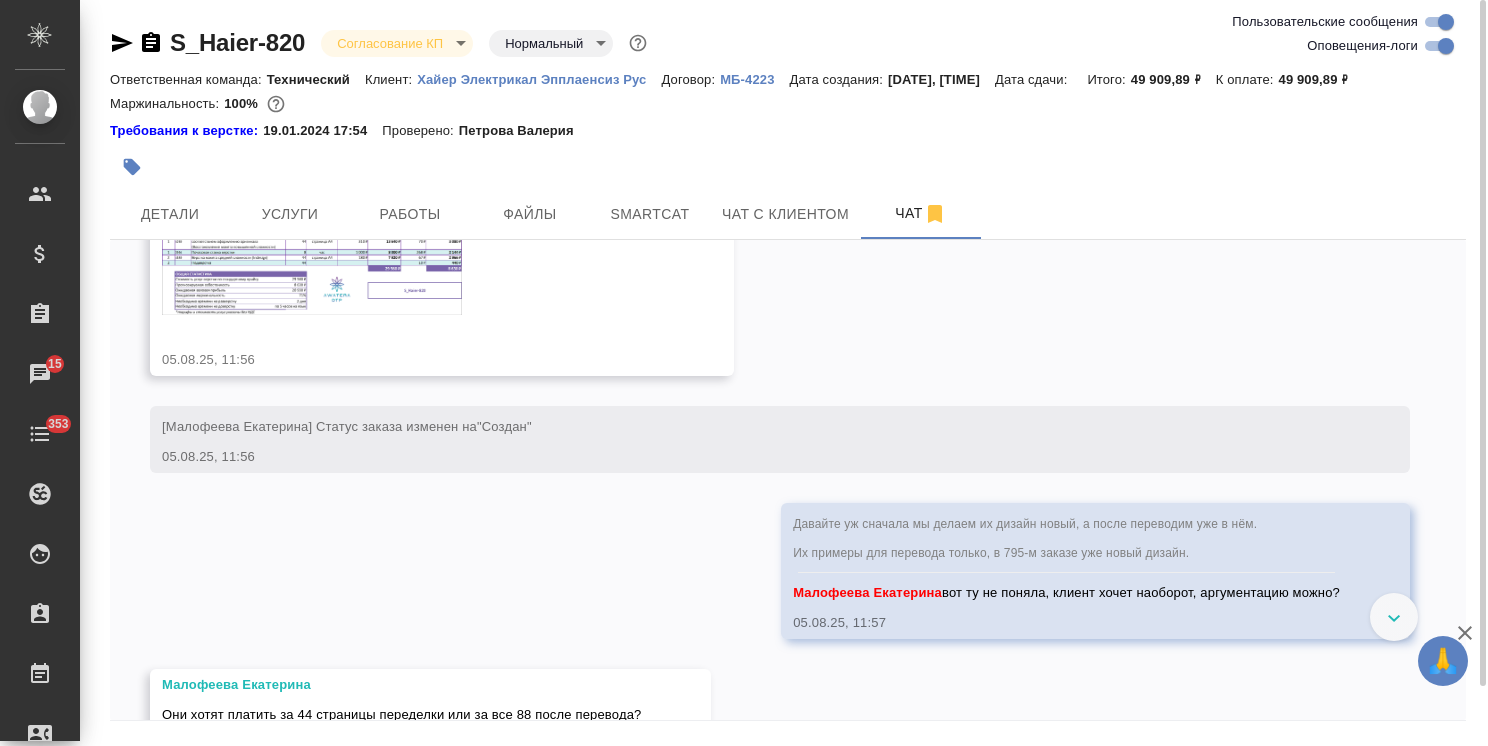click at bounding box center (312, 267) 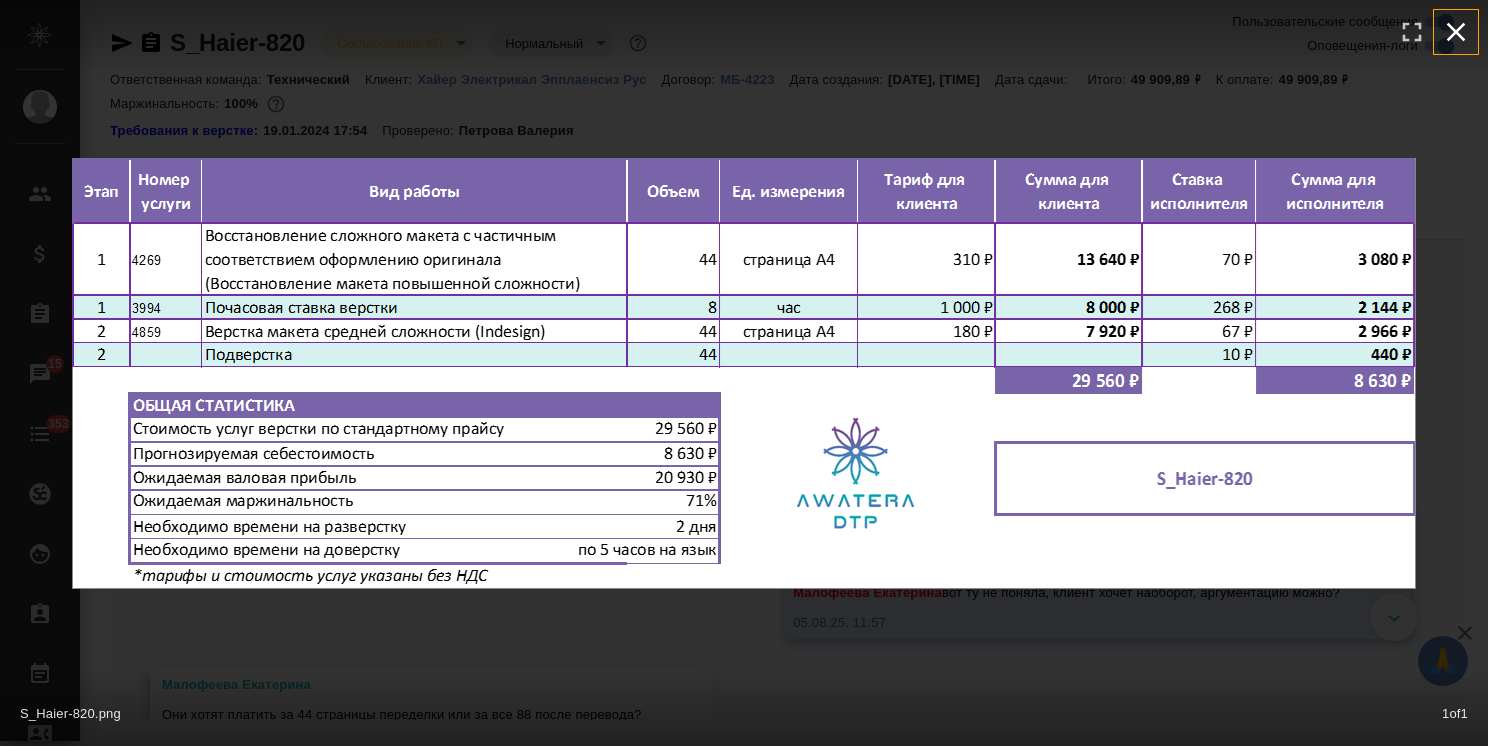 click 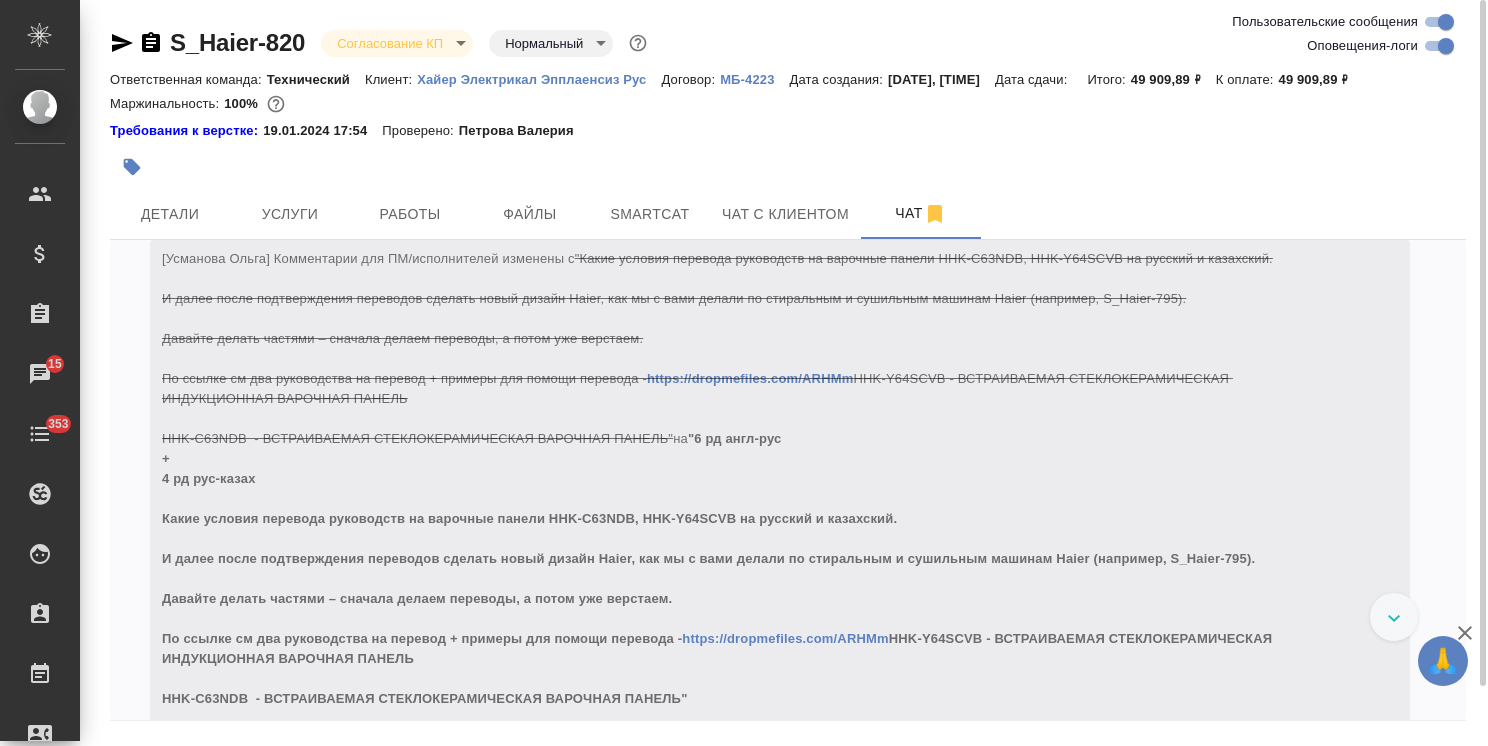 scroll, scrollTop: 3644, scrollLeft: 0, axis: vertical 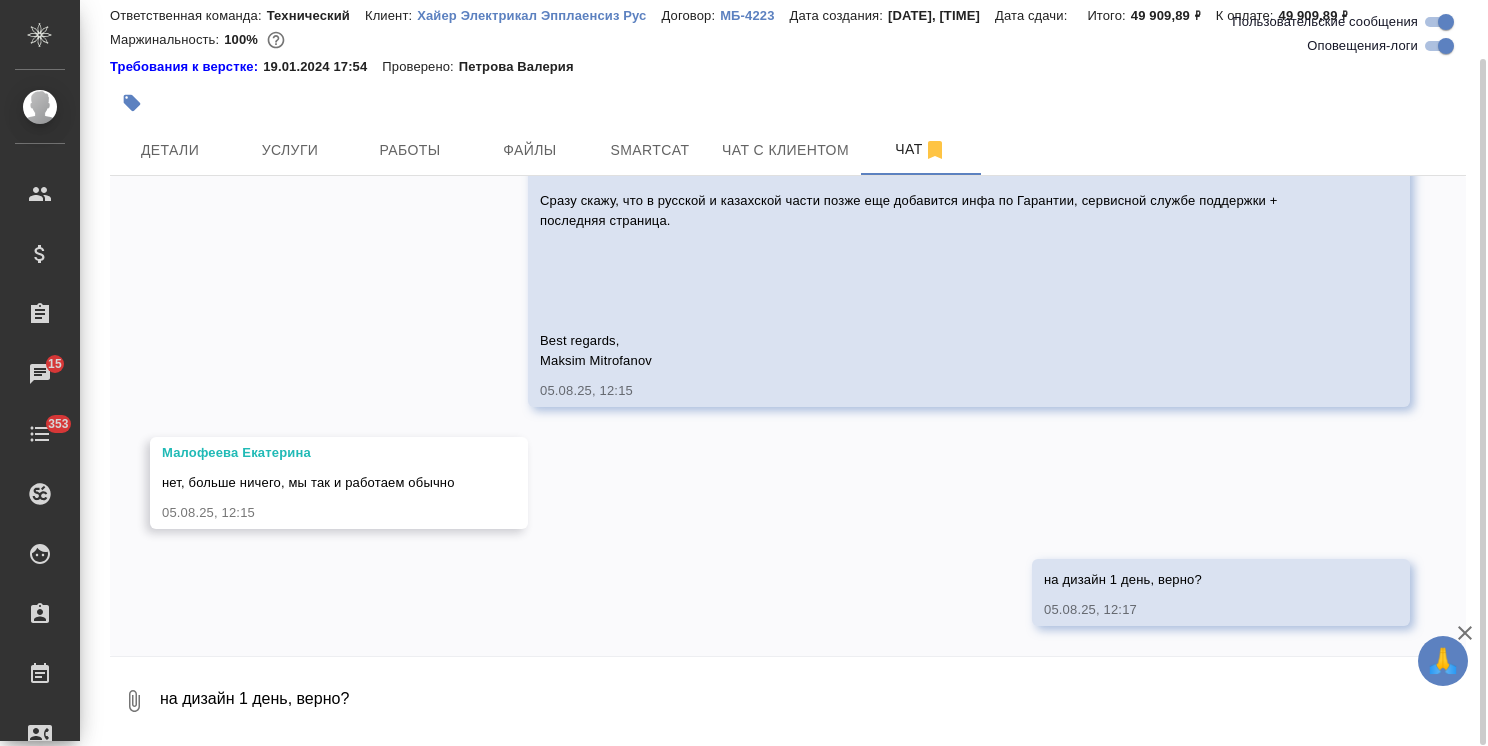 click on "на дизайн 1 день, верно?" at bounding box center (812, 701) 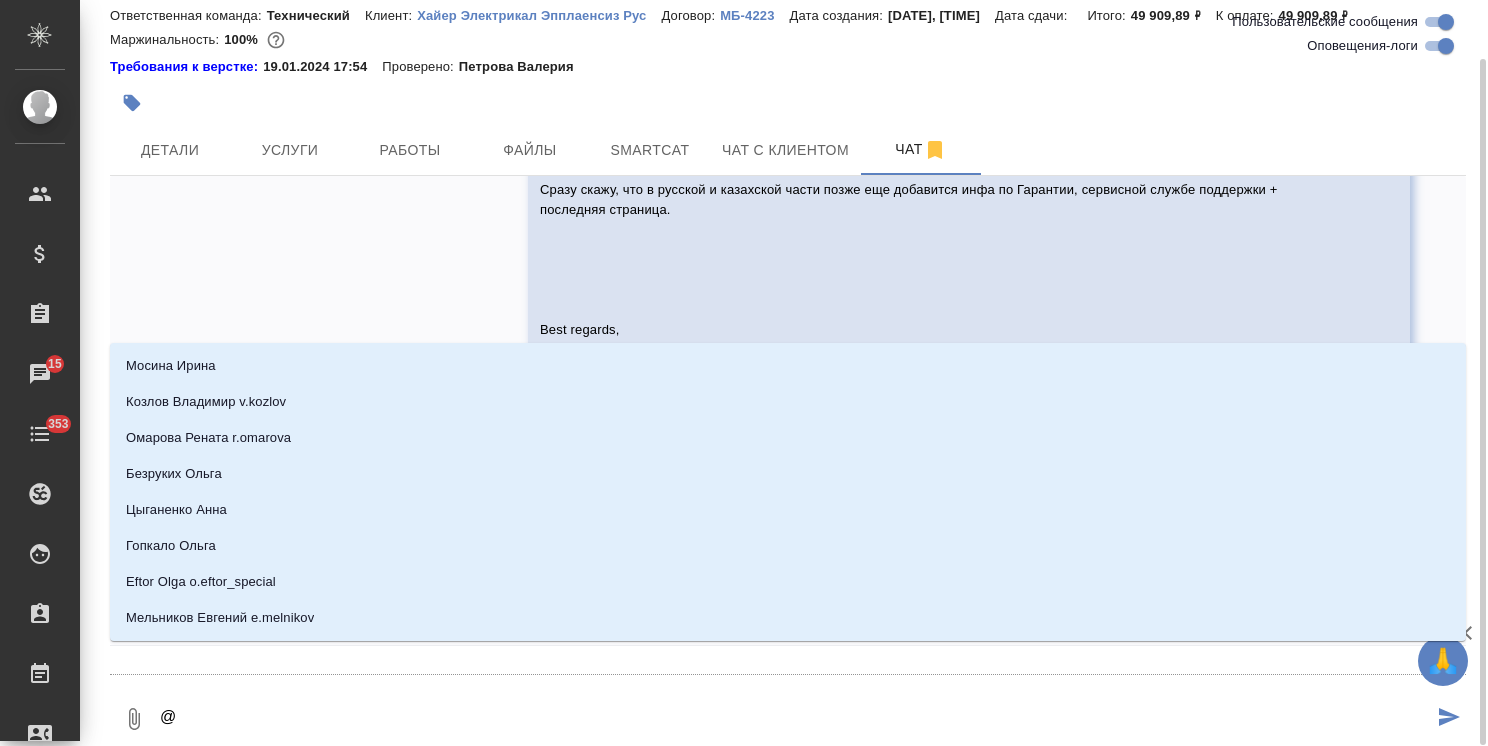 type on "@м" 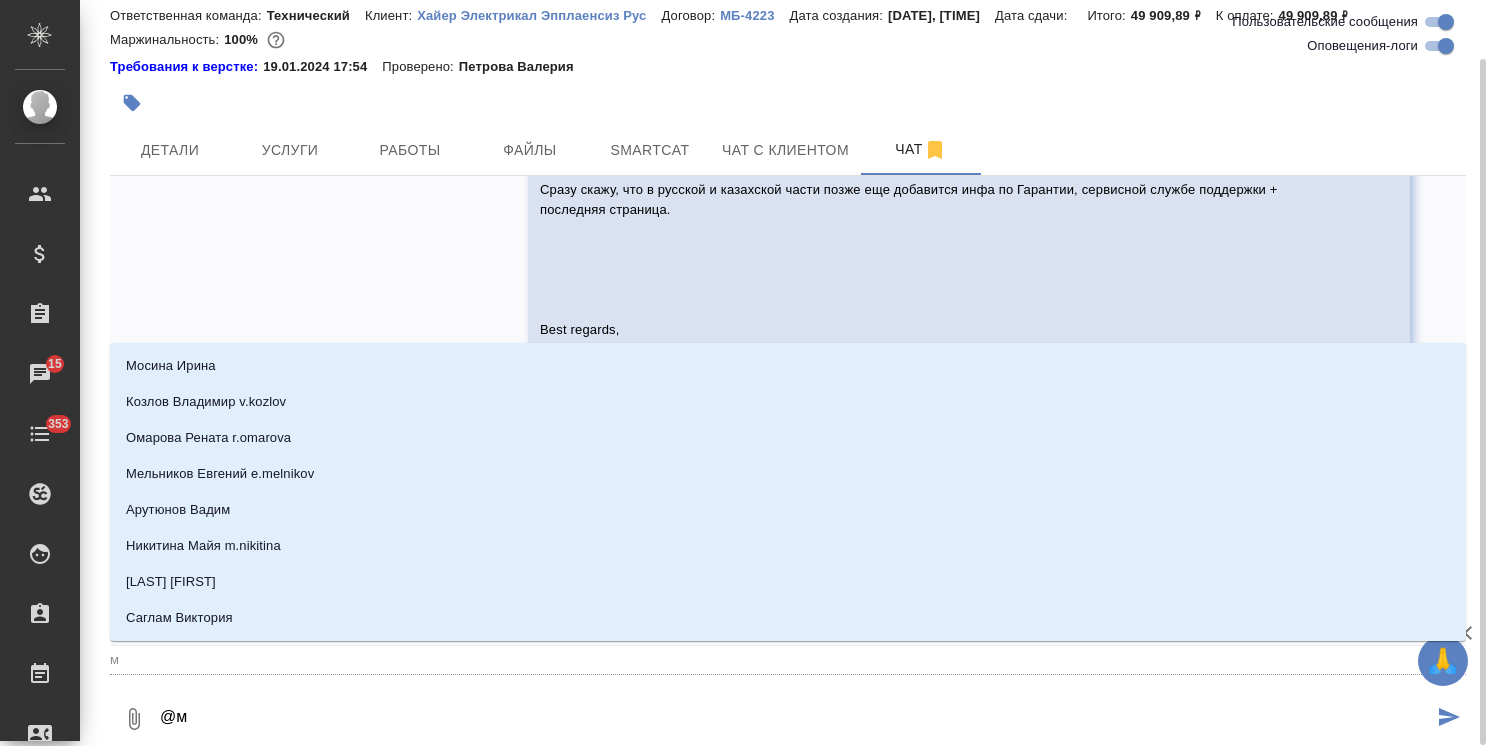 type on "@ма" 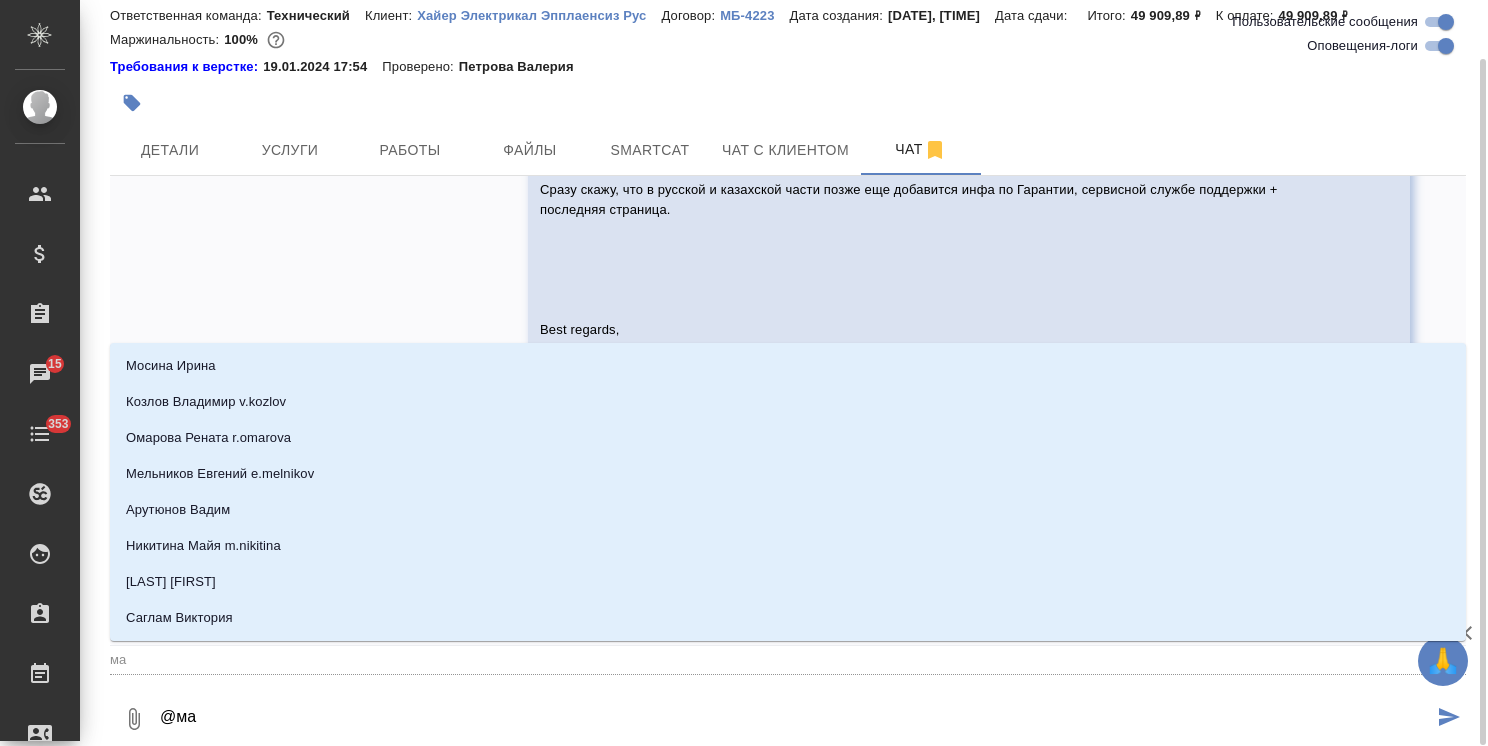 type on "@мал" 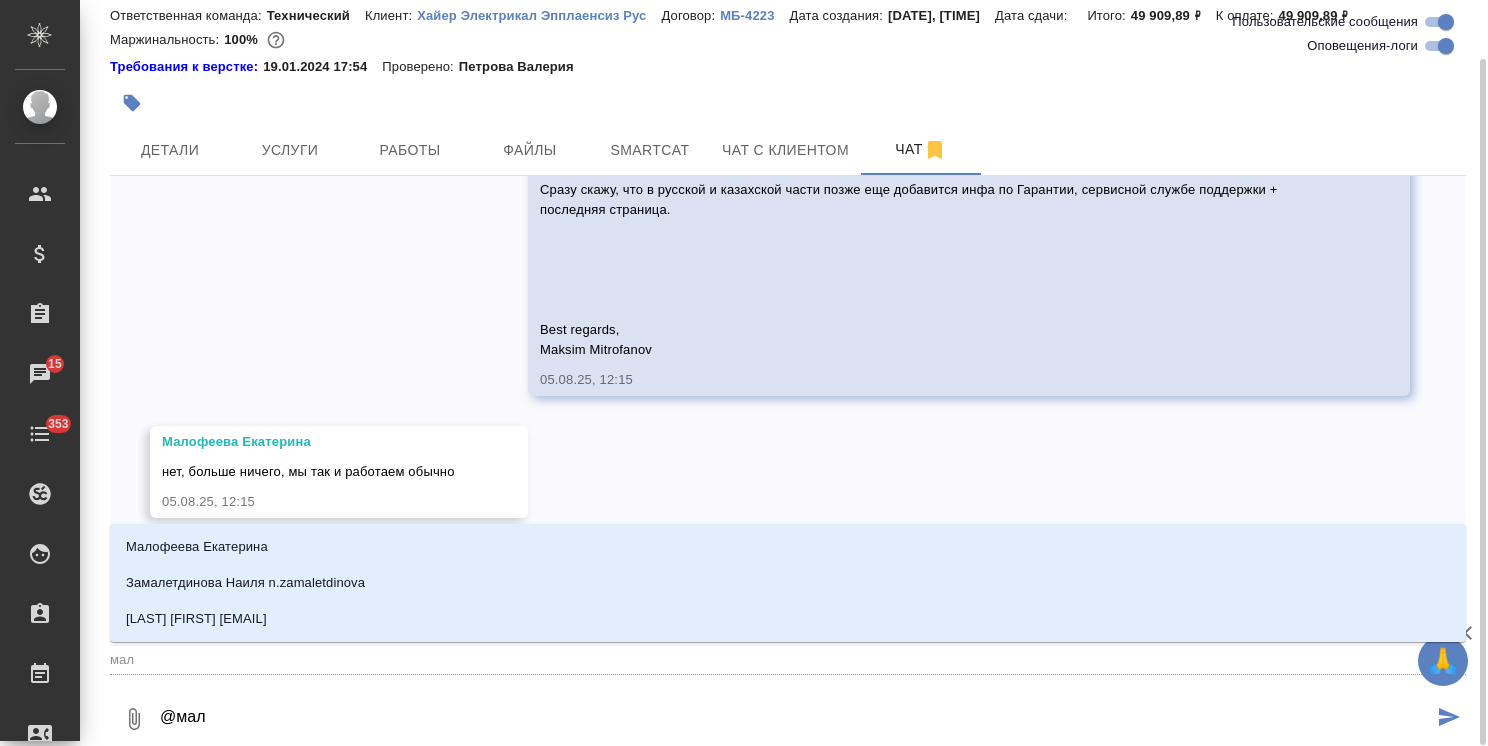 type on "@мало" 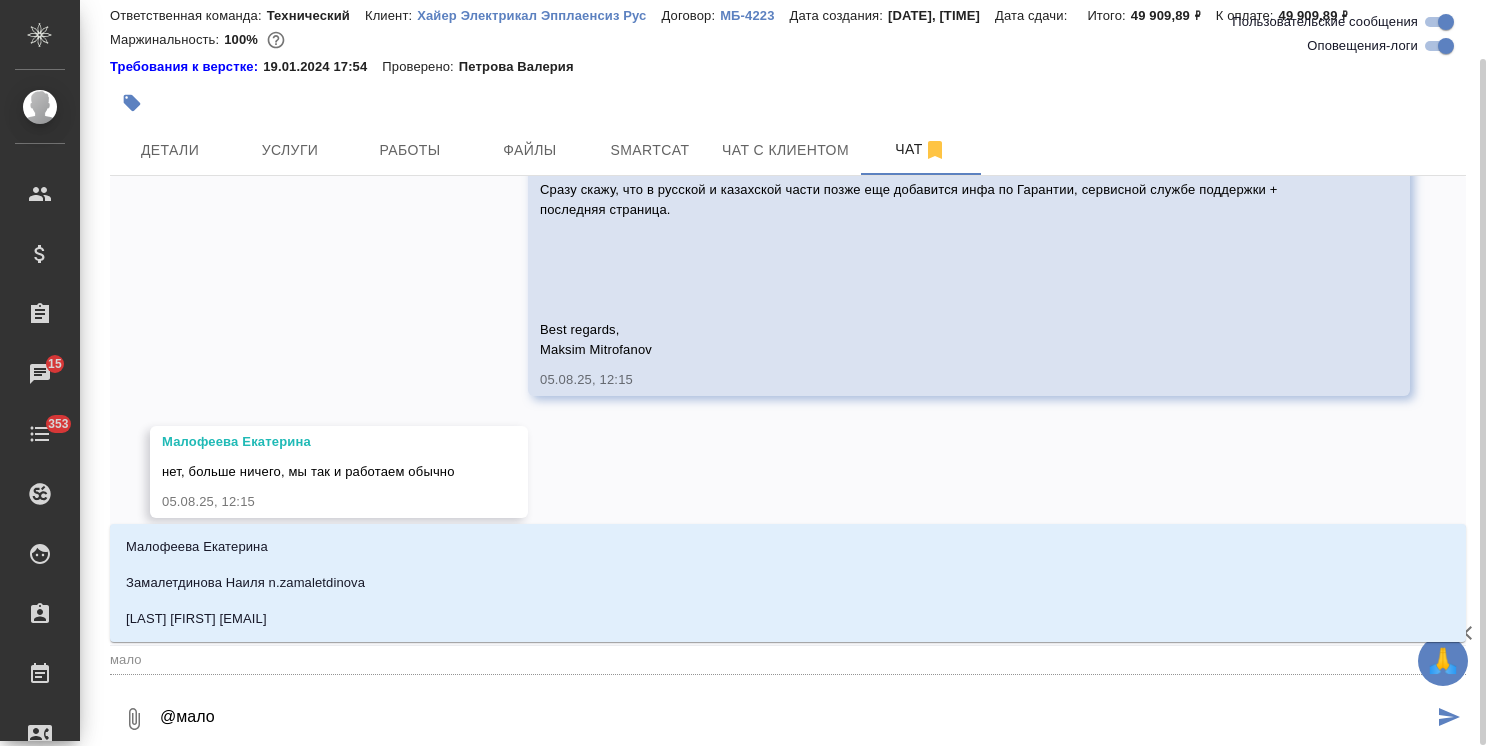 type on "[EMAIL]" 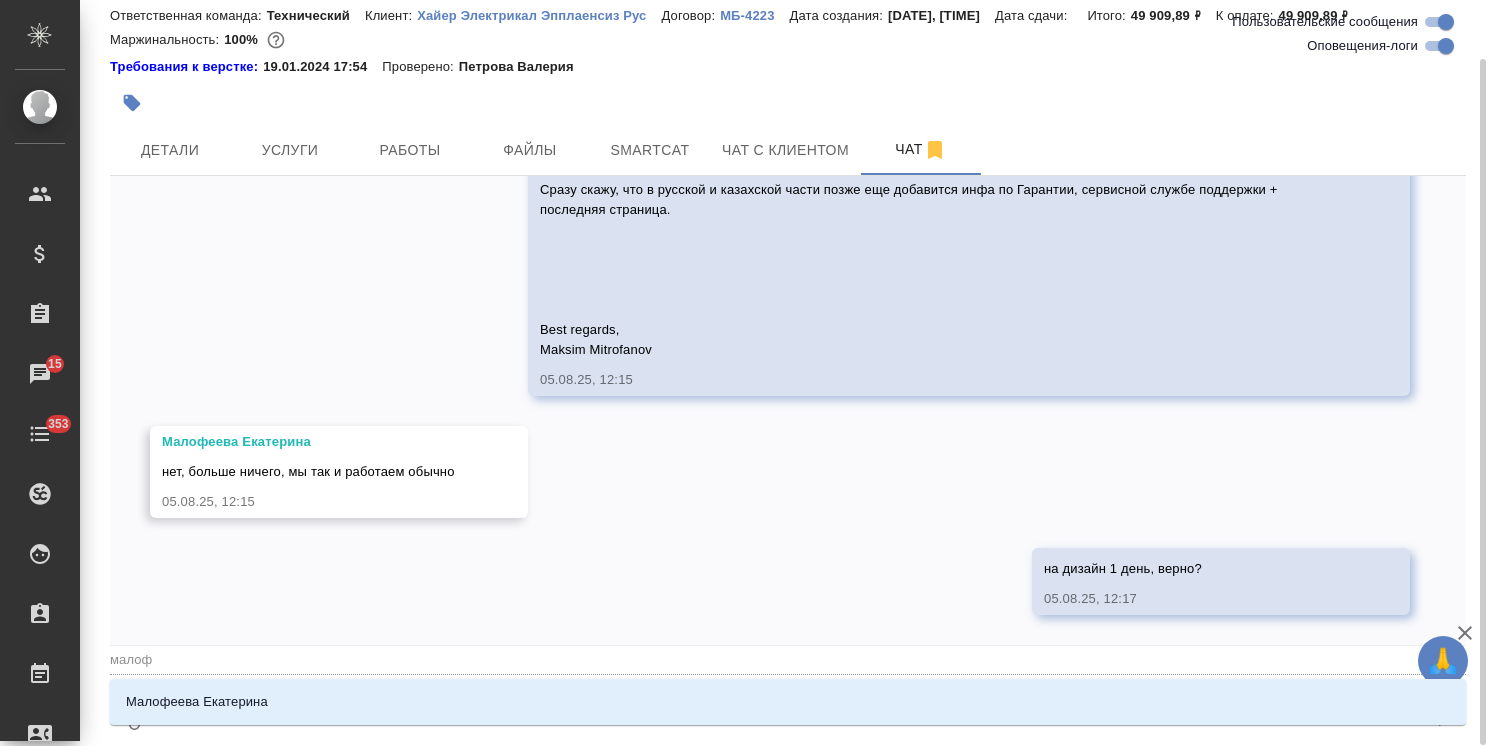 click on "Малофеева Екатерина" at bounding box center [788, 702] 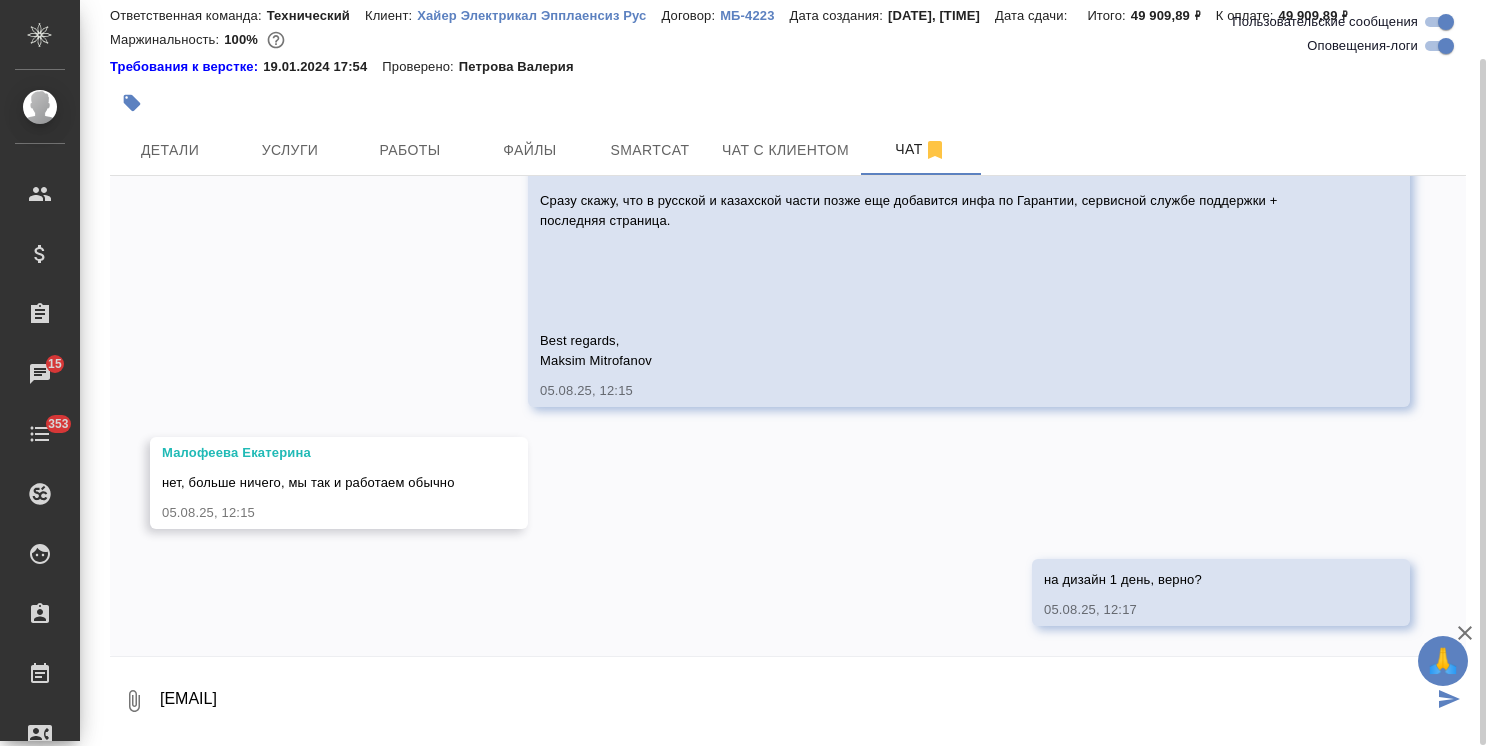 type on "[EMAIL]" 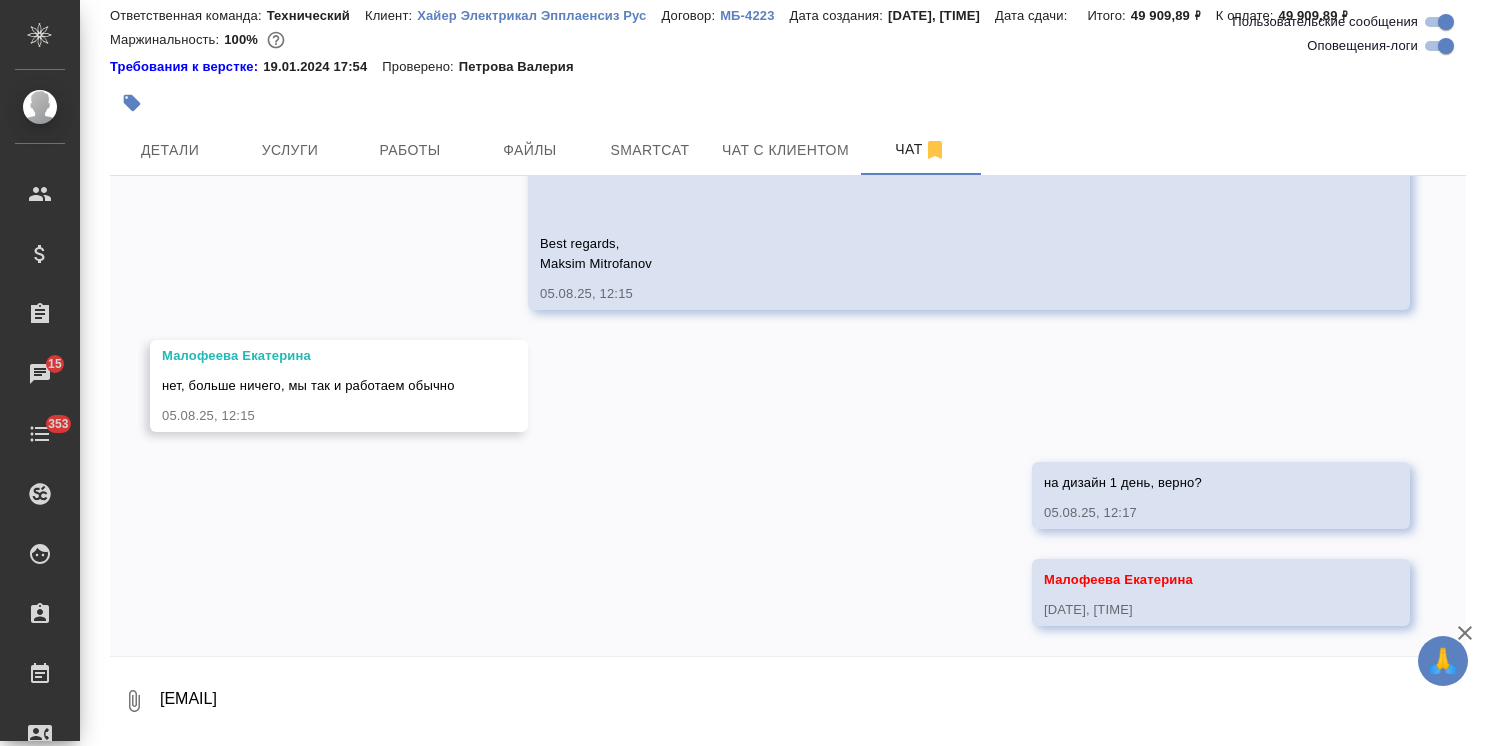 scroll, scrollTop: 3800, scrollLeft: 0, axis: vertical 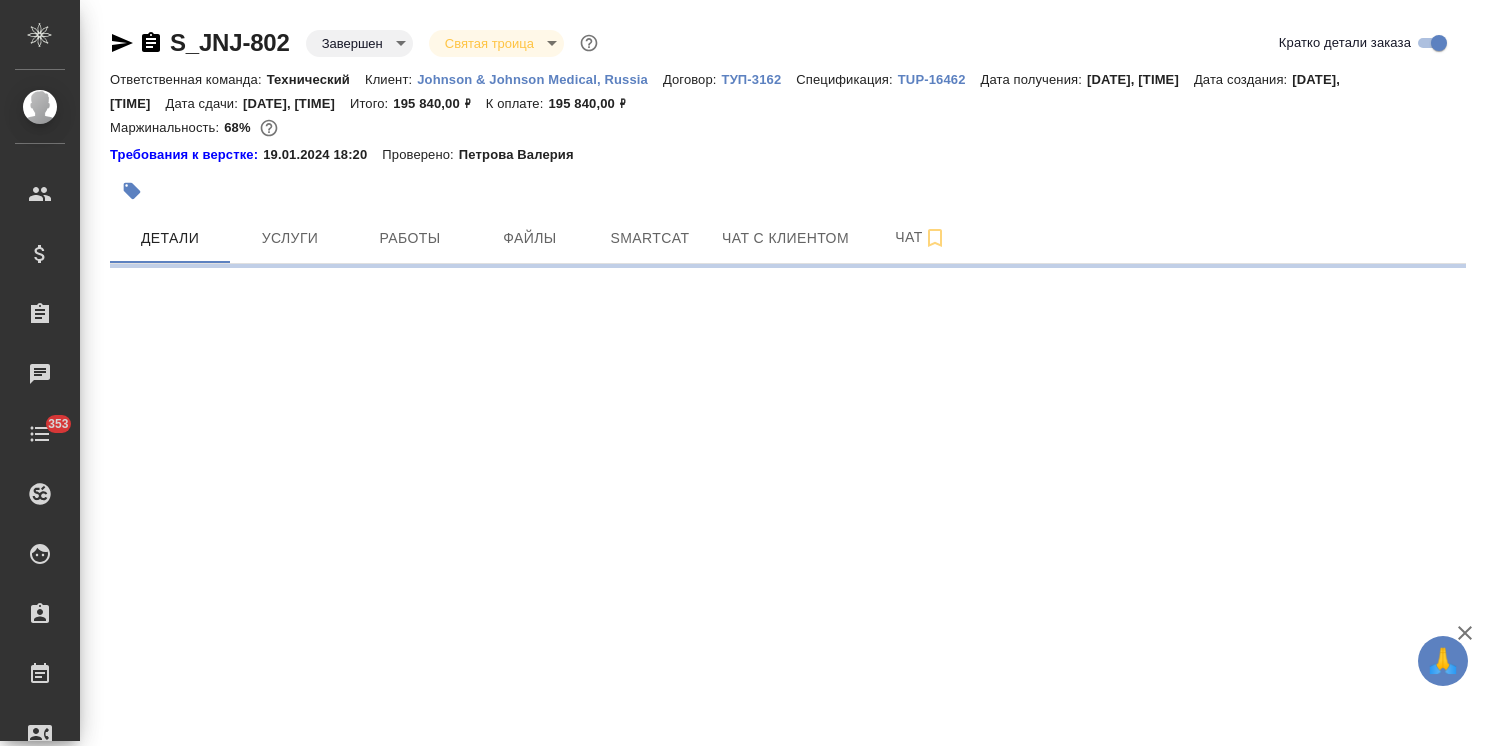 select on "RU" 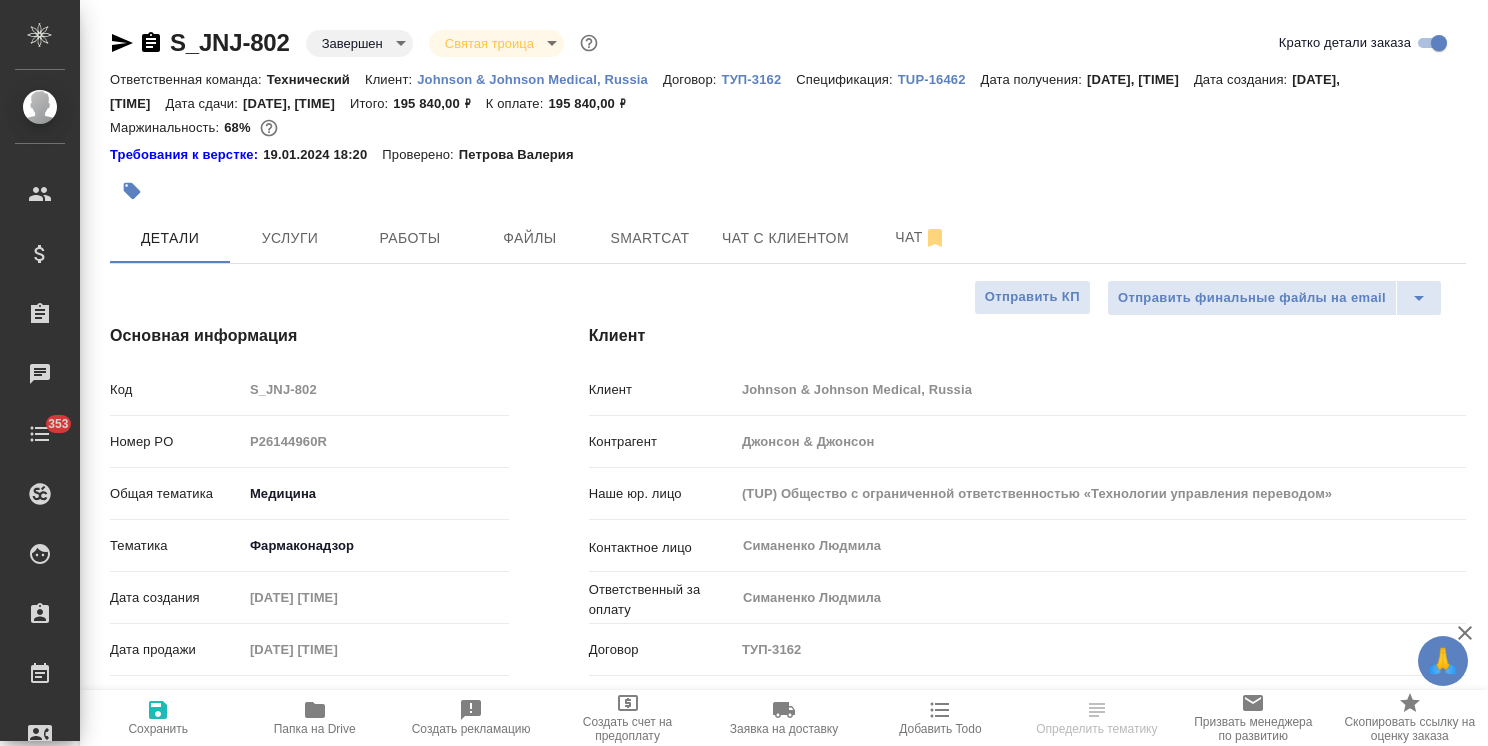 type on "x" 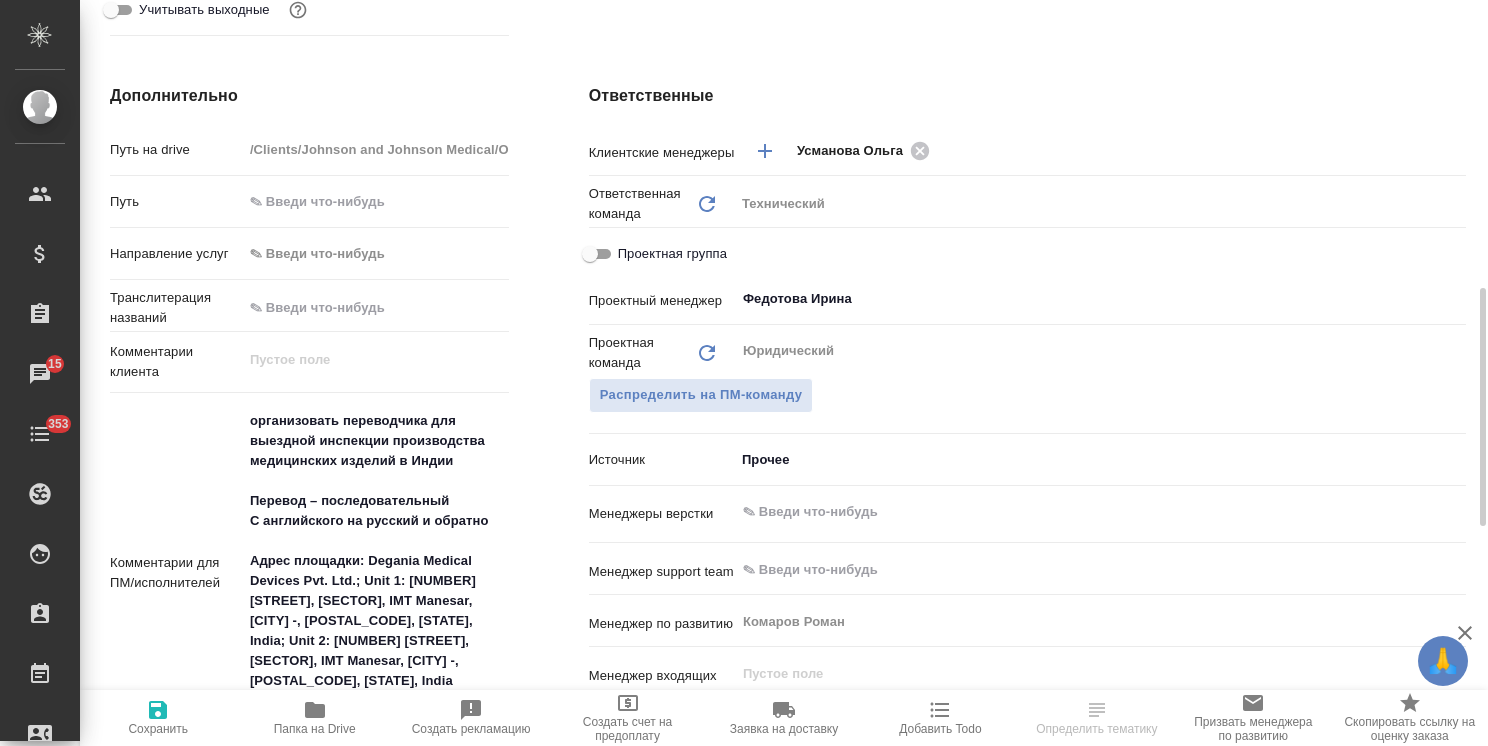 scroll, scrollTop: 1000, scrollLeft: 0, axis: vertical 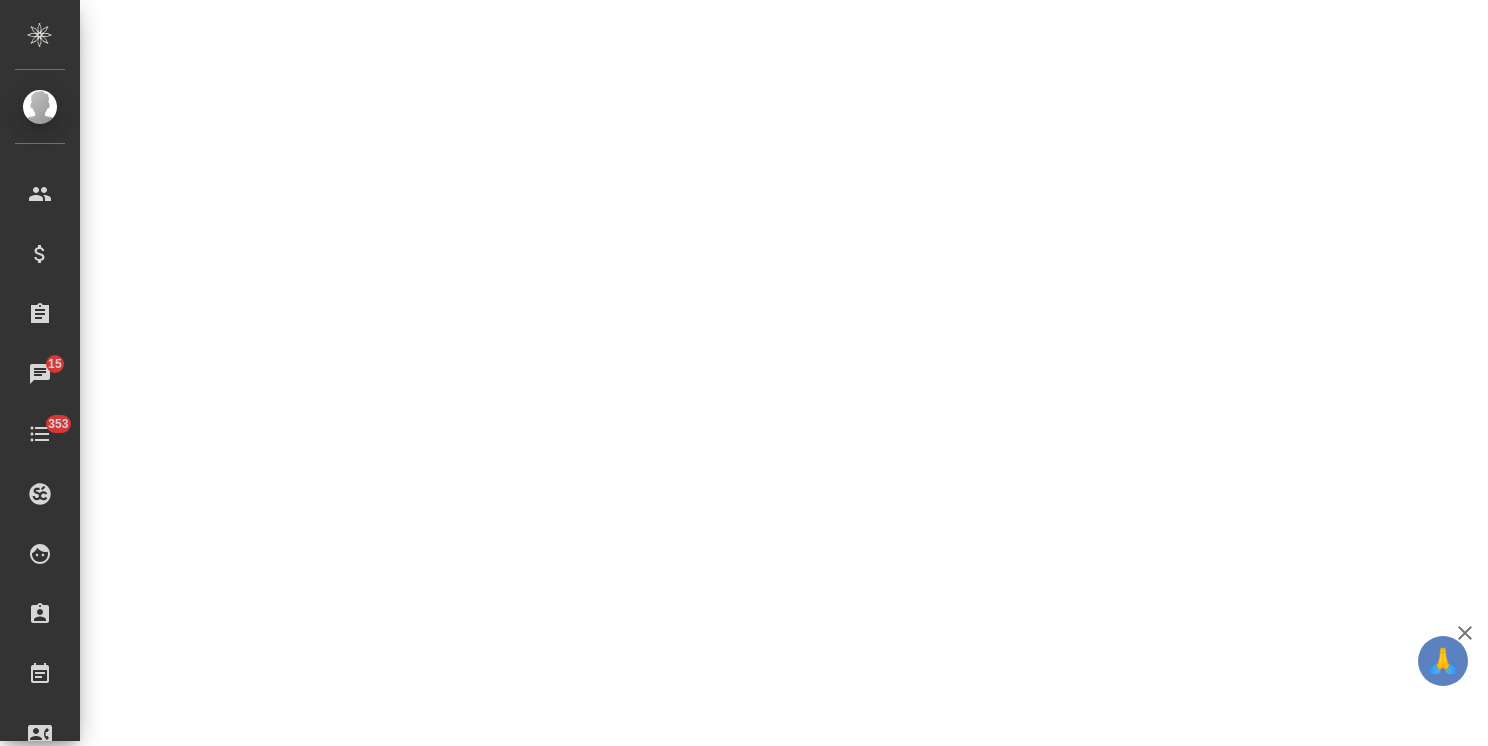select on "RU" 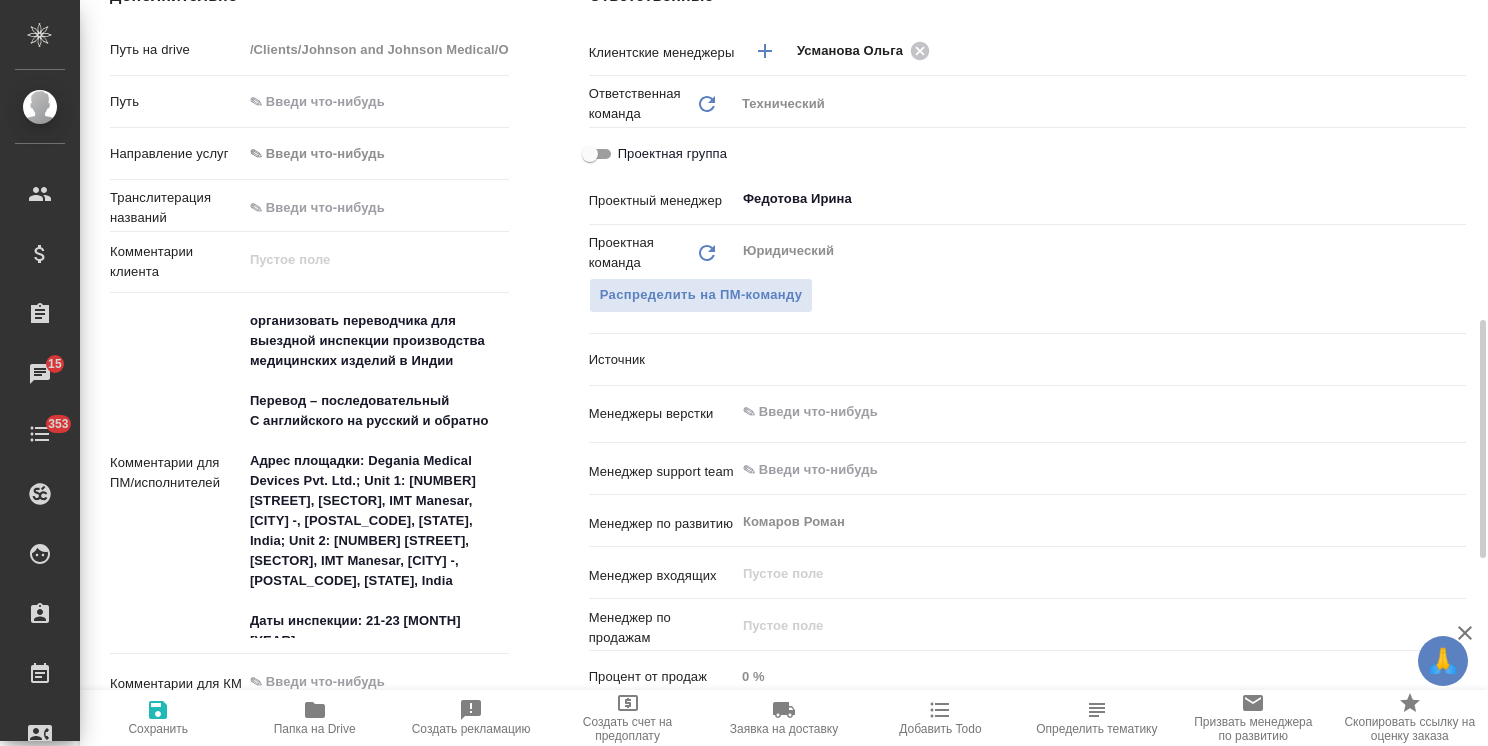 type on "x" 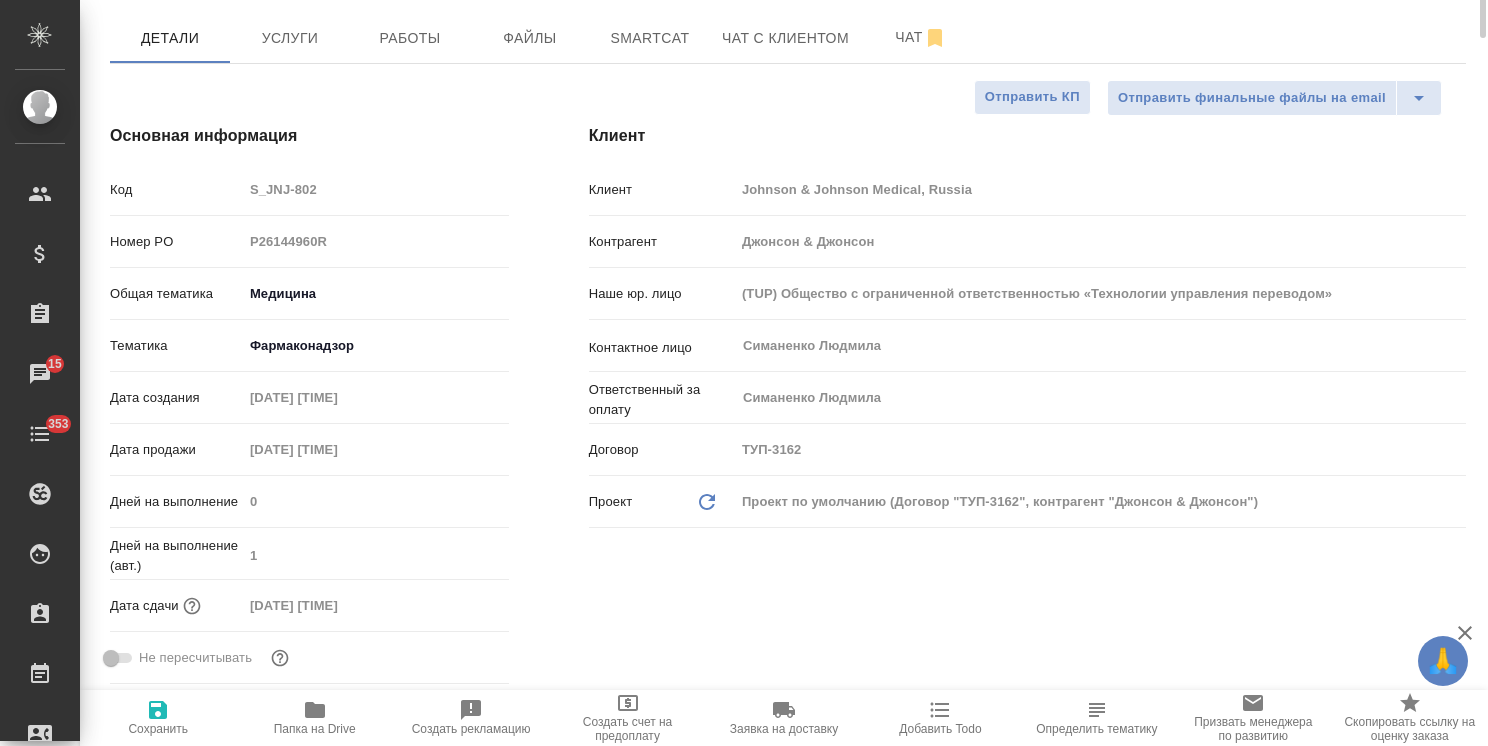 scroll, scrollTop: 0, scrollLeft: 0, axis: both 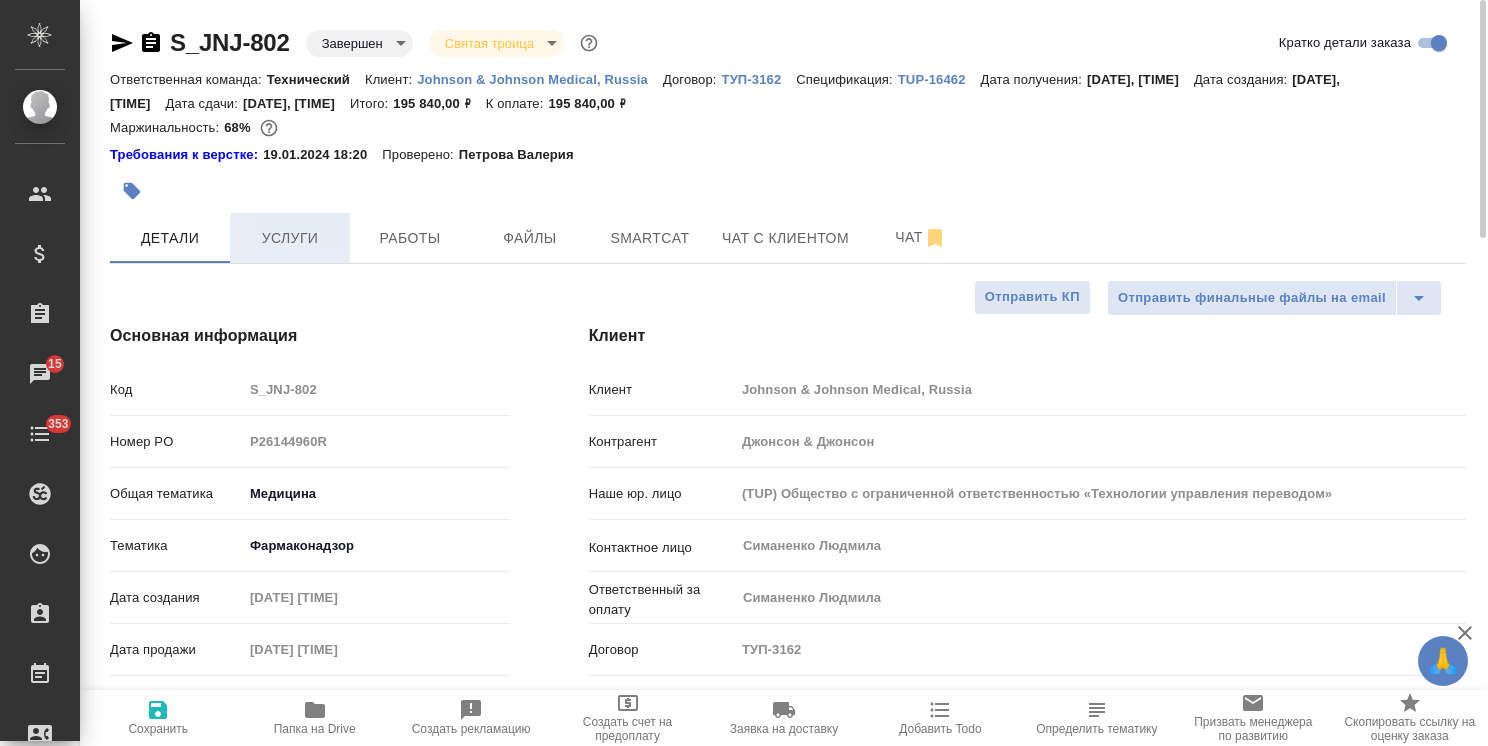 click on "Услуги" at bounding box center (290, 238) 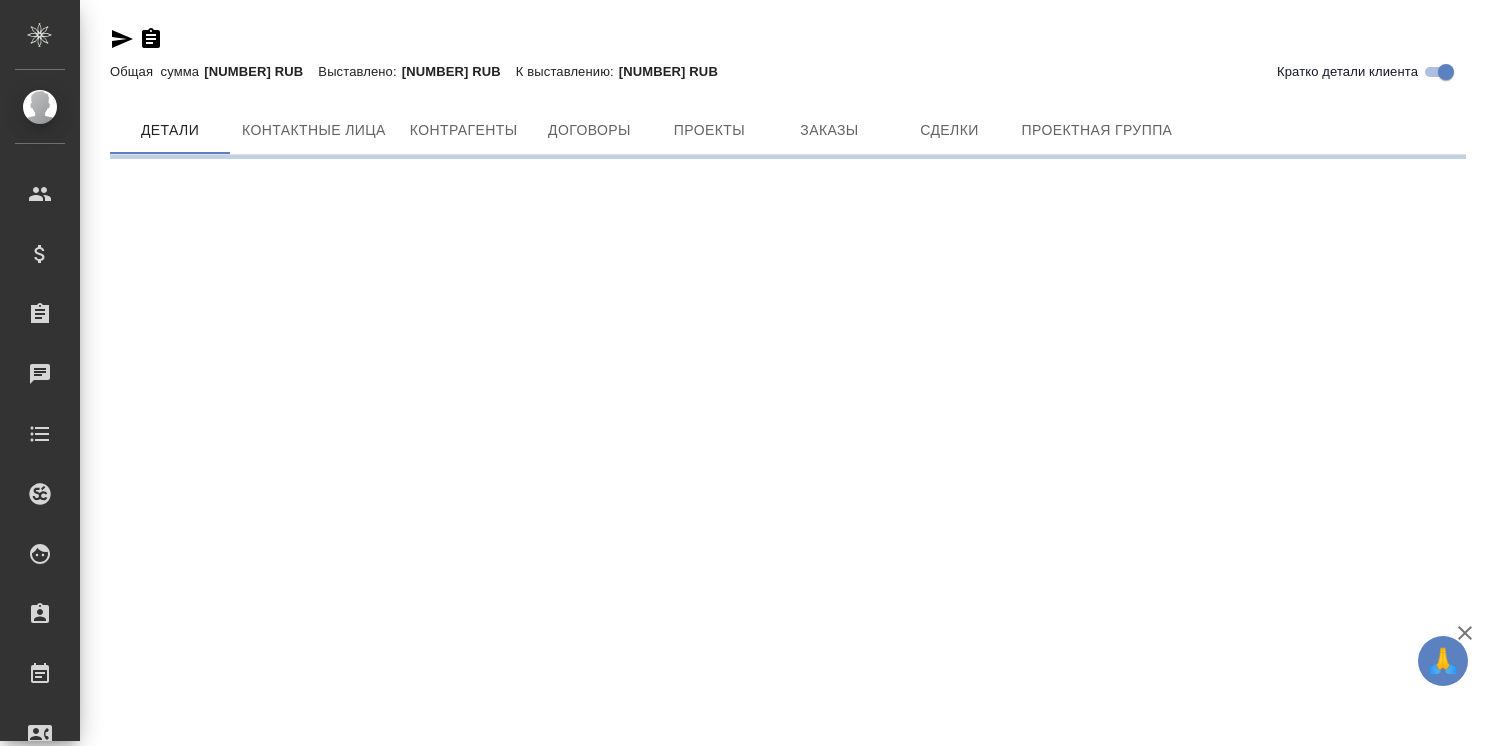scroll, scrollTop: 0, scrollLeft: 0, axis: both 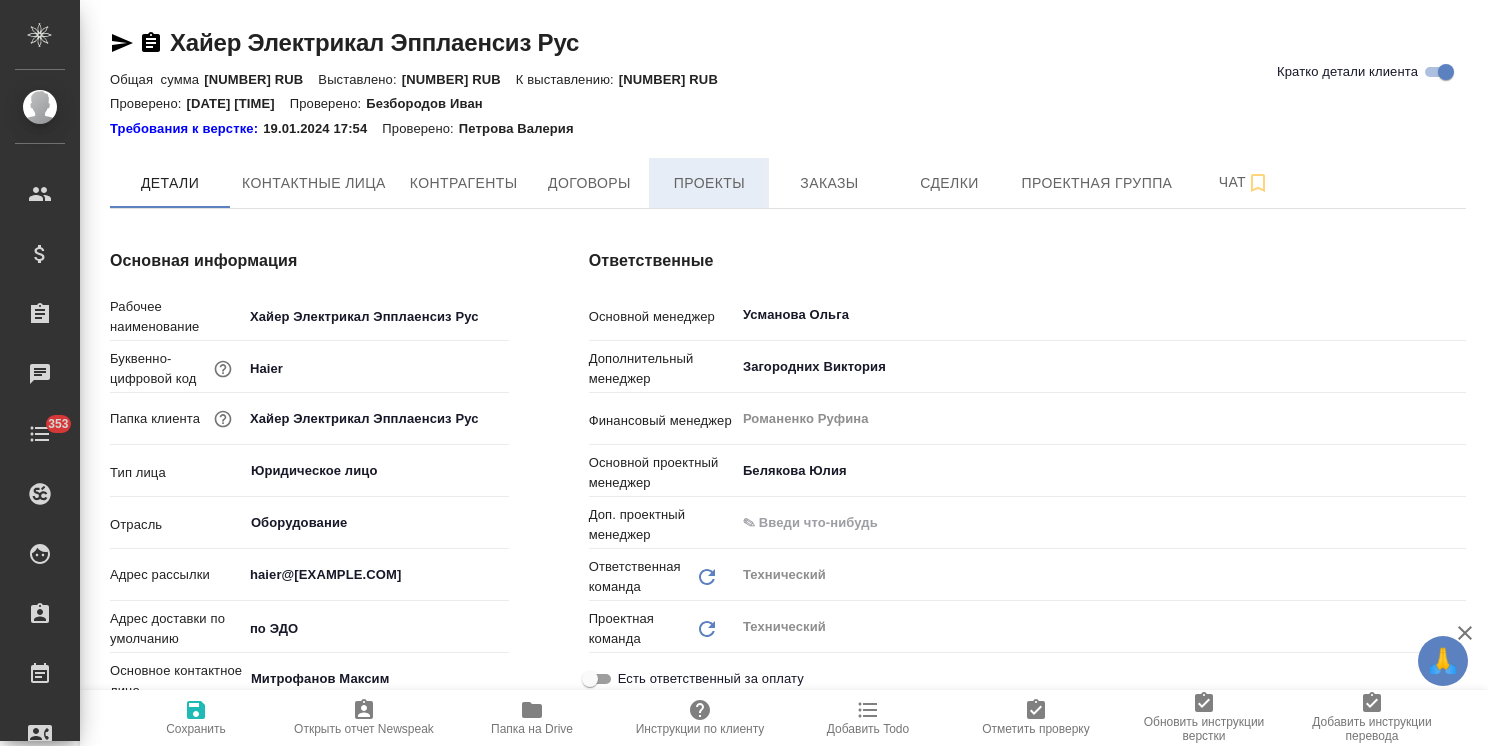 type on "x" 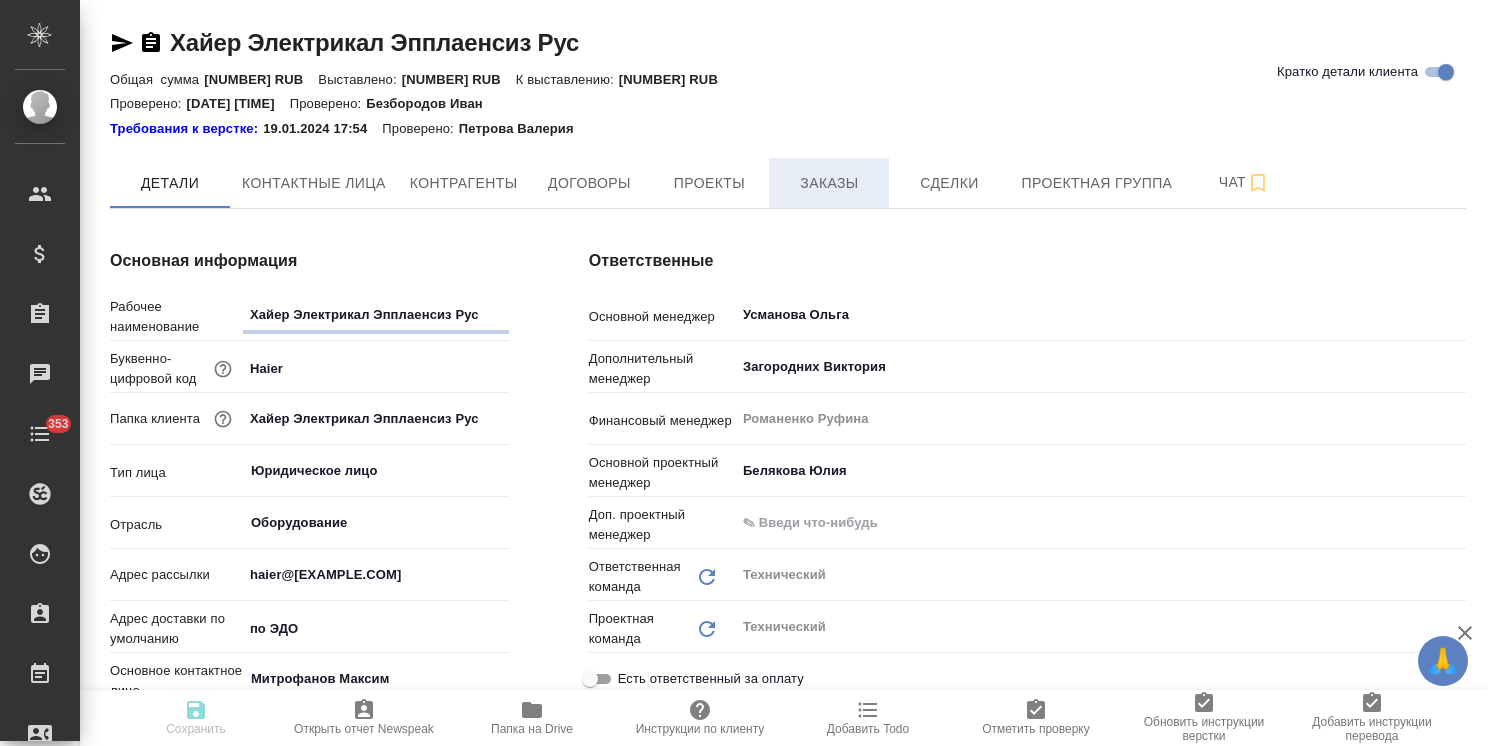 click on "Заказы" at bounding box center (829, 183) 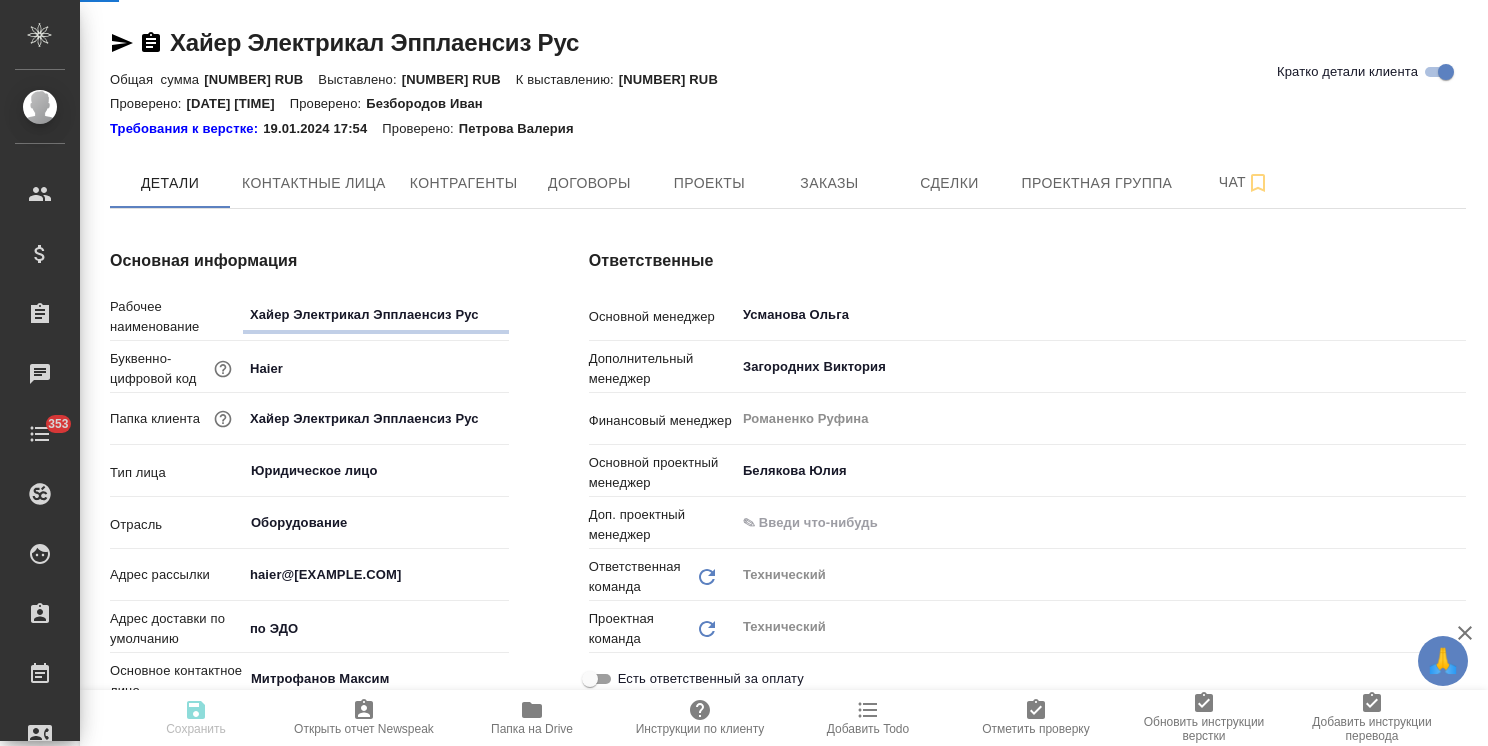 type on "x" 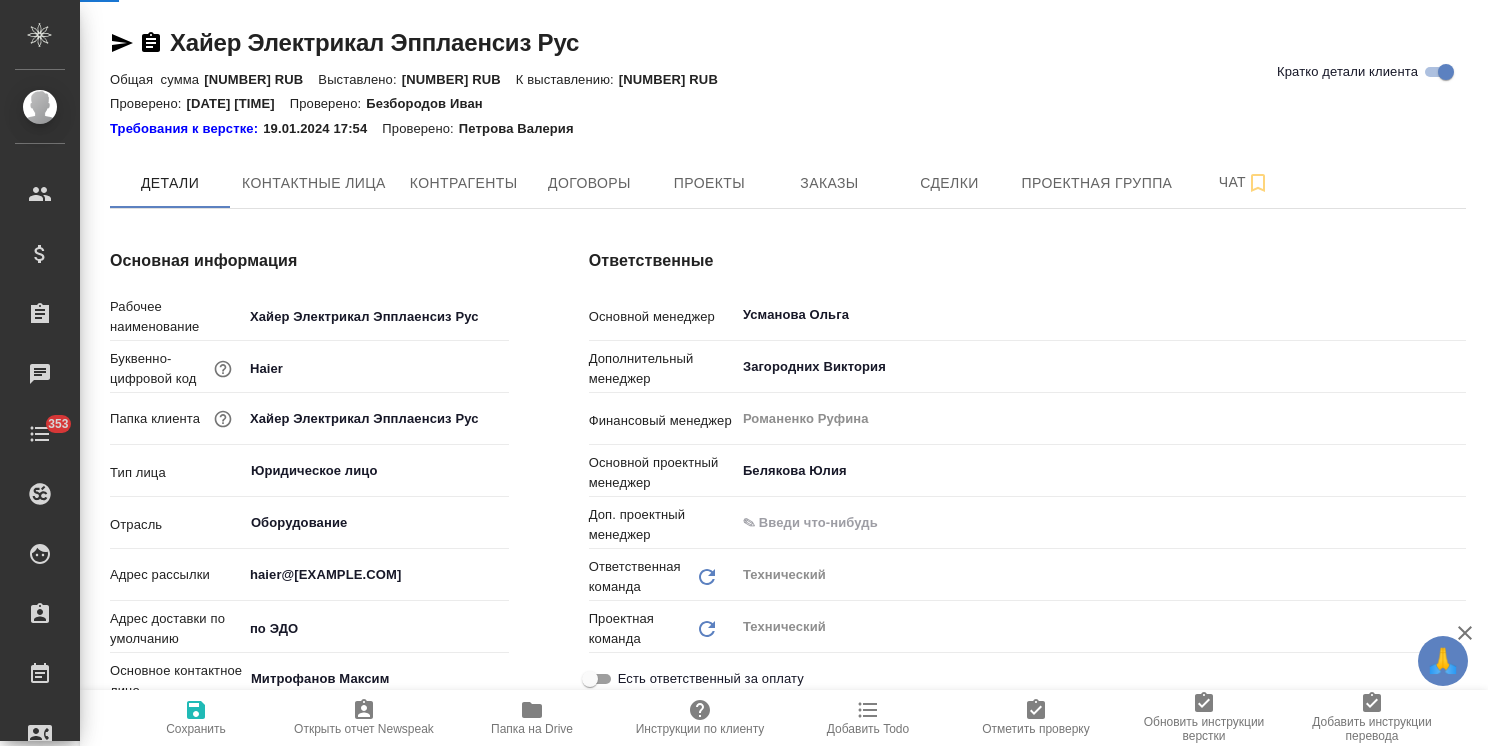 type on "x" 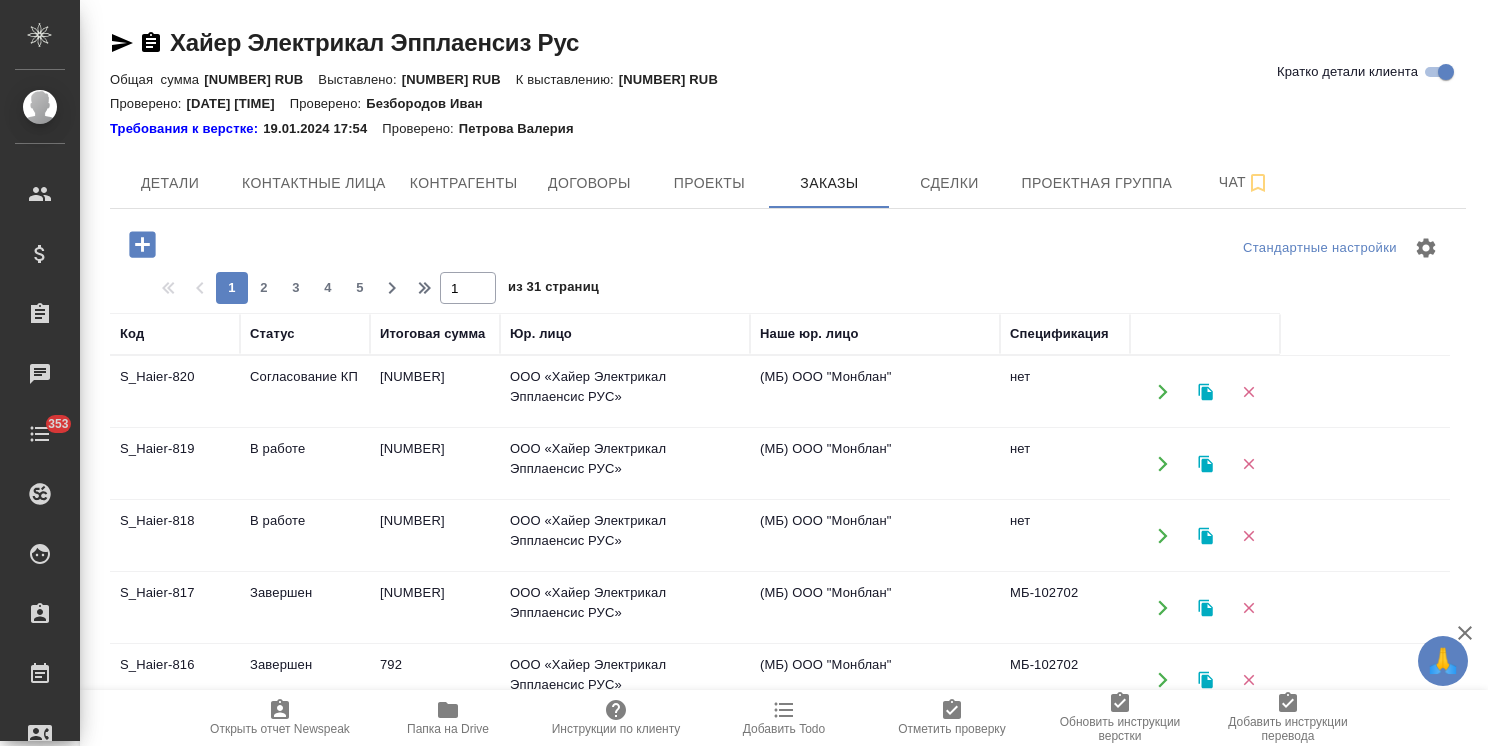 click 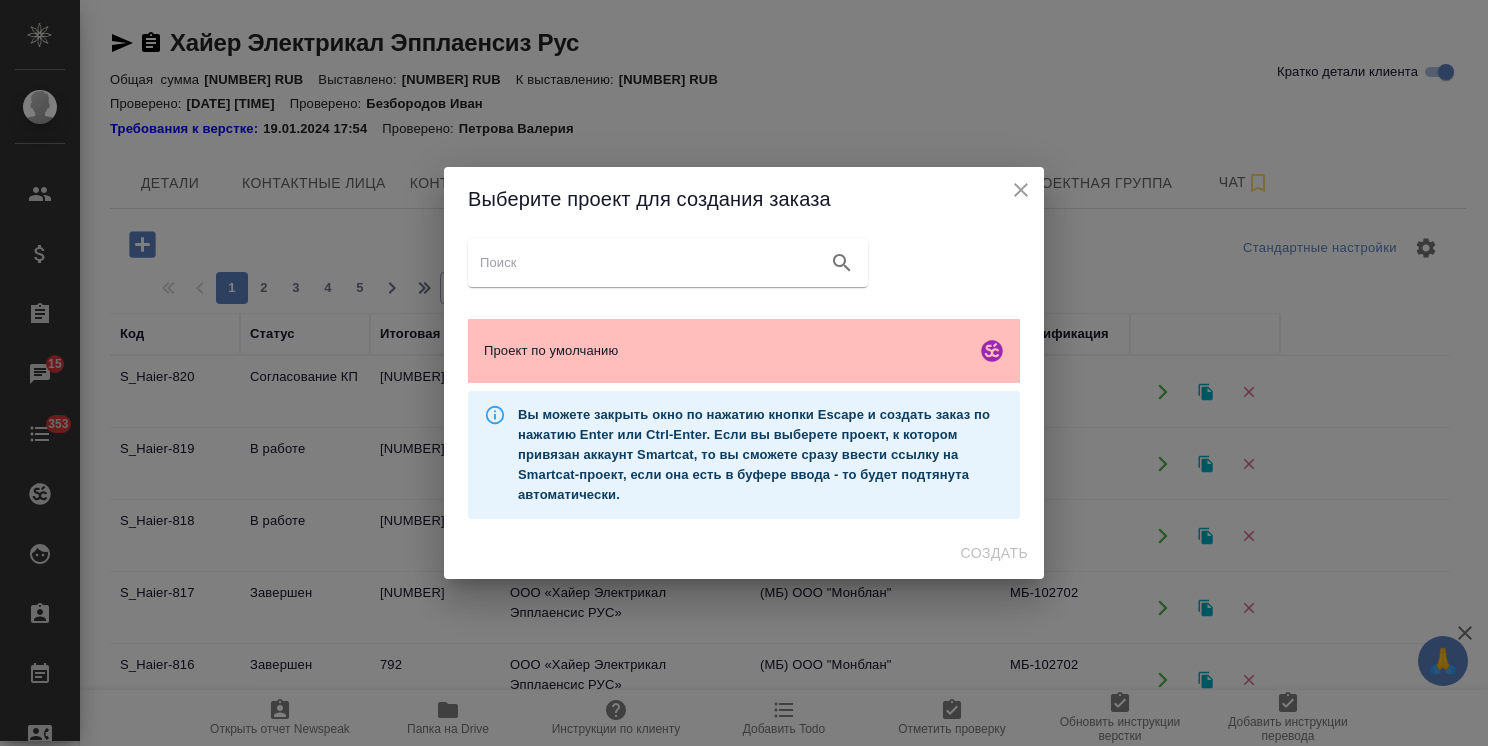 click on "Проект по умолчанию" at bounding box center (744, 351) 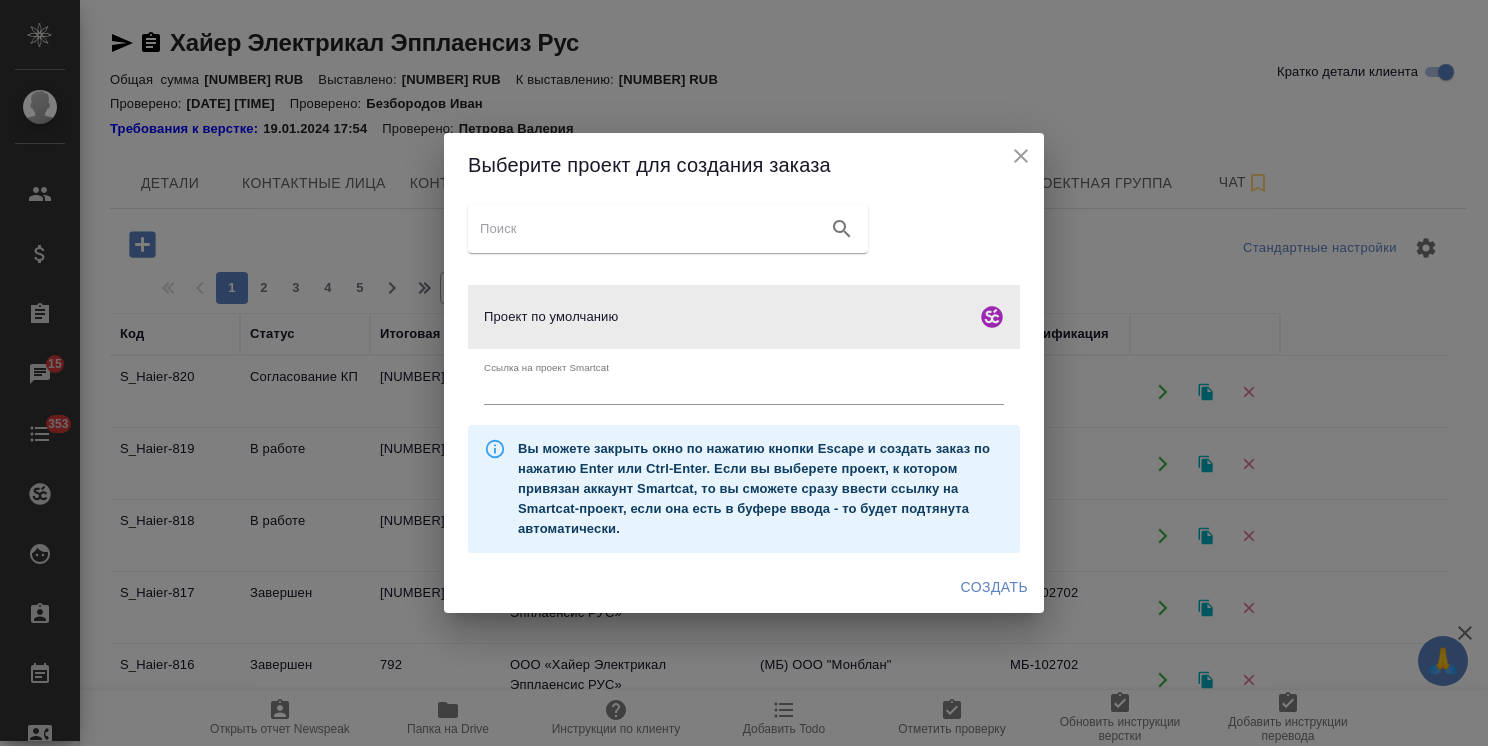 click on "Создать" at bounding box center (994, 587) 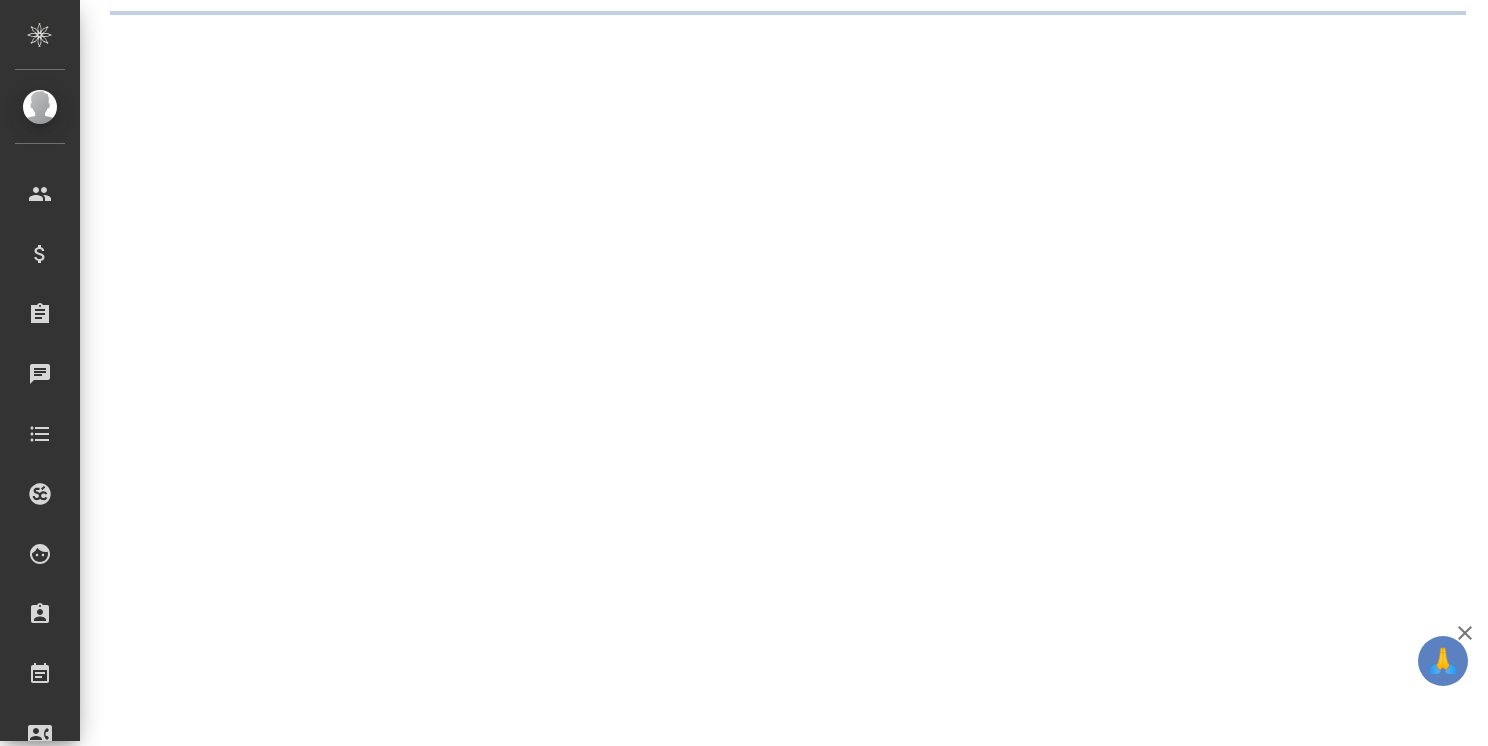 scroll, scrollTop: 0, scrollLeft: 0, axis: both 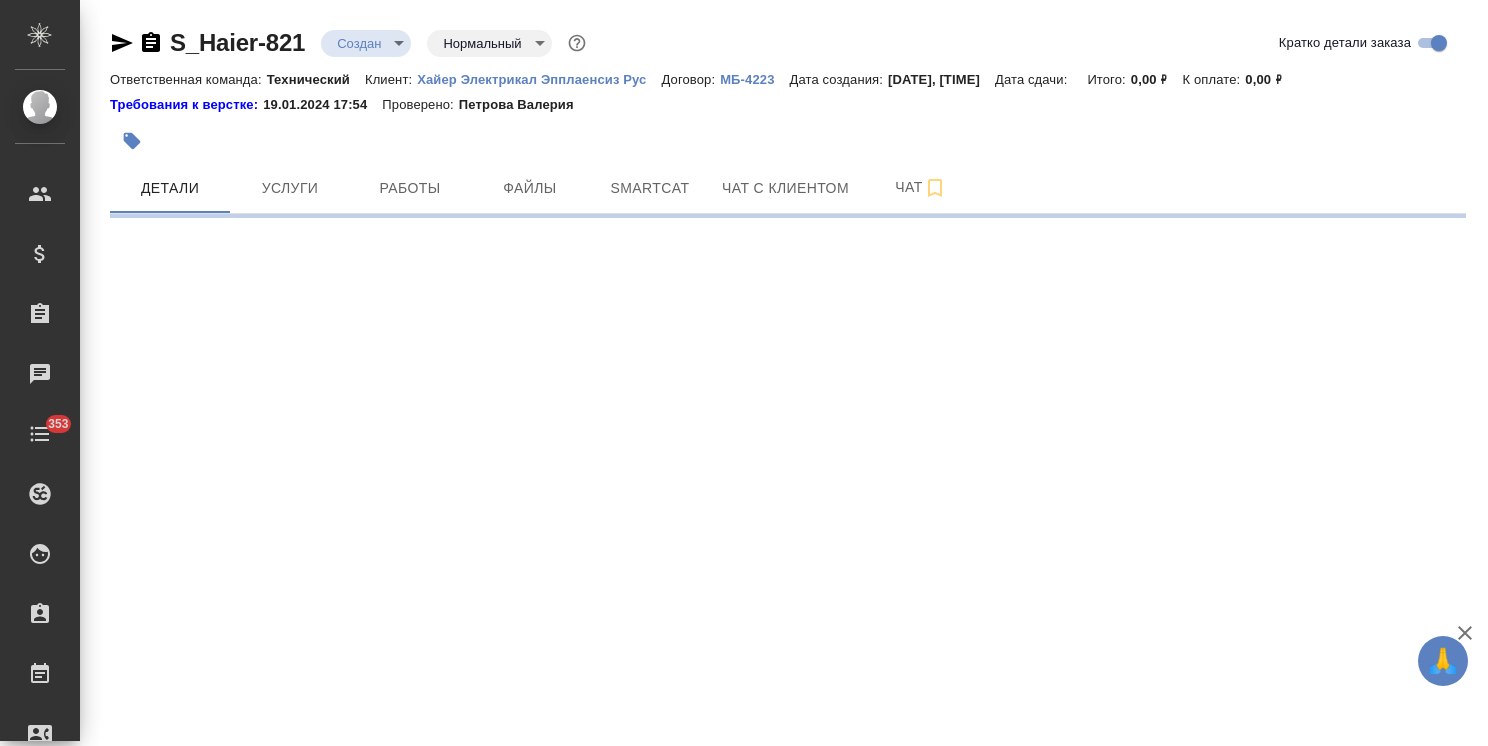 select on "RU" 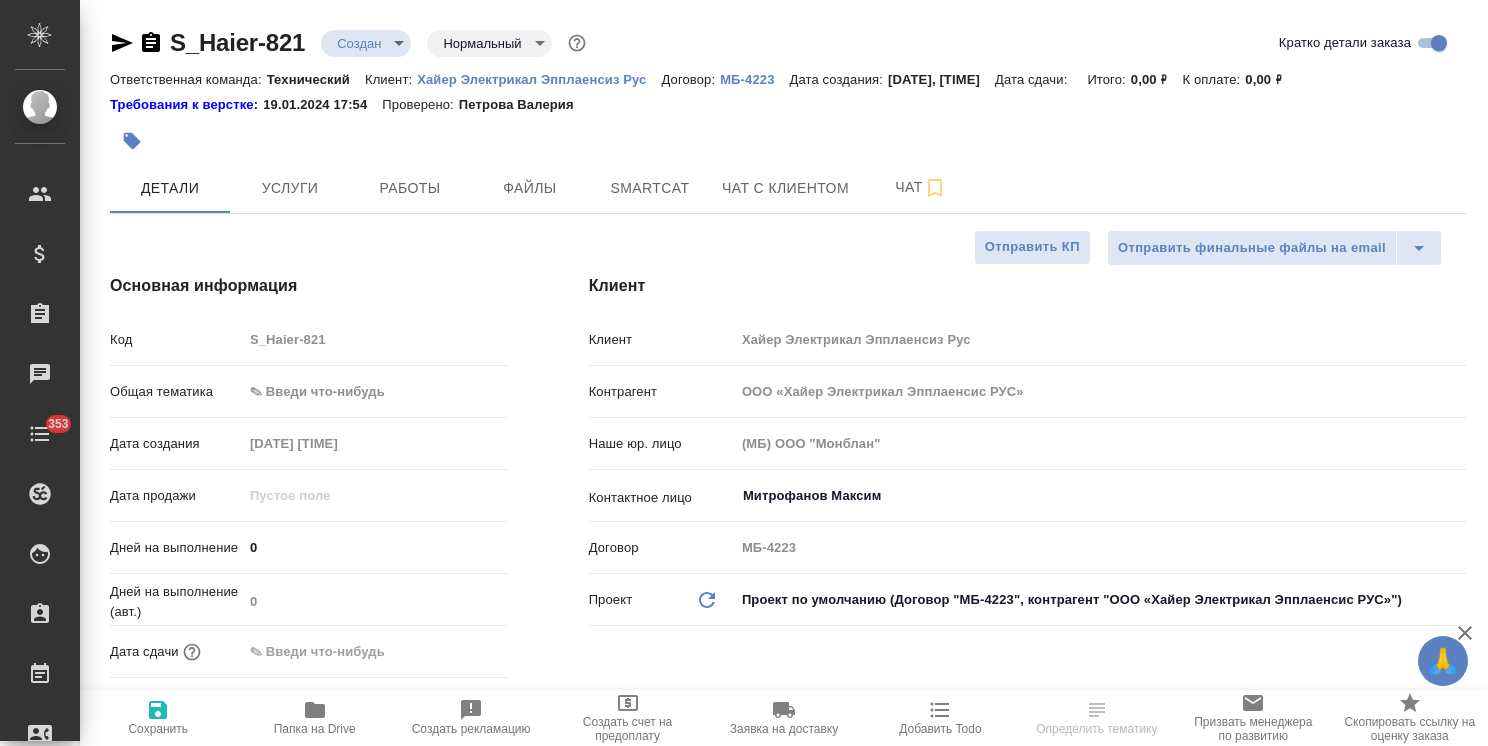 type on "x" 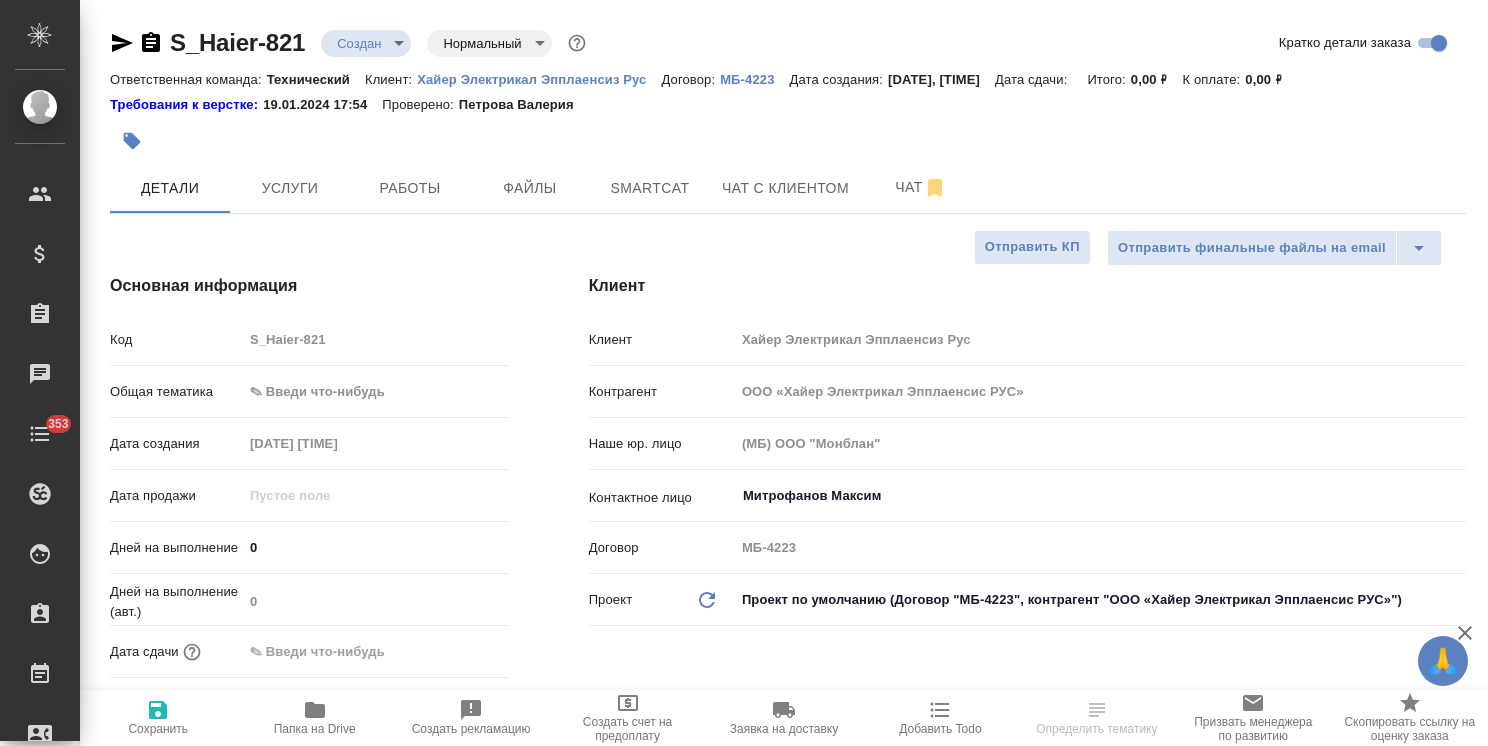 type on "x" 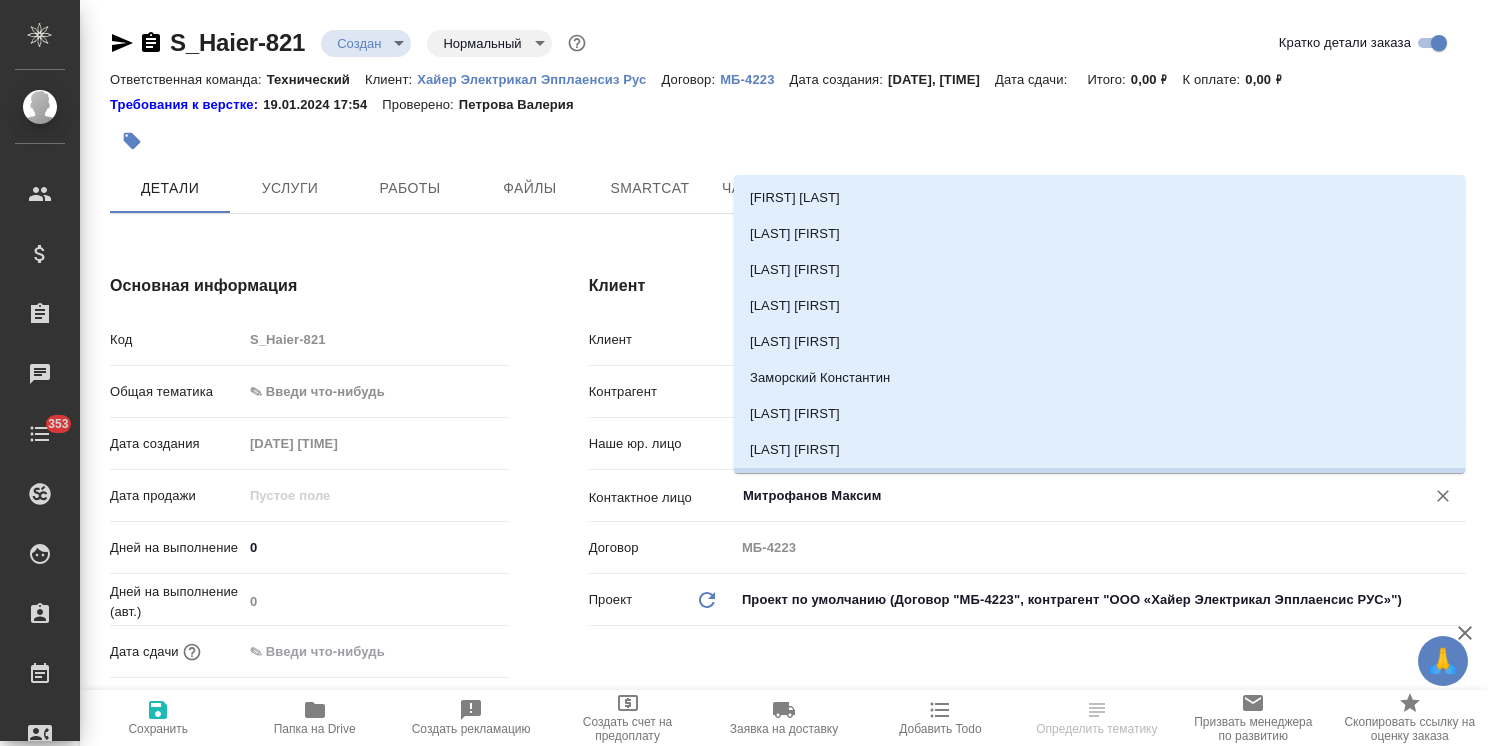 click on "Митрофанов Максим" at bounding box center (1067, 496) 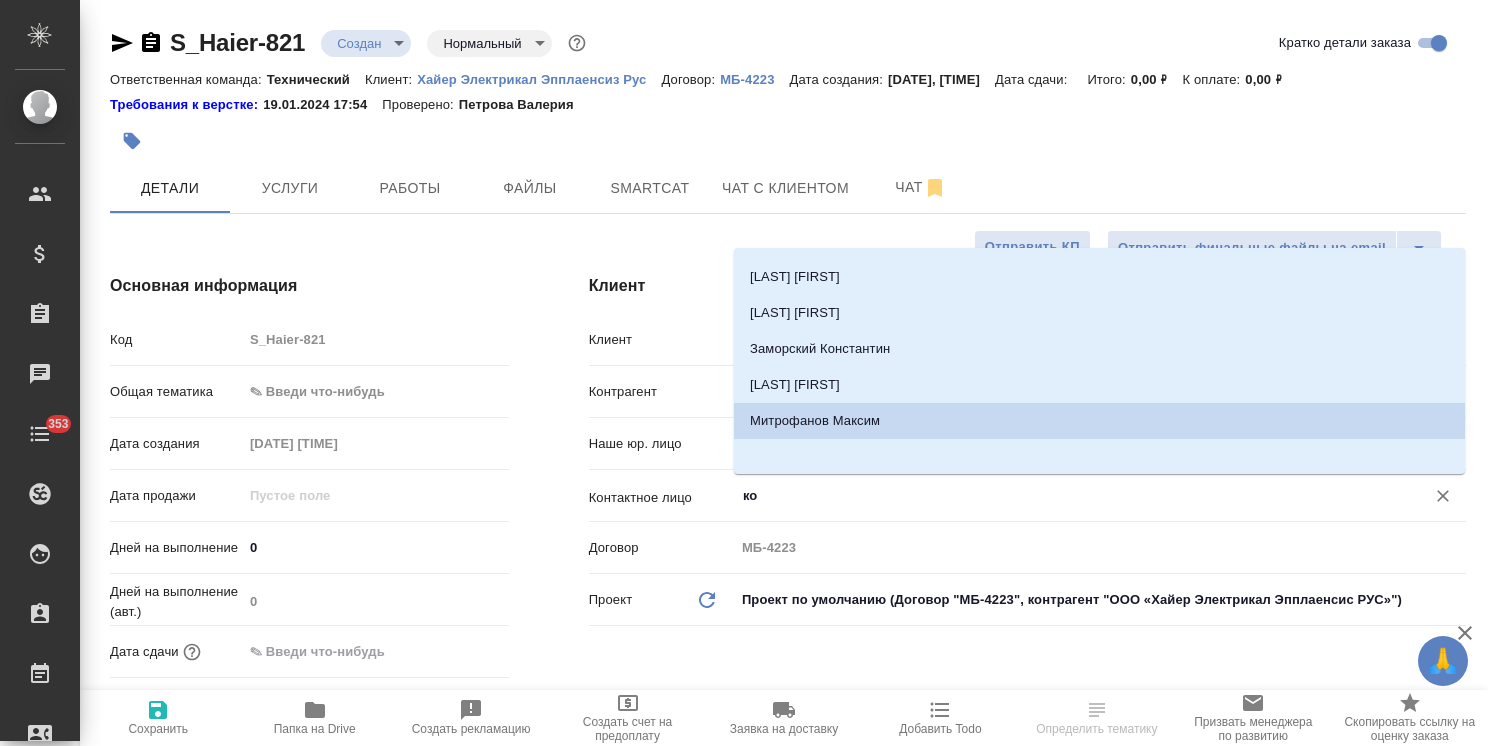 scroll, scrollTop: 0, scrollLeft: 0, axis: both 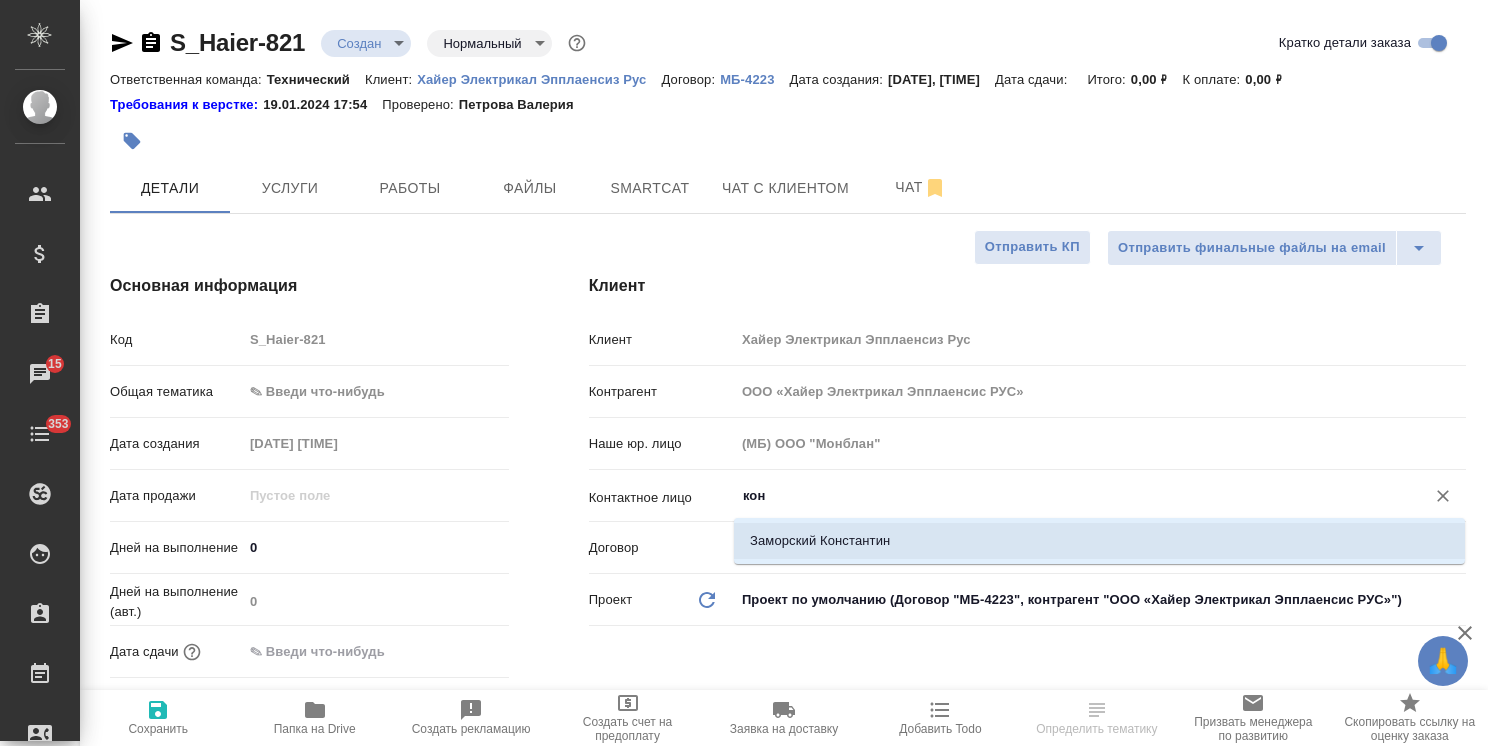 click on "Заморский Константин" at bounding box center (1099, 541) 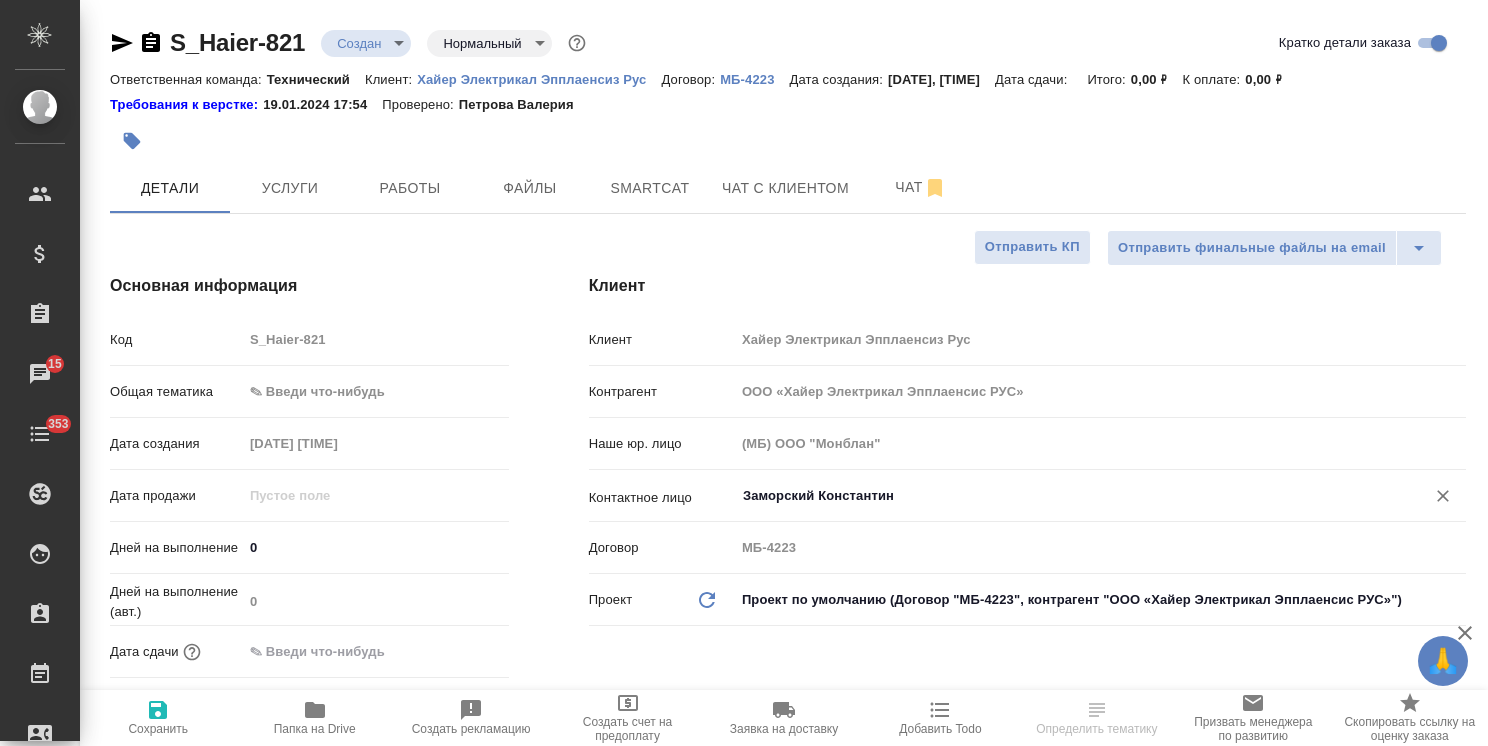 type on "Заморский Константин" 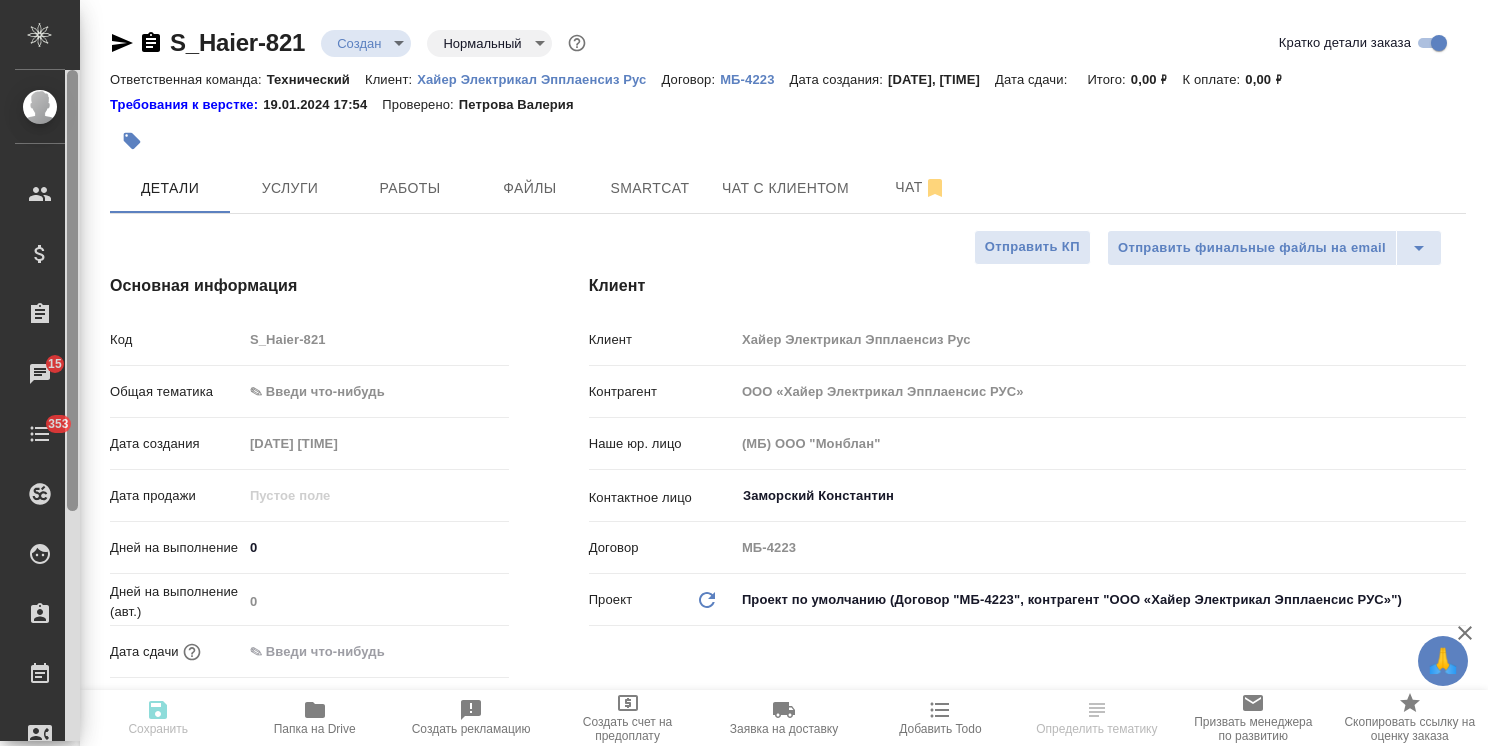 type on "x" 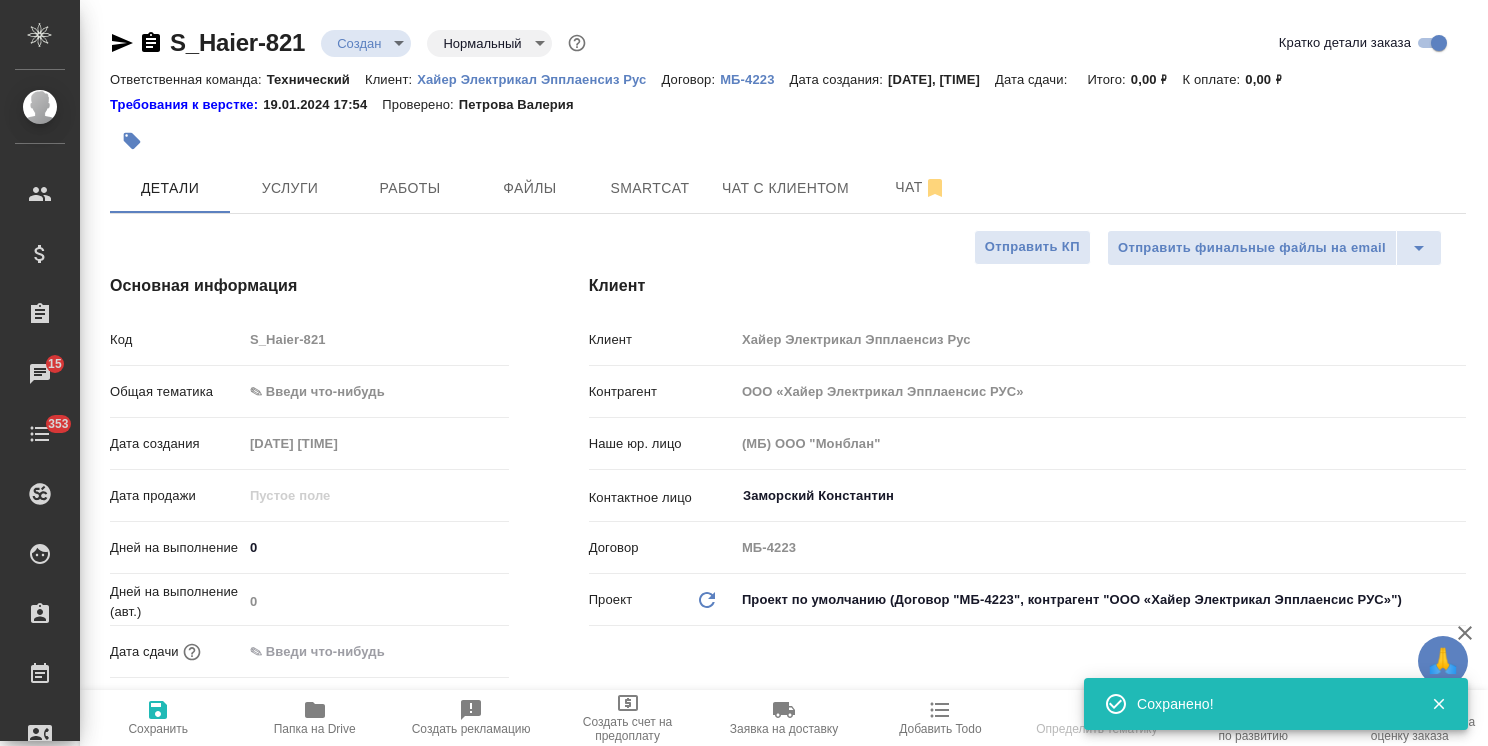select on "RU" 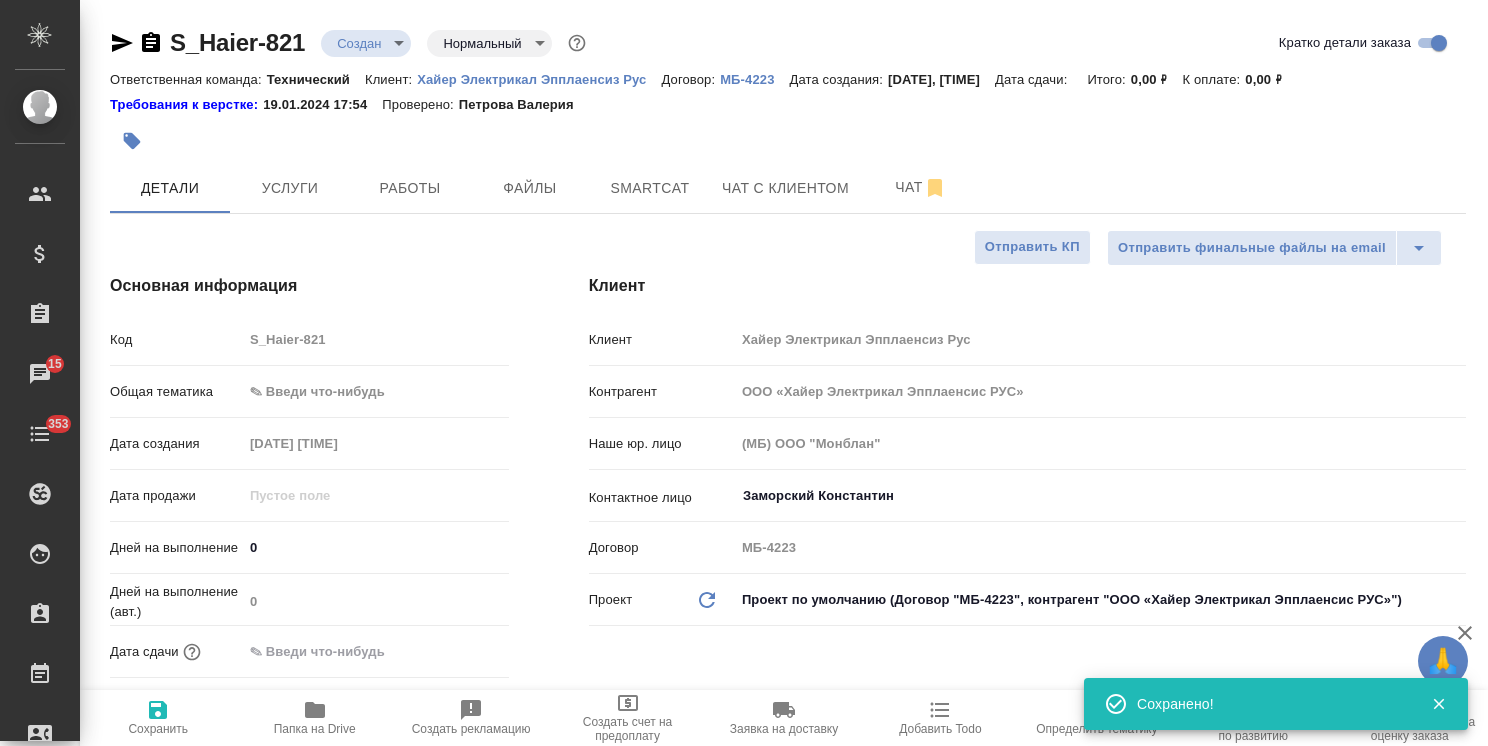 type on "x" 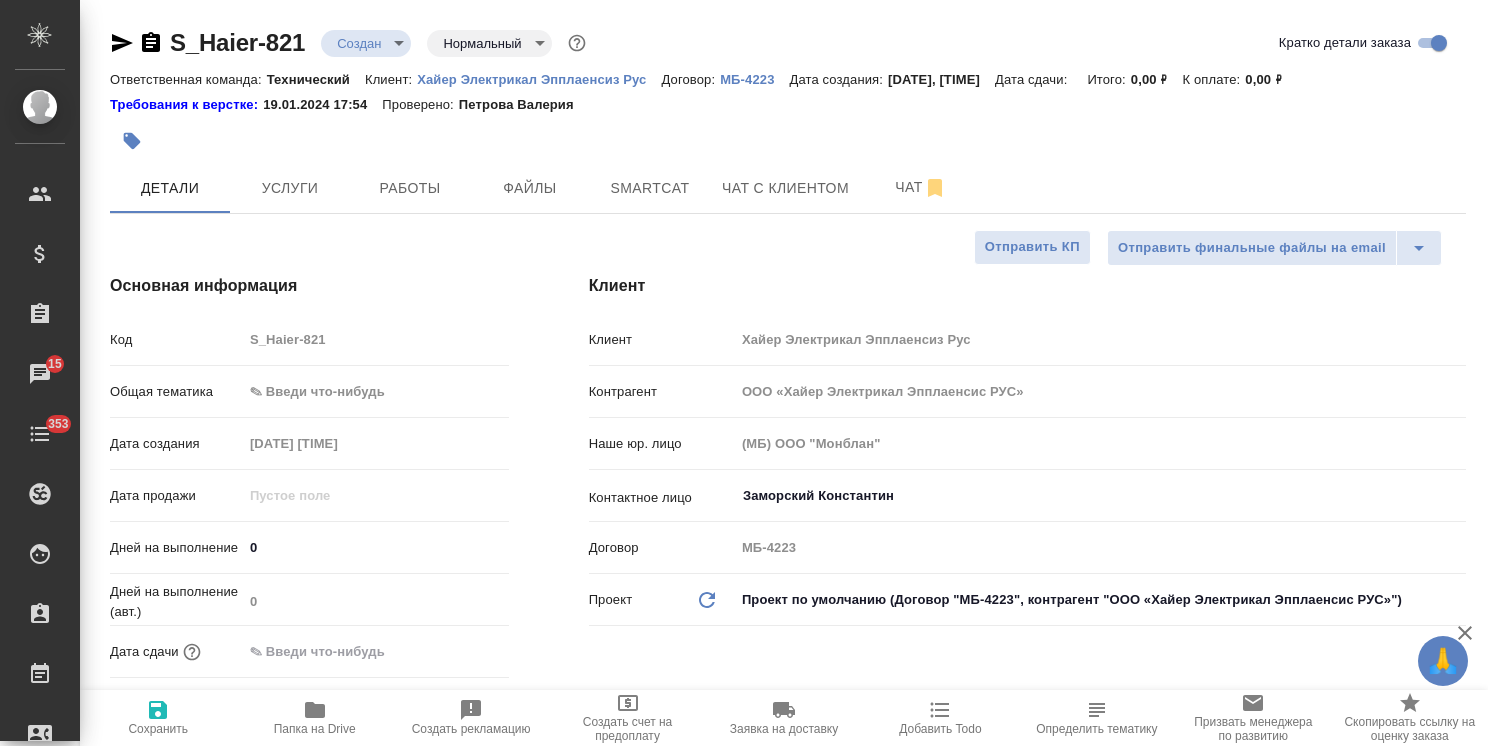 type on "x" 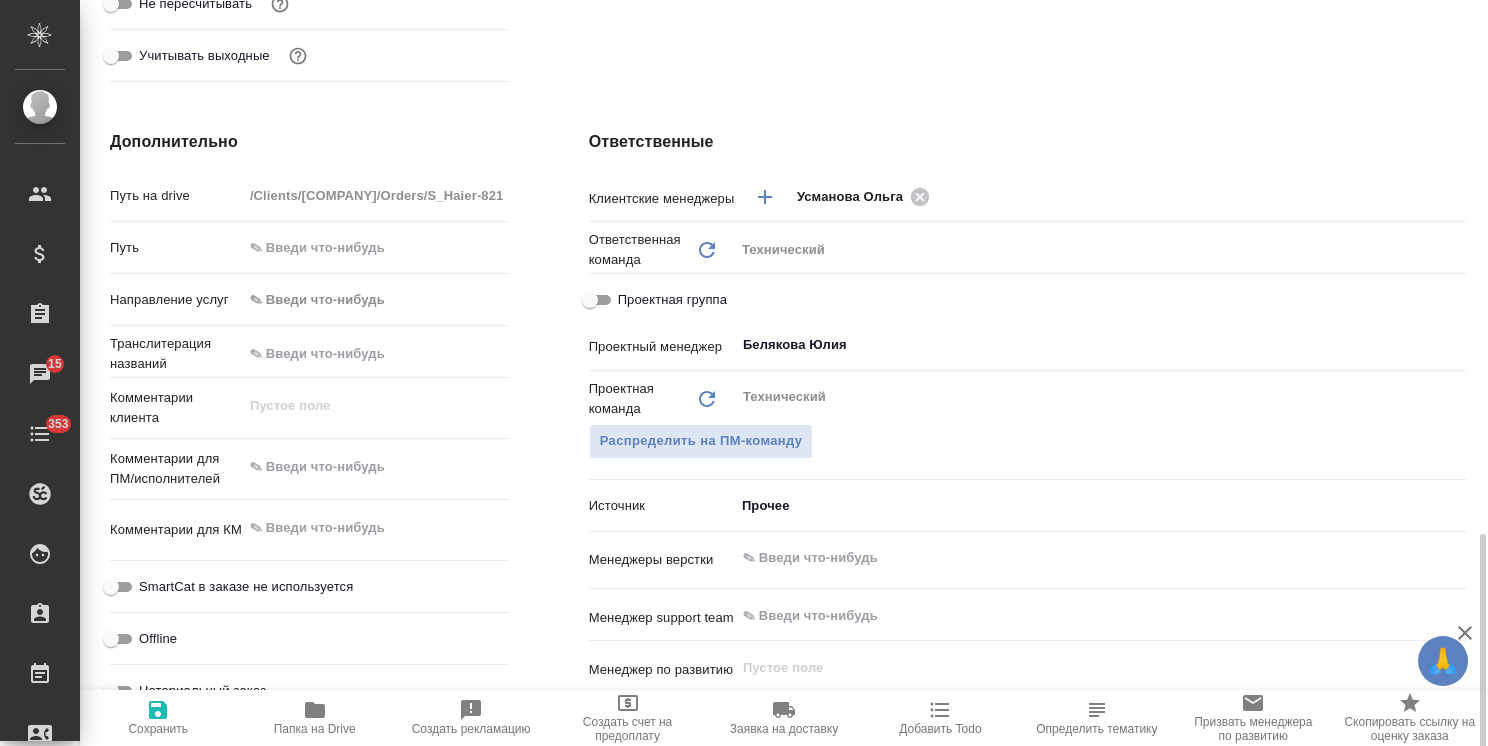 scroll, scrollTop: 900, scrollLeft: 0, axis: vertical 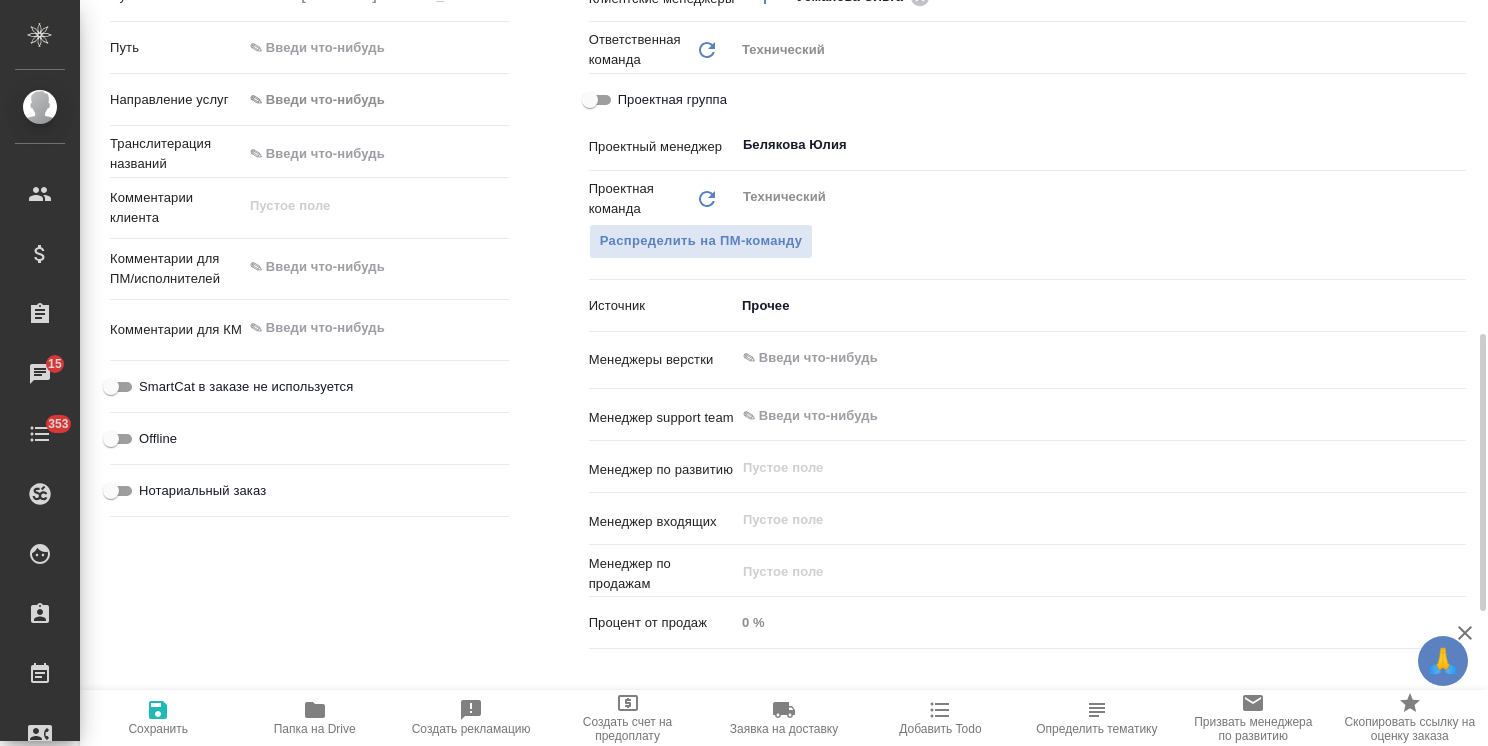 type on "x" 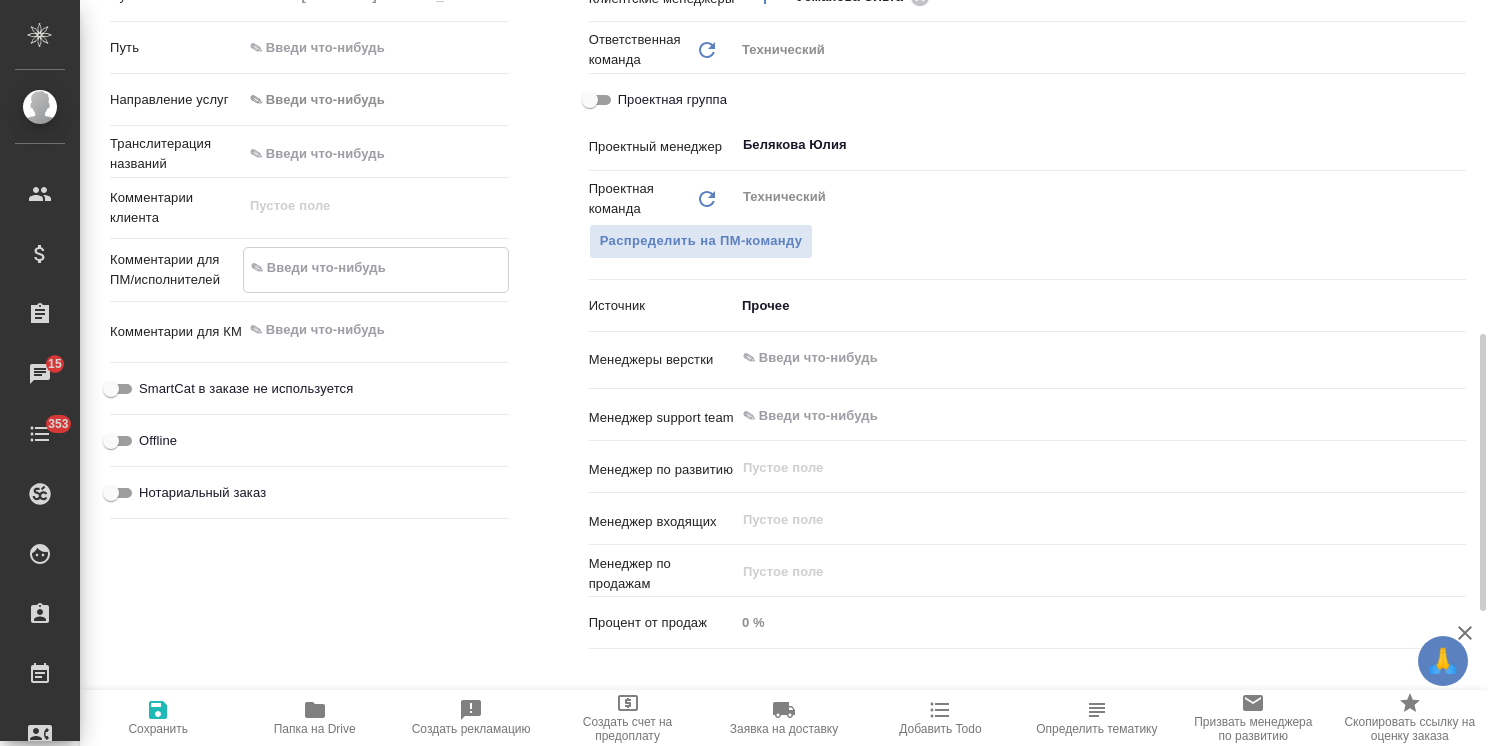 click at bounding box center [376, 268] 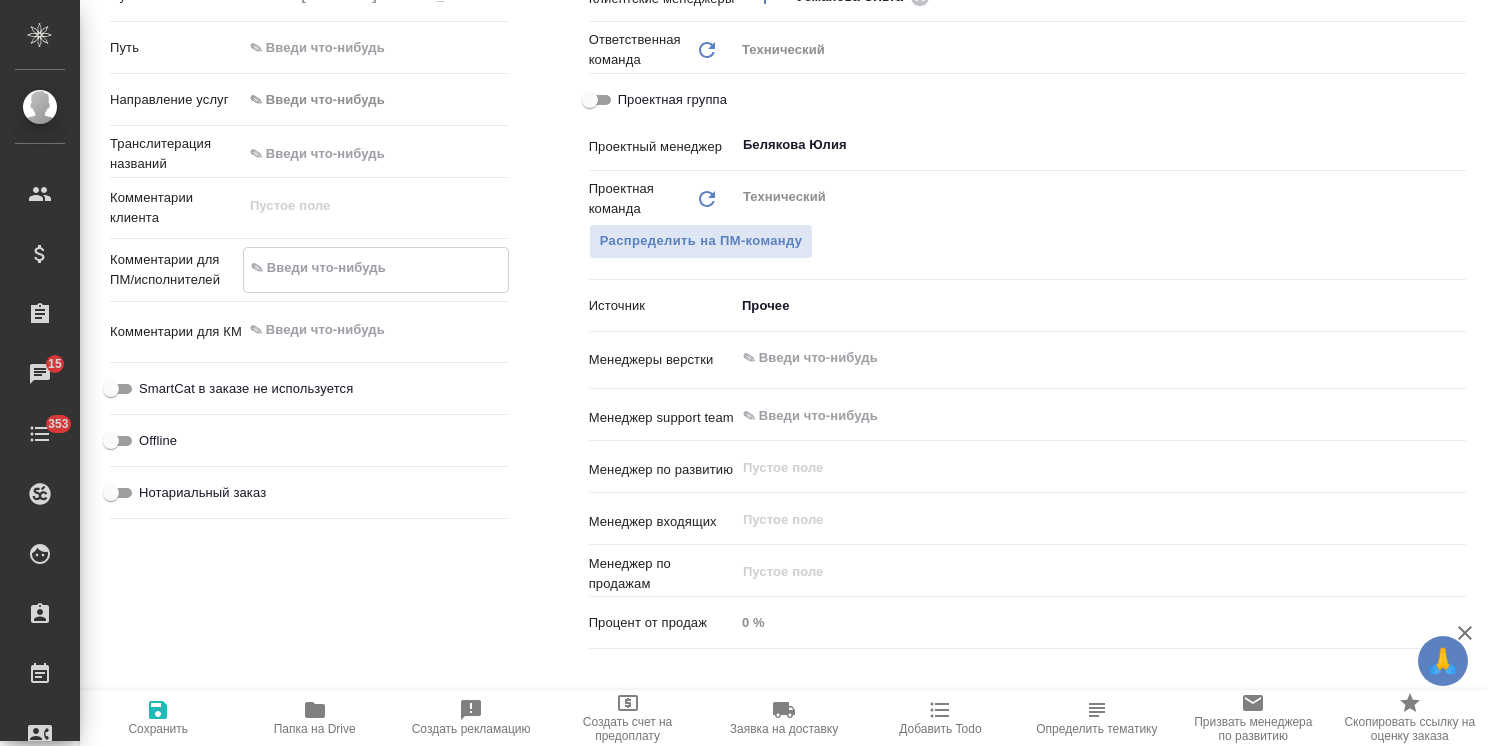 paste on "Какие условия перевода на русский приложенного файла, пока делаем только перевод, далее скорее всего потребуется и казахский + верстка." 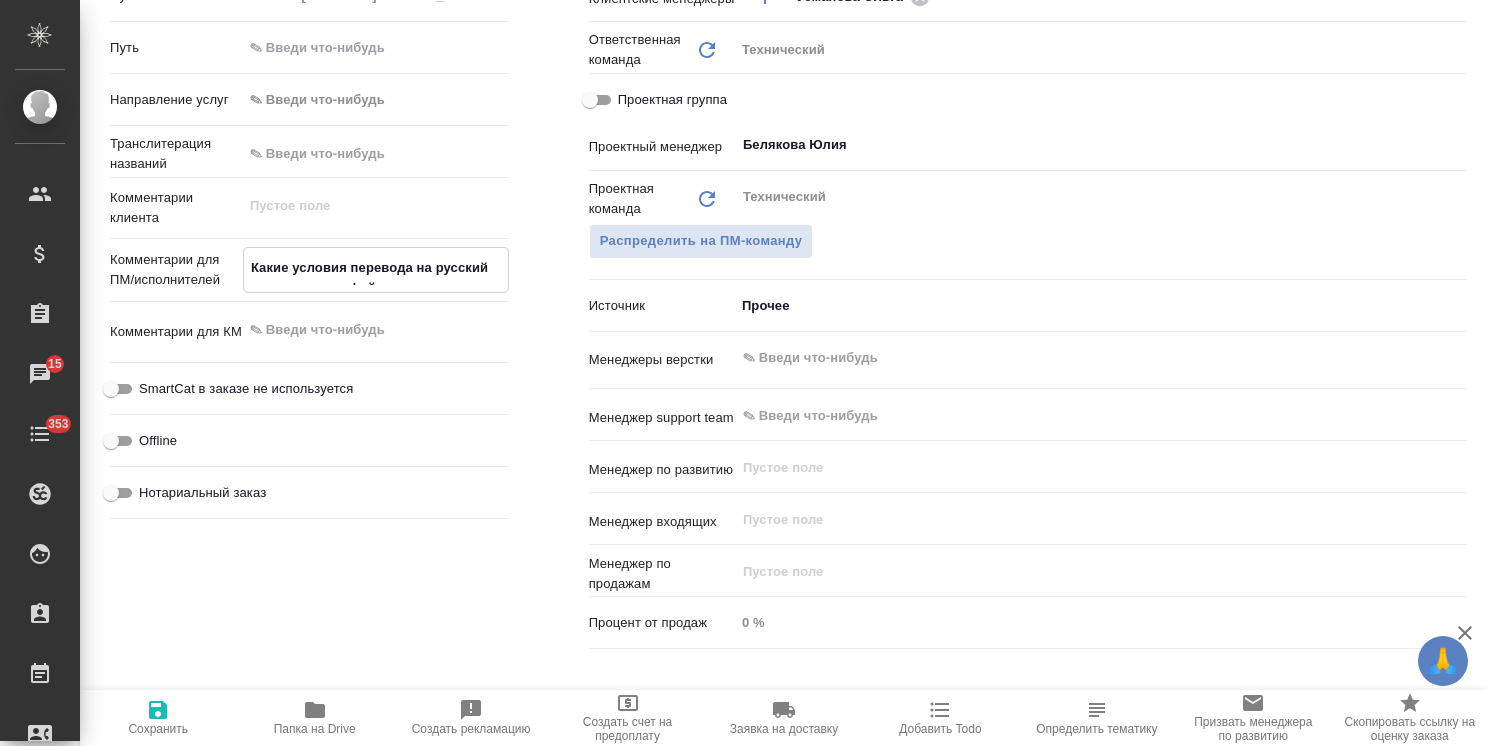 type on "x" 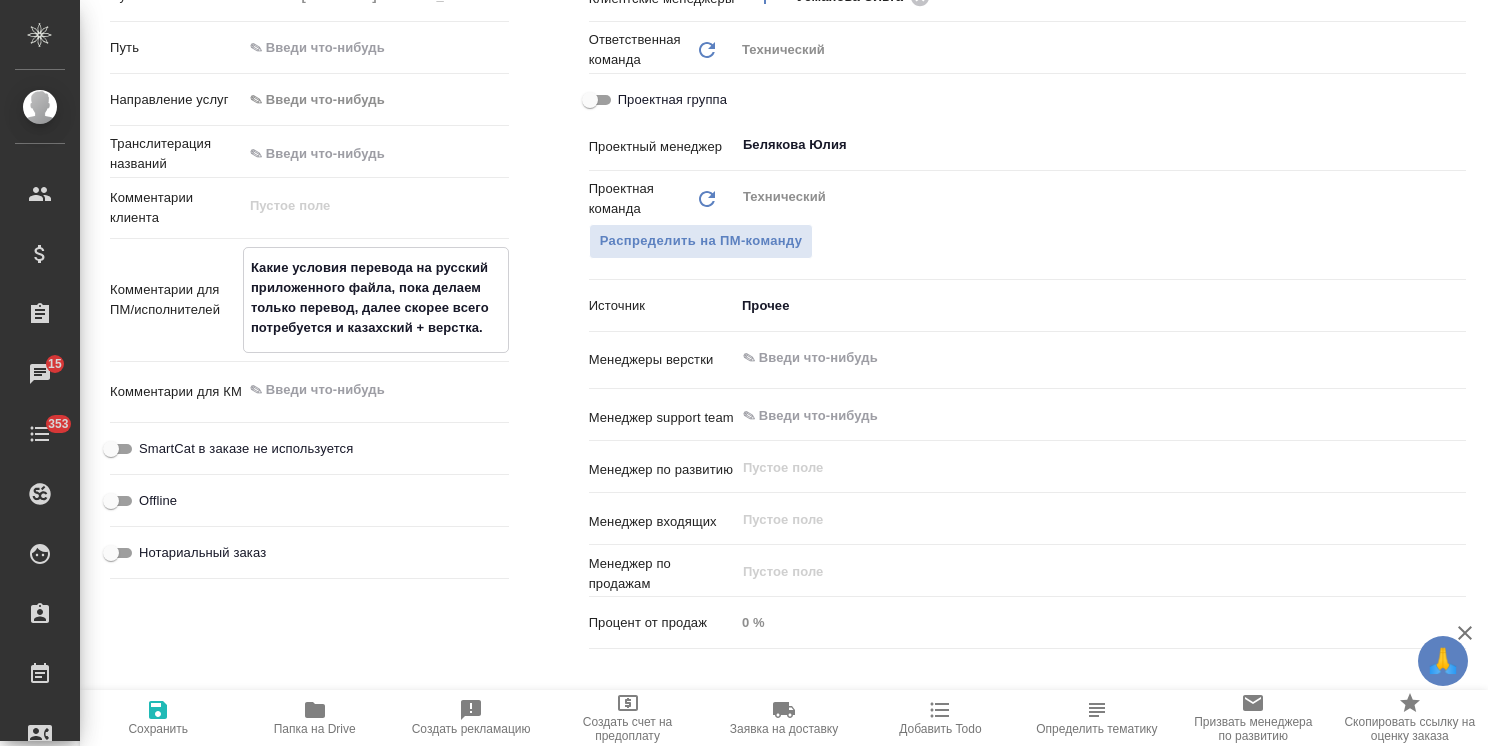 type on "Какие условия перевода на русский приложенного файла, пока делаем только перевод, далее скорее всего потребуется и казахский + верстка." 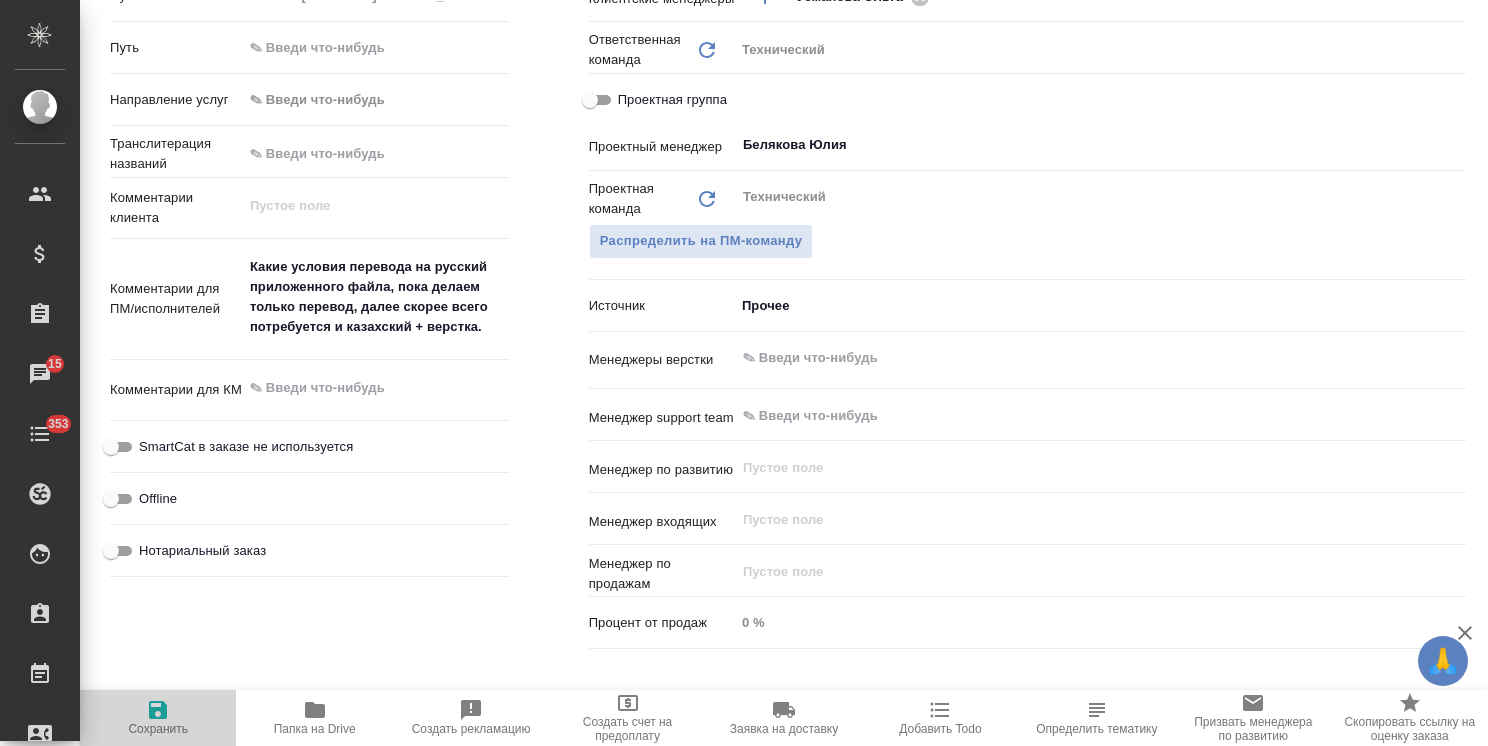 click 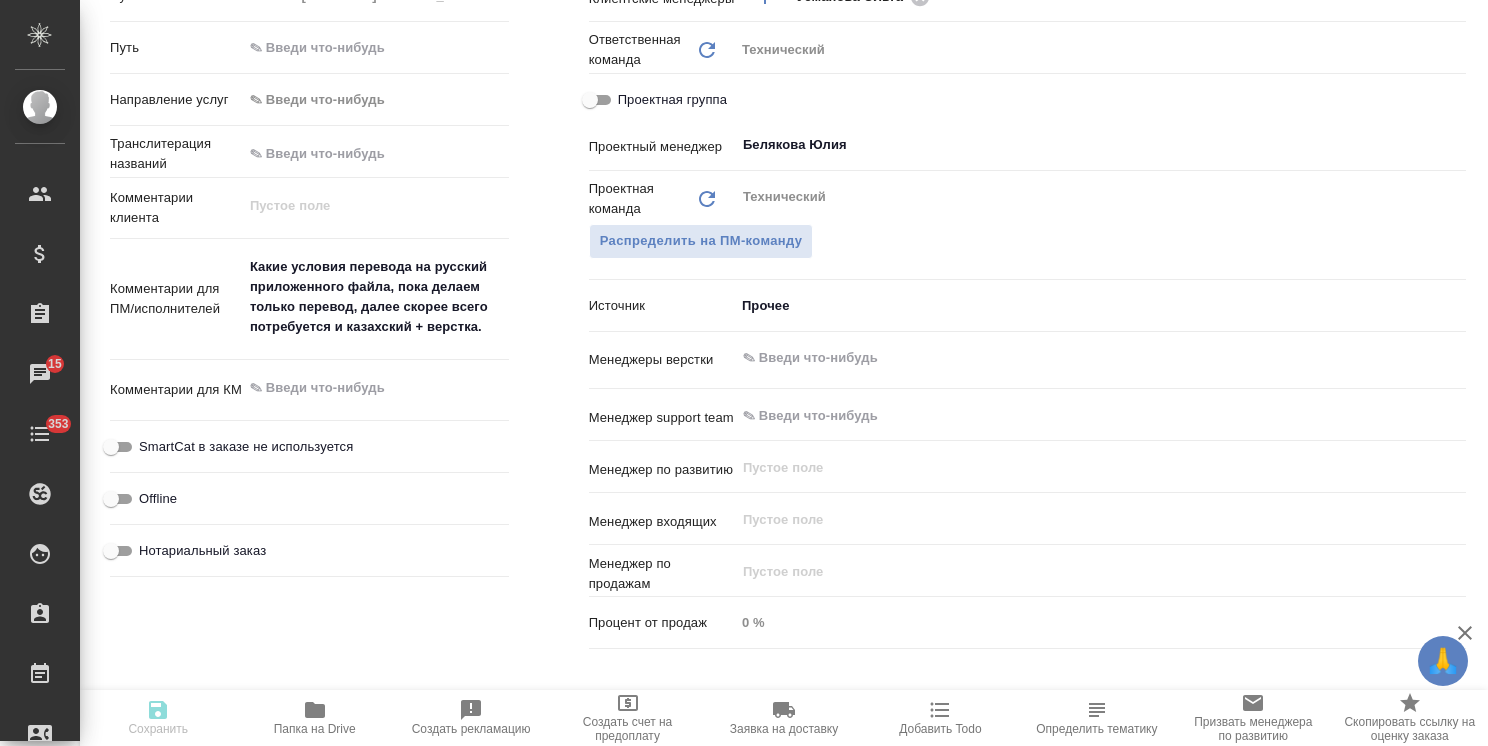 type on "x" 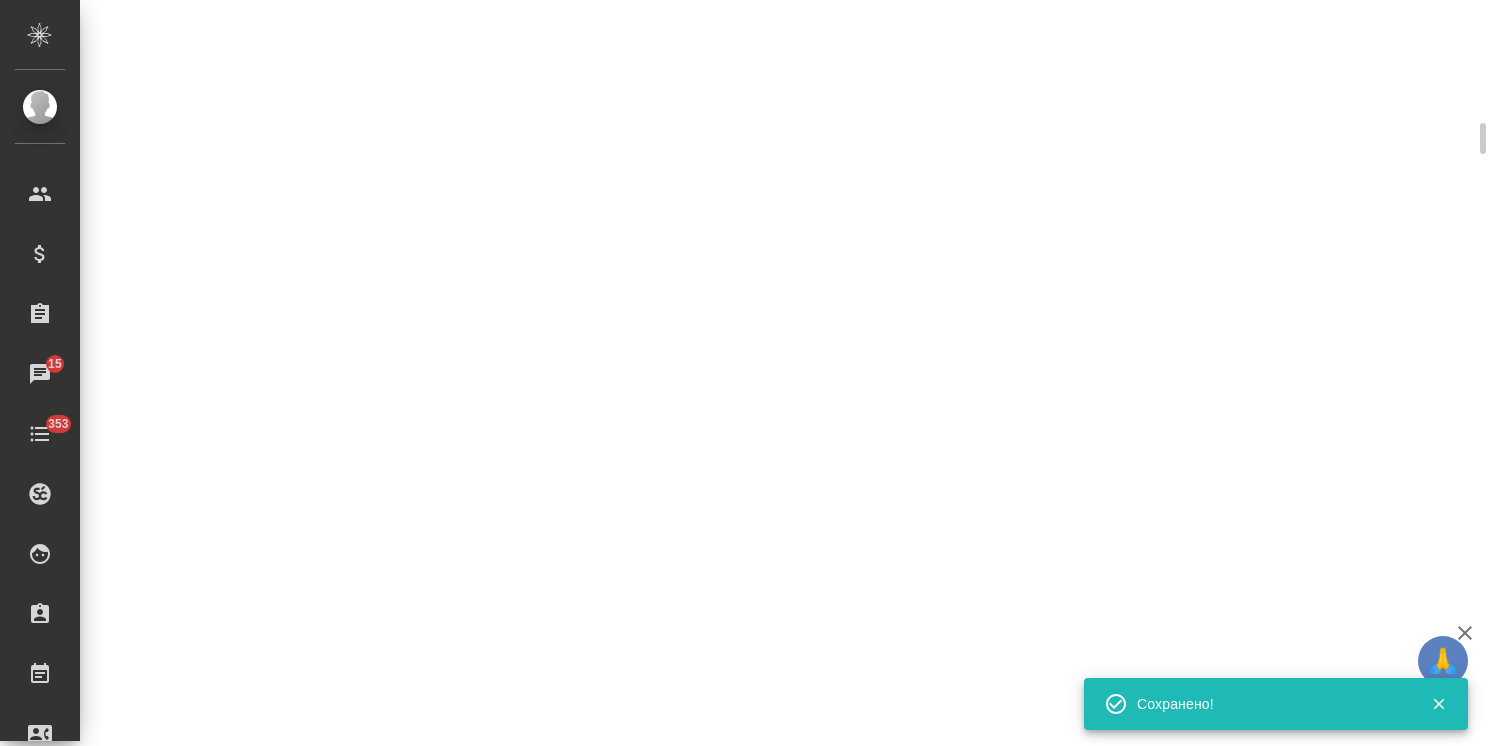 select on "RU" 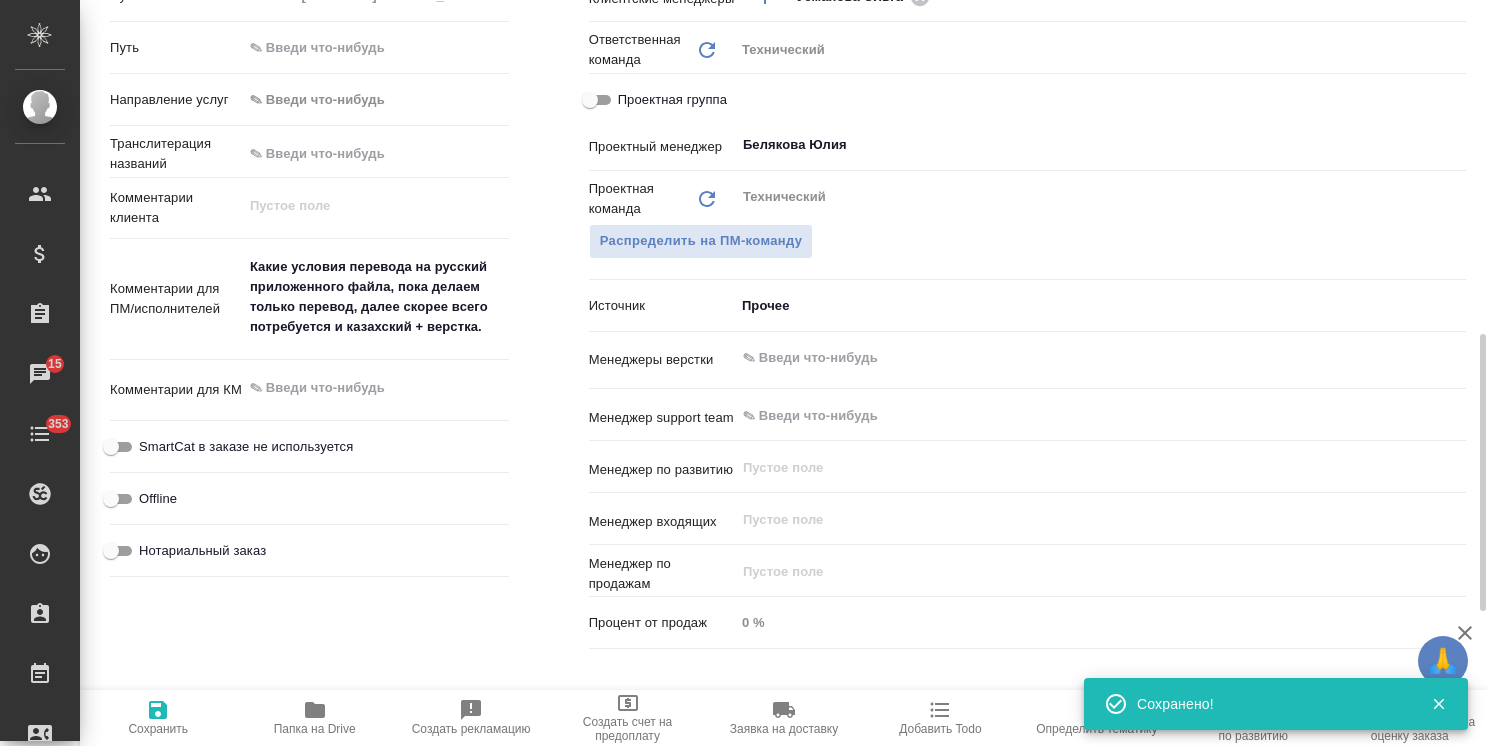 type on "x" 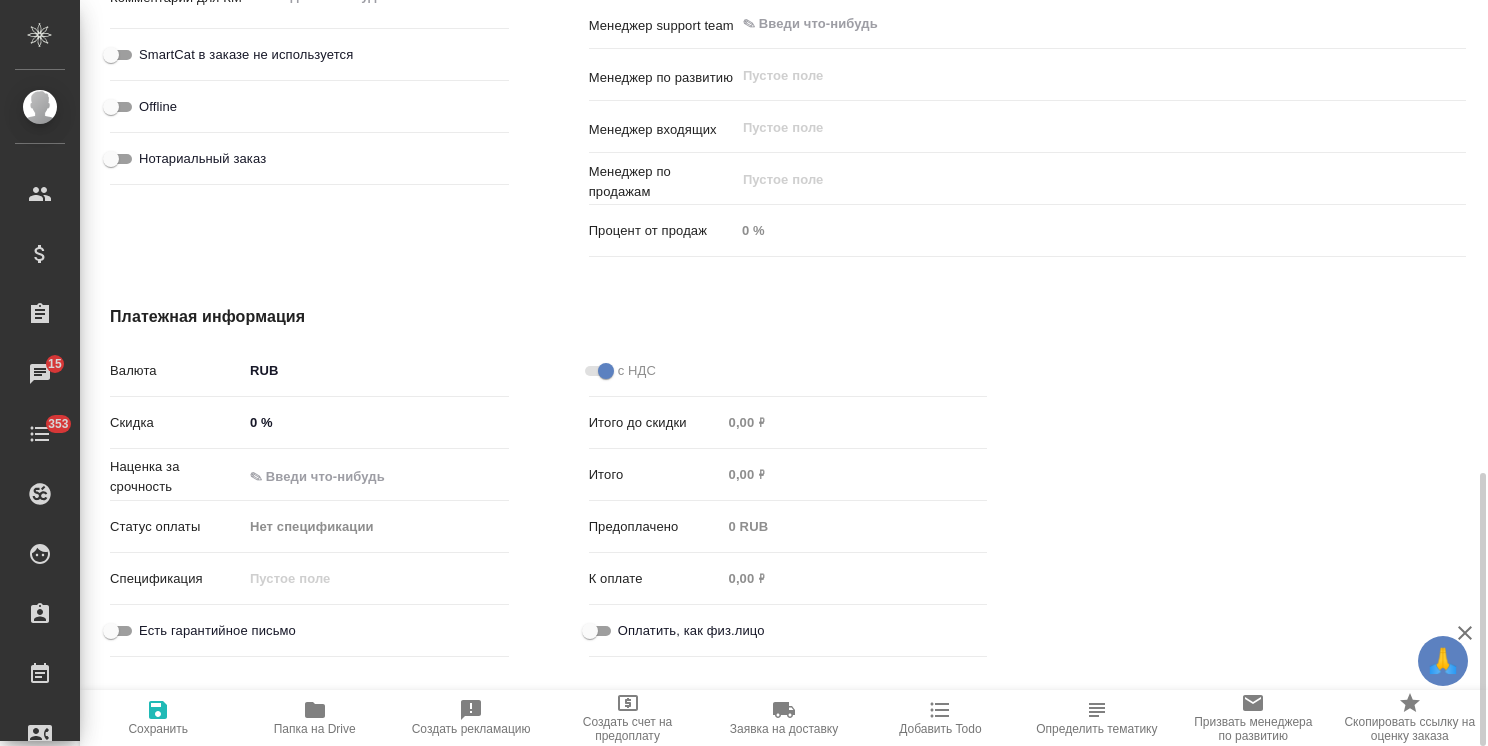 scroll, scrollTop: 1300, scrollLeft: 0, axis: vertical 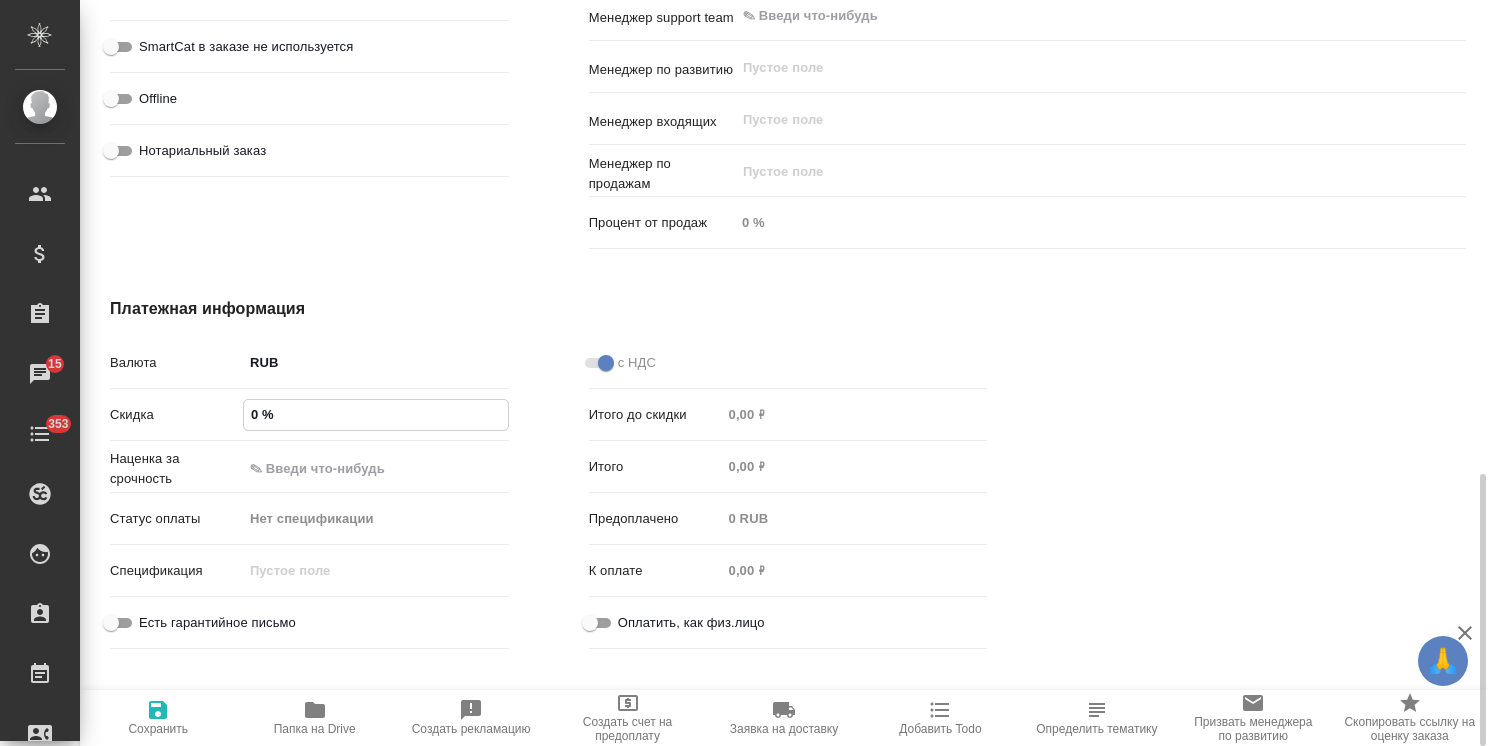 click on "0 %" at bounding box center (376, 414) 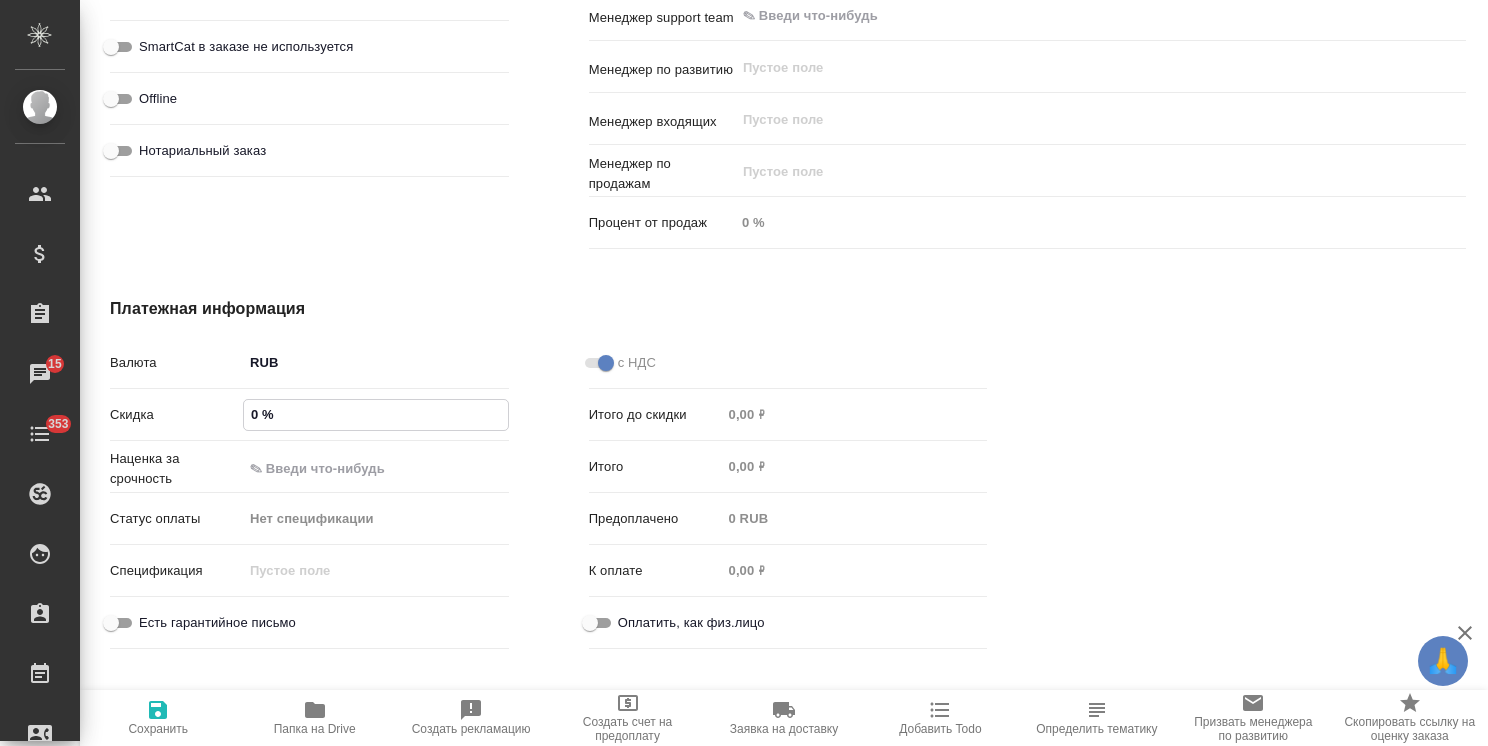 type on "2 %" 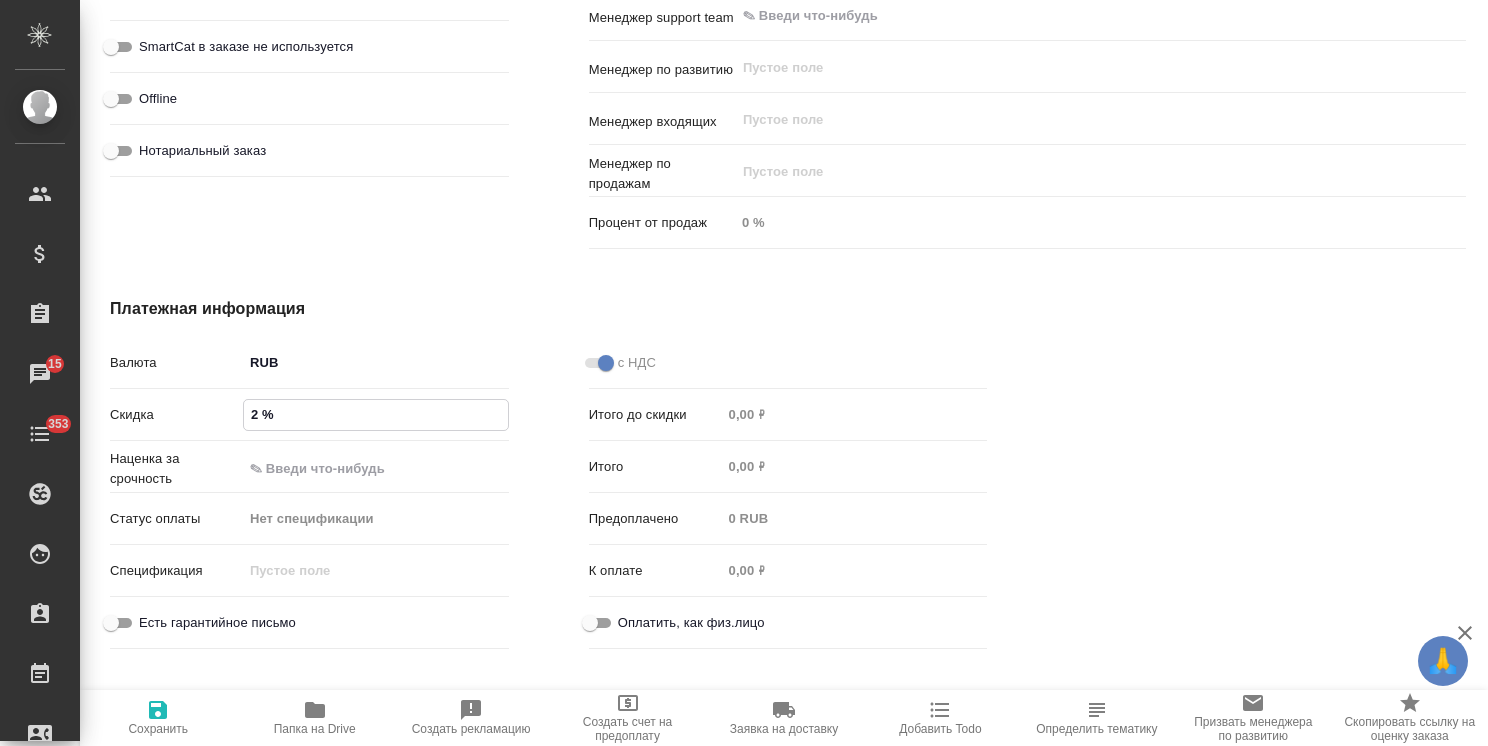 type on "x" 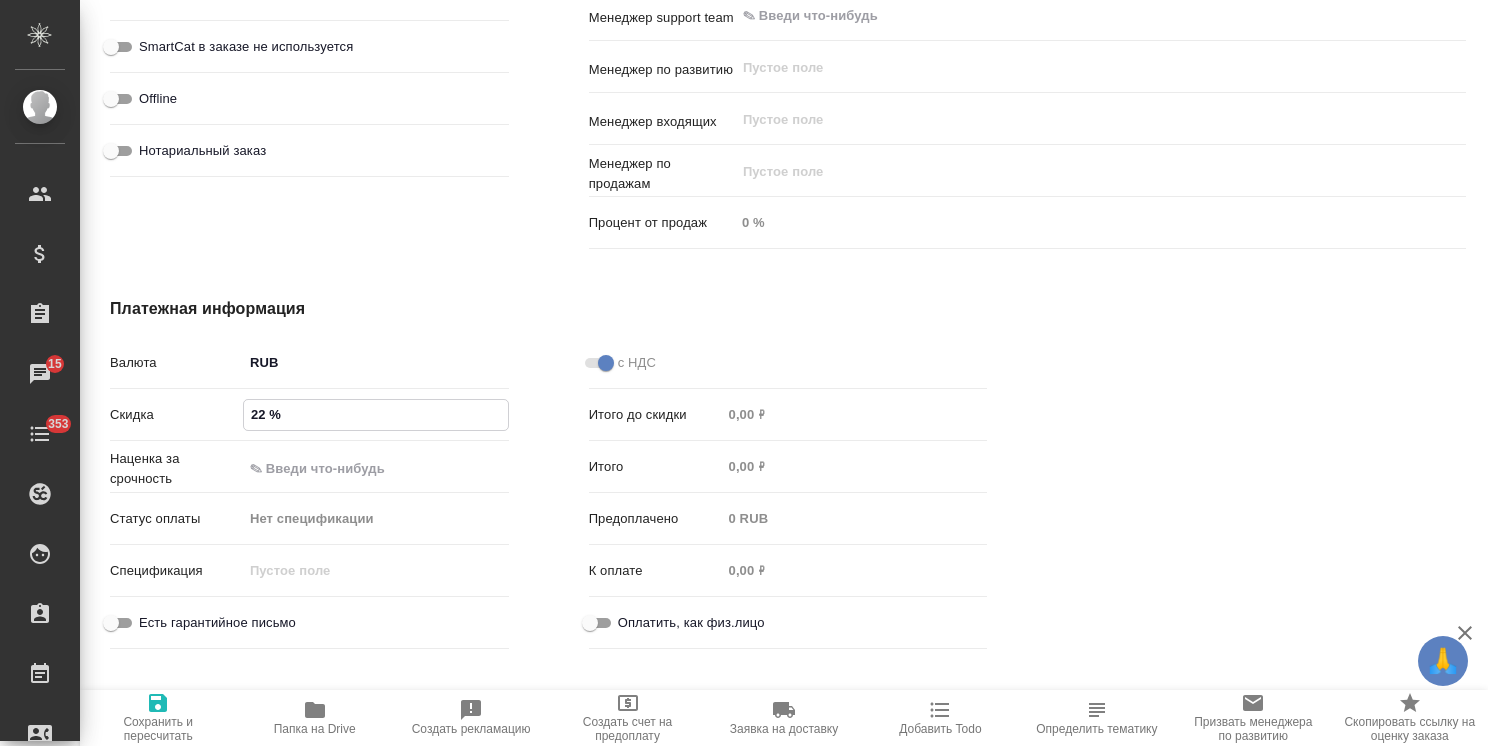 type on "22 %" 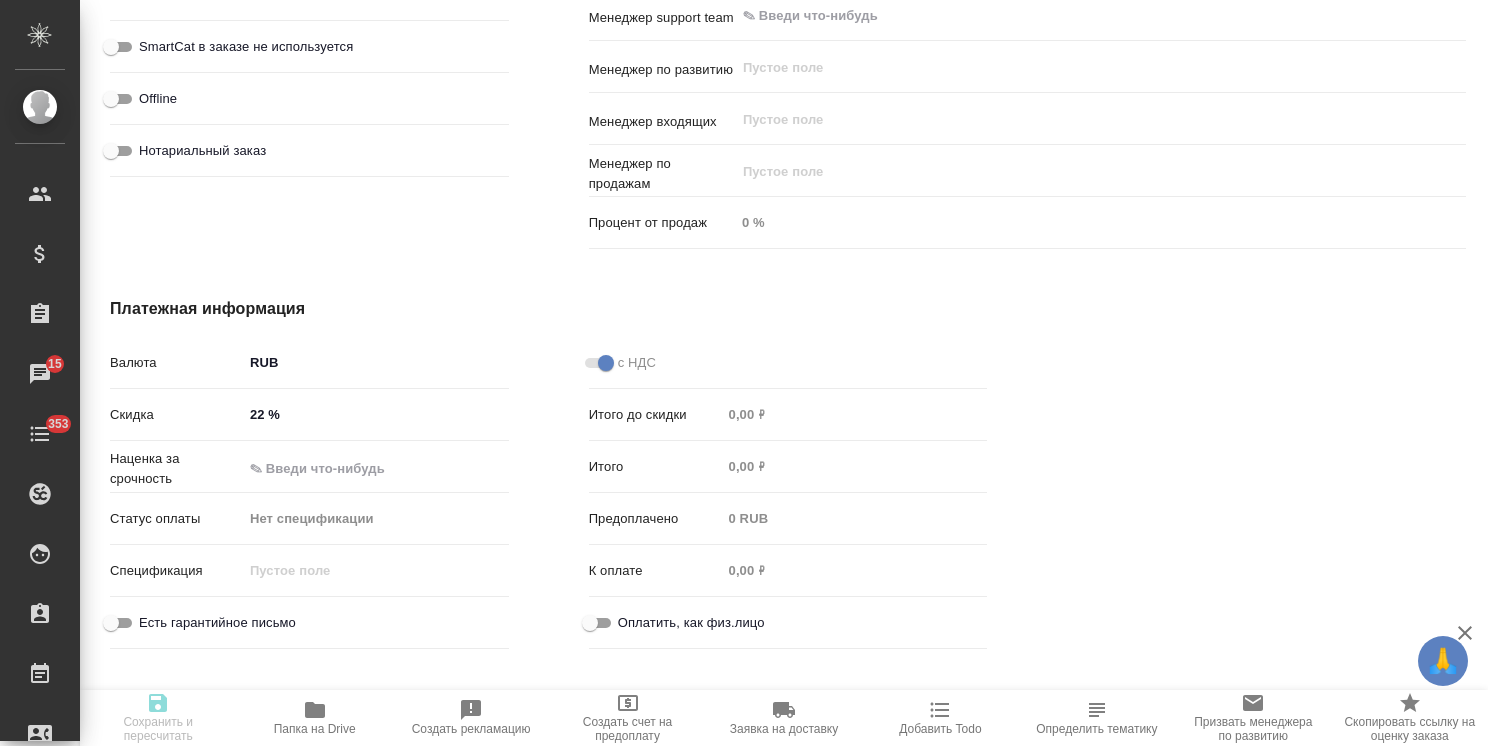 type on "x" 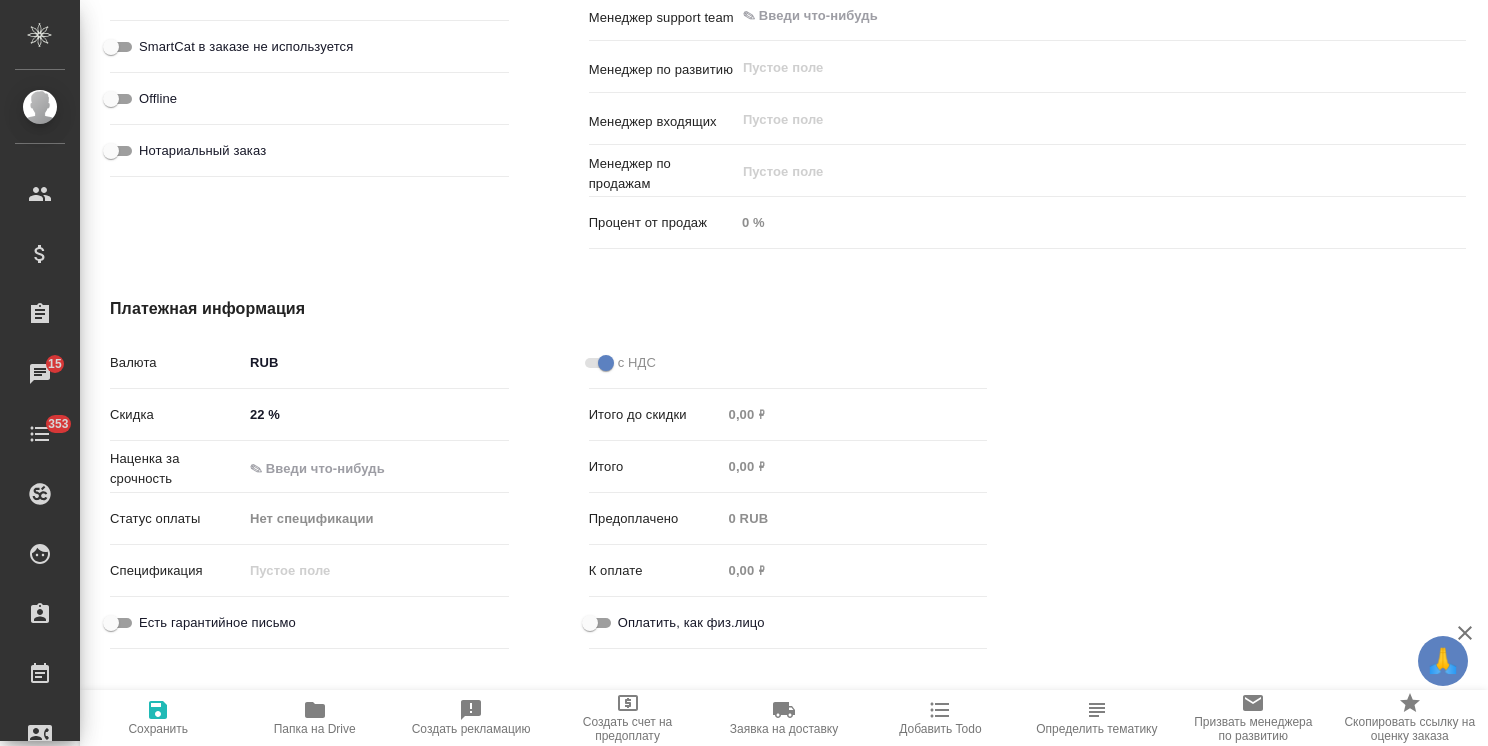type on "x" 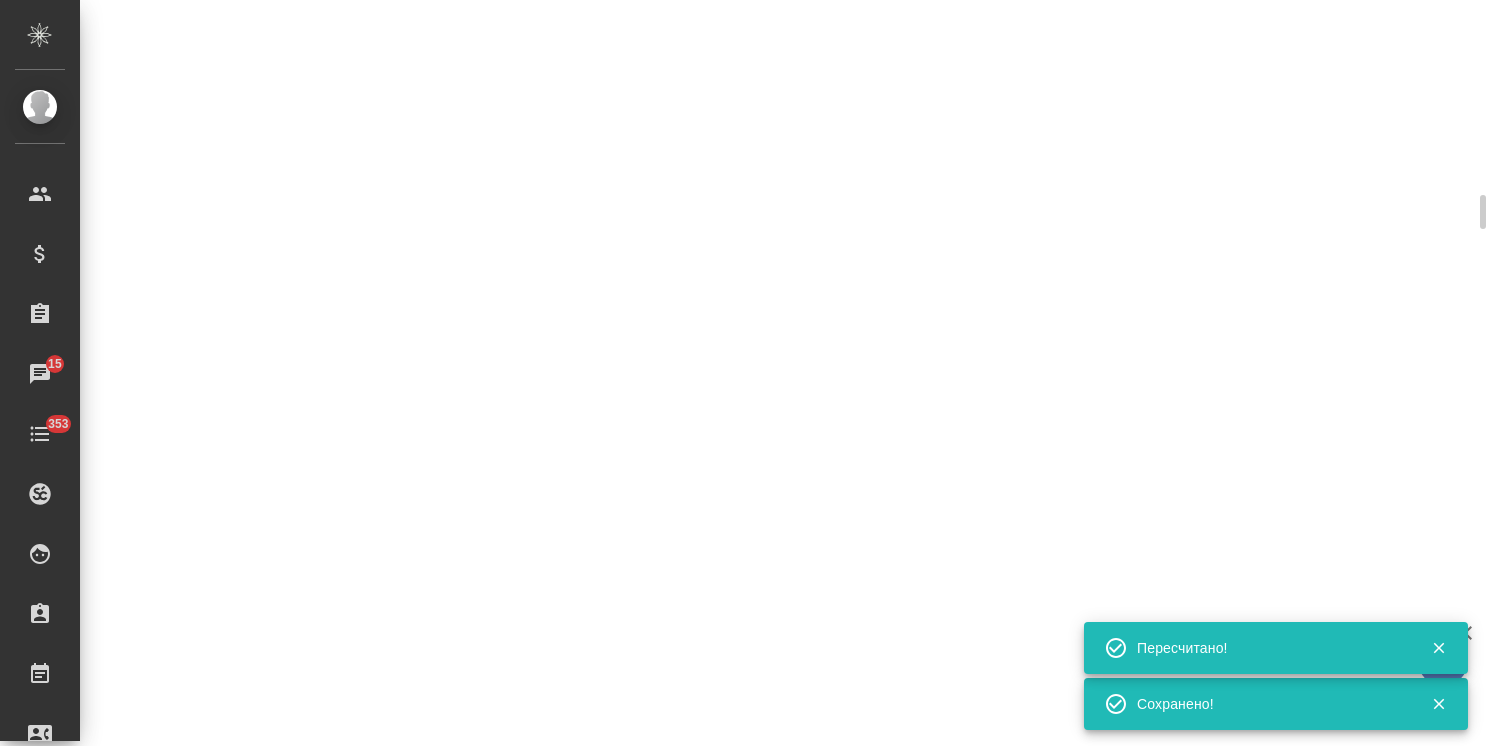 select on "RU" 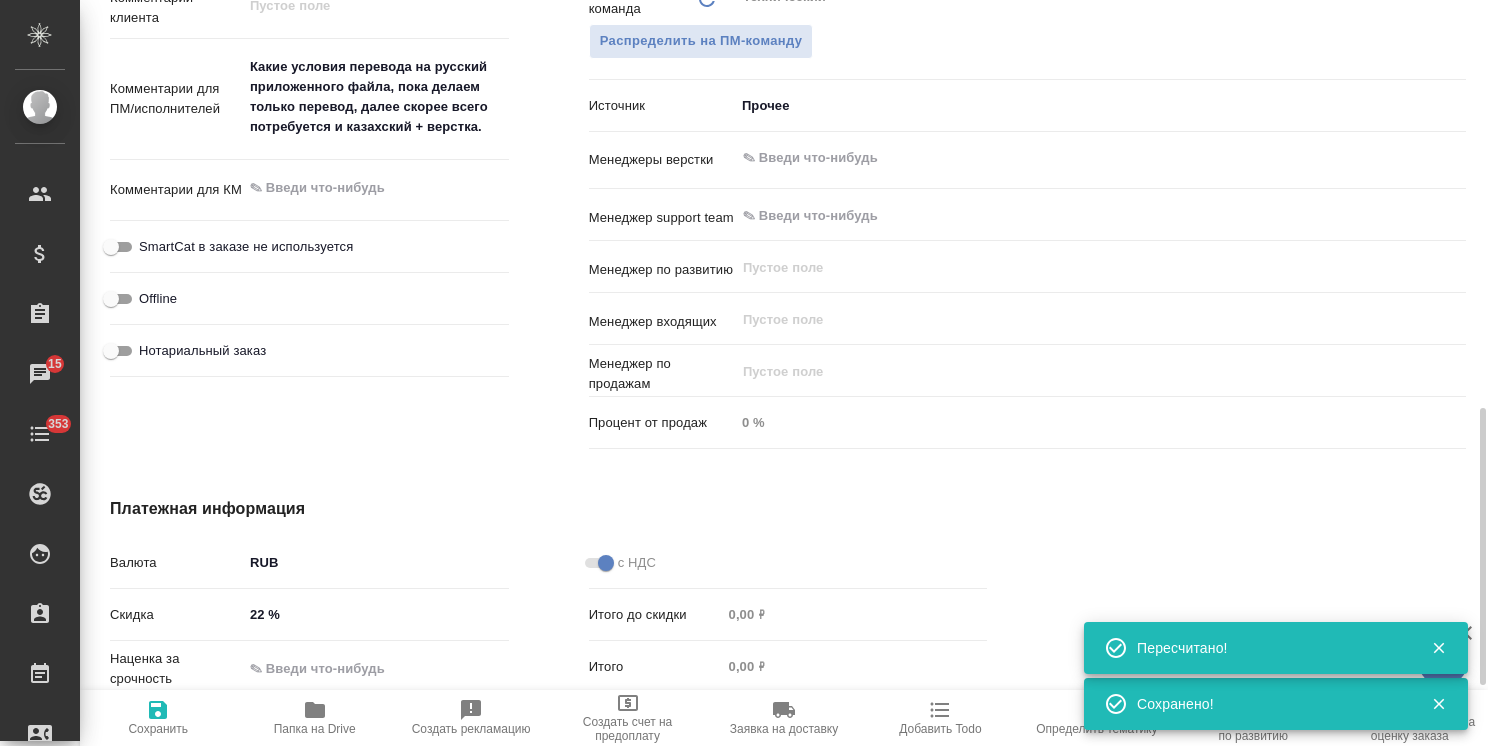 type on "x" 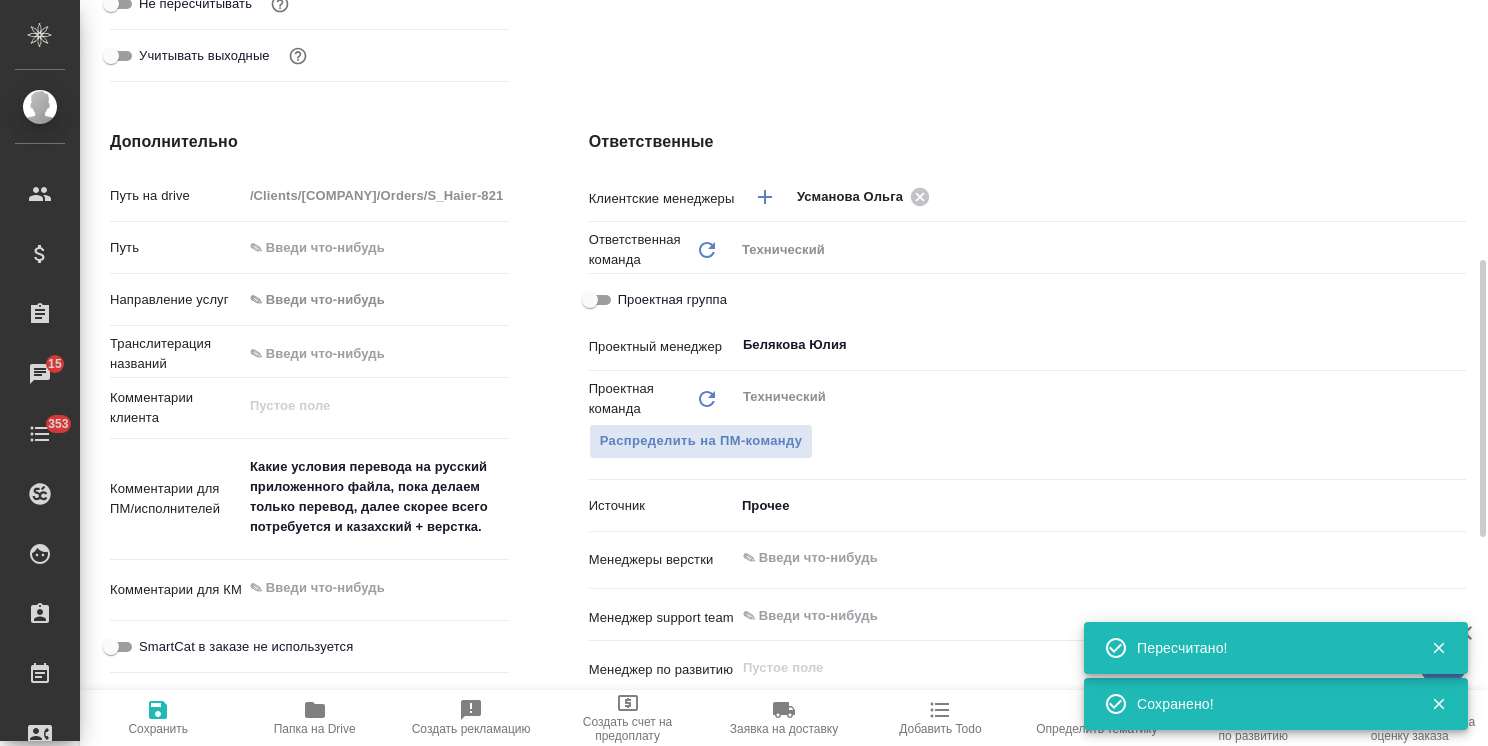 scroll, scrollTop: 600, scrollLeft: 0, axis: vertical 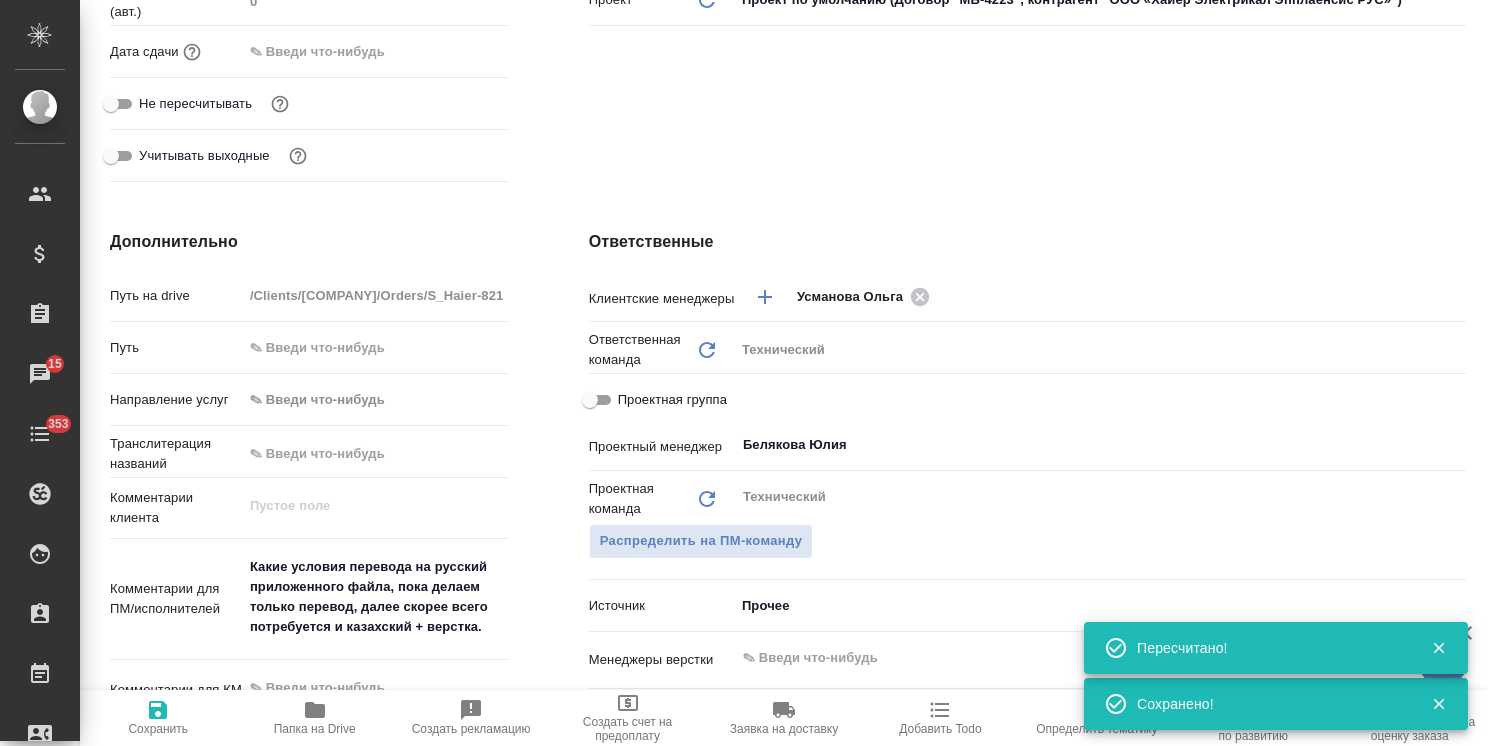 type on "x" 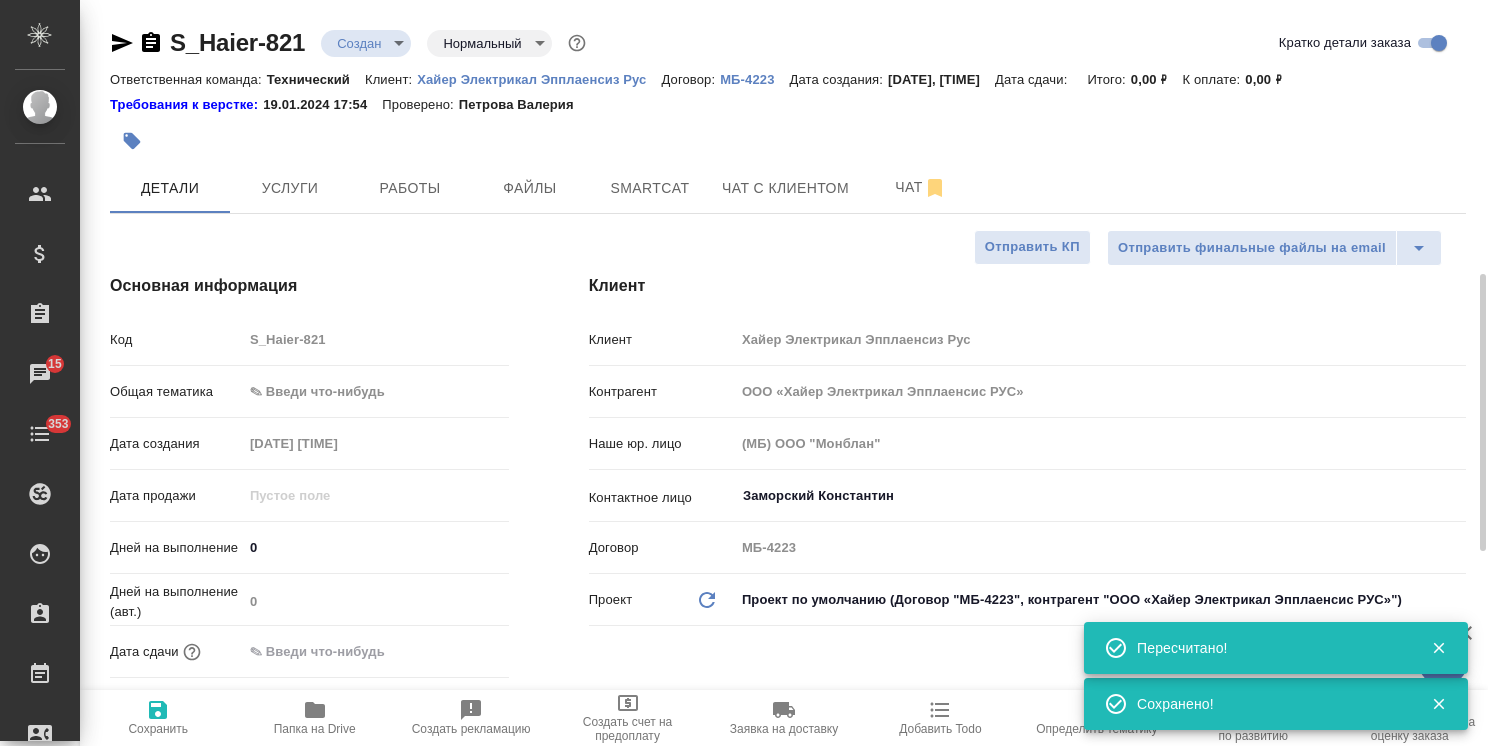 scroll, scrollTop: 0, scrollLeft: 0, axis: both 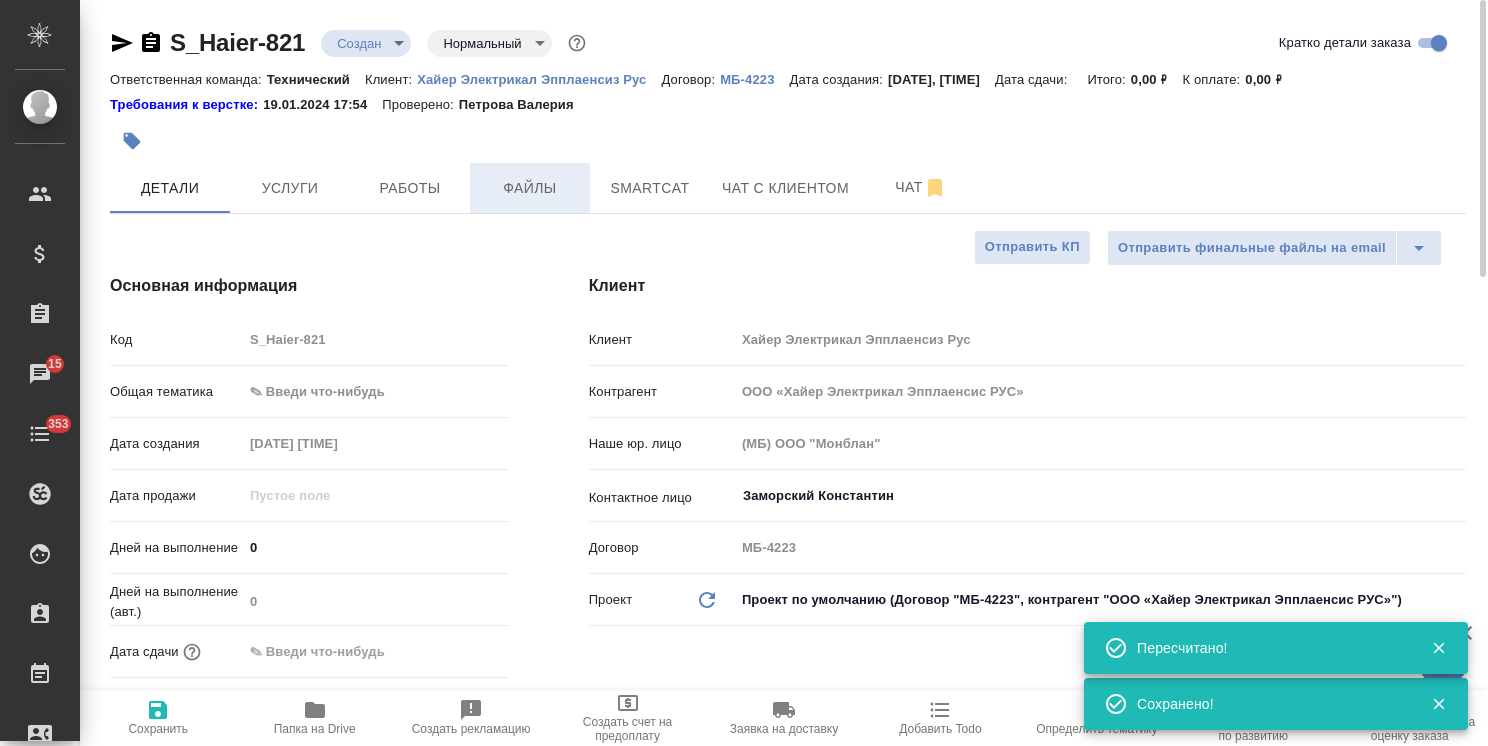 click on "Файлы" at bounding box center [530, 188] 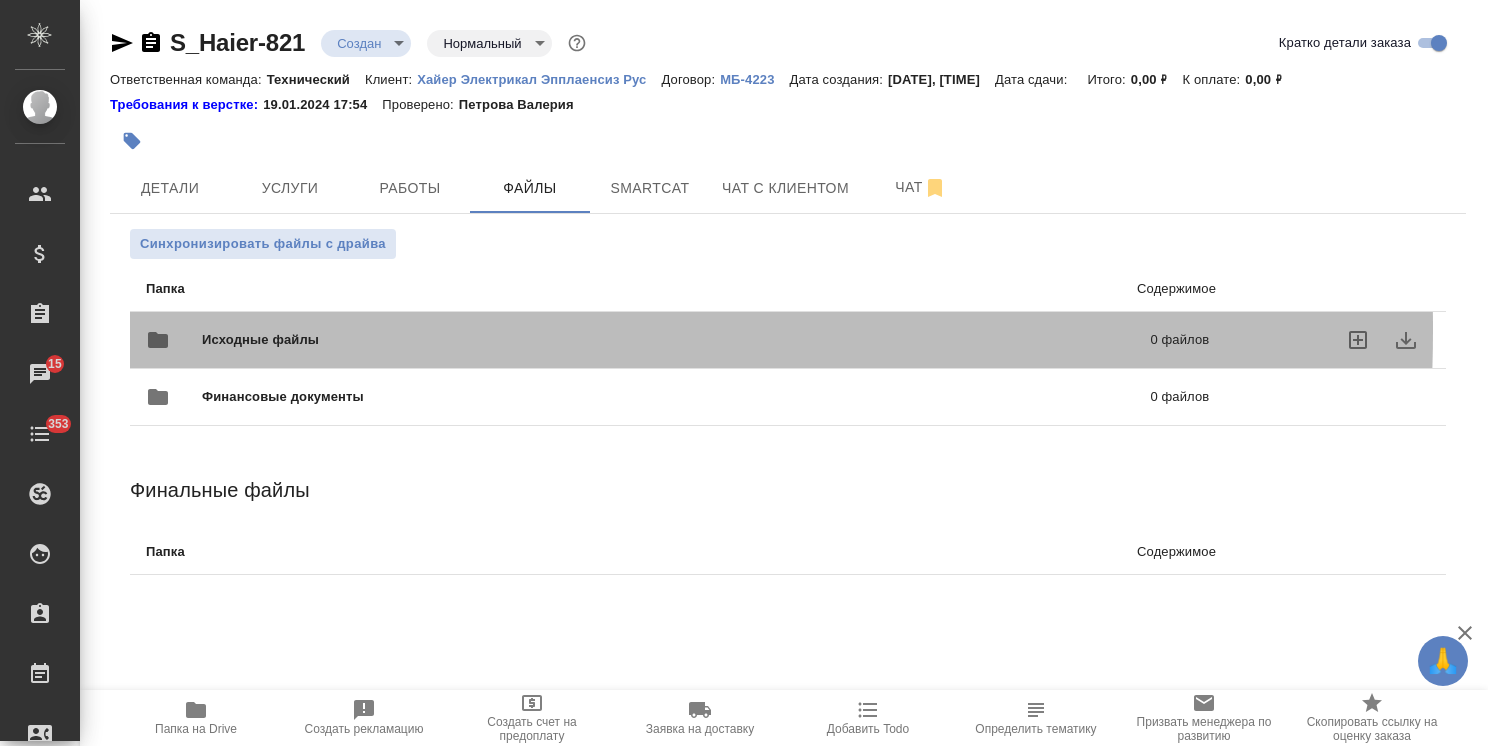 click on "Исходные файлы" at bounding box center [468, 340] 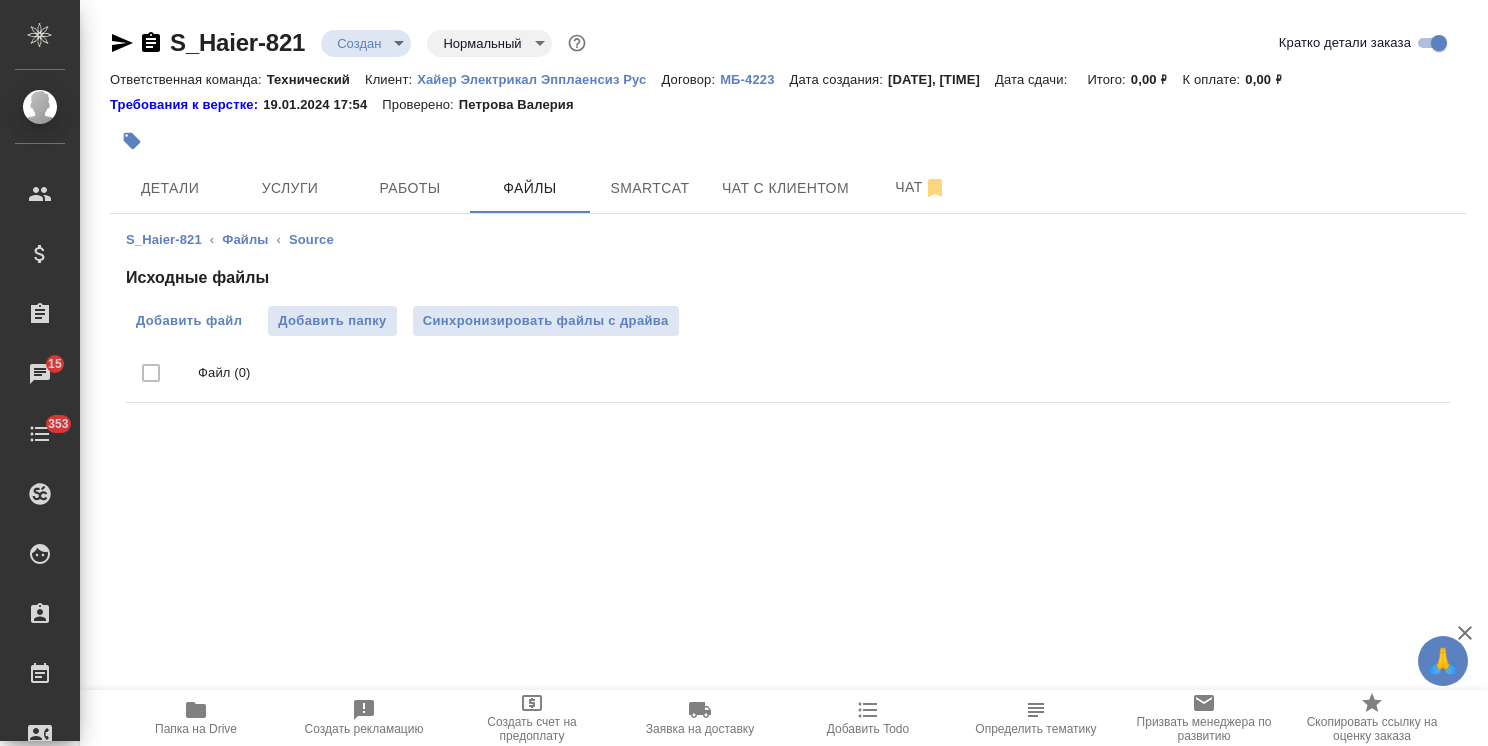 click on "Добавить файл" at bounding box center (189, 321) 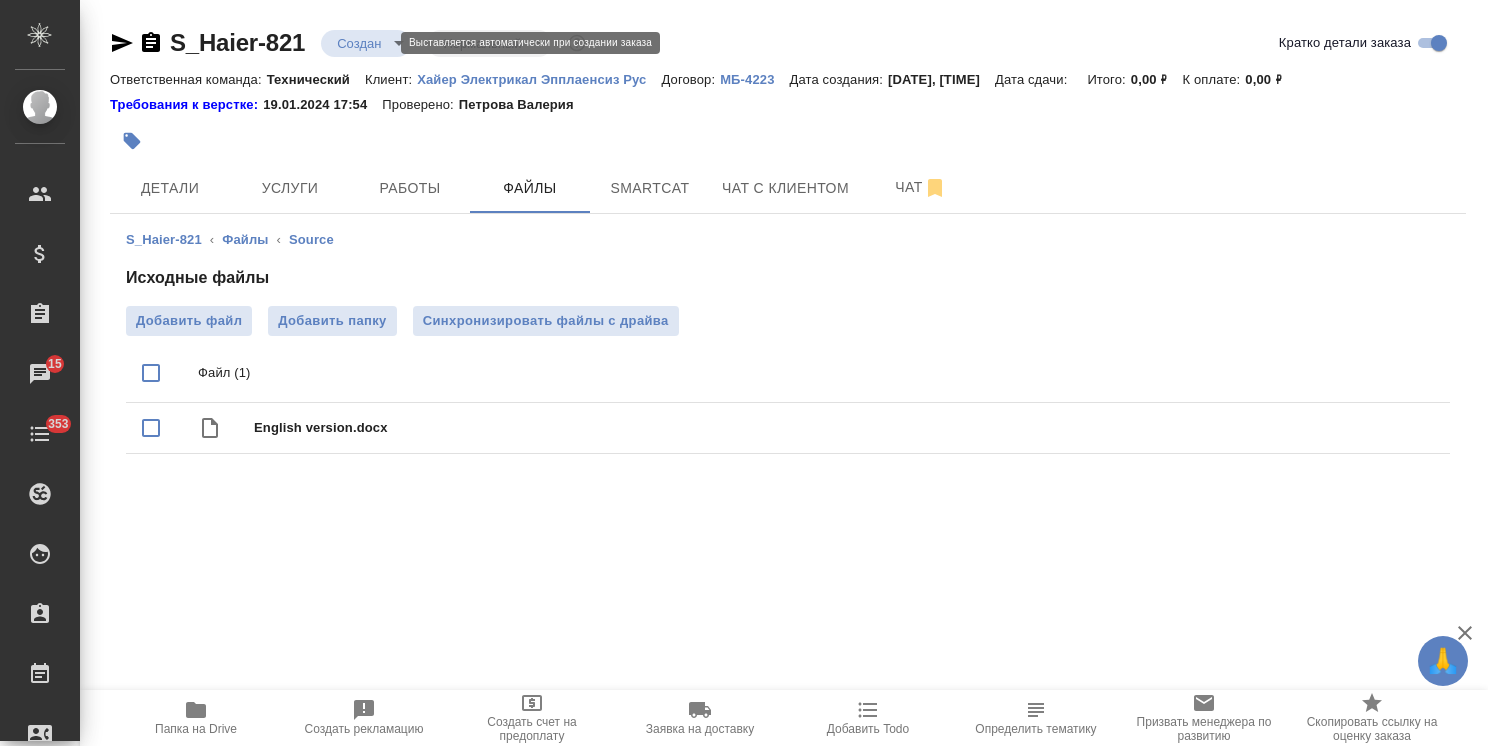 click on "🙏 .cls-1
fill:#fff;
AWATERA [LAST] [FIRST] Клиенты Спецификации Заказы 15 Чаты 353 Todo Проекты SC Исполнители Кандидаты Работы Входящие заявки Заявки на доставку Рекламации Проекты процессинга Конференции Выйти S_Haier-821 Создан new Нормальный normal Кратко детали заказа Ответственная команда: Технический Клиент: [COMPANY] Договор: МБ-4223 Дата создания: [DATE], [TIME] Дата сдачи: Итого: 0,00 ₽ К оплате: 0,00 ₽ Требования к верстке: [DATE] [TIME] Проверено: [LAST] [FIRST] Детали Услуги Работы Файлы Smartcat Чат с клиентом Чат S_Haier-821 ‹ Файлы ‹ Source Исходные файлы" at bounding box center (744, 373) 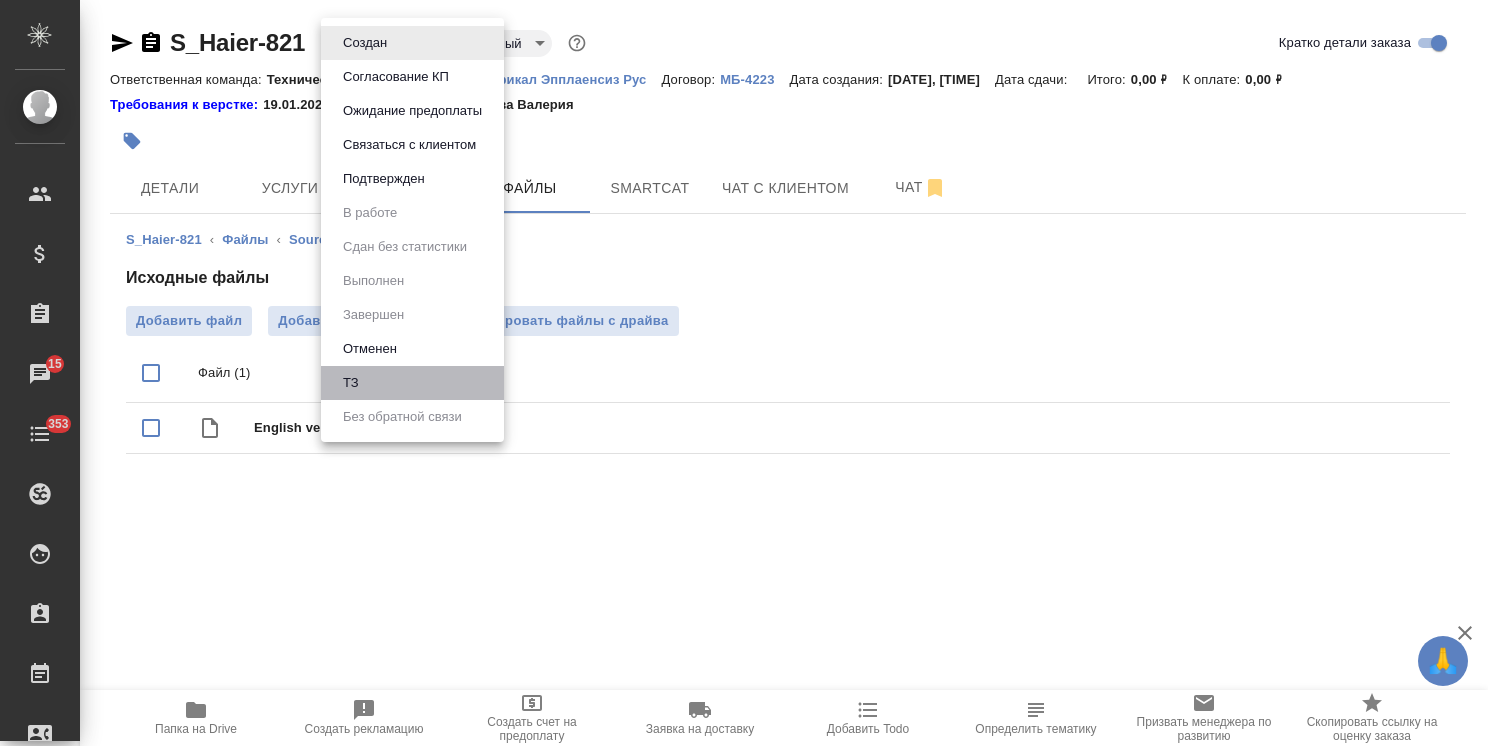 drag, startPoint x: 373, startPoint y: 382, endPoint x: 643, endPoint y: 388, distance: 270.06665 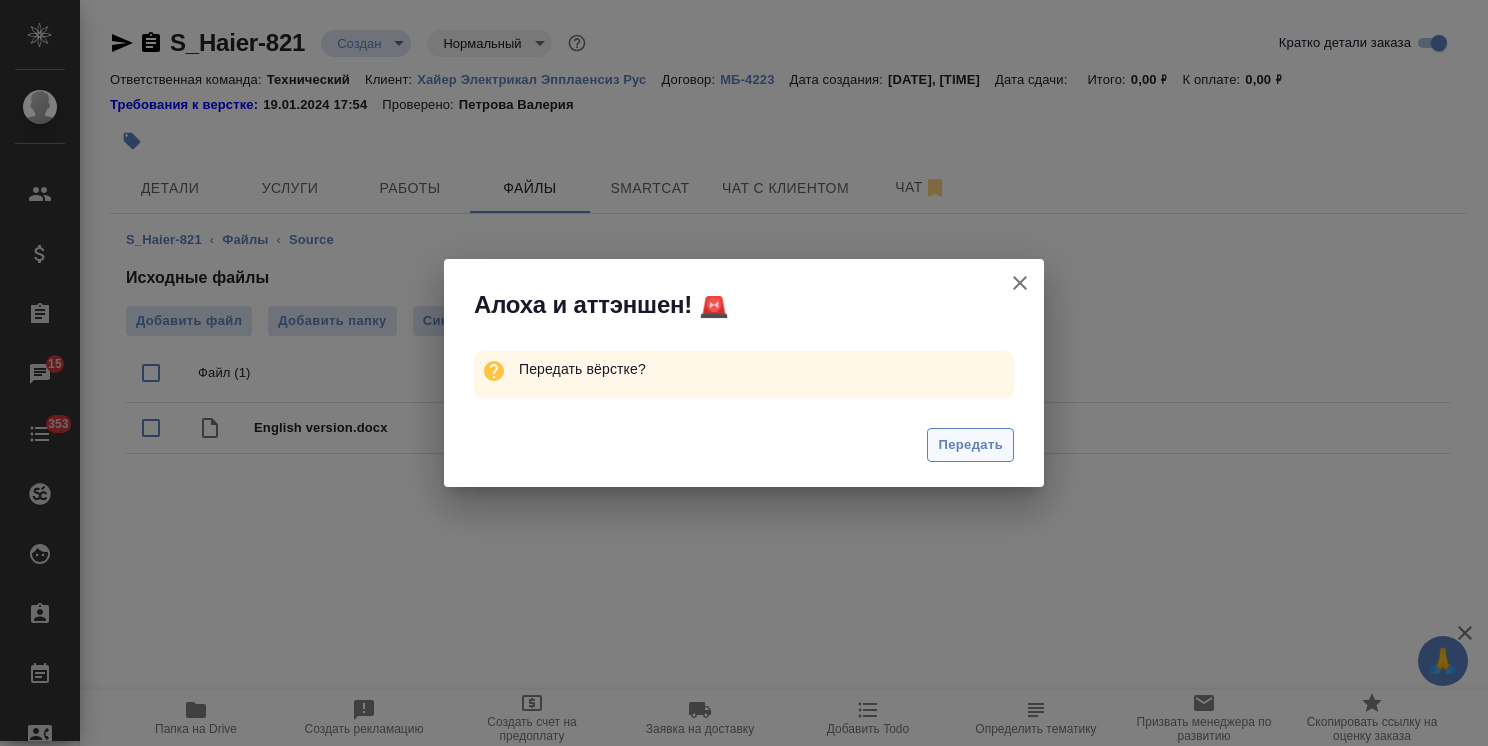 click on "Передать" at bounding box center [970, 445] 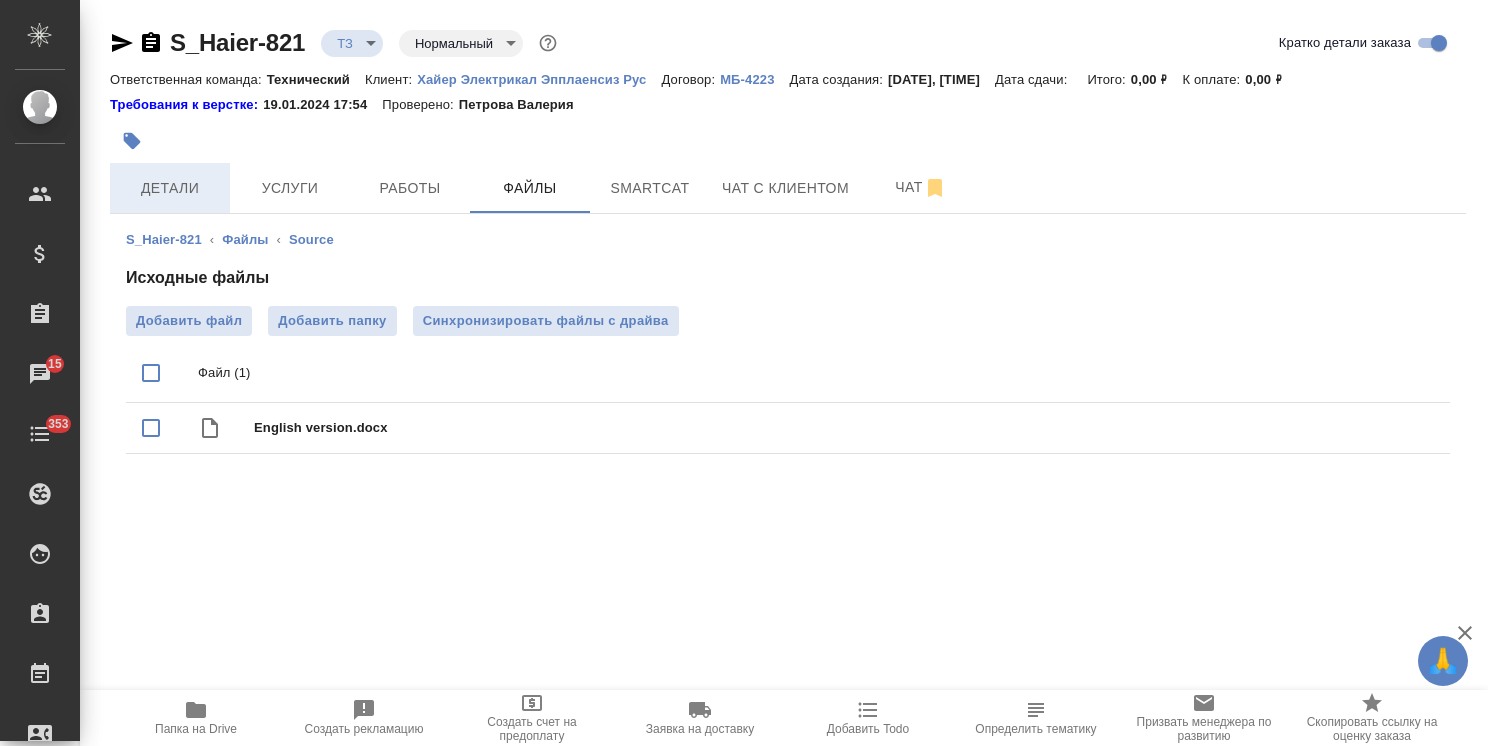 click on "Детали" at bounding box center (170, 188) 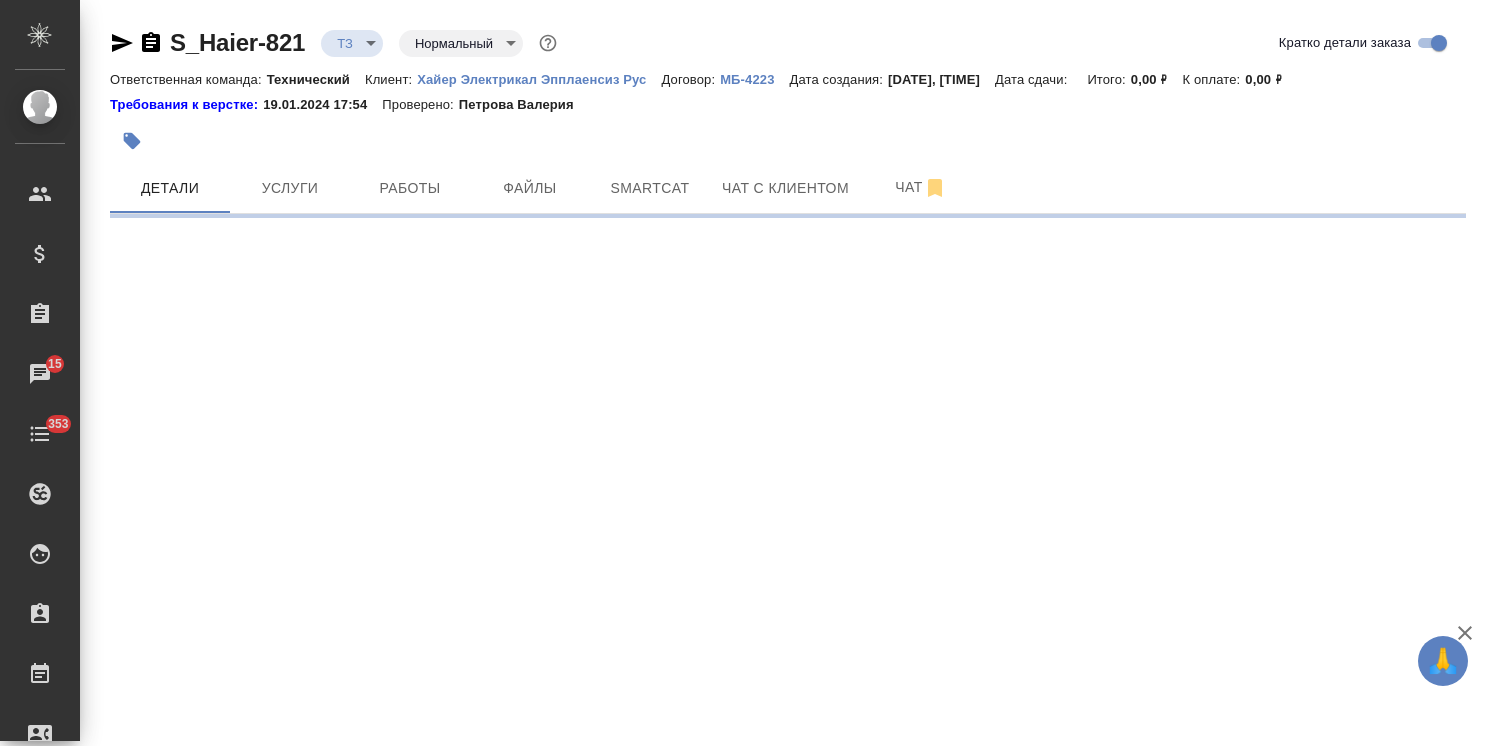 select on "RU" 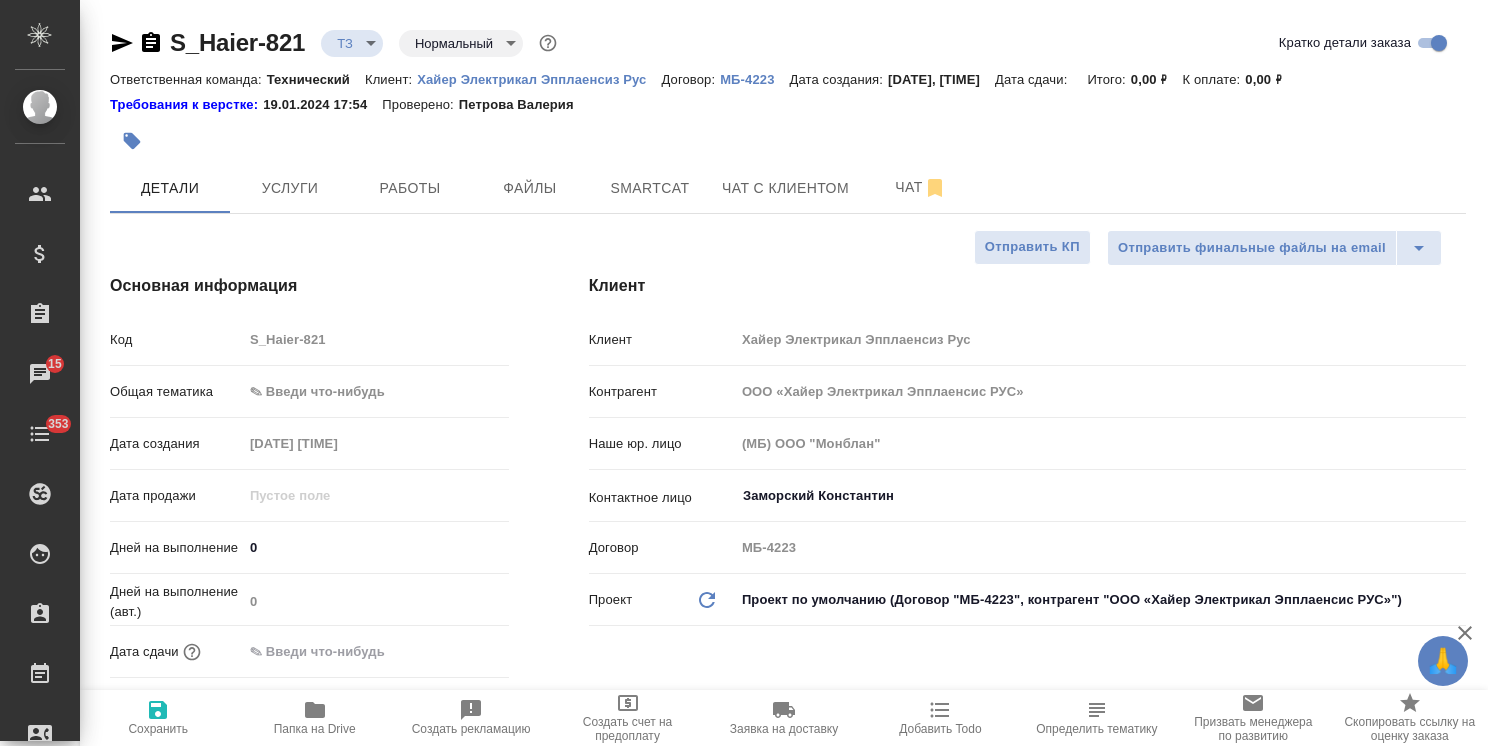 type on "x" 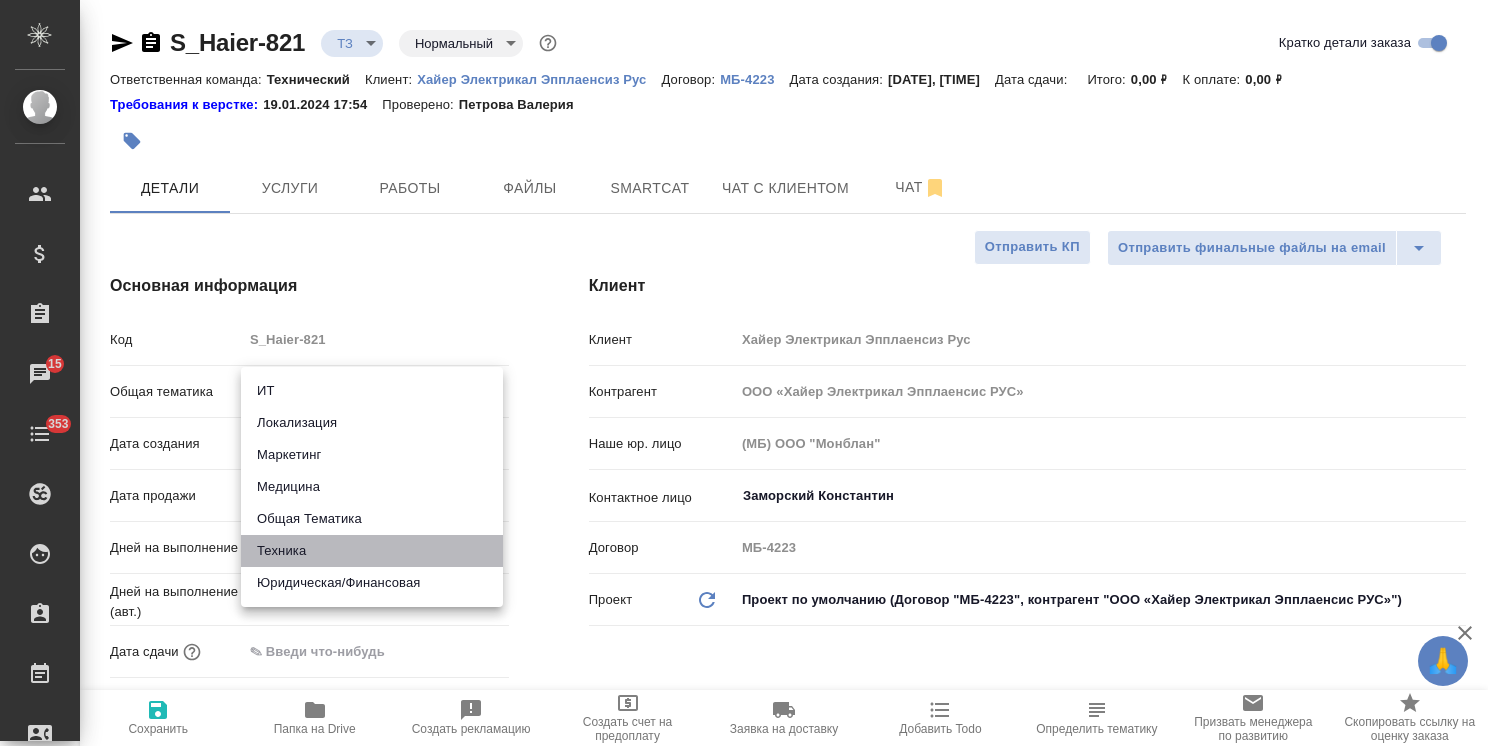 drag, startPoint x: 284, startPoint y: 551, endPoint x: 356, endPoint y: 482, distance: 99.724625 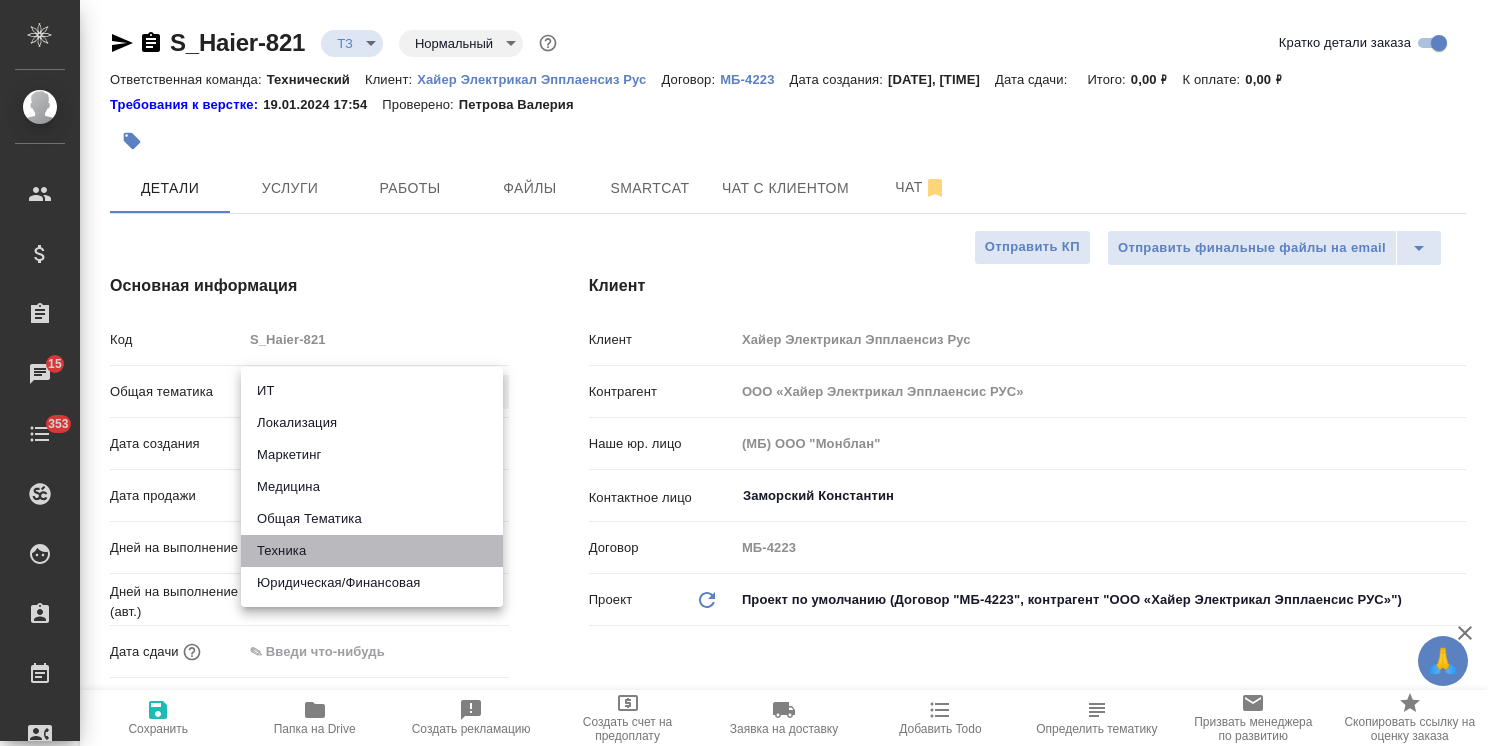 type on "tech" 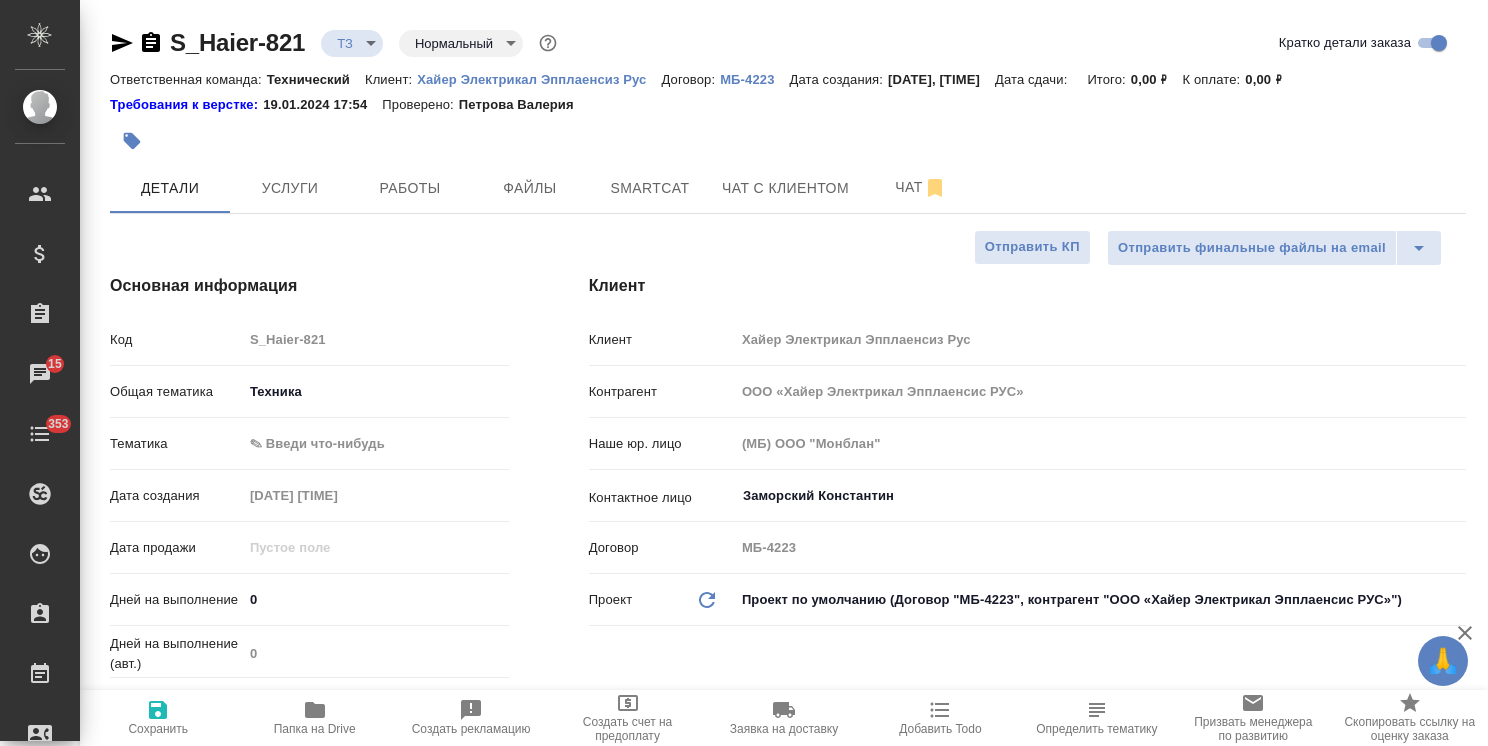 click on "🙏 .cls-1
fill:#fff;
AWATERA [LAST] [FIRST] Клиенты Спецификации Заказы 15 Чаты 353 Todo Проекты SC Исполнители Кандидаты Работы Входящие заявки Заявки на доставку Рекламации Проекты процессинга Конференции Выйти S_Haier-821 ТЗ tz Нормальный normal Кратко детали заказа Ответственная команда: Технический Клиент: [COMPANY] Договор: МБ-4223 Дата создания: [DATE], [TIME] Дата сдачи: Итого: 0,00 ₽ К оплате: 0,00 ₽ Требования к верстке: [DATE] [TIME] Проверено: [LAST] [FIRST] Детали Услуги Работы Файлы Smartcat Чат с клиентом Чат Отправить финальные файлы на email Код tech 0 0 x" at bounding box center [744, 373] 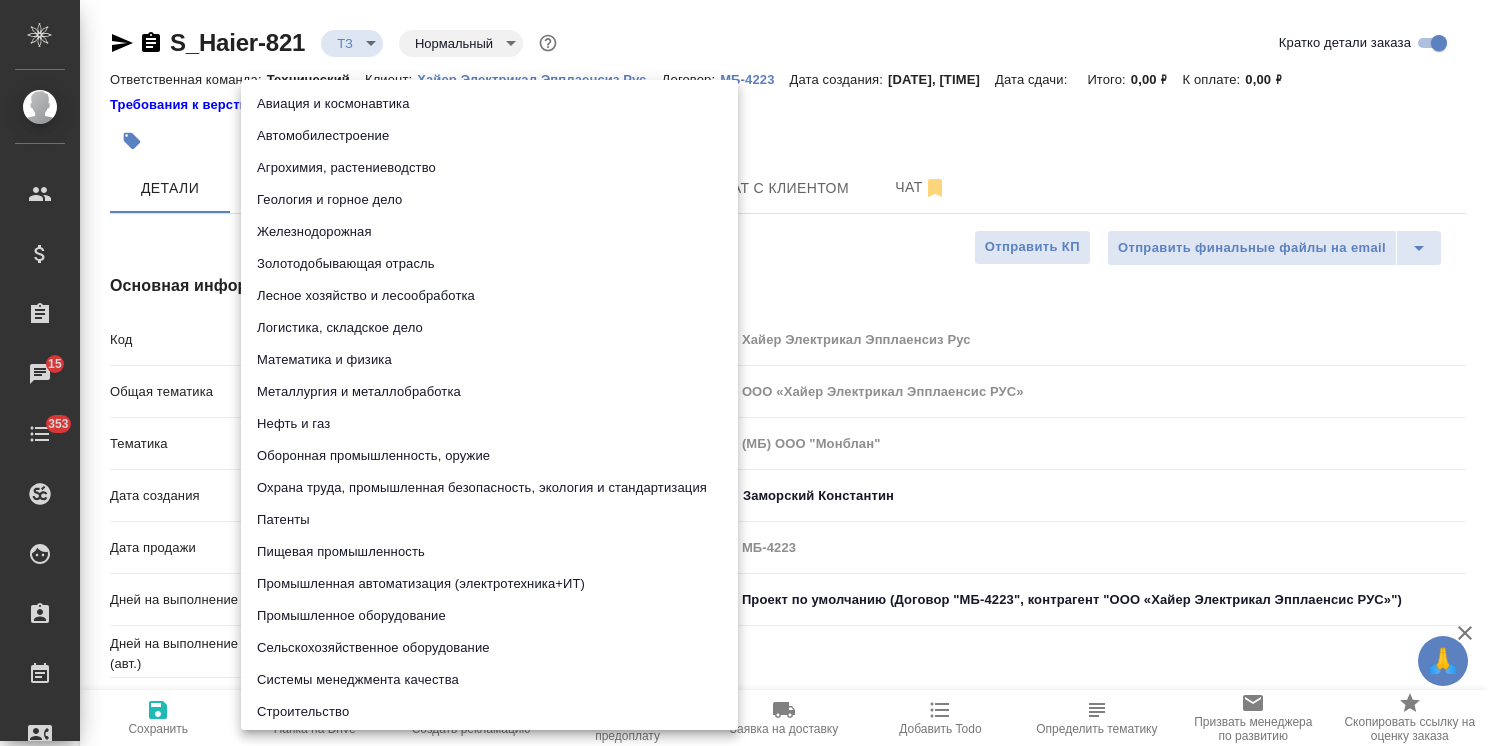 click on "Промышленное оборудование" at bounding box center (489, 616) 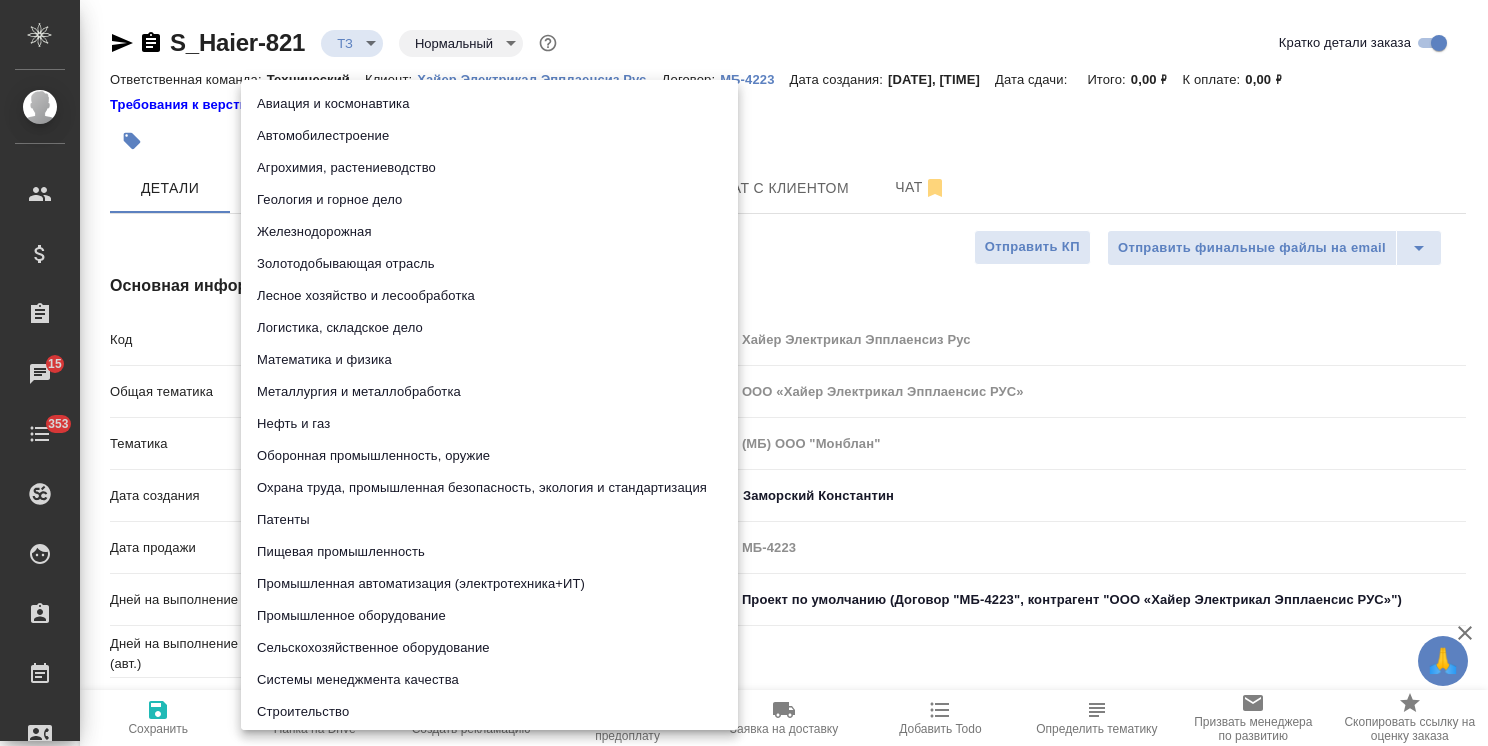 type on "x" 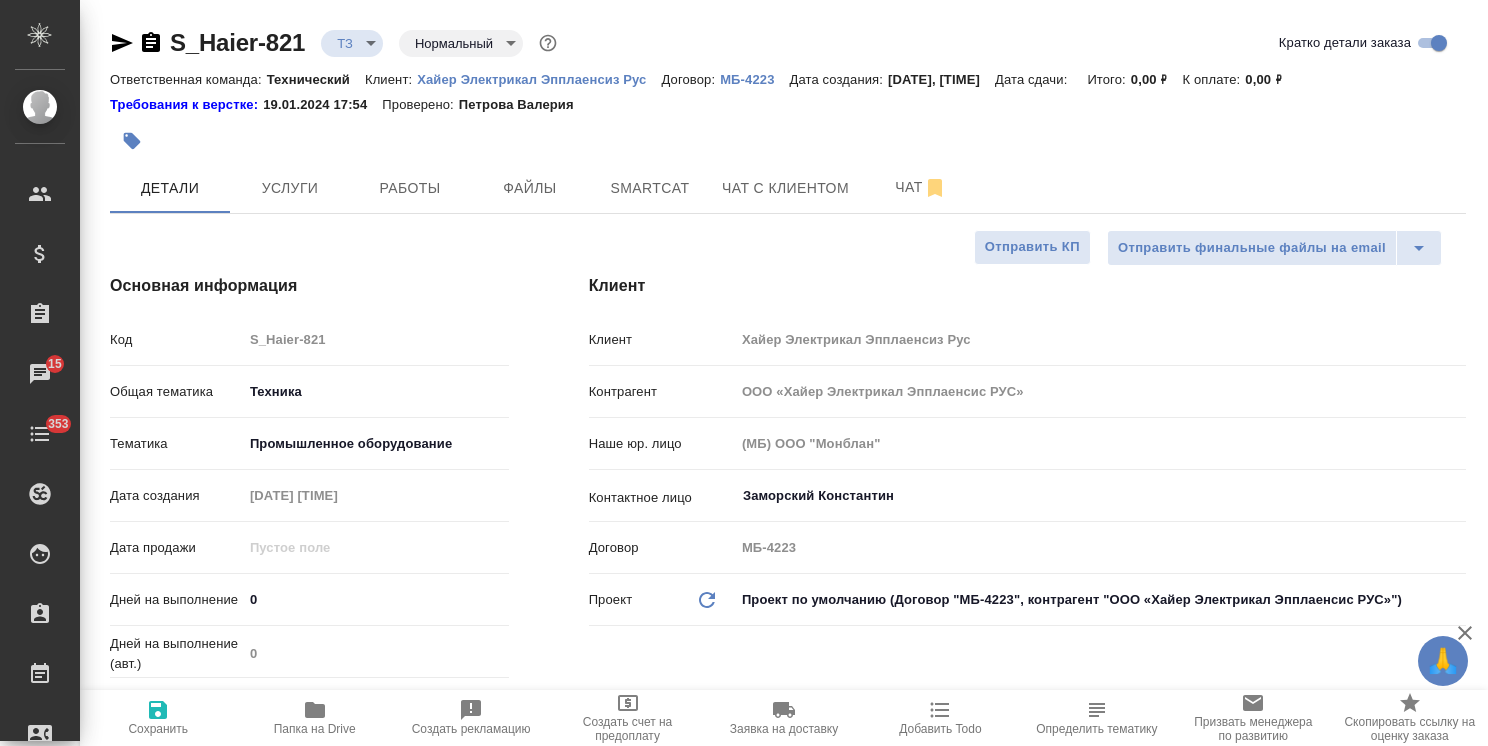 click on "Сохранить" at bounding box center (158, 729) 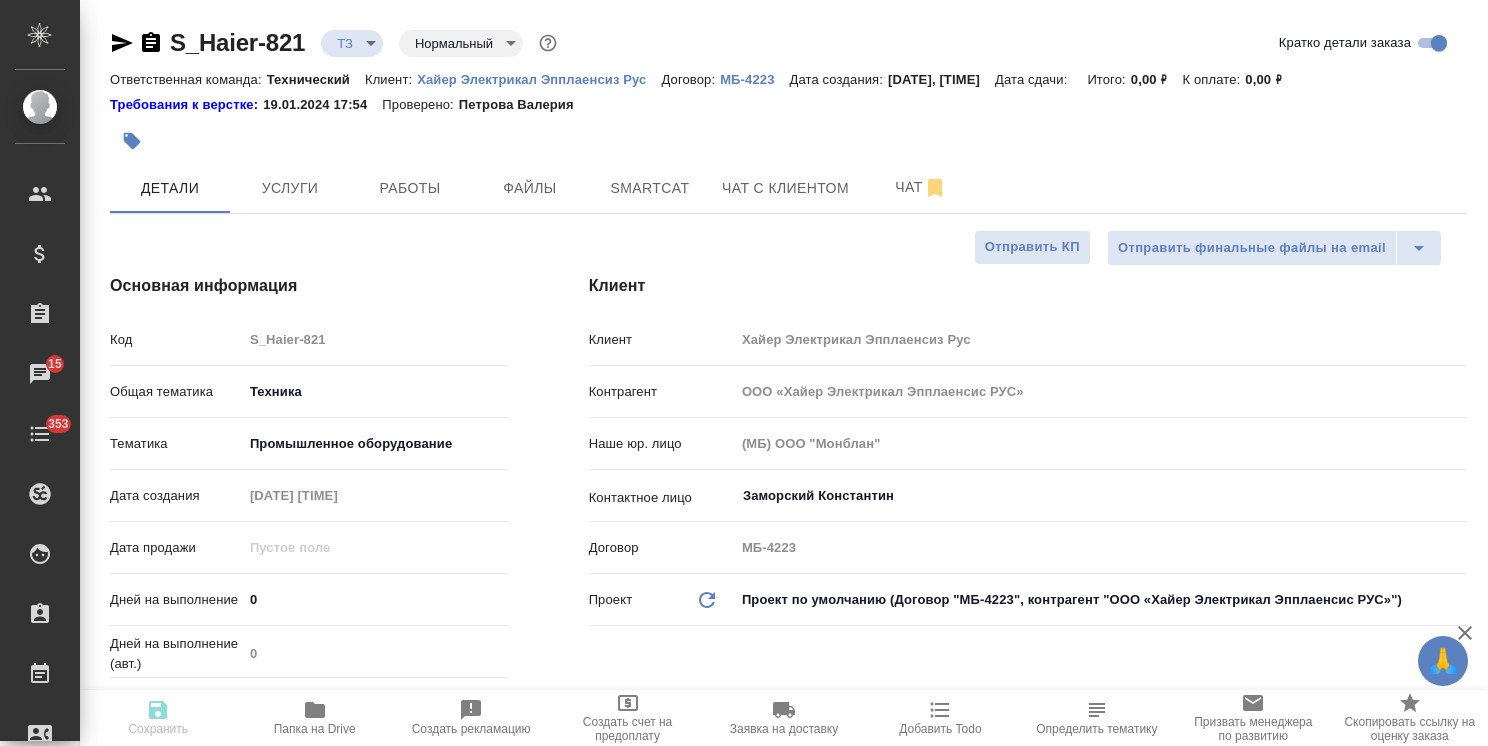 type on "x" 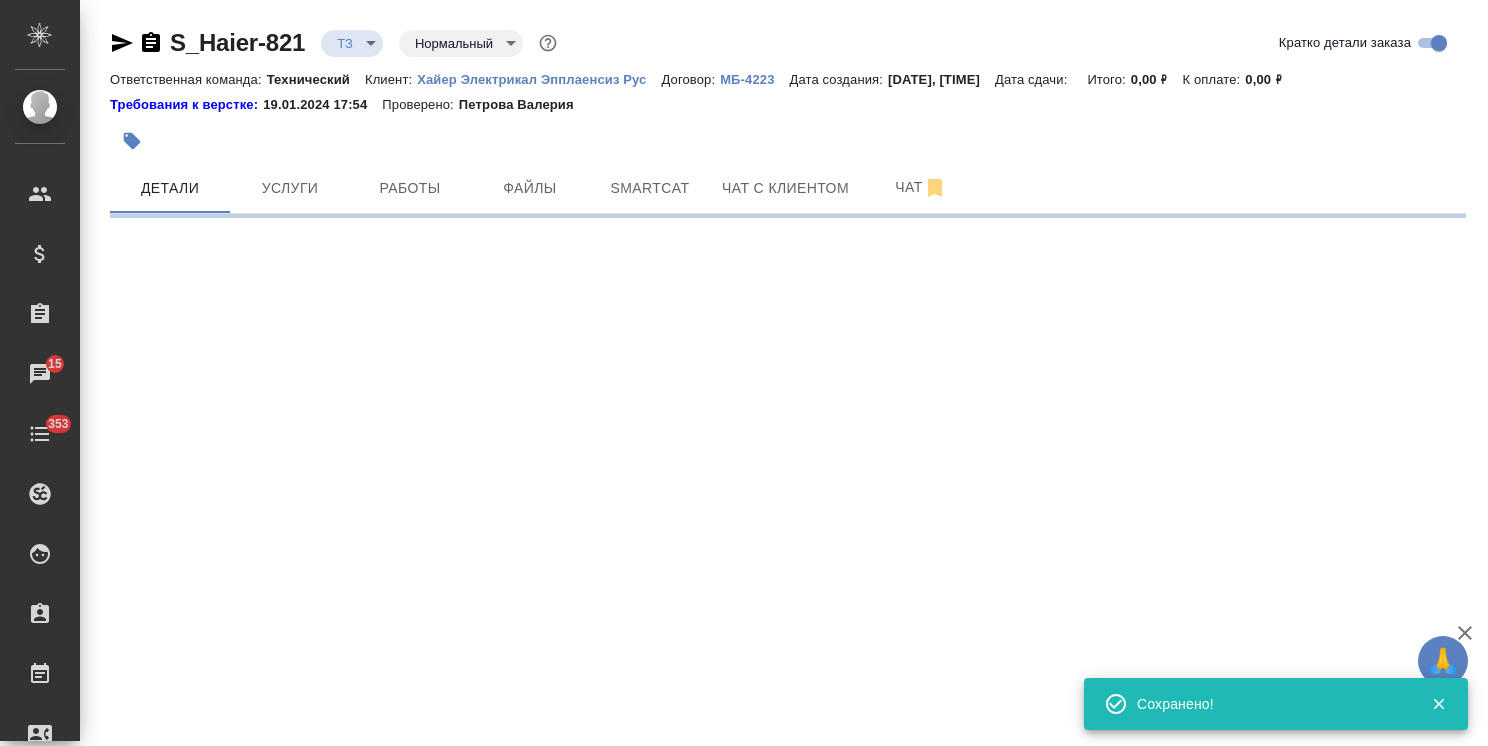 select on "RU" 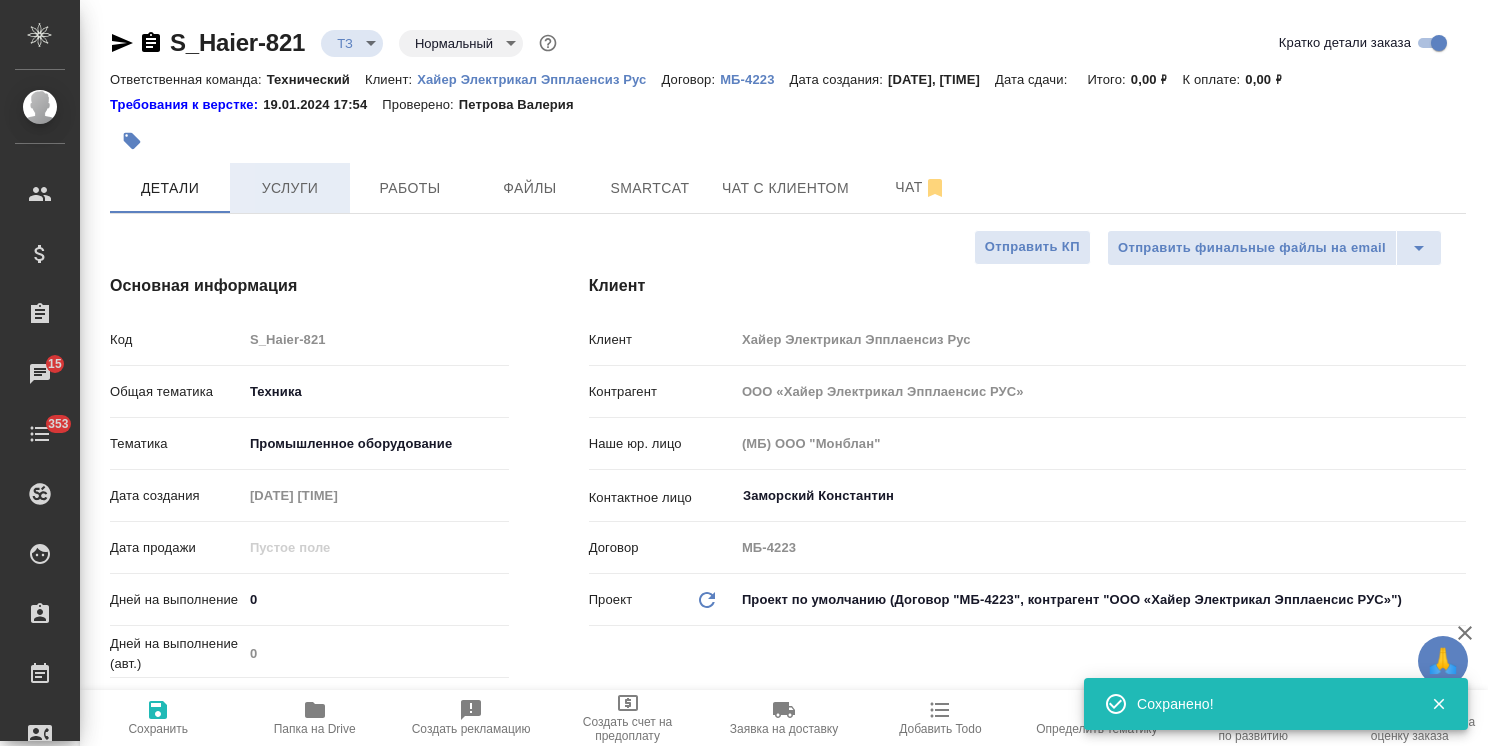 type on "x" 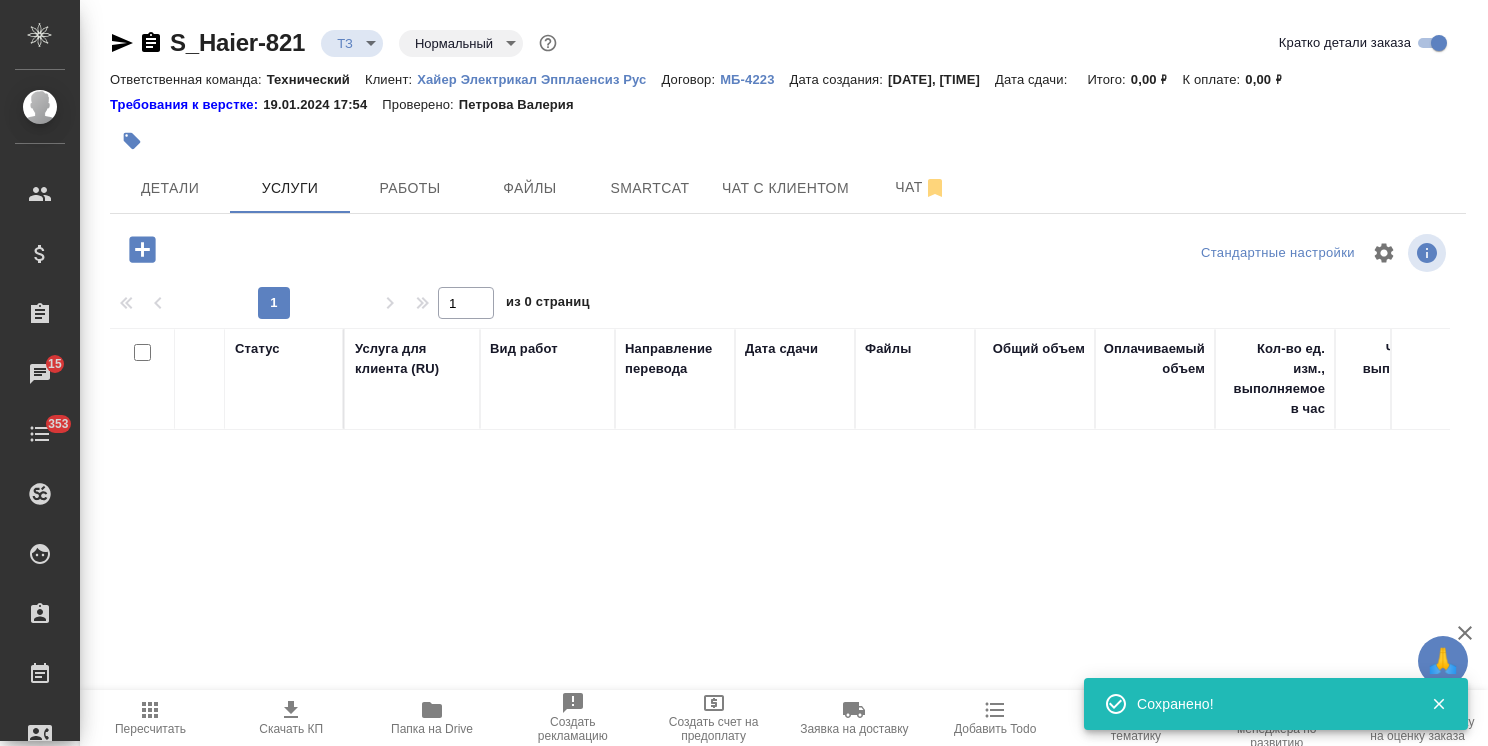 click 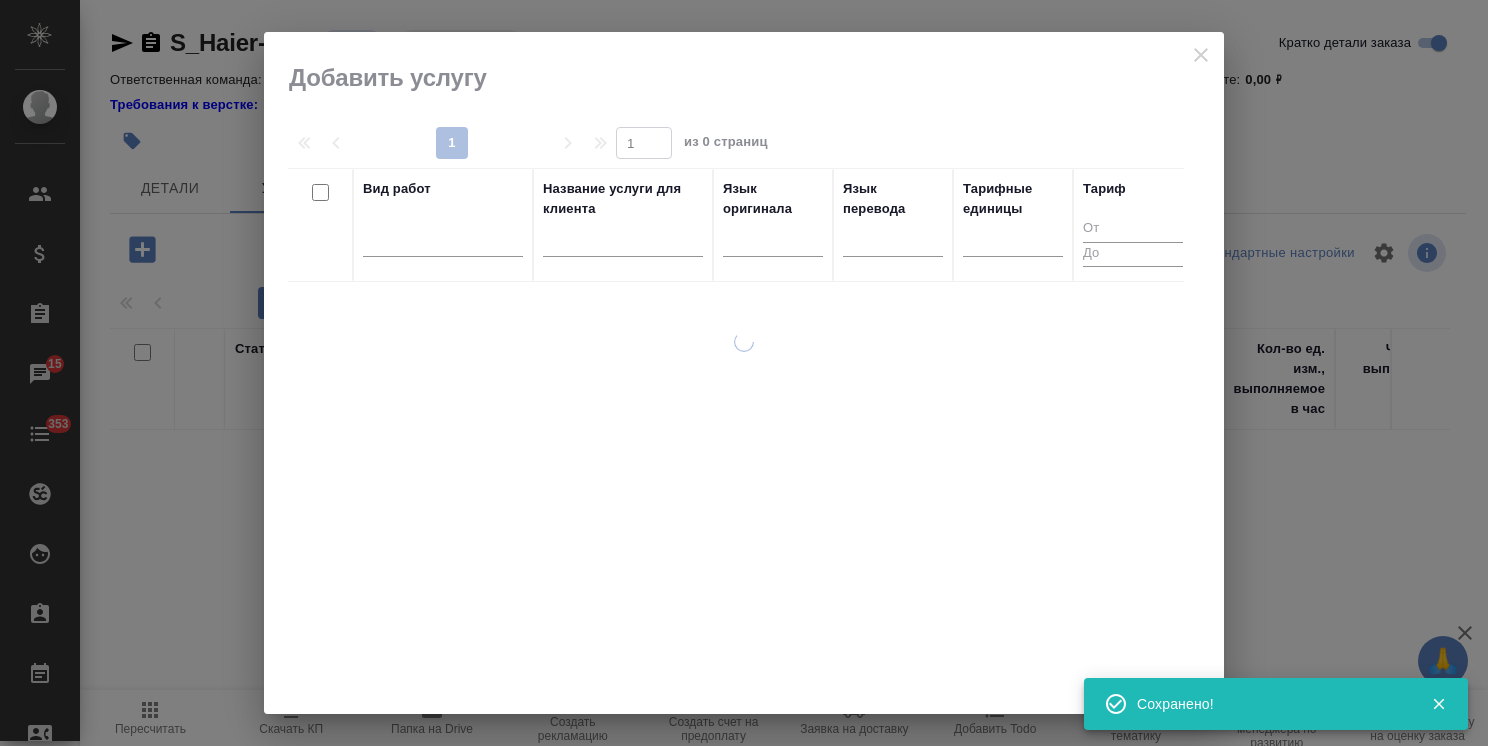 click at bounding box center (623, 244) 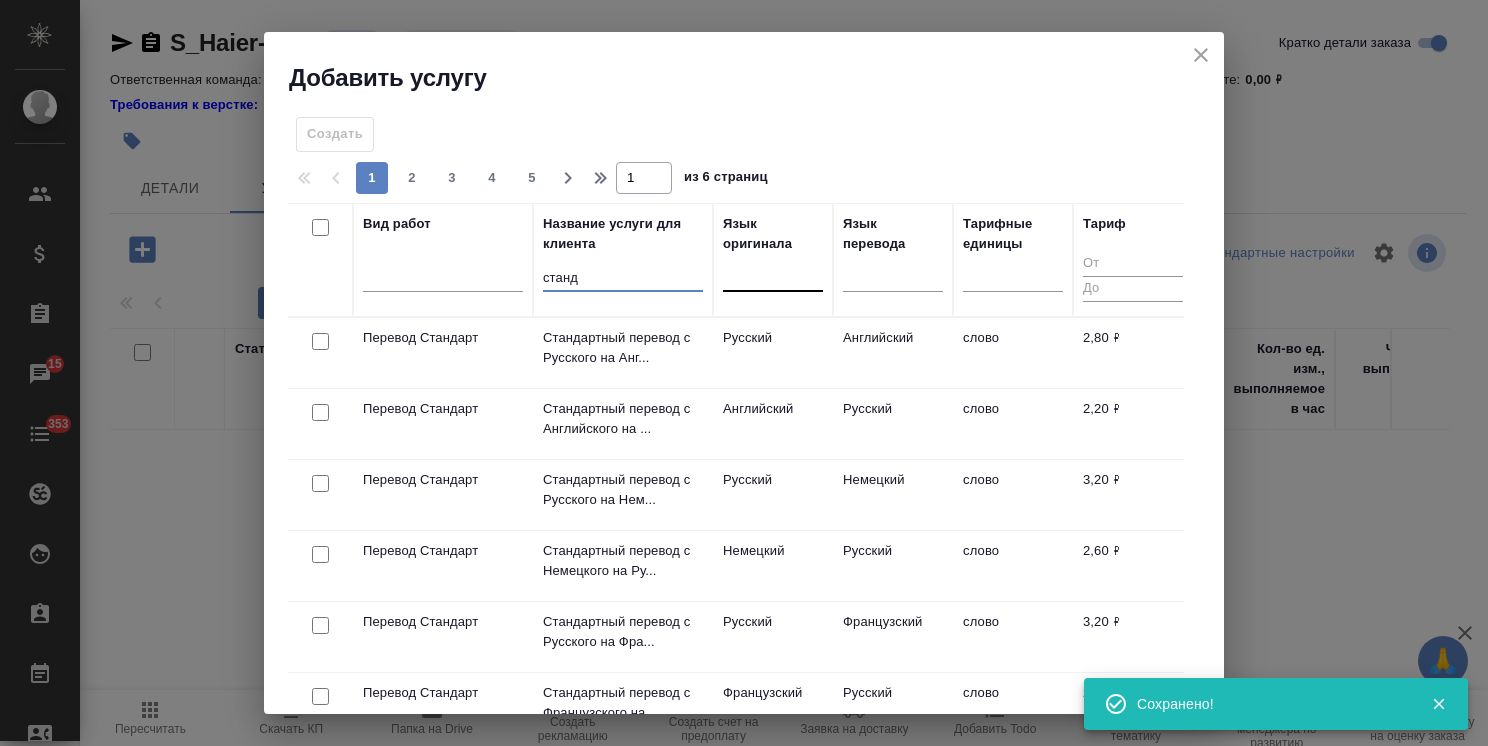 type on "станд" 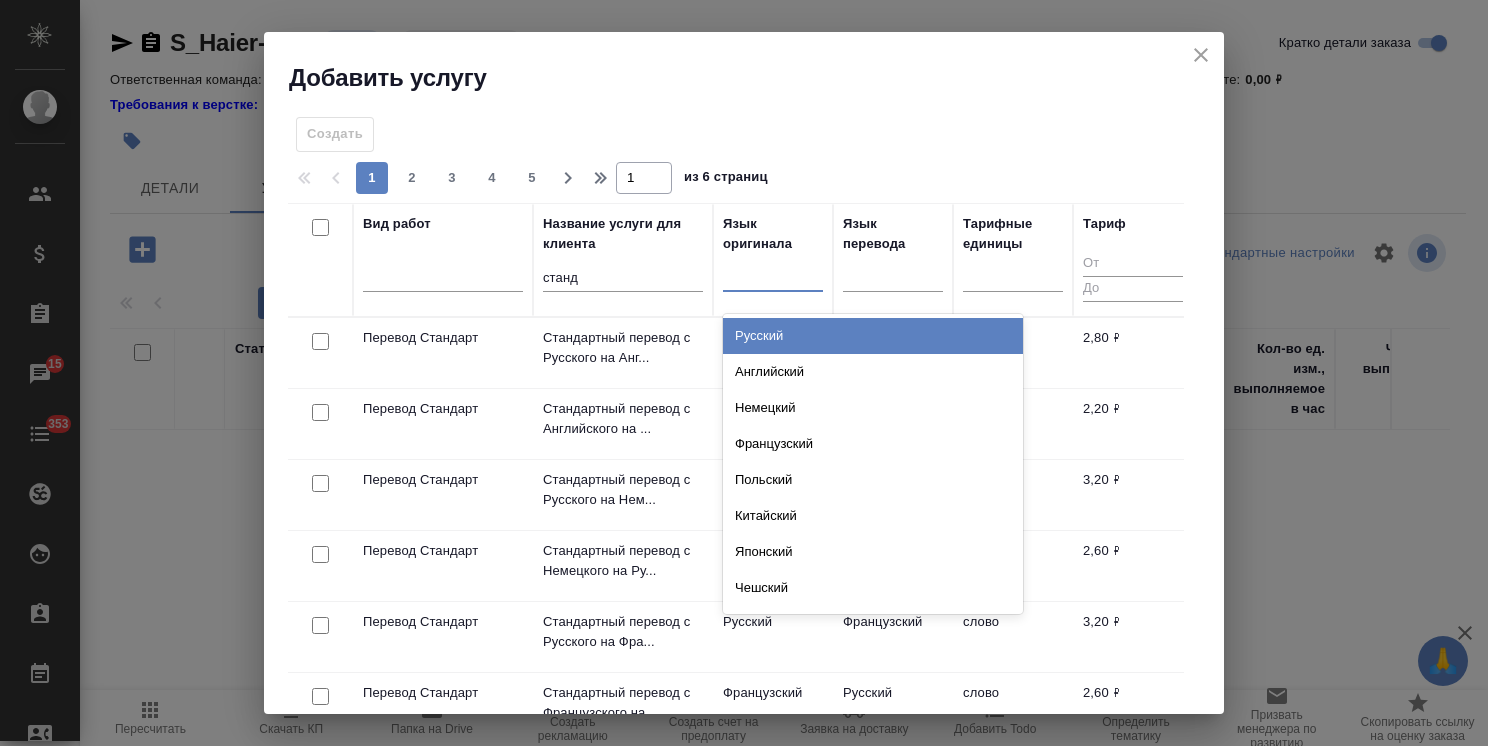 click at bounding box center [773, 273] 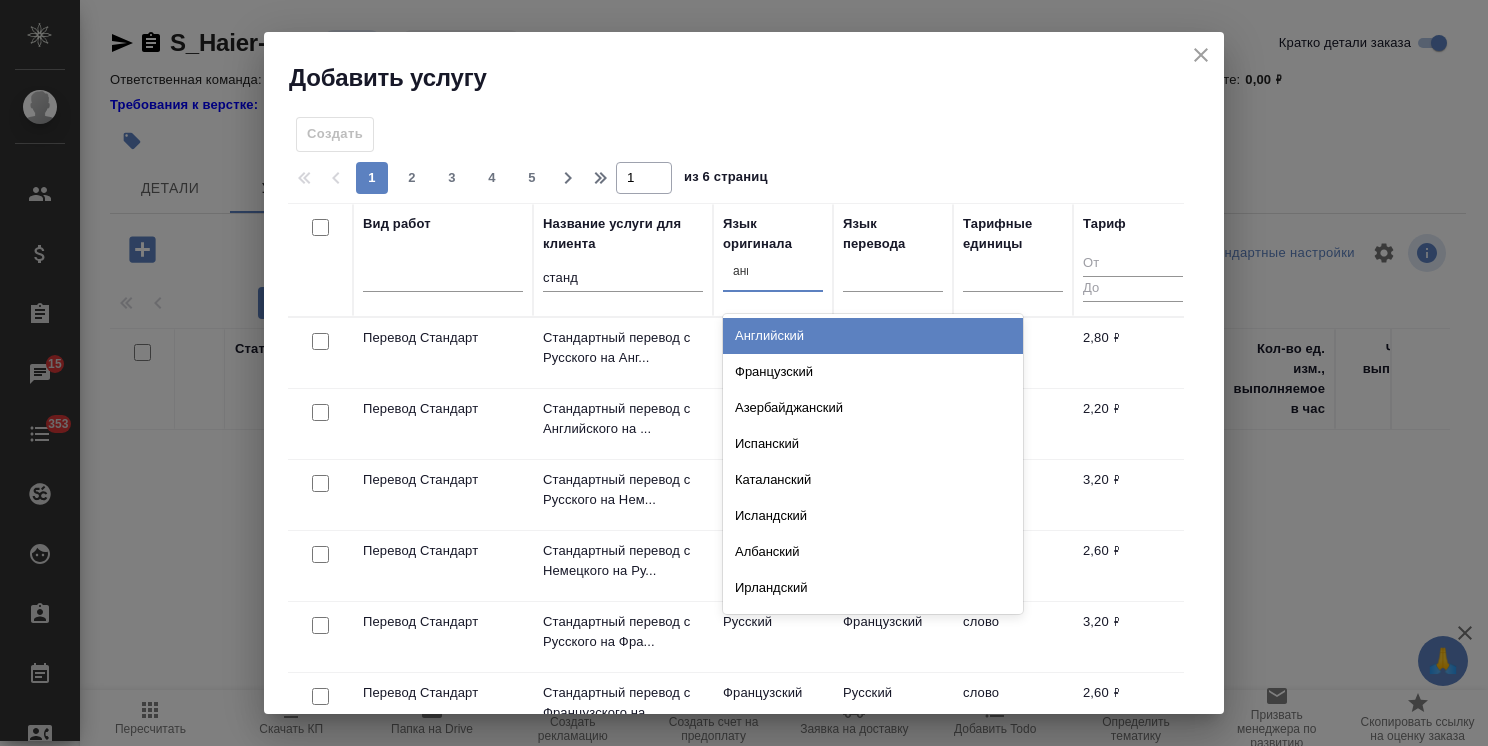 type on "англ" 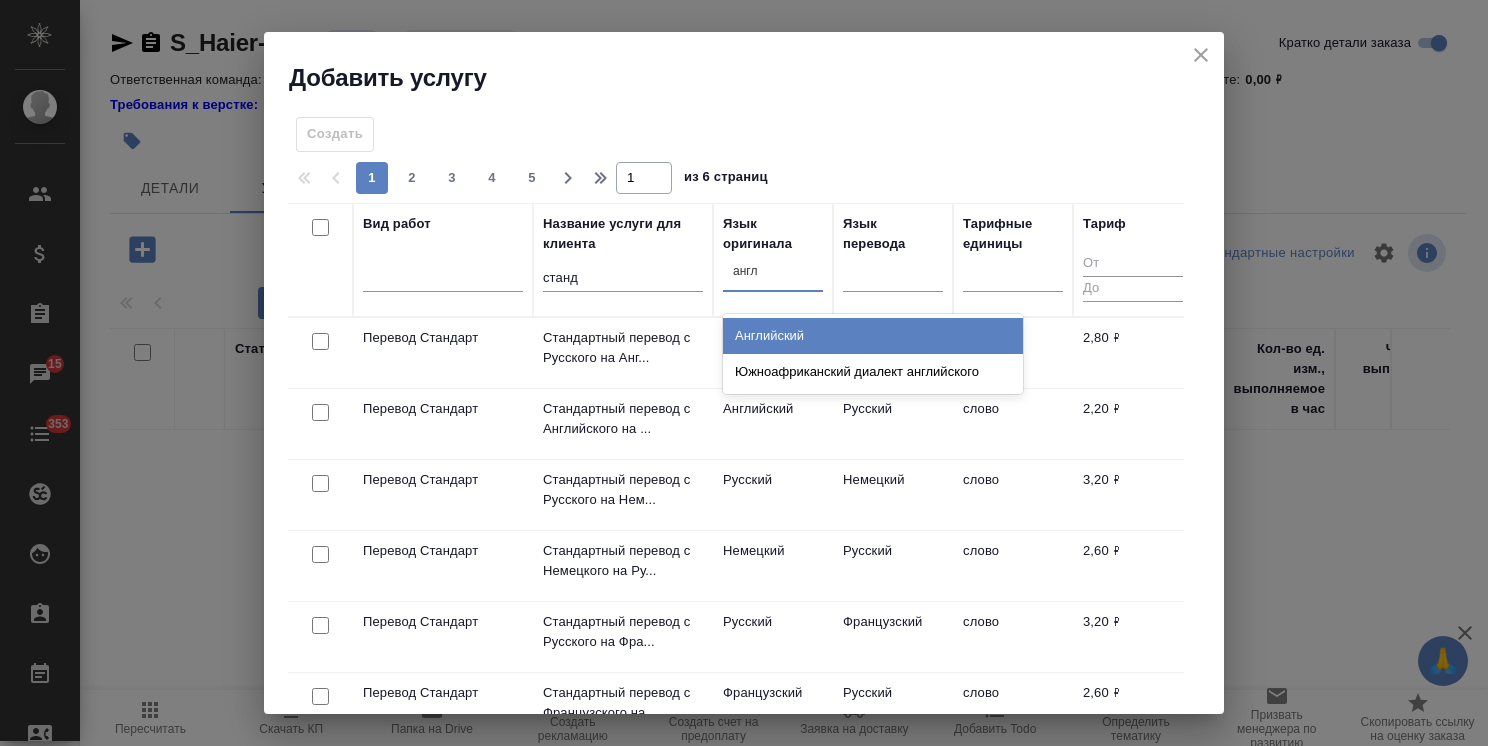 click on "Английский" at bounding box center (873, 336) 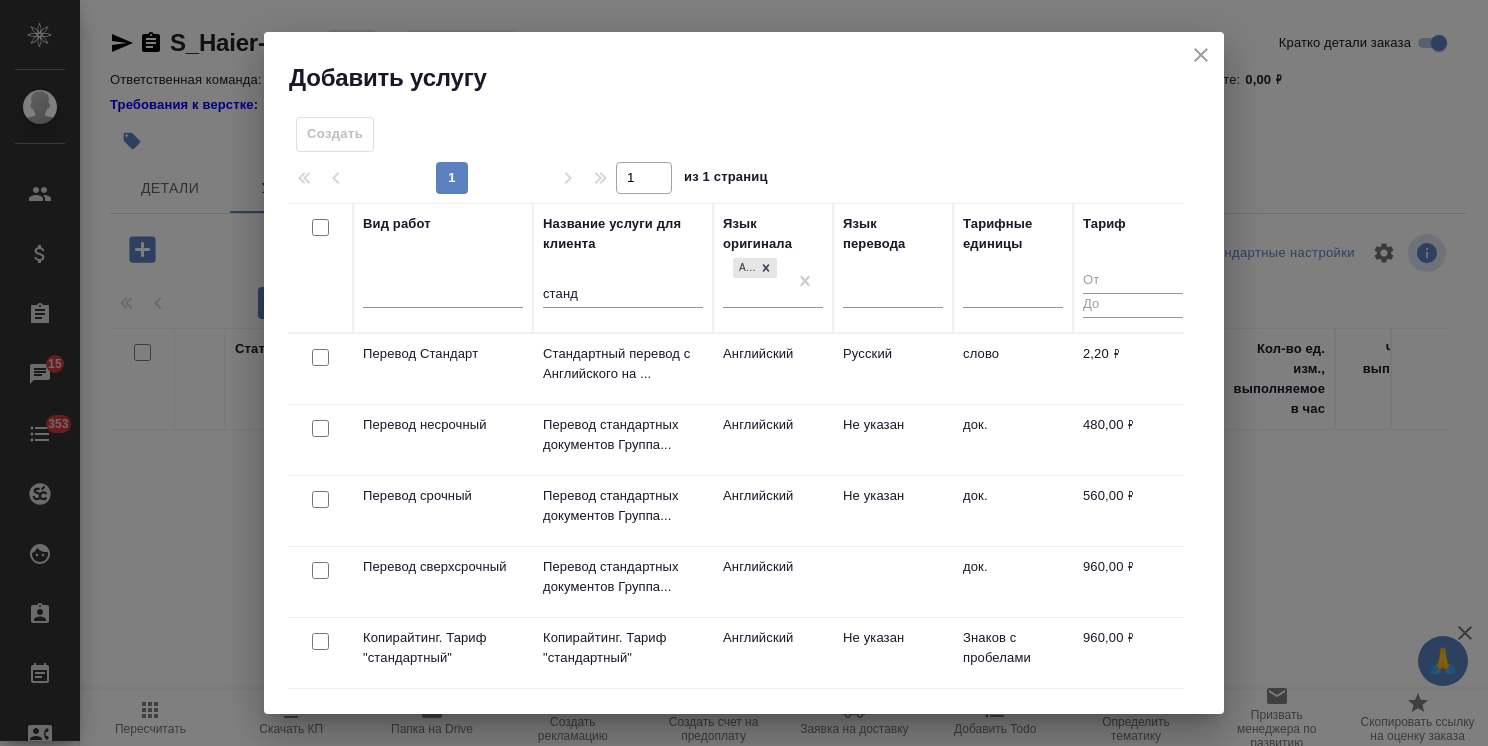 click at bounding box center [320, 357] 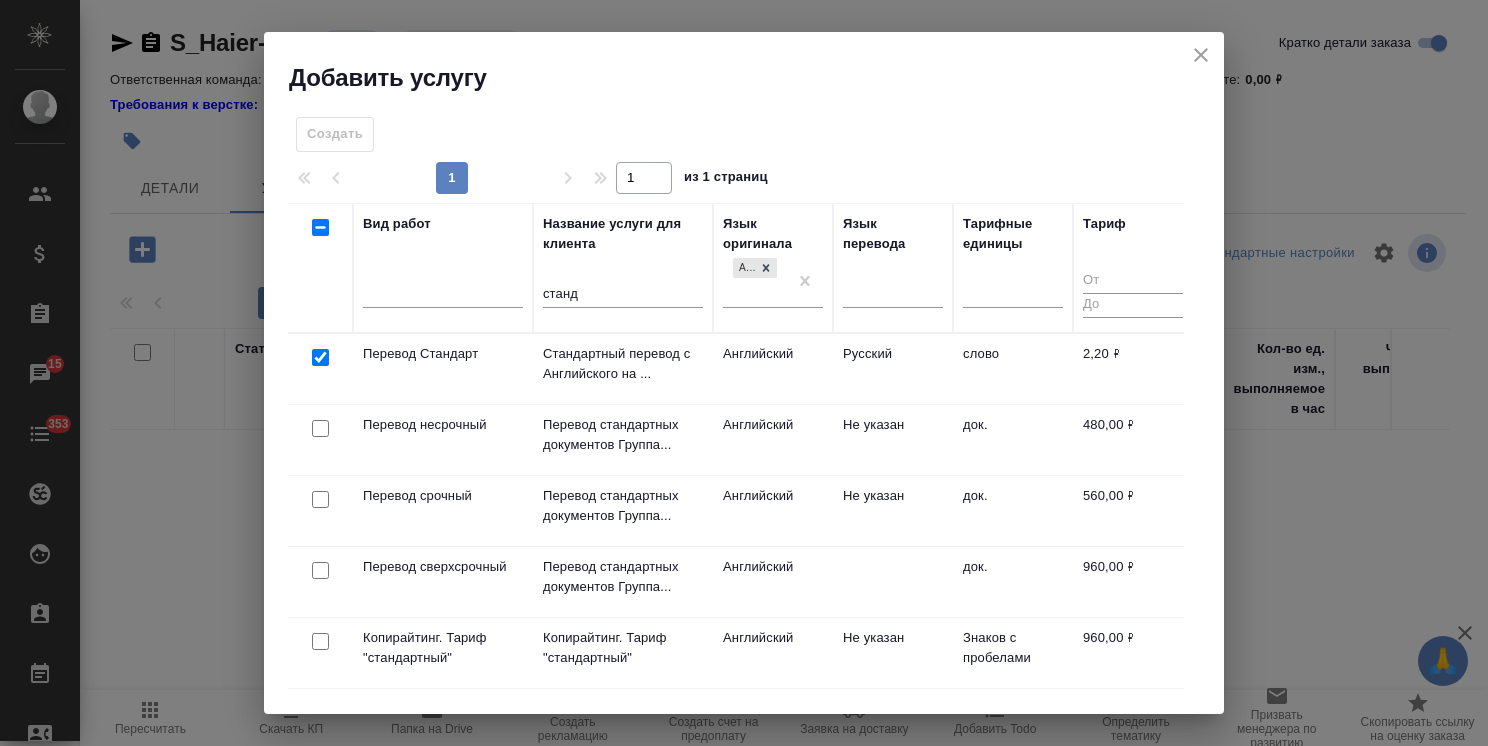 checkbox on "true" 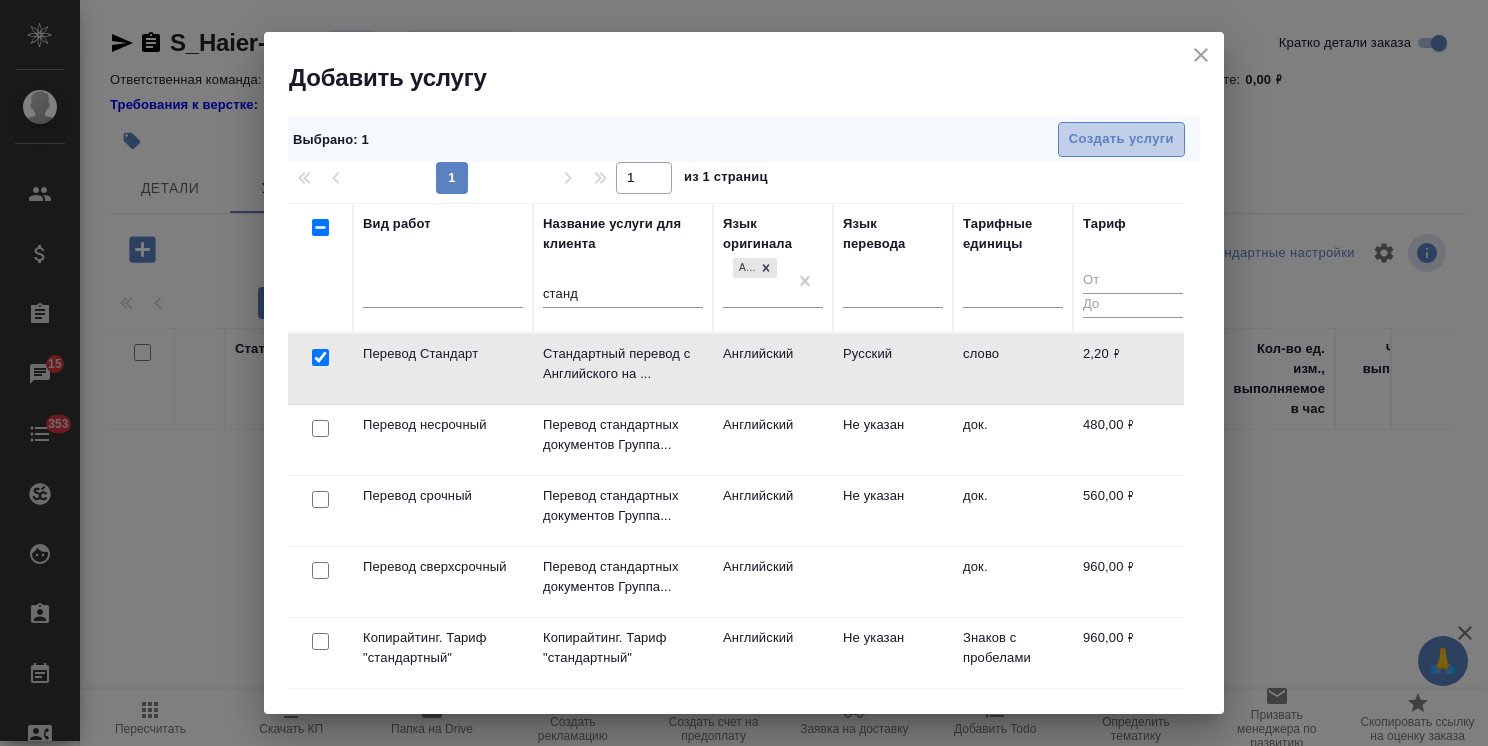 click on "Создать услуги" at bounding box center (1121, 139) 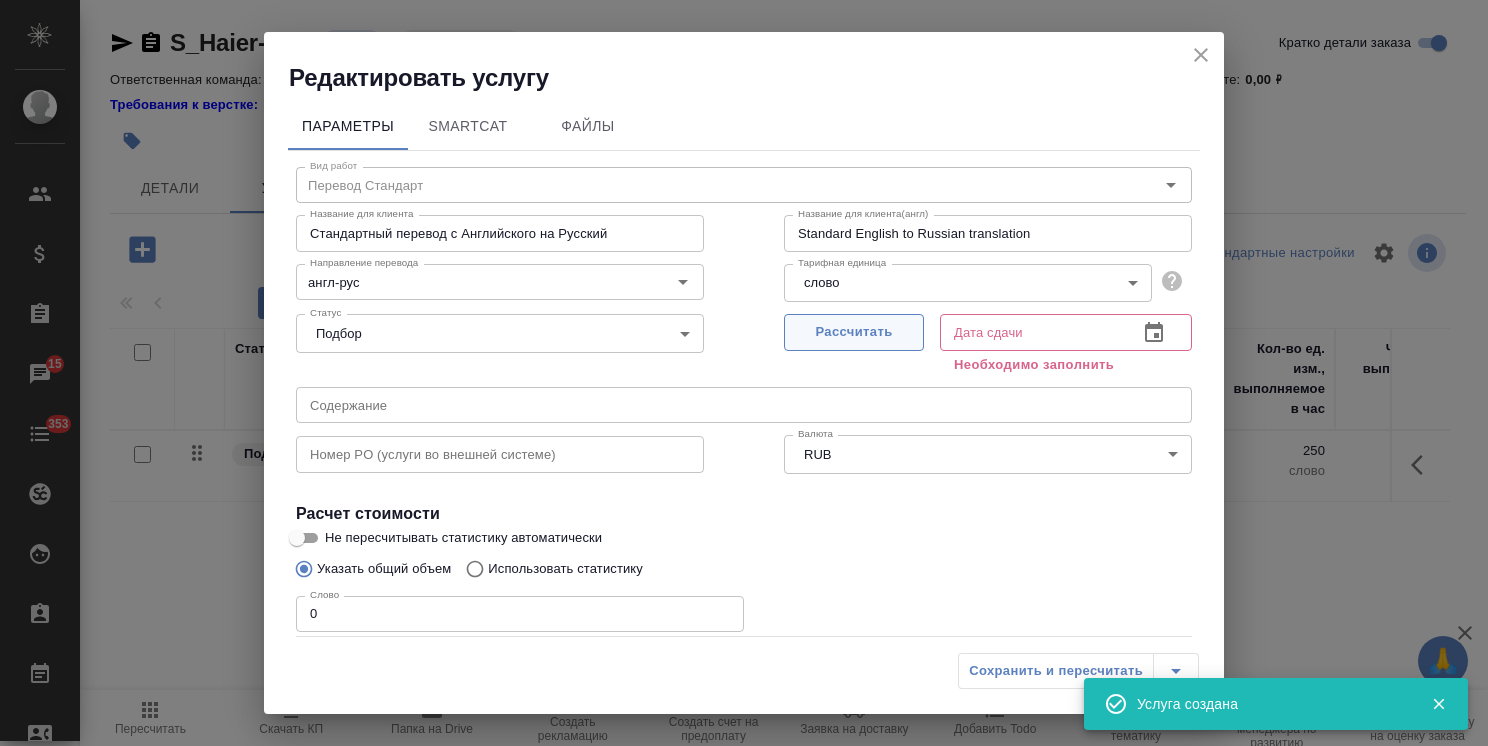 click on "Рассчитать" at bounding box center (854, 332) 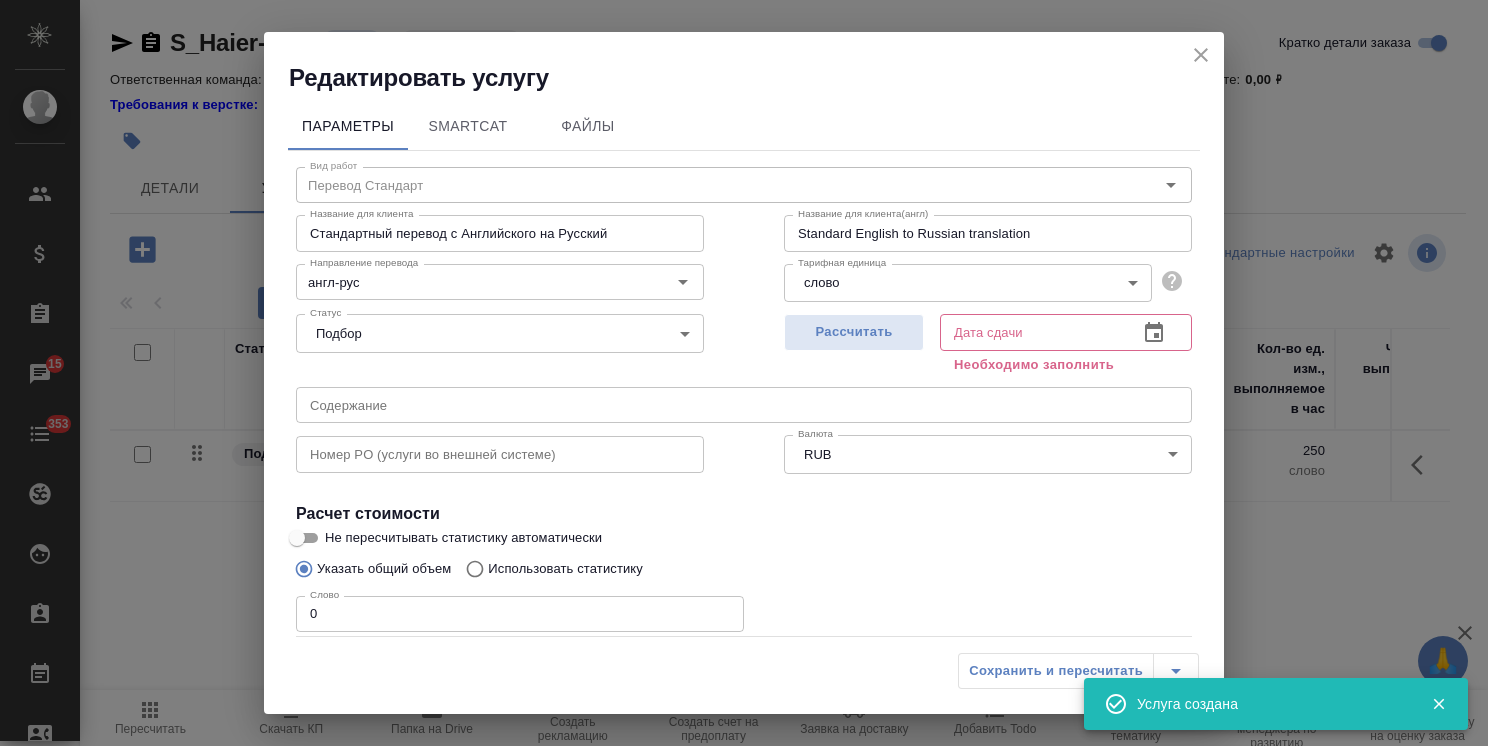 type on "[DATE] [TIME]" 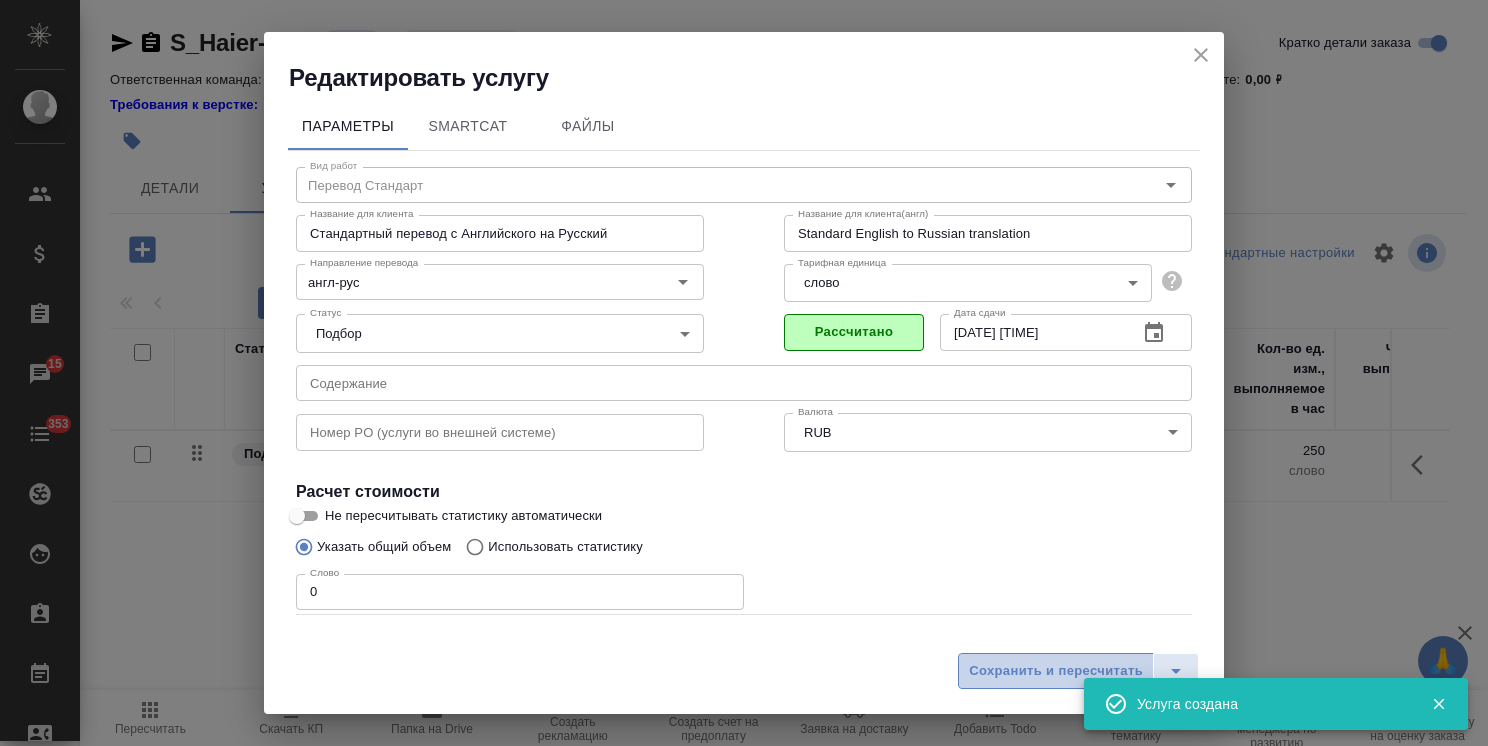 click on "Сохранить и пересчитать" at bounding box center [1056, 671] 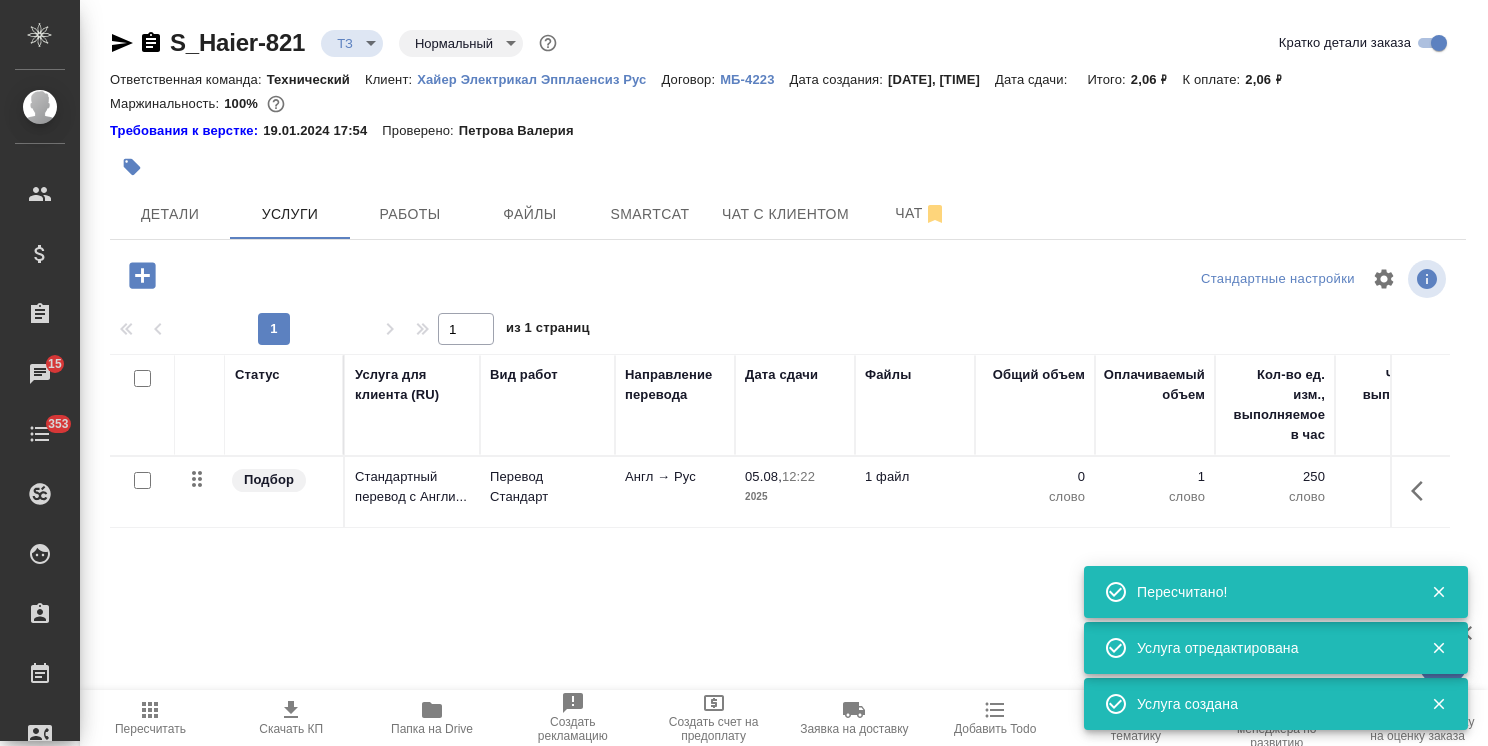 click at bounding box center (142, 405) 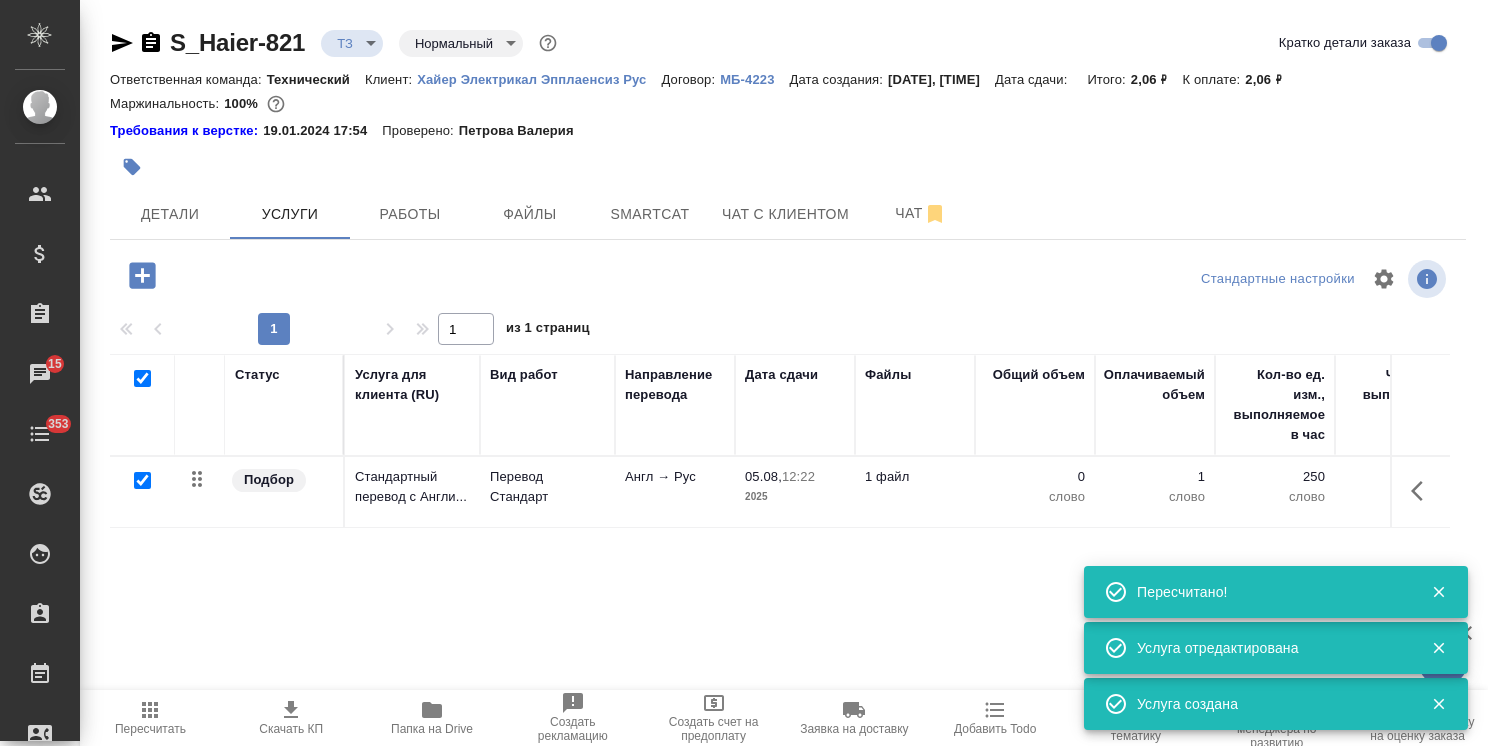 checkbox on "true" 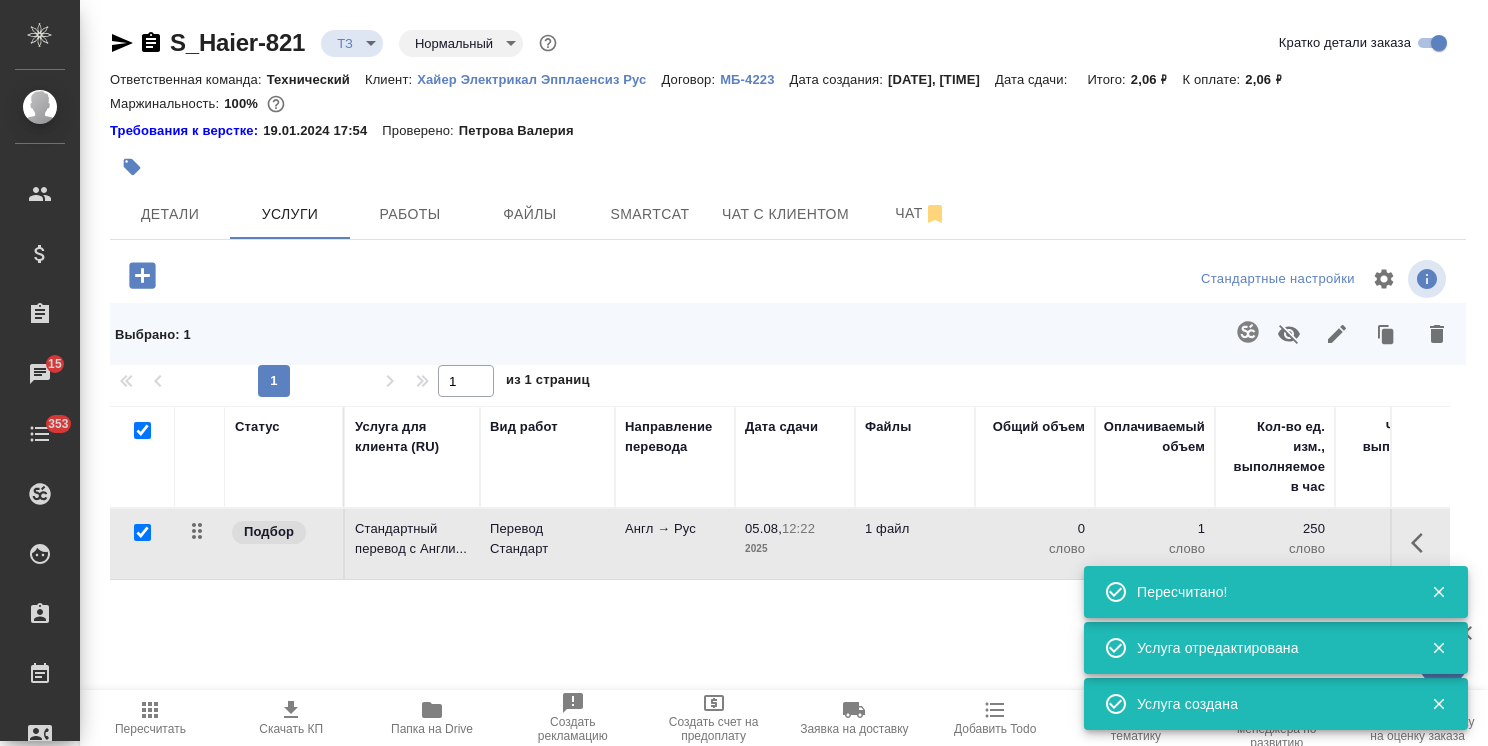 click 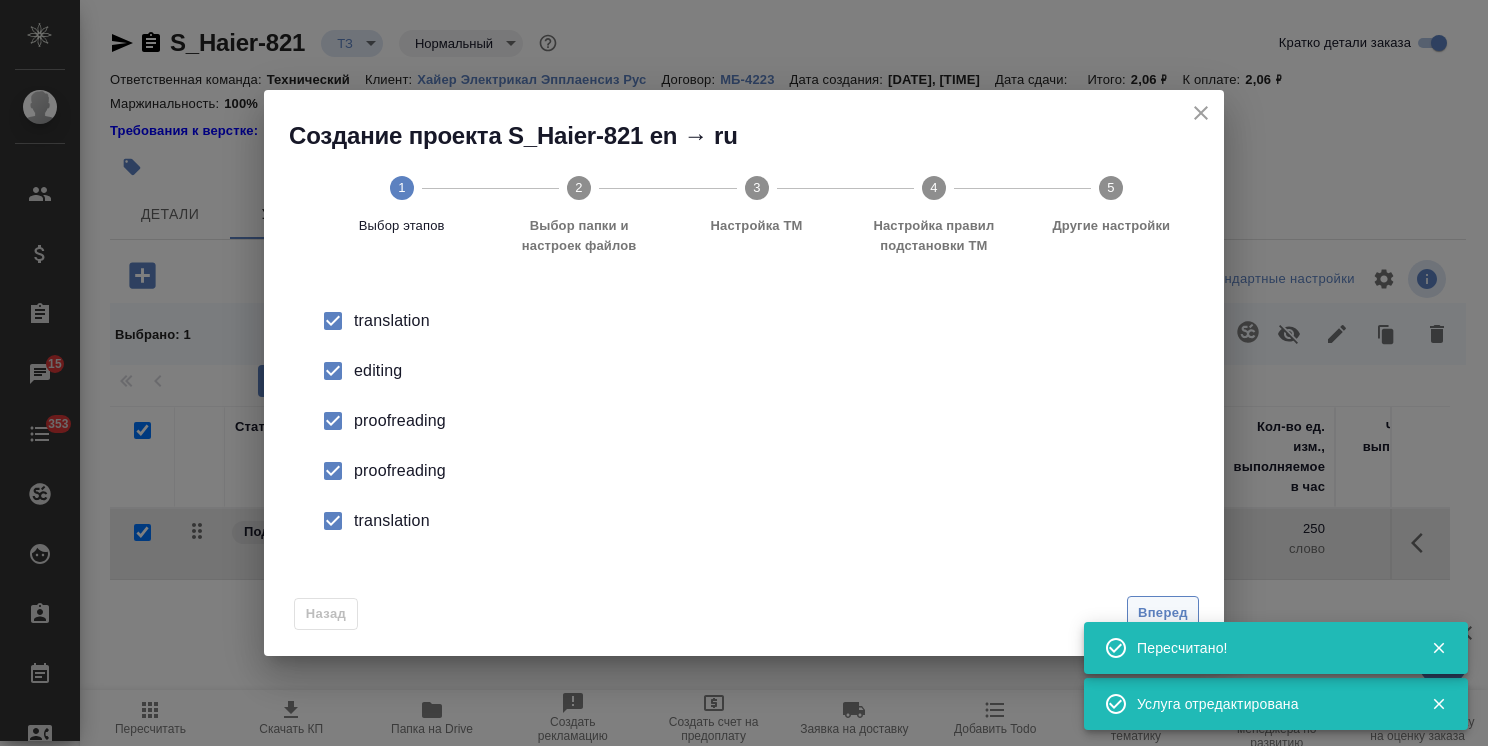click on "Вперед" at bounding box center (1163, 613) 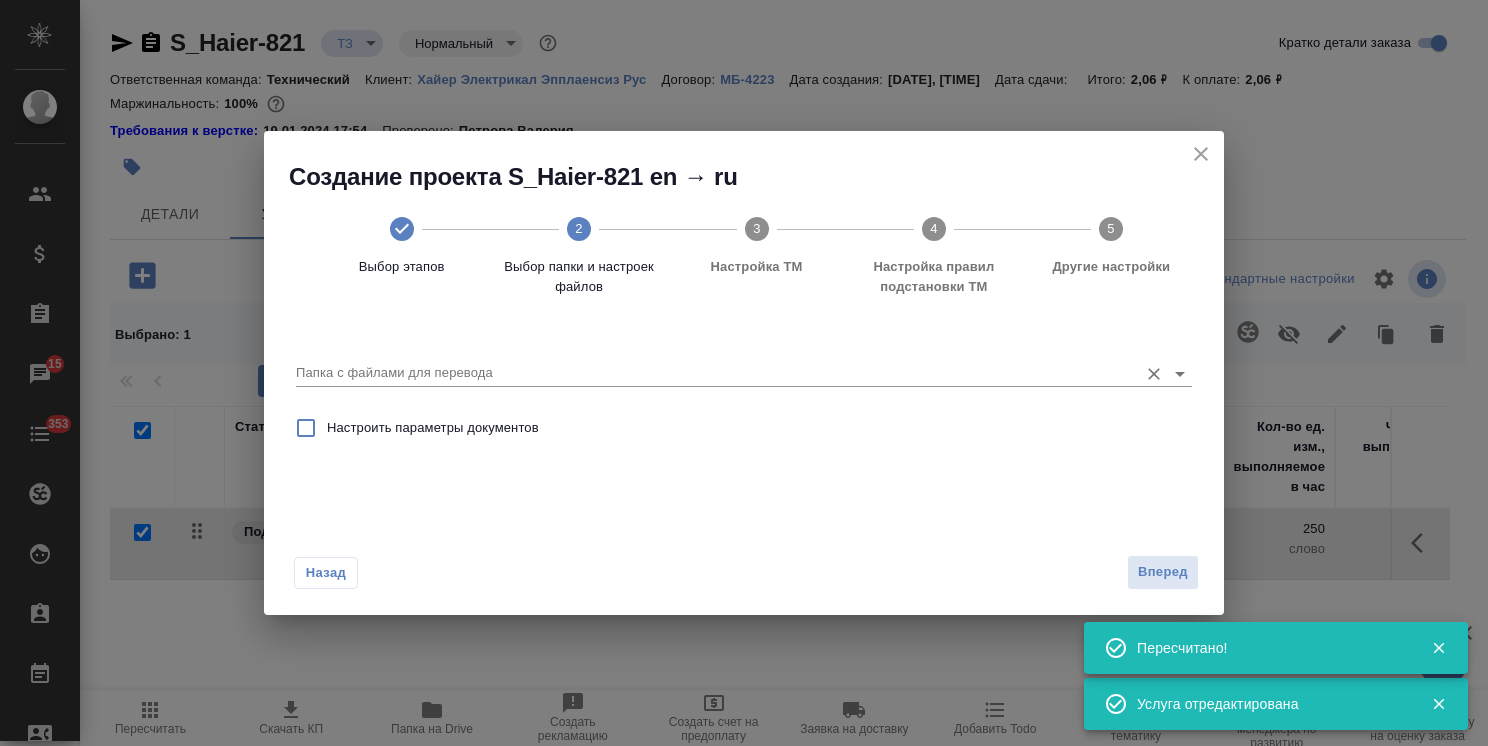 click on "Папка с файлами для перевода" at bounding box center (712, 373) 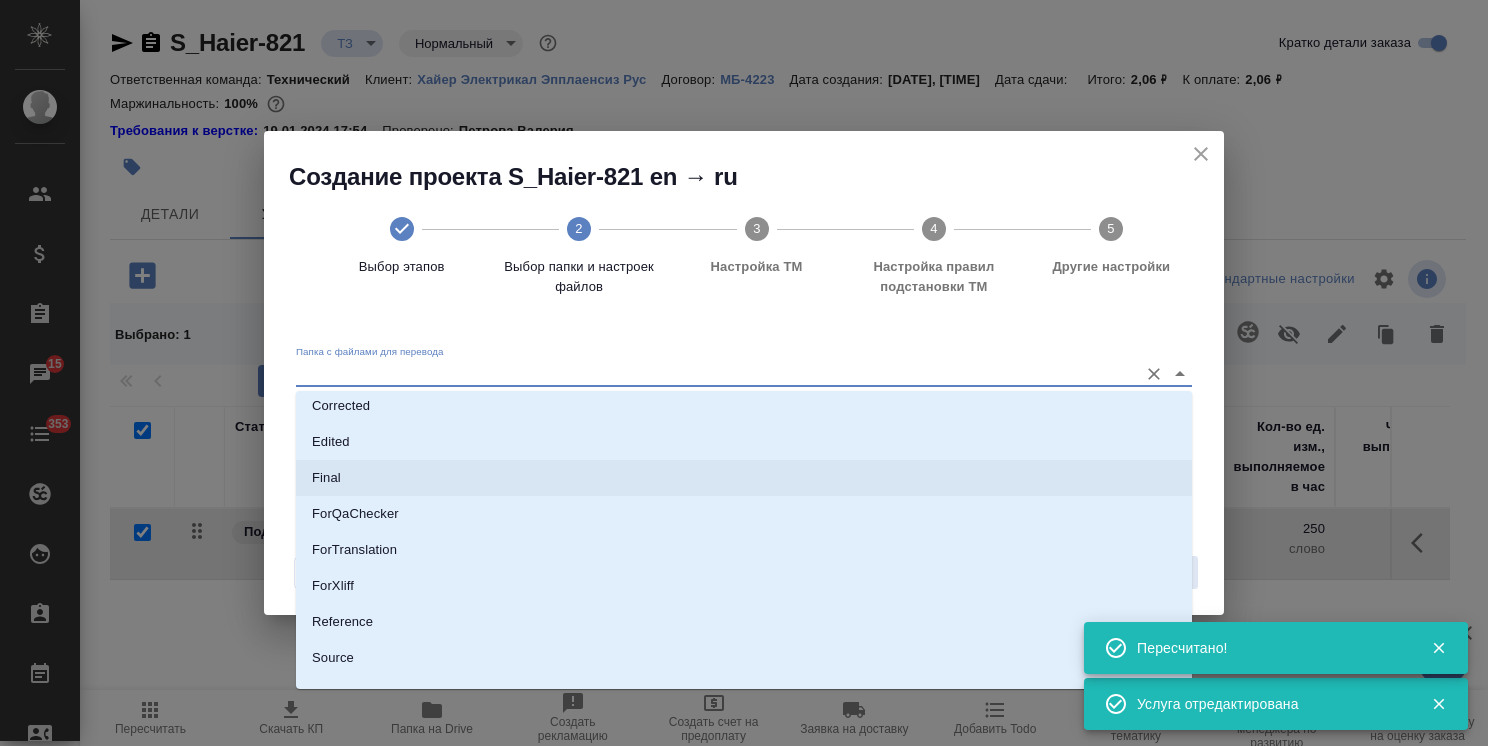 scroll, scrollTop: 176, scrollLeft: 0, axis: vertical 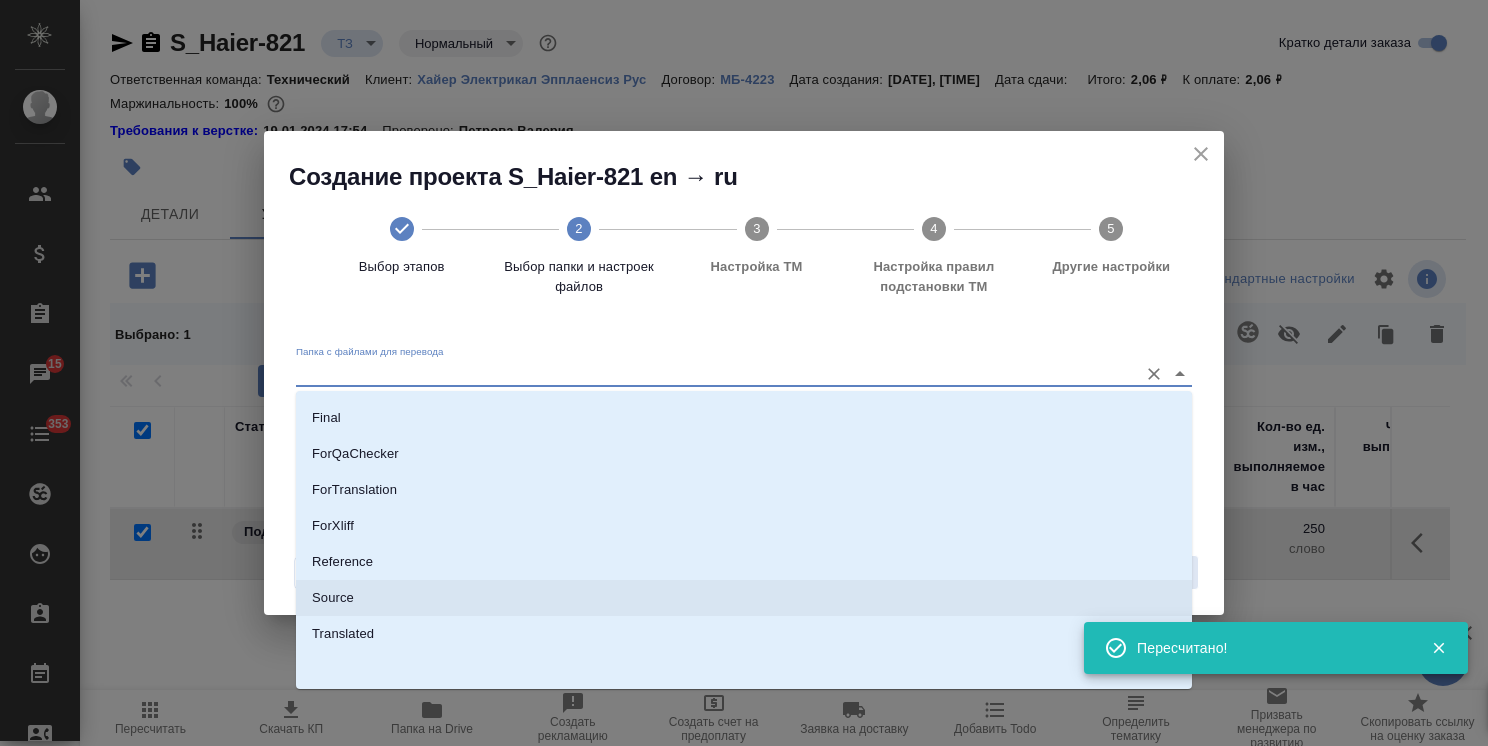 click on "Source" at bounding box center [333, 598] 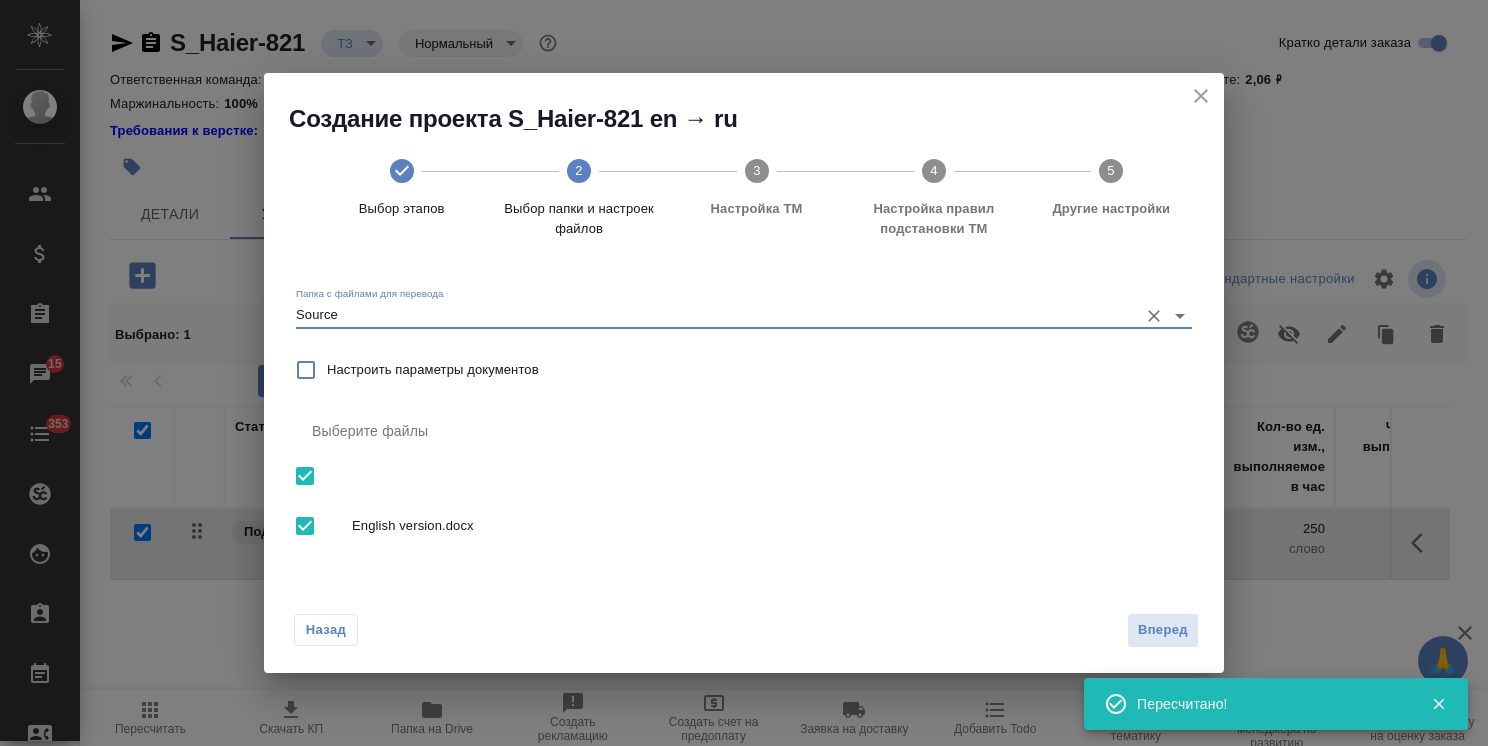 click on "Вперед" at bounding box center (1163, 630) 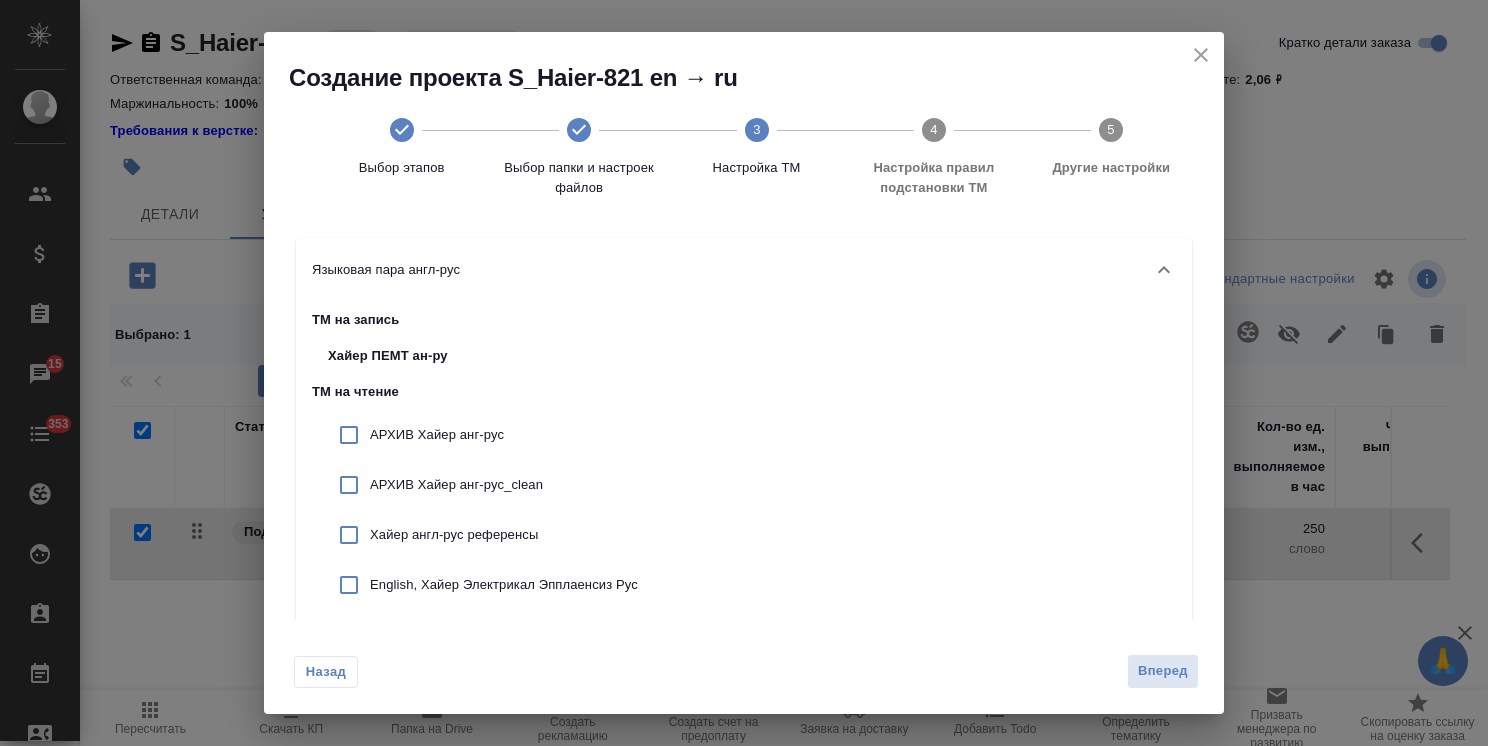 click on "АРХИВ Хайер анг-рус" at bounding box center (504, 435) 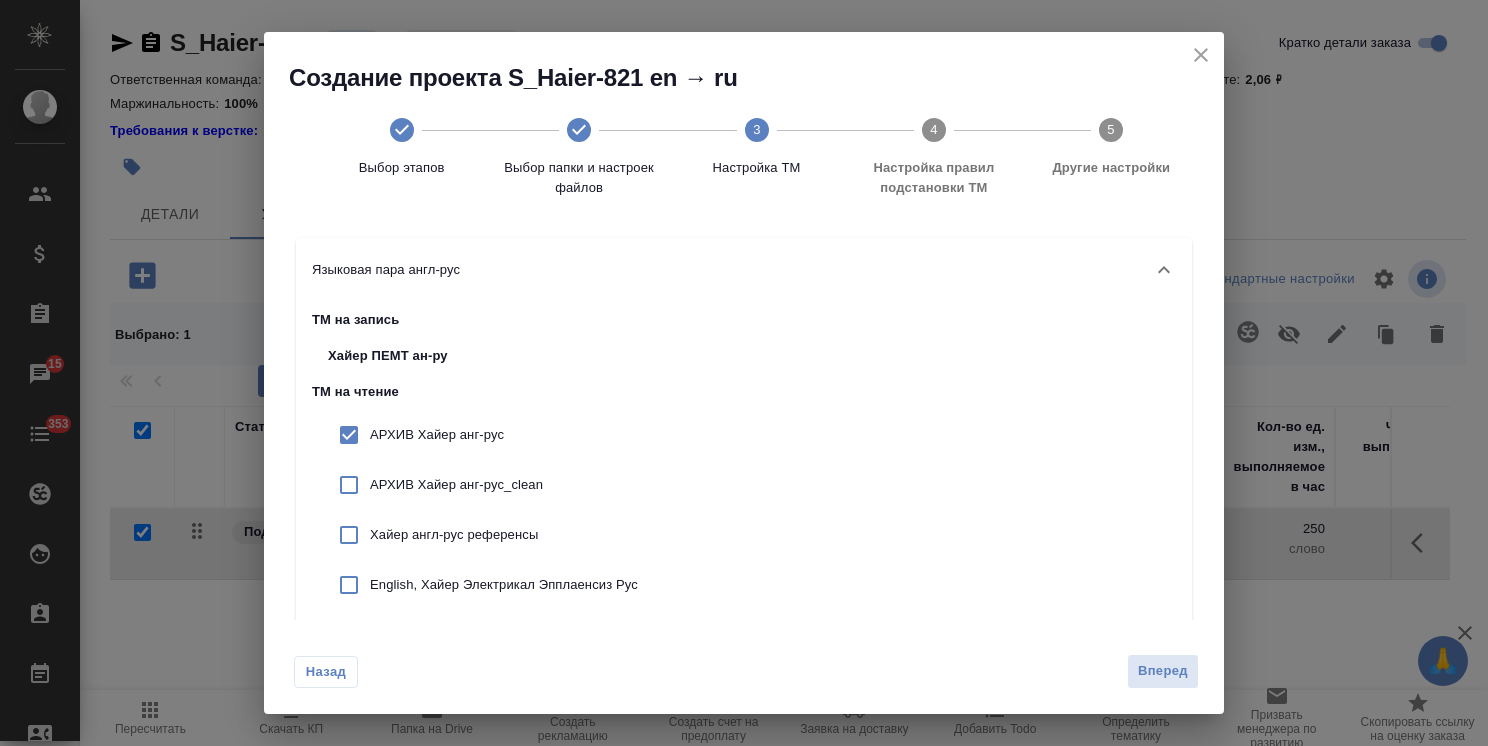 click on "АРХИВ Хайер анг-рус_clean" at bounding box center (504, 485) 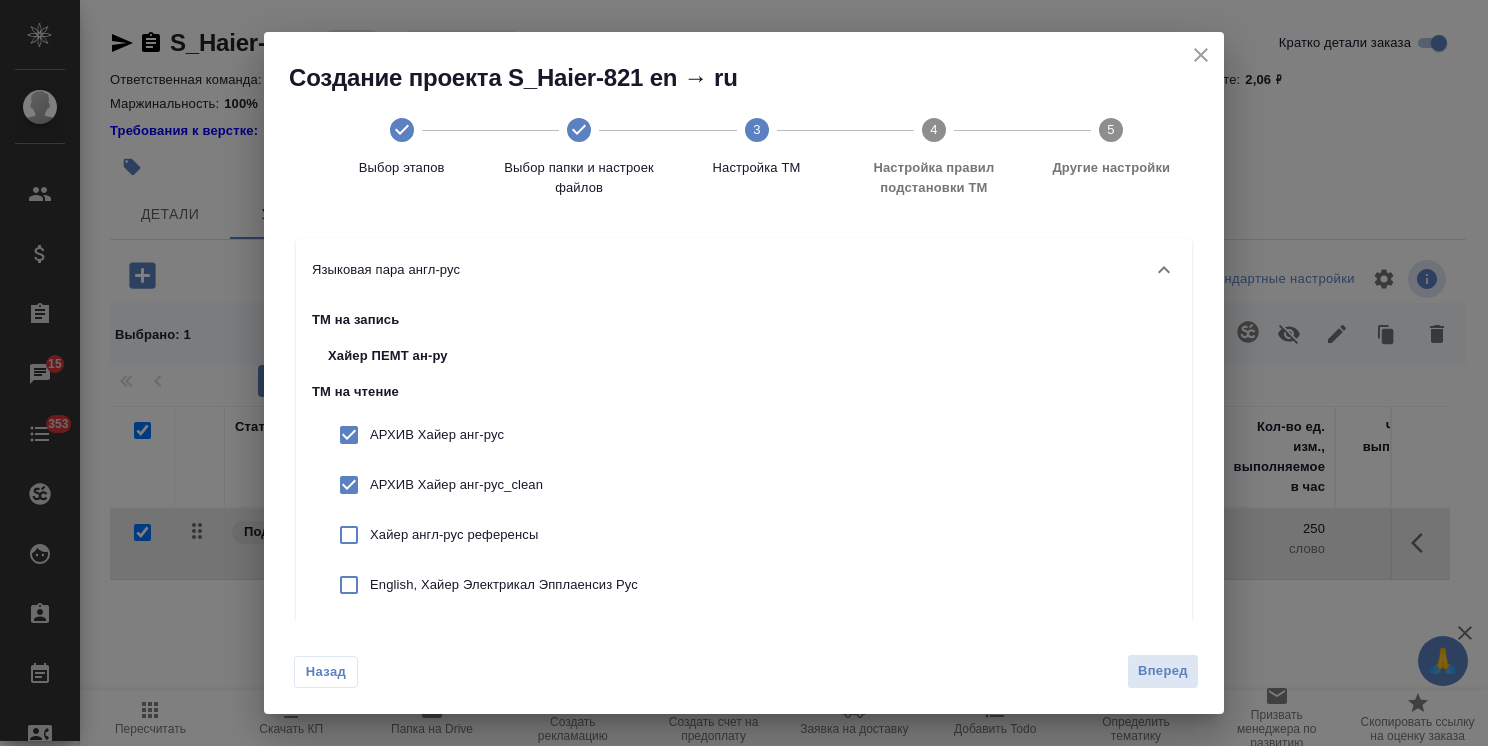 click on "Хайер англ-рус референсы" at bounding box center [483, 535] 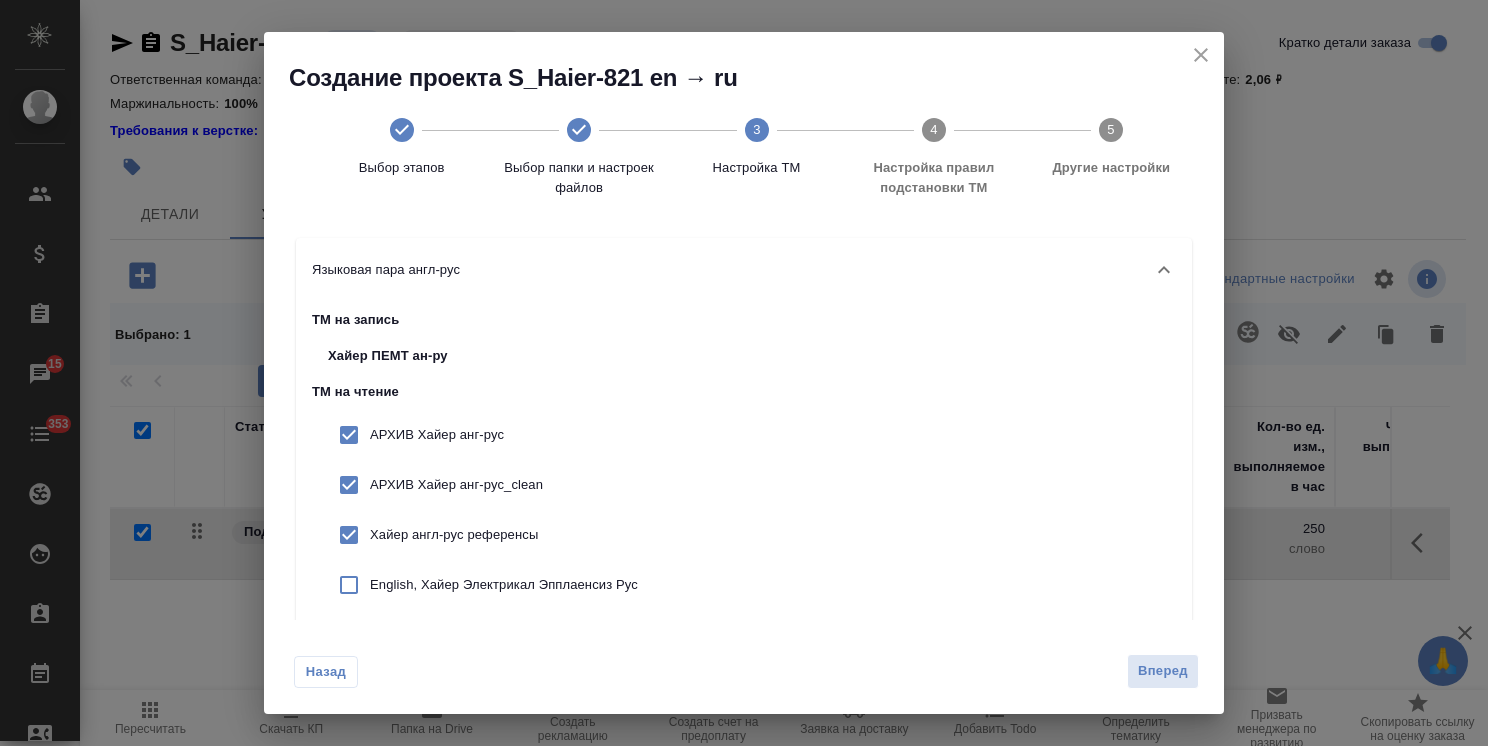 click on "English, Хайер Электрикал Эпплаенсиз Рус" at bounding box center [504, 585] 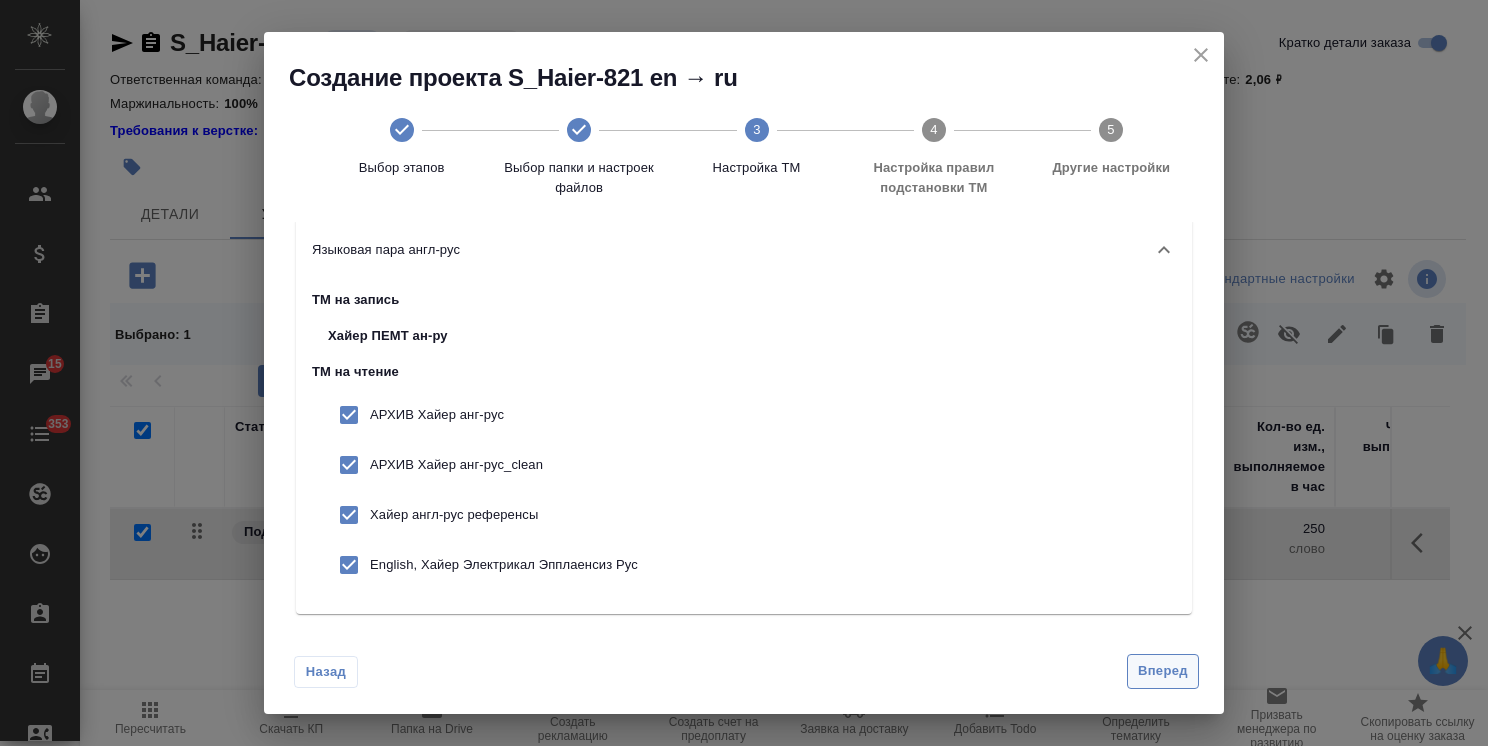 scroll, scrollTop: 28, scrollLeft: 0, axis: vertical 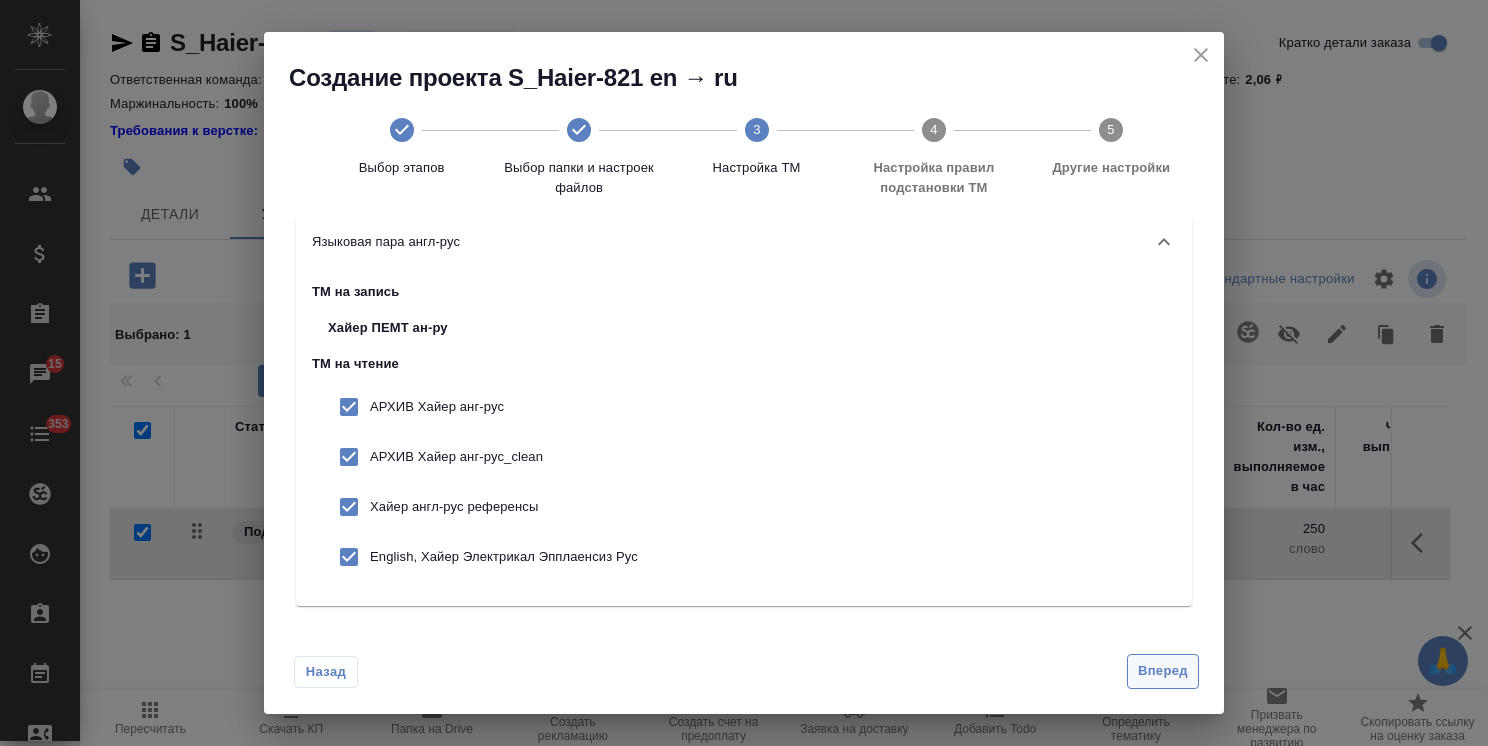 click on "Вперед" at bounding box center (1163, 671) 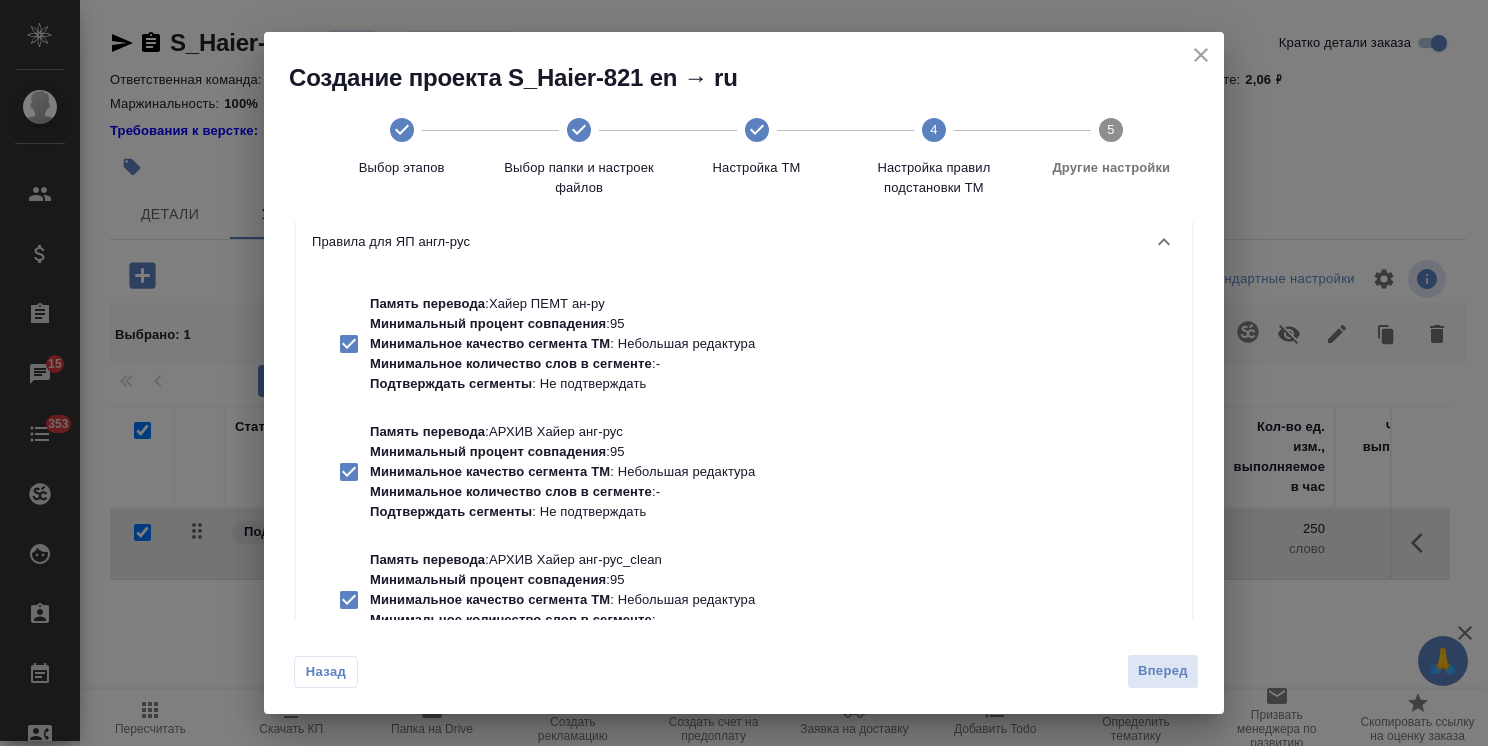 scroll, scrollTop: 0, scrollLeft: 0, axis: both 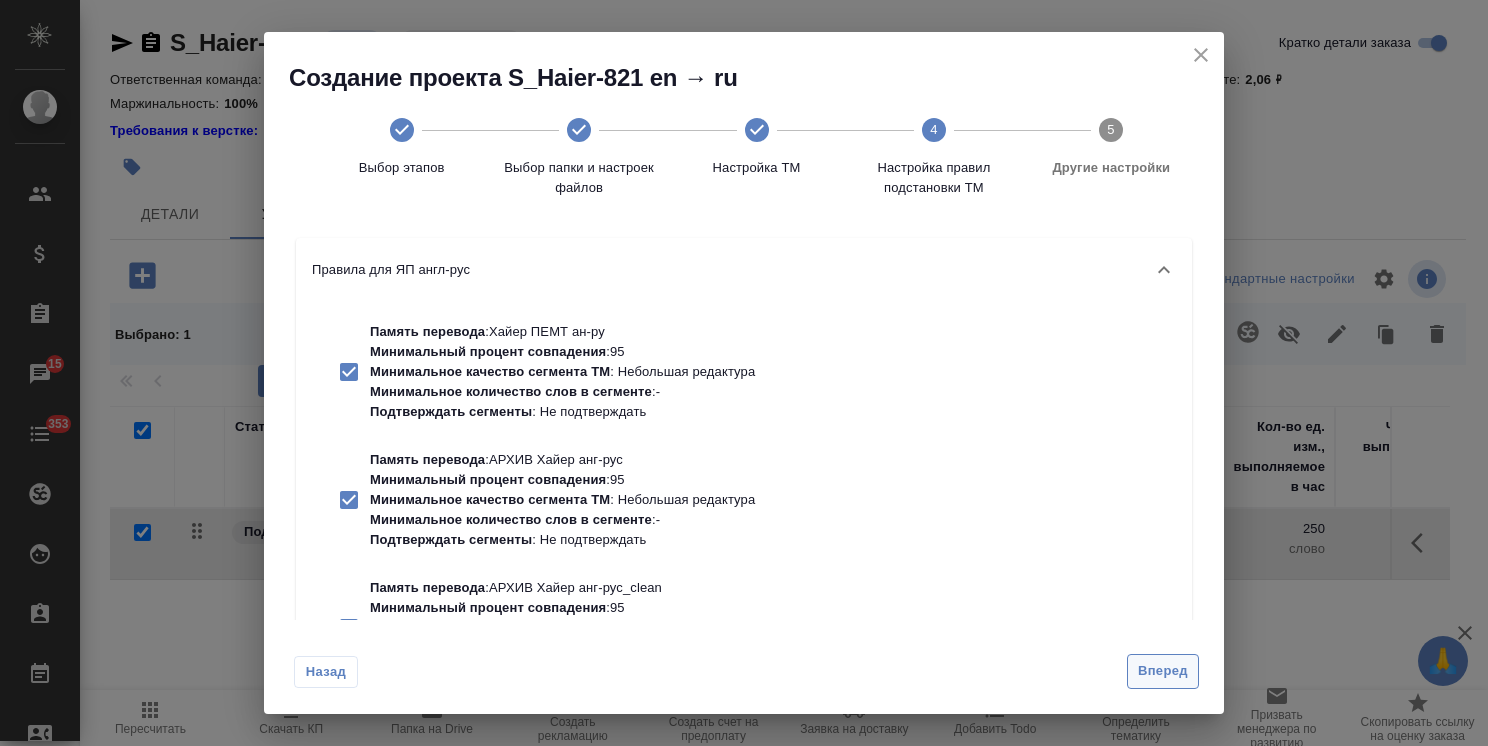click on "Вперед" at bounding box center [1163, 671] 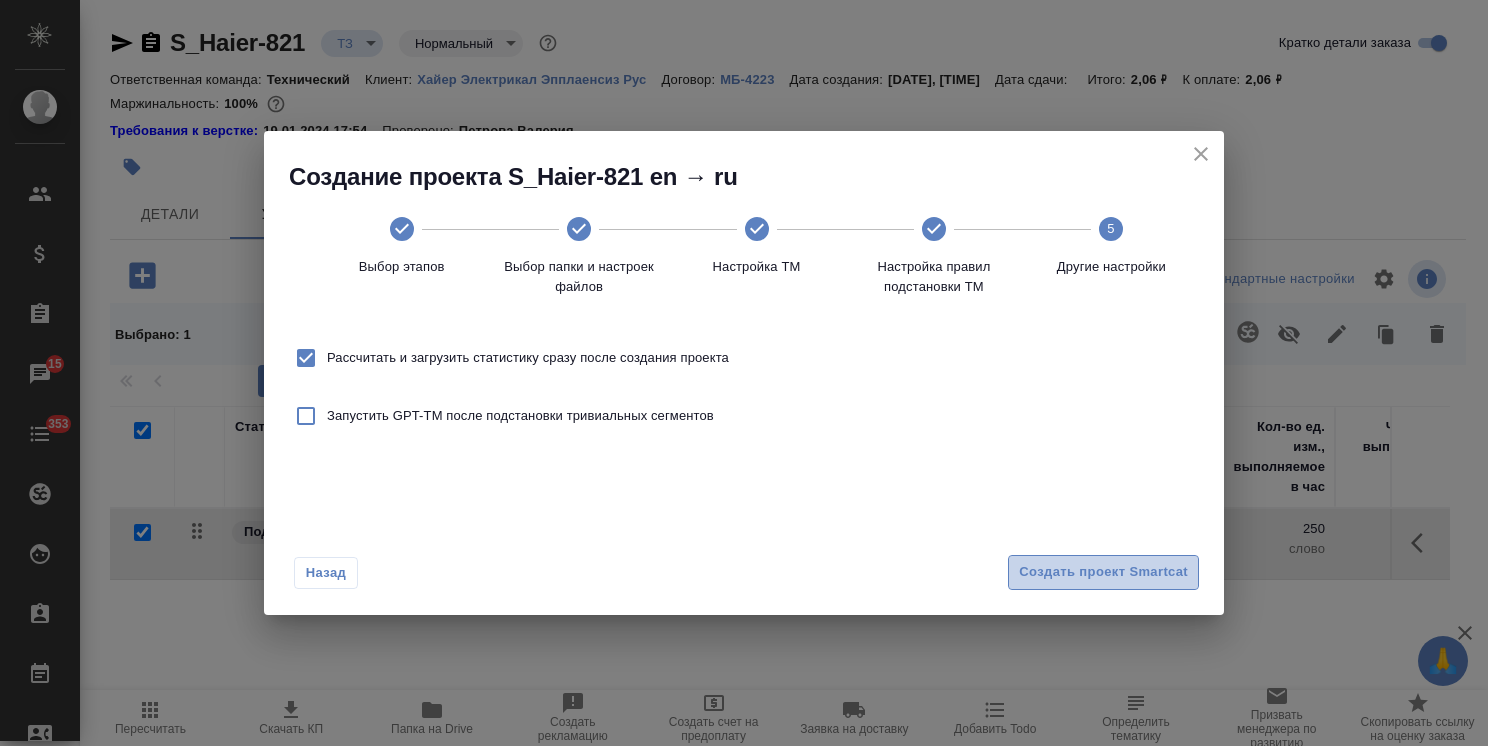 click on "Создать проект Smartcat" at bounding box center (1103, 572) 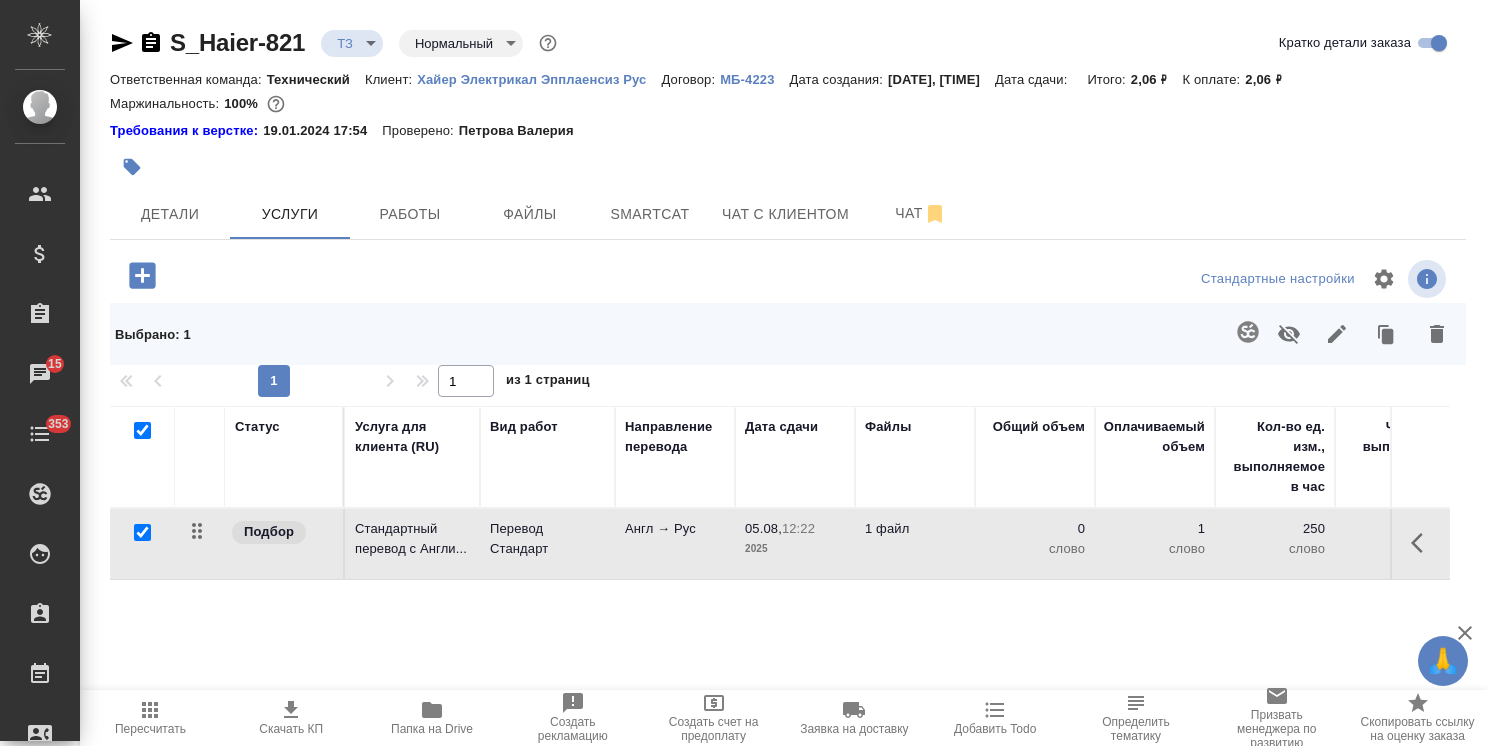 click at bounding box center (142, 430) 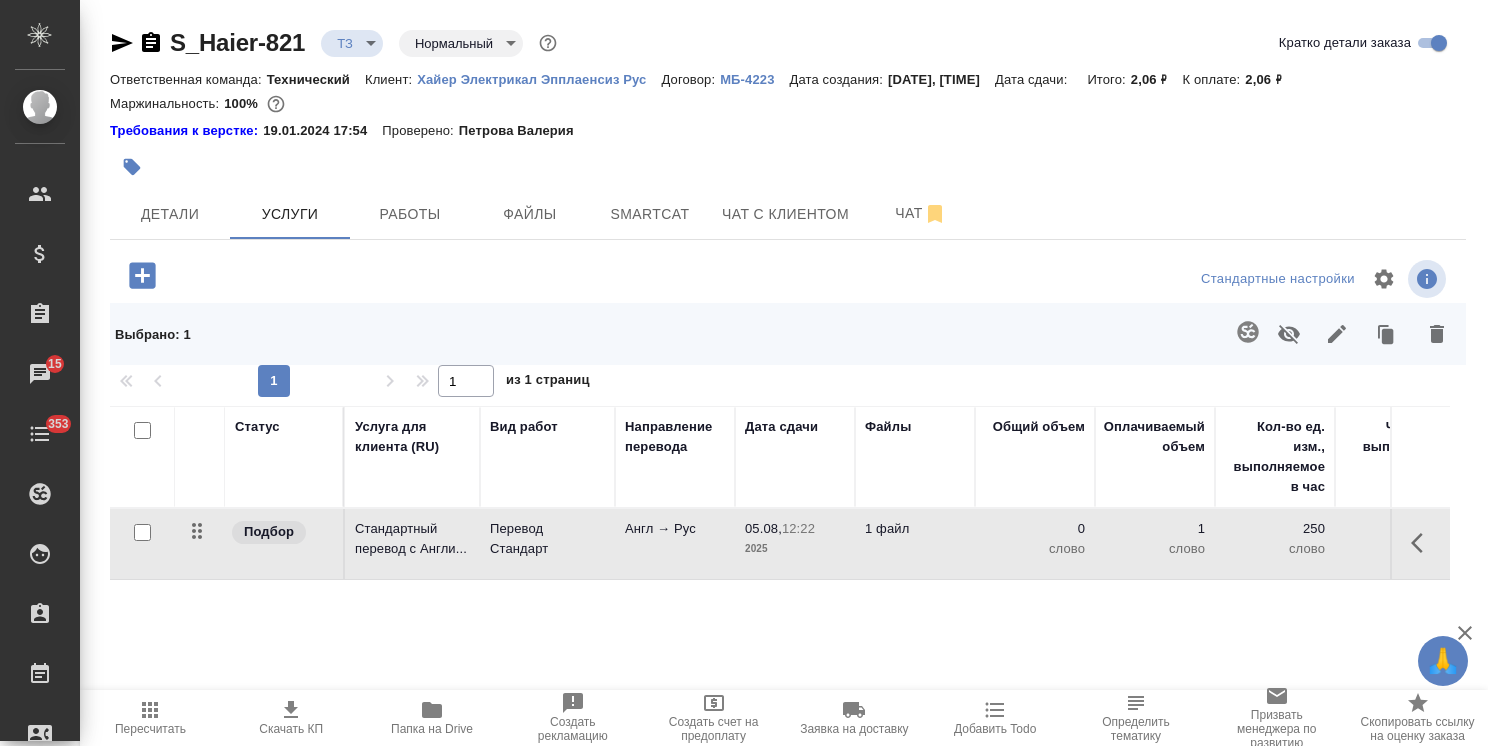 checkbox on "false" 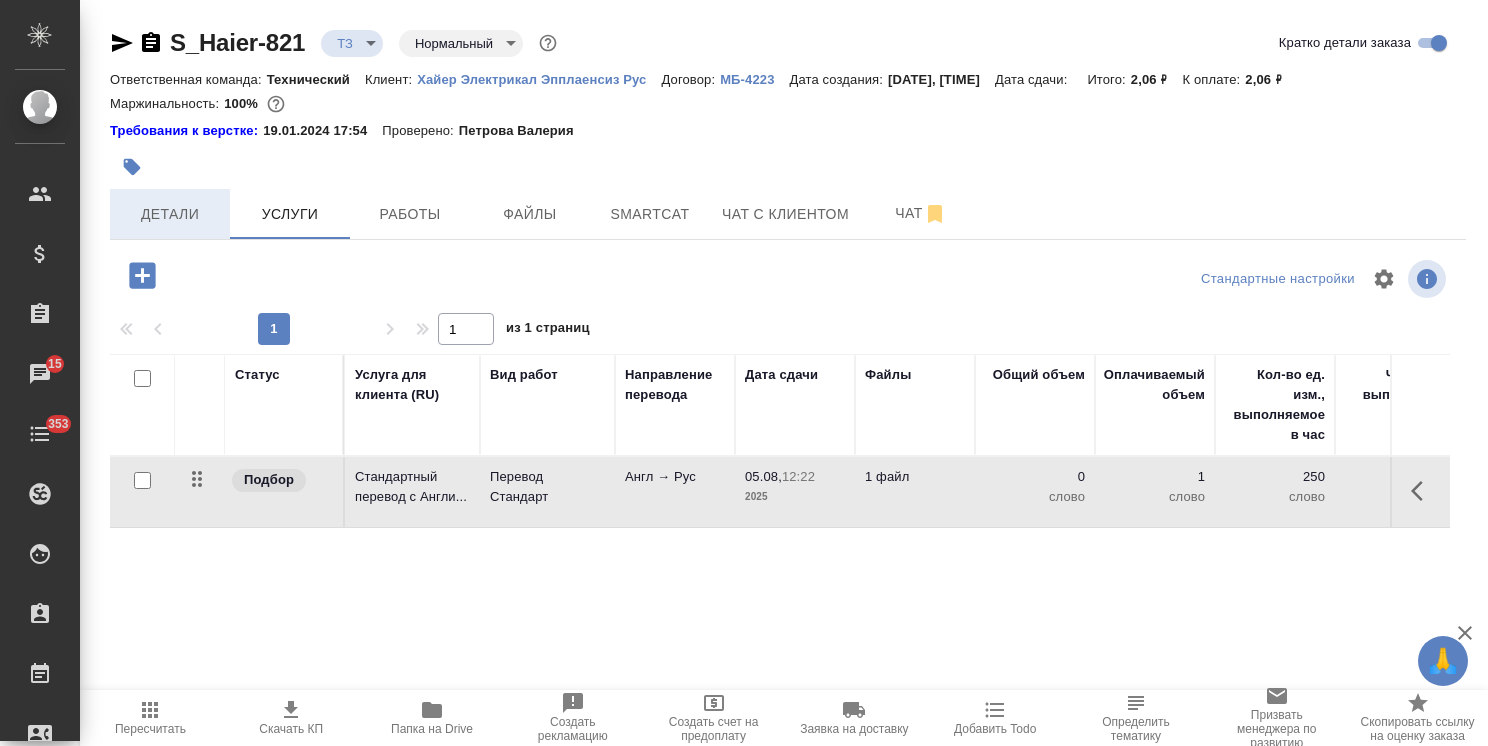 click on "Детали" at bounding box center (170, 214) 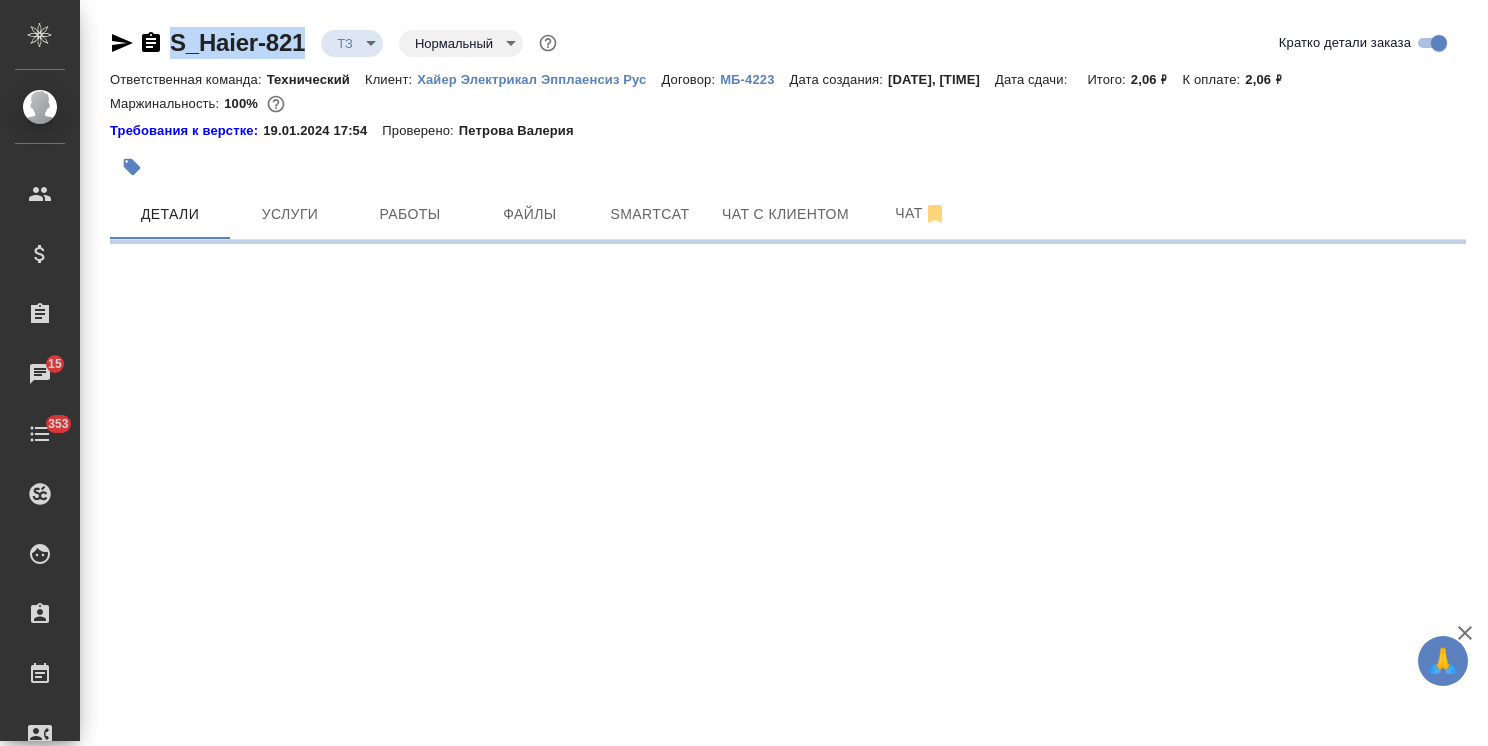 drag, startPoint x: 319, startPoint y: 26, endPoint x: 134, endPoint y: 0, distance: 186.8181 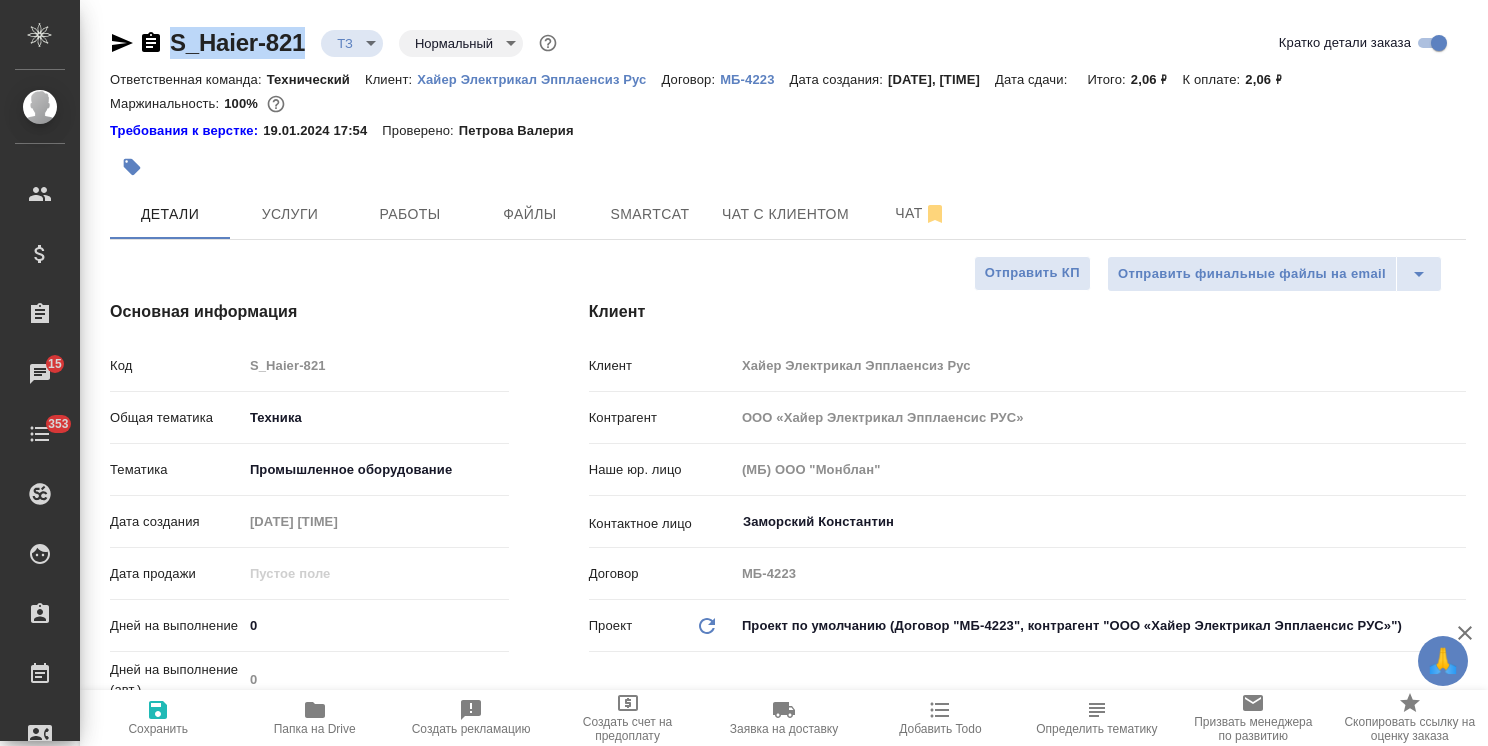 copy on "S_Haier-821" 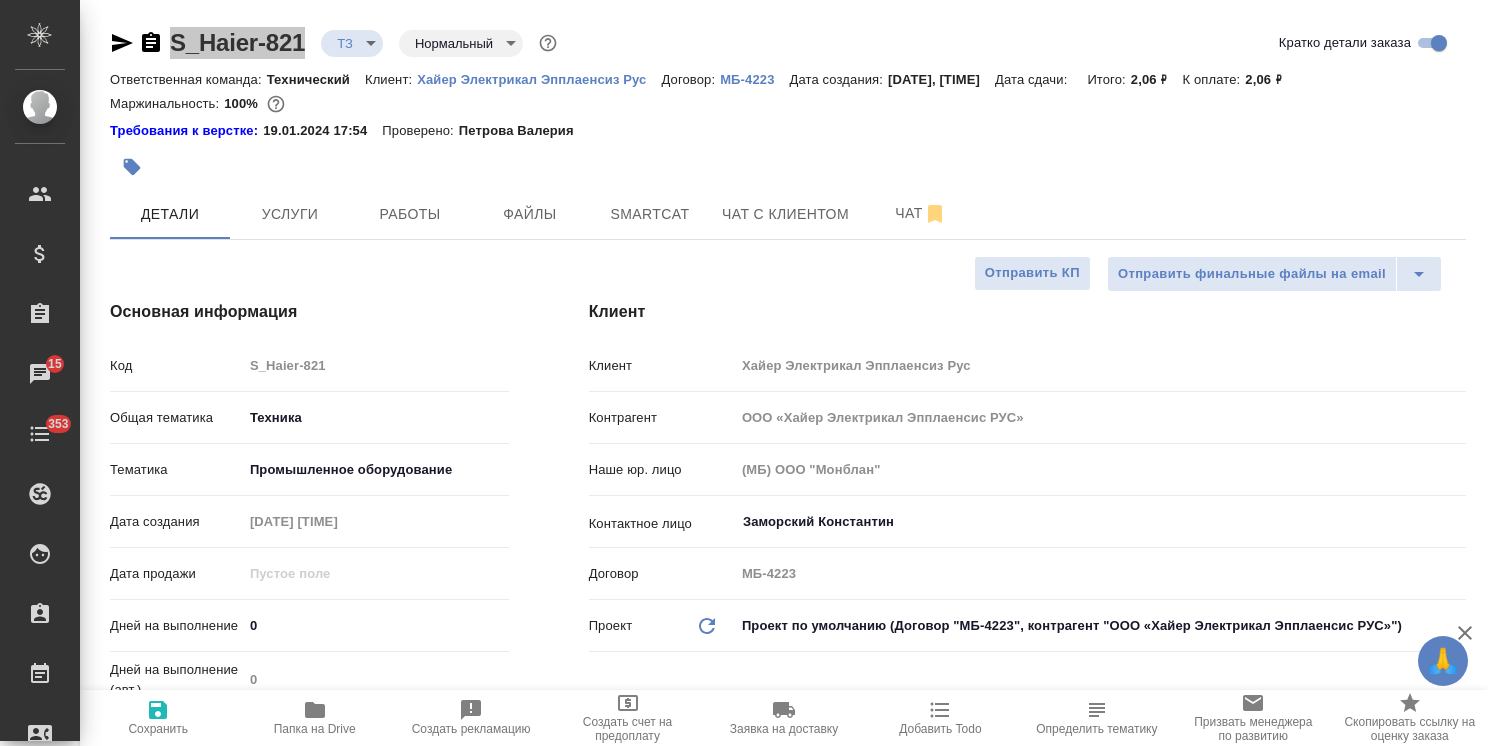type on "x" 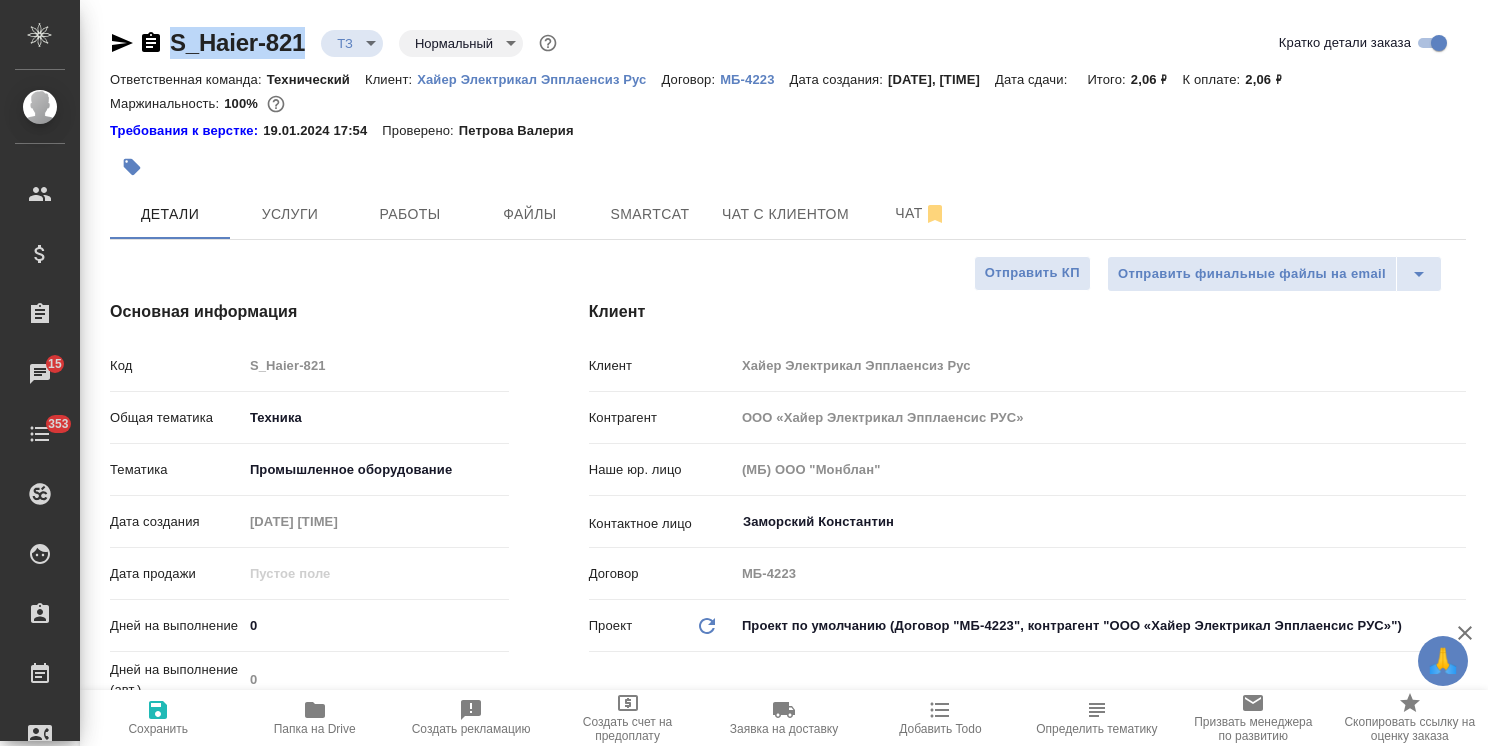 type on "x" 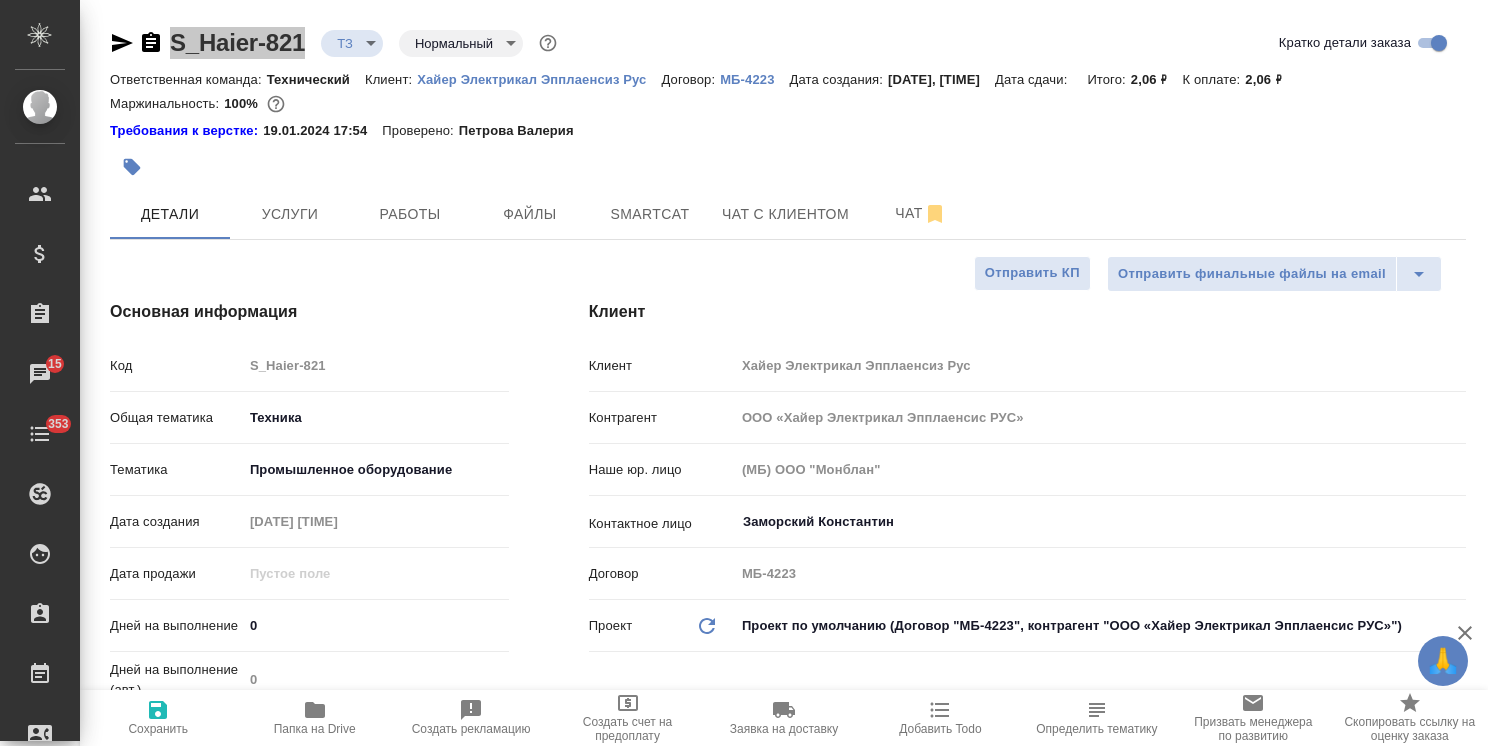 type on "x" 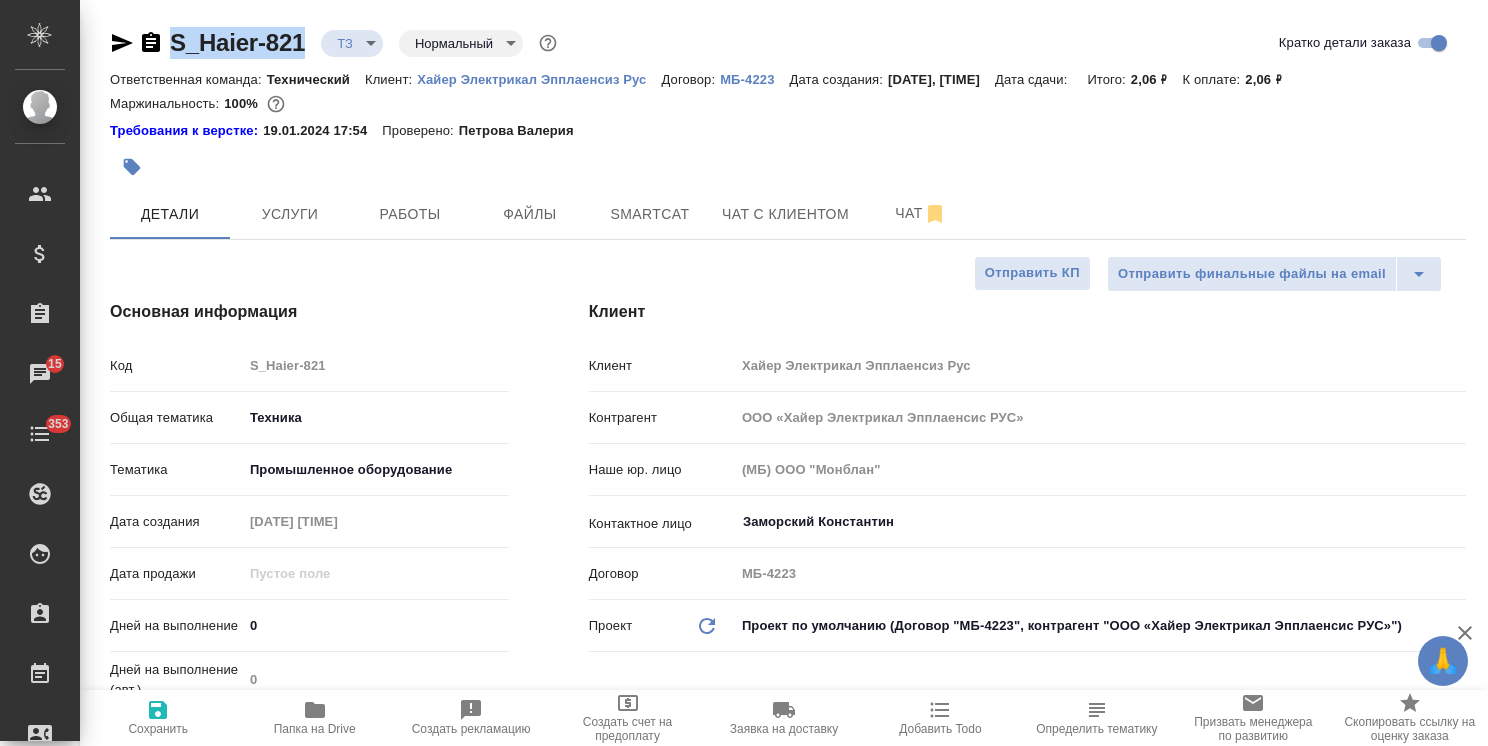 type on "x" 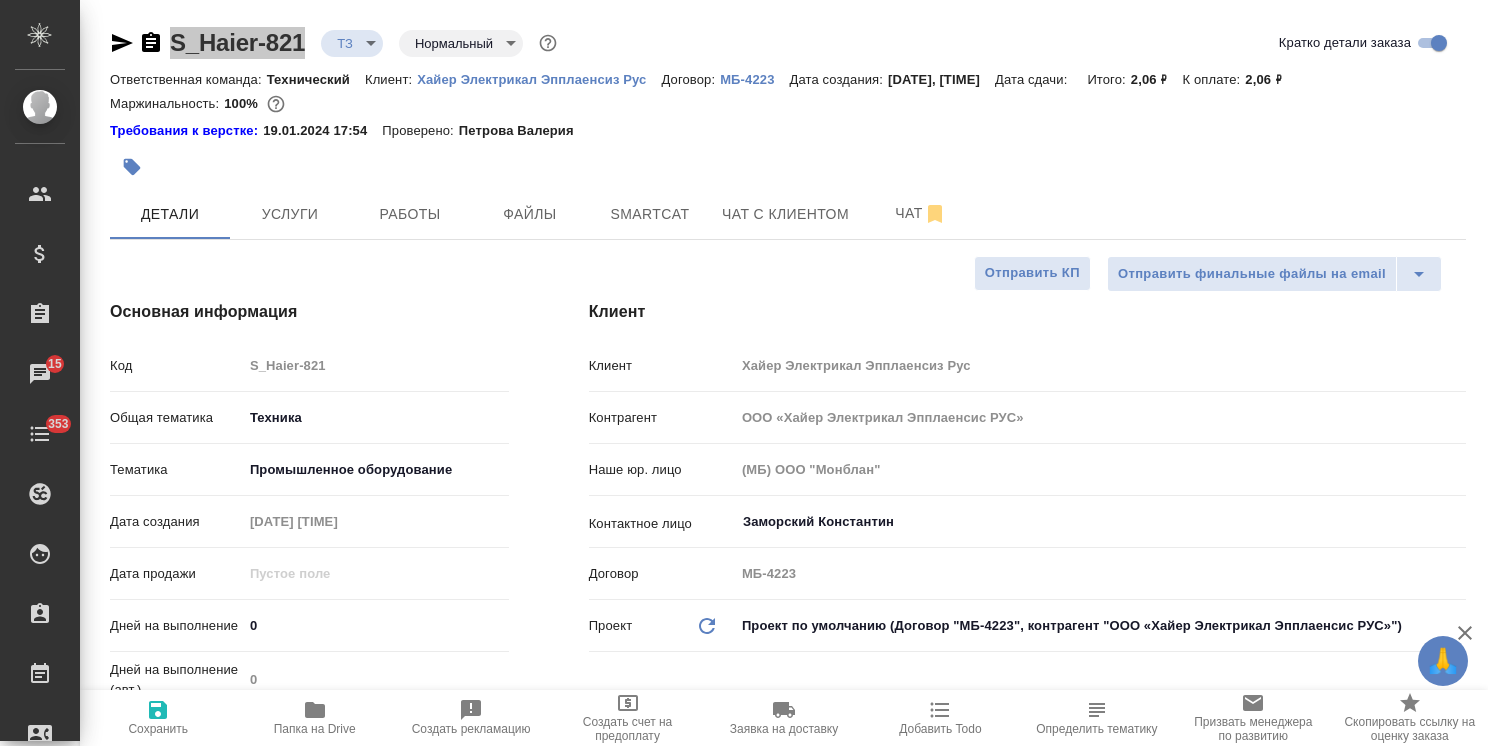 type on "x" 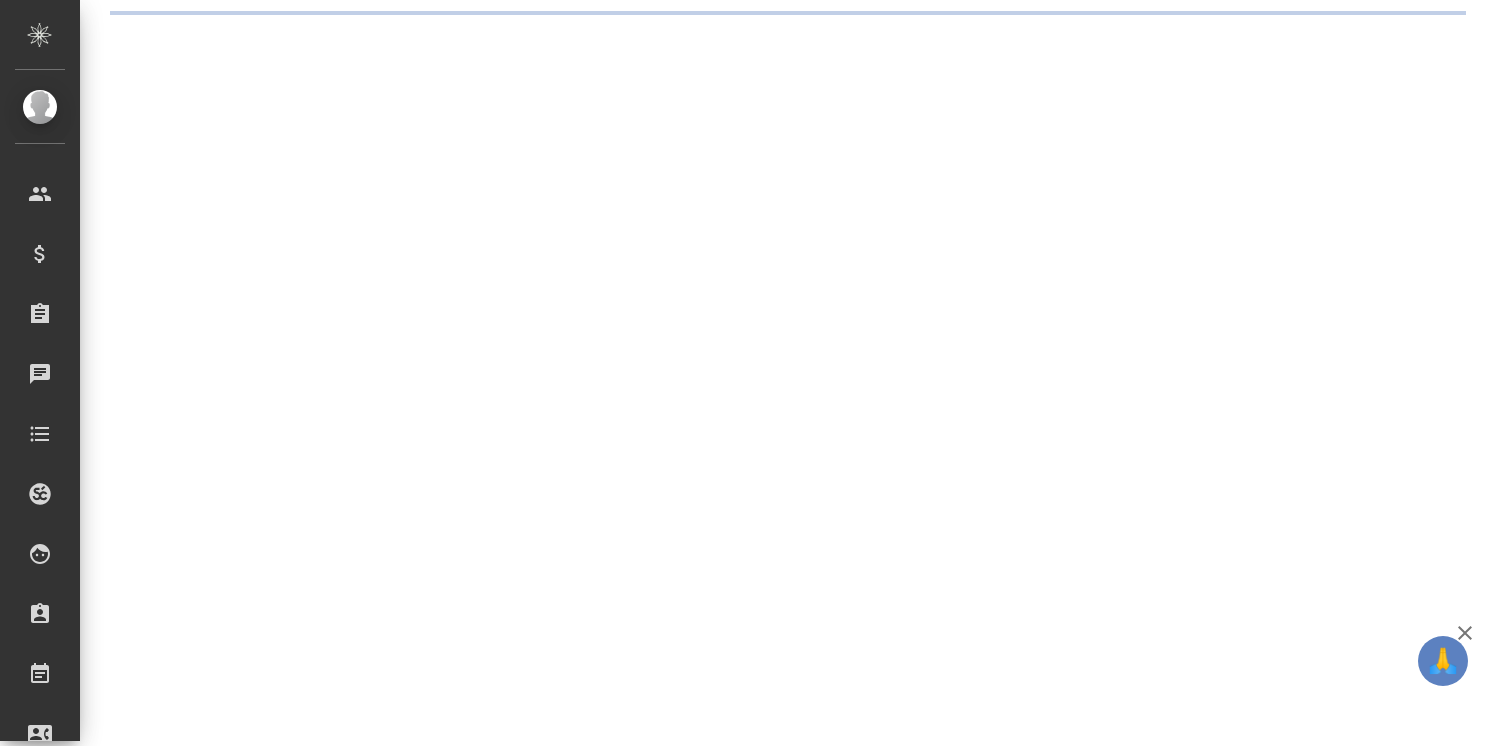 scroll, scrollTop: 0, scrollLeft: 0, axis: both 